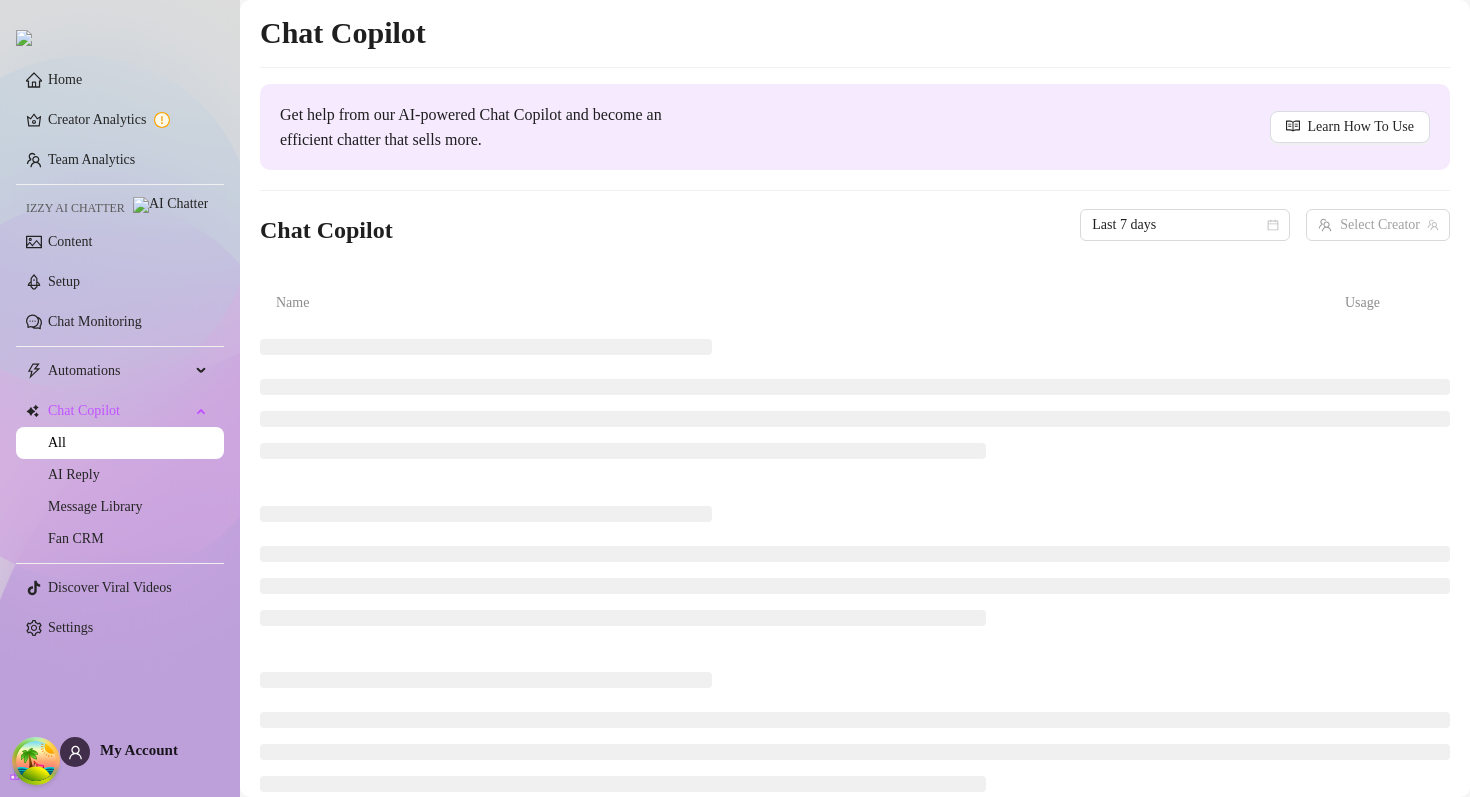 scroll, scrollTop: 0, scrollLeft: 0, axis: both 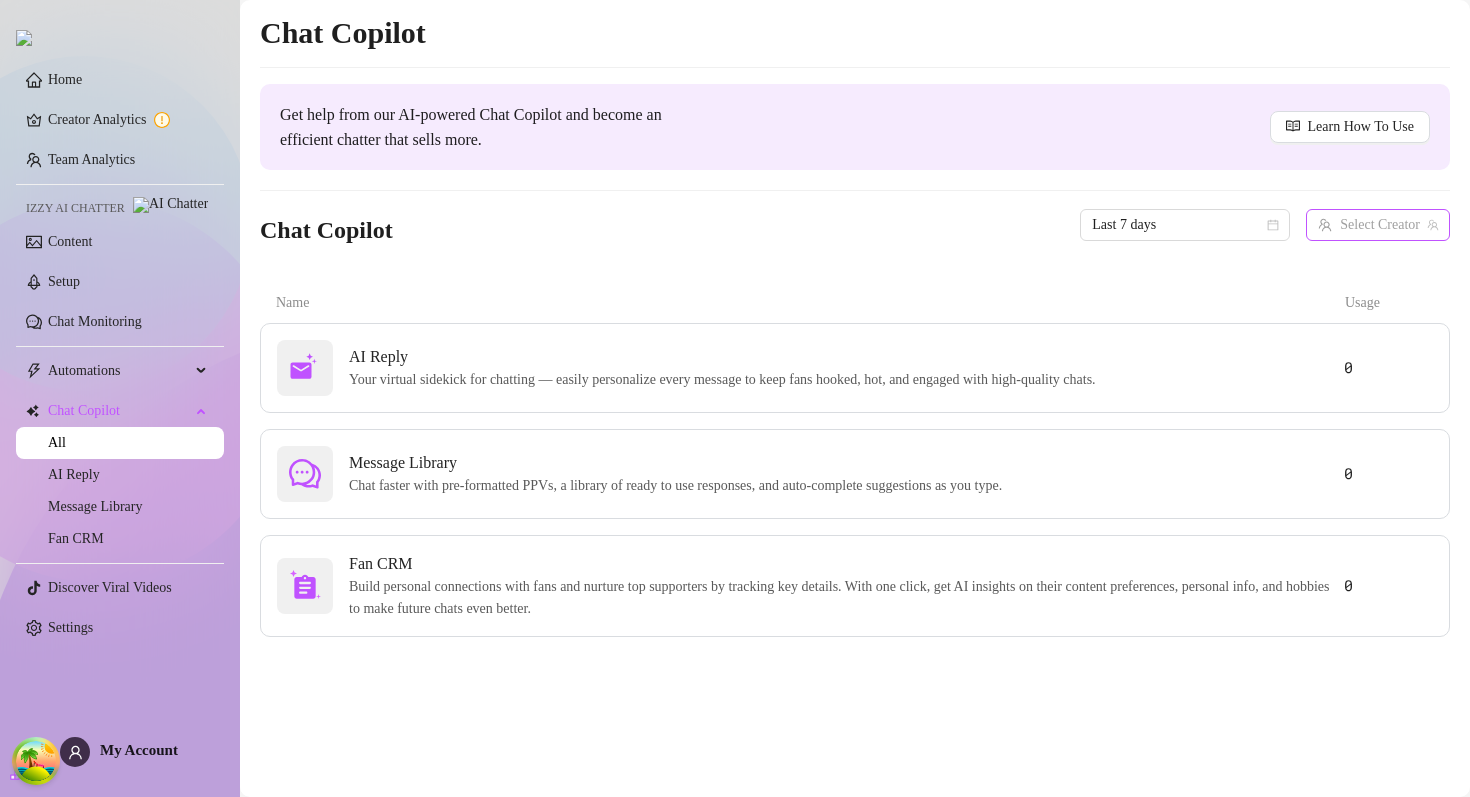 click at bounding box center [1369, 225] 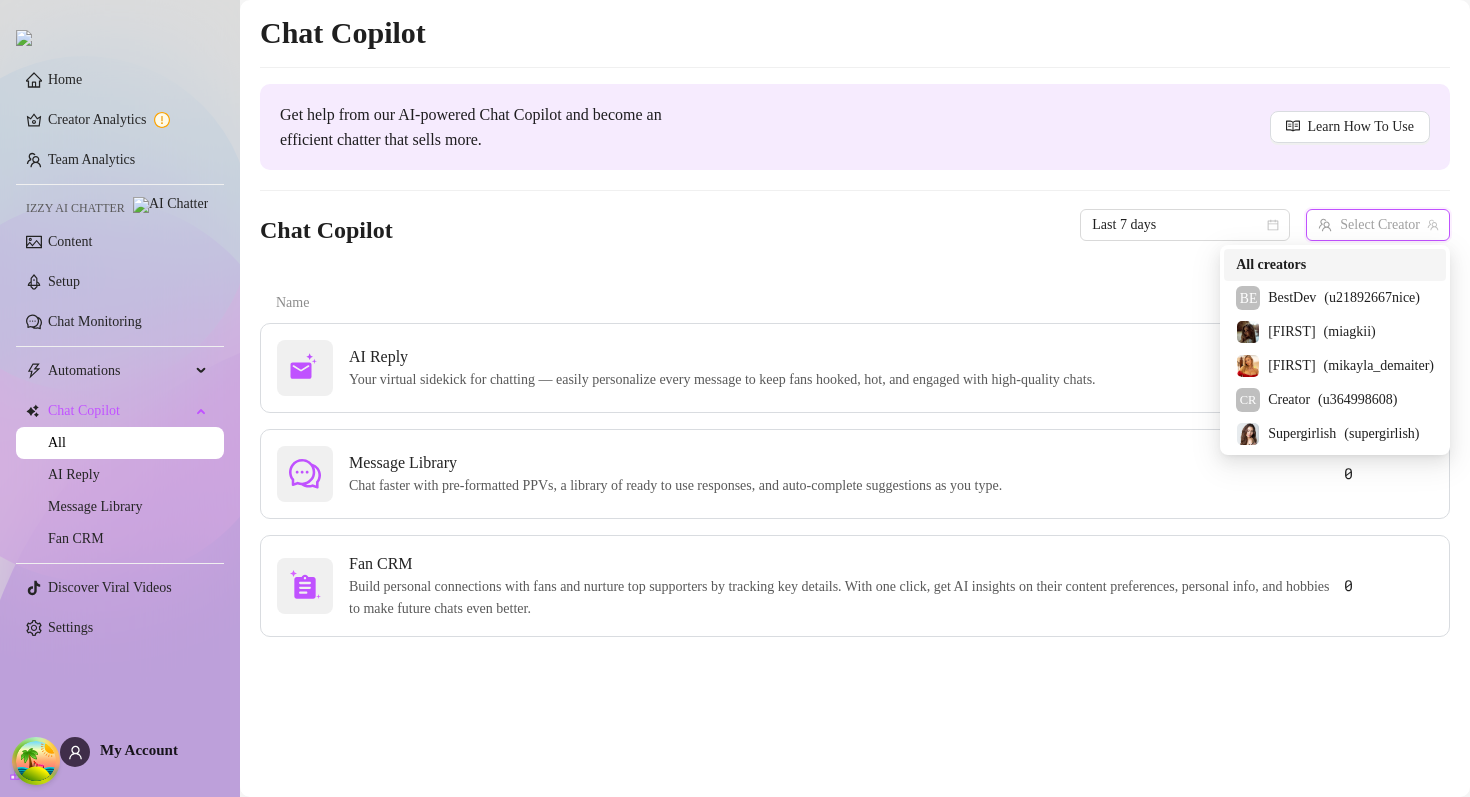 click on "All creators" at bounding box center (1335, 265) 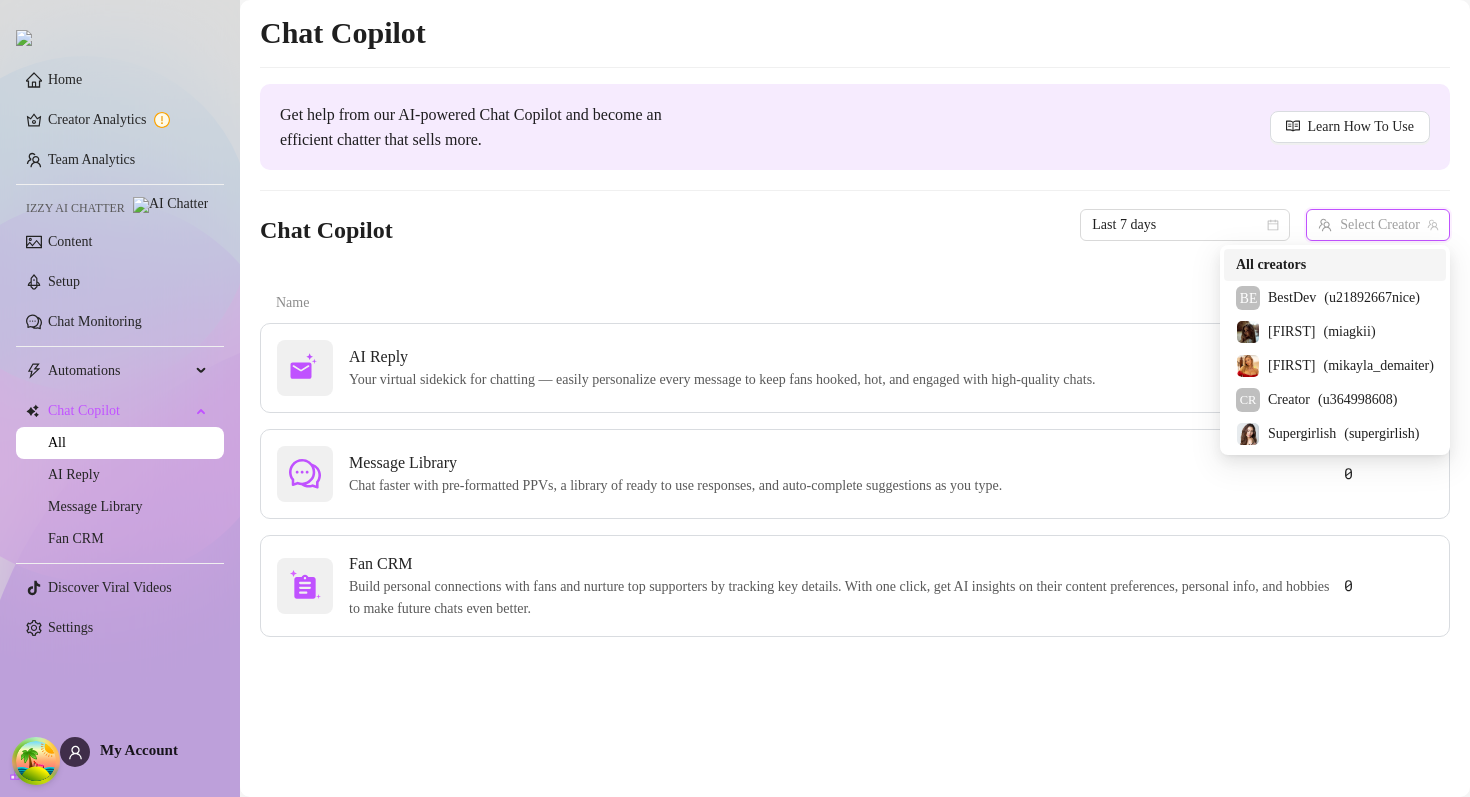 click at bounding box center [1369, 225] 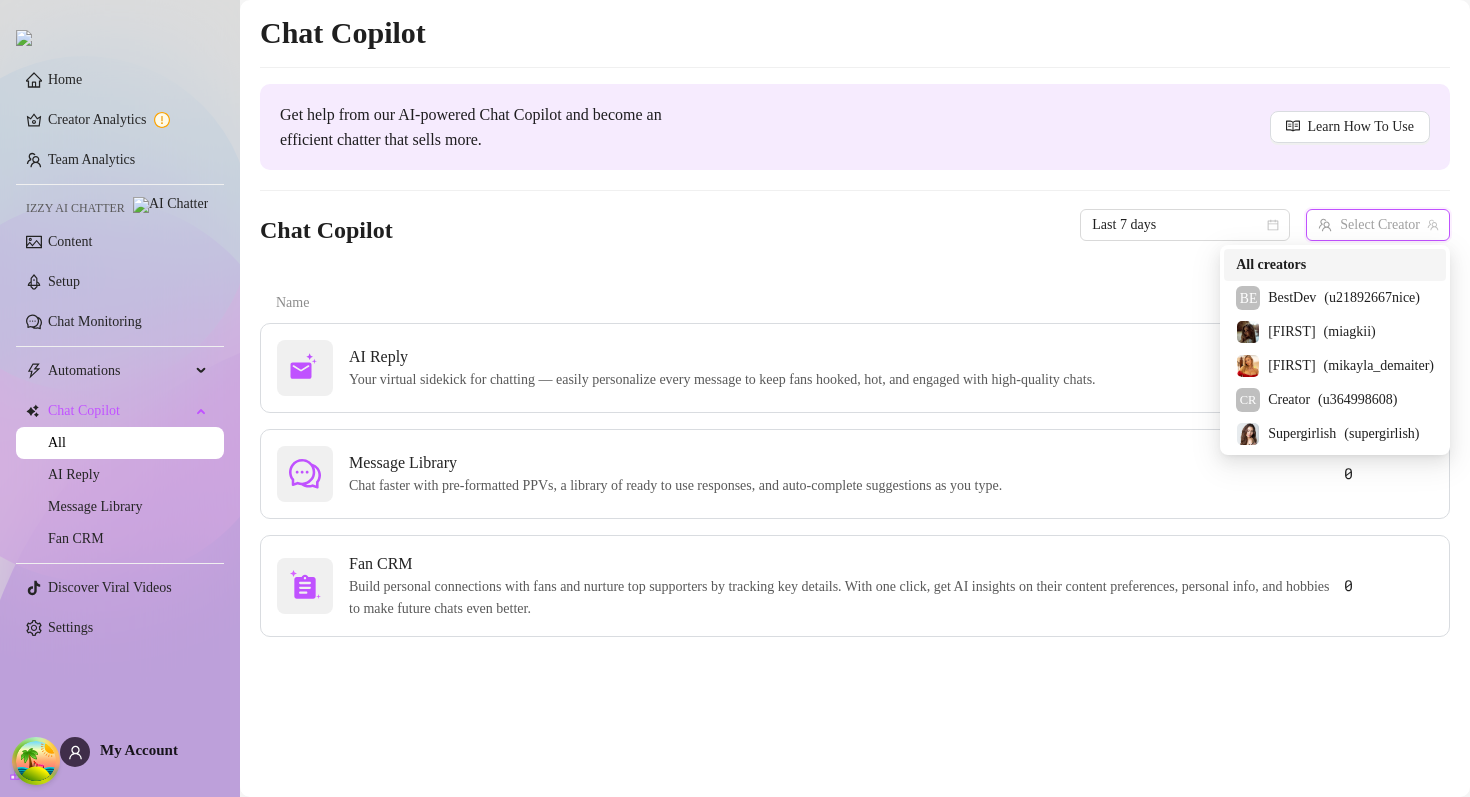 click on "All creators" at bounding box center (1271, 265) 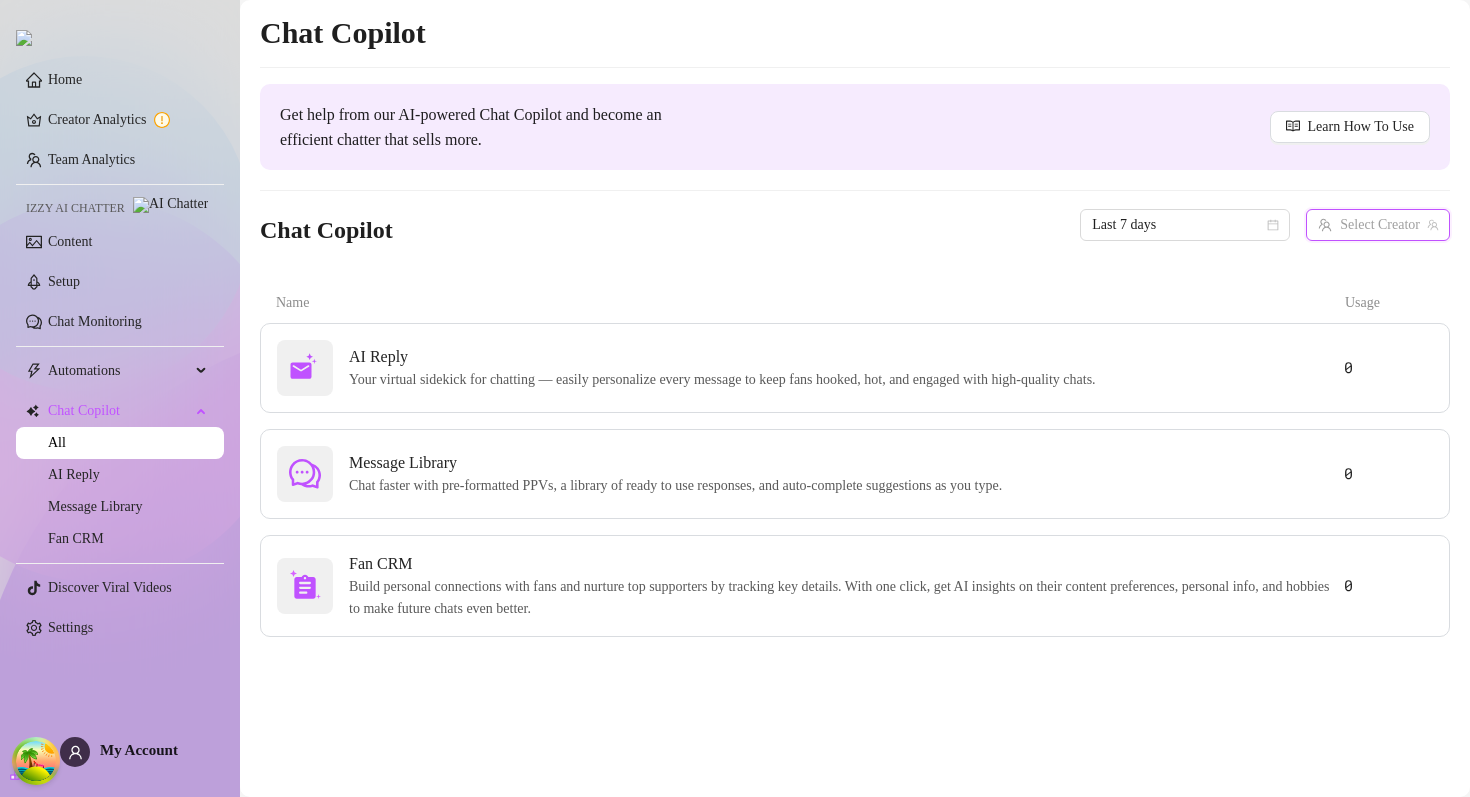 click on "Chat Copilot   Last 7 days Select Creator" at bounding box center (855, 225) 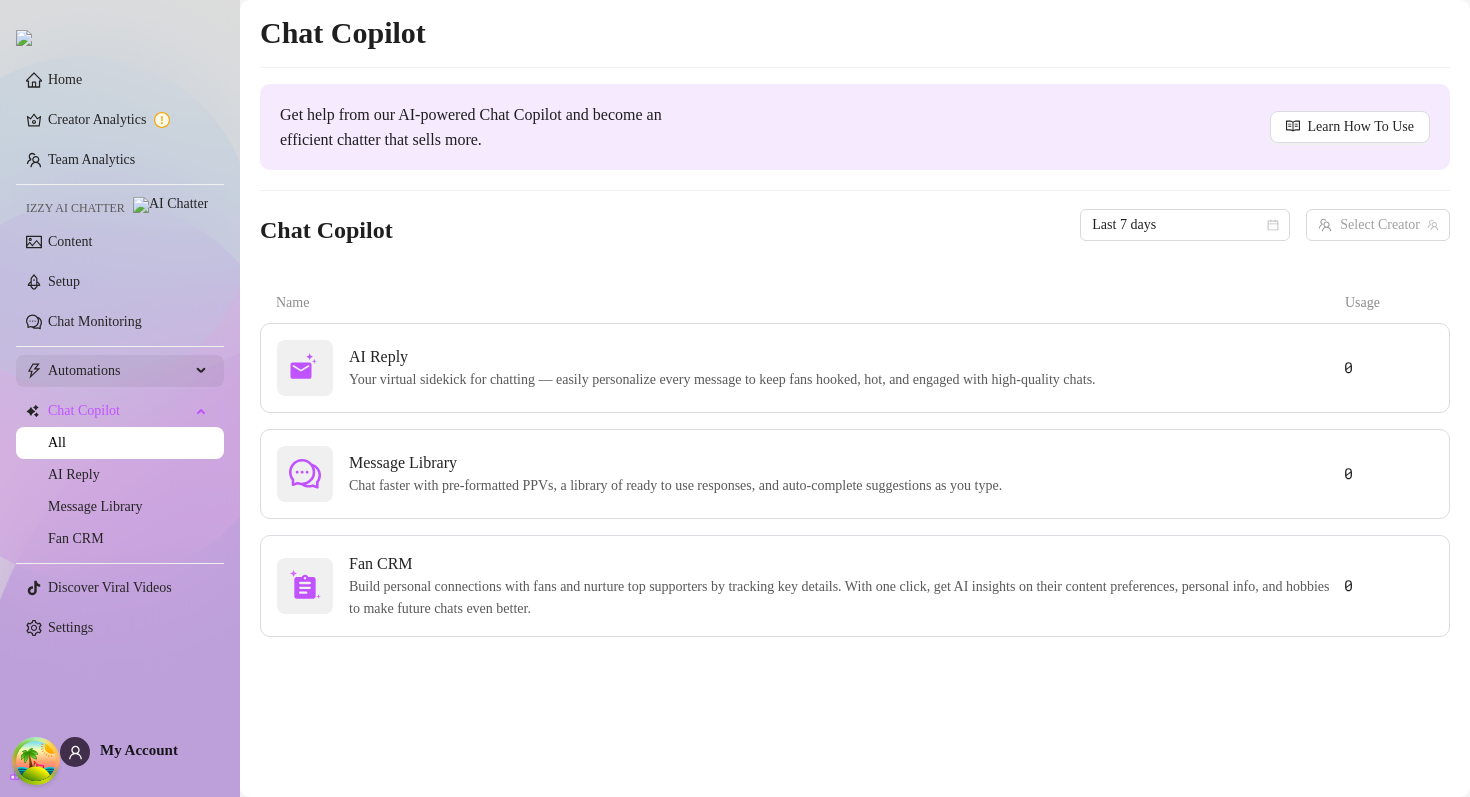 click on "Automations" at bounding box center [119, 371] 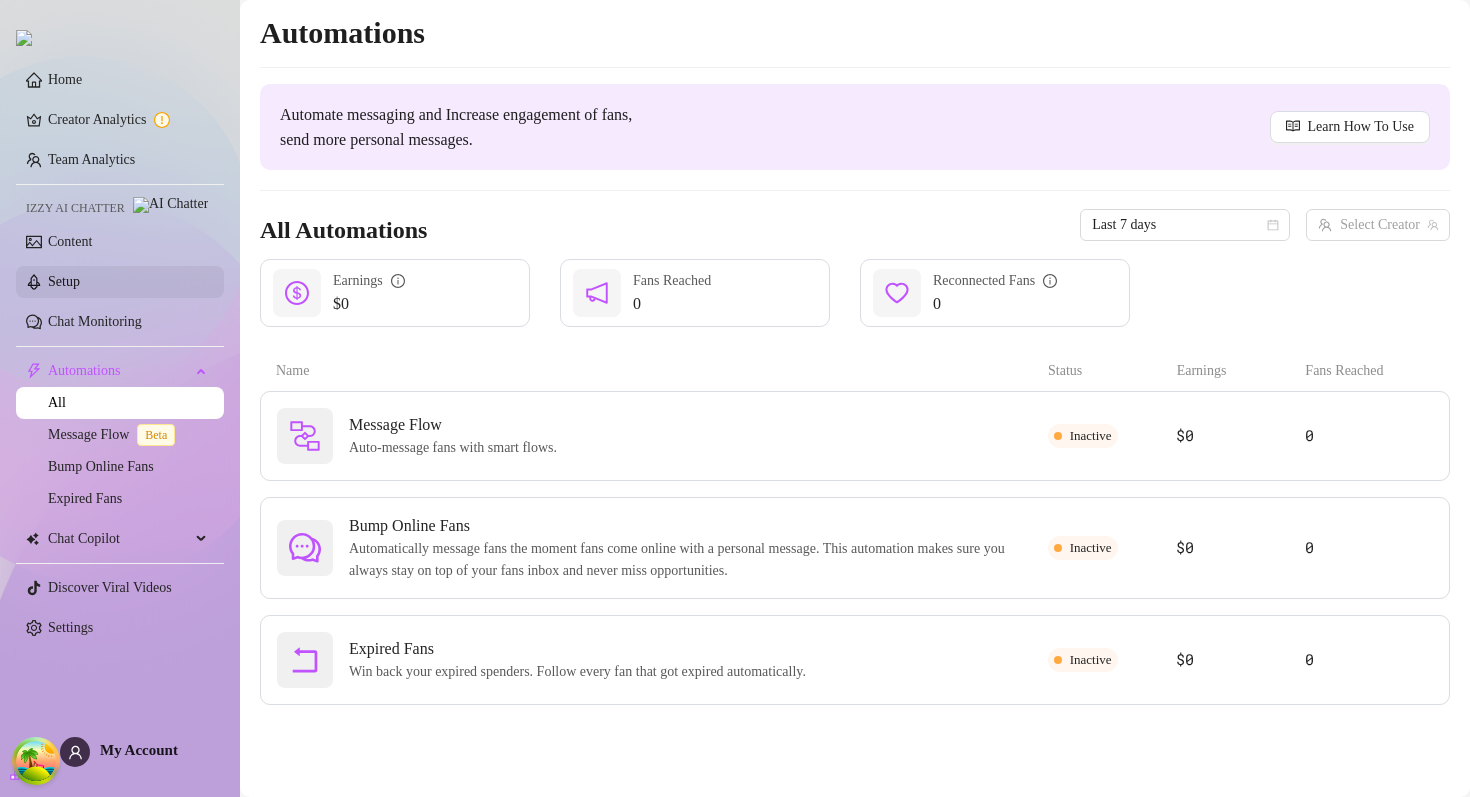 click on "Setup" at bounding box center (64, 281) 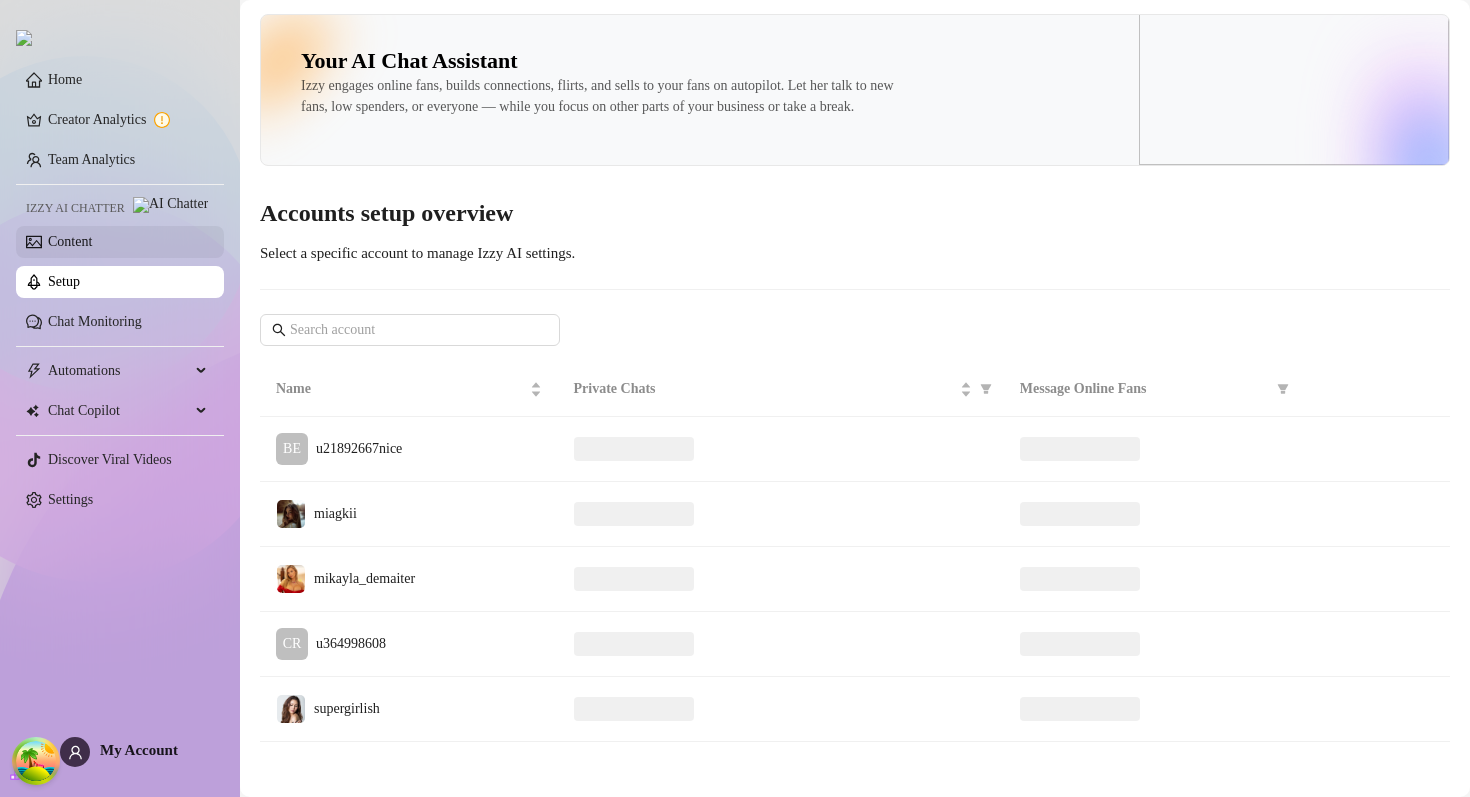 click on "Content" at bounding box center (70, 241) 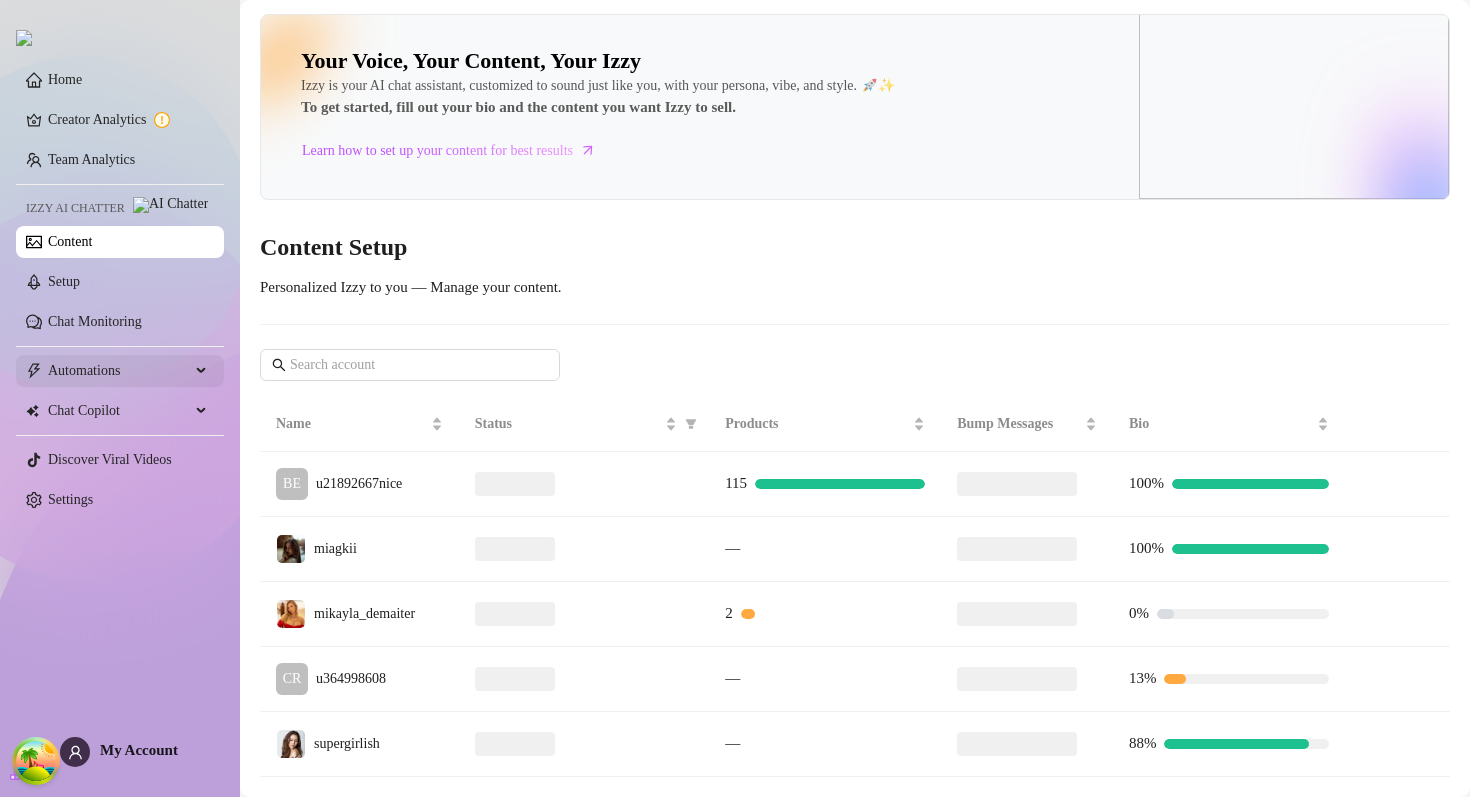 click on "Automations" at bounding box center [119, 371] 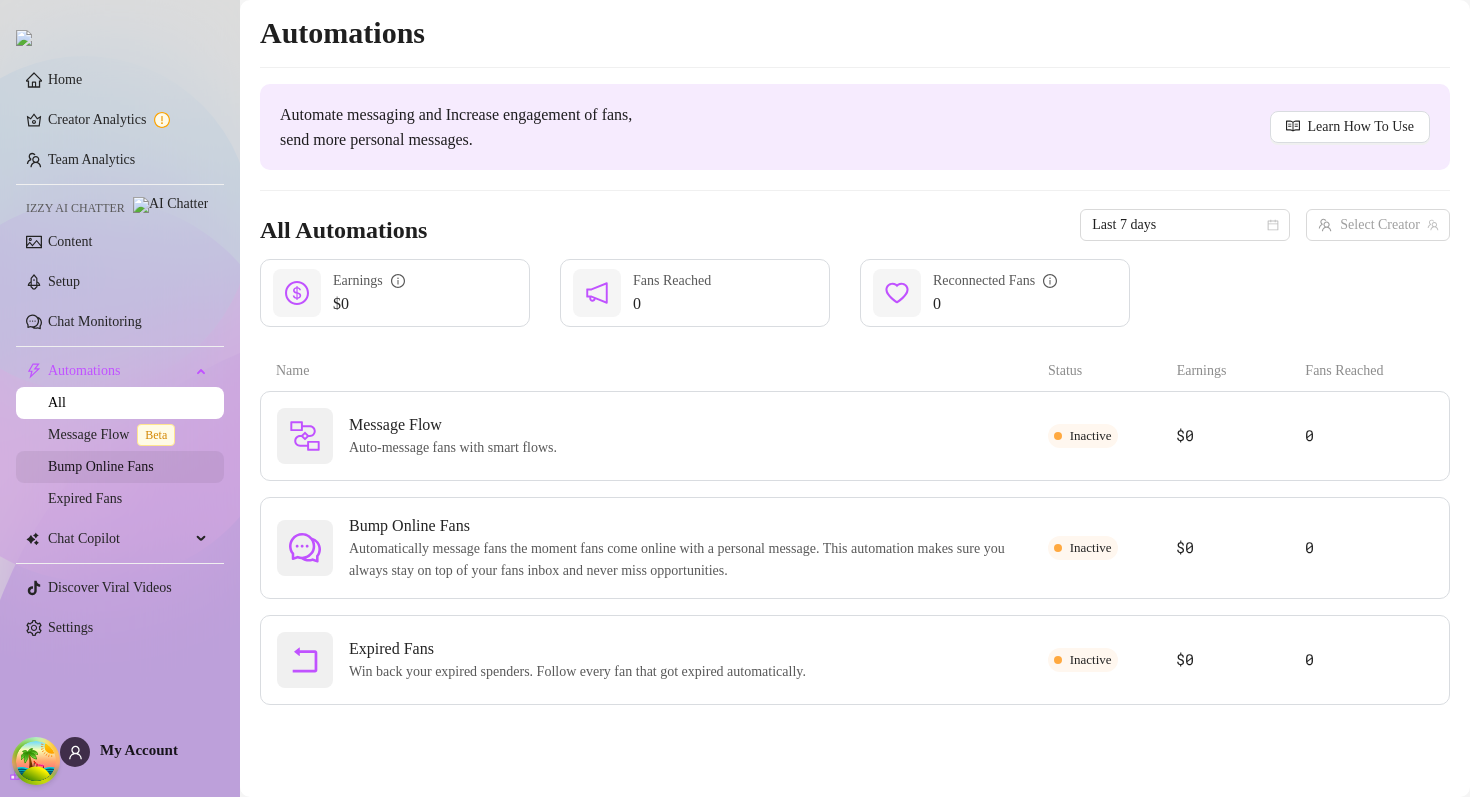 click on "Bump Online Fans" at bounding box center (101, 466) 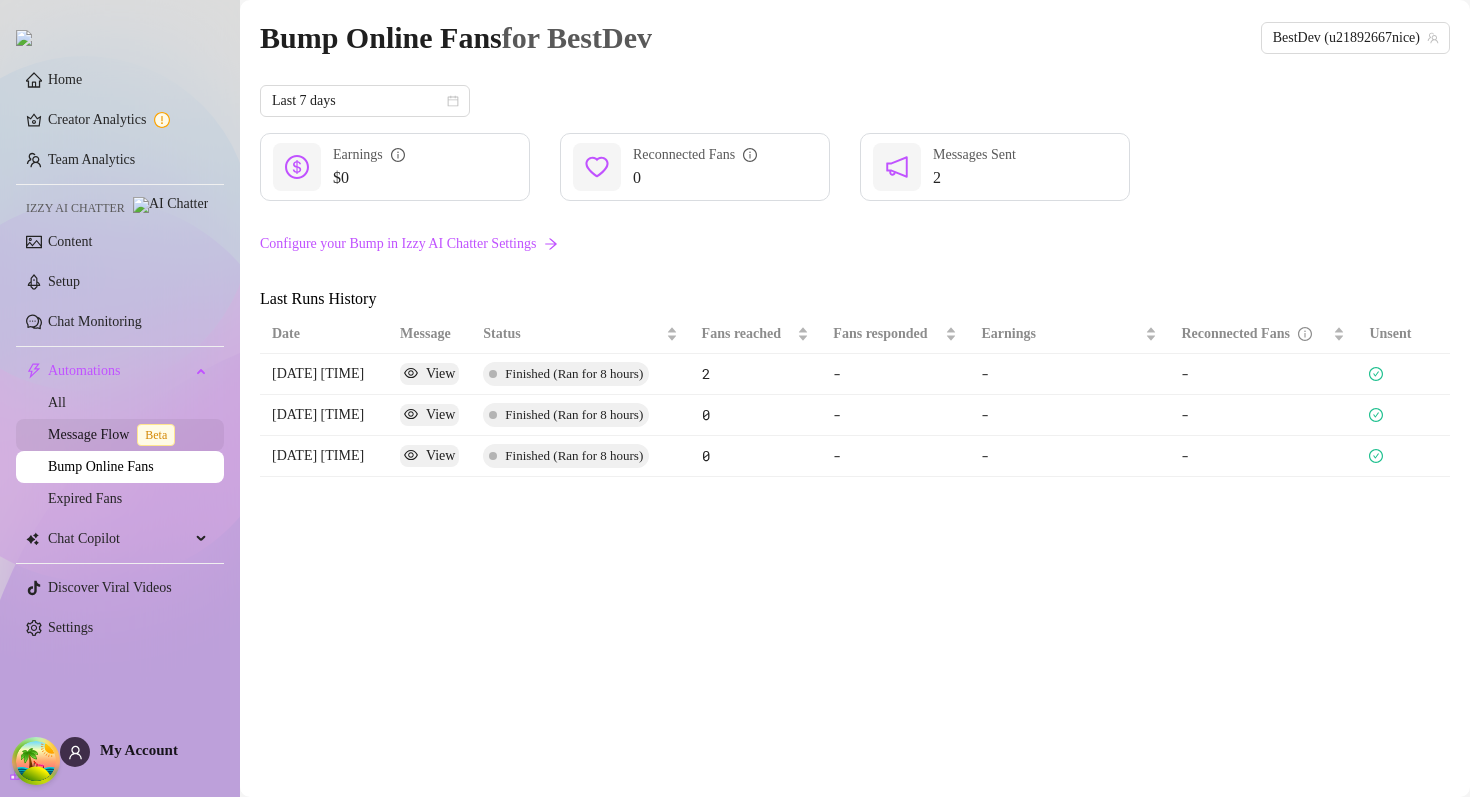 click on "Message Flow Beta" at bounding box center (115, 434) 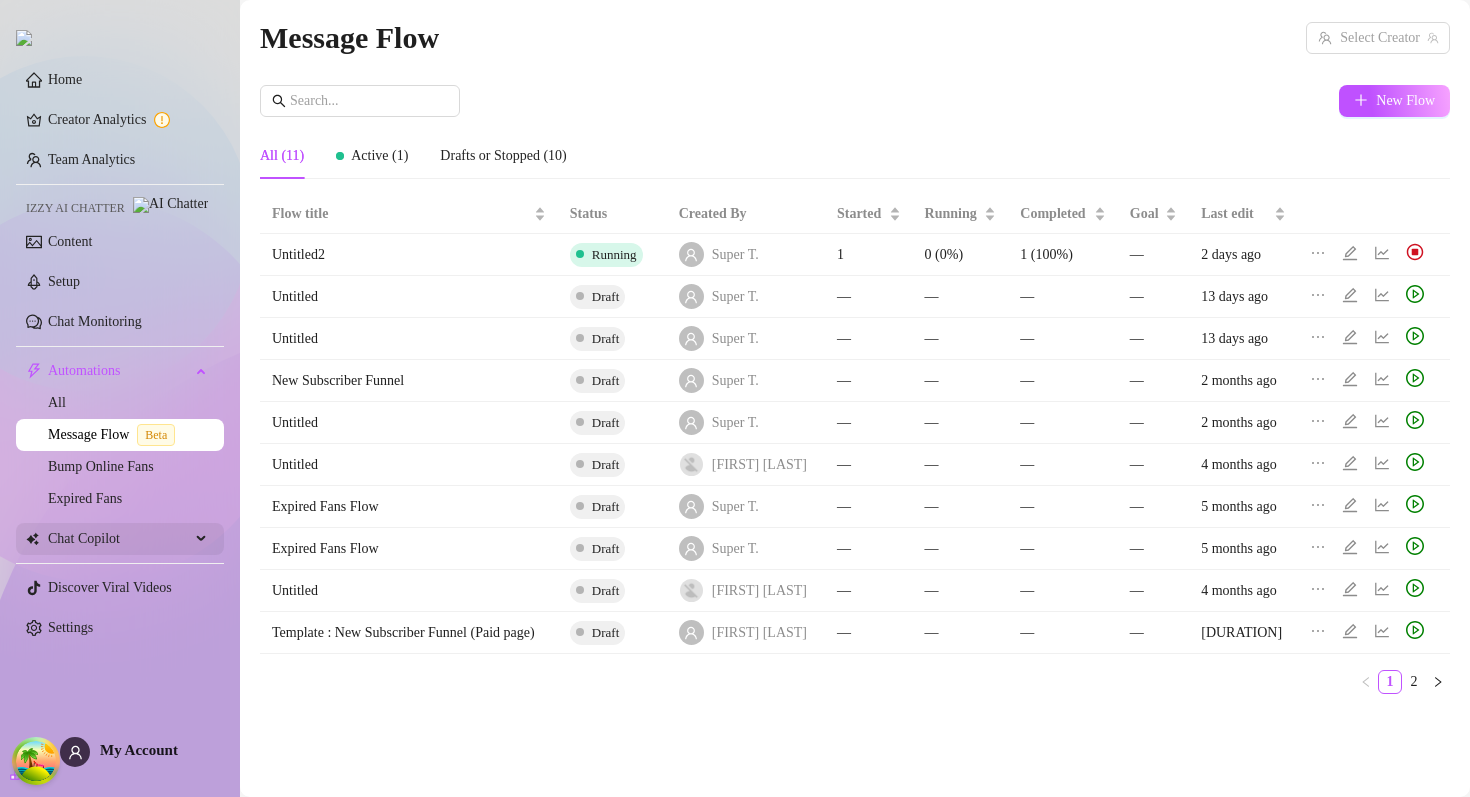 click on "Chat Copilot" at bounding box center [119, 539] 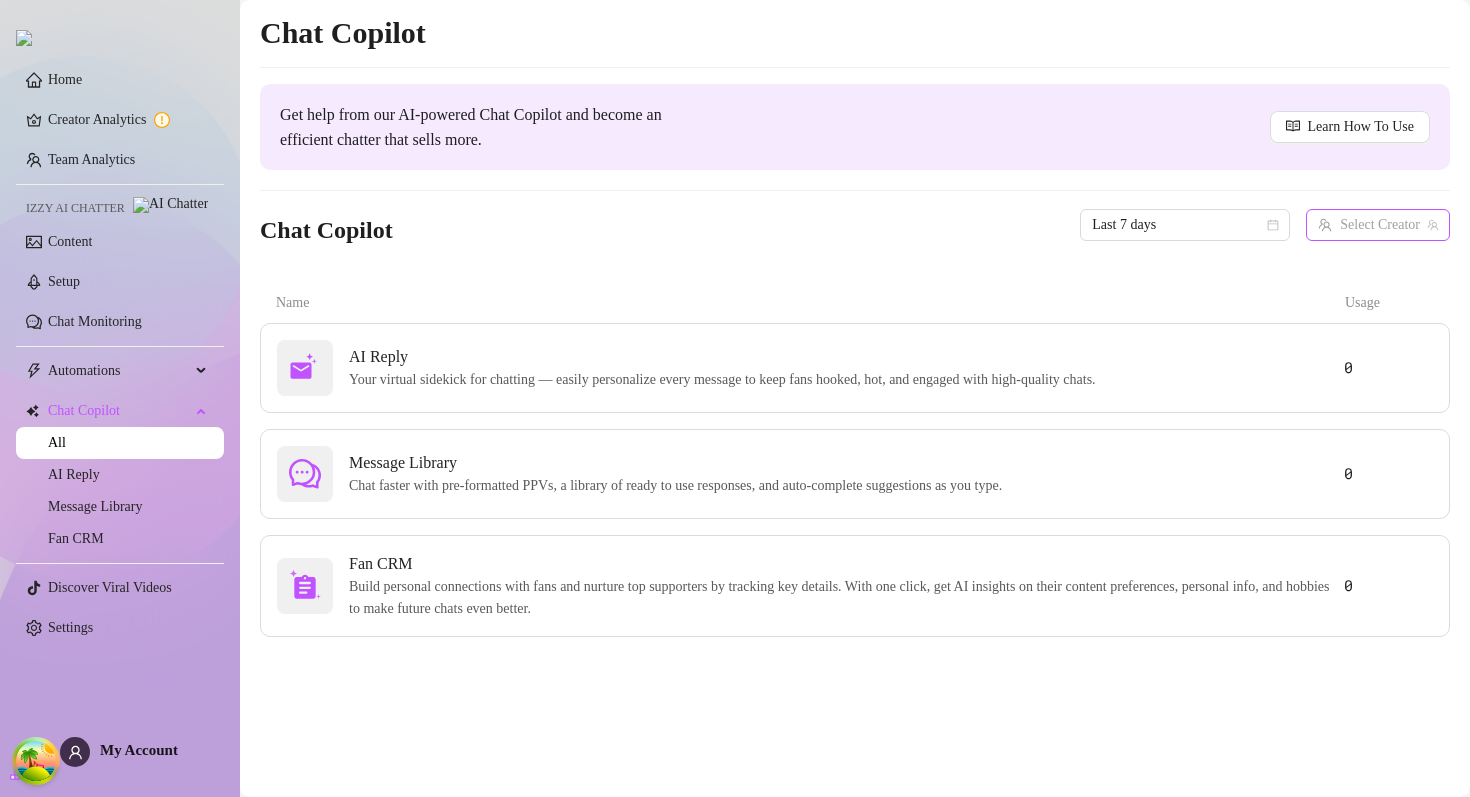 click at bounding box center [1369, 225] 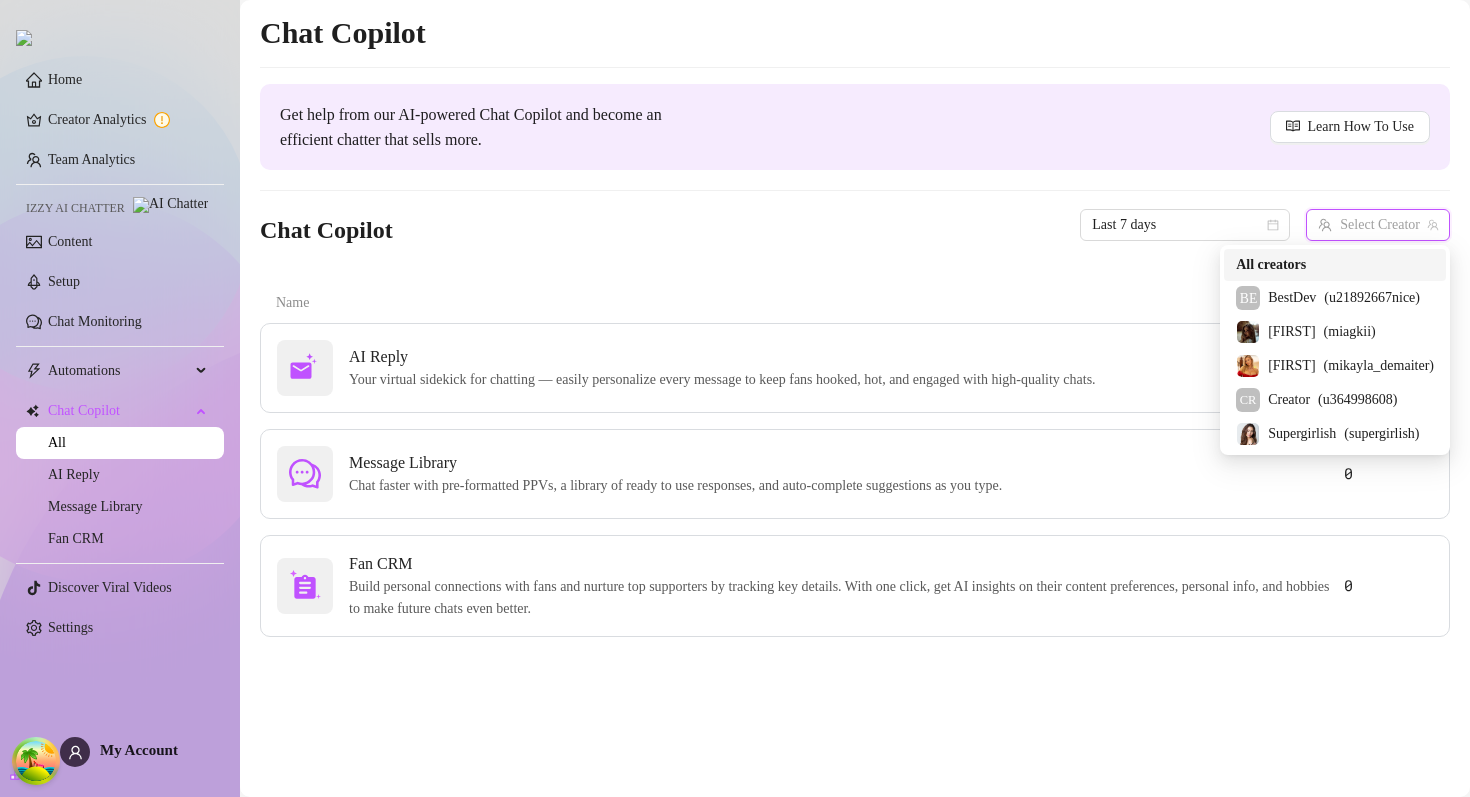click on "All creators" at bounding box center (1271, 265) 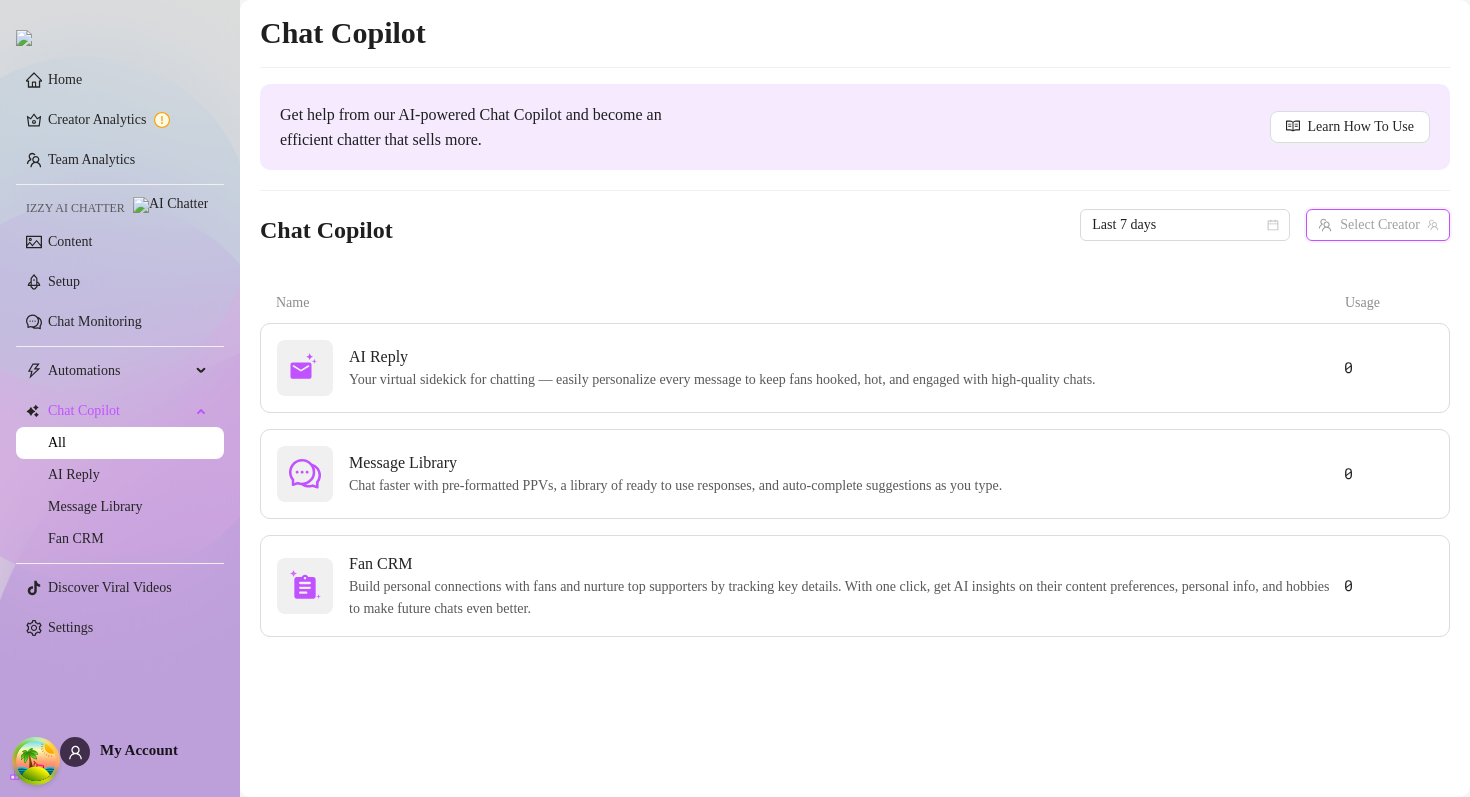 click at bounding box center (1369, 225) 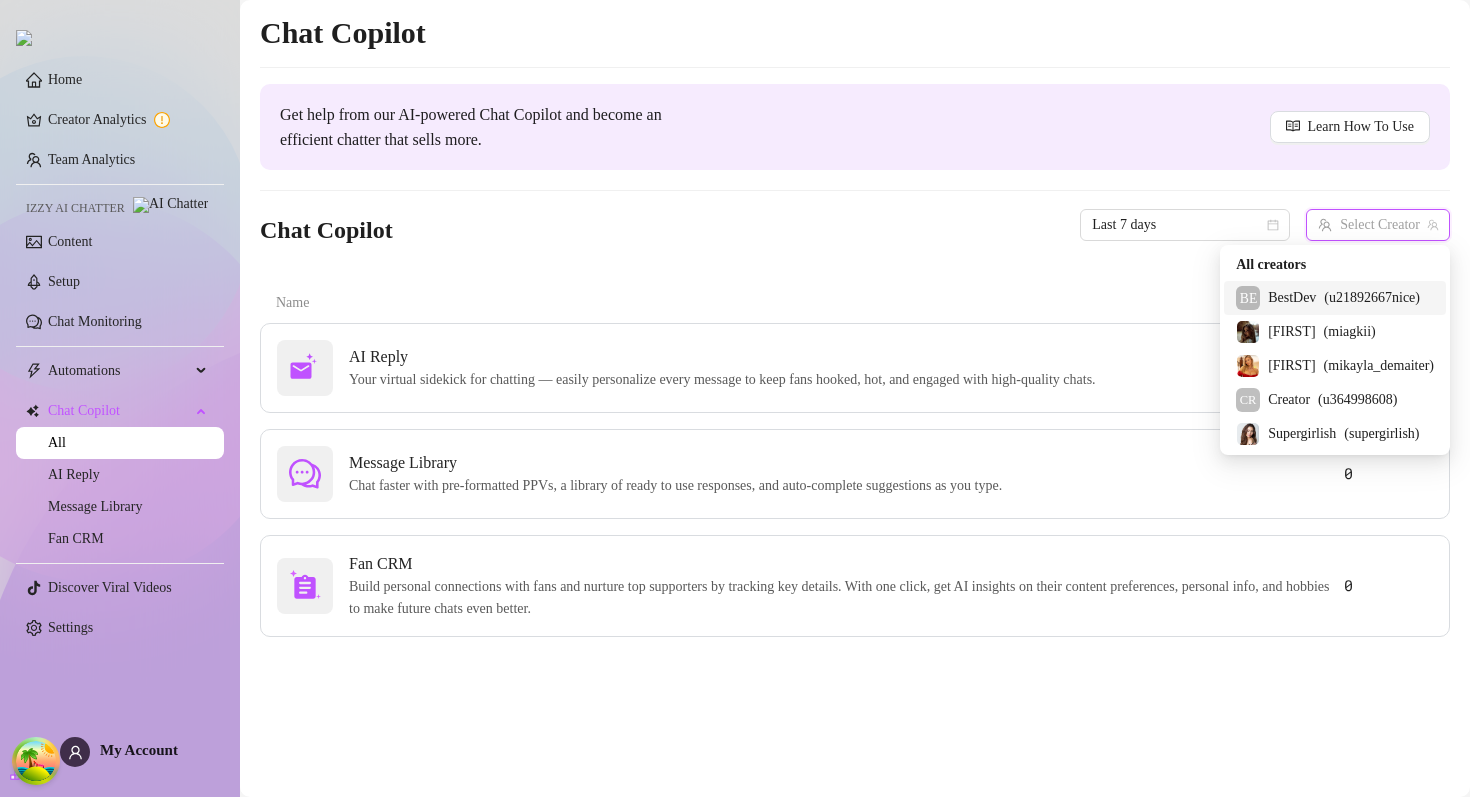 click on "BestDev" at bounding box center [1292, 298] 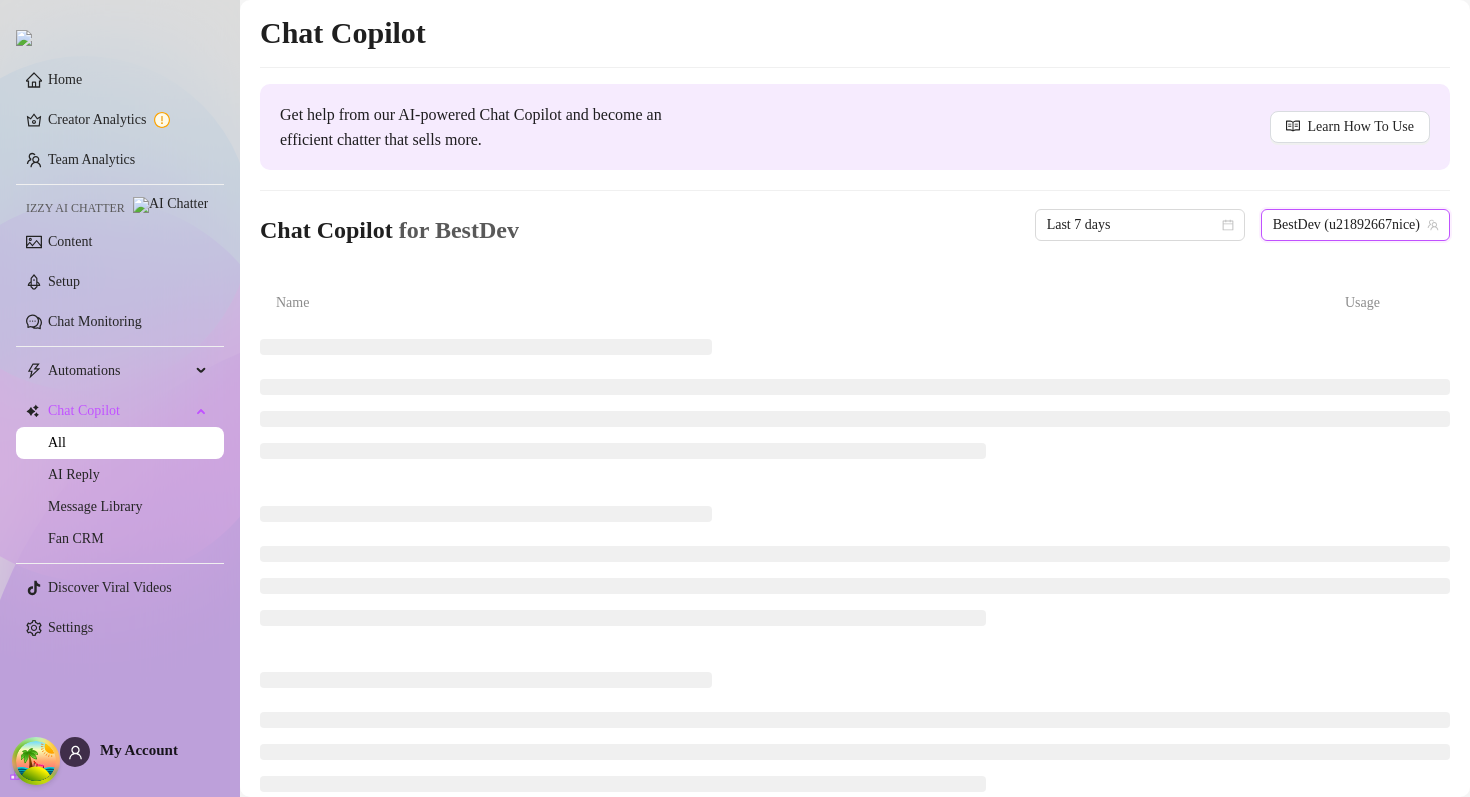 click on "BestDev (u21892667nice)" at bounding box center (1355, 225) 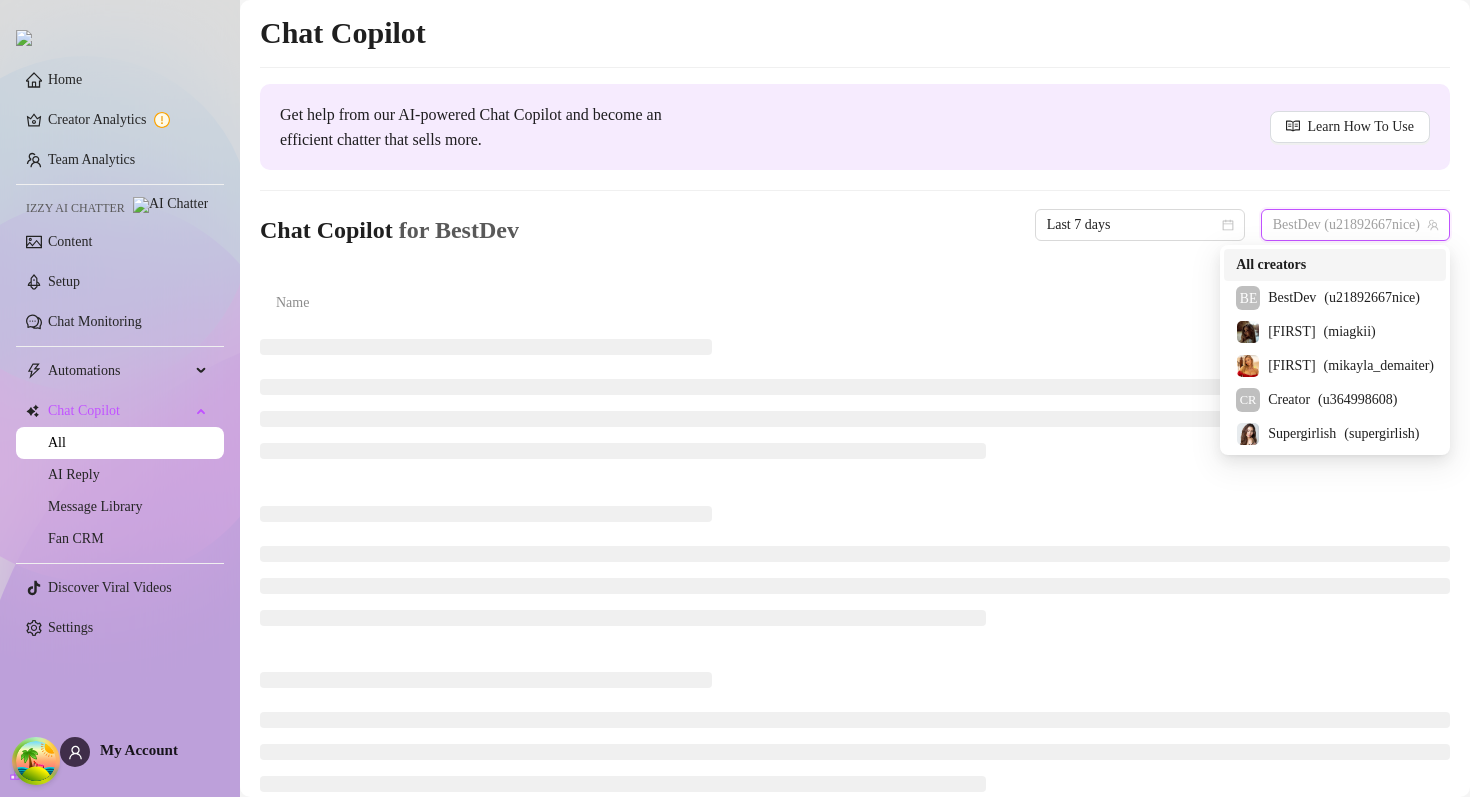 click on "All creators" at bounding box center (1271, 265) 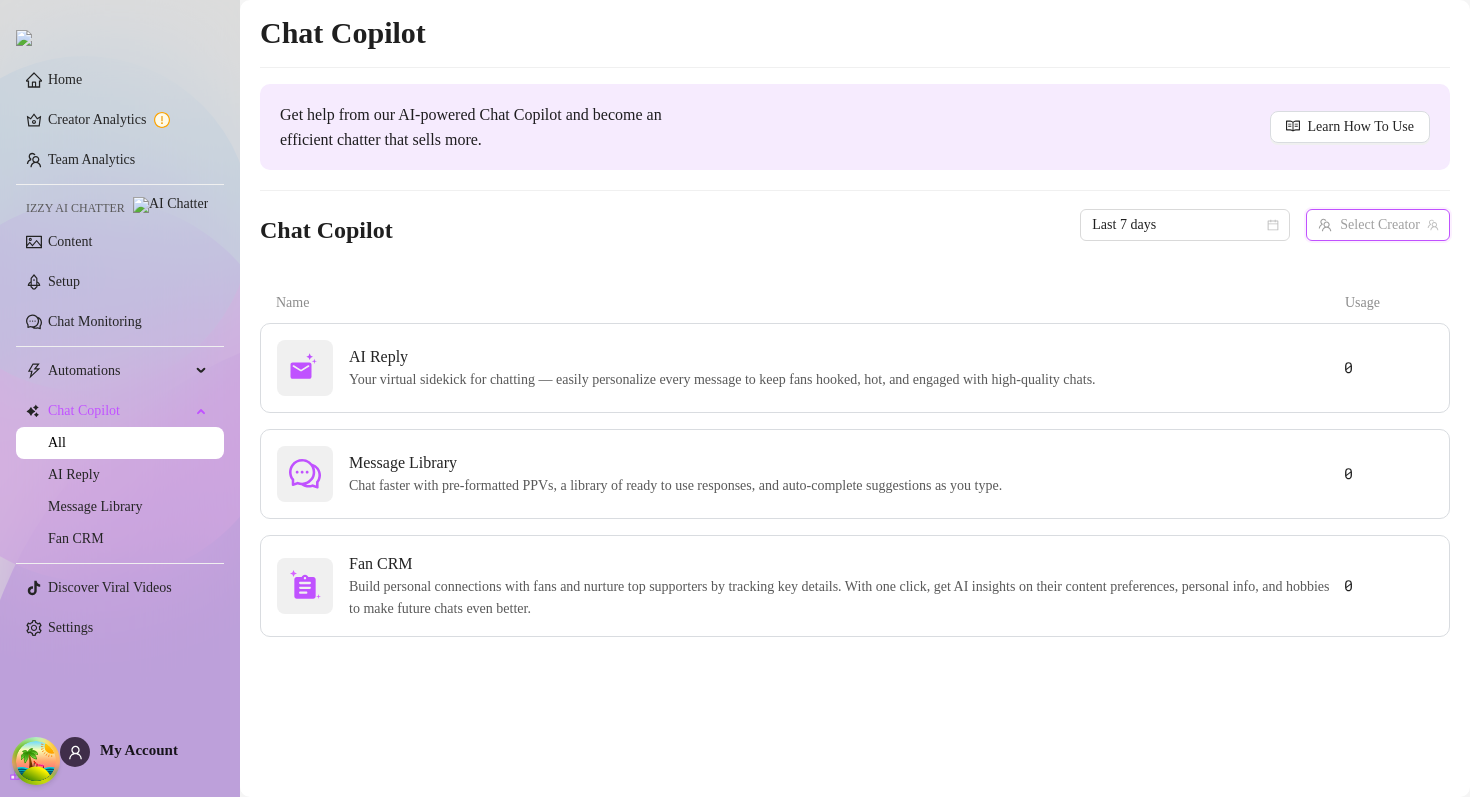 click at bounding box center (1369, 225) 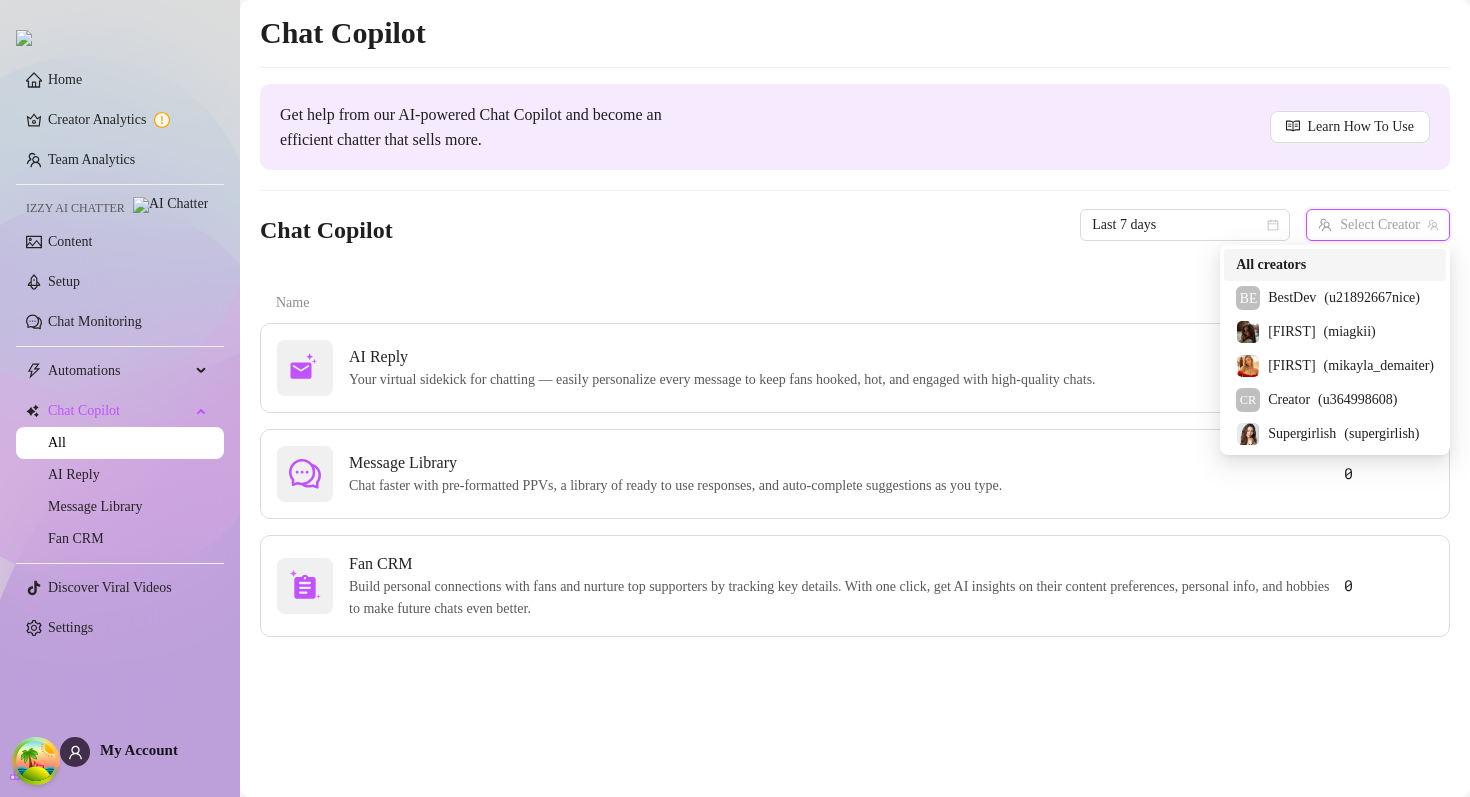 click on "All creators" at bounding box center [1335, 265] 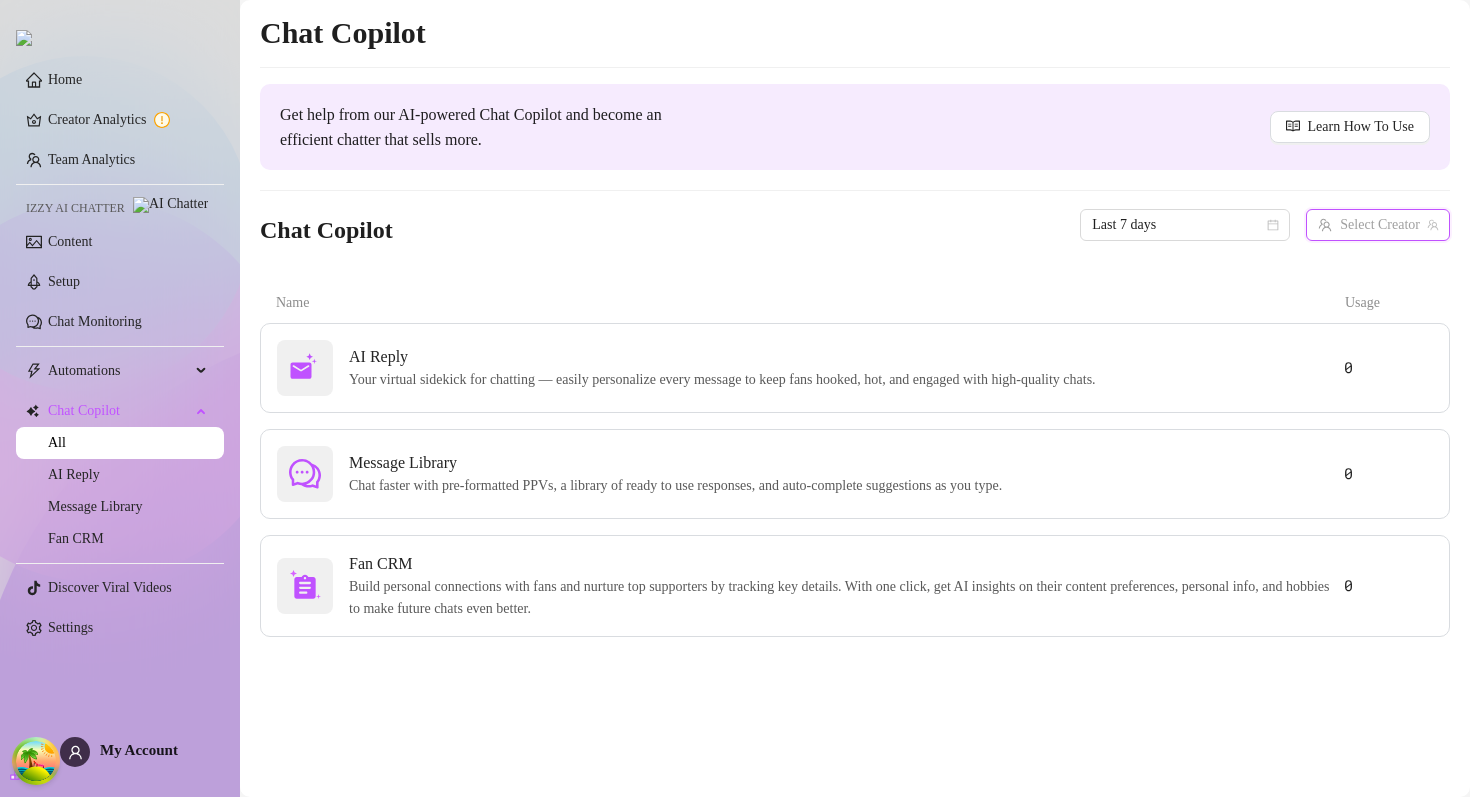 click at bounding box center [1369, 225] 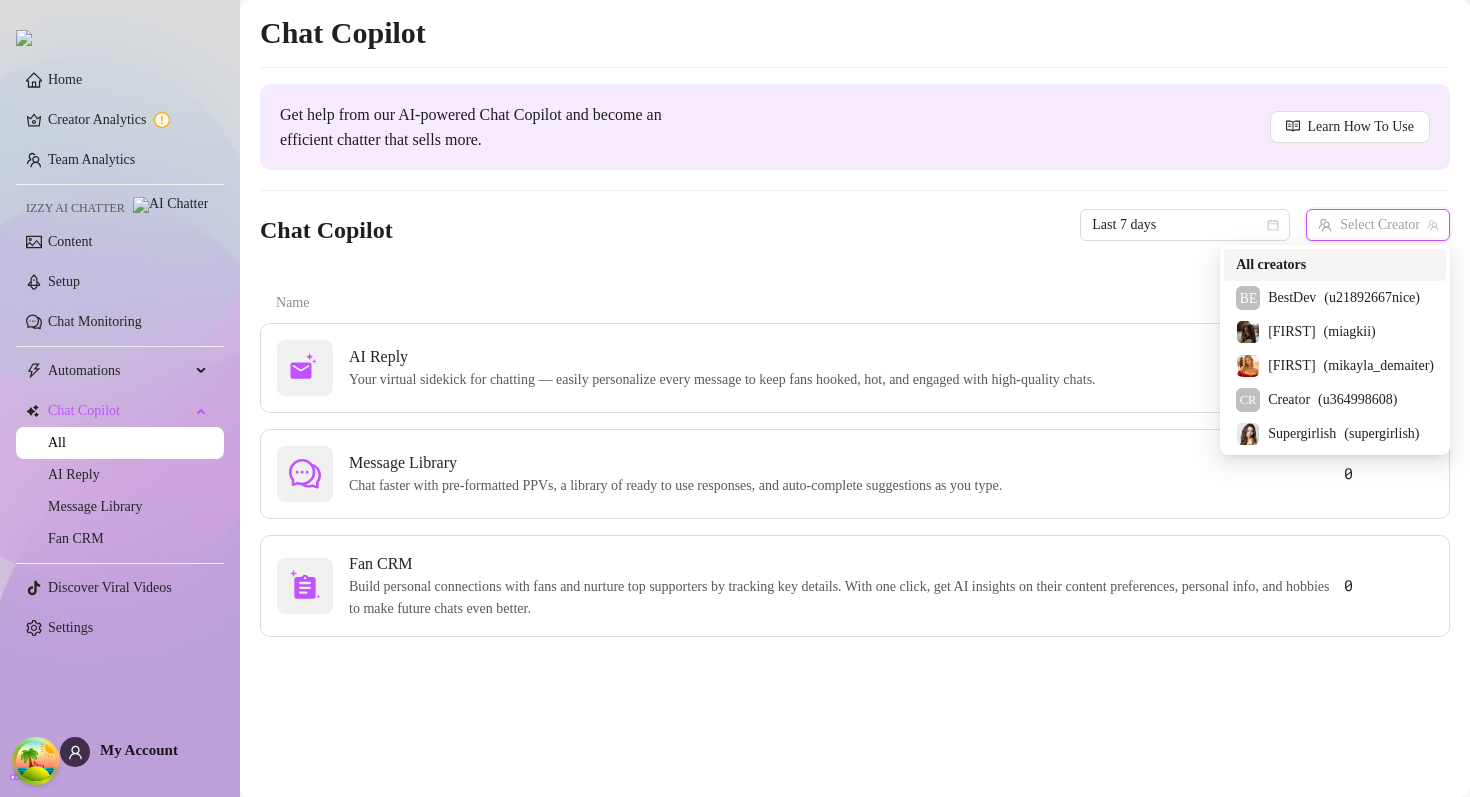 click on "All creators" at bounding box center [1271, 265] 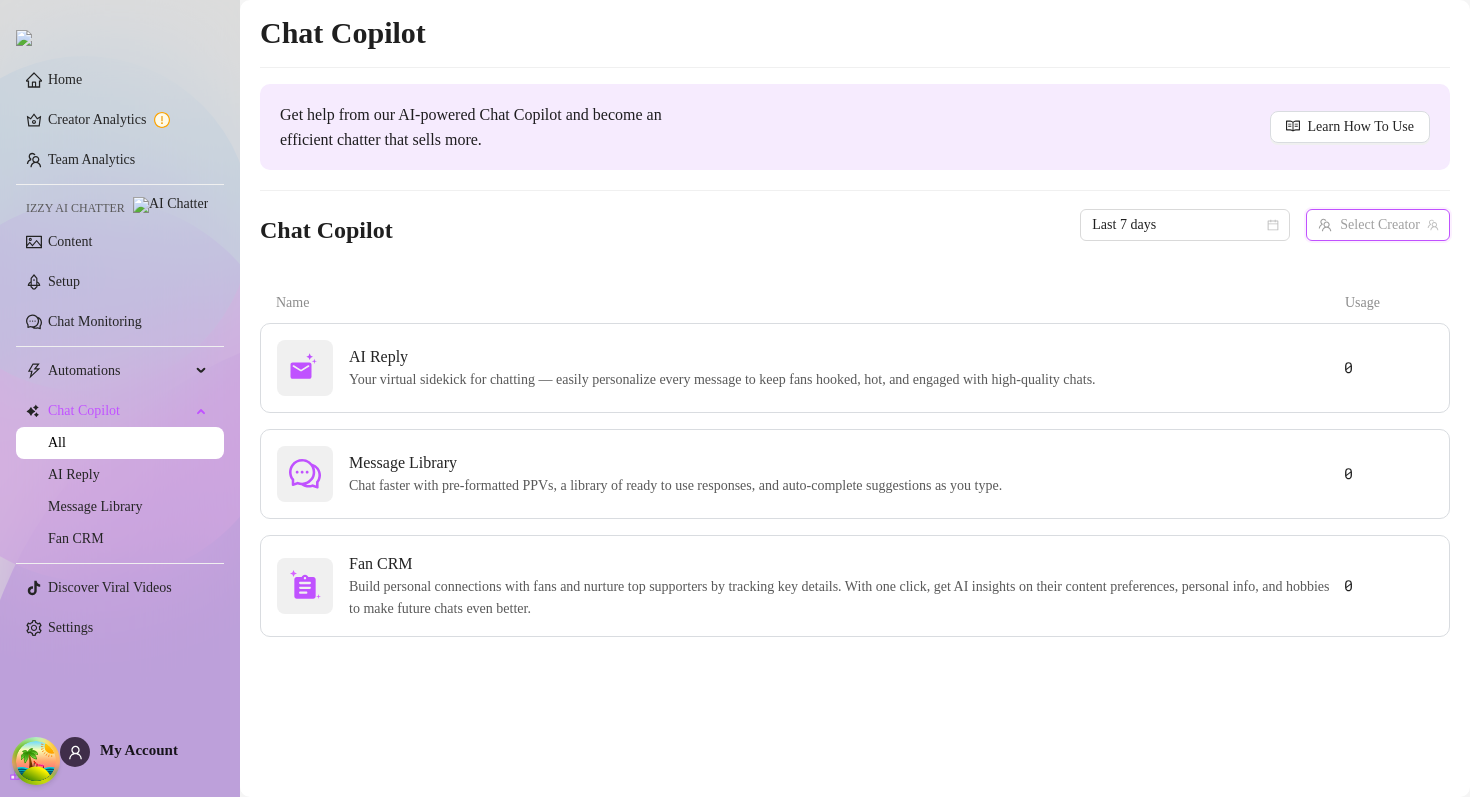 click on "Chat Copilot   Last 7 days Select Creator" at bounding box center (855, 225) 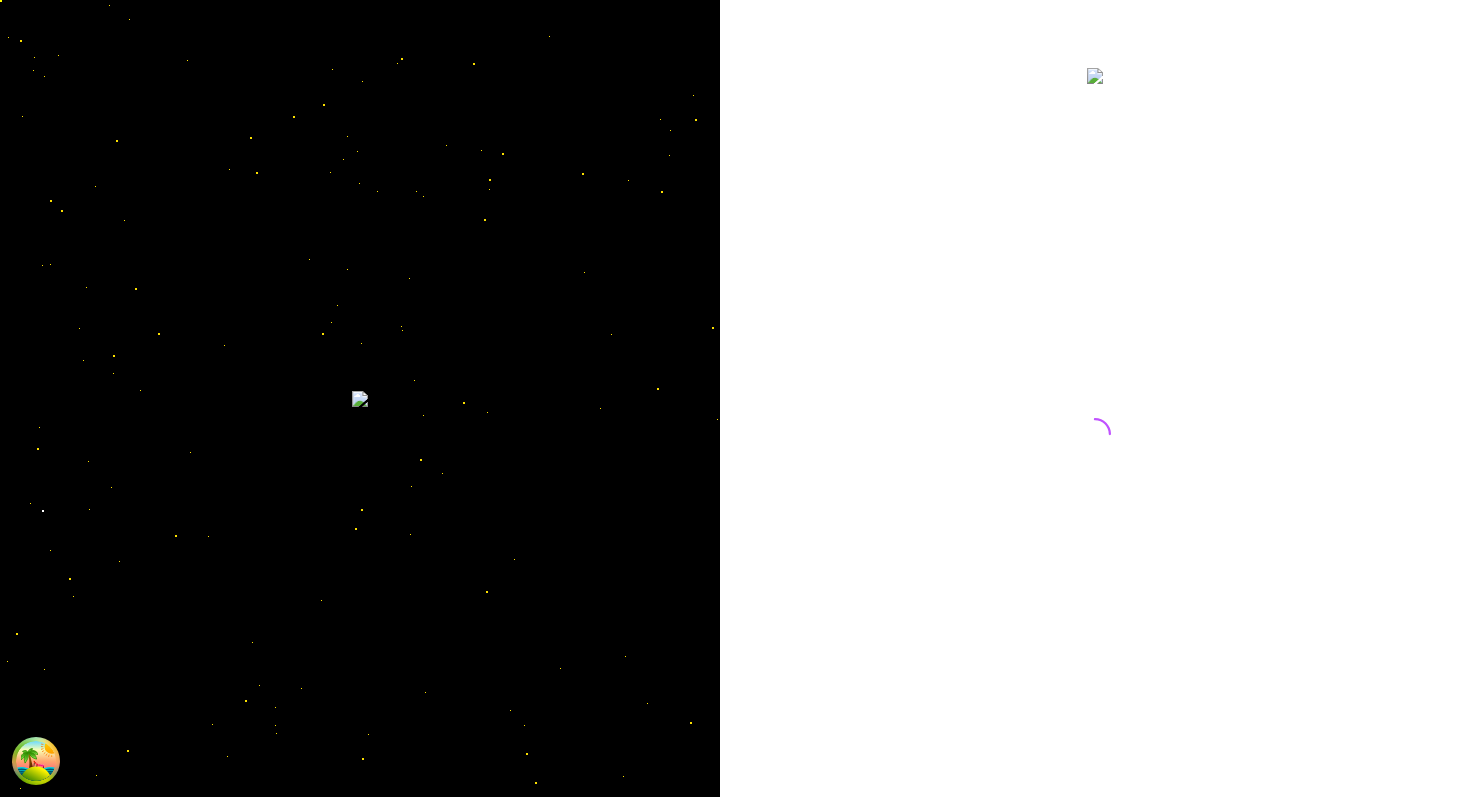 scroll, scrollTop: 0, scrollLeft: 0, axis: both 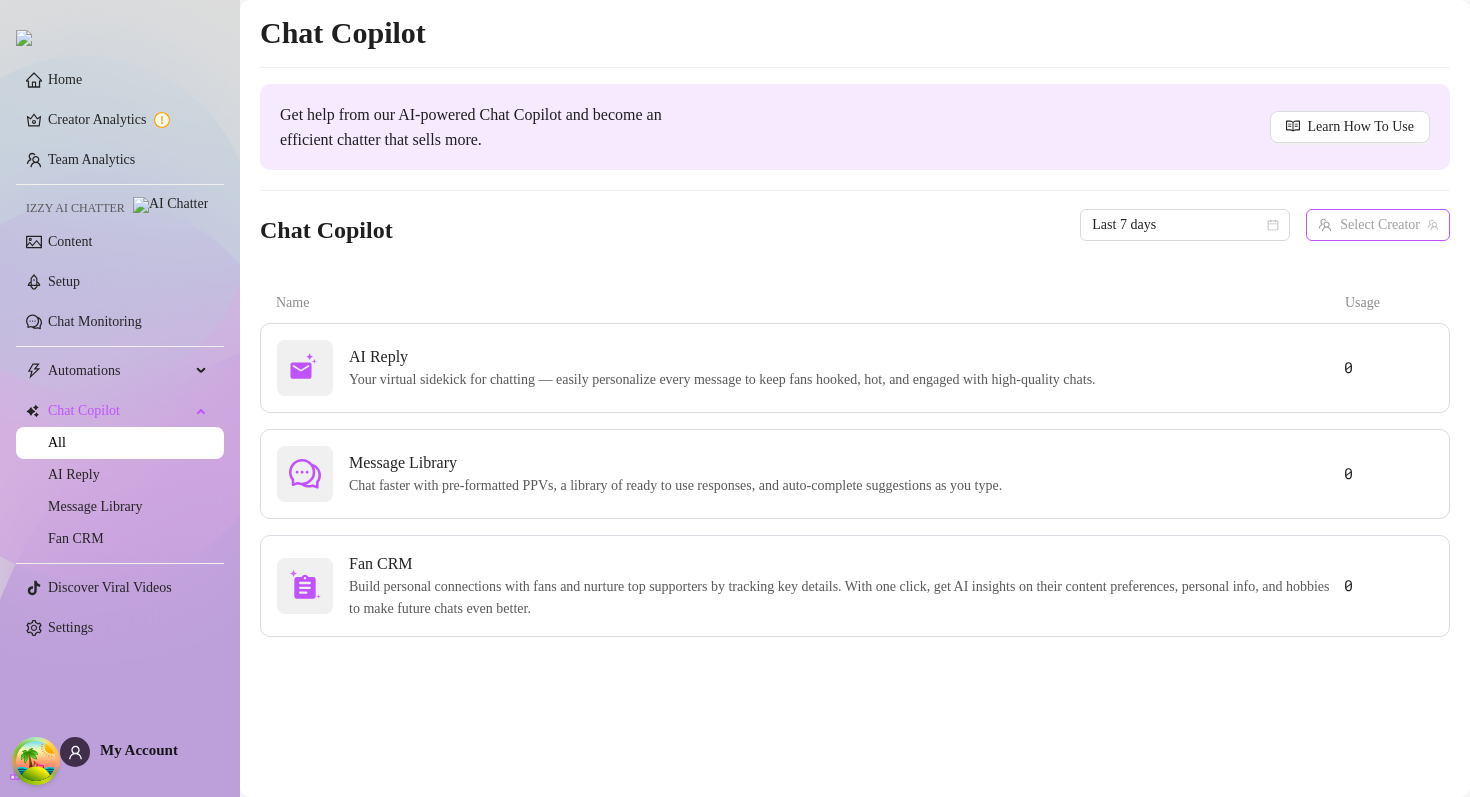 click at bounding box center [1369, 225] 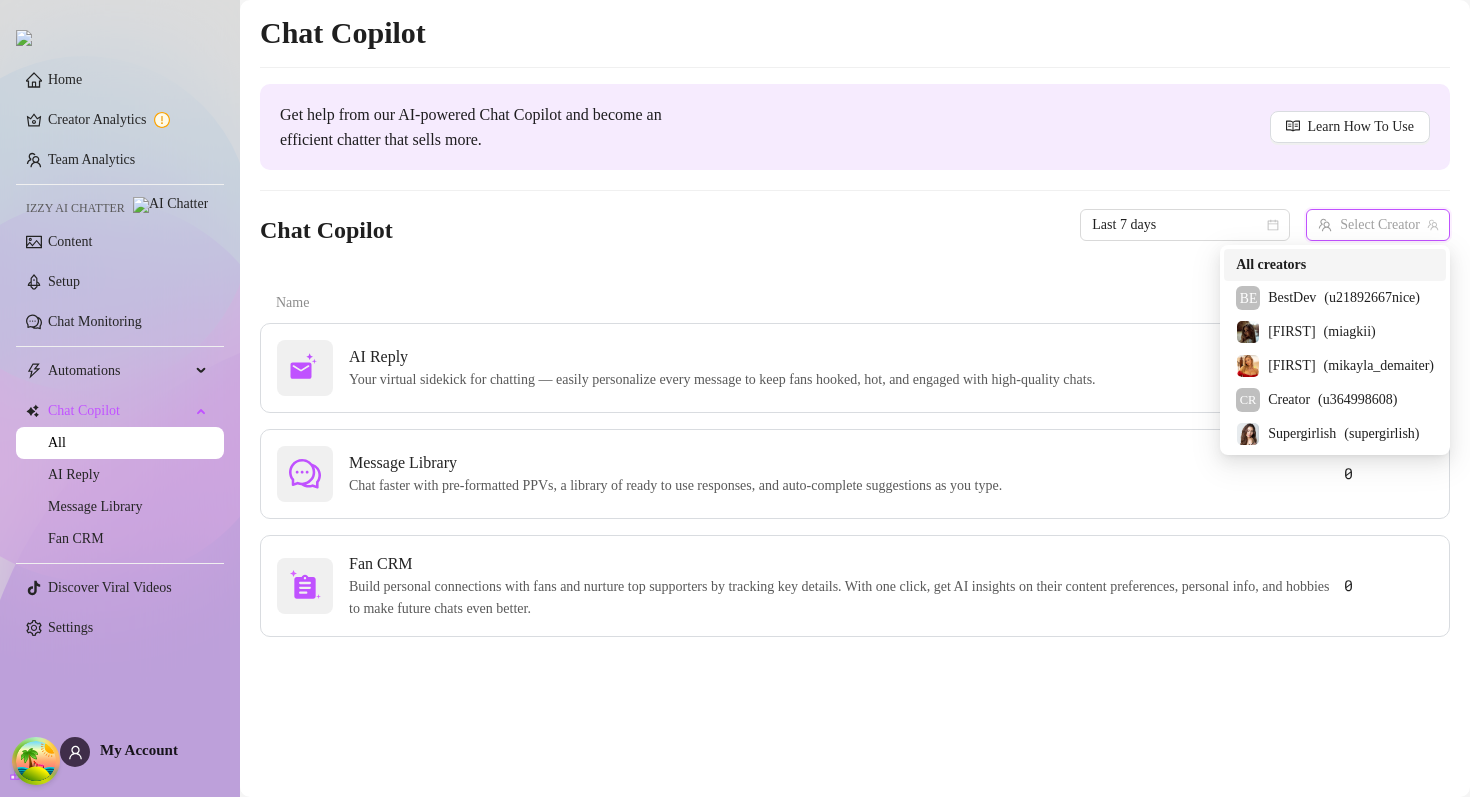 click on "All creators" at bounding box center (1271, 265) 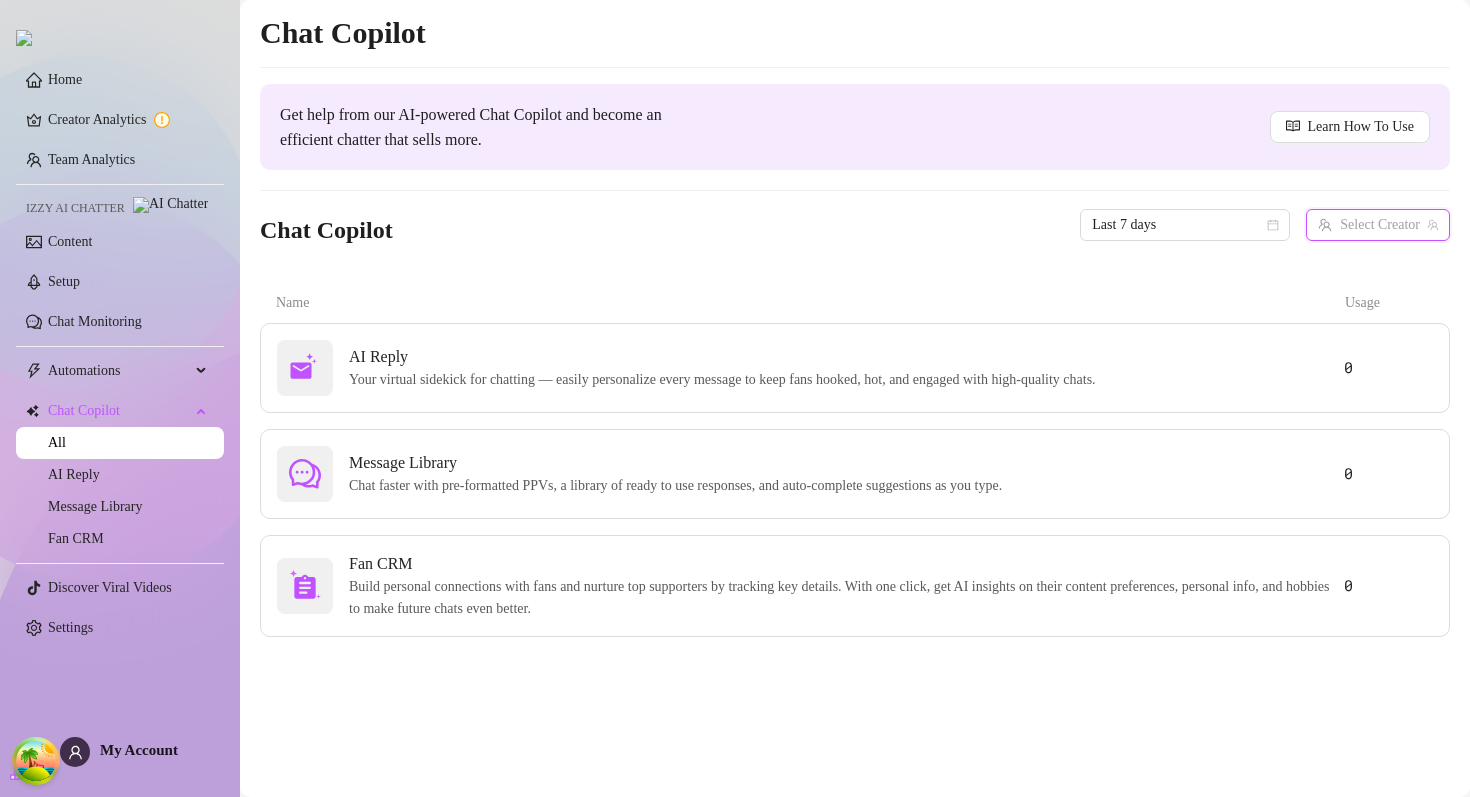click at bounding box center [1369, 225] 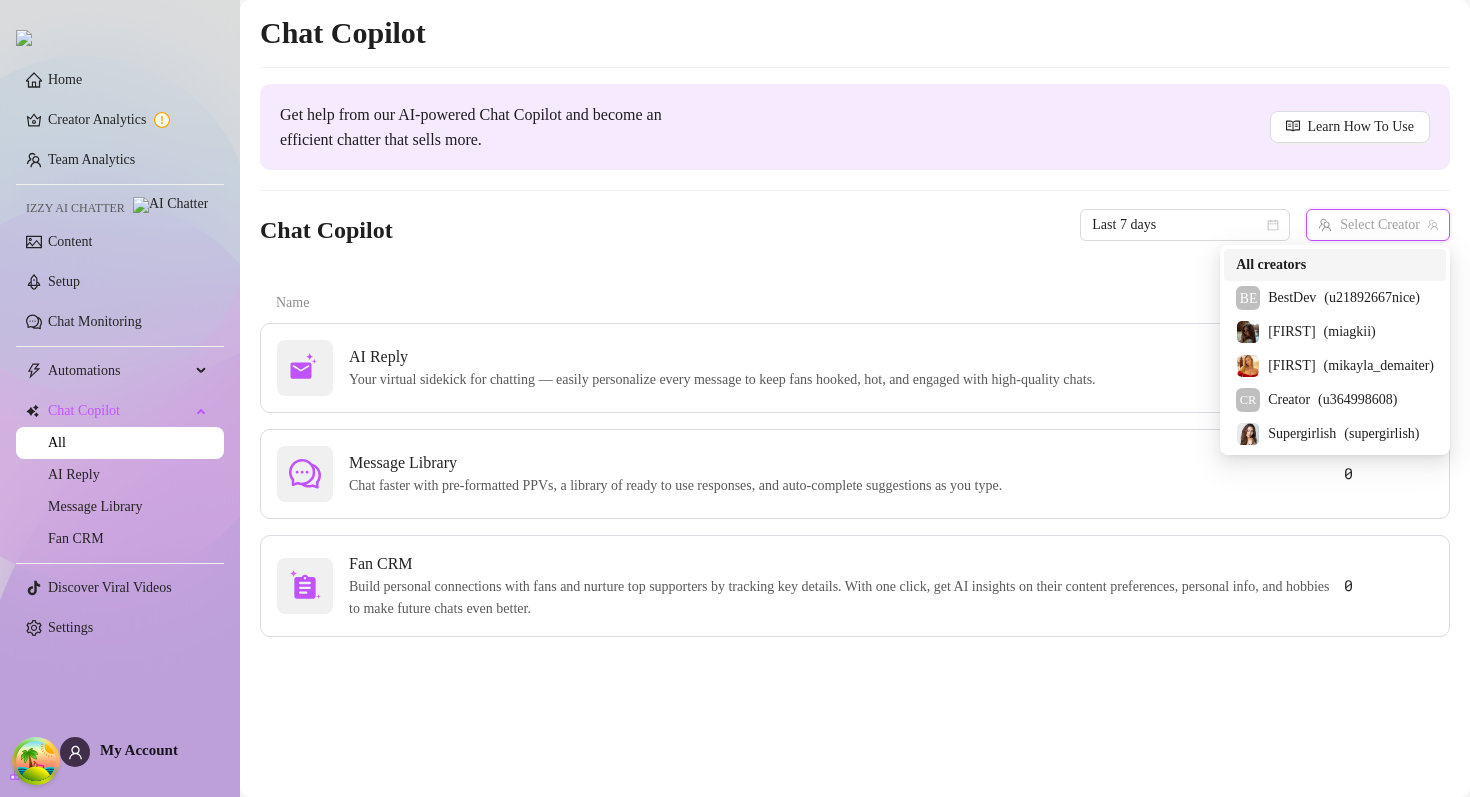 click on "All creators" at bounding box center (1271, 265) 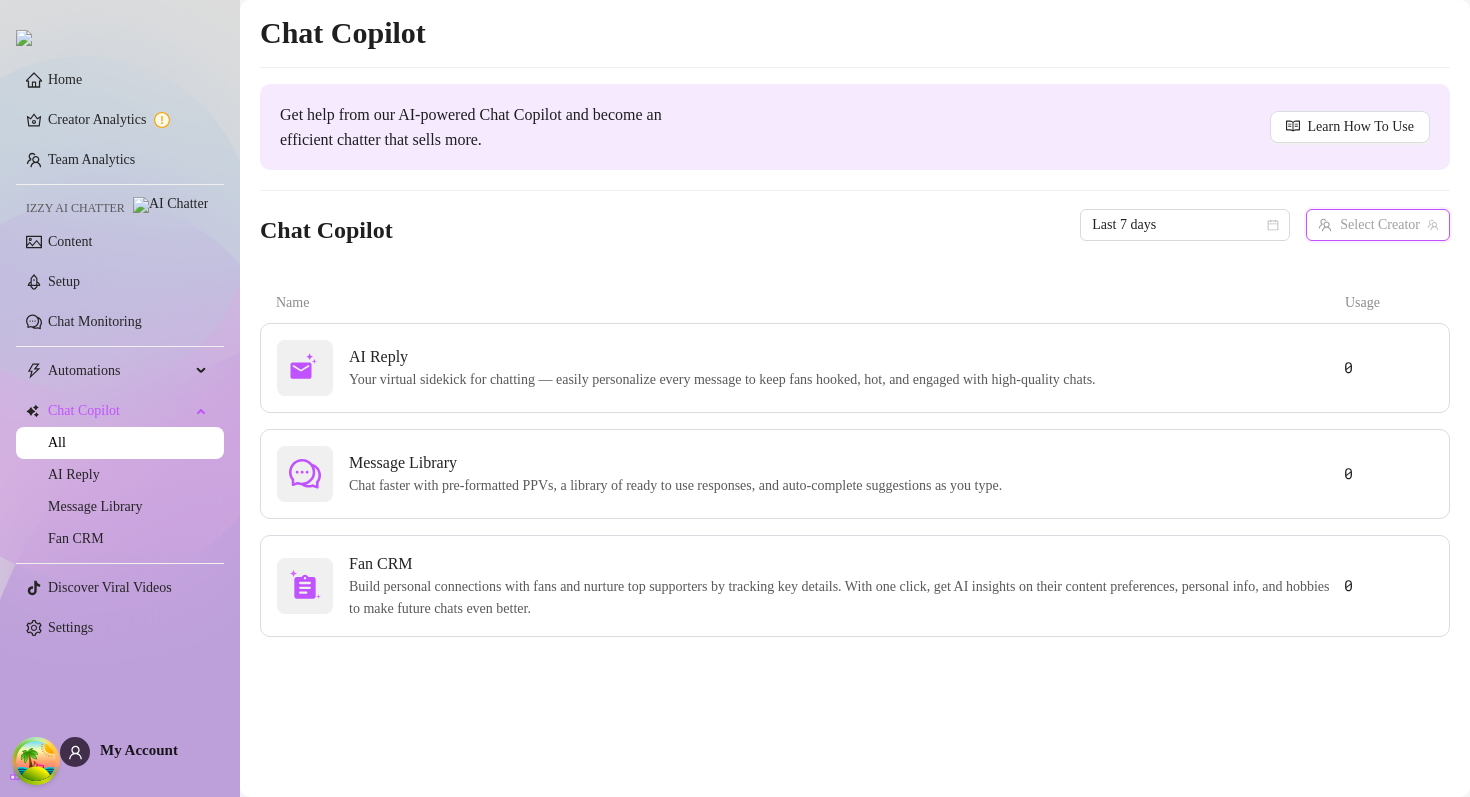 click at bounding box center (1369, 225) 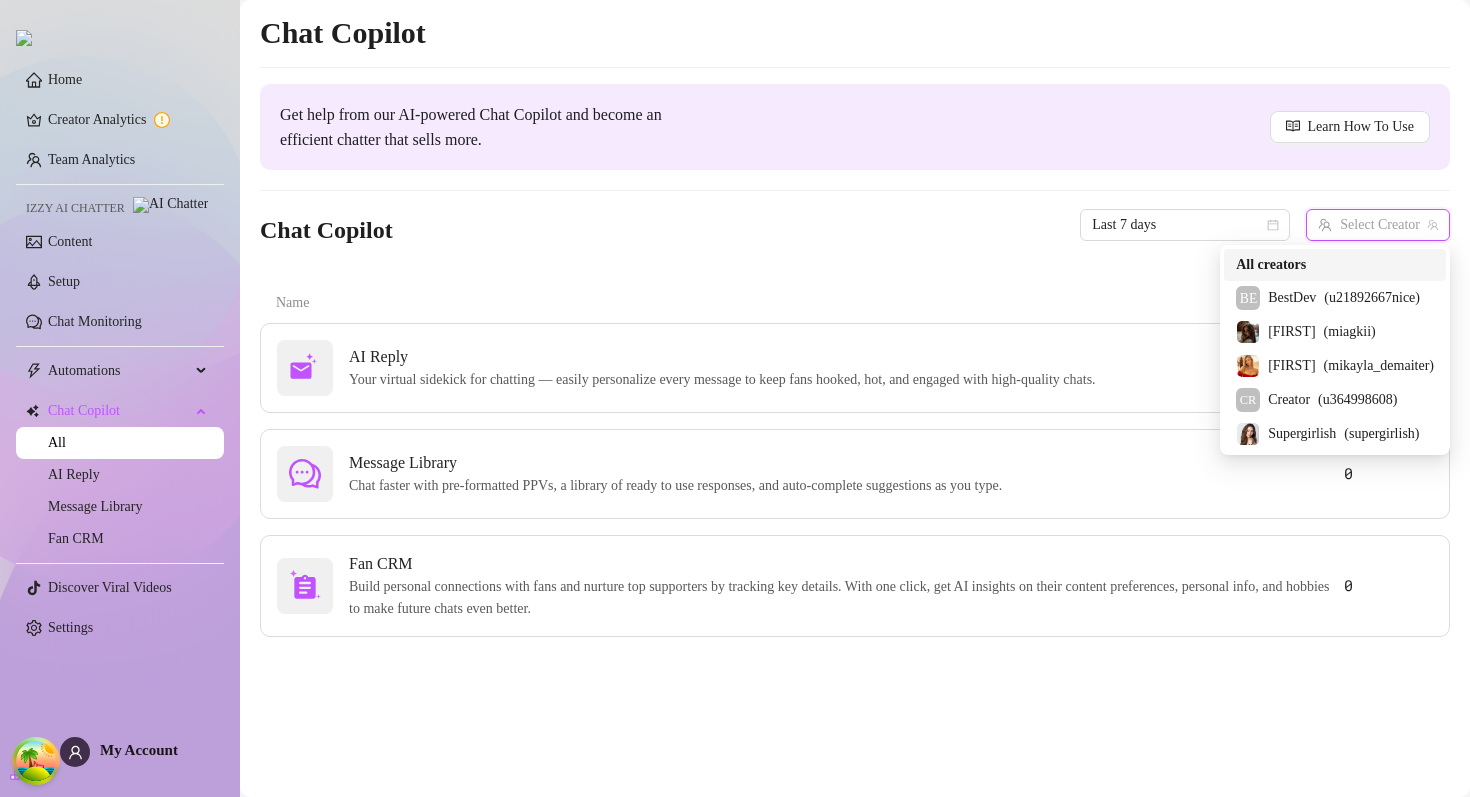click on "All creators" at bounding box center (1271, 265) 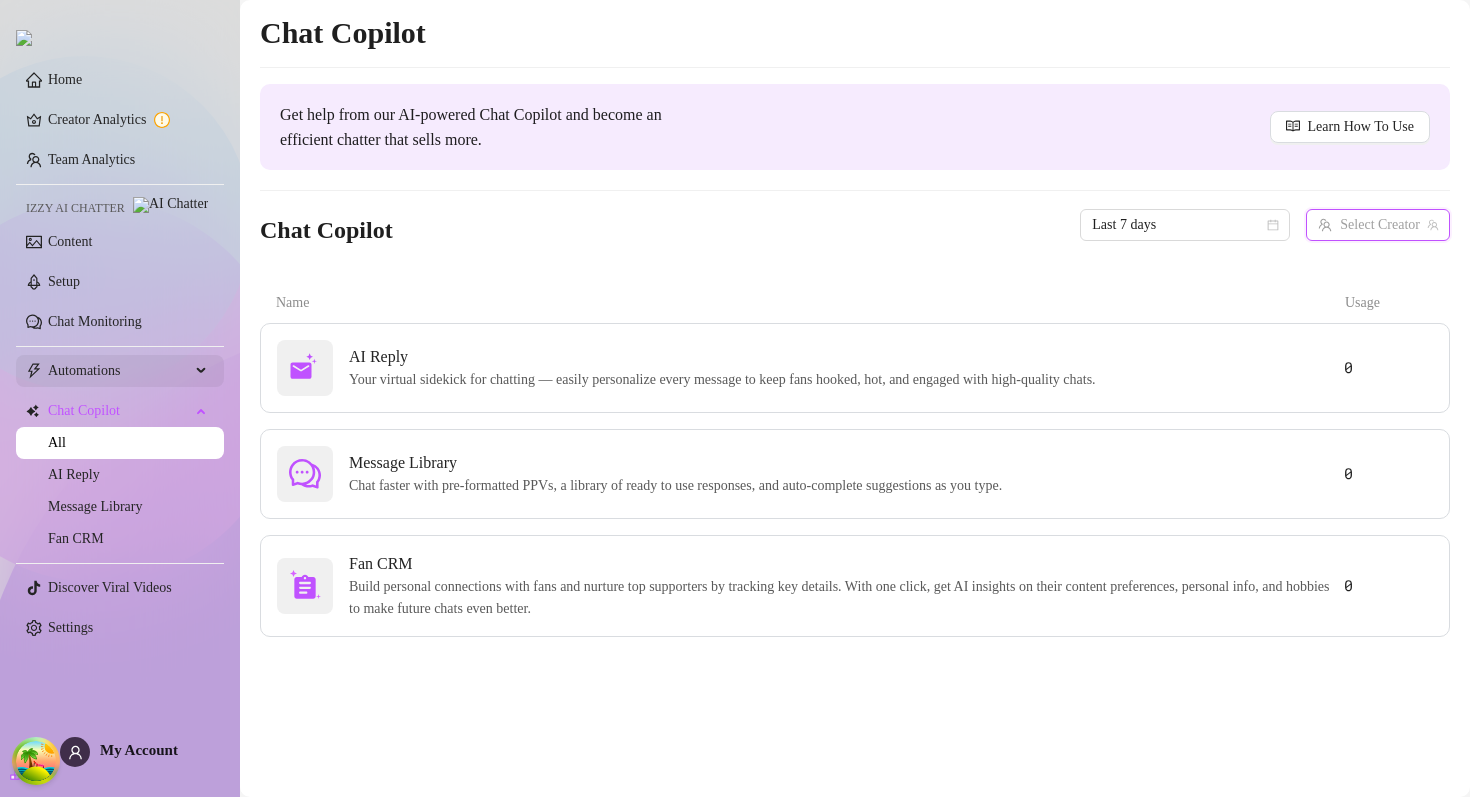 click on "Automations" at bounding box center [119, 371] 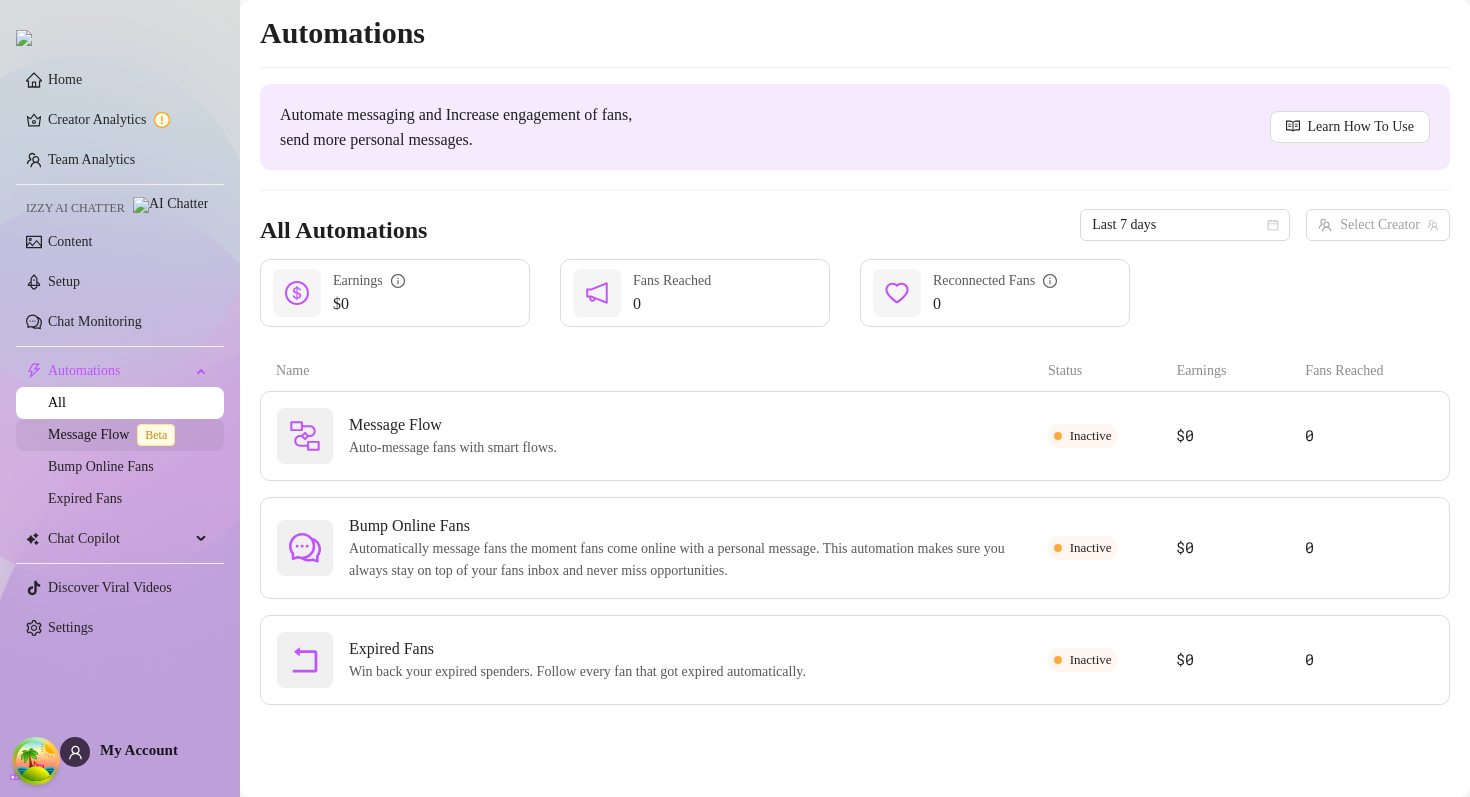 click on "Message Flow Beta" at bounding box center (115, 434) 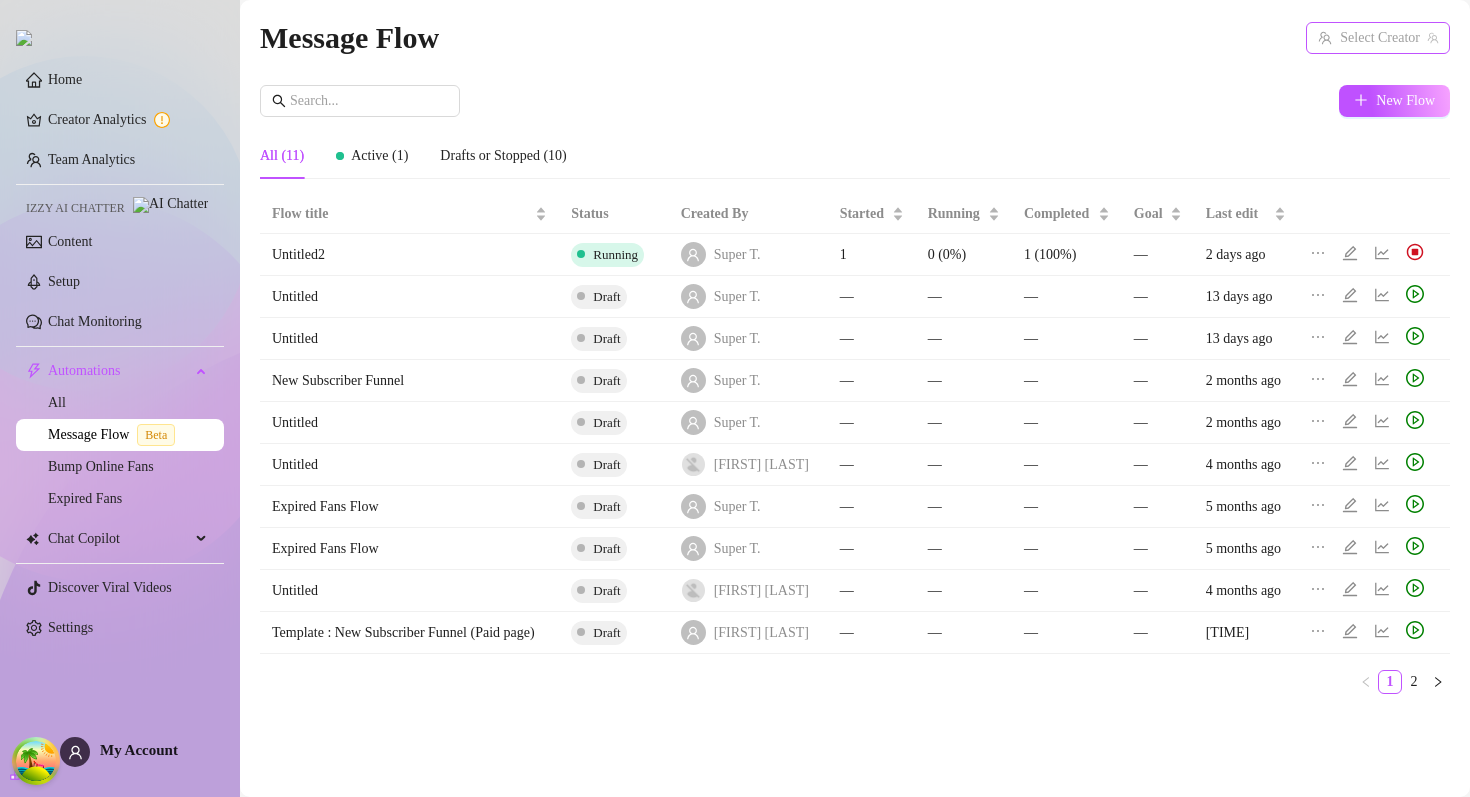 click at bounding box center [1369, 38] 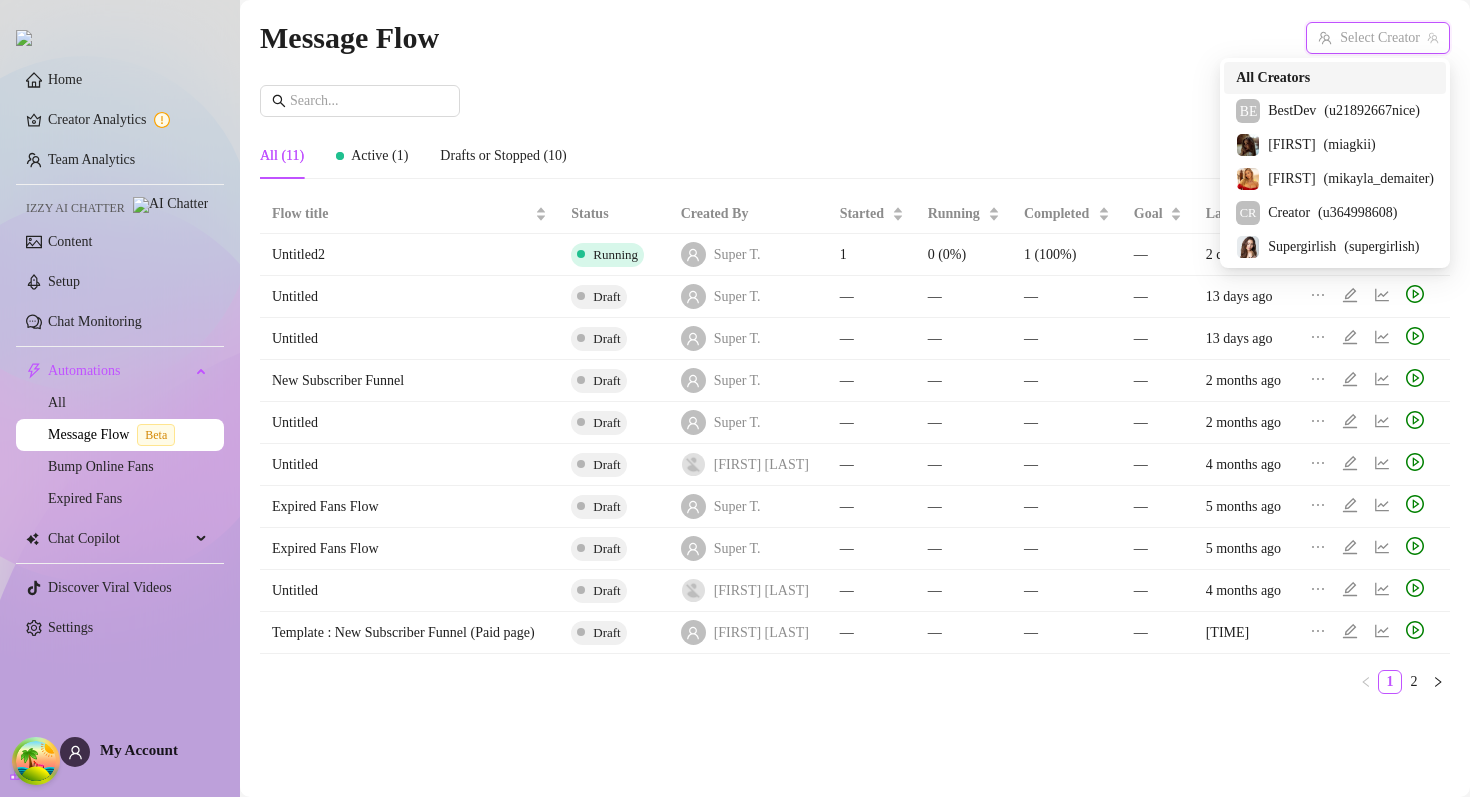 click on "Message Flow Select Creator New Flow All (11) Active (1) Drafts or Stopped (10) Flow title Status Created By Started Running Completed Goal Last edit Untitled2 Running Super T. 1 0 (0%) 1 (100%) — 2 days ago Untitled Draft Super T. — — — — 13 days ago Untitled Draft Super T. — — — — 13 days ago New Subscriber Funnel Draft Super T. — — — — 2 months ago Untitled Draft Super T. — — — — 2 months ago Untitled Draft Andrey V. — — — — 4 months ago Expired Fans Flow Draft Super T. — — — — 5 months ago Expired Fans Flow Draft Super T. — — — — 5 months ago Untitled Draft Andrey V. — — — — 4 months ago Template : New Subscriber Funnel (Paid page) Draft Amit I. — — — — 6 months ago 1 2" at bounding box center [855, 375] 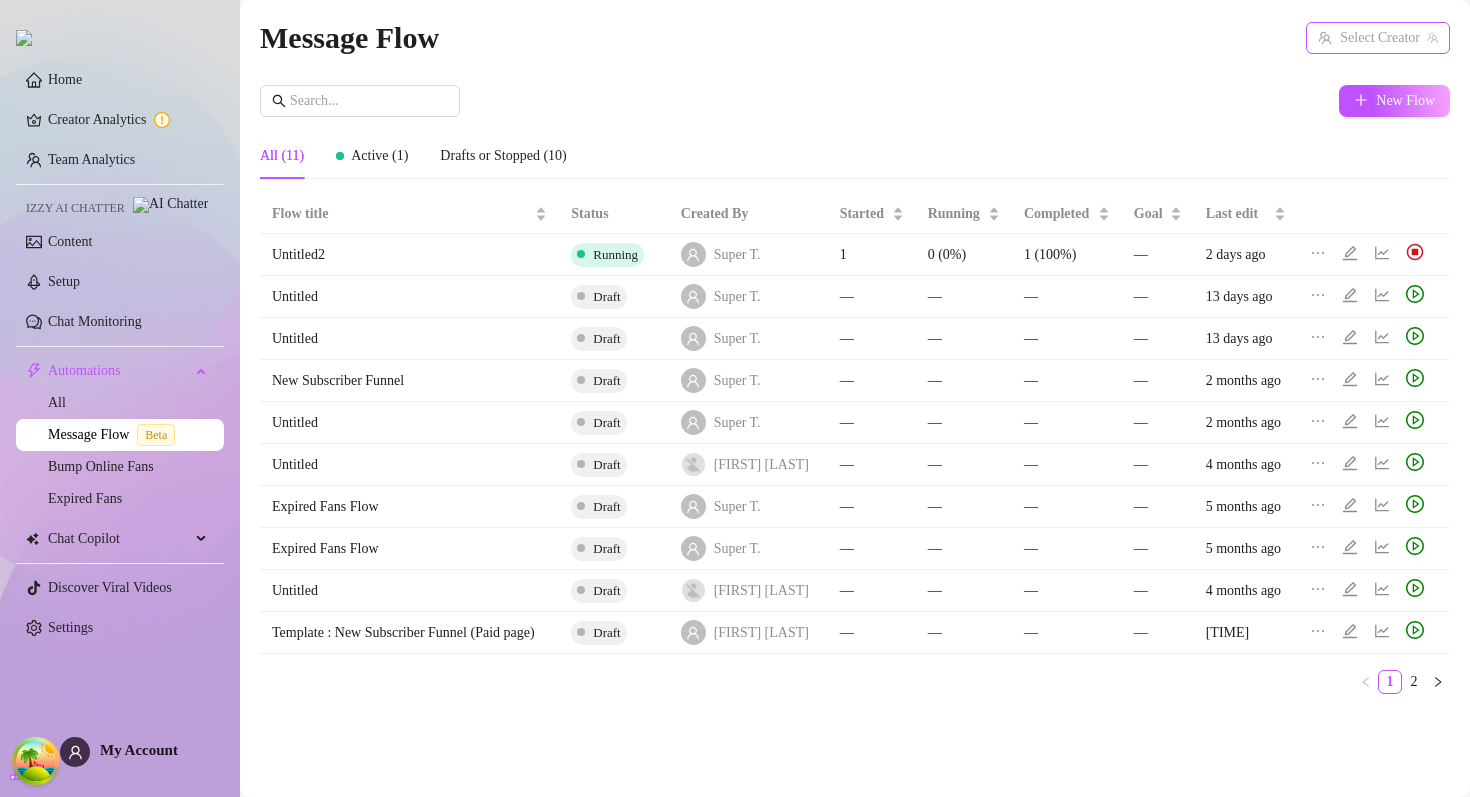 click at bounding box center [1369, 38] 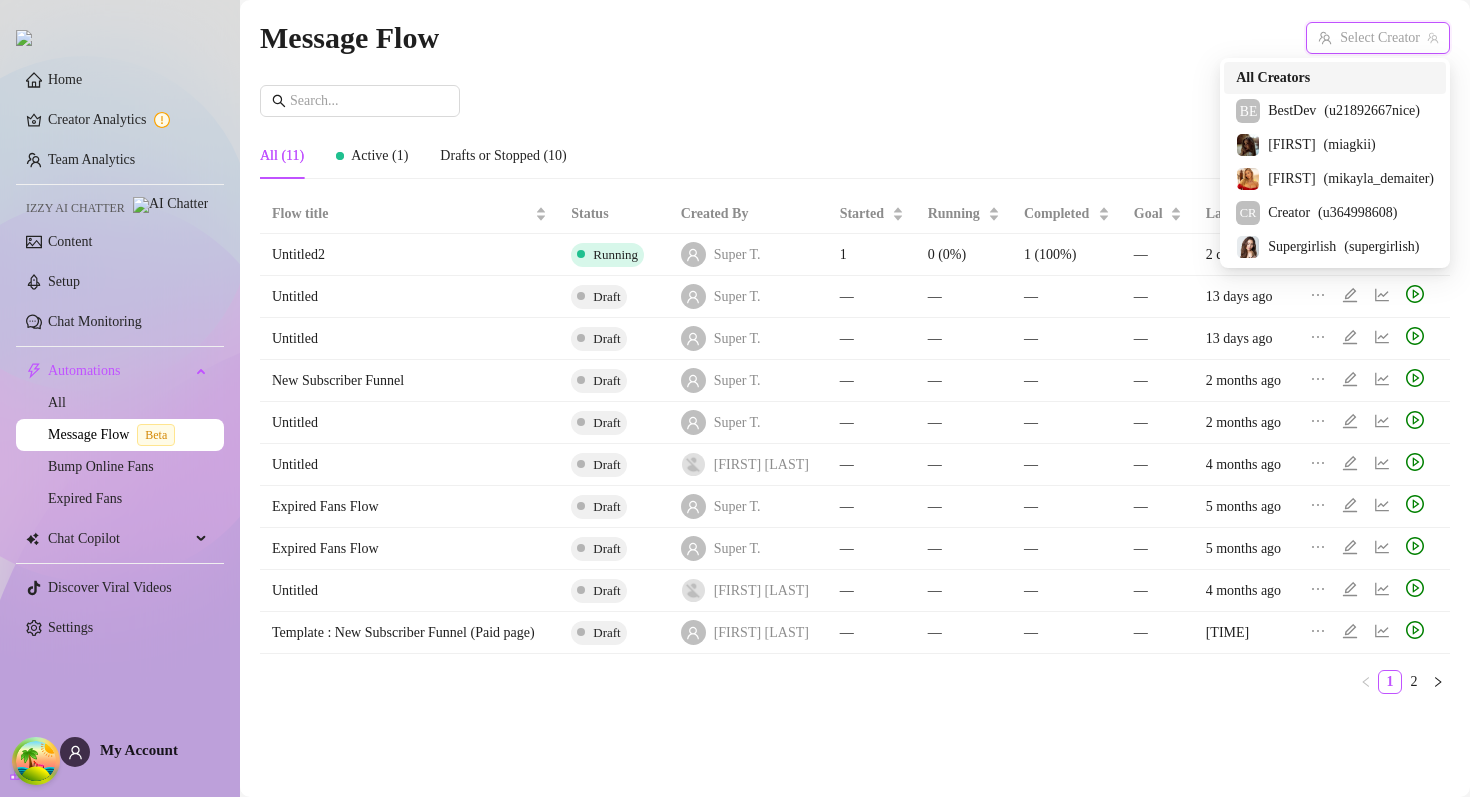click on "All Creators" at bounding box center (1273, 78) 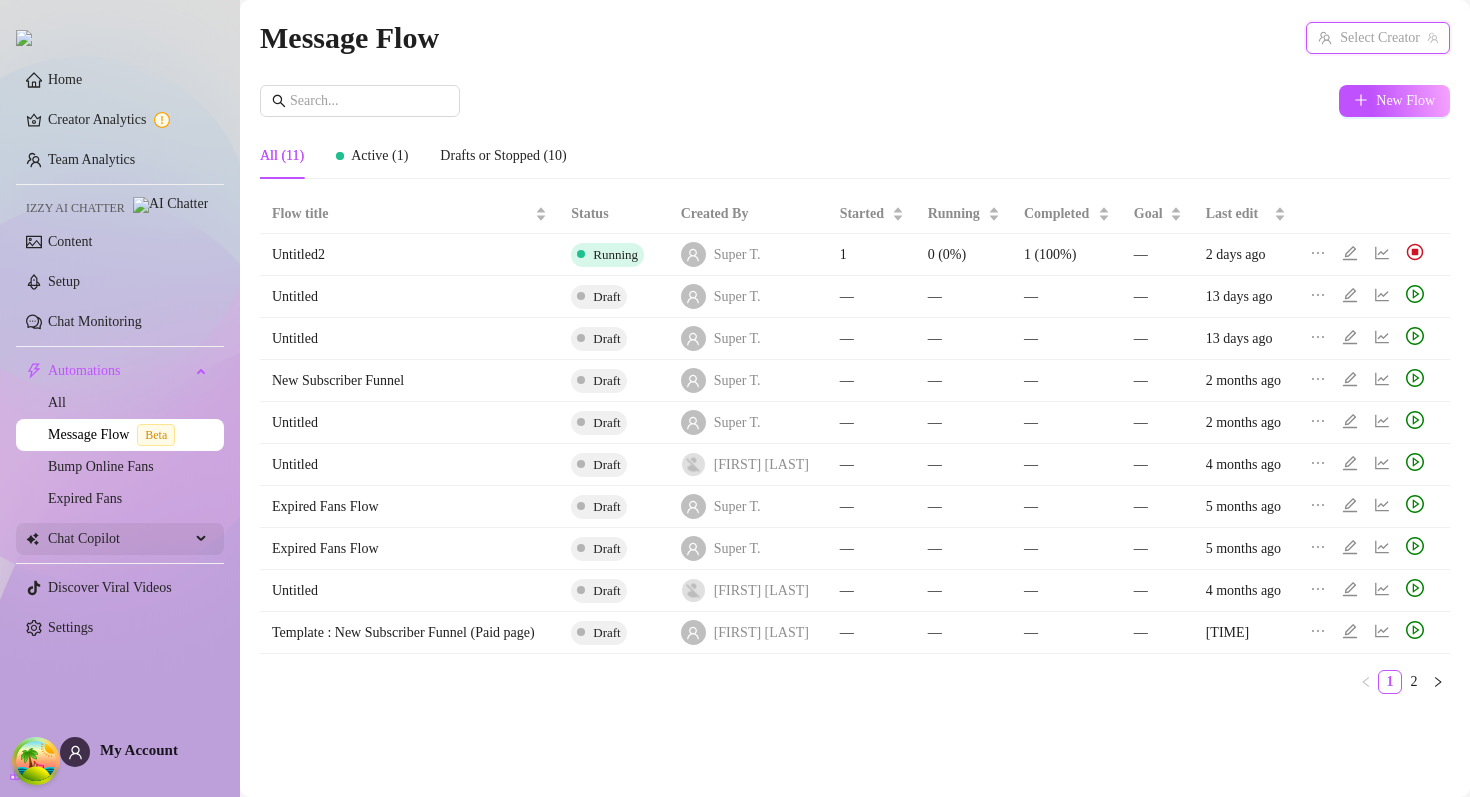 click on "Chat Copilot" at bounding box center [119, 539] 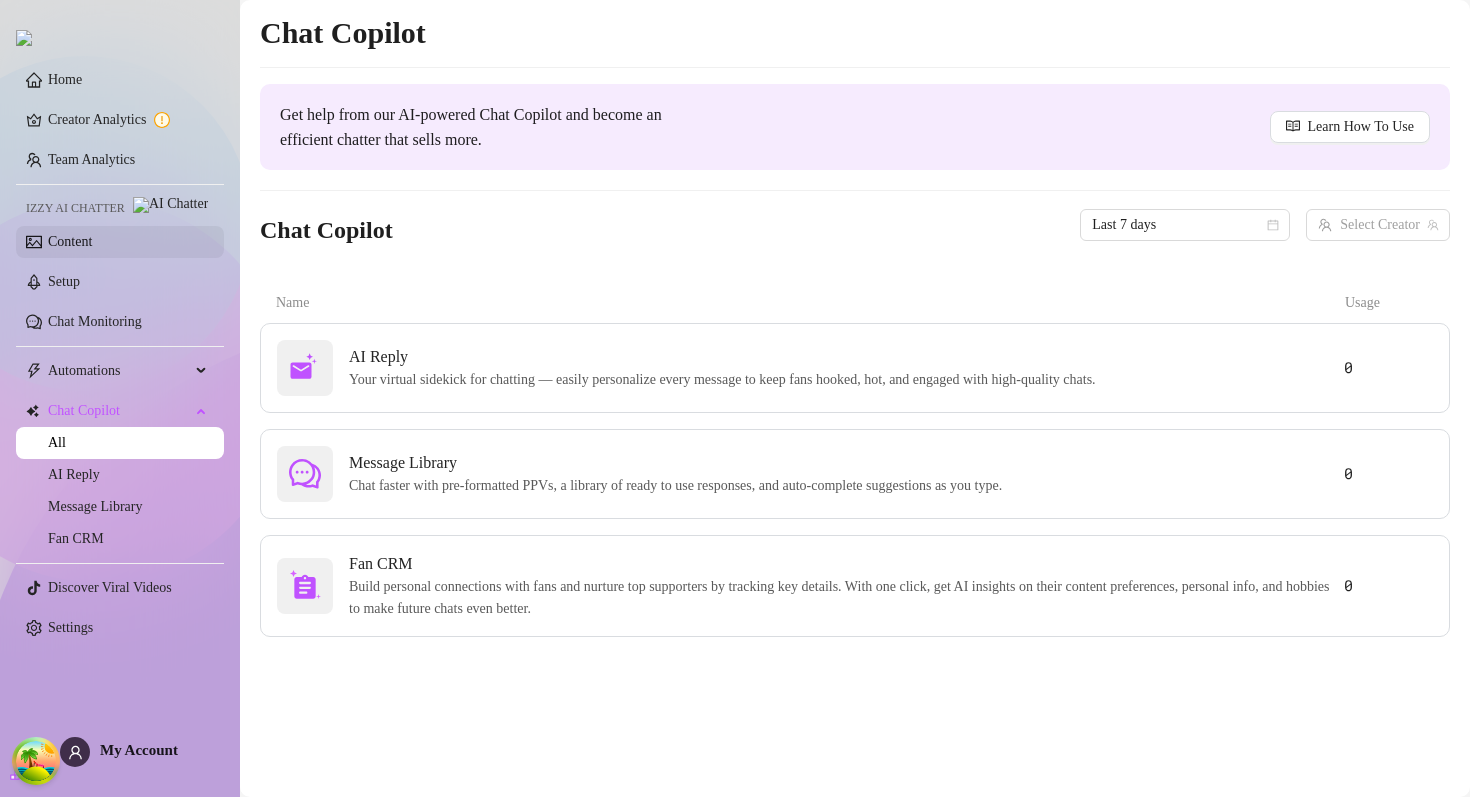 click on "Content" at bounding box center (70, 241) 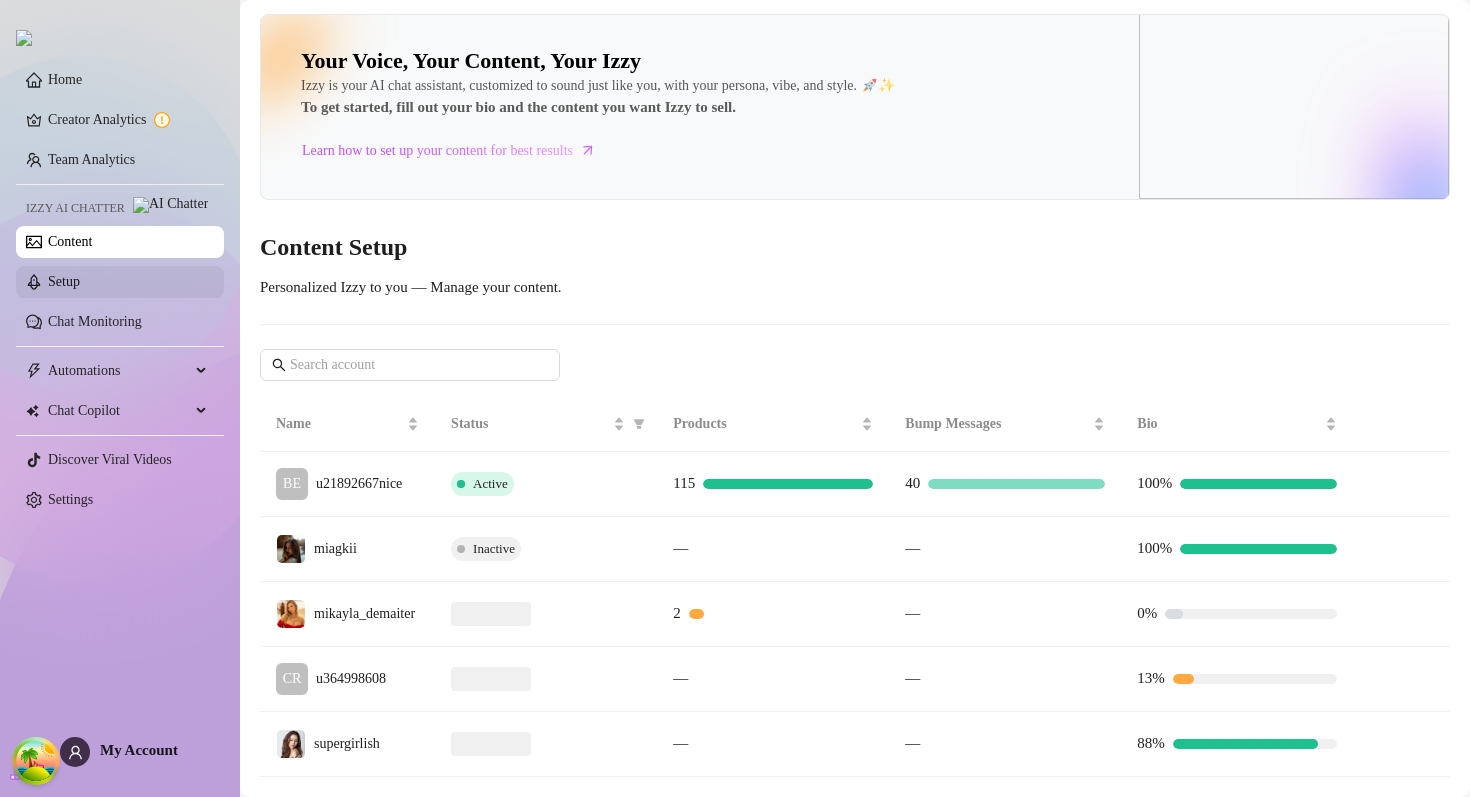 click on "Setup" at bounding box center (64, 281) 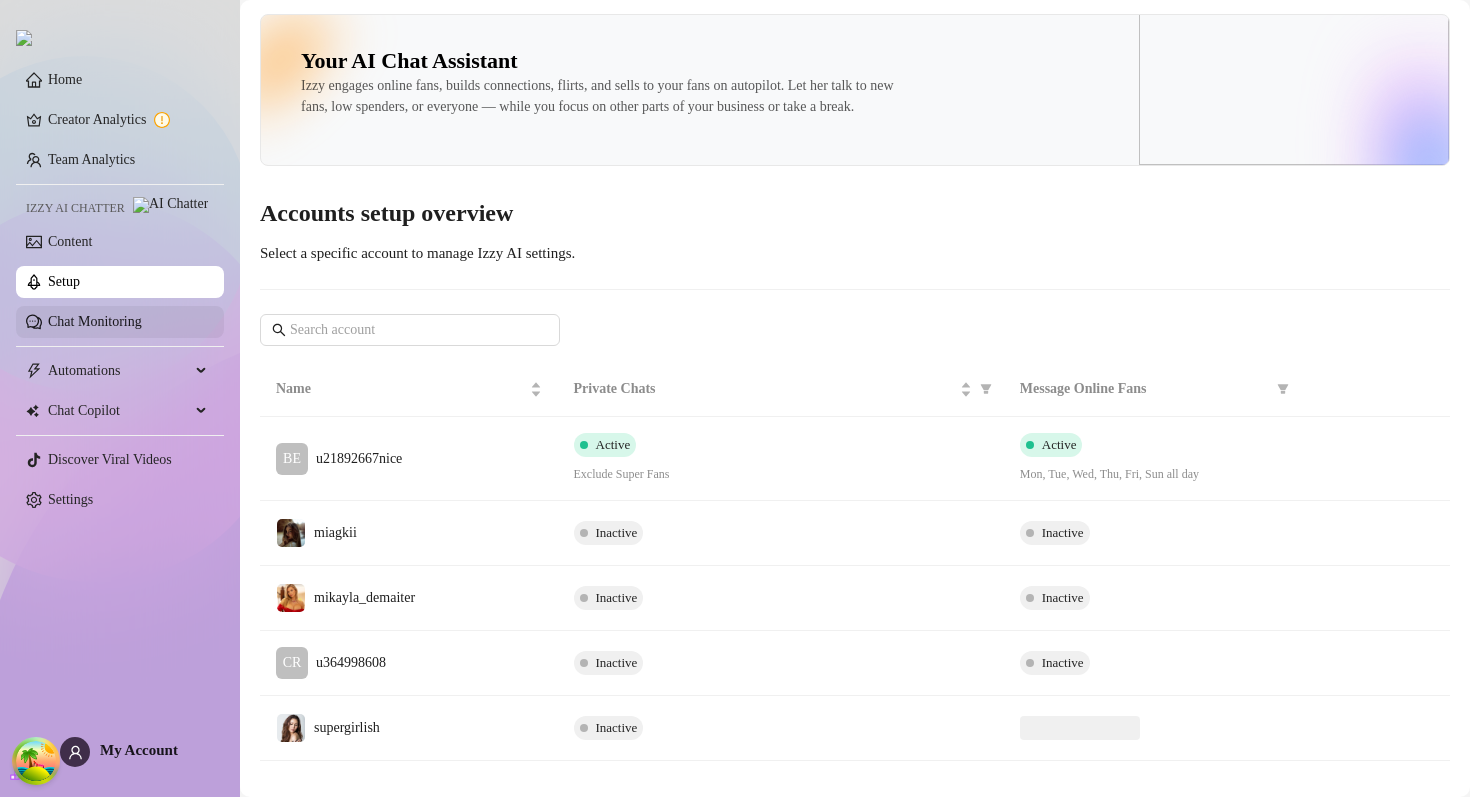 click on "Chat Monitoring" at bounding box center (95, 321) 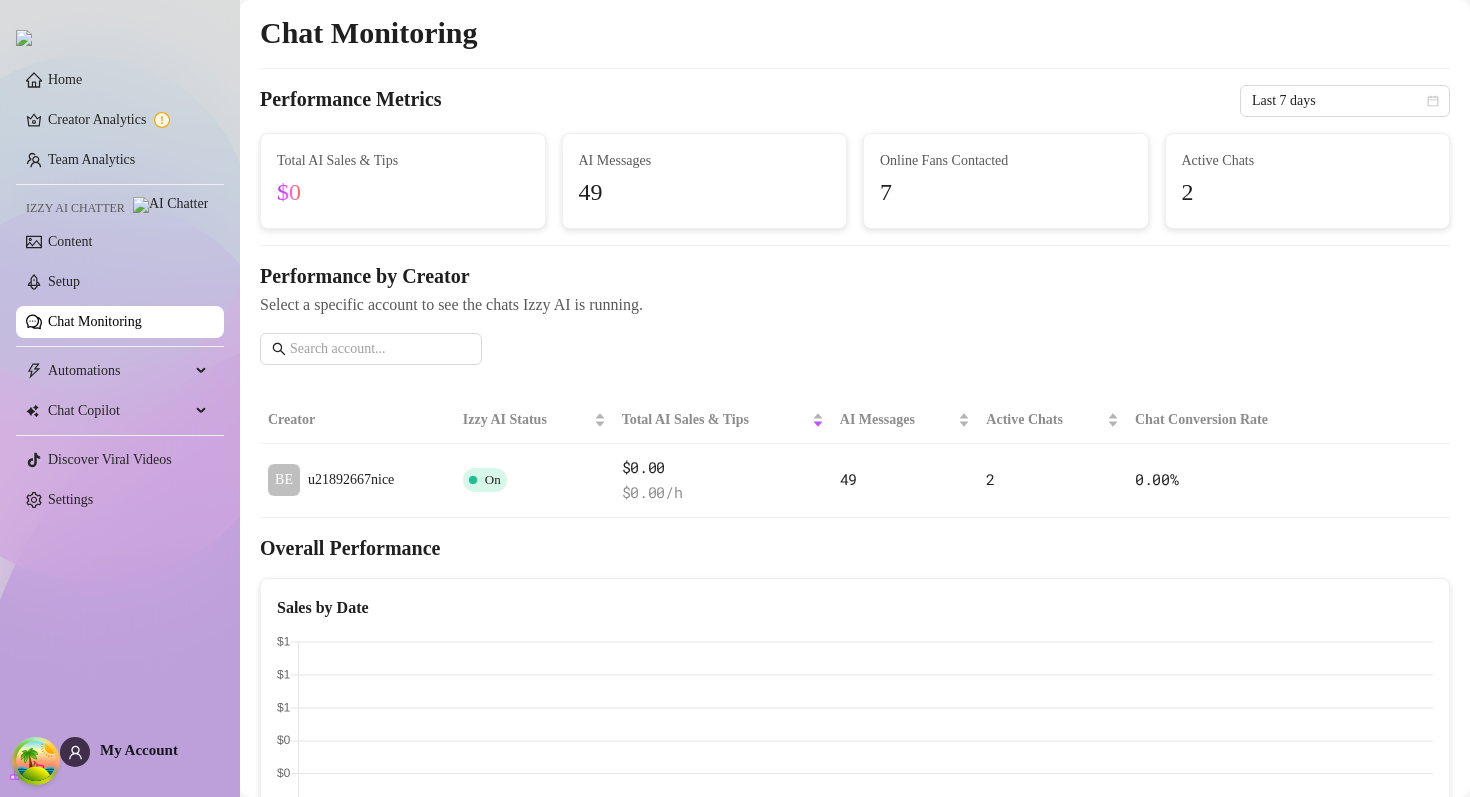 click on "Chat Monitoring  Performance Metrics Last 7 days Total AI Sales & Tips $0 AI Messages 49 Online Fans Contacted 7 Active Chats 2 Performance by Creator Select a specific account to see the chats Izzy AI is running. Creator Izzy AI Status Total AI Sales & Tips AI Messages Active Chats Chat Conversion Rate BE u21892667nice On $0.00 $ 0.00 /h 49 2 0.00 % Overall Performance Sales by Date Chats handled by Izzy ACTIVE CHATS 2 CHATS WITH SALES 0 — Fans' Insights Izzy Collected Chat Moods 🥰 6 😏 0 🤑 12 👋 0 Languages Bridged By Izzy 1" at bounding box center (855, 834) 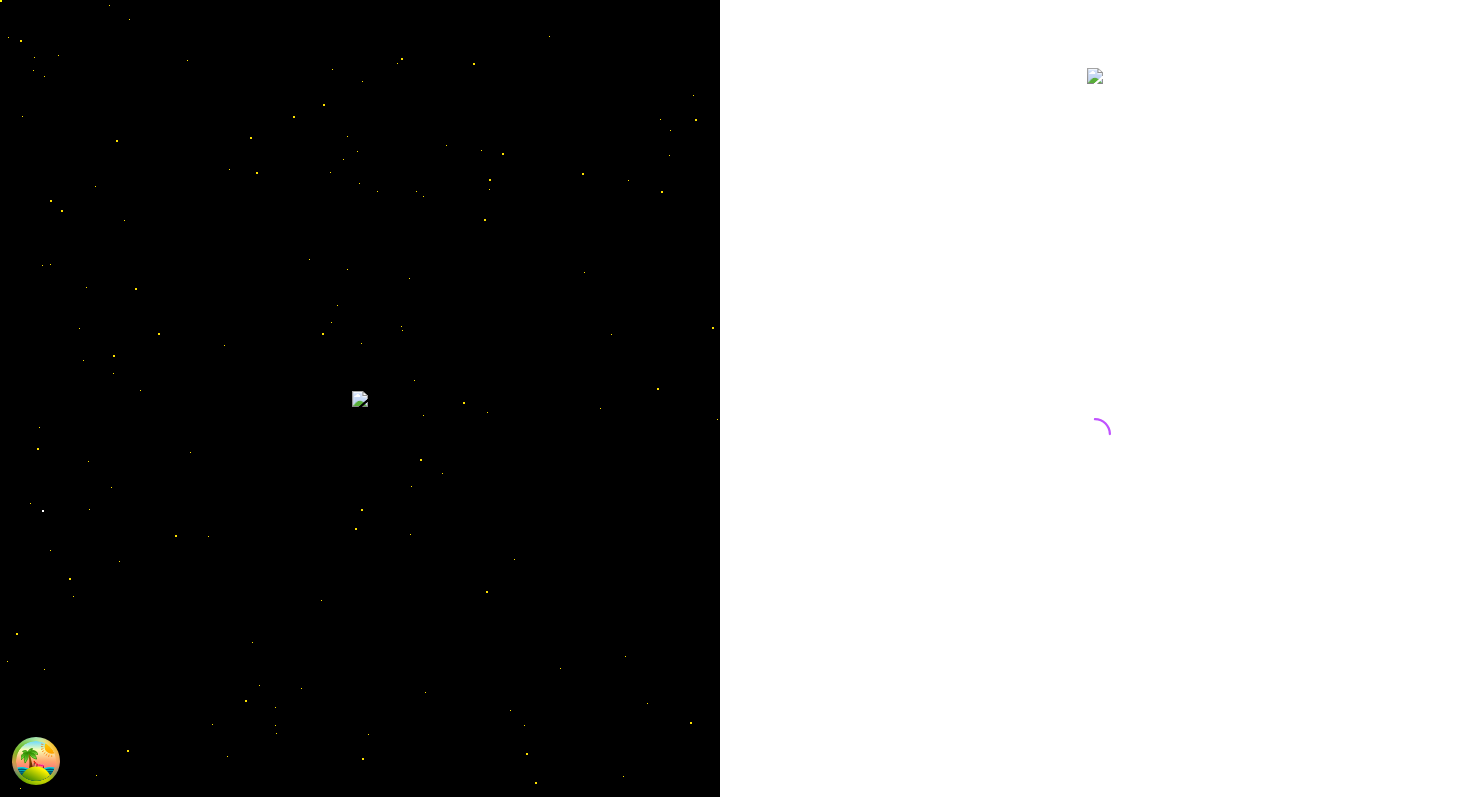 scroll, scrollTop: 0, scrollLeft: 0, axis: both 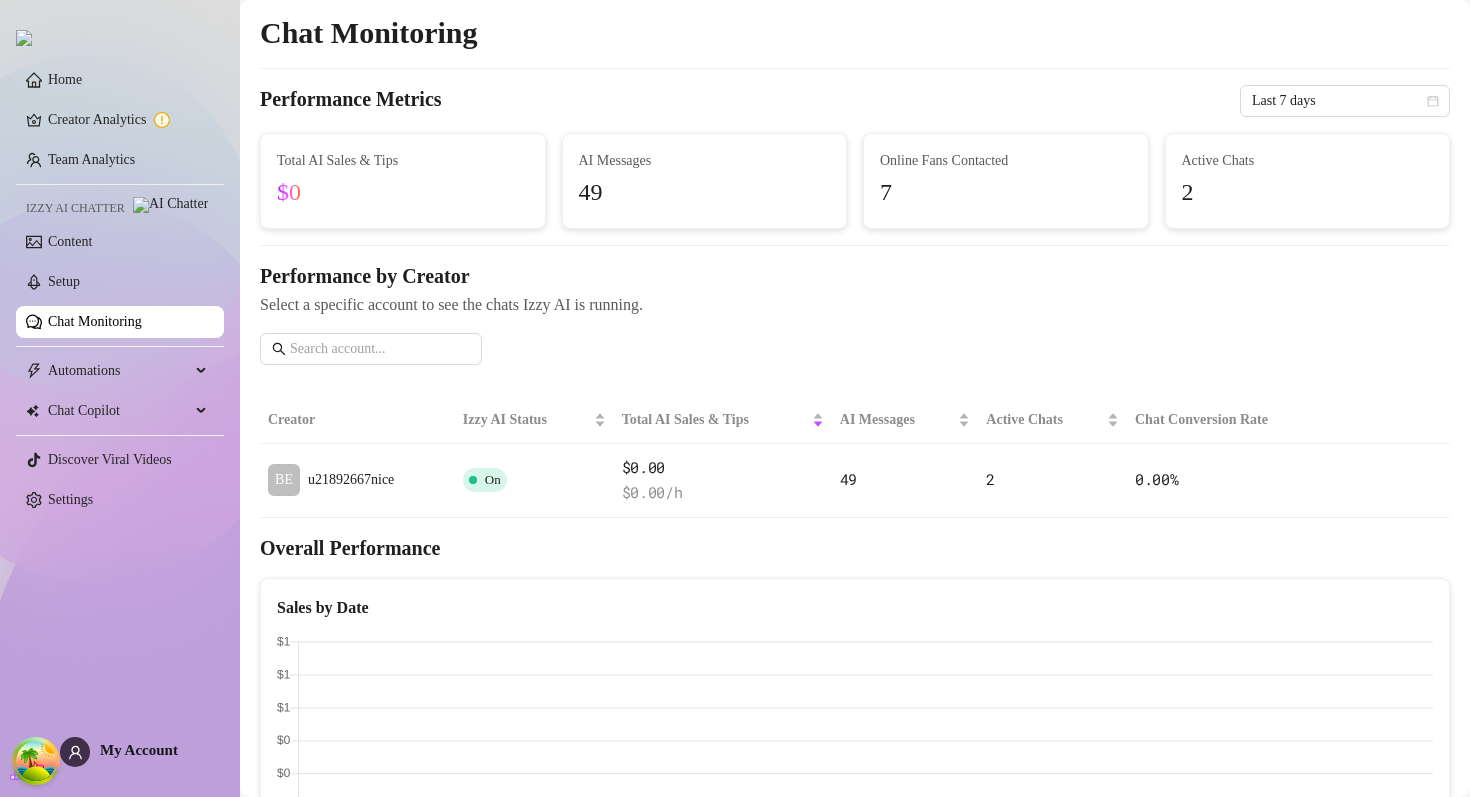 click on "Chat Monitoring" at bounding box center [95, 321] 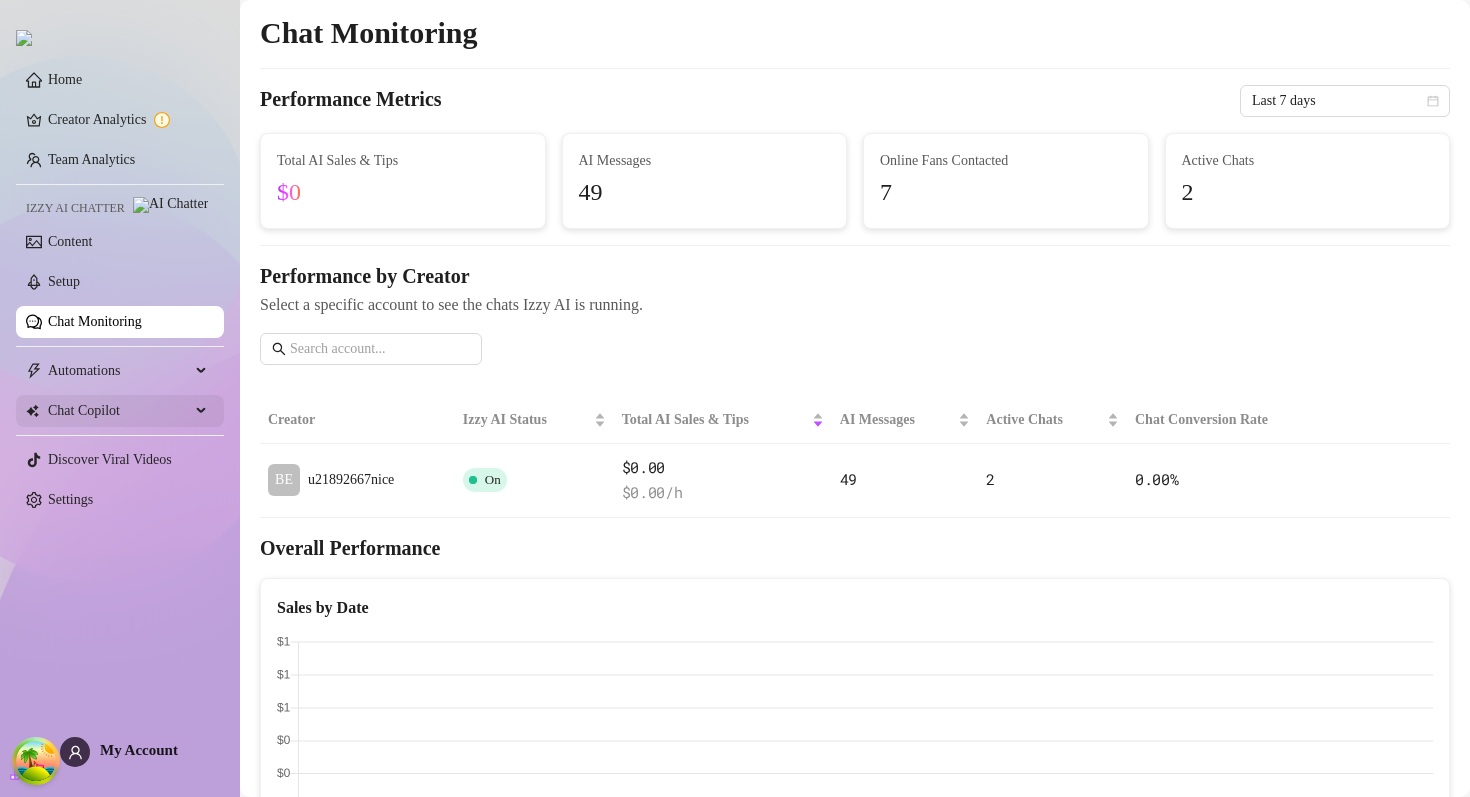 click on "Chat Copilot" at bounding box center (119, 411) 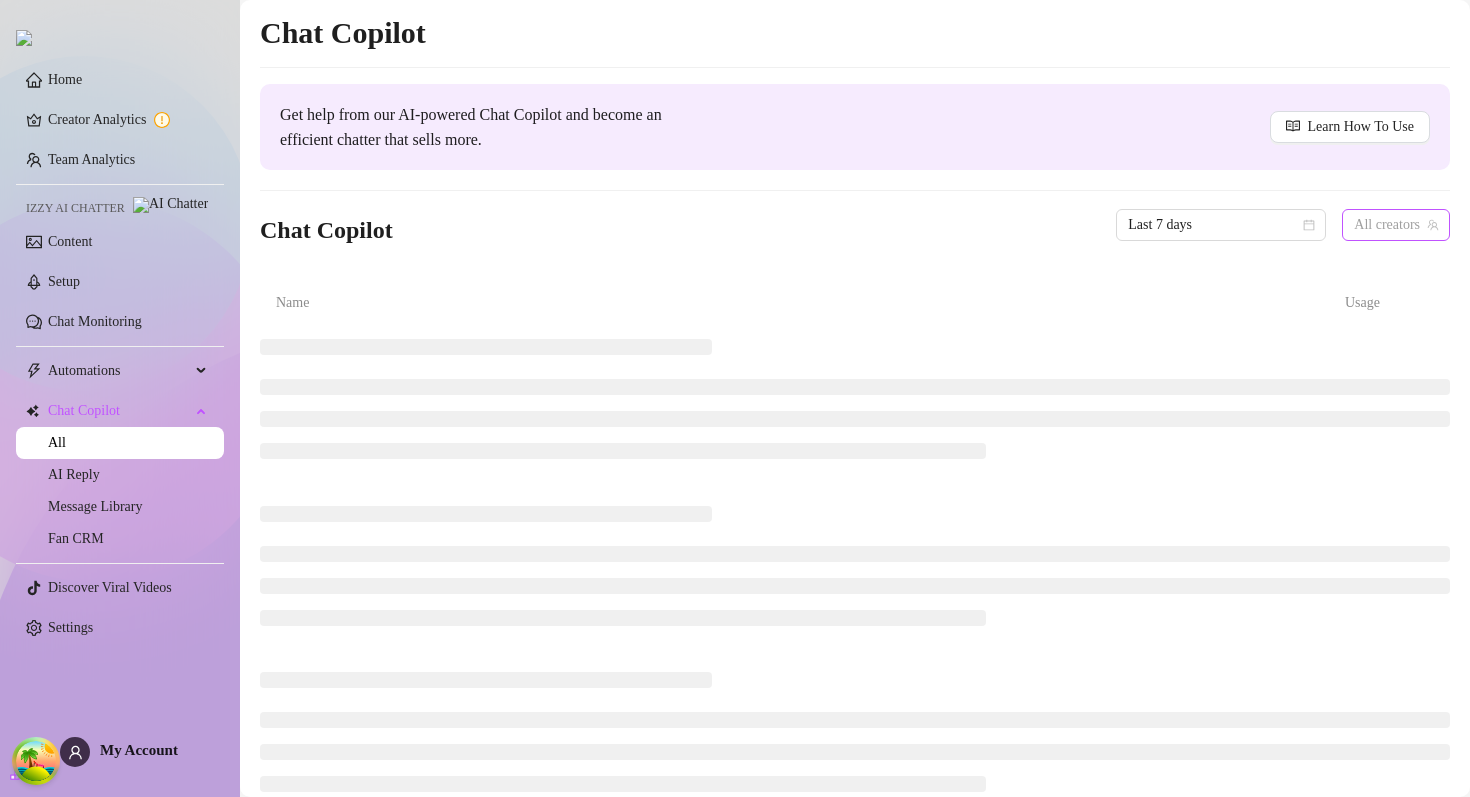 click on "All creators" at bounding box center (1396, 225) 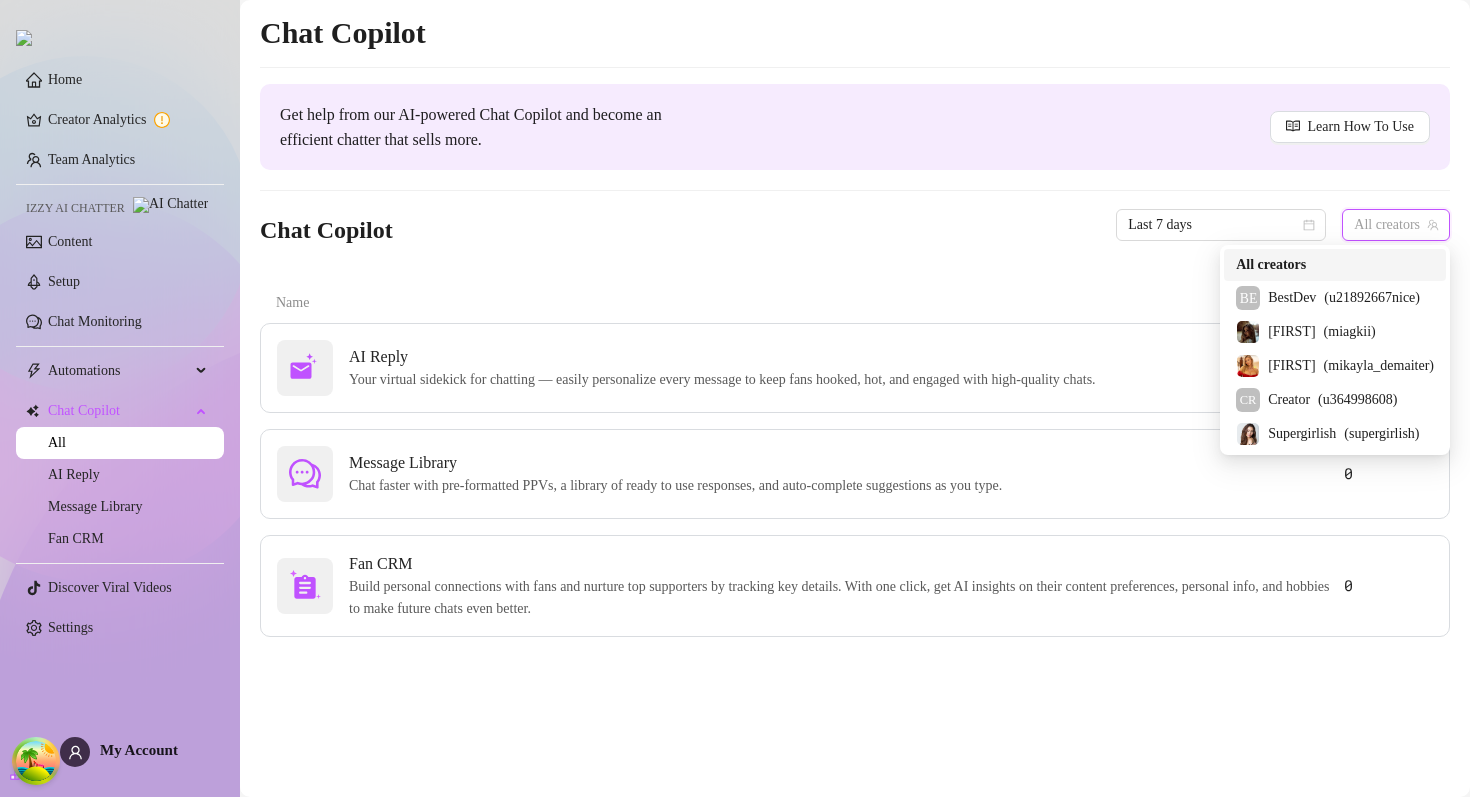 click on "All creators" at bounding box center [1271, 265] 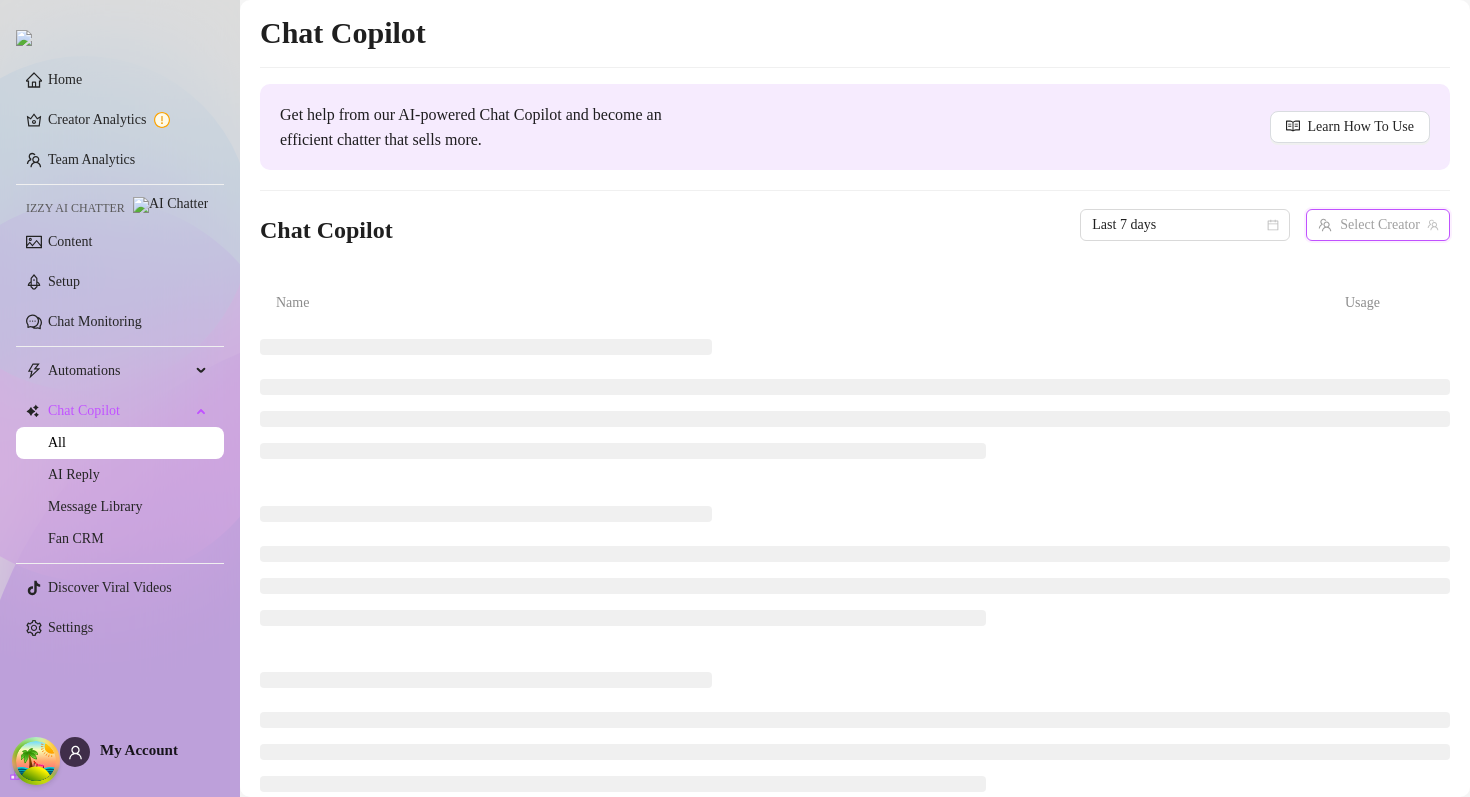click at bounding box center [1369, 225] 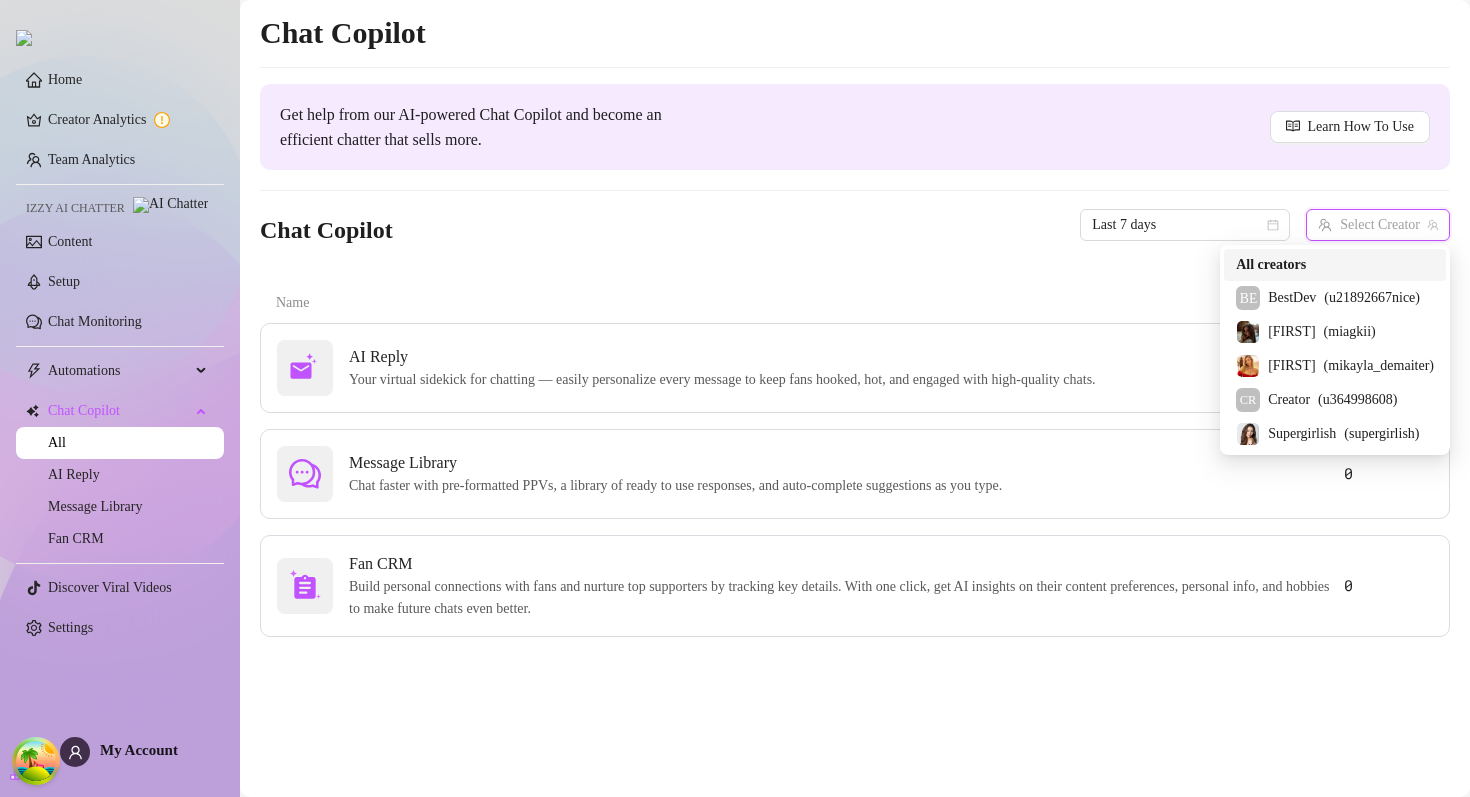 click on "All creators" at bounding box center (1335, 265) 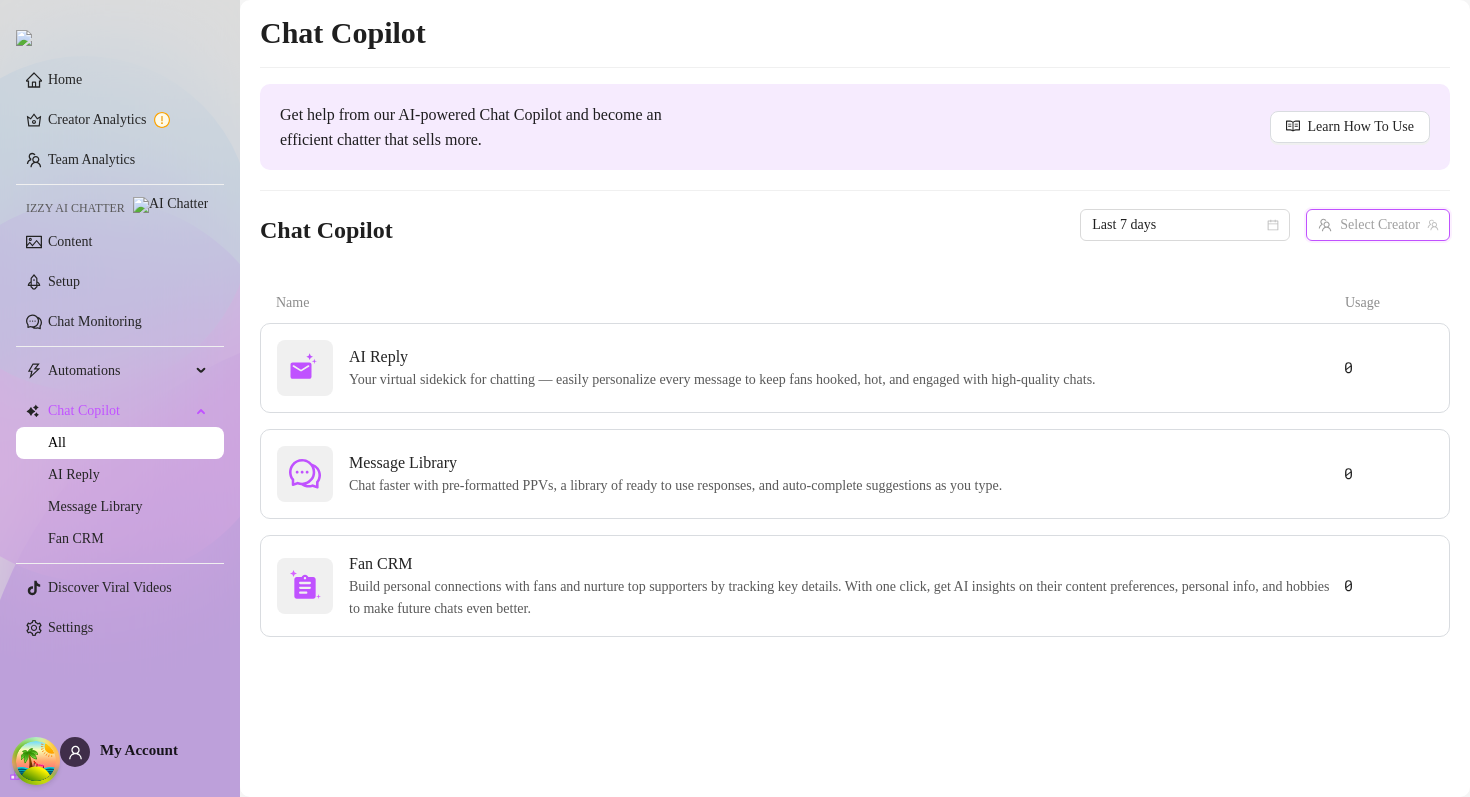 click at bounding box center [1369, 225] 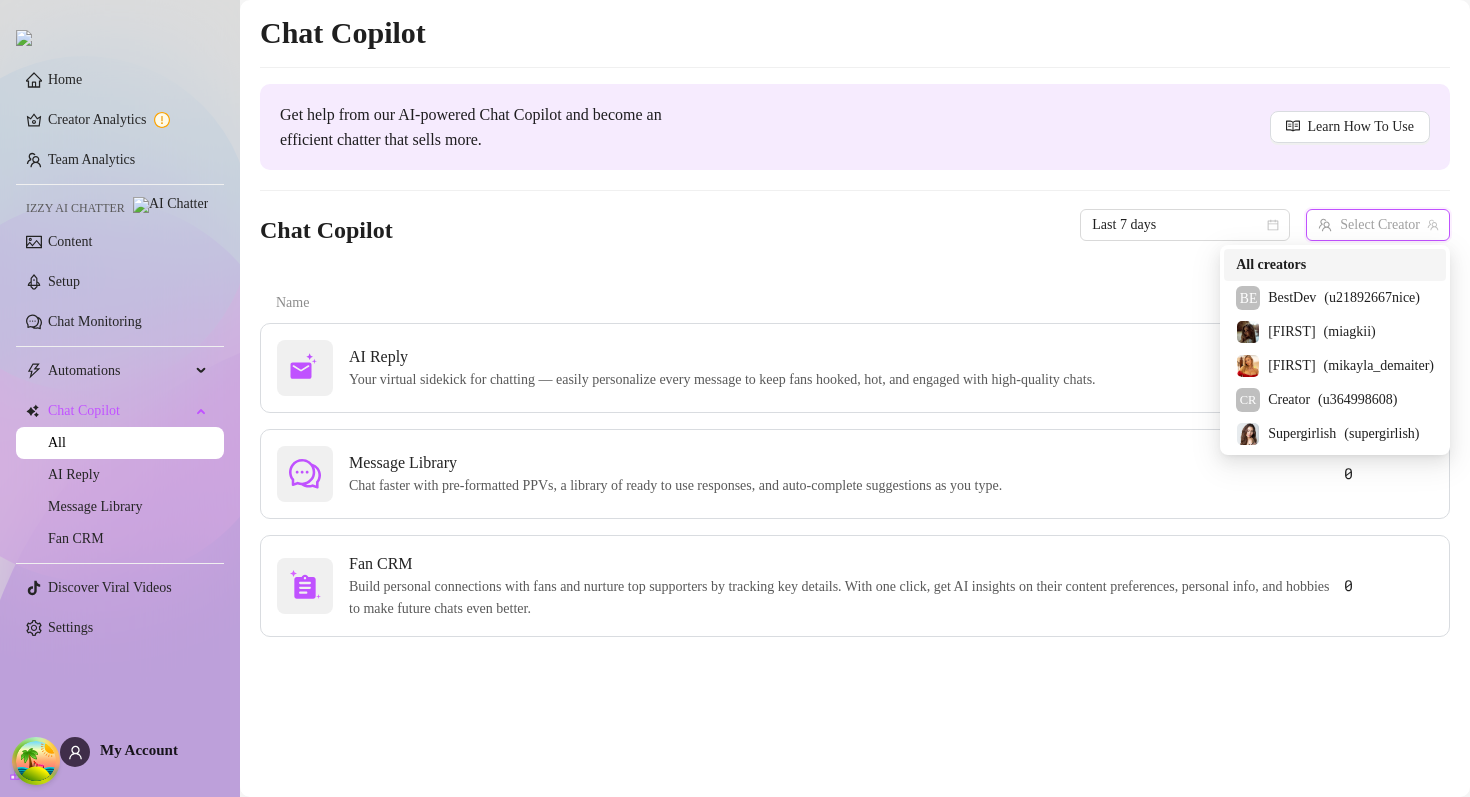 click on "All creators" at bounding box center [1271, 265] 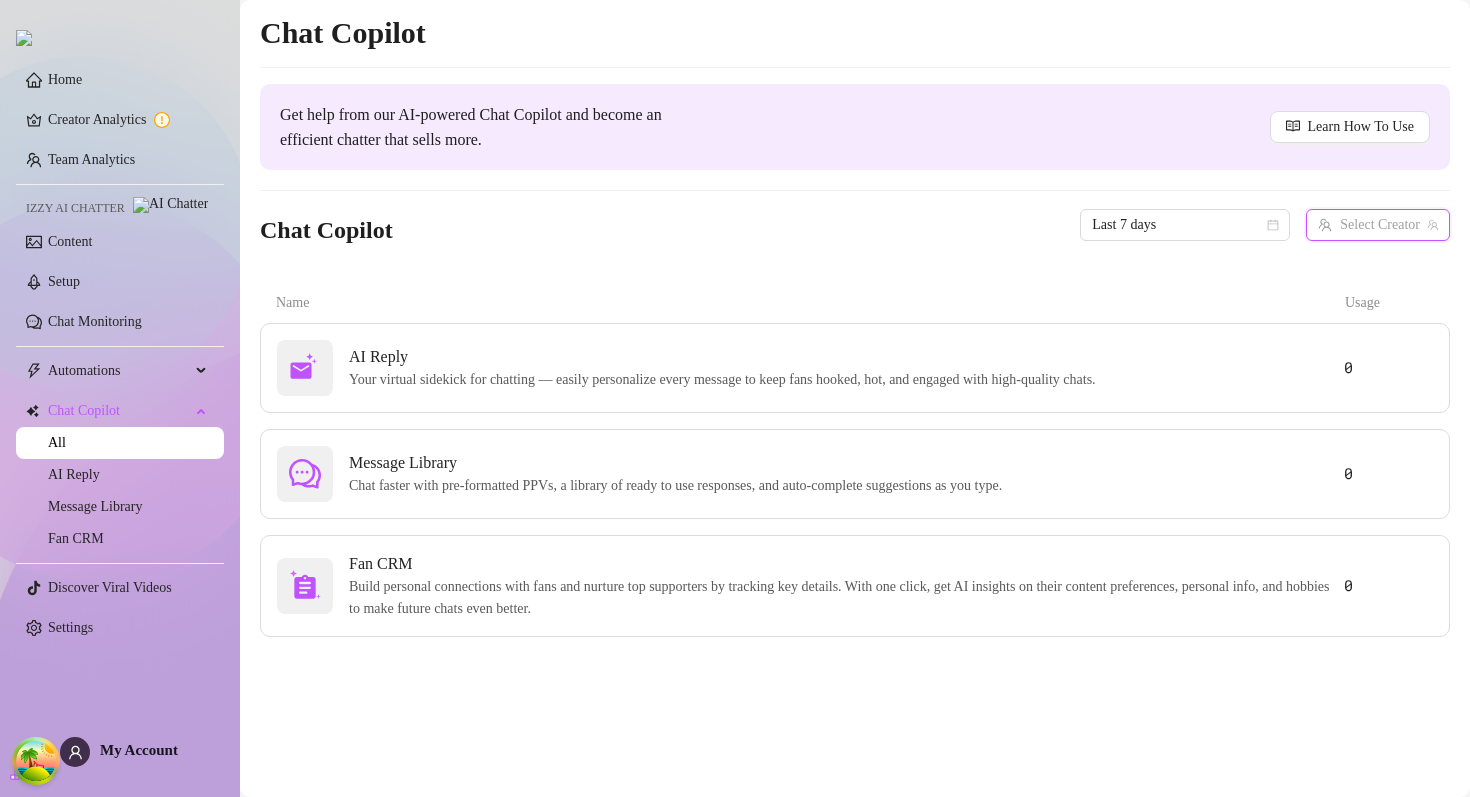 click at bounding box center [1369, 225] 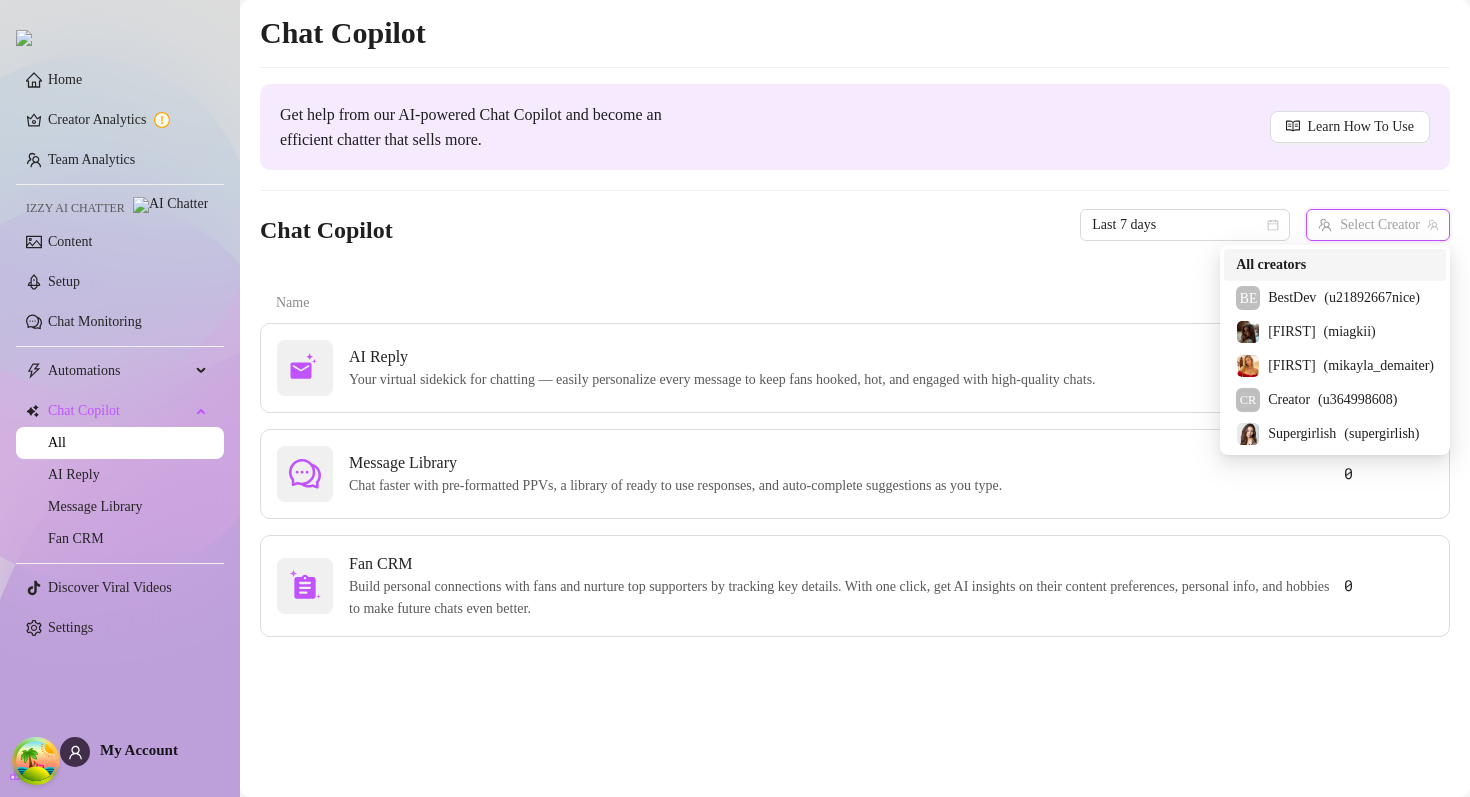 click on "All creators" at bounding box center [1271, 265] 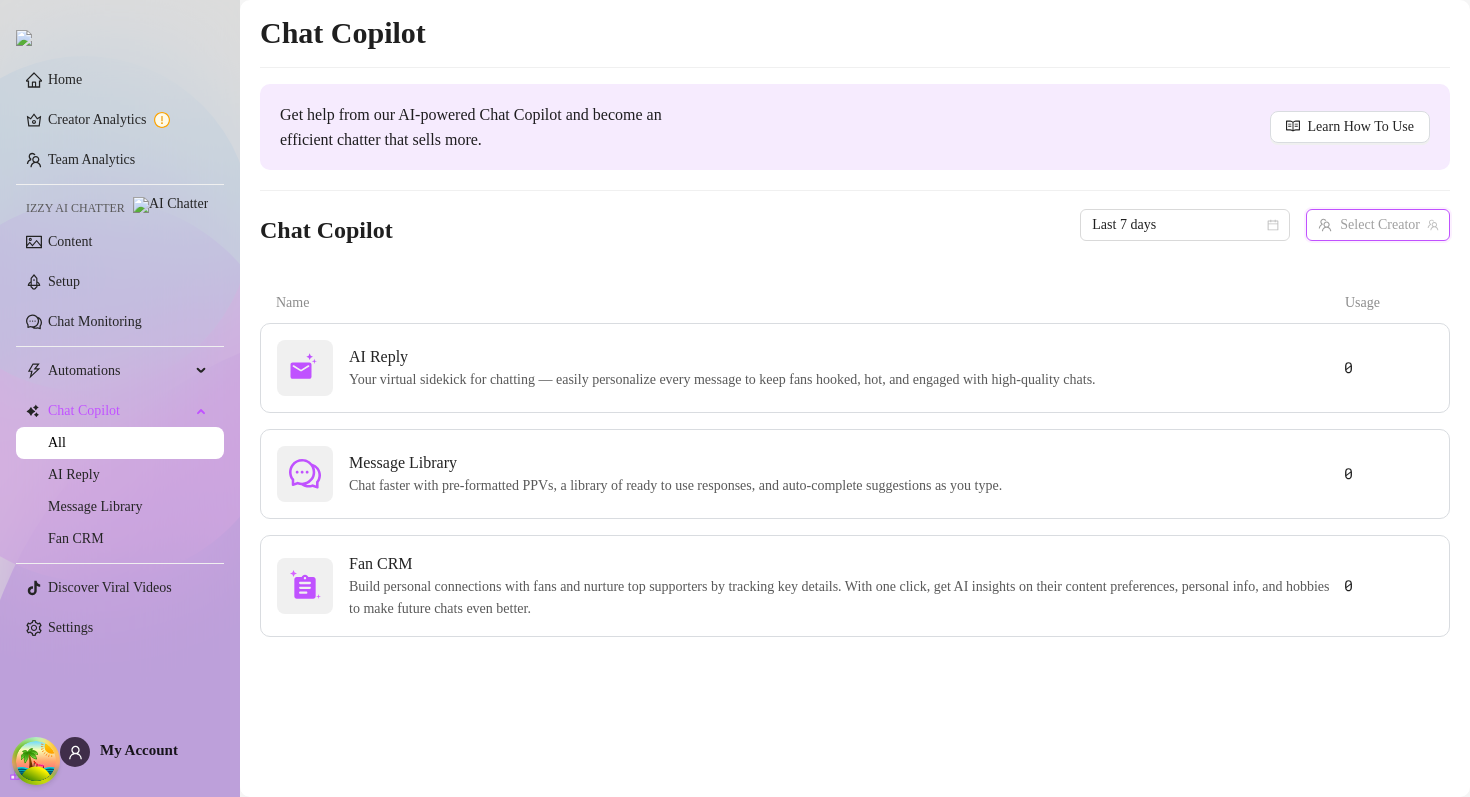 click on "Chat Copilot   Last 7 days Select Creator" at bounding box center [855, 225] 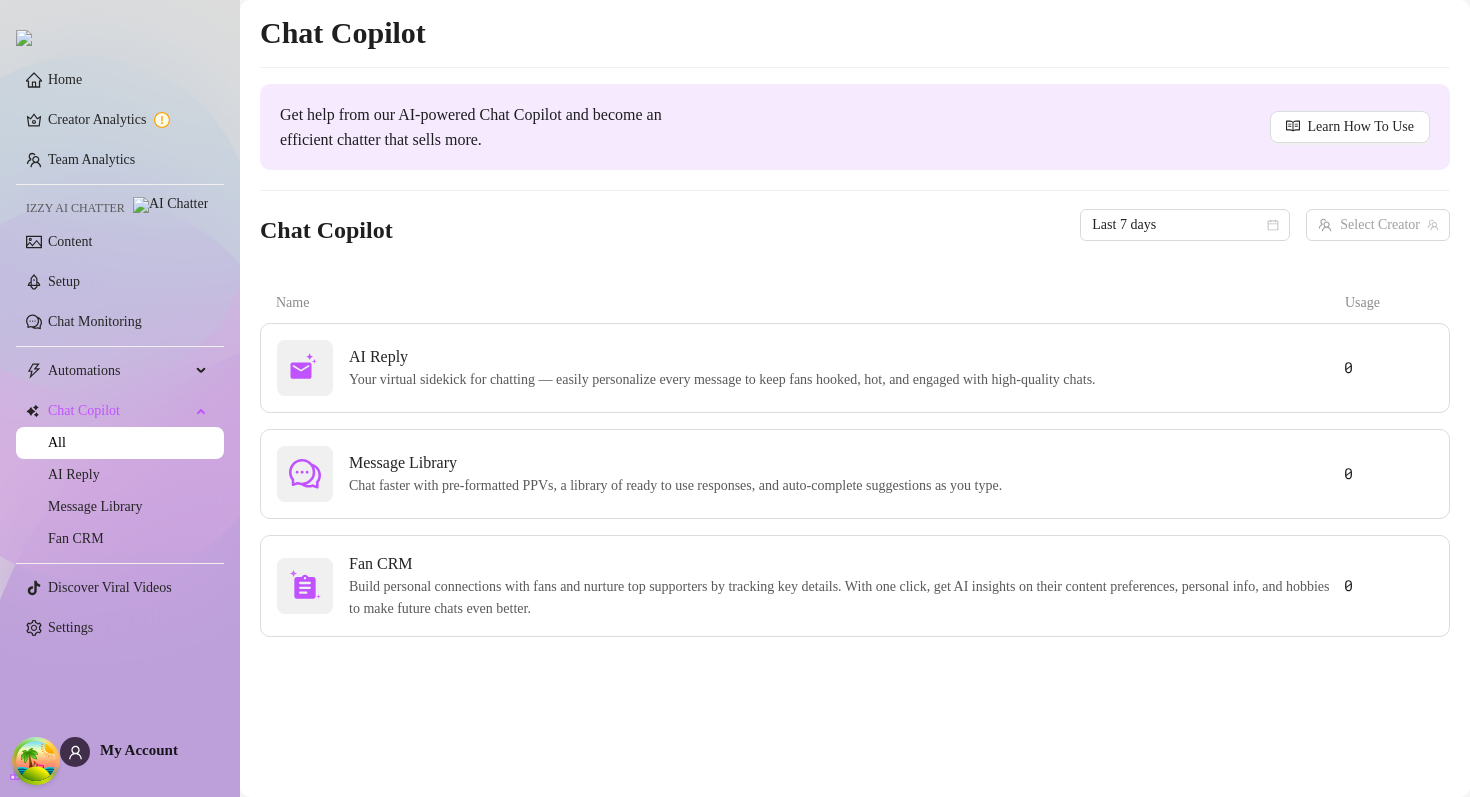 click on "Chat Copilot Get help from our AI-powered Chat Copilot and become an efficient chatter that sells more. Learn How To Use Chat Copilot   Last 7 days Select Creator Name Usage AI Reply Your virtual sidekick for chatting — easily personalize every message to keep fans hooked, hot, and engaged with high-quality chats. 0 Message Library Chat faster with pre-formatted PPVs, a library of ready to use responses, and auto-complete suggestions as you type. 0 Fan CRM Build personal connections with fans and nurture top supporters by tracking key details. With one click, get AI insights on their content preferences, personal info, and hobbies to make future chats even better. 0" at bounding box center (855, 325) 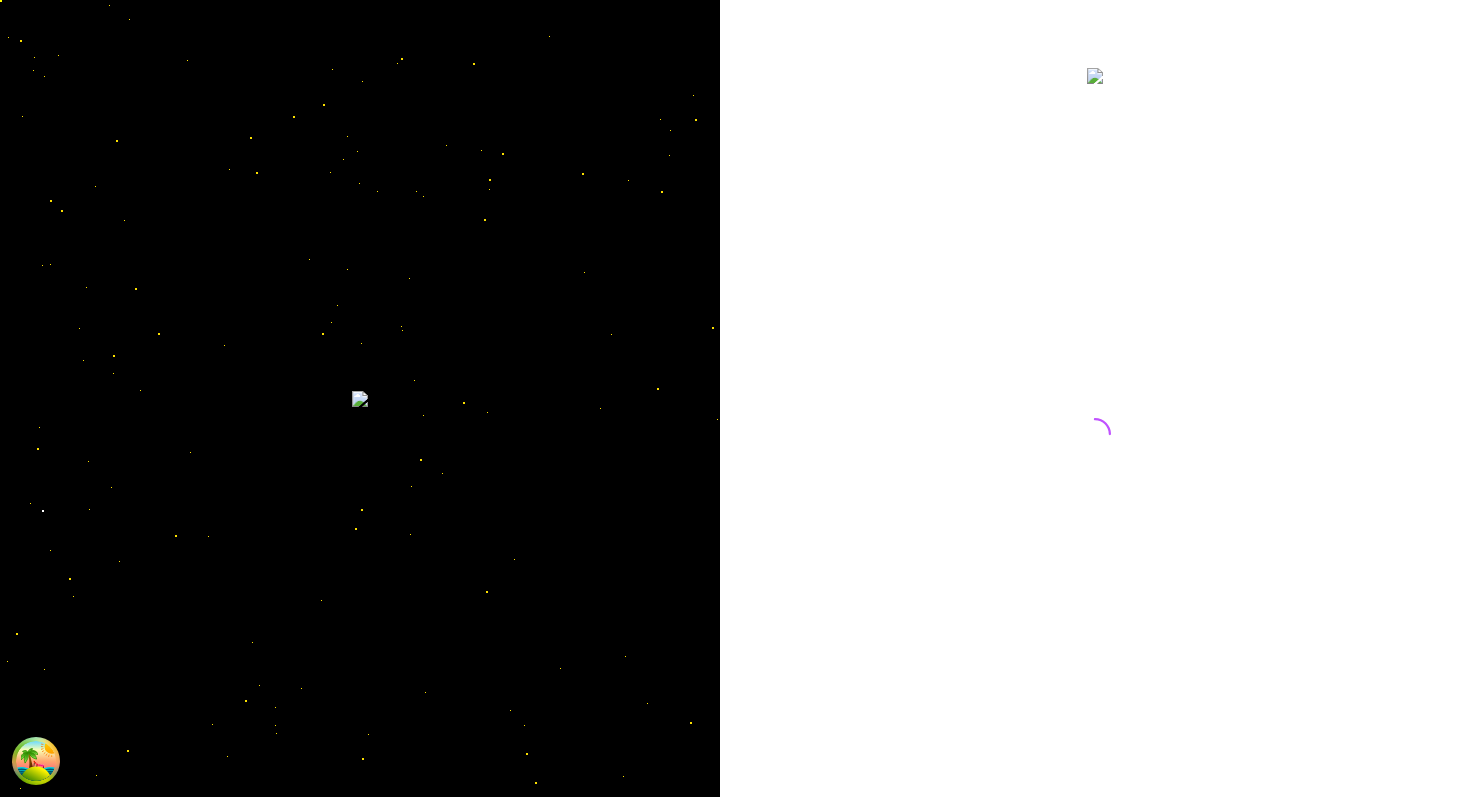 scroll, scrollTop: 0, scrollLeft: 0, axis: both 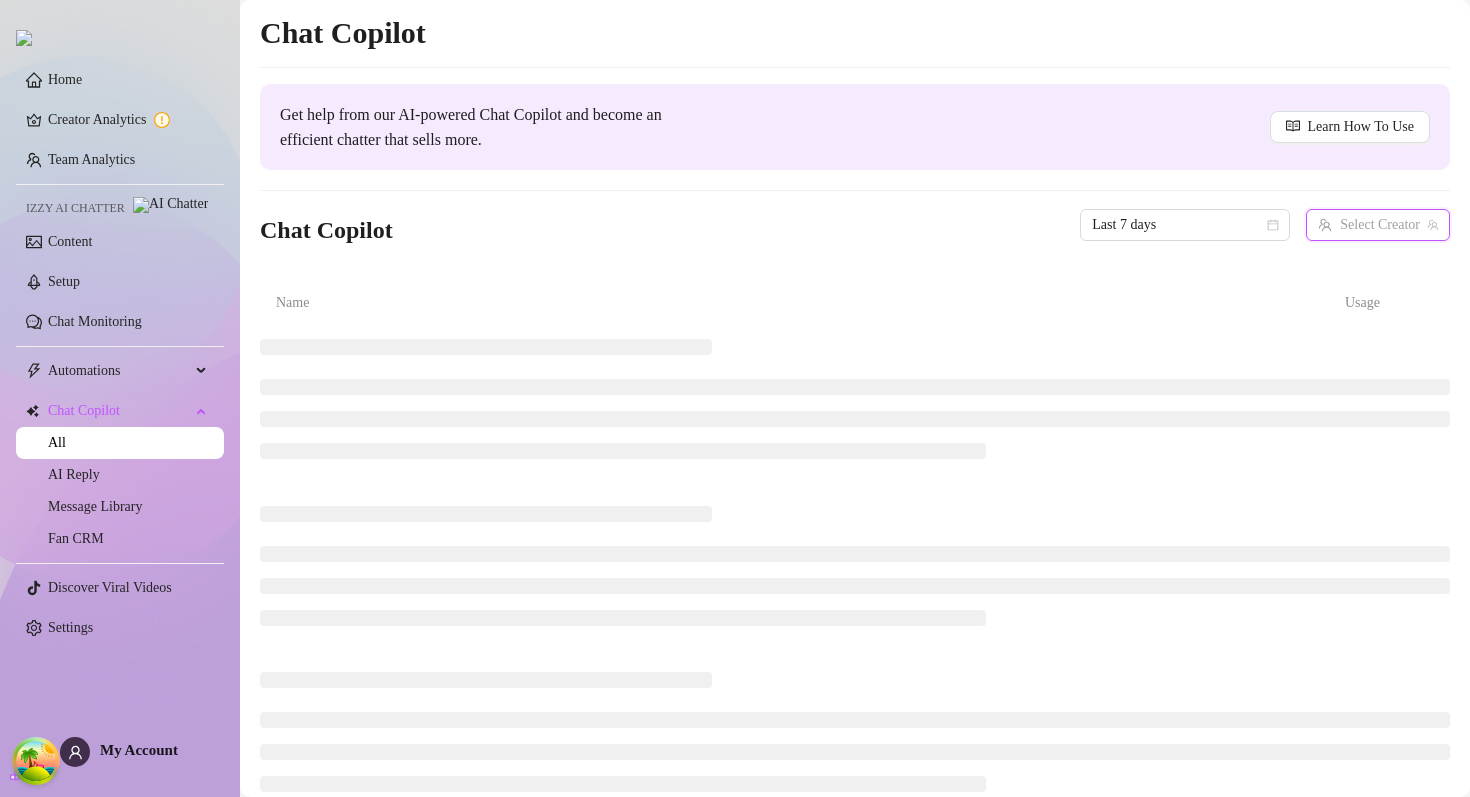 click at bounding box center (1369, 225) 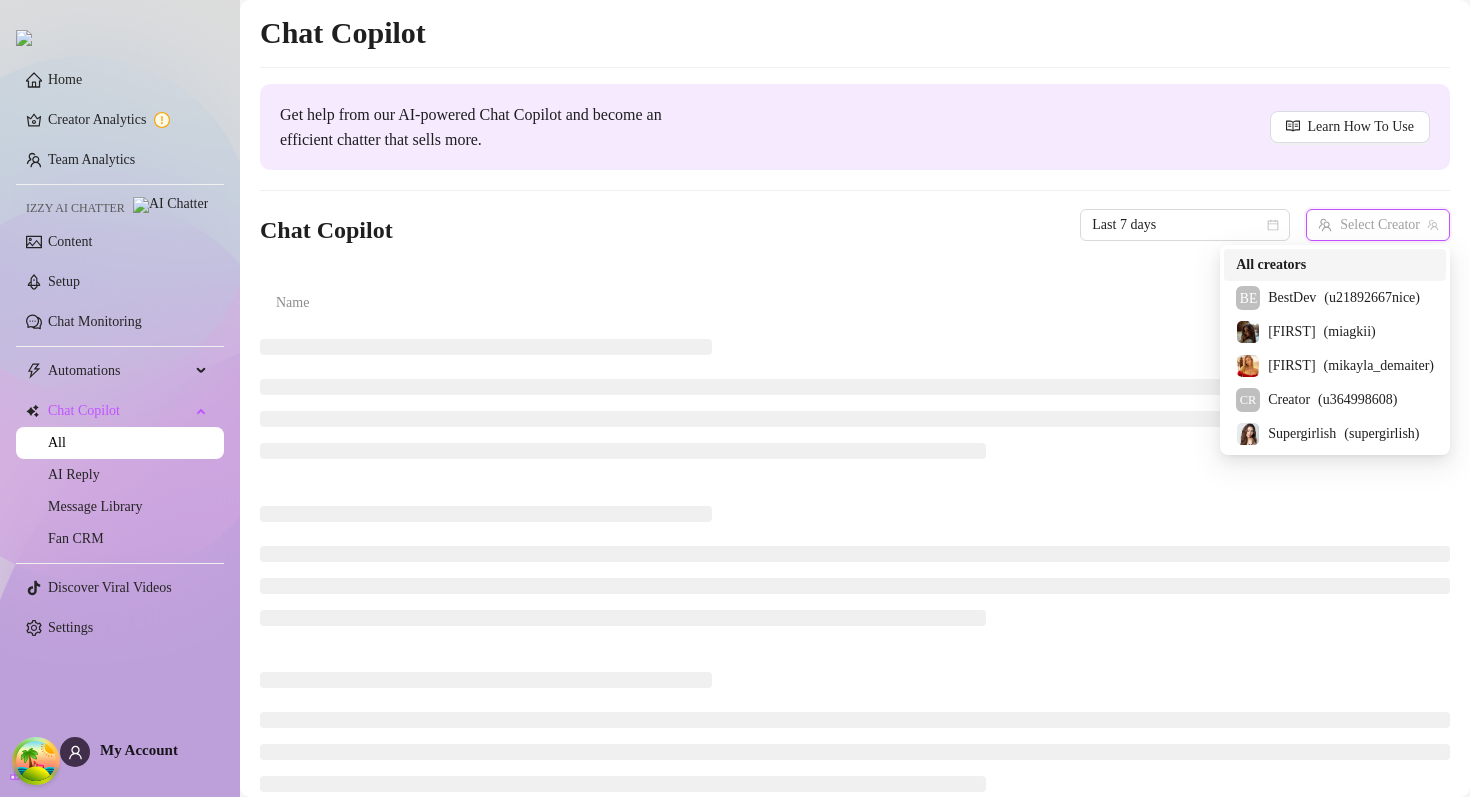 click on "All creators" at bounding box center [1335, 265] 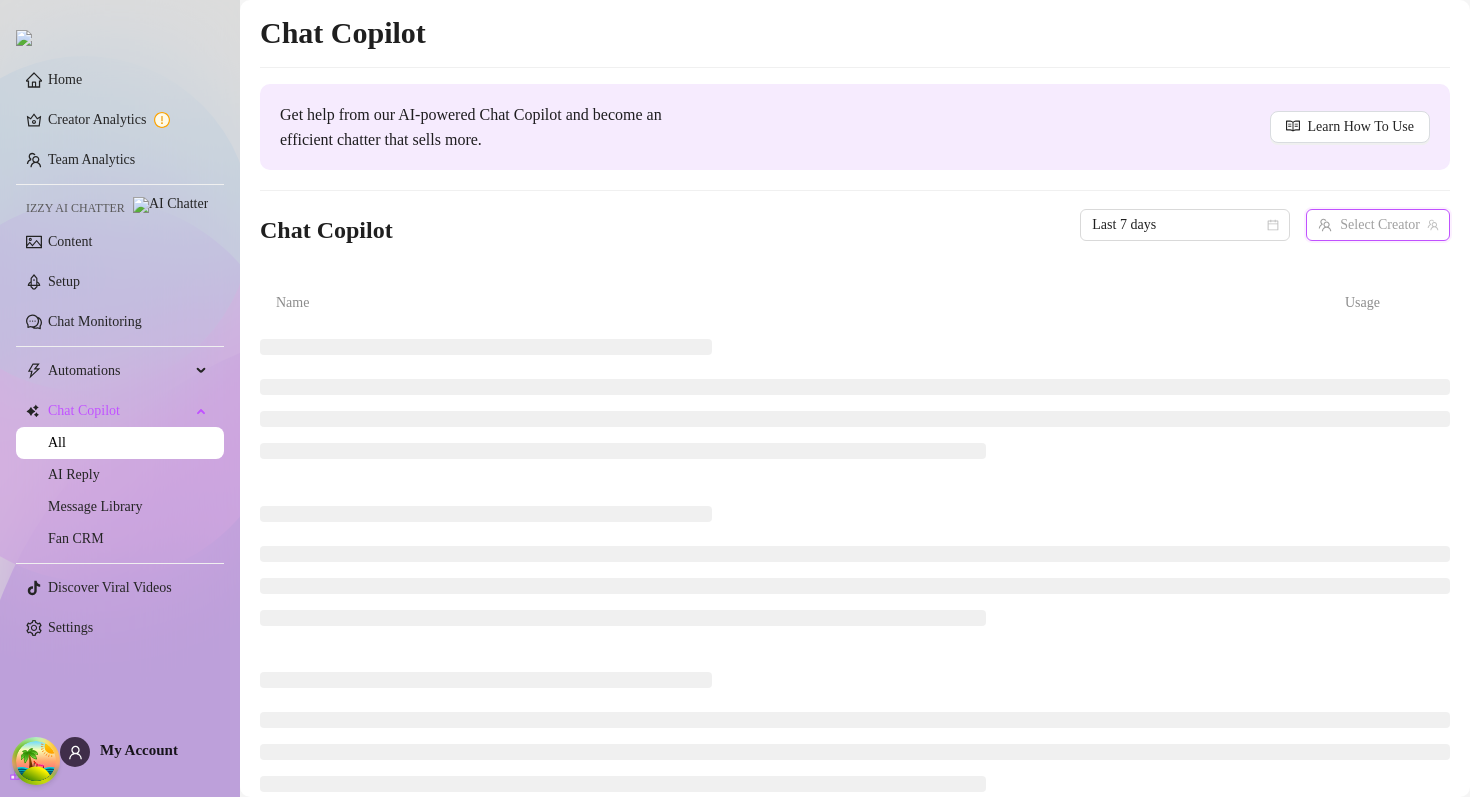 click at bounding box center [1369, 225] 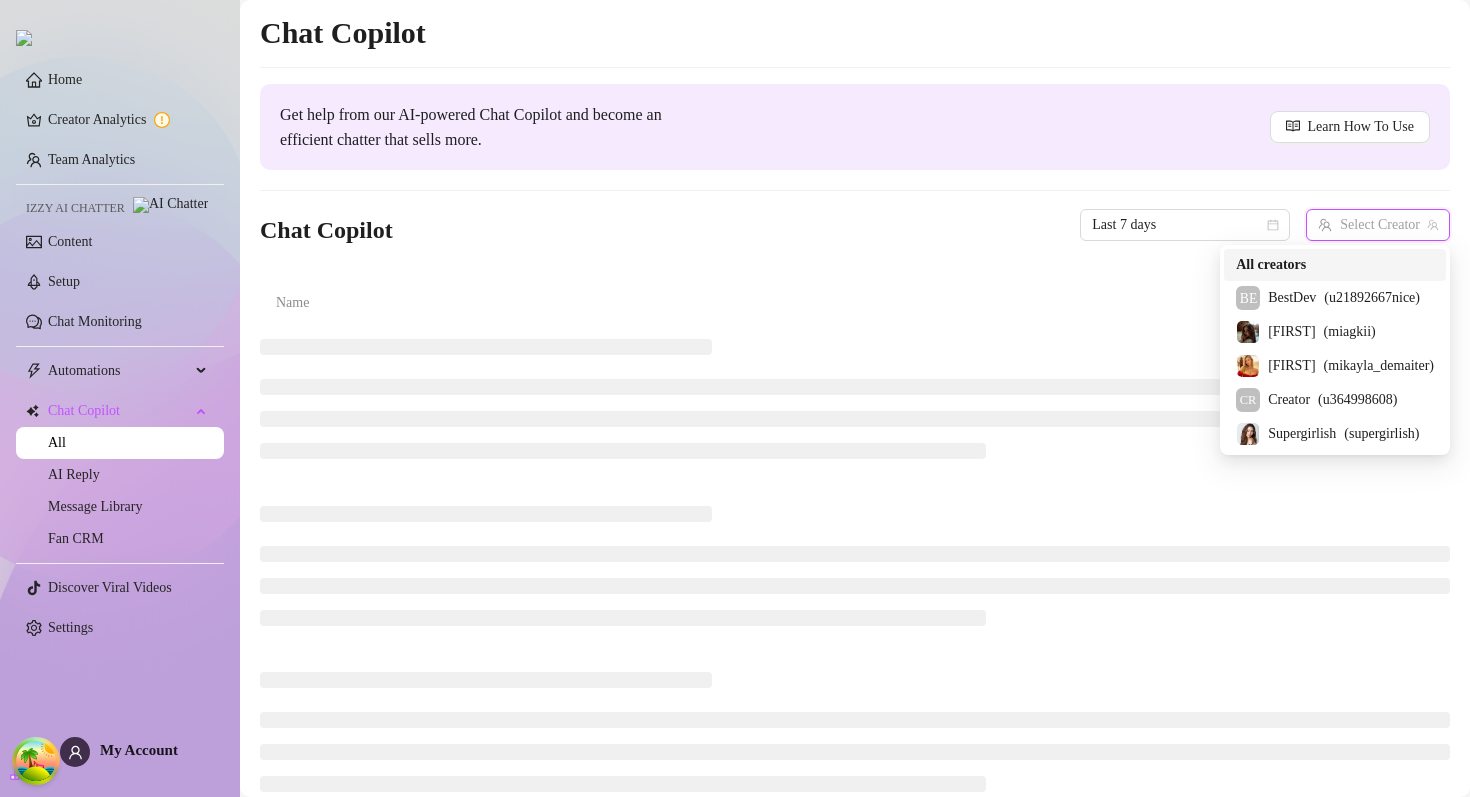click on "All creators" at bounding box center [1335, 265] 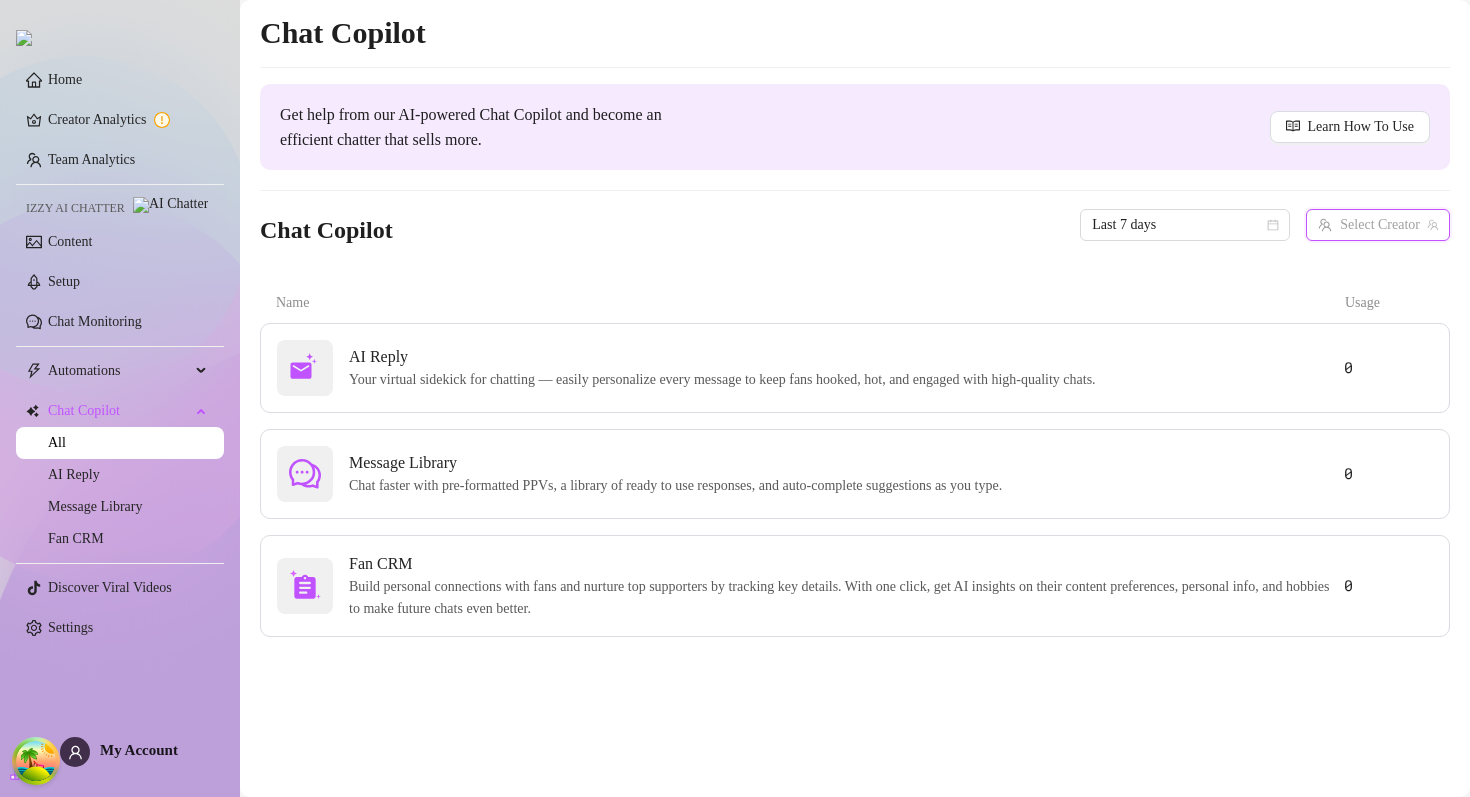 click at bounding box center (1369, 225) 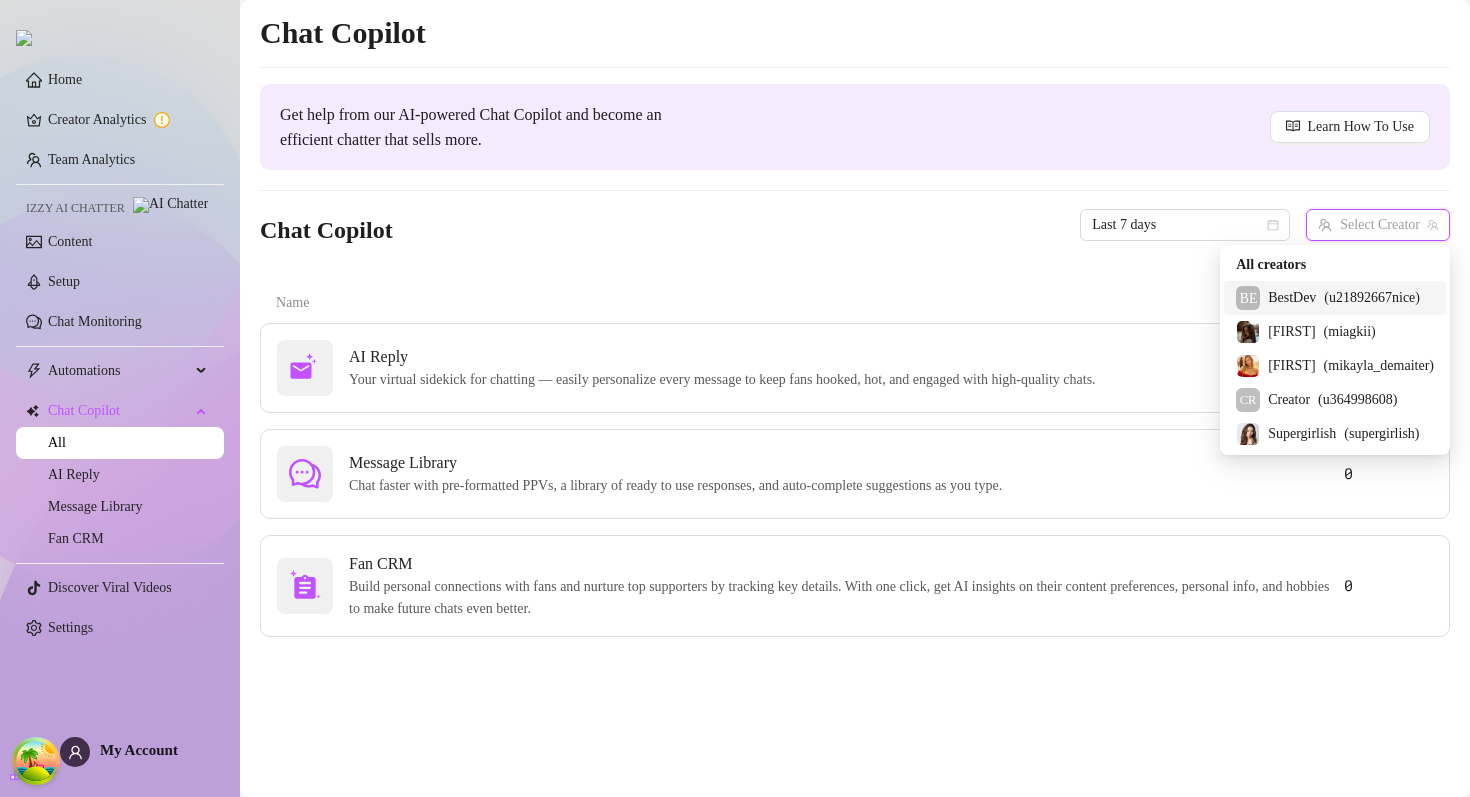 click on "BE BestDev   ( u21892667nice )" at bounding box center (1335, 298) 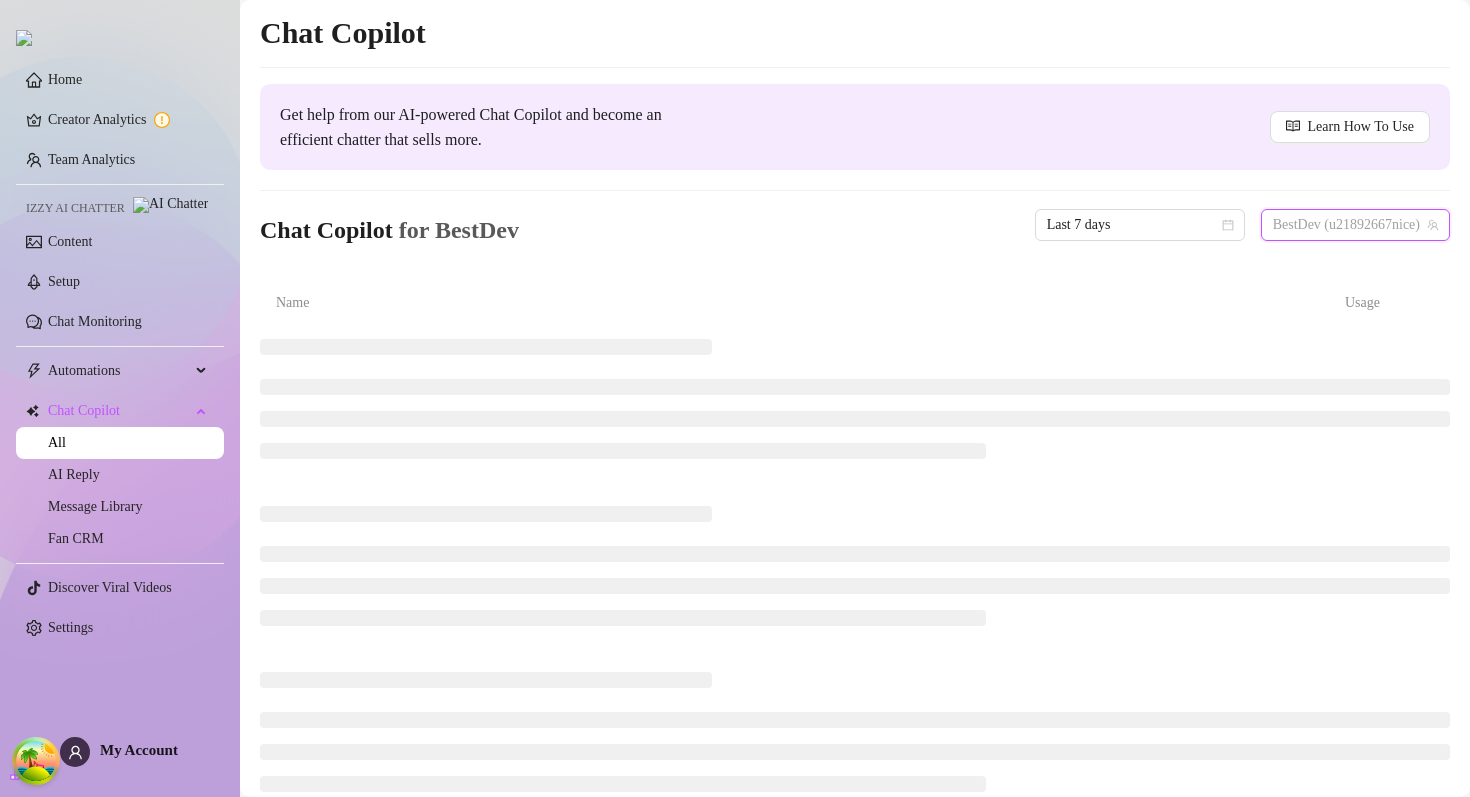 click on "BestDev (u21892667nice)" at bounding box center (1355, 225) 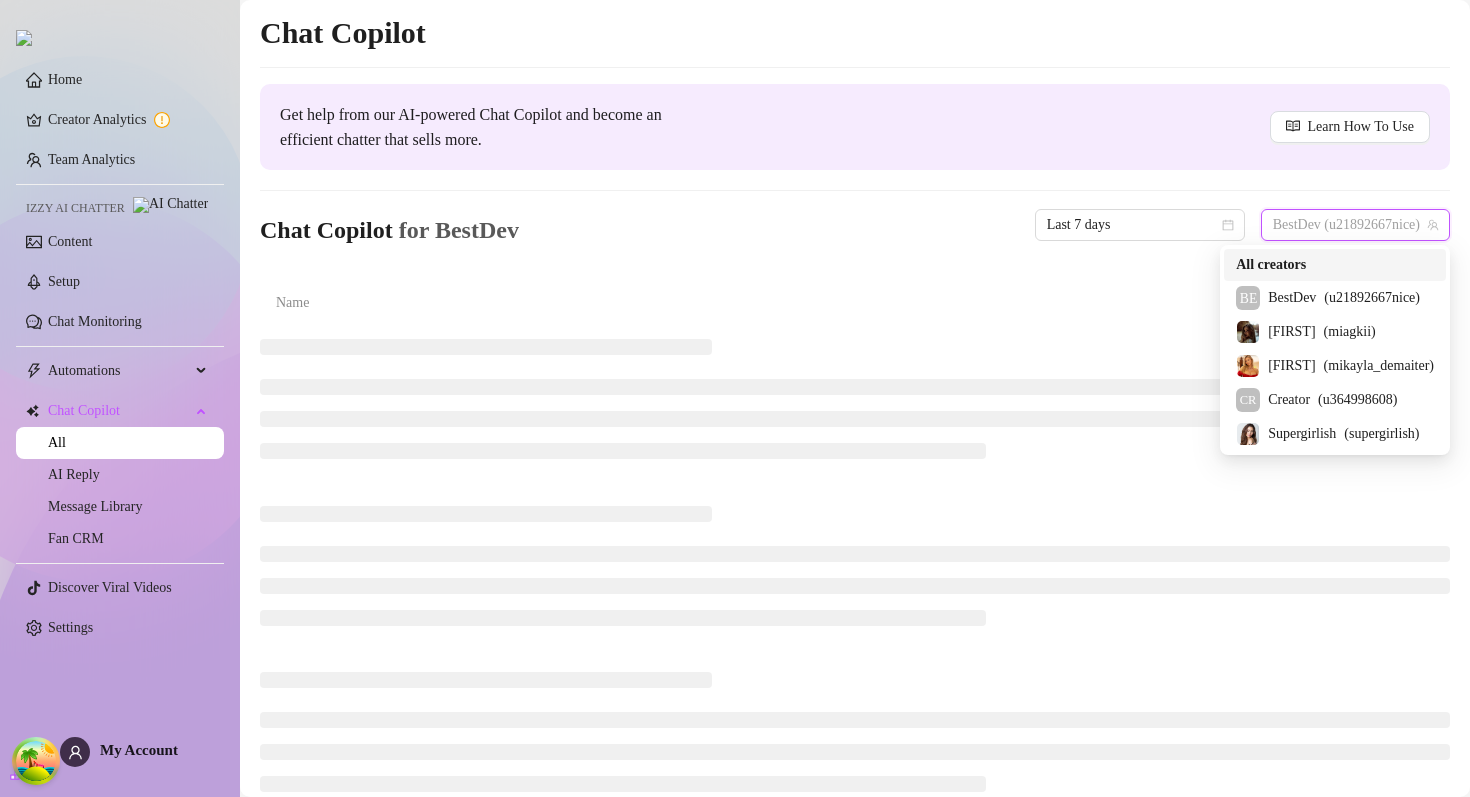 click on "All creators" at bounding box center [1271, 265] 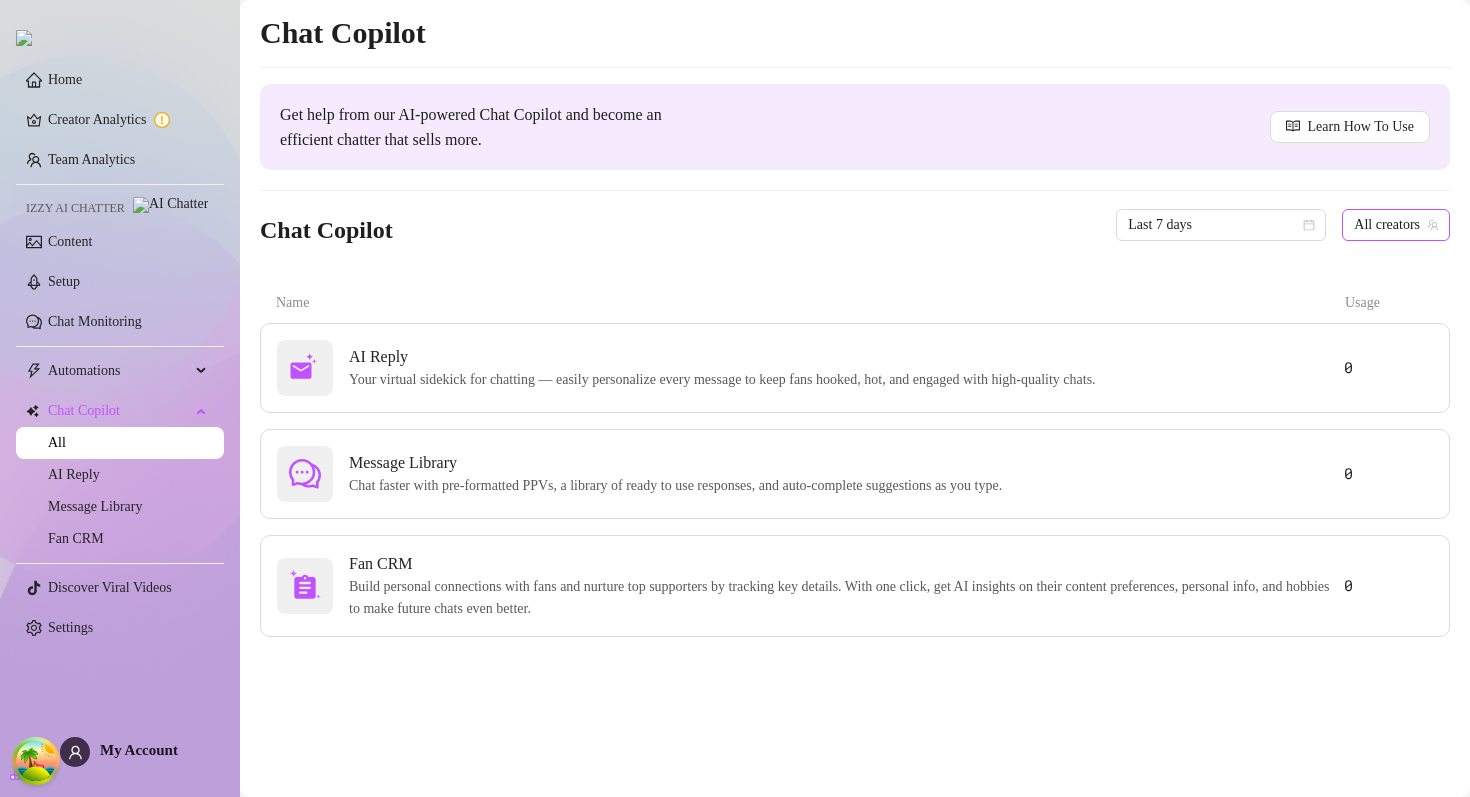 click on "All creators" at bounding box center [1396, 225] 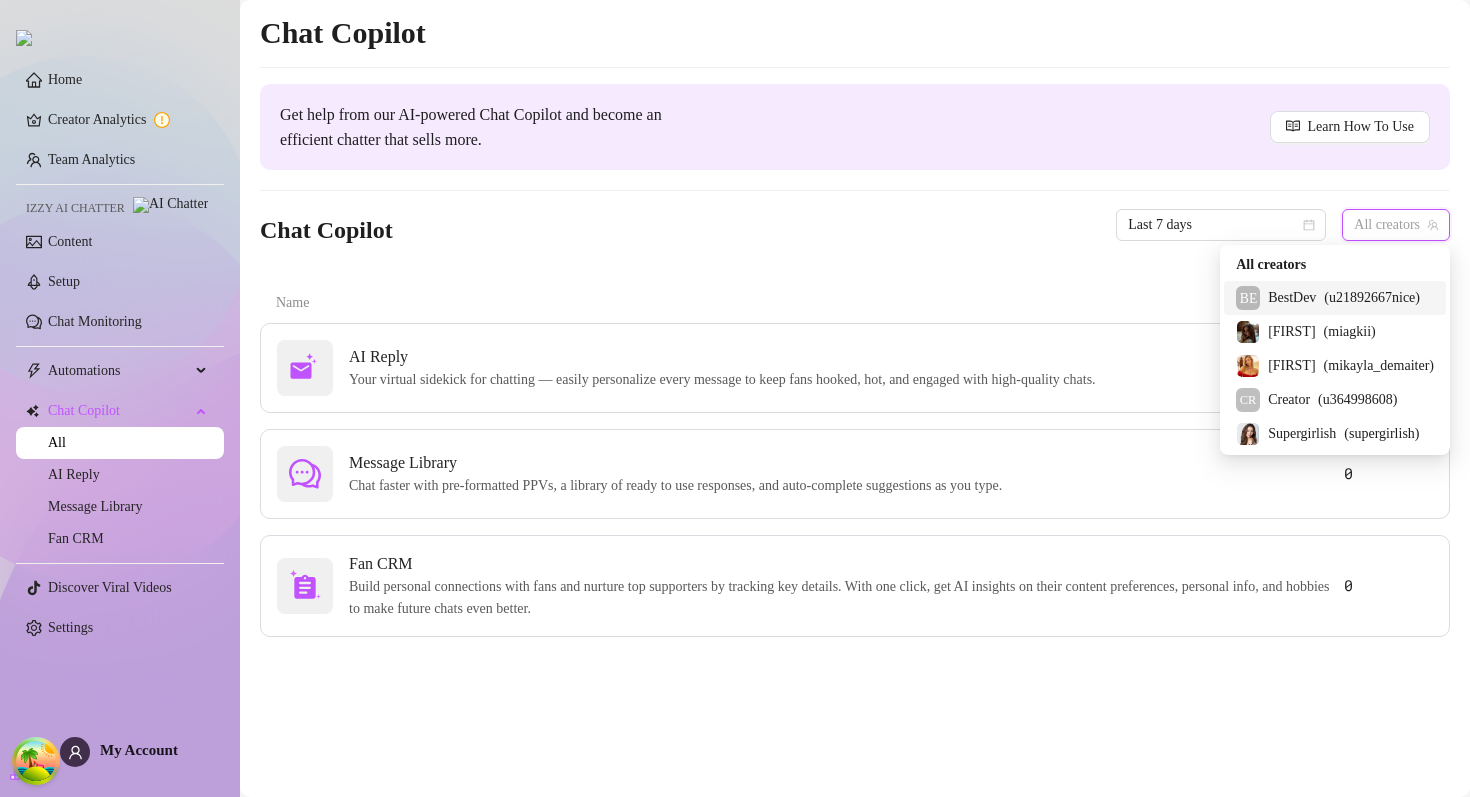 click on "BestDev" at bounding box center [1292, 298] 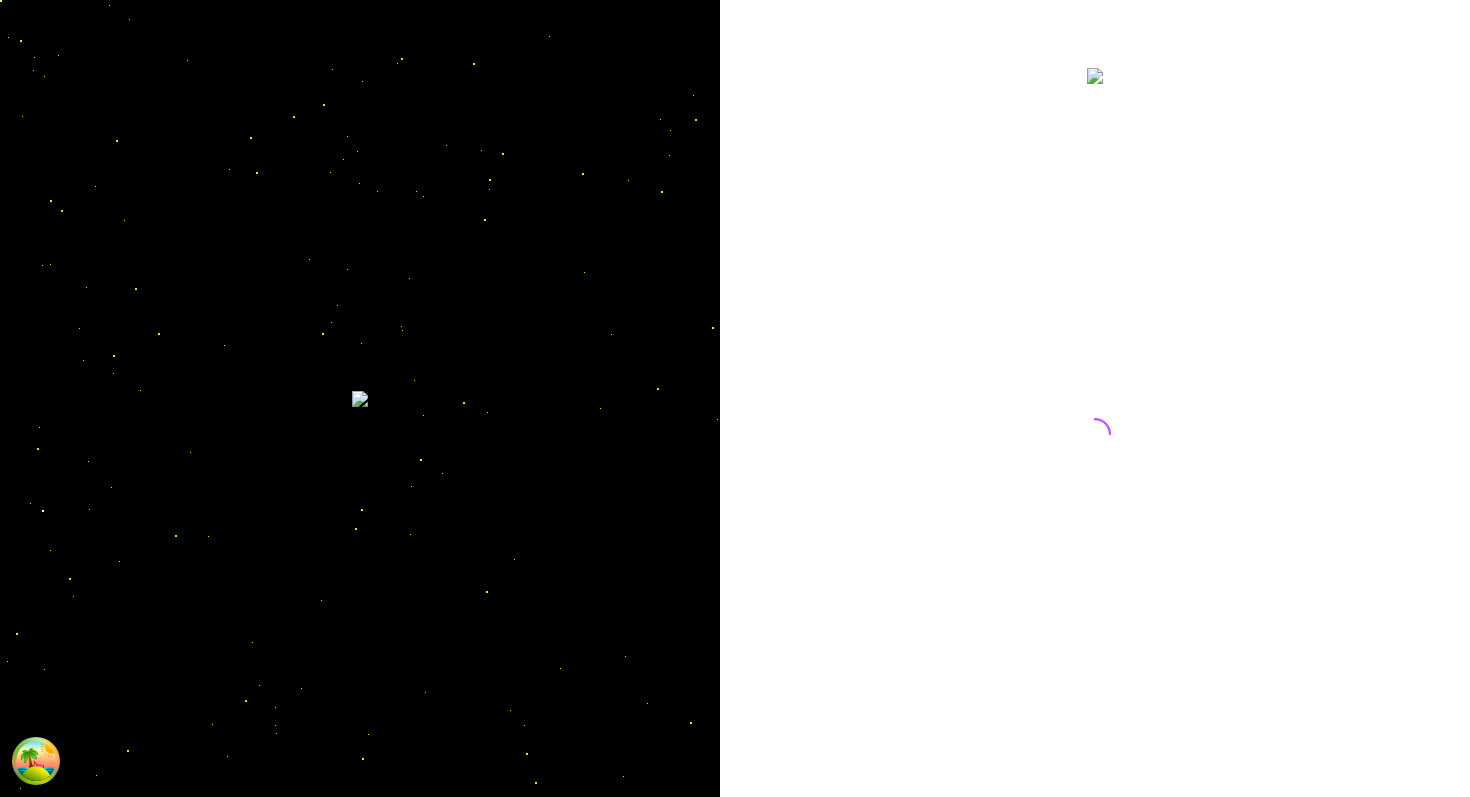 scroll, scrollTop: 0, scrollLeft: 0, axis: both 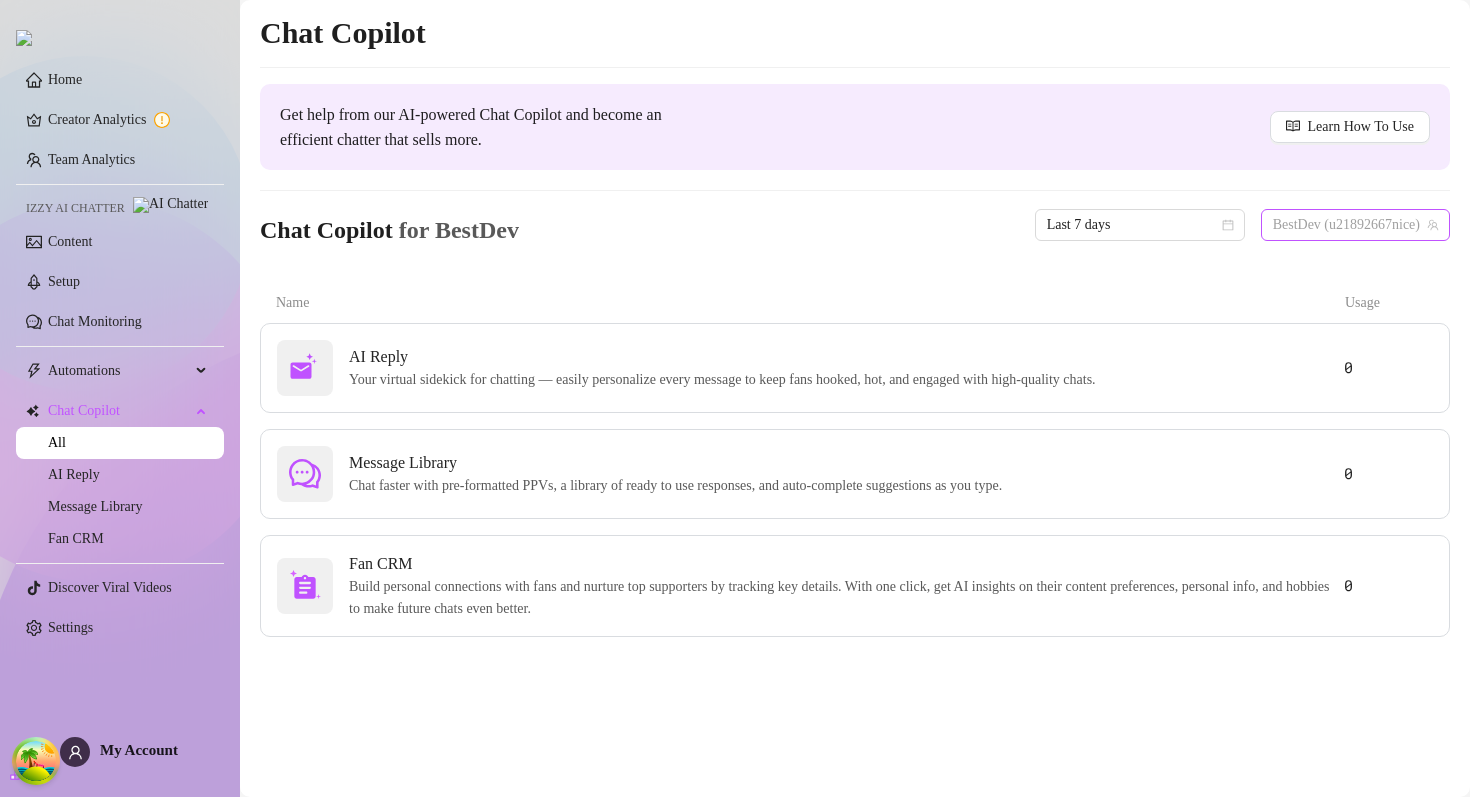 click on "BestDev (u21892667nice)" at bounding box center (1355, 225) 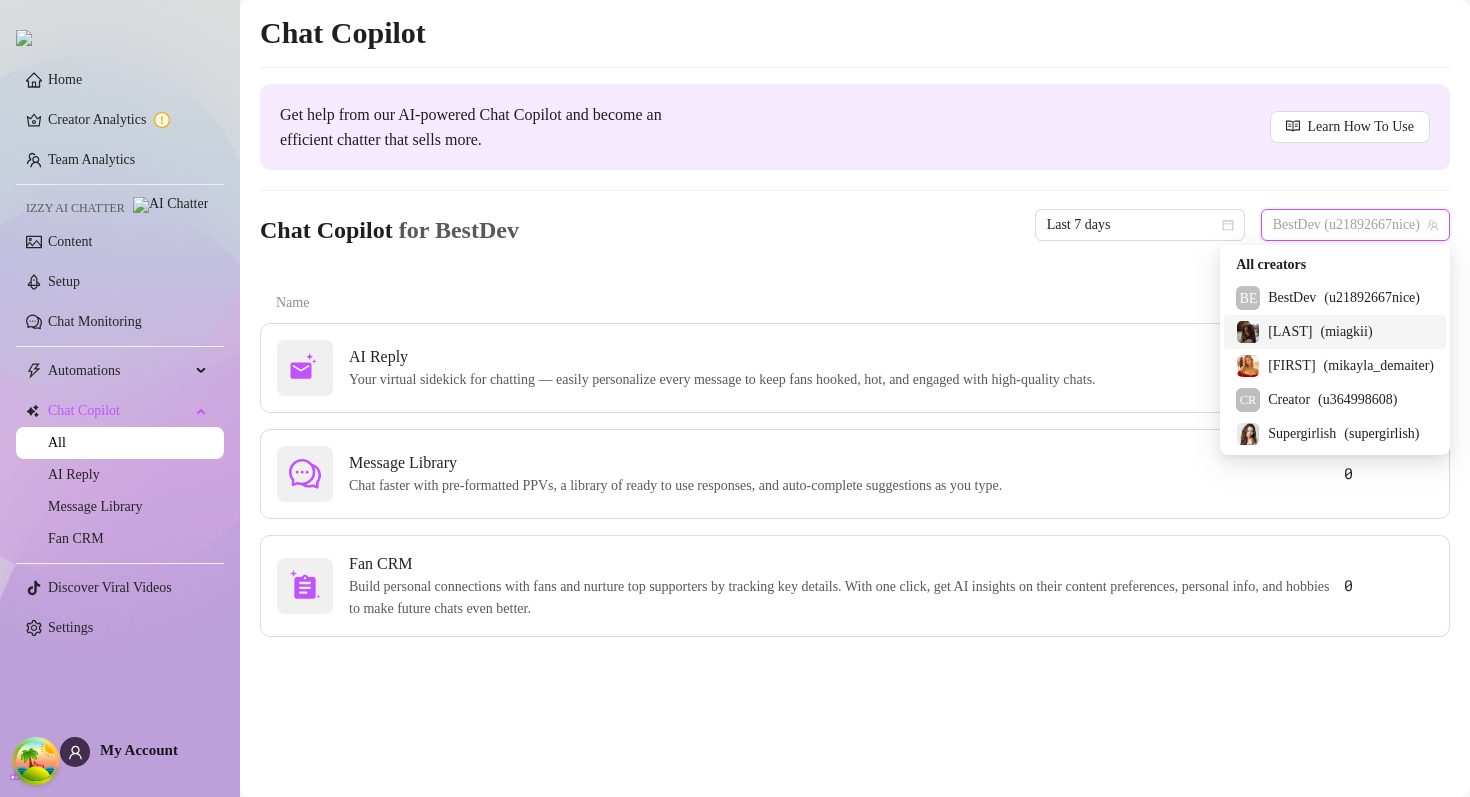 click on "( miagkii )" at bounding box center (1346, 332) 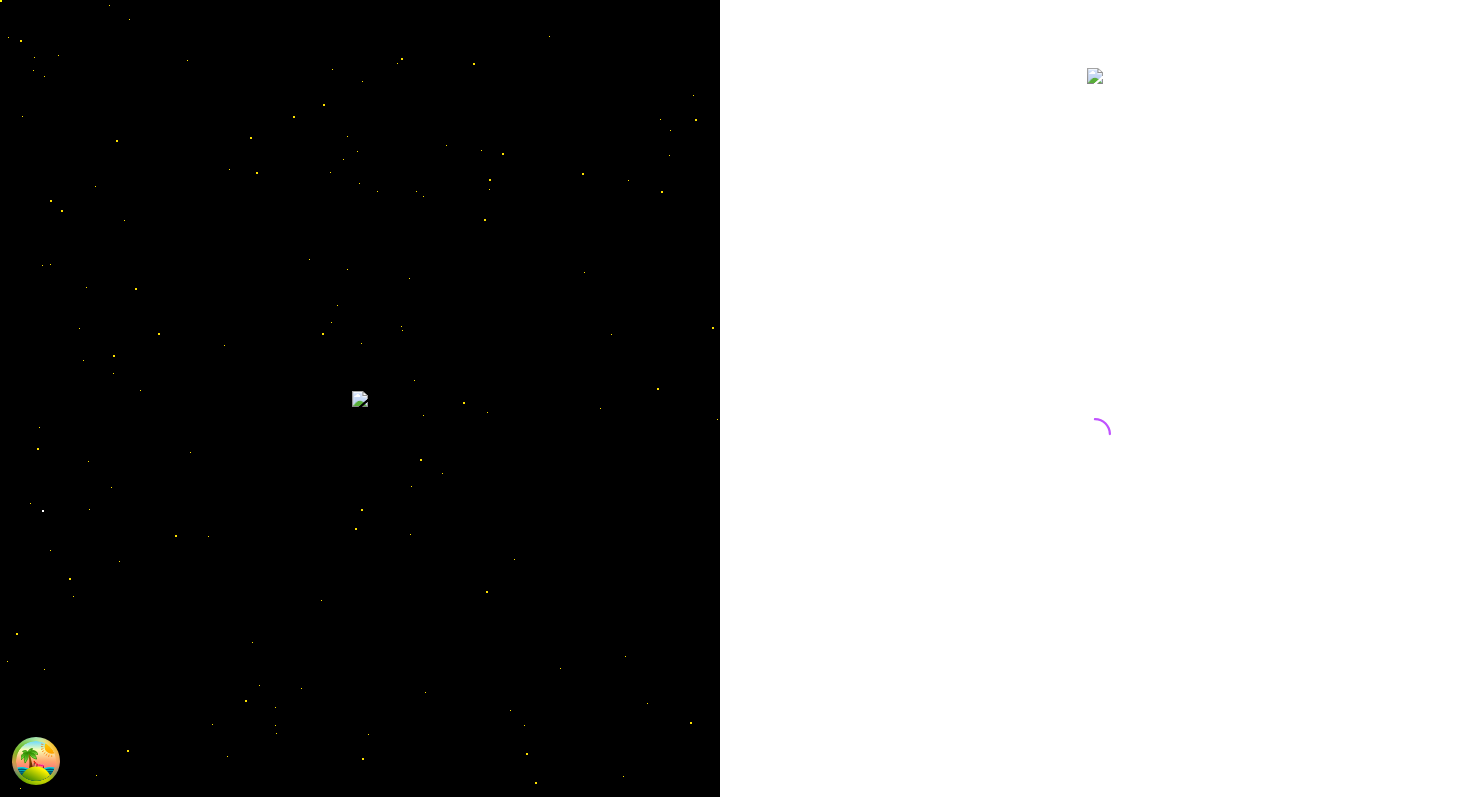 scroll, scrollTop: 0, scrollLeft: 0, axis: both 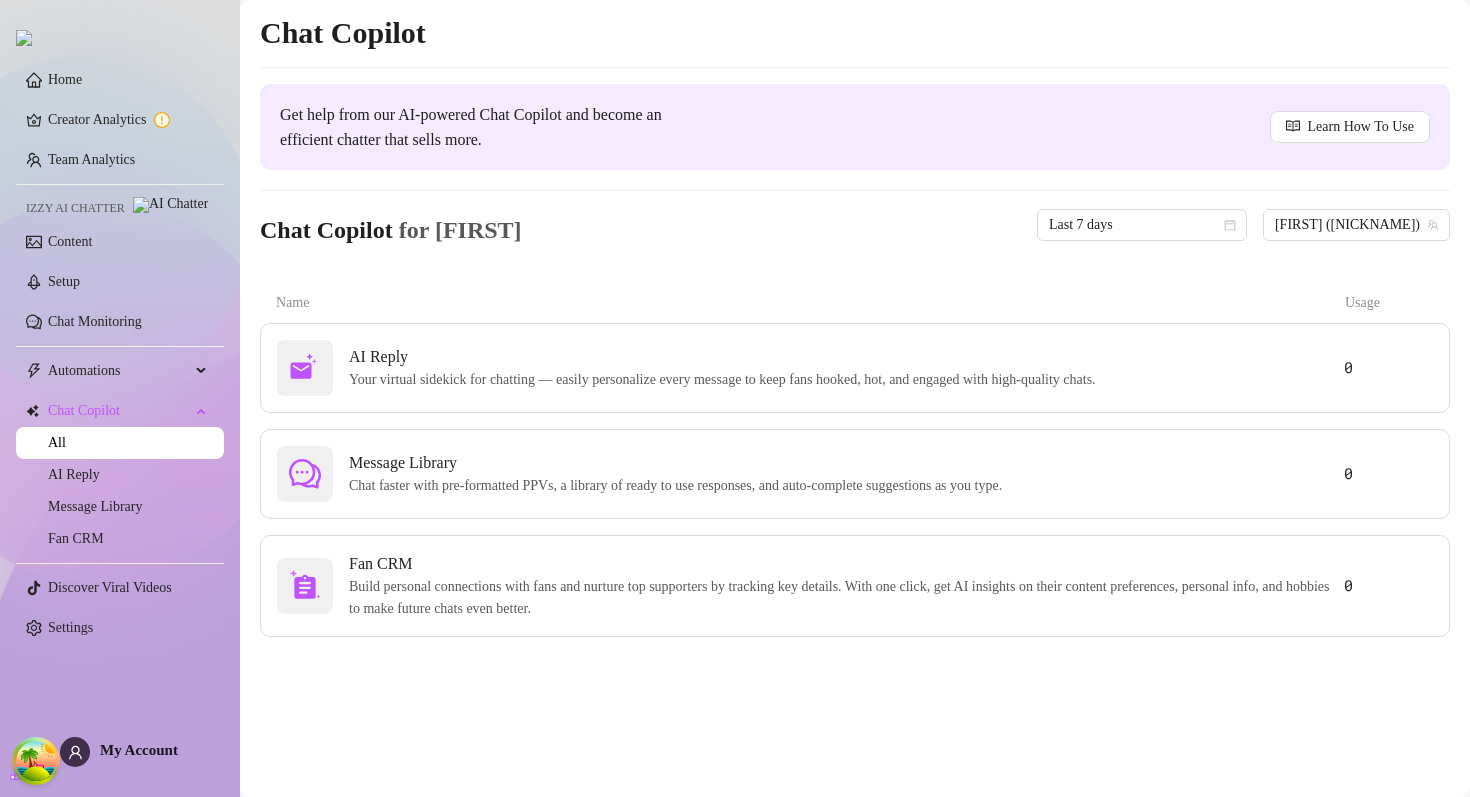 click on "Chat Copilot   for Ivan Last 7 days Ivan (miagkii)" at bounding box center [855, 225] 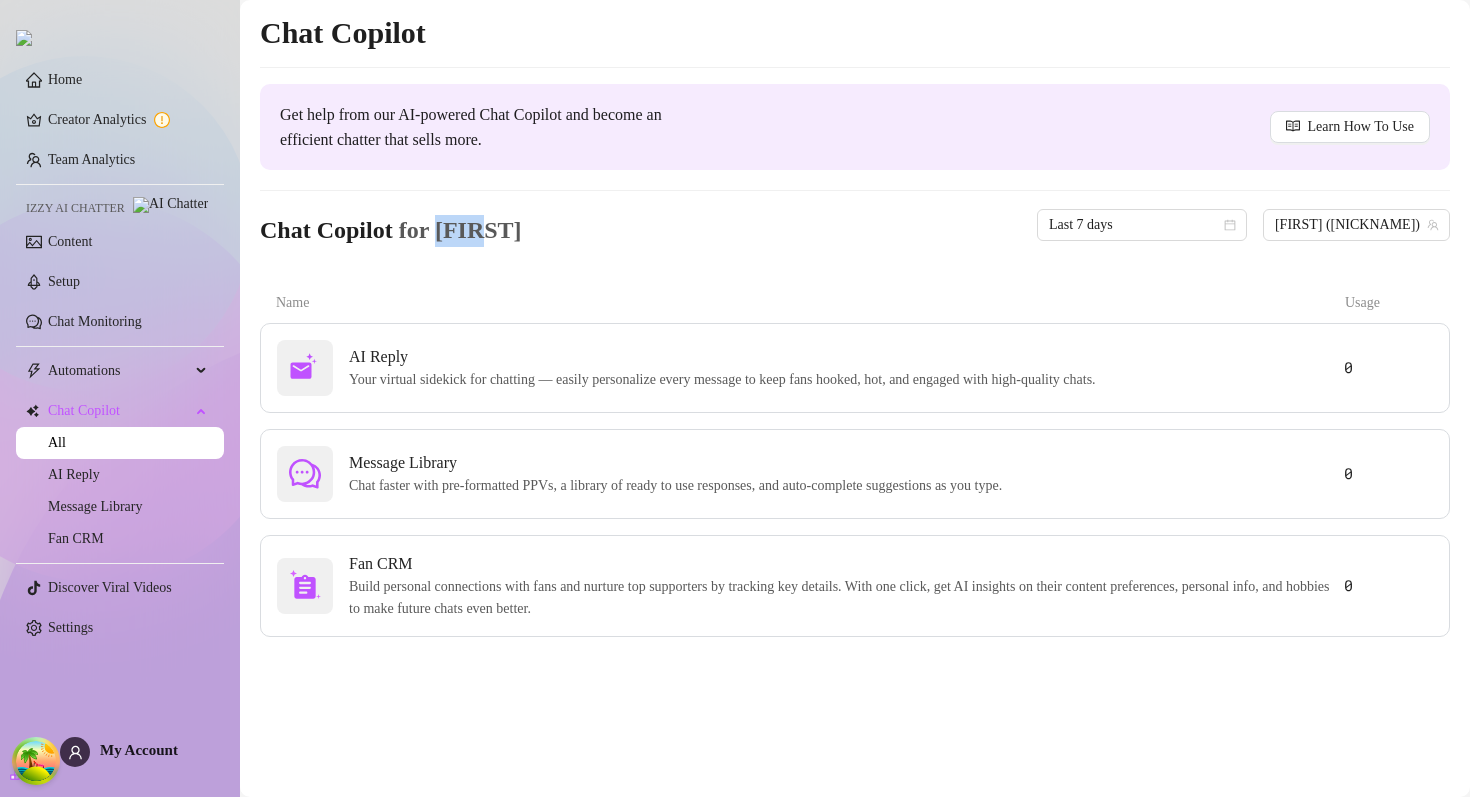 click on "for [FIRST]" at bounding box center (457, 230) 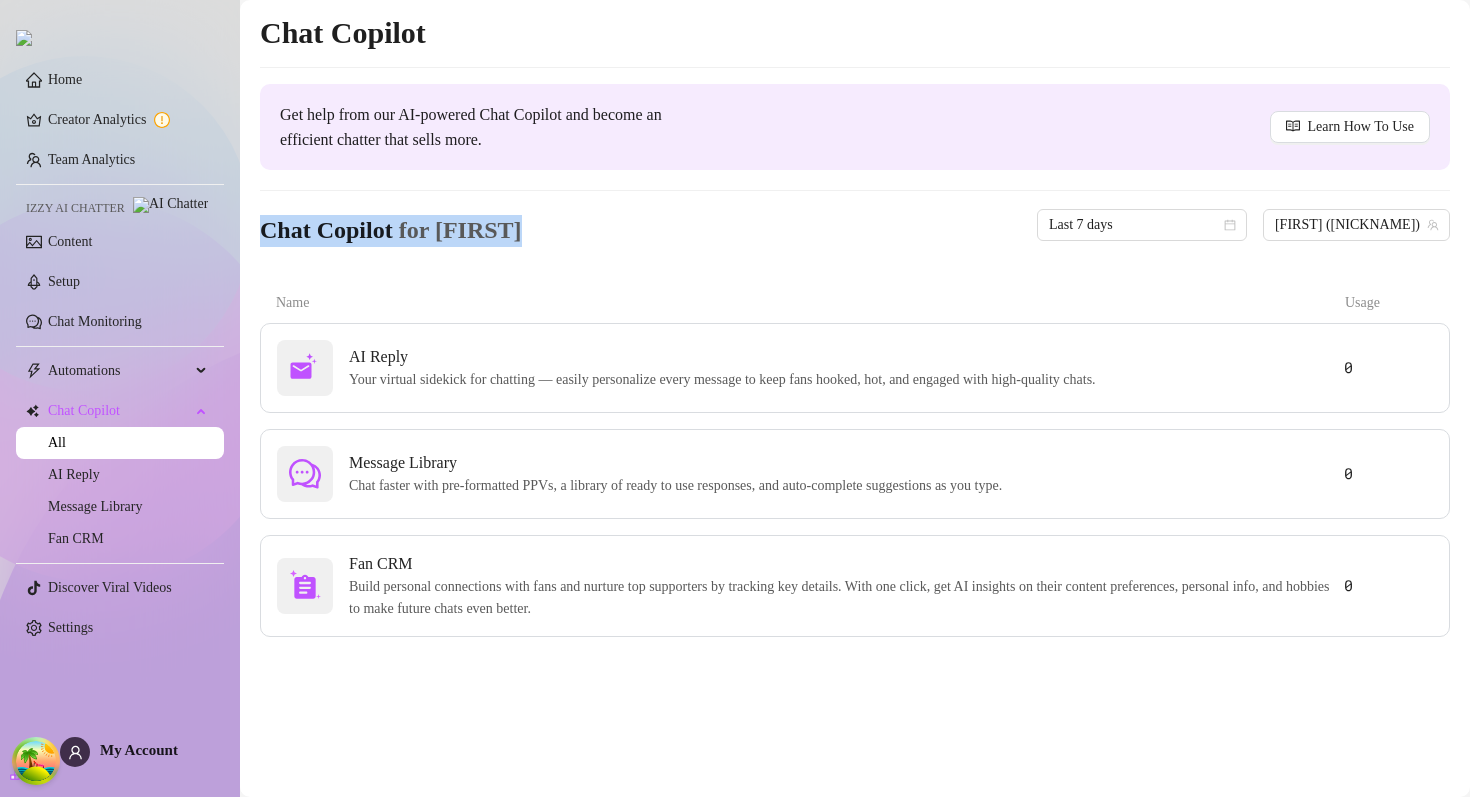 click on "for [FIRST]" at bounding box center [457, 230] 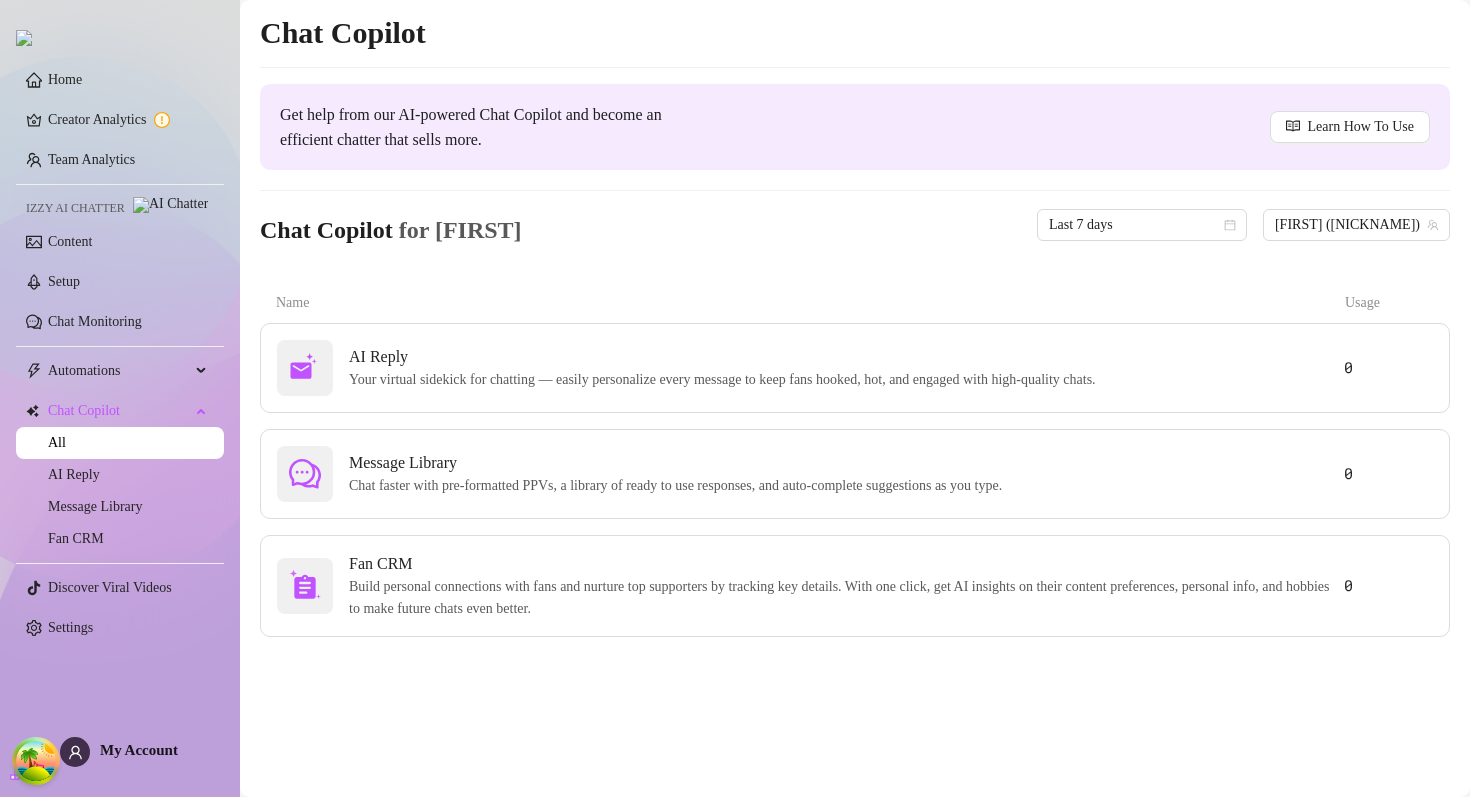 click on "Chat Copilot   for Ivan Last 7 days Ivan (miagkii)" at bounding box center [855, 225] 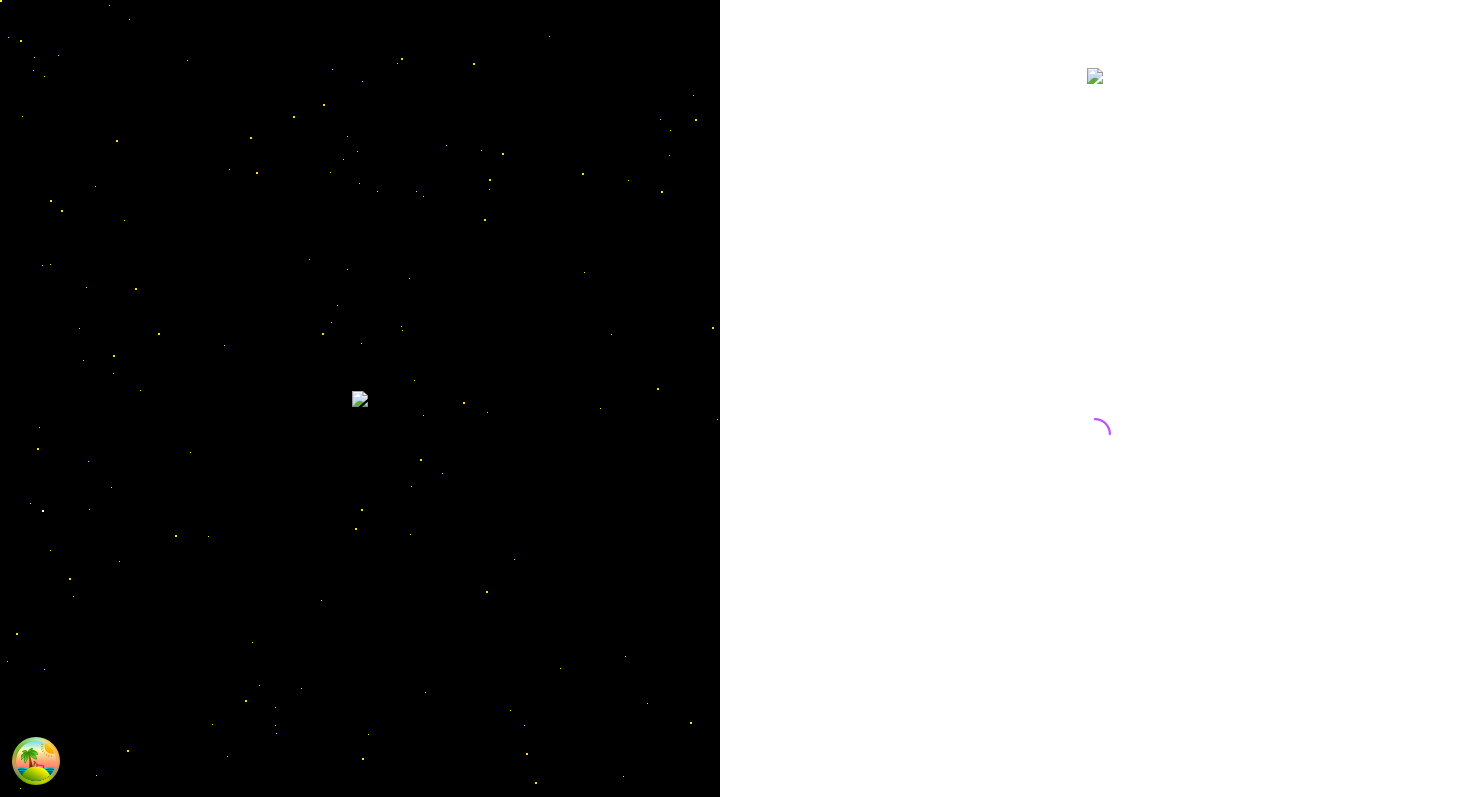 scroll, scrollTop: 0, scrollLeft: 0, axis: both 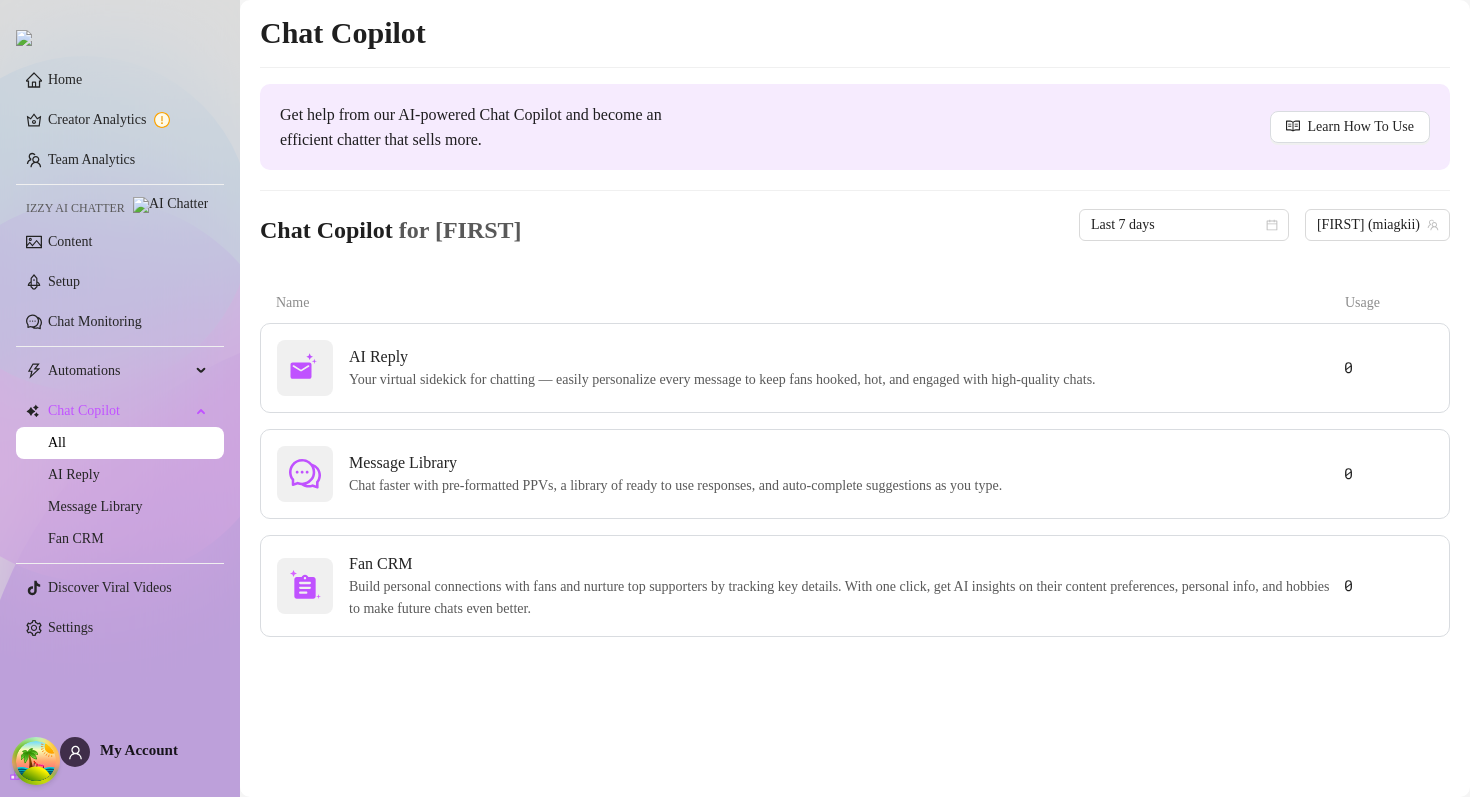 click on "Get help from our AI-powered Chat Copilot and become an efficient chatter that sells more. Learn How To Use" at bounding box center (855, 127) 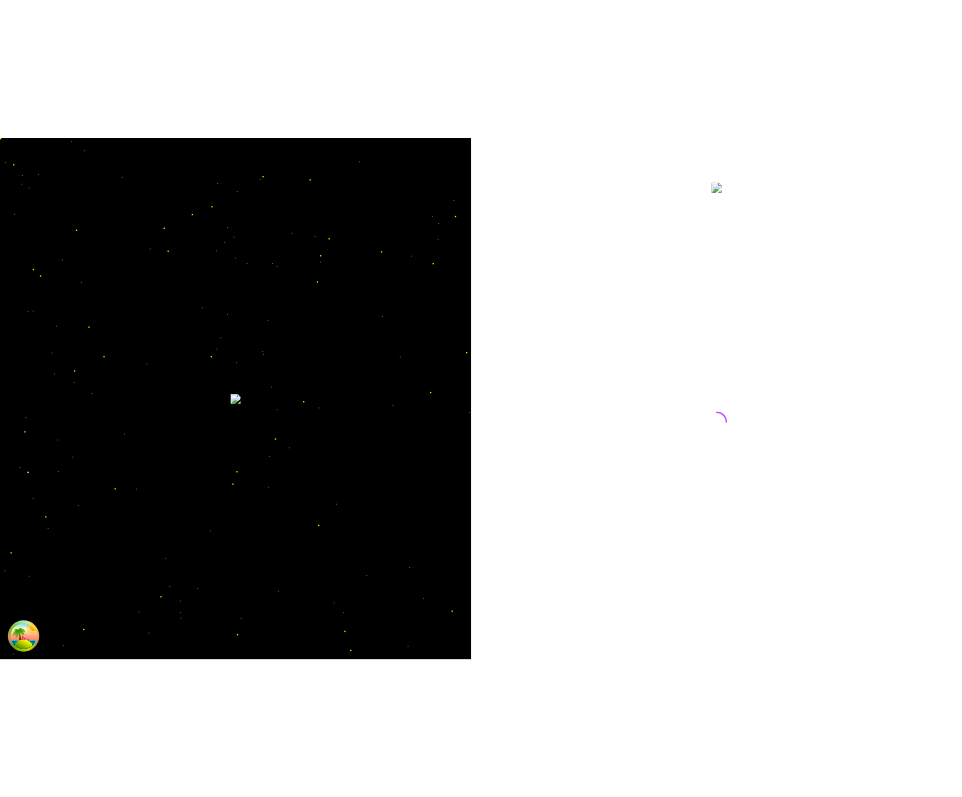 scroll, scrollTop: 0, scrollLeft: 0, axis: both 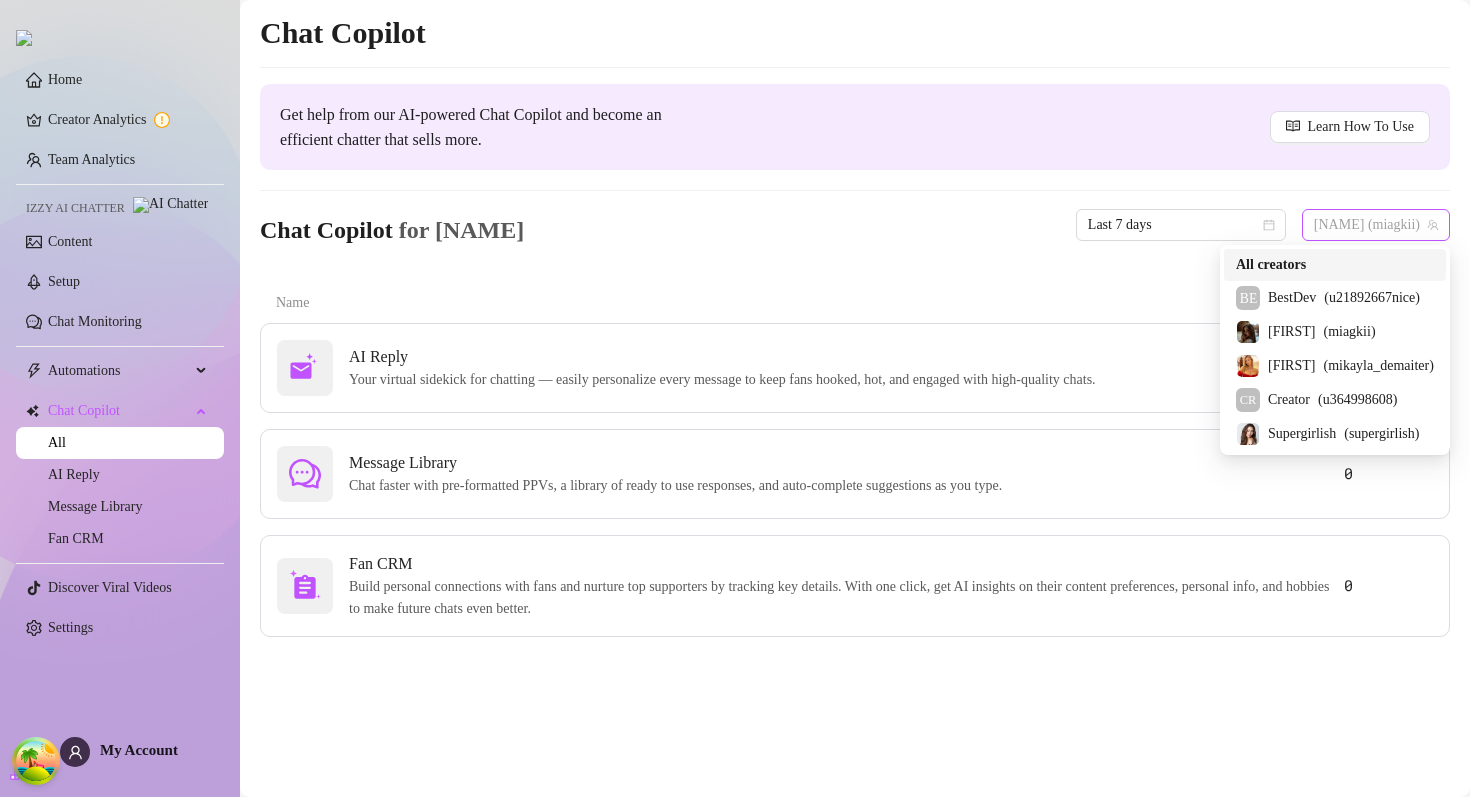 click on "[FIRST] ([USERNAME])" at bounding box center (1376, 225) 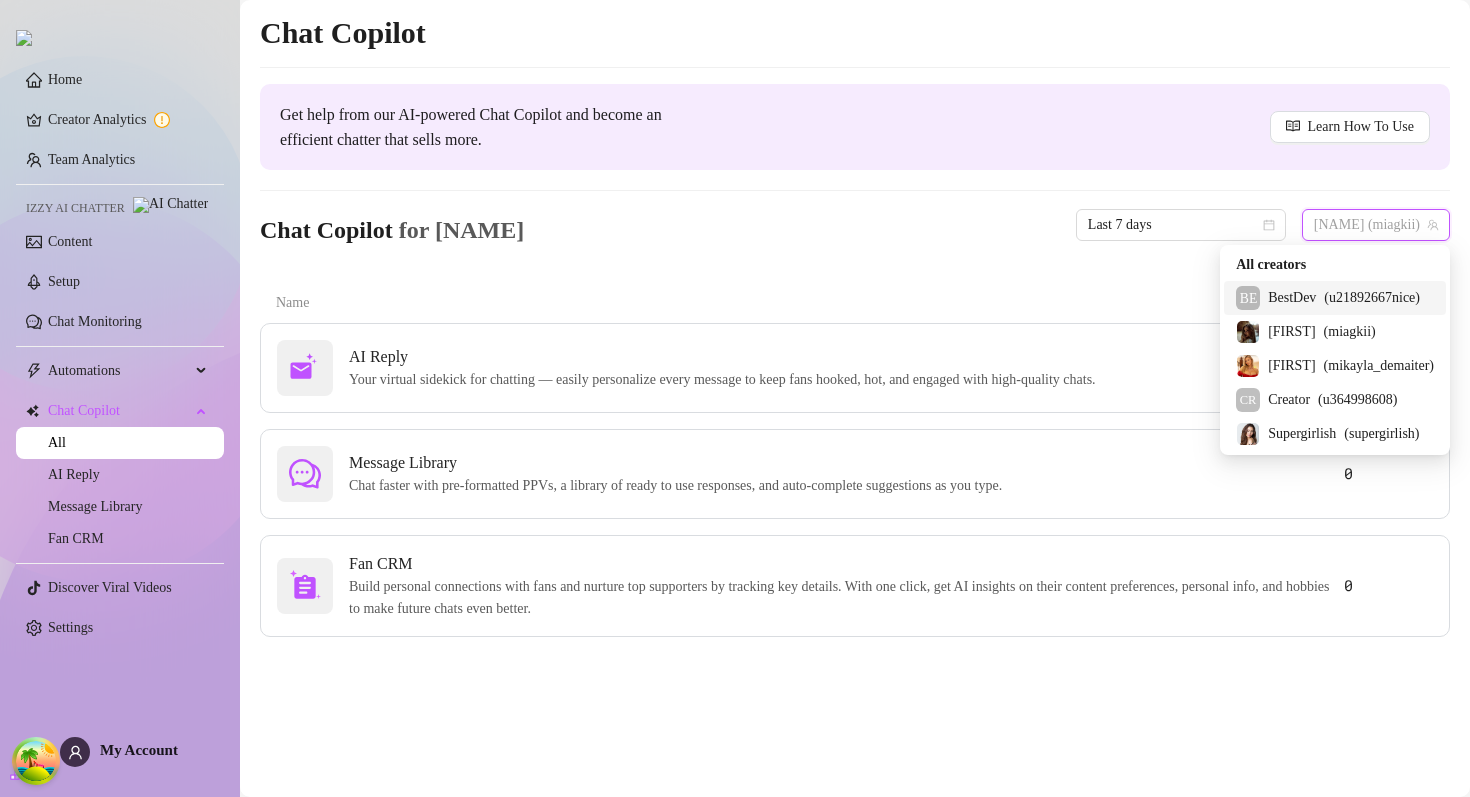 click on "( u21892667nice )" at bounding box center (1372, 298) 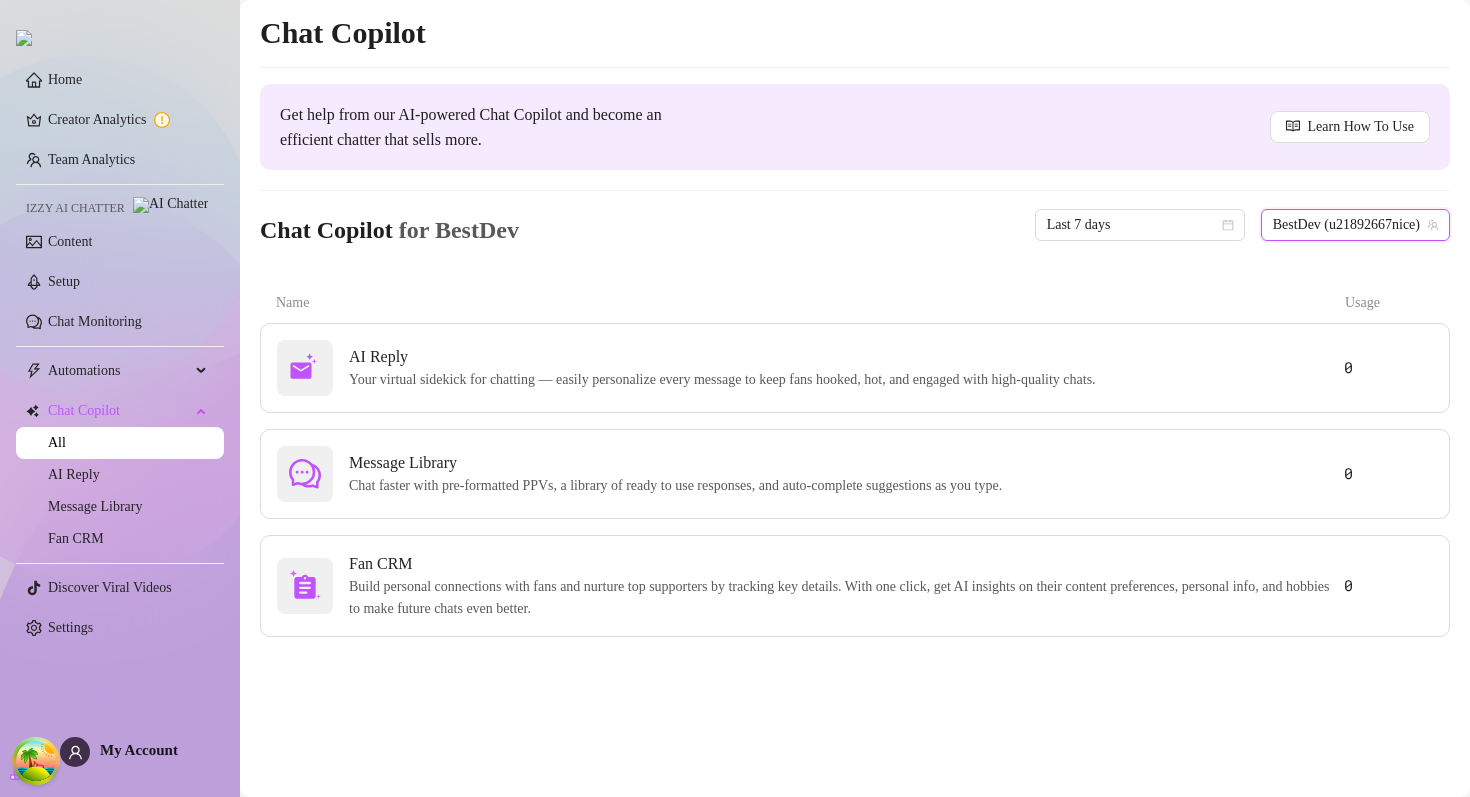 click on "BestDev (u21892667nice)" at bounding box center [1355, 225] 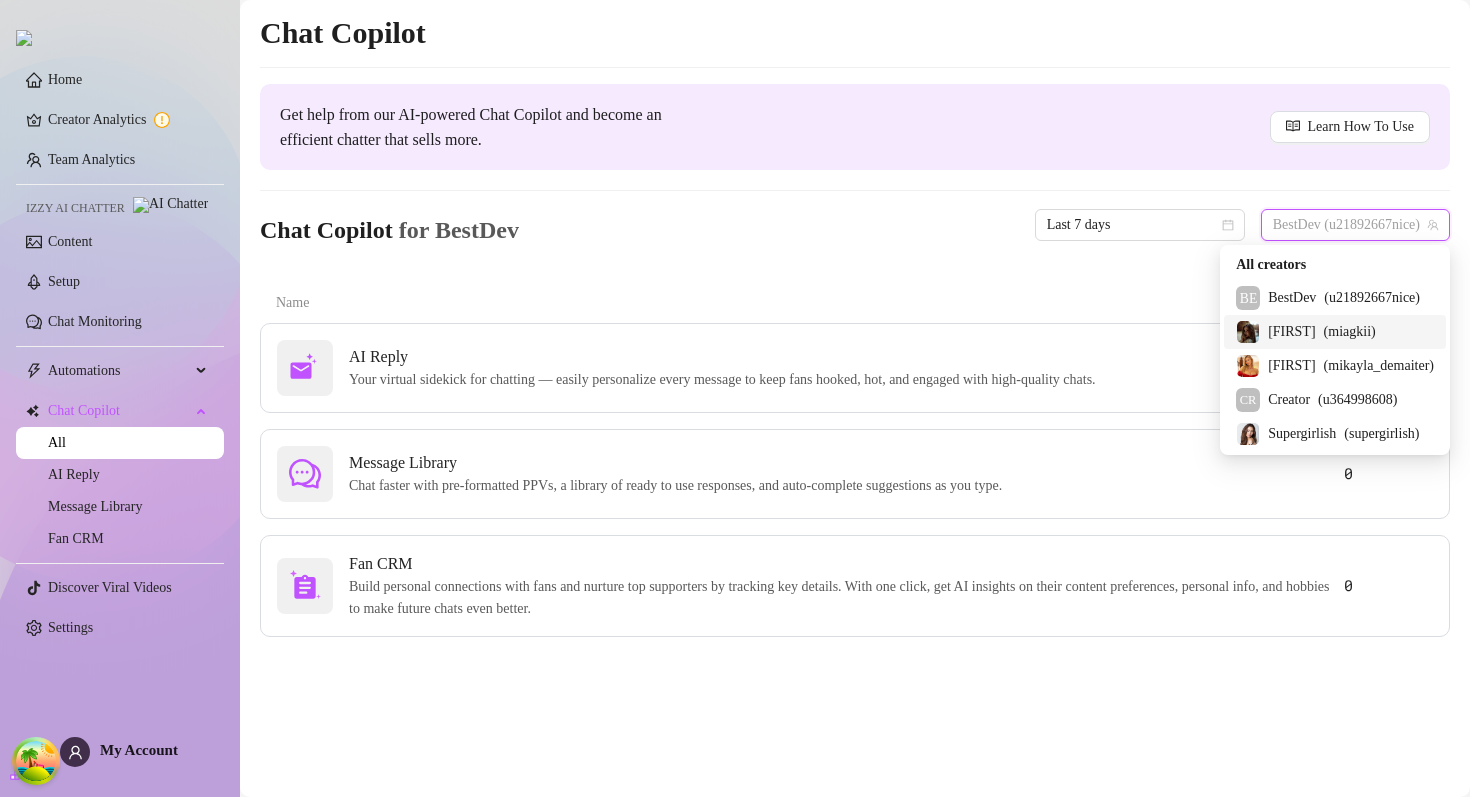 click on "Chat Copilot Get help from our AI-powered Chat Copilot and become an efficient chatter that sells more. Learn How To Use Chat Copilot   for BestDev Last 7 days BestDev (u21892667nice) Name Usage AI Reply Your virtual sidekick for chatting — easily personalize every message to keep fans hooked, hot, and engaged with high-quality chats. 0 Message Library Chat faster with pre-formatted PPVs, a library of ready to use responses, and auto-complete suggestions as you type. 0 Fan CRM Build personal connections with fans and nurture top supporters by tracking key details. With one click, get AI insights on their content preferences, personal info, and hobbies to make future chats even better. 0" at bounding box center [855, 325] 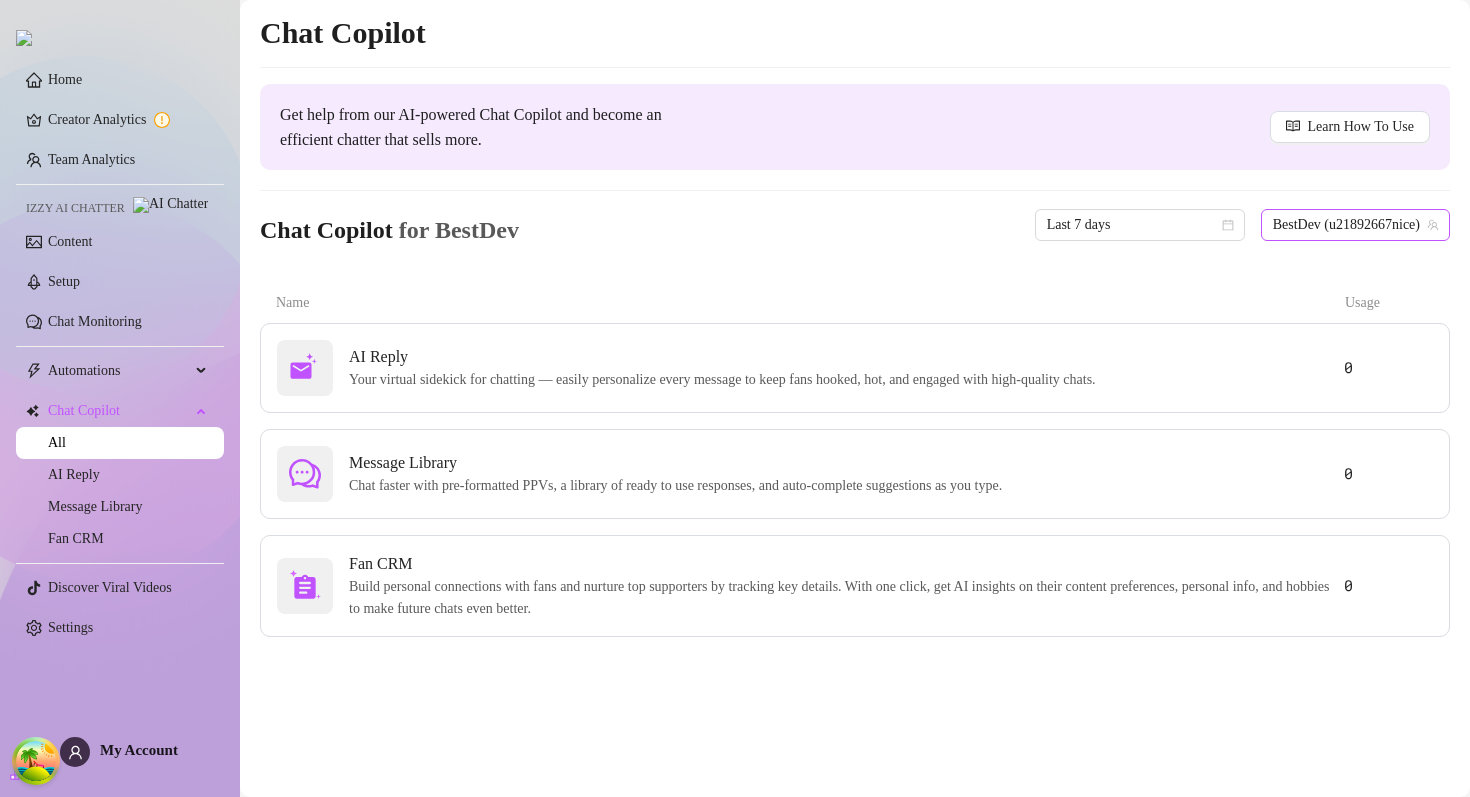 click on "BestDev (u21892667nice)" at bounding box center (1355, 225) 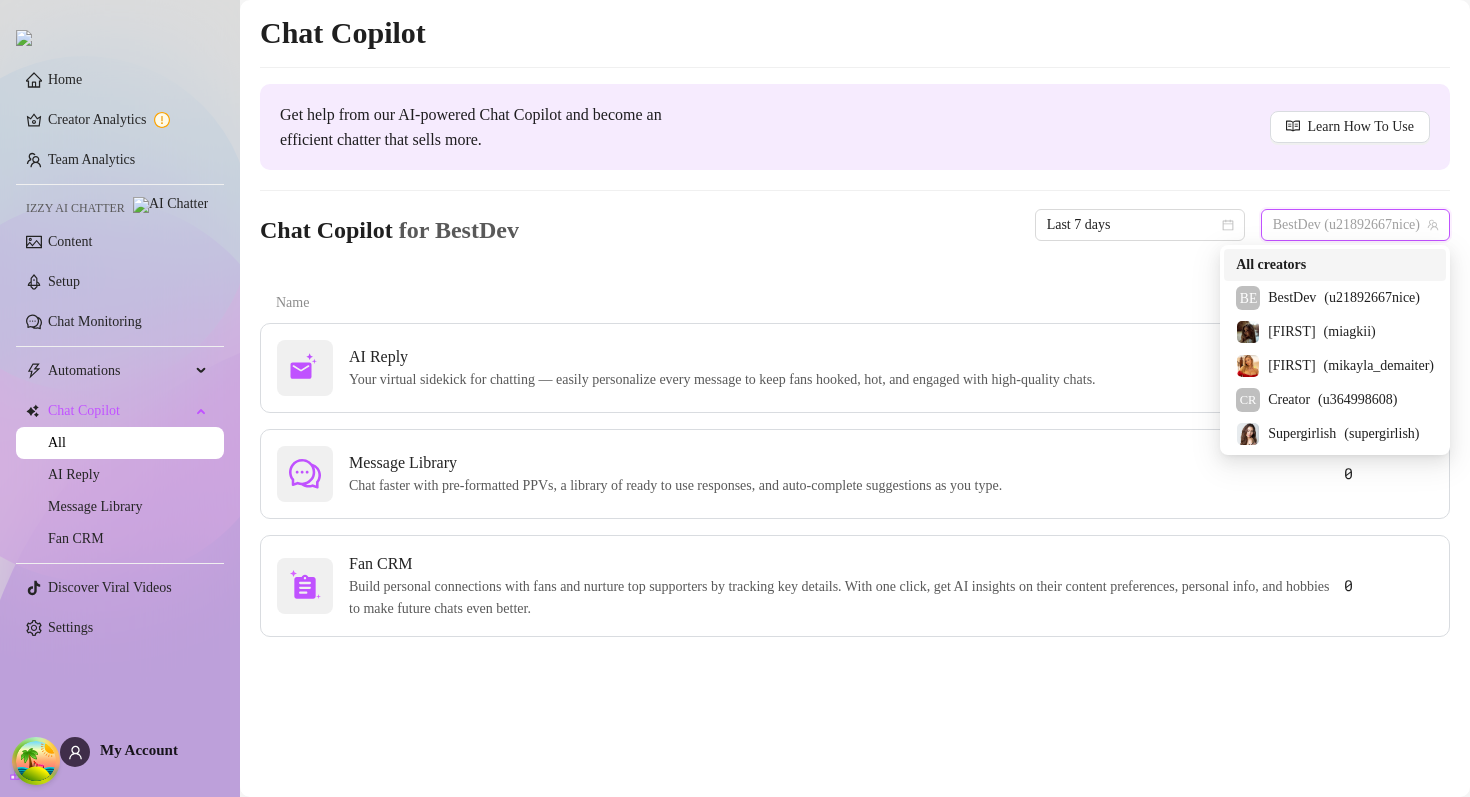 click on "All creators" at bounding box center [1271, 265] 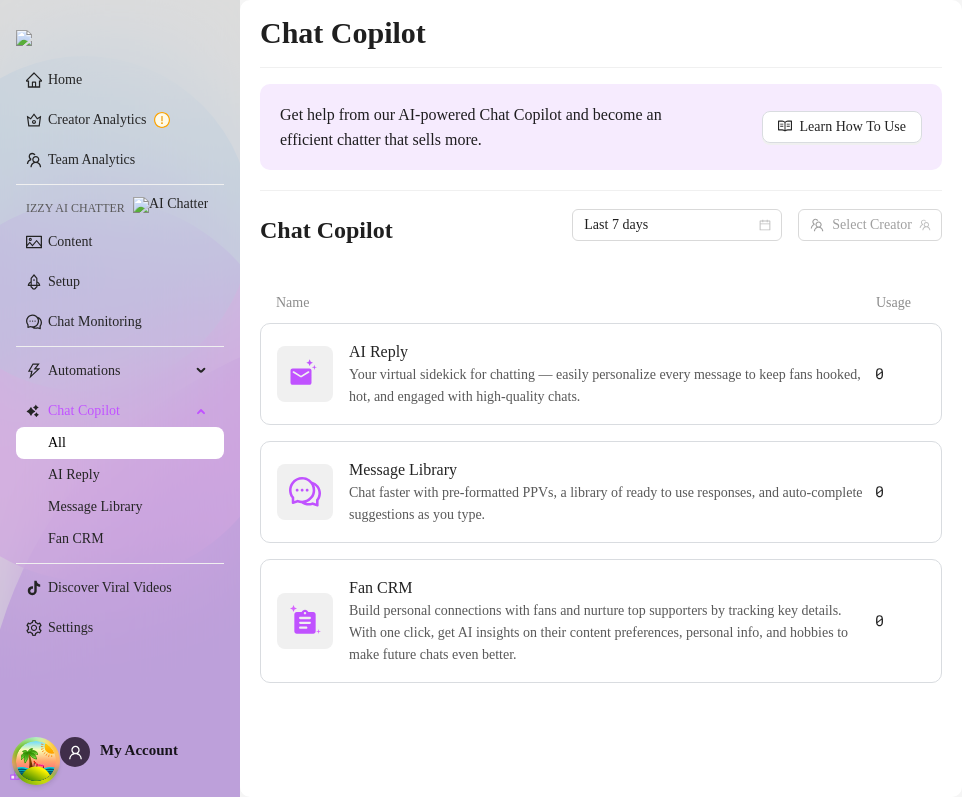 click at bounding box center (601, 190) 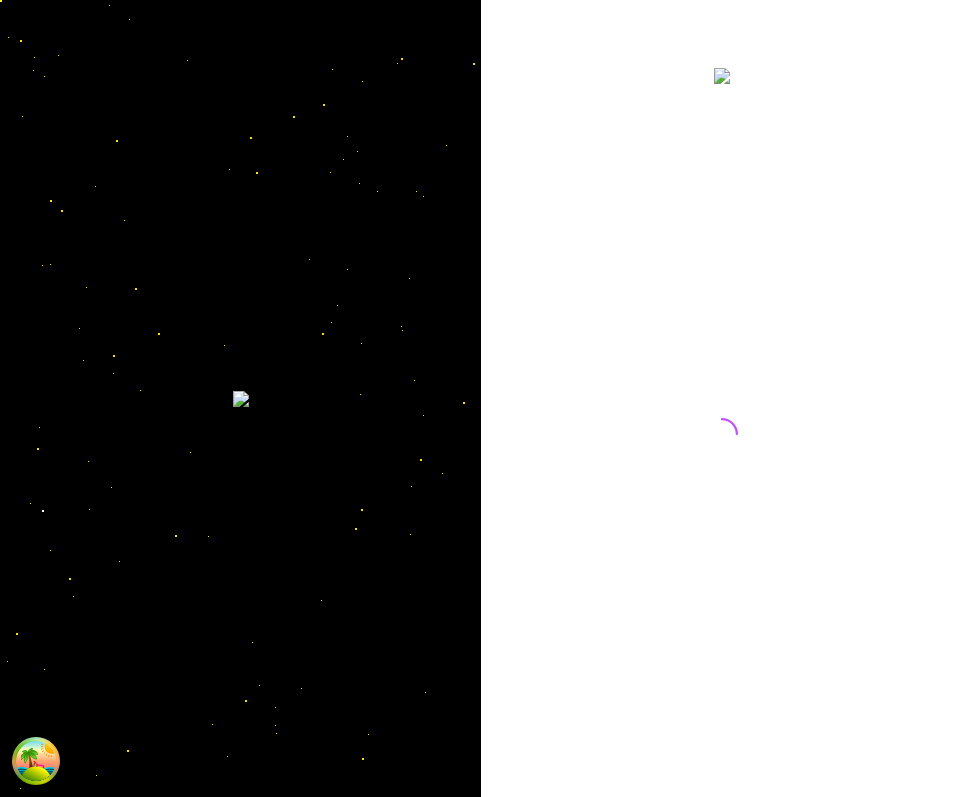 scroll, scrollTop: 0, scrollLeft: 0, axis: both 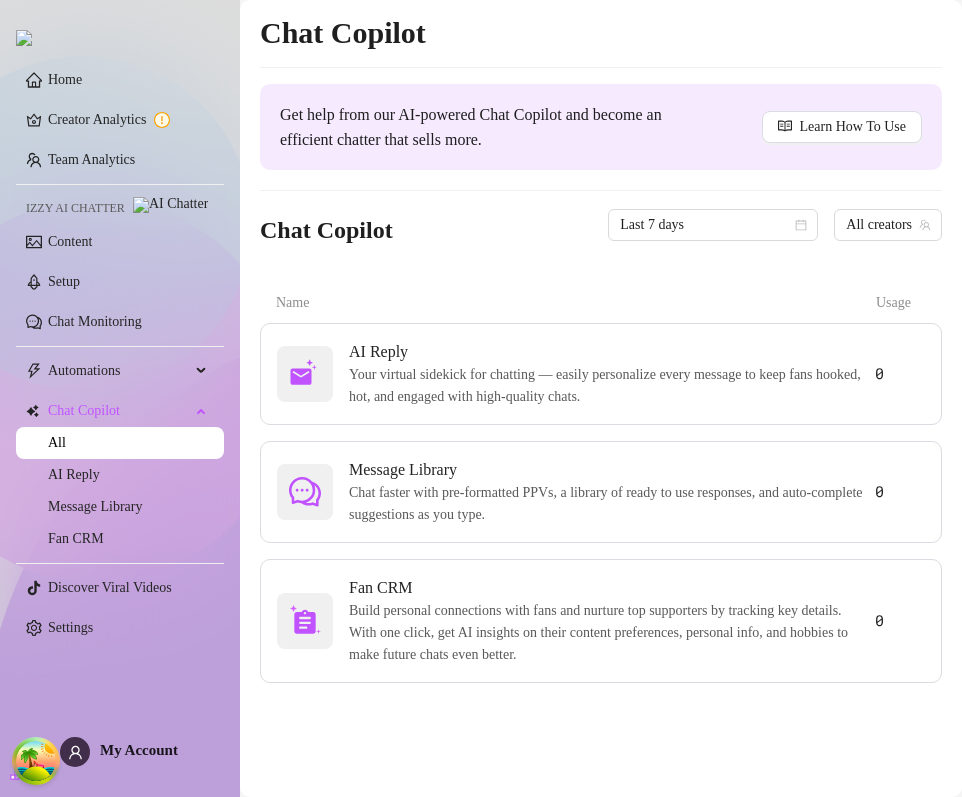 click on "Chat Copilot   Last 7 days All creators" at bounding box center (601, 225) 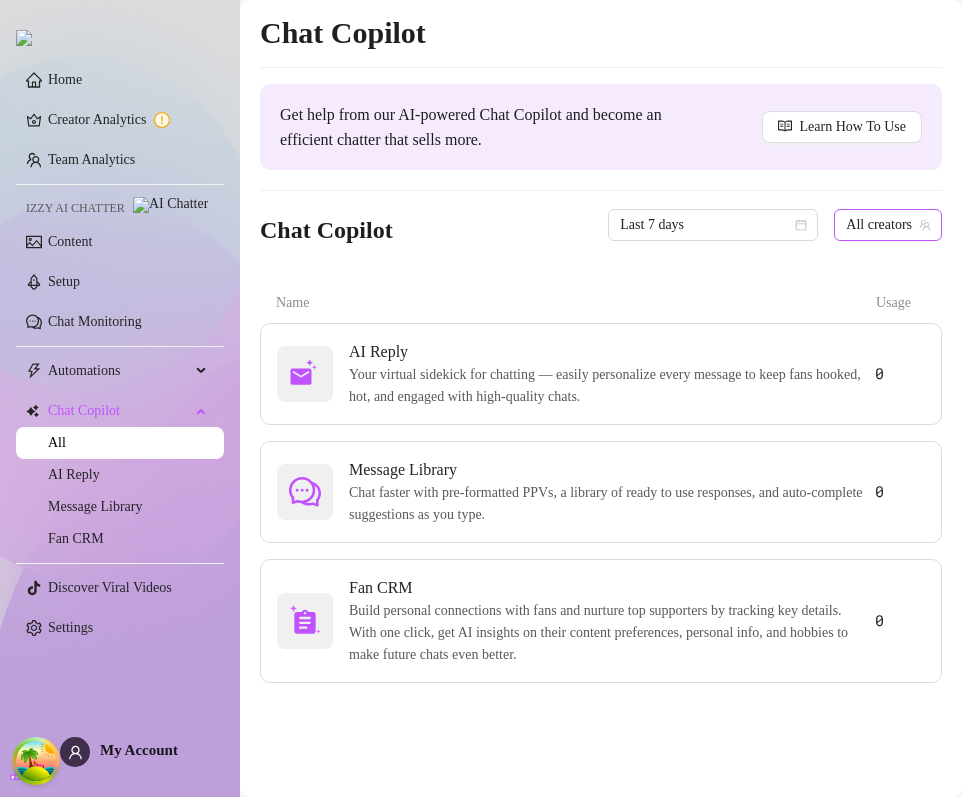click on "All creators" at bounding box center [888, 225] 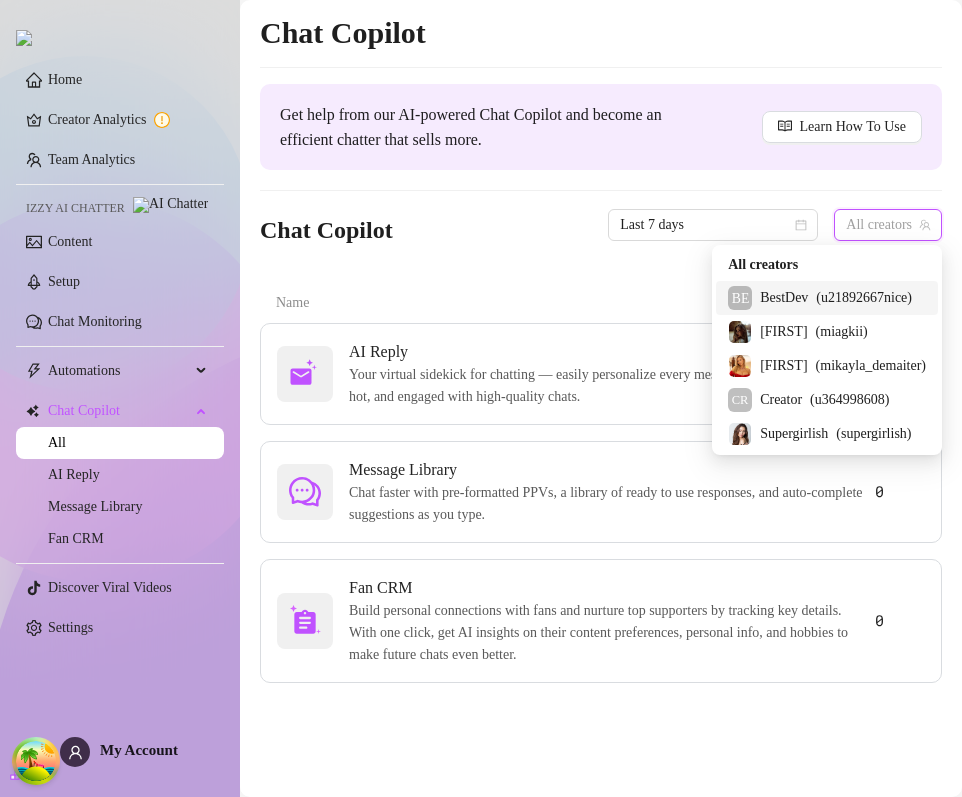click on "( u21892667nice )" at bounding box center (864, 298) 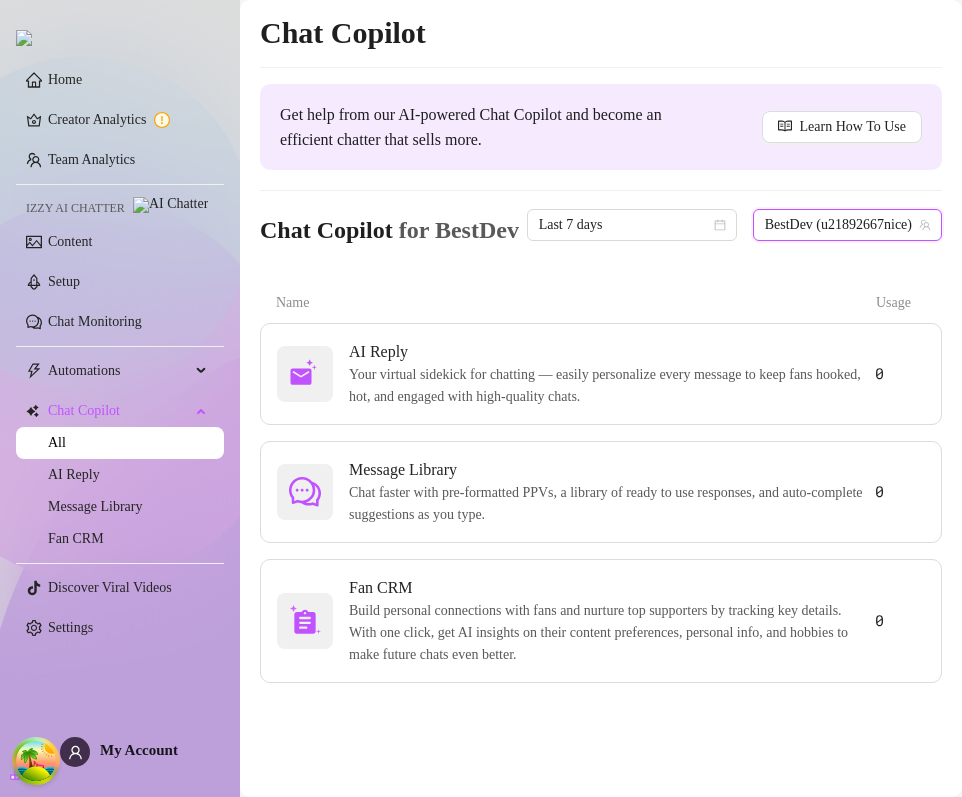 click on "BestDev (u21892667nice)" at bounding box center (847, 225) 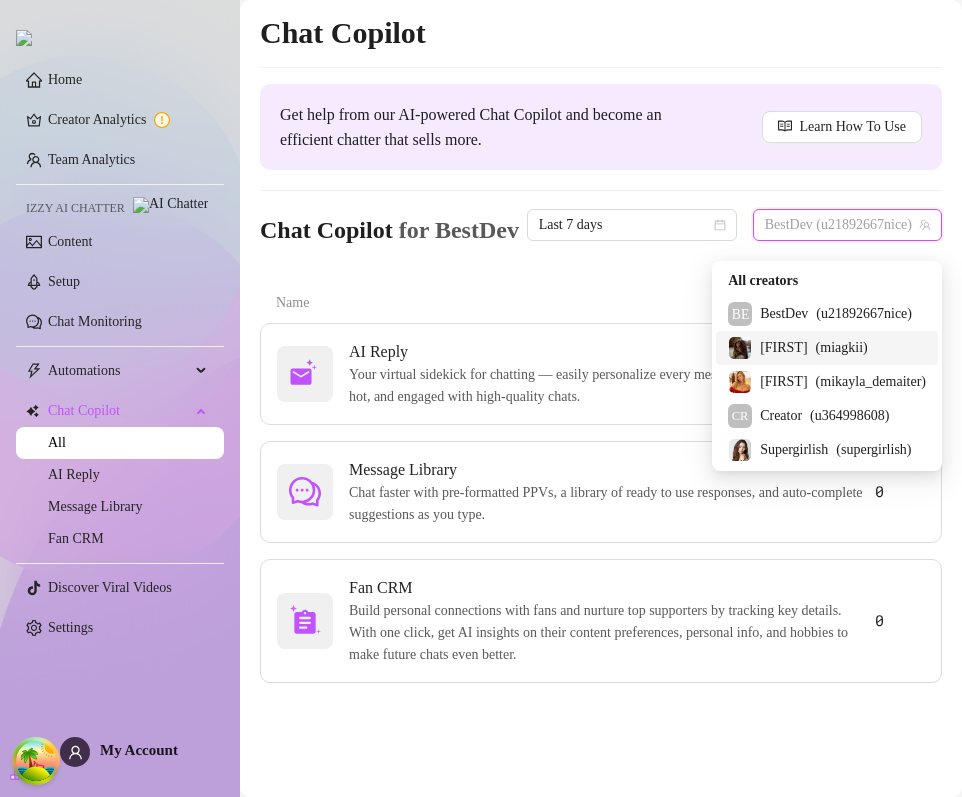 click on "( miagkii )" at bounding box center [842, 348] 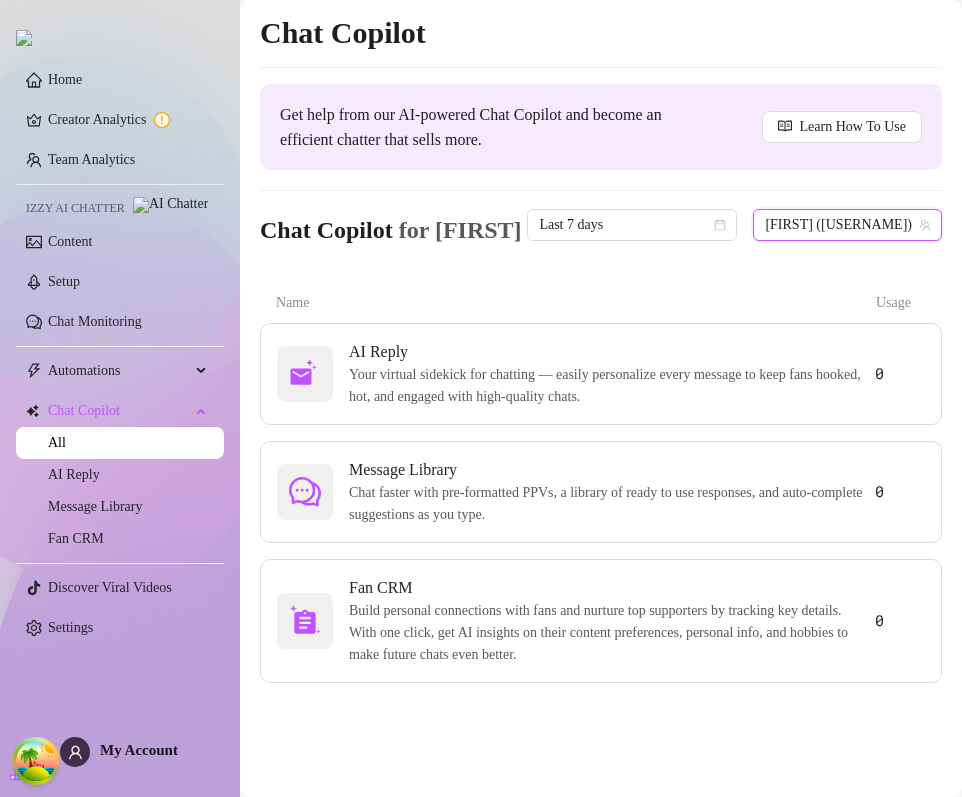 click on "Chat Copilot Get help from our AI-powered Chat Copilot and become an efficient chatter that sells more. Learn How To Use Chat Copilot   for [FIRST] [LAST] [FIRST] ([USERNAME]) [FIRST] ([USERNAME]) Name Usage AI Reply Your virtual sidekick for chatting — easily personalize every message to keep fans hooked, hot, and engaged with high-quality chats. 0 Message Library Chat faster with pre-formatted PPVs, a library of ready to use responses, and auto-complete suggestions as you type. 0 Fan CRM Build personal connections with fans and nurture top supporters by tracking key details. With one click, get AI insights on their content preferences, personal info, and hobbies to make future chats even better. 0" at bounding box center (601, 348) 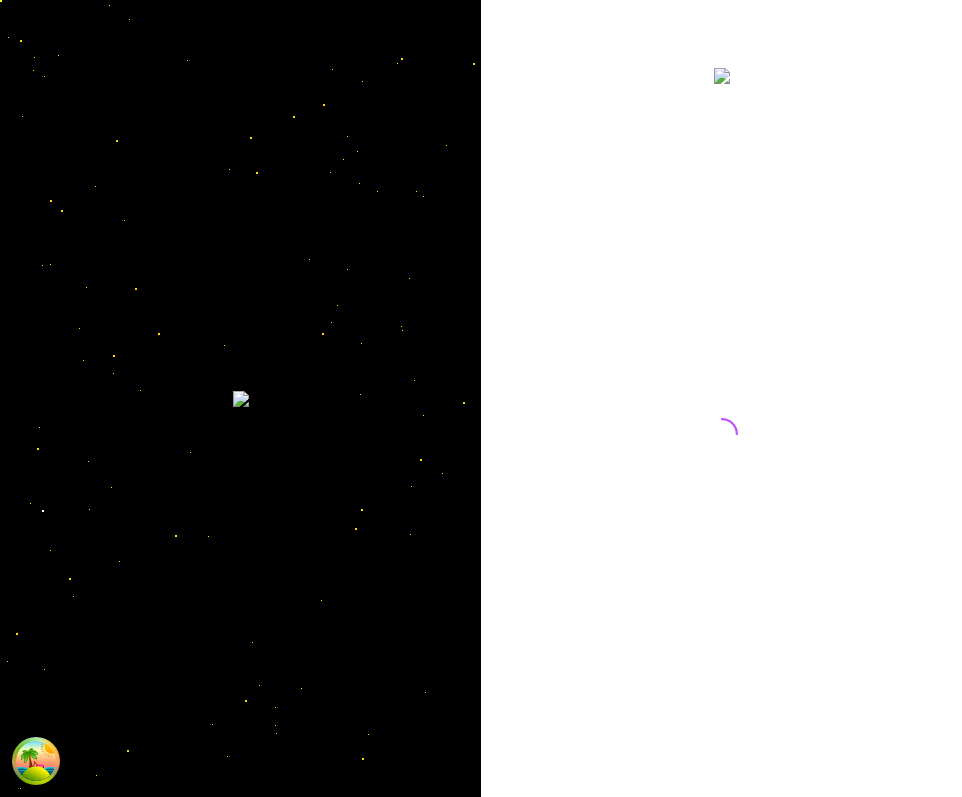 scroll, scrollTop: 0, scrollLeft: 0, axis: both 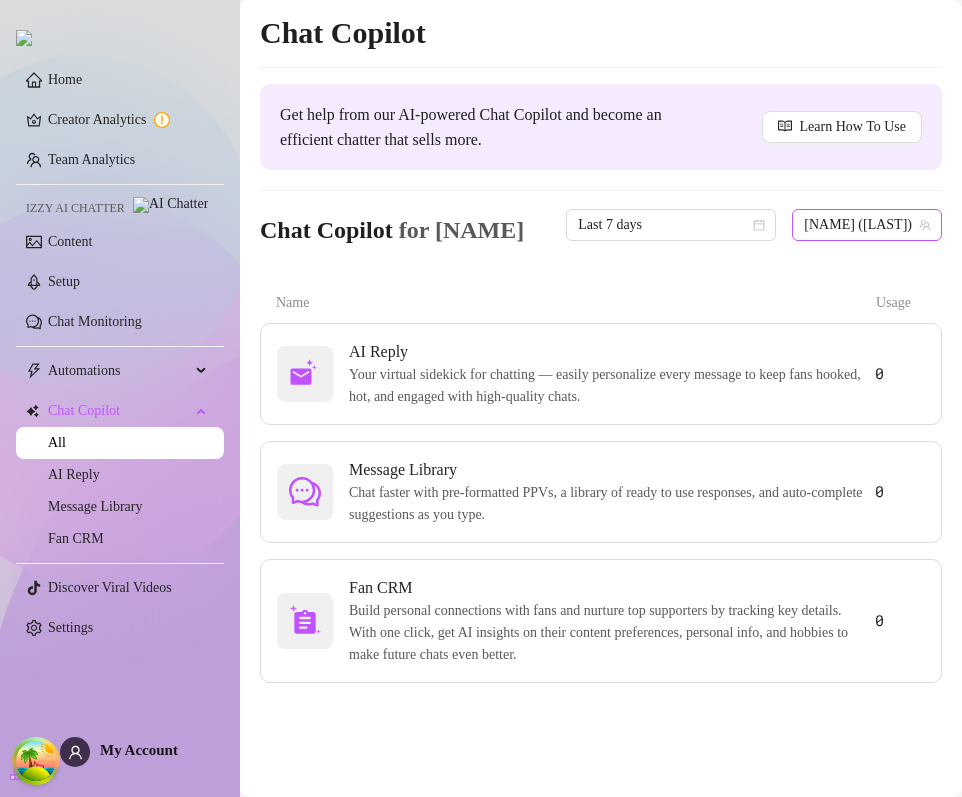 click on "[NAME] ([LAST])" at bounding box center [867, 225] 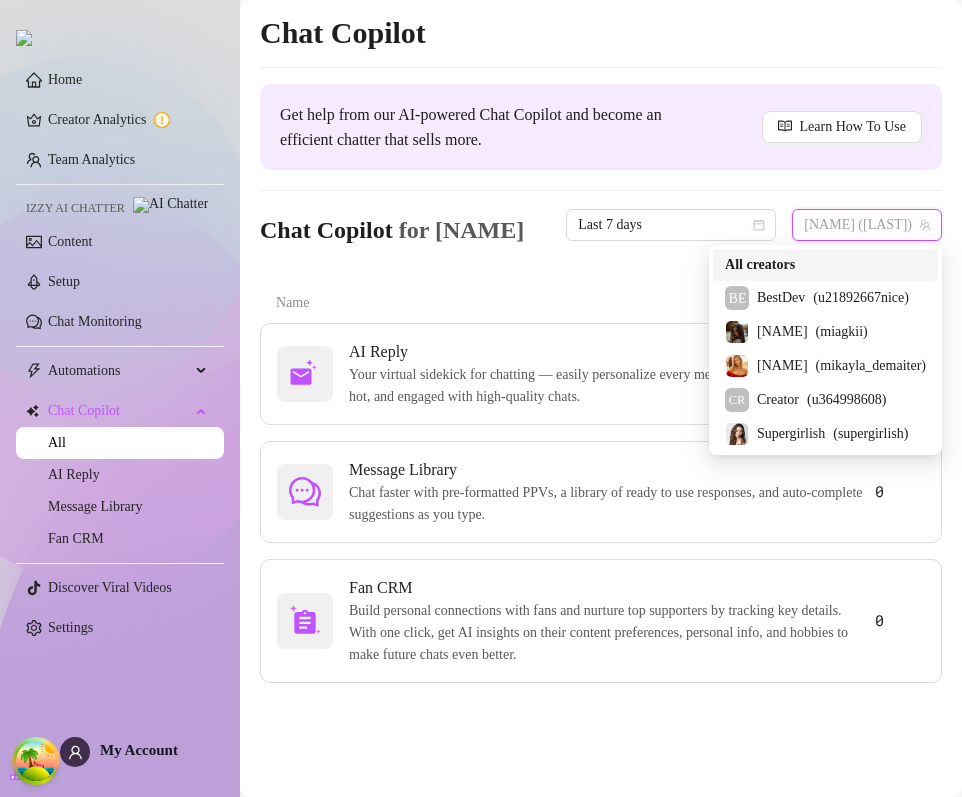 click on "All creators" at bounding box center [825, 265] 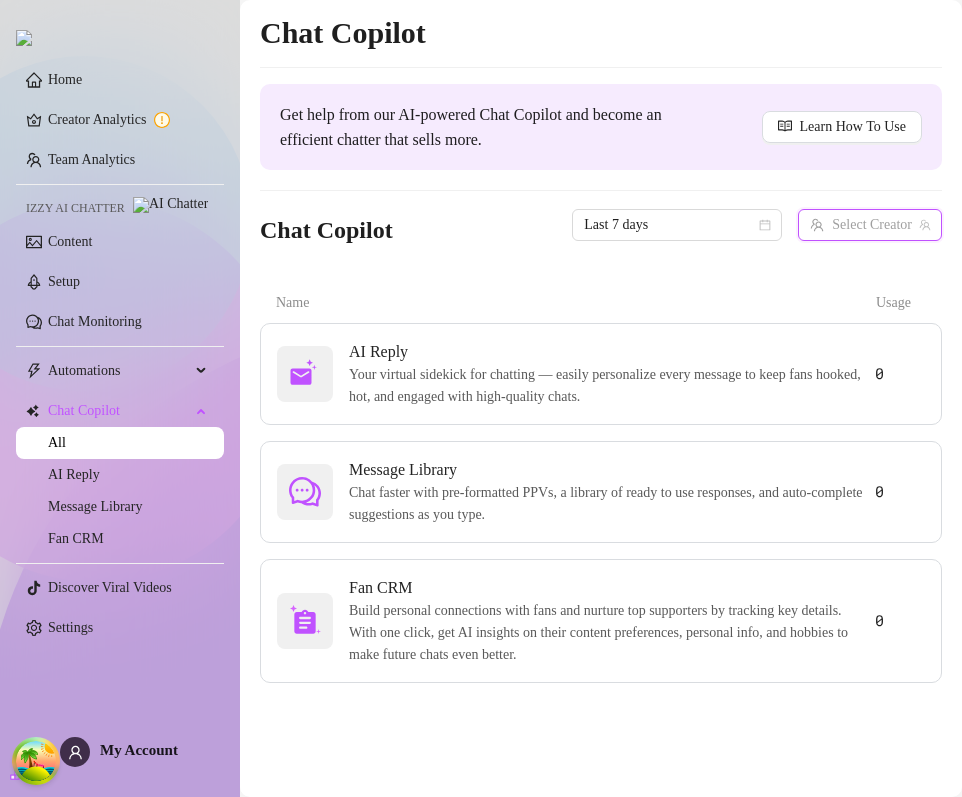 click at bounding box center [861, 225] 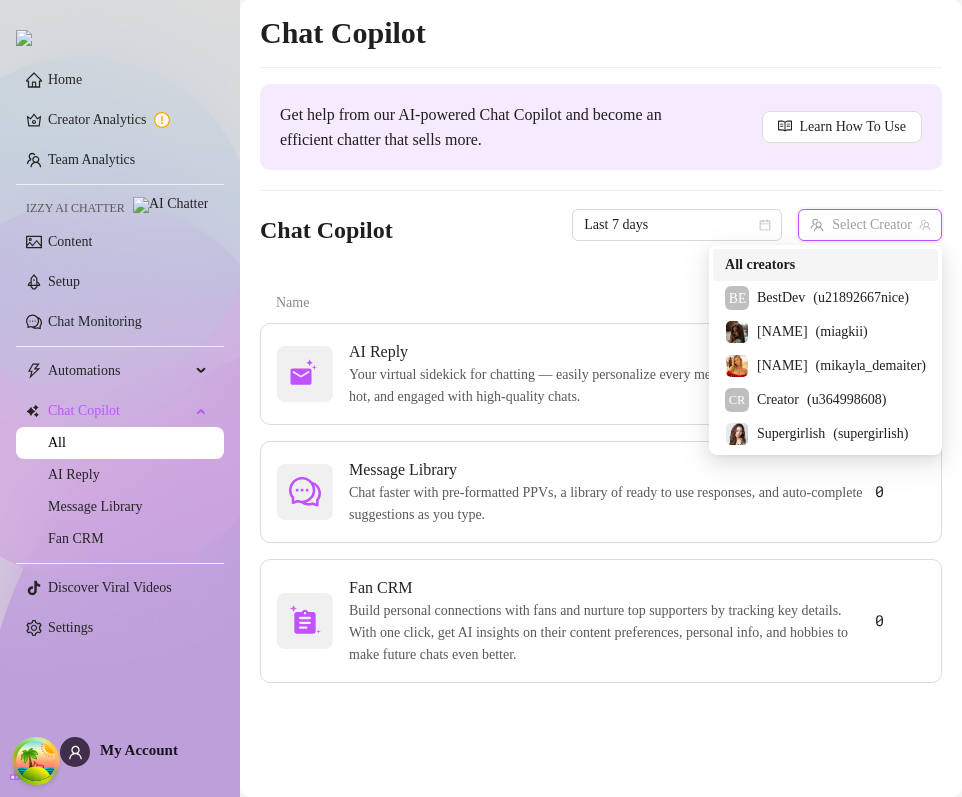 click on "All creators" at bounding box center (825, 265) 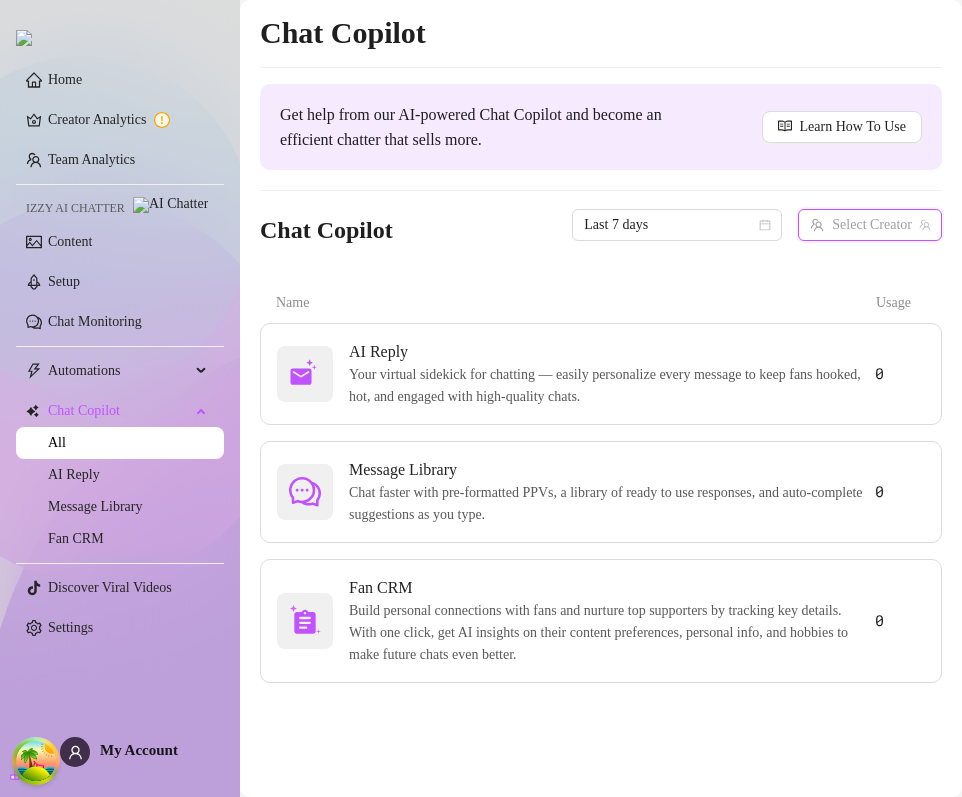 click at bounding box center [861, 225] 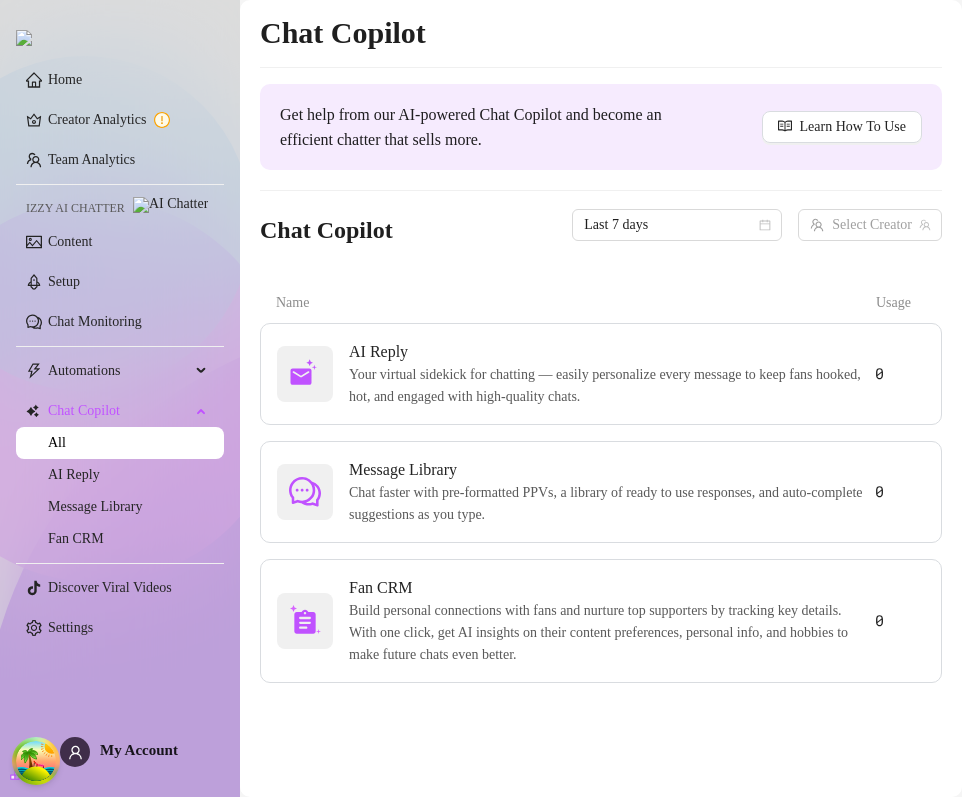 click on "Chat Copilot Get help from our AI-powered Chat Copilot and become an efficient chatter that sells more. Learn How To Use Chat Copilot   Last 7 days Select Creator Name Usage AI Reply Your virtual sidekick for chatting — easily personalize every message to keep fans hooked, hot, and engaged with high-quality chats. 0 Message Library Chat faster with pre-formatted PPVs, a library of ready to use responses, and auto-complete suggestions as you type. 0 Fan CRM Build personal connections with fans and nurture top supporters by tracking key details. With one click, get AI insights on their content preferences, personal info, and hobbies to make future chats even better. 0" at bounding box center (601, 348) 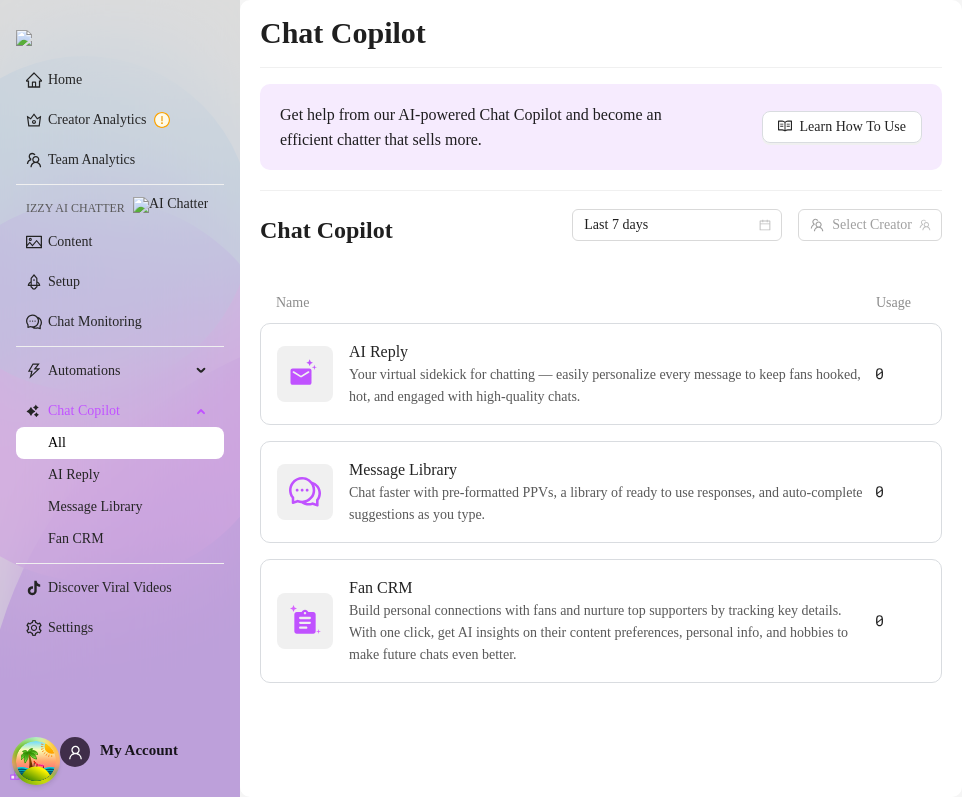 click on "Chat Copilot Get help from our AI-powered Chat Copilot and become an efficient chatter that sells more. Learn How To Use Chat Copilot   Last 7 days Select Creator Name Usage AI Reply Your virtual sidekick for chatting — easily personalize every message to keep fans hooked, hot, and engaged with high-quality chats. 0 Message Library Chat faster with pre-formatted PPVs, a library of ready to use responses, and auto-complete suggestions as you type. 0 Fan CRM Build personal connections with fans and nurture top supporters by tracking key details. With one click, get AI insights on their content preferences, personal info, and hobbies to make future chats even better. 0" at bounding box center (601, 348) 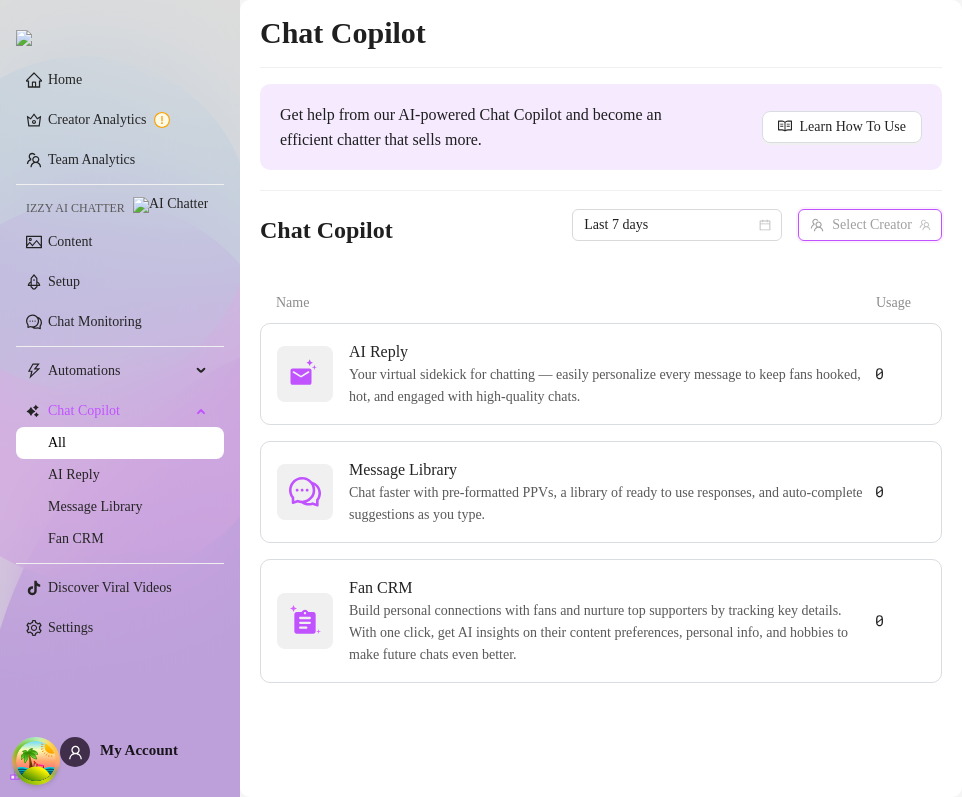 click at bounding box center [861, 225] 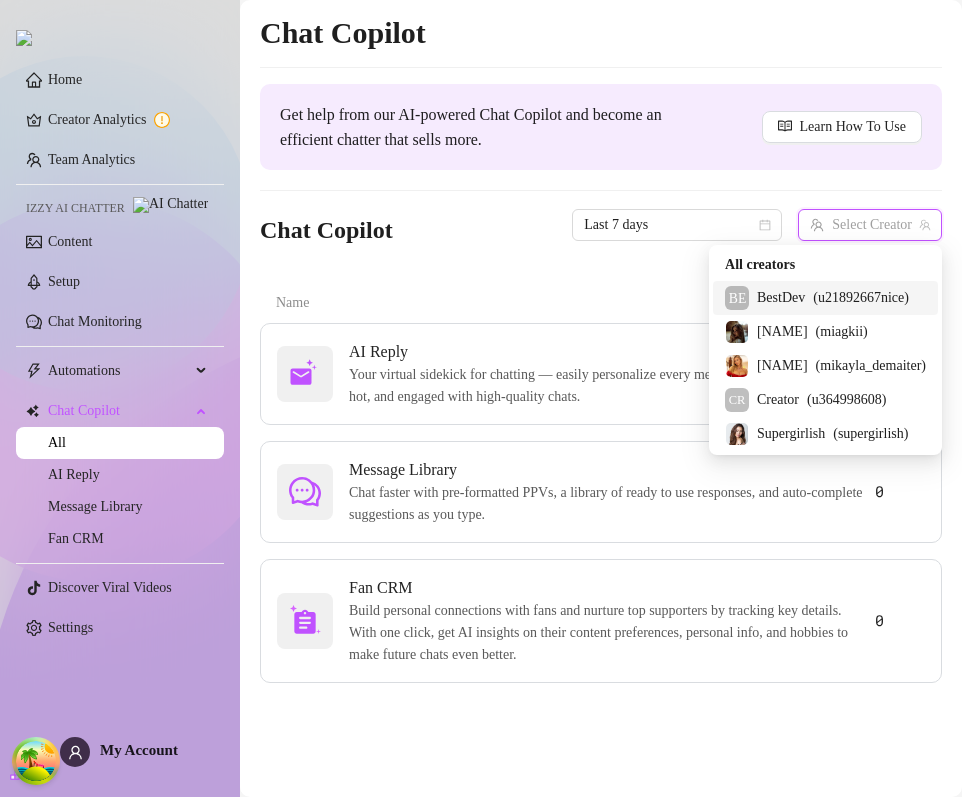 click on "( u21892667nice )" at bounding box center [861, 298] 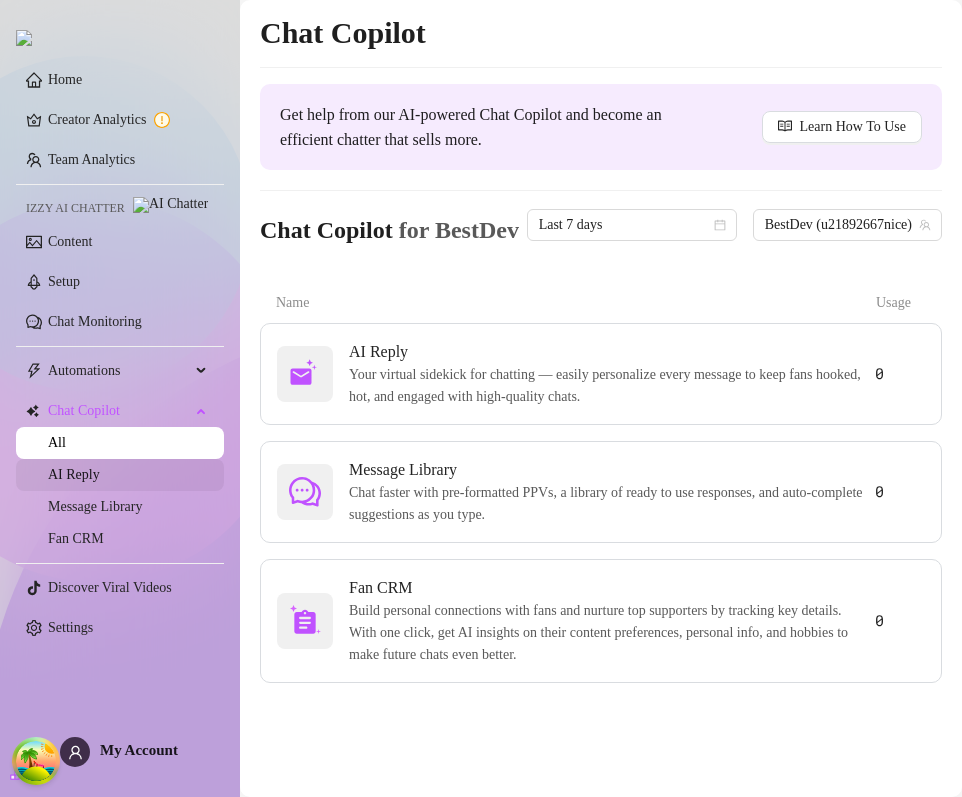 click on "AI Reply" at bounding box center (74, 474) 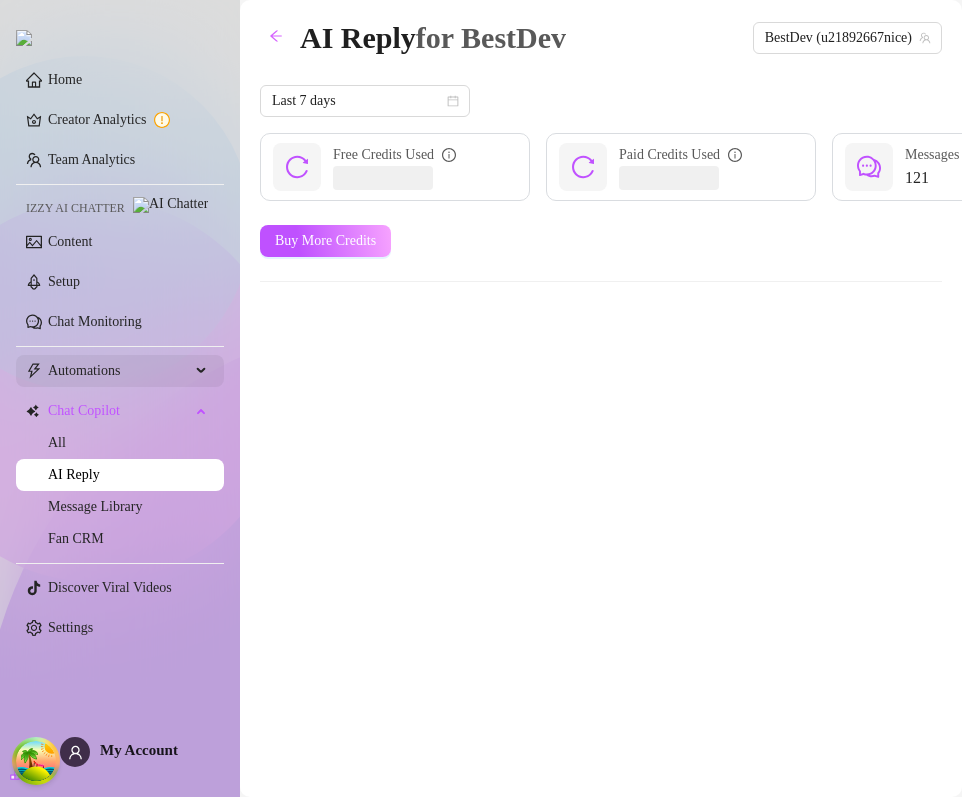 click on "Automations" at bounding box center (119, 371) 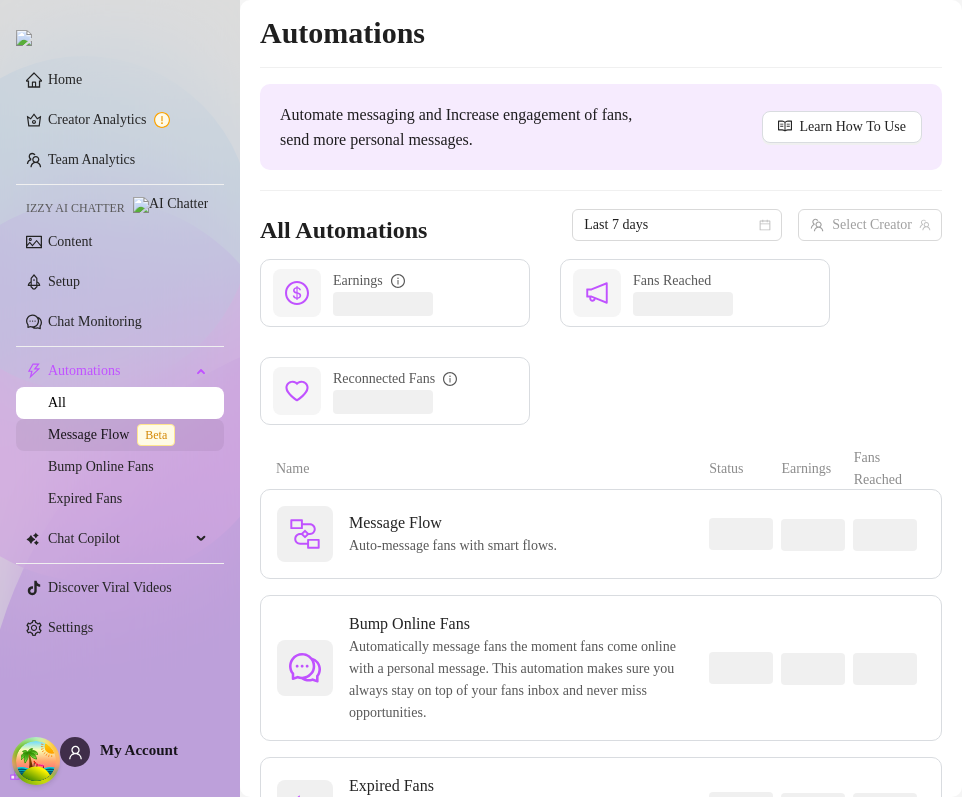 click on "Message Flow Beta" at bounding box center (115, 434) 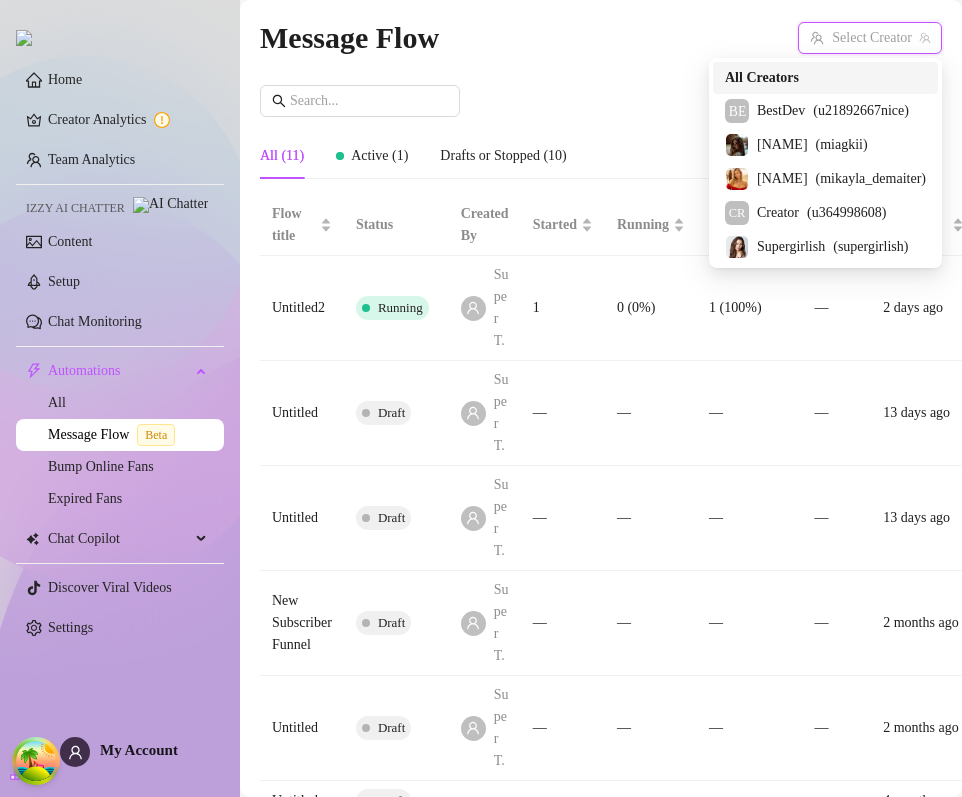 click at bounding box center [861, 38] 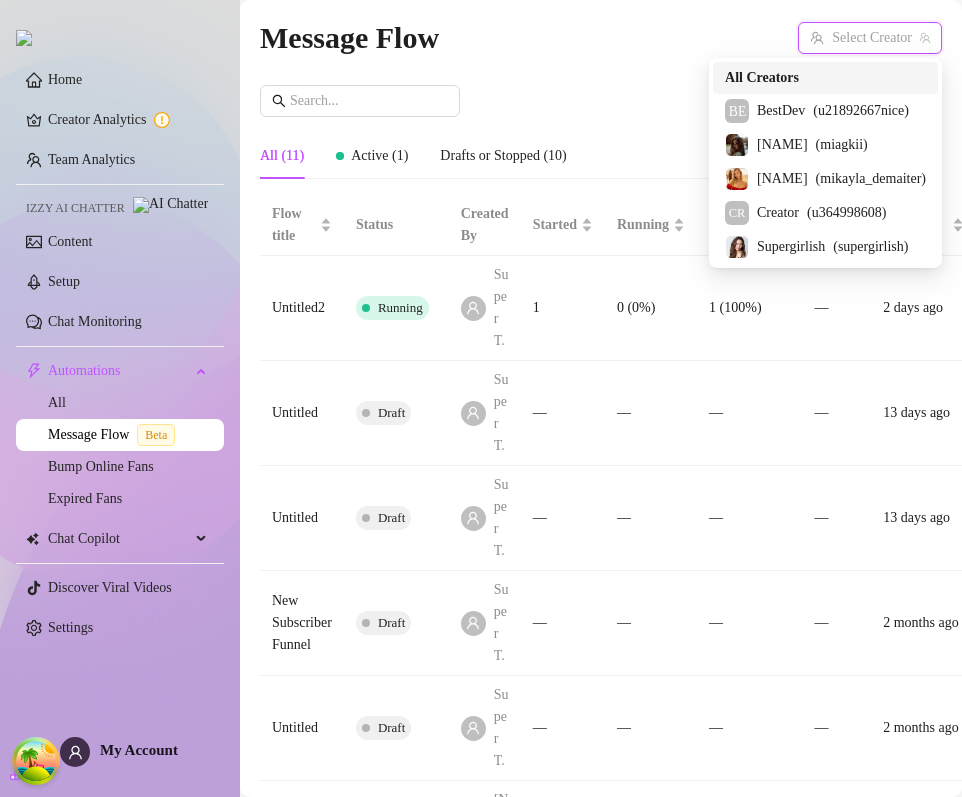 click on "All Creators" at bounding box center [762, 78] 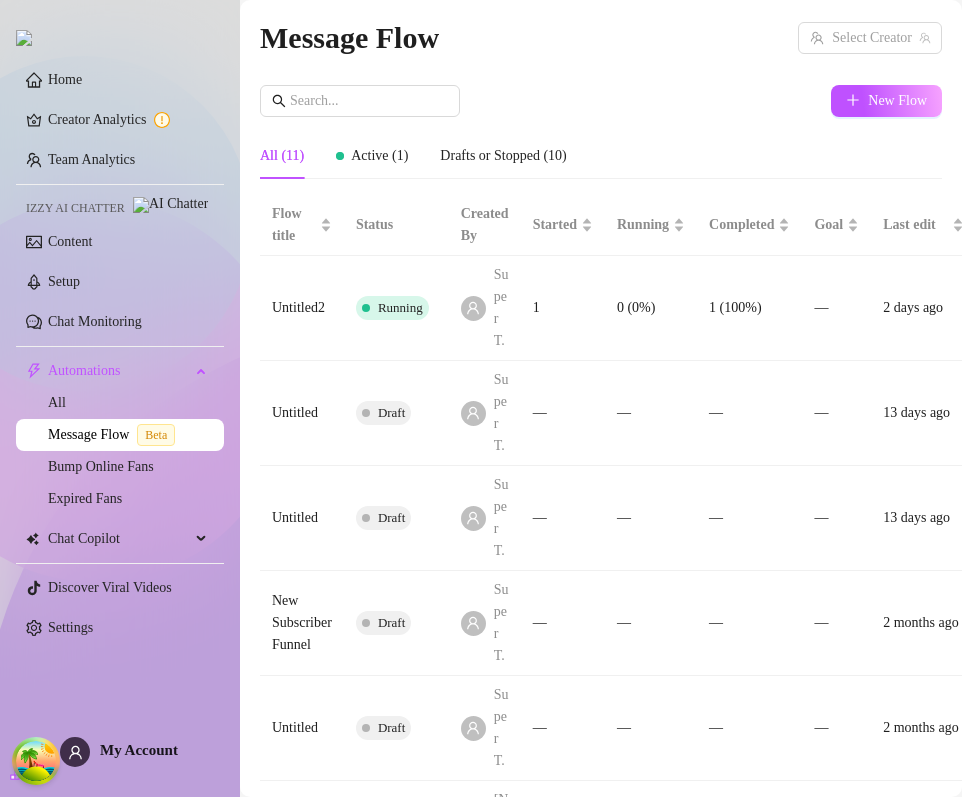 click on "Message Flow Select Creator New Flow All (11) Active (1) Drafts or Stopped (10) Flow title Status Created By Started Running Completed Goal Last edit Untitled2 Running Super T. 1 0 (0%) 1 (100%) — 2 days ago Untitled Draft Super T. — — — — 13 days ago Untitled Draft Super T. — — — — 13 days ago New Subscriber Funnel Draft Super T. — — — — 2 months ago Untitled Draft Super T. — — — — 2 months ago Untitled Draft Andrey V. — — — — 4 months ago Expired Fans Flow Draft Super T. — — — — 5 months ago Expired Fans Flow Draft Super T. — — — — 5 months ago Untitled Draft Andrey V. — — — — 4 months ago Template : New Subscriber Funnel (Paid page) Draft Amit I. — — — — 6 months ago 1 2" at bounding box center [601, 853] 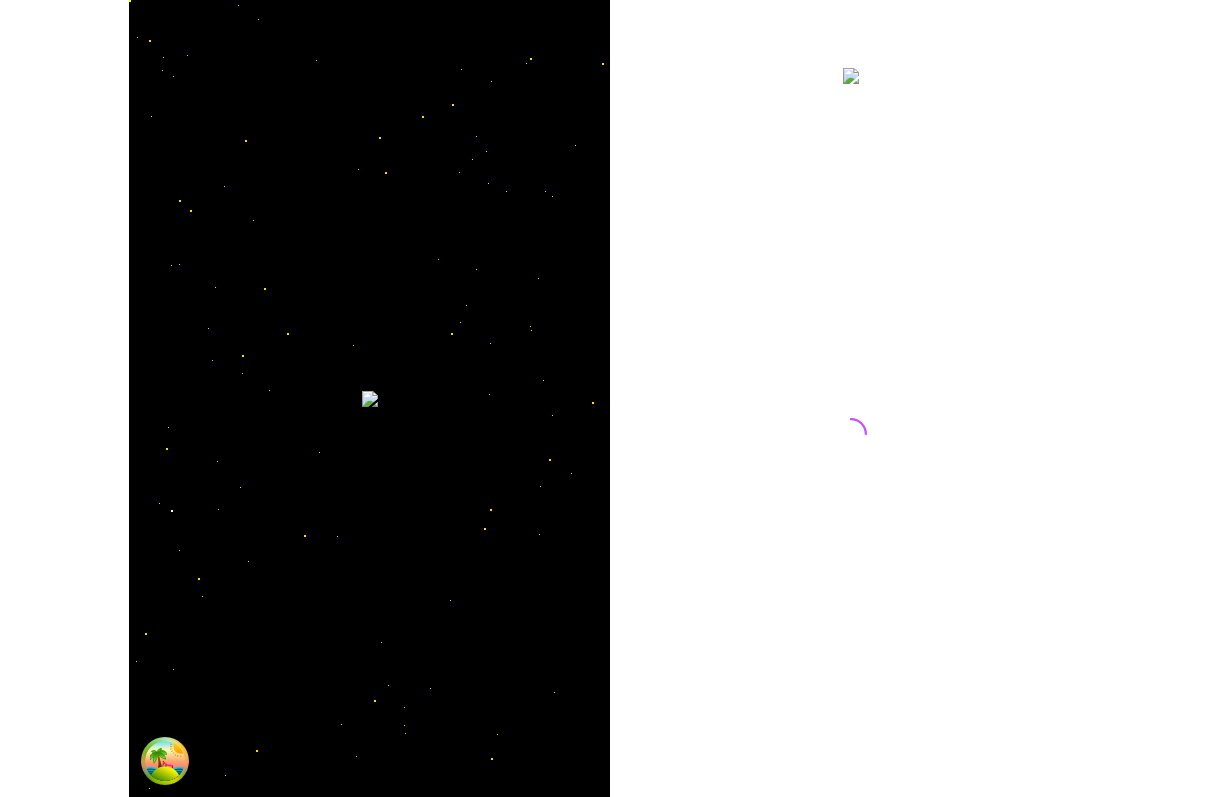 scroll, scrollTop: 0, scrollLeft: 0, axis: both 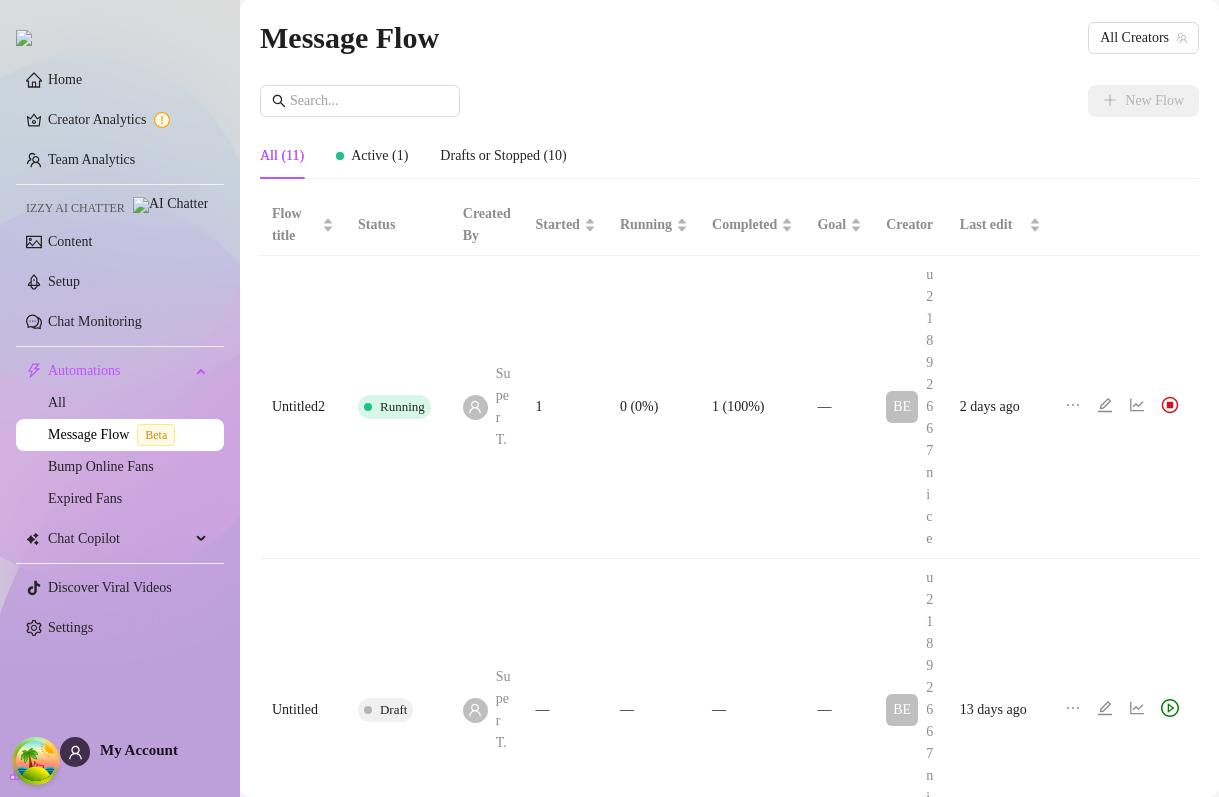 click on "All (11) Active (1) Drafts or Stopped (10)" at bounding box center (729, 156) 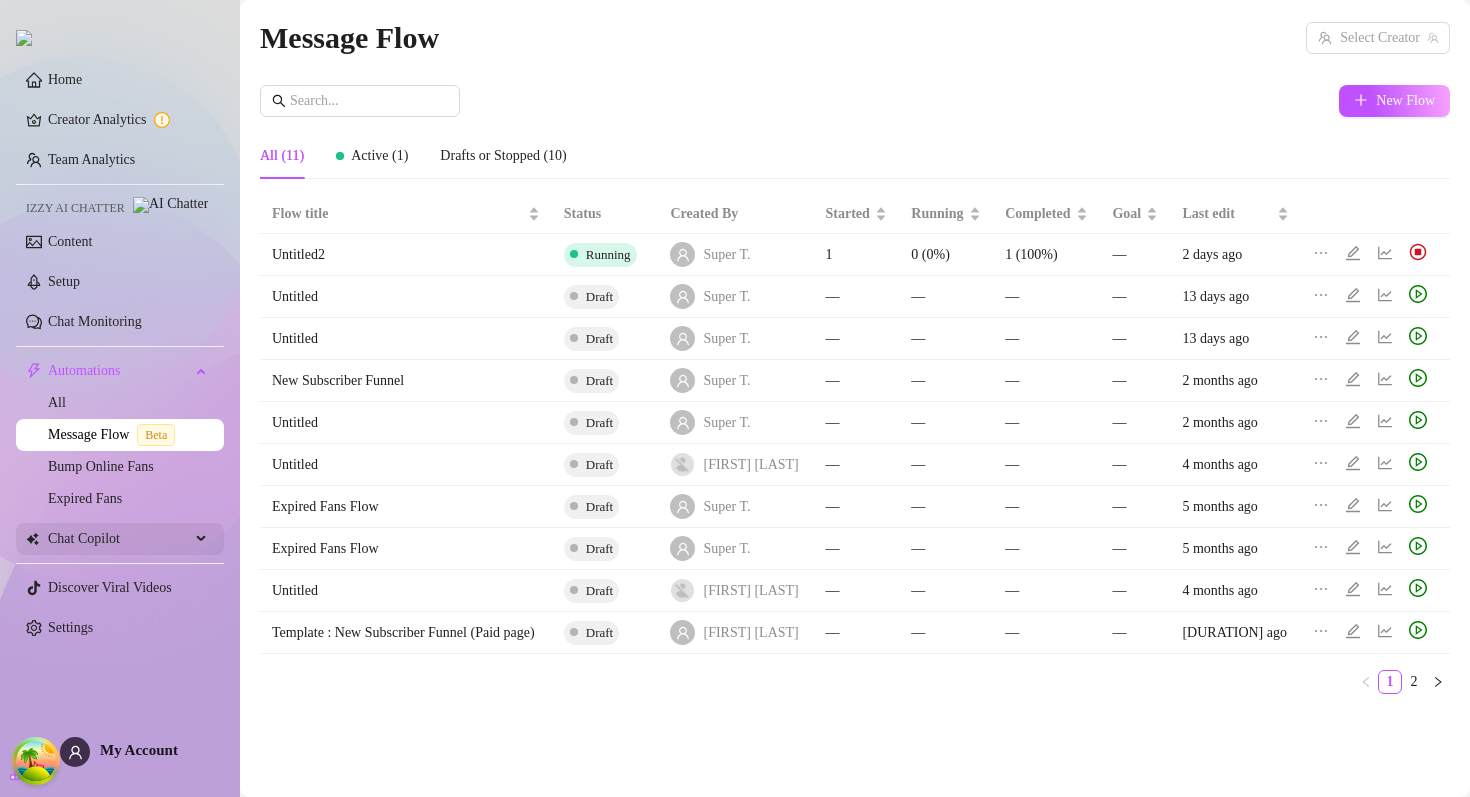 click on "Chat Copilot" at bounding box center [119, 539] 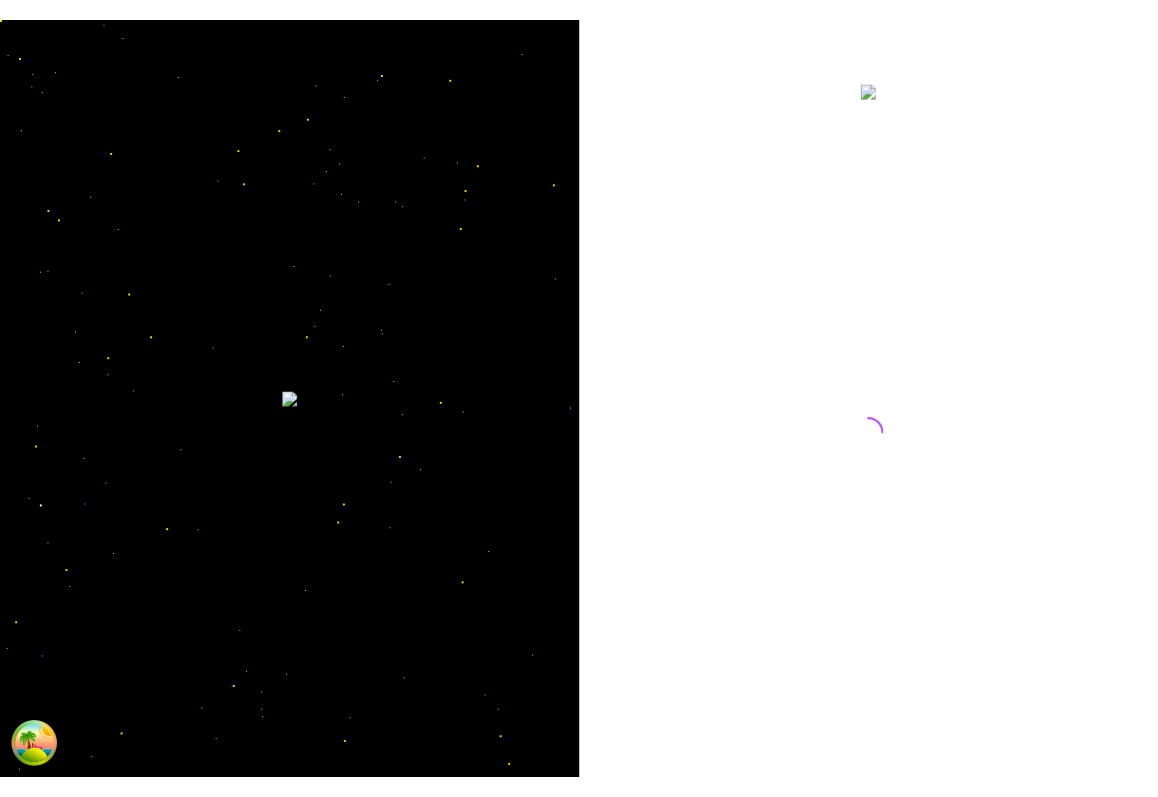 scroll, scrollTop: 0, scrollLeft: 0, axis: both 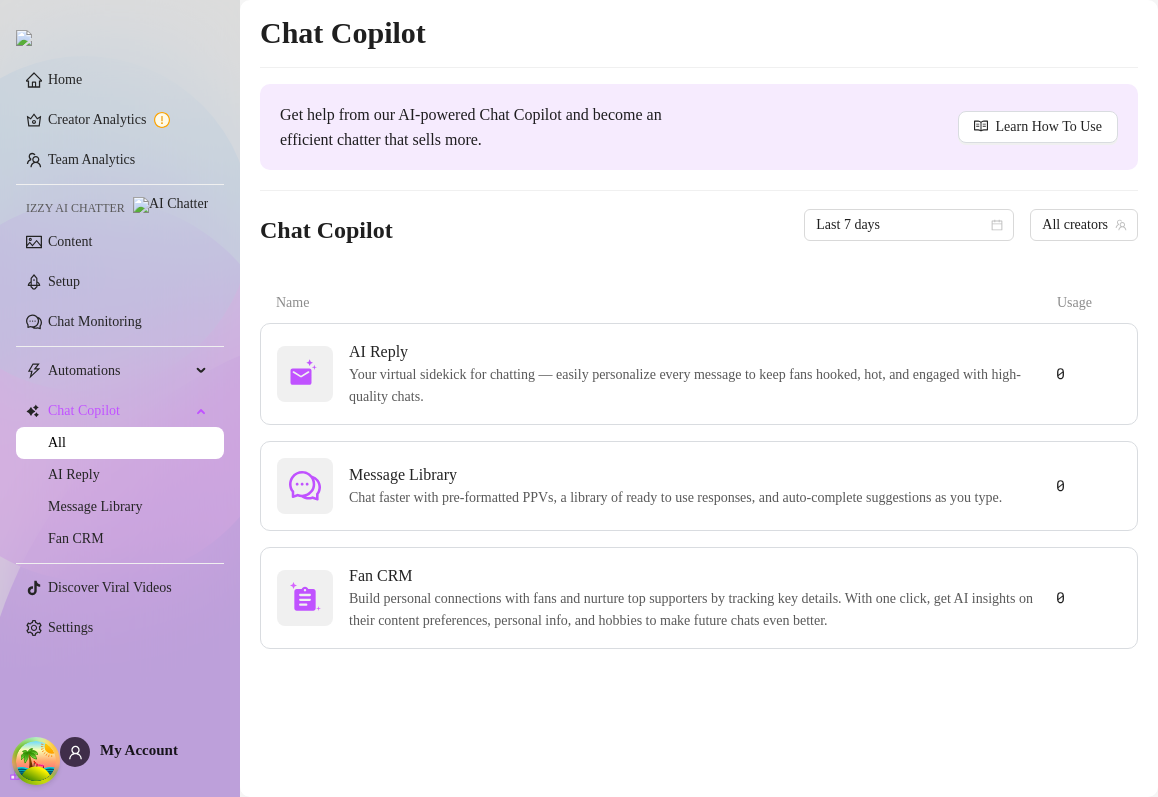 click on "Chat Copilot Get help from our AI-powered Chat Copilot and become an efficient chatter that sells more. Learn How To Use Chat Copilot   Last 7 days All creators Name Usage AI Reply Your virtual sidekick for chatting — easily personalize every message to keep fans hooked, hot, and engaged with high-quality chats. 0 Message Library Chat faster with pre-formatted PPVs, a library of ready to use responses, and auto-complete suggestions as you type. 0 Fan CRM Build personal connections with fans and nurture top supporters by tracking key details. With one click, get AI insights on their content preferences, personal info, and hobbies to make future chats even better. 0" at bounding box center (699, 331) 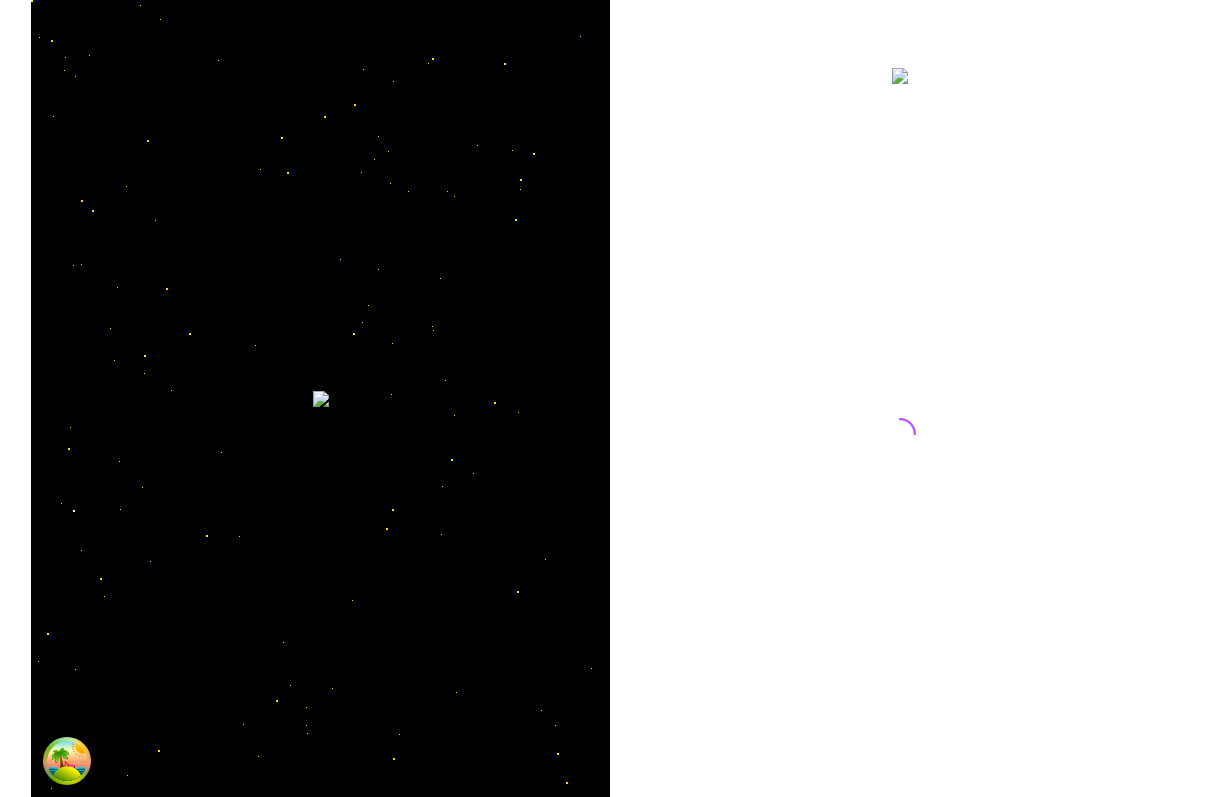 scroll, scrollTop: 0, scrollLeft: 0, axis: both 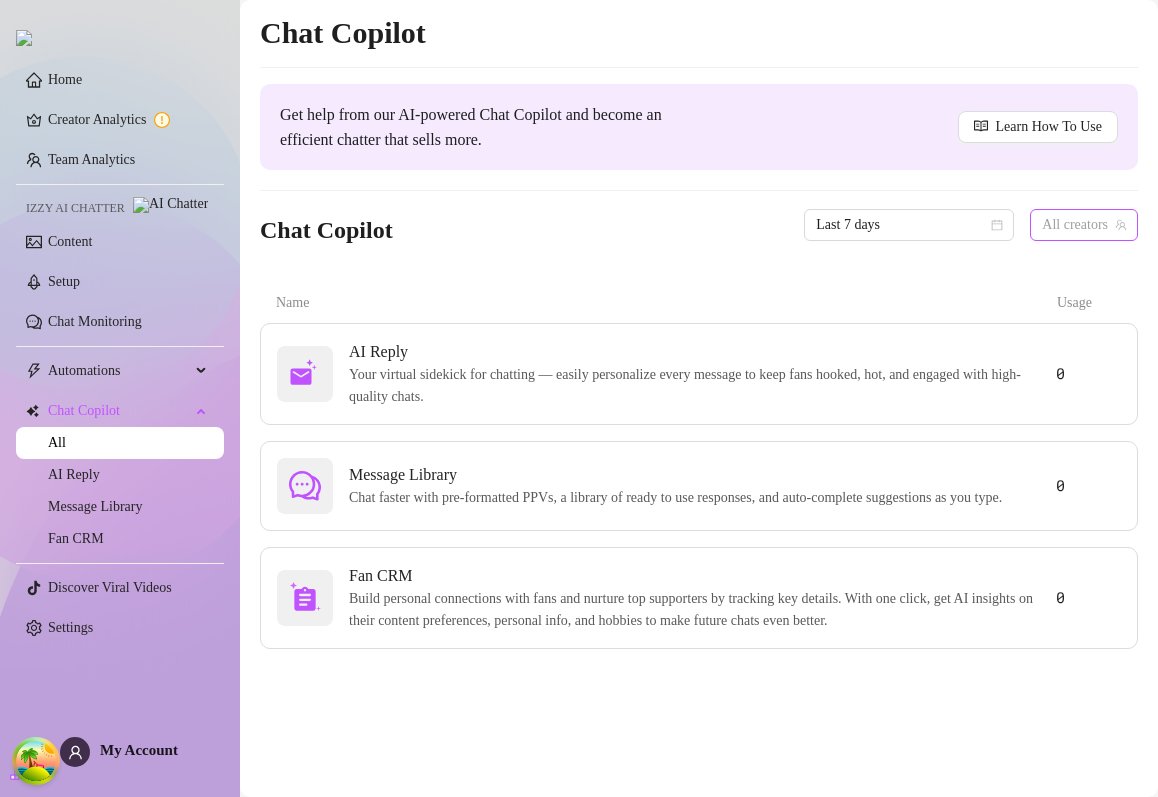 click on "All creators" at bounding box center [1084, 225] 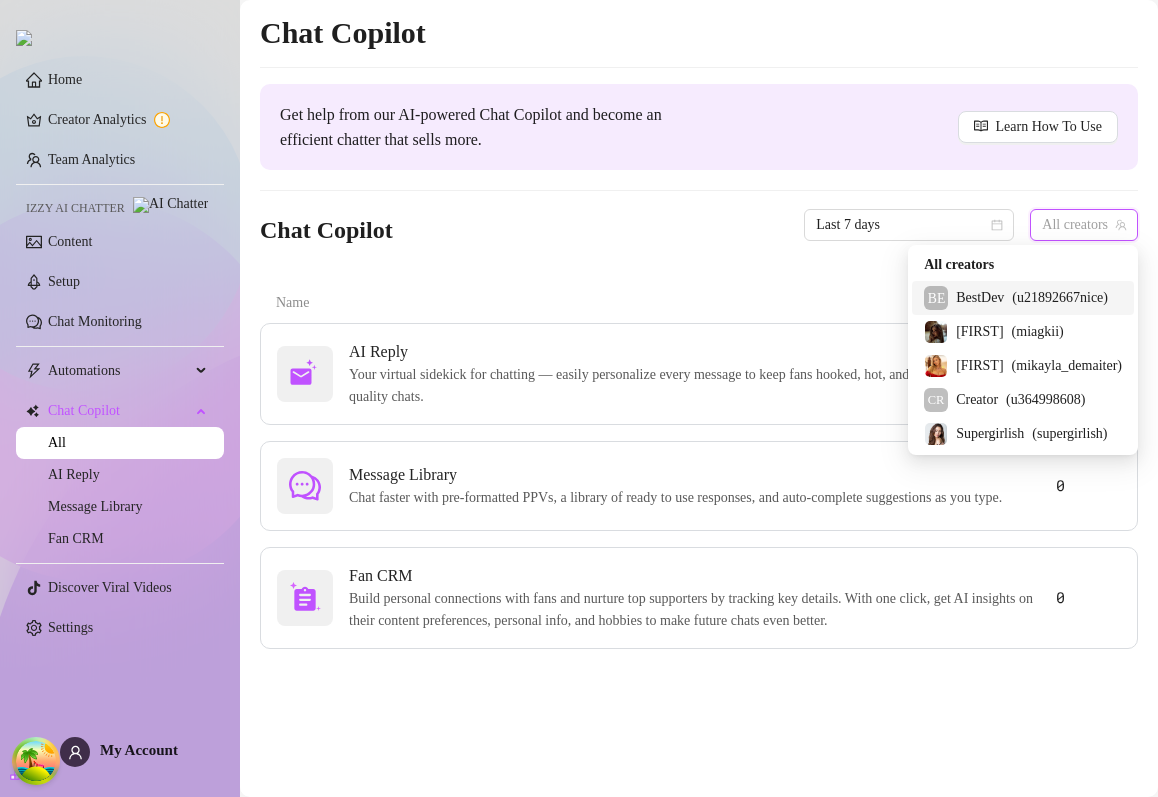 click on "( u21892667nice )" at bounding box center (1060, 298) 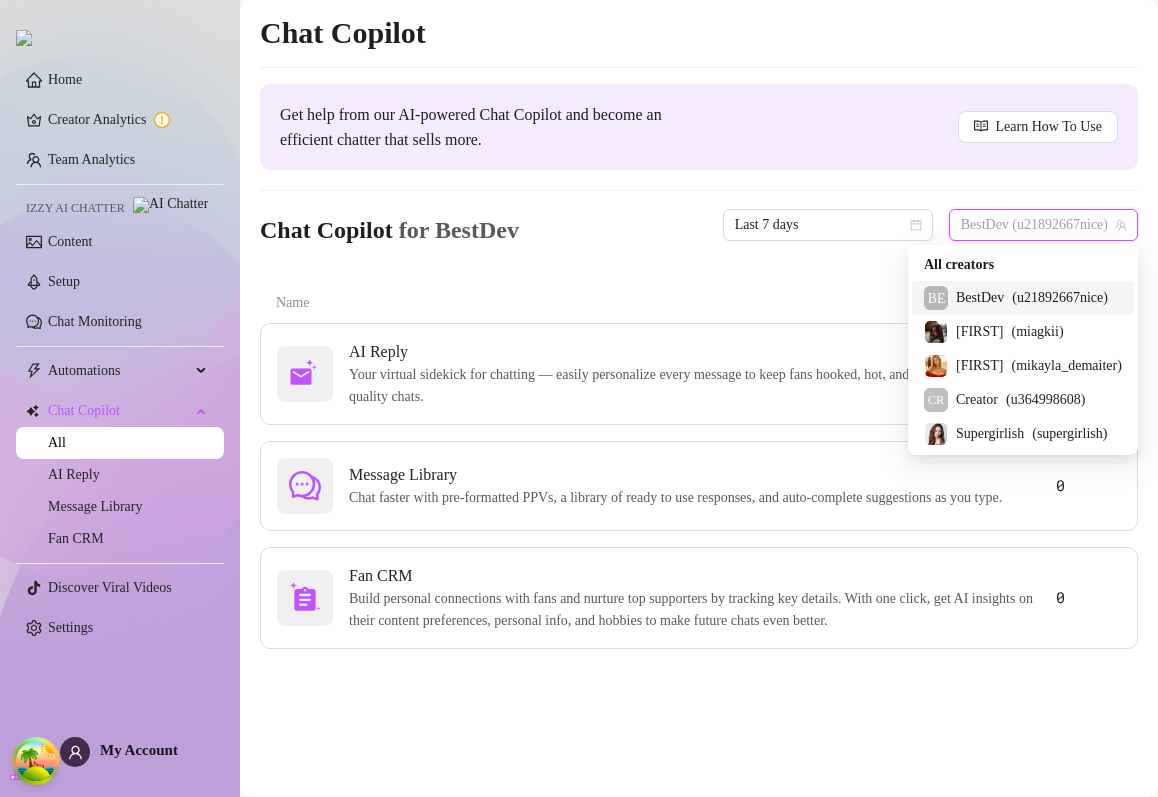 click on "BestDev (u21892667nice)" at bounding box center [1043, 225] 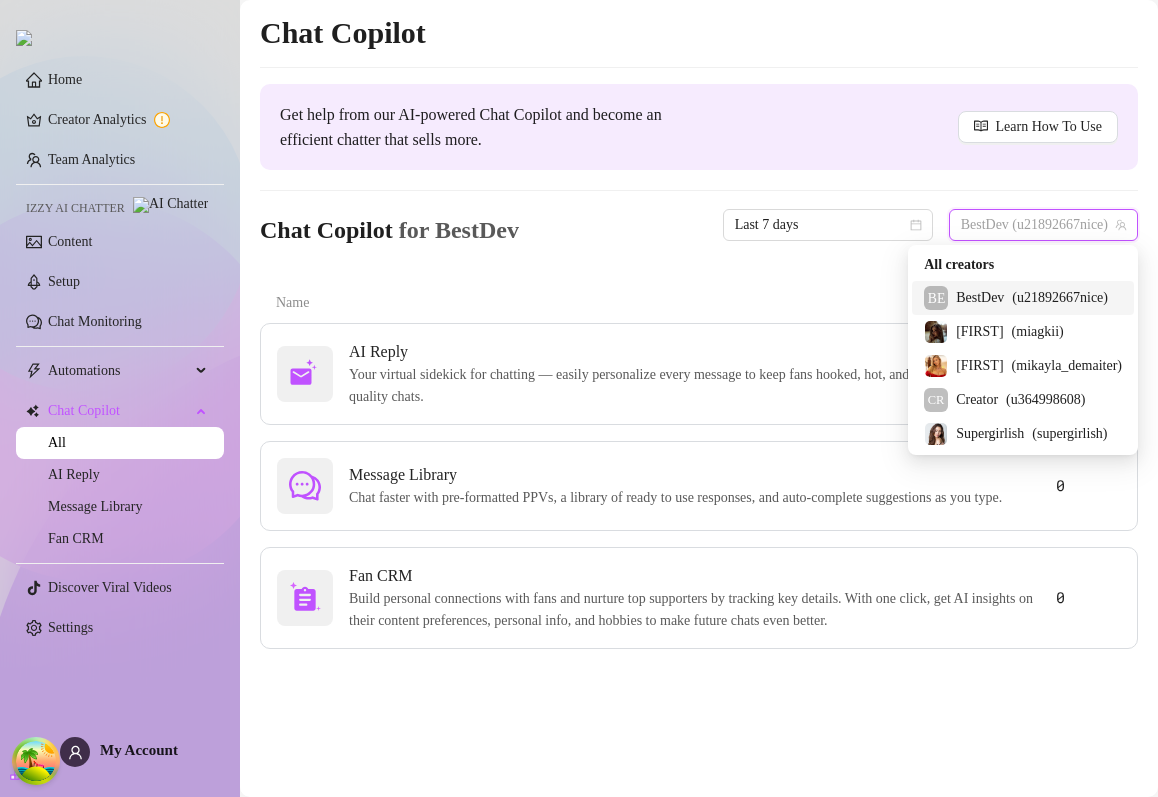click on "All creators" at bounding box center [959, 265] 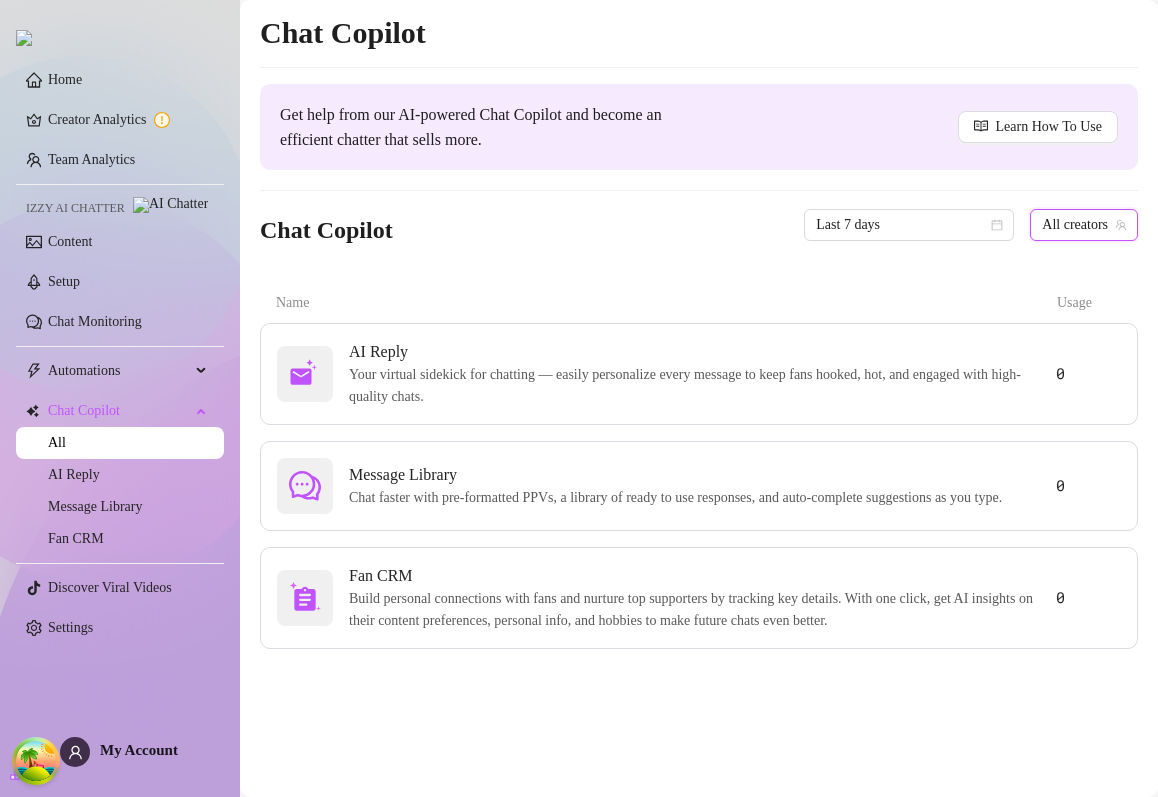 click on "Chat Copilot   Last 7 days All creators All creators" at bounding box center (699, 225) 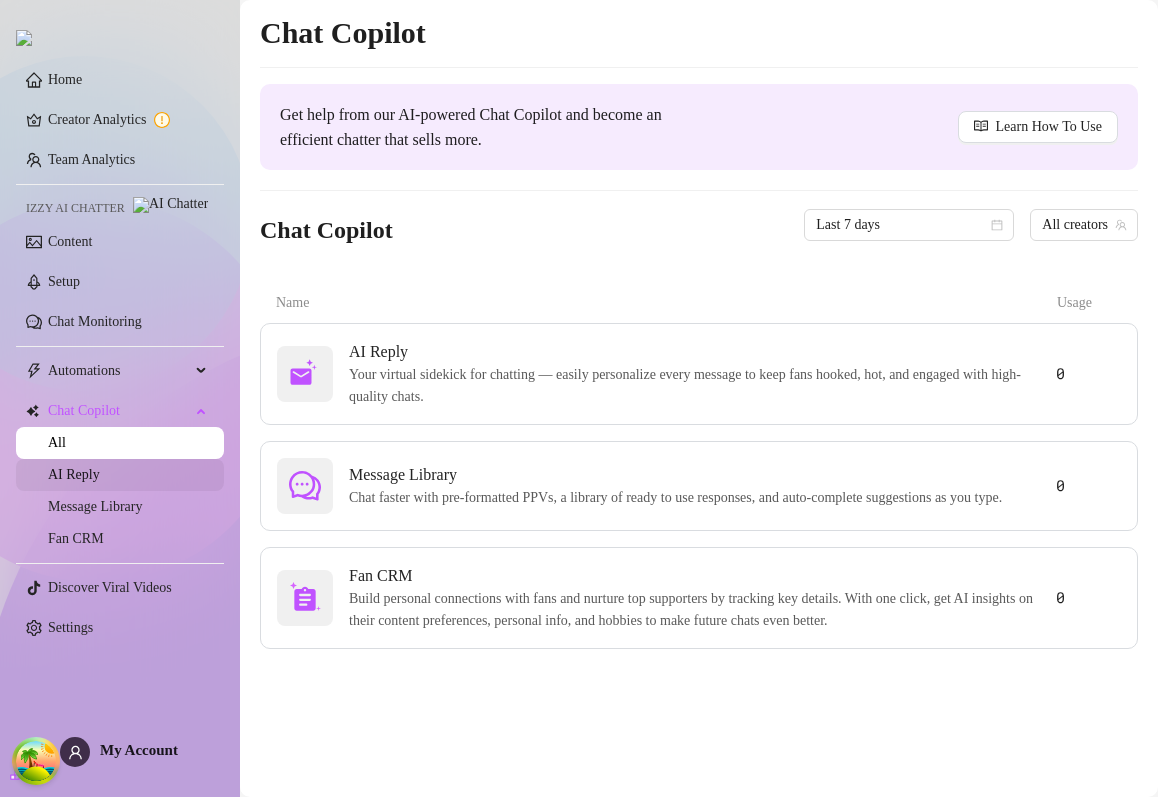 click on "AI Reply" at bounding box center (74, 474) 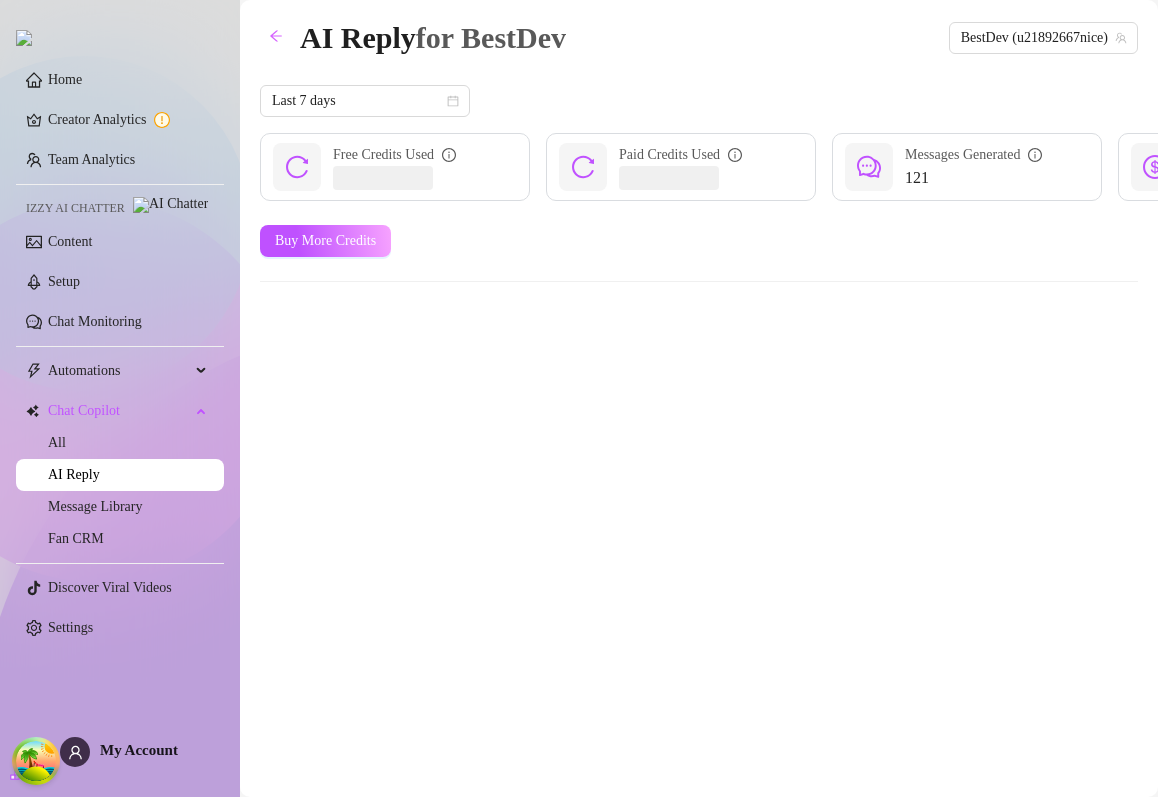 click on "Last 7 days" at bounding box center (824, 101) 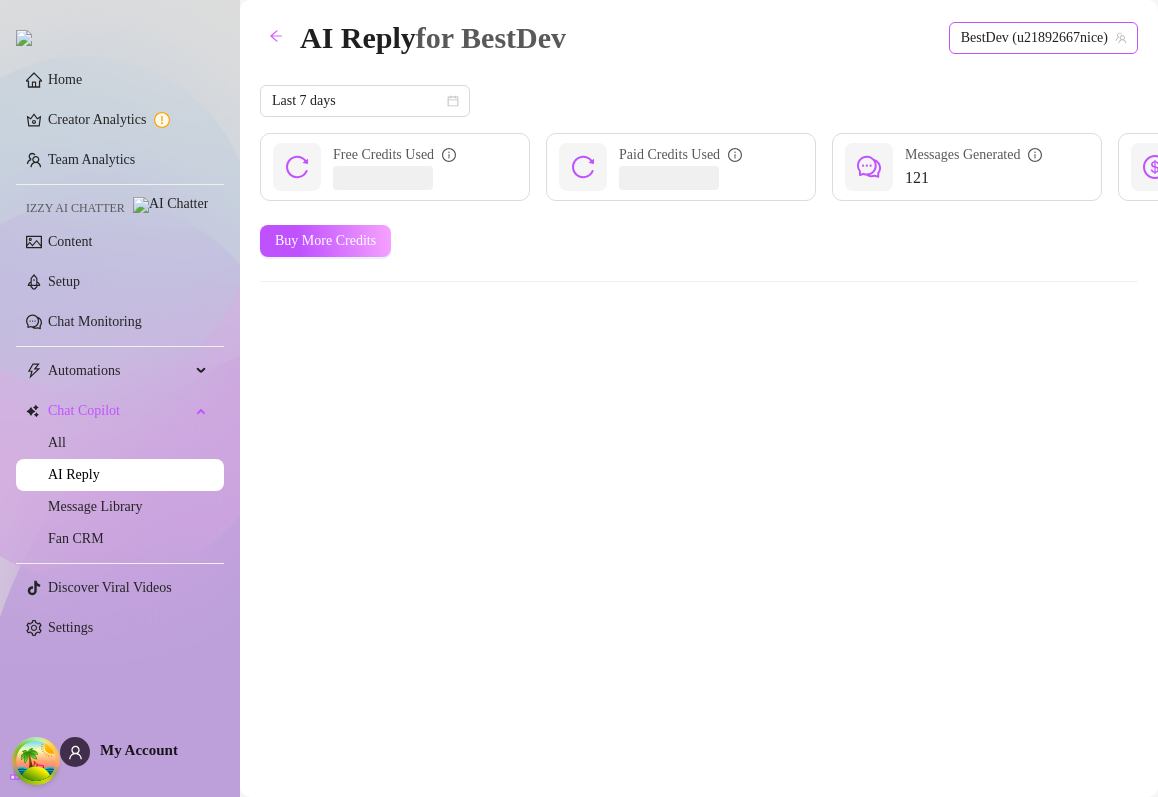 click on "BestDev (u21892667nice)" at bounding box center [1043, 38] 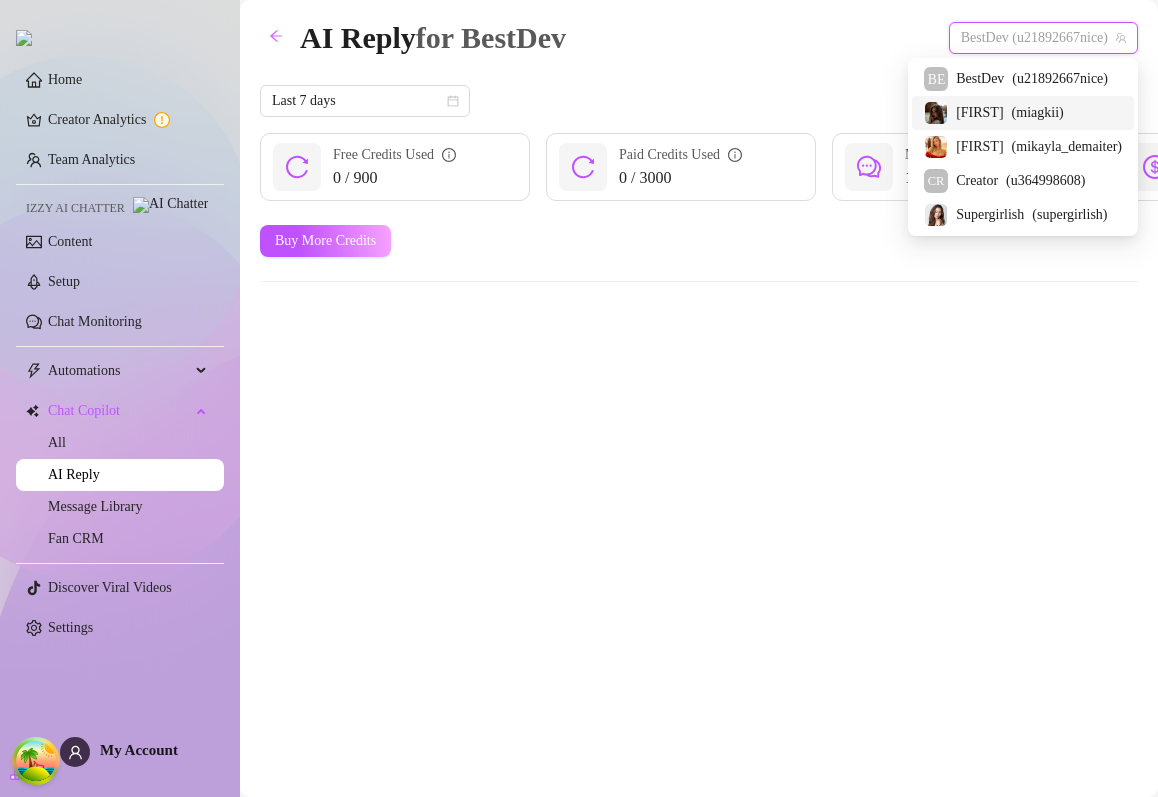 click on "( miagkii )" at bounding box center (1038, 113) 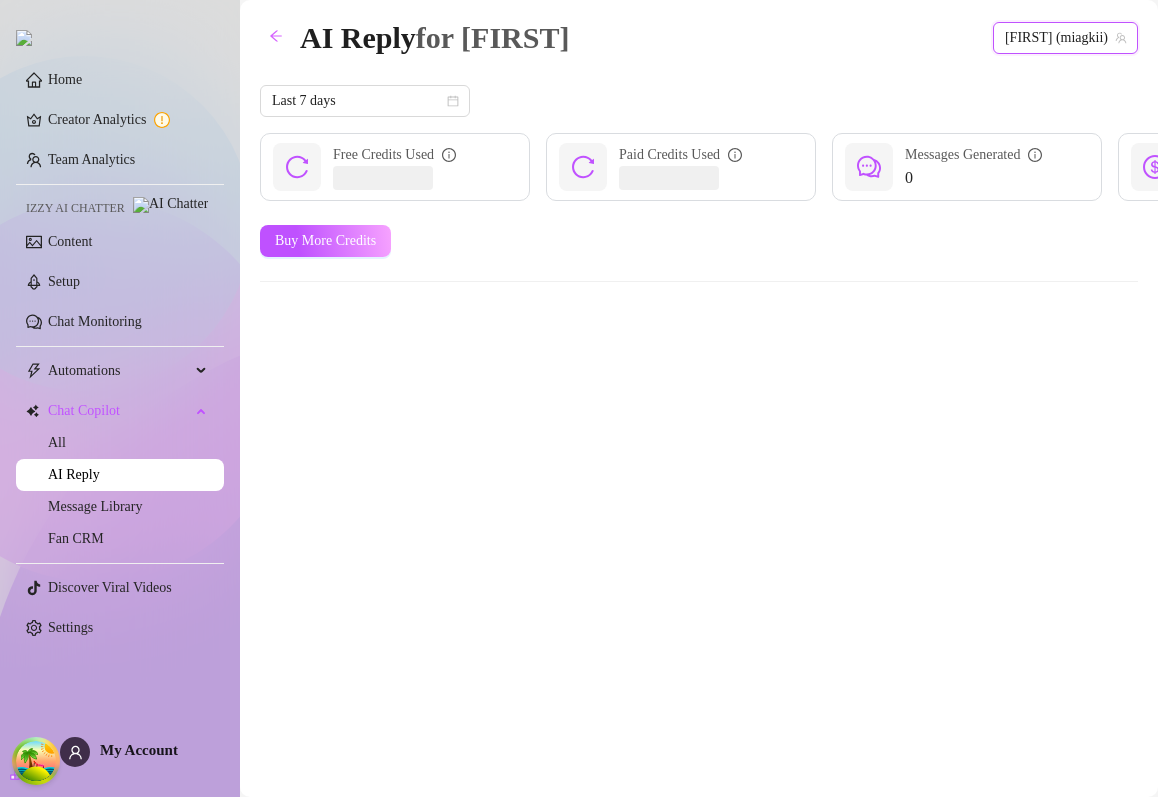 click on "Ivan (miagkii)" at bounding box center (1065, 38) 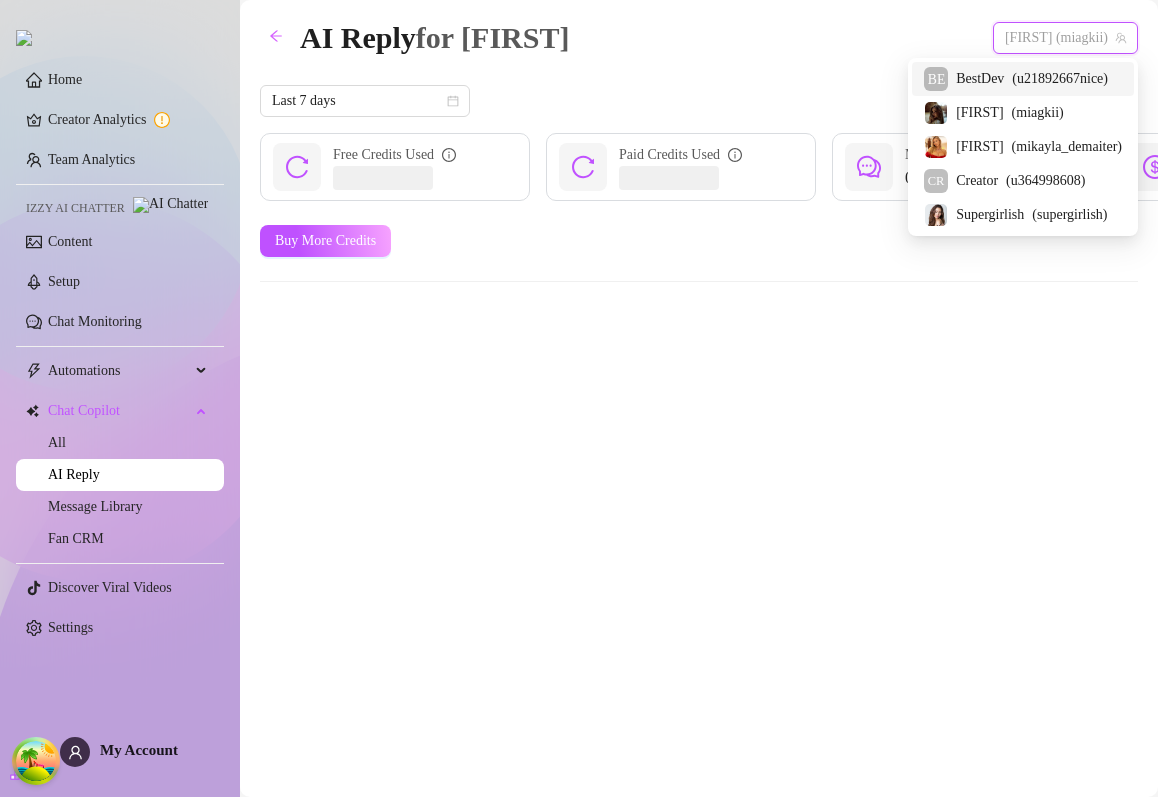 click on "( u21892667nice )" at bounding box center [1060, 79] 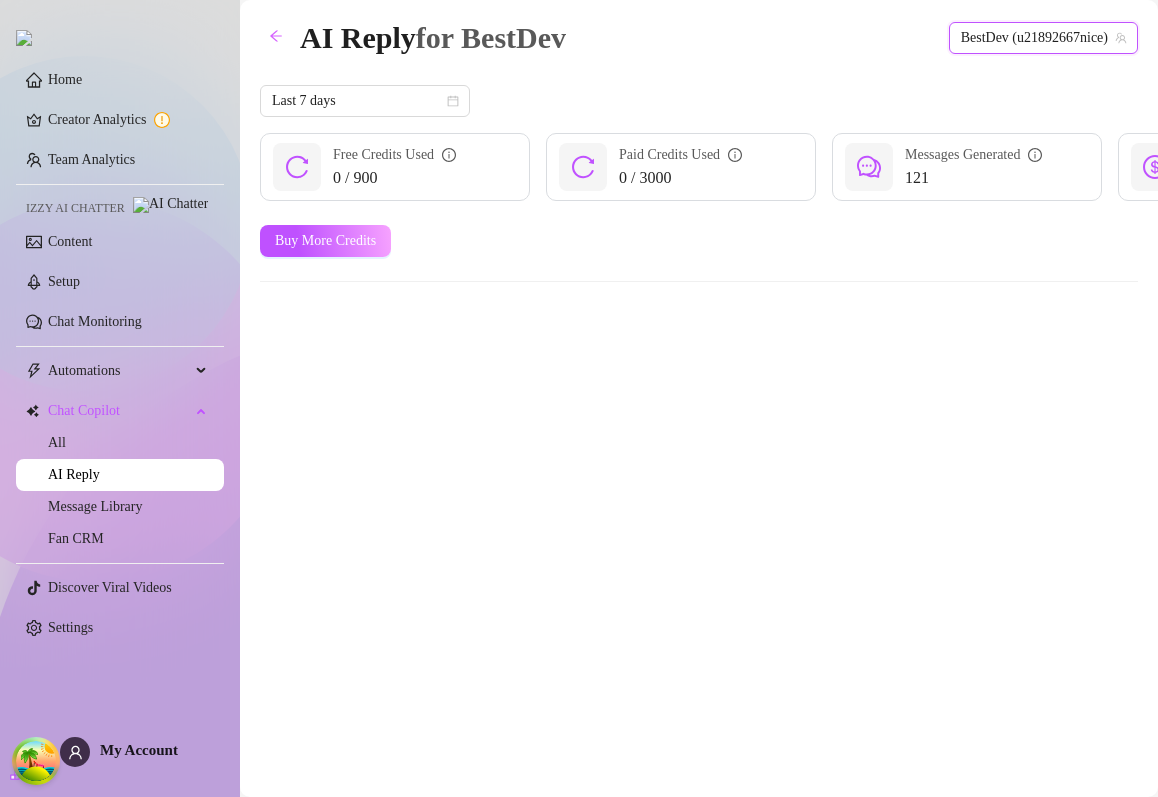 click on "Last 7 days 0 / 900 Free Credits Used 0 / 3000 Paid Credits Used 121 Messages Generated $0 AI-Driven Sales" at bounding box center [824, 143] 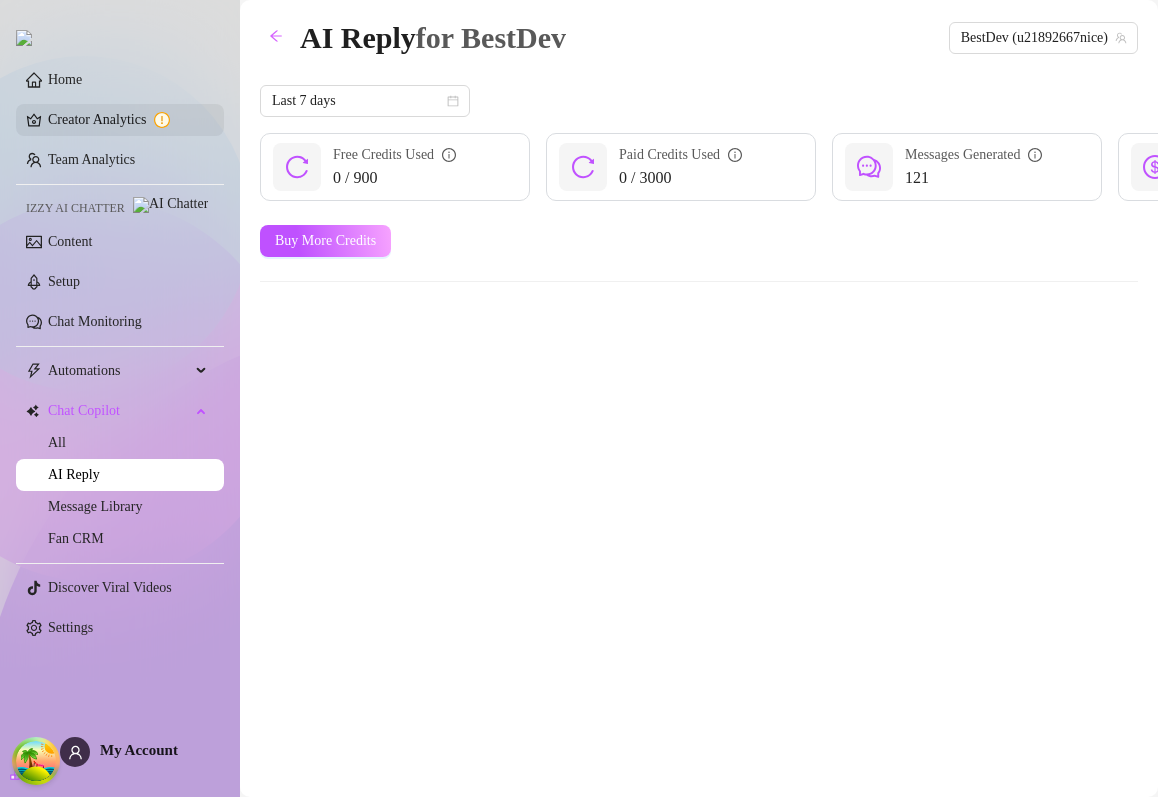 click on "Creator Analytics" at bounding box center [128, 120] 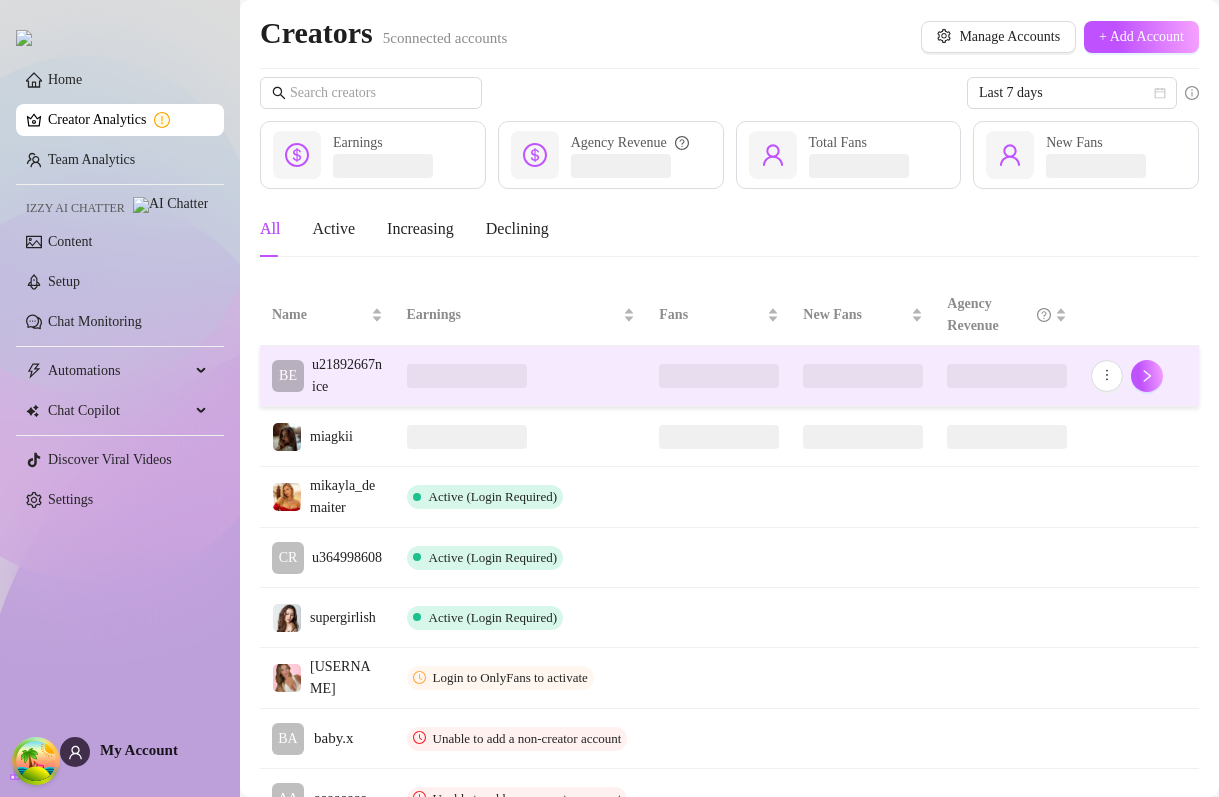 click at bounding box center (521, 376) 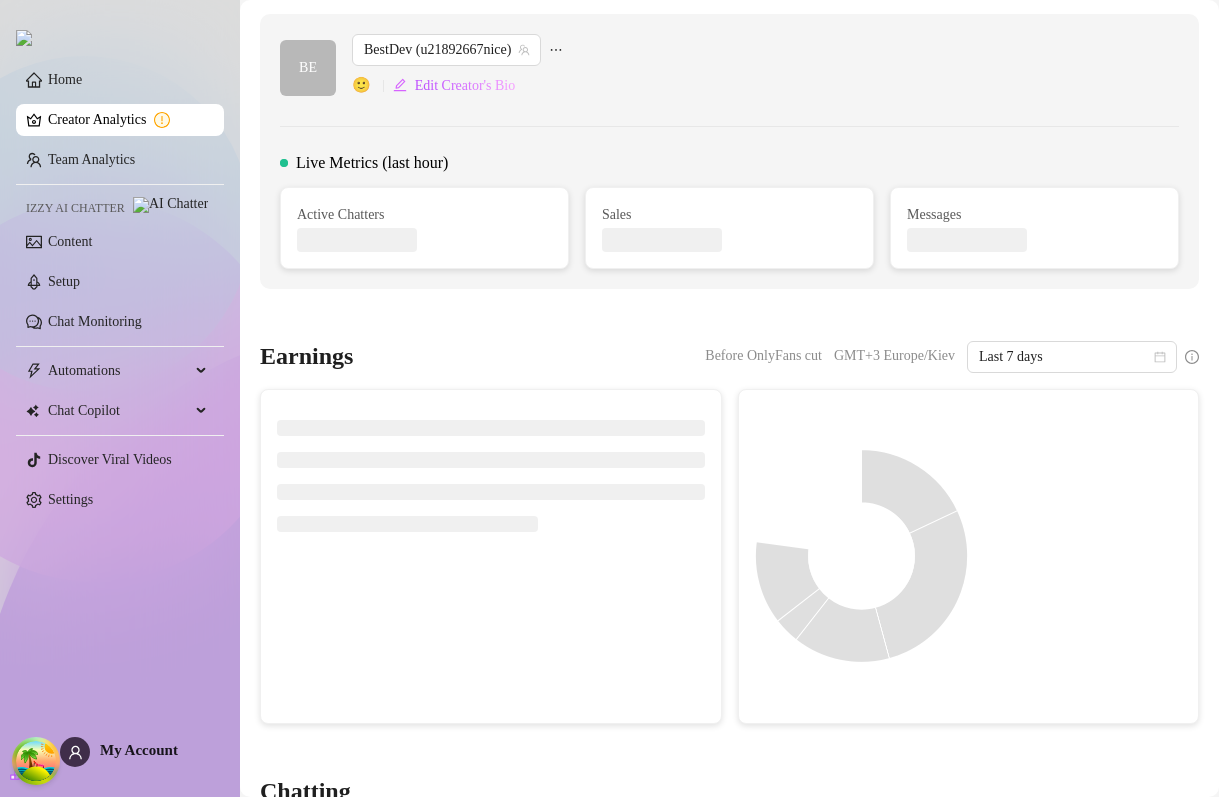 click on "Creator Analytics" at bounding box center (128, 120) 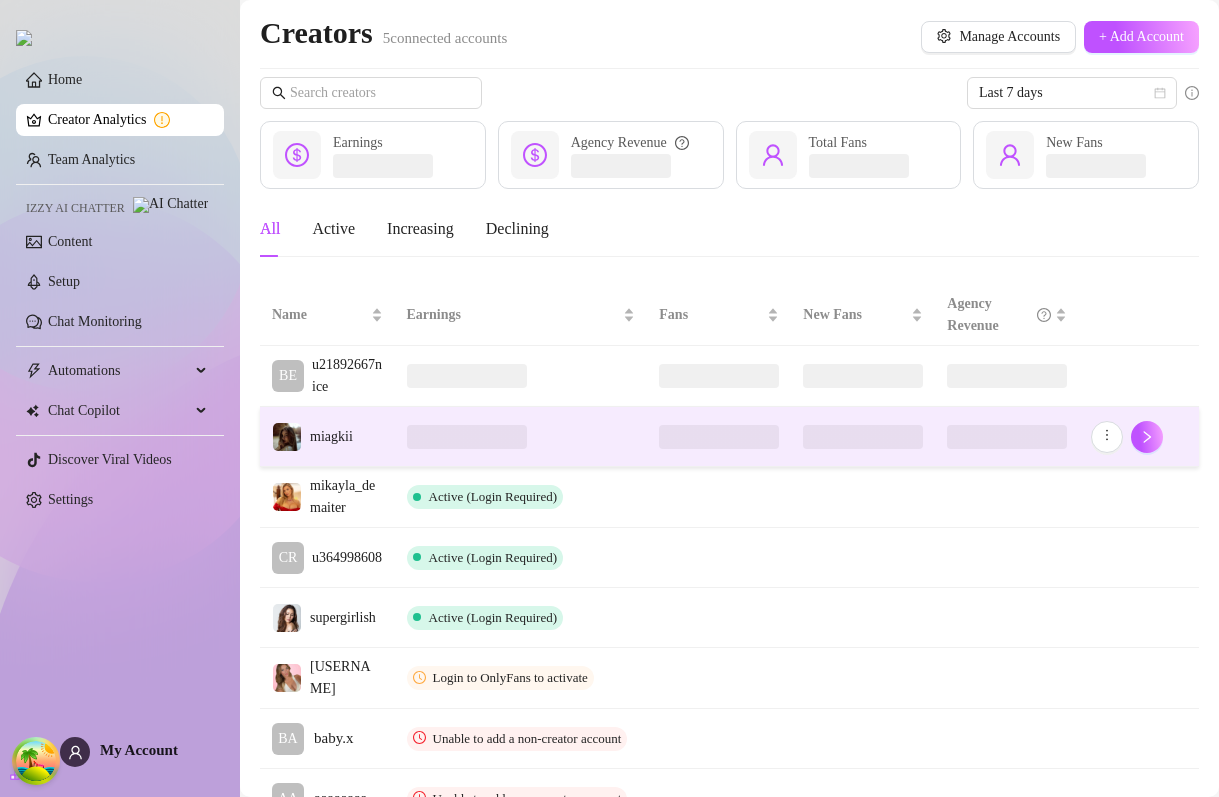 click at bounding box center (521, 437) 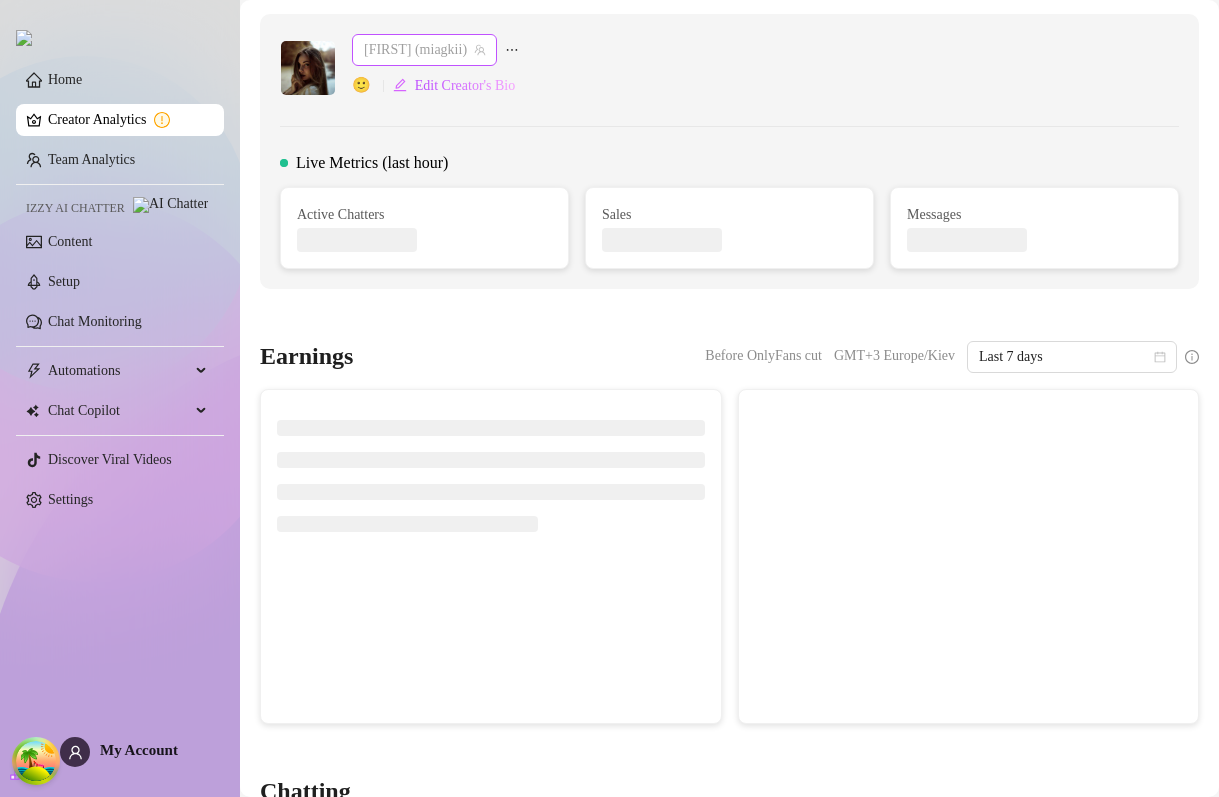 click on "[FIRST] ([USERNAME])" at bounding box center [424, 50] 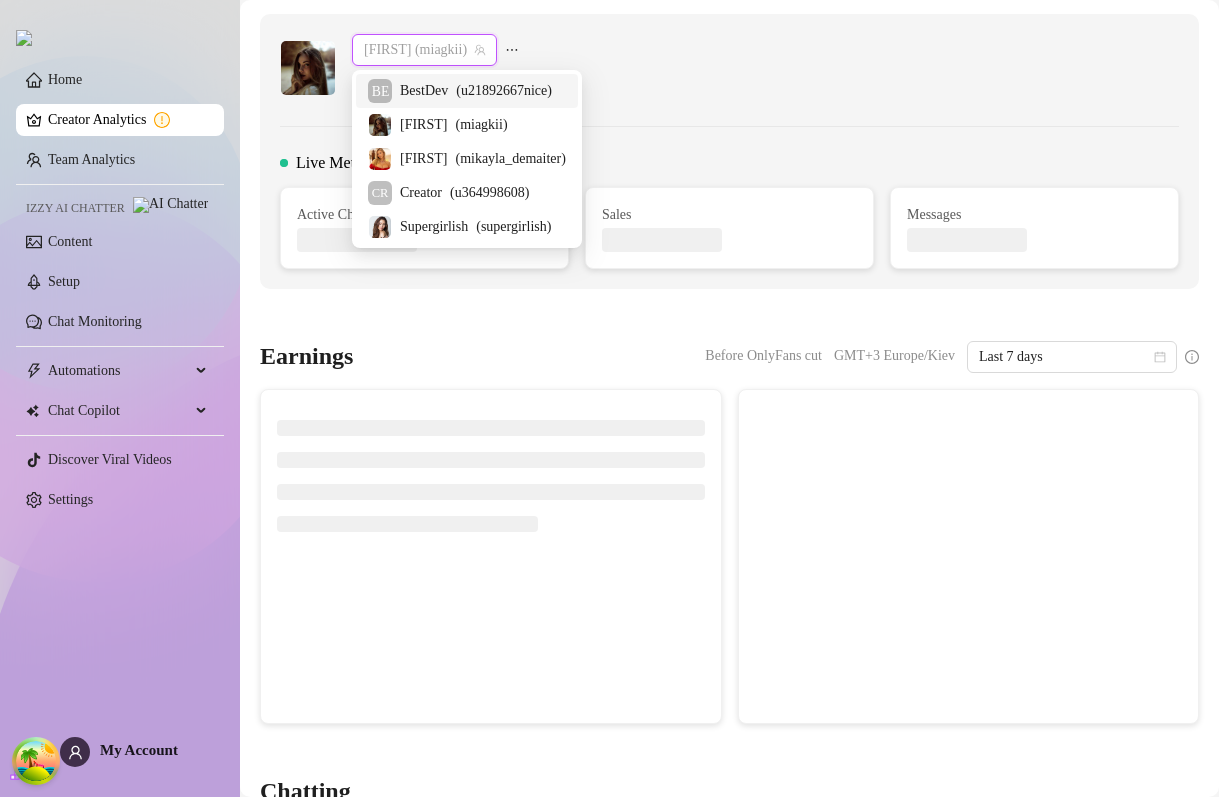 click on "BestDev" at bounding box center (424, 91) 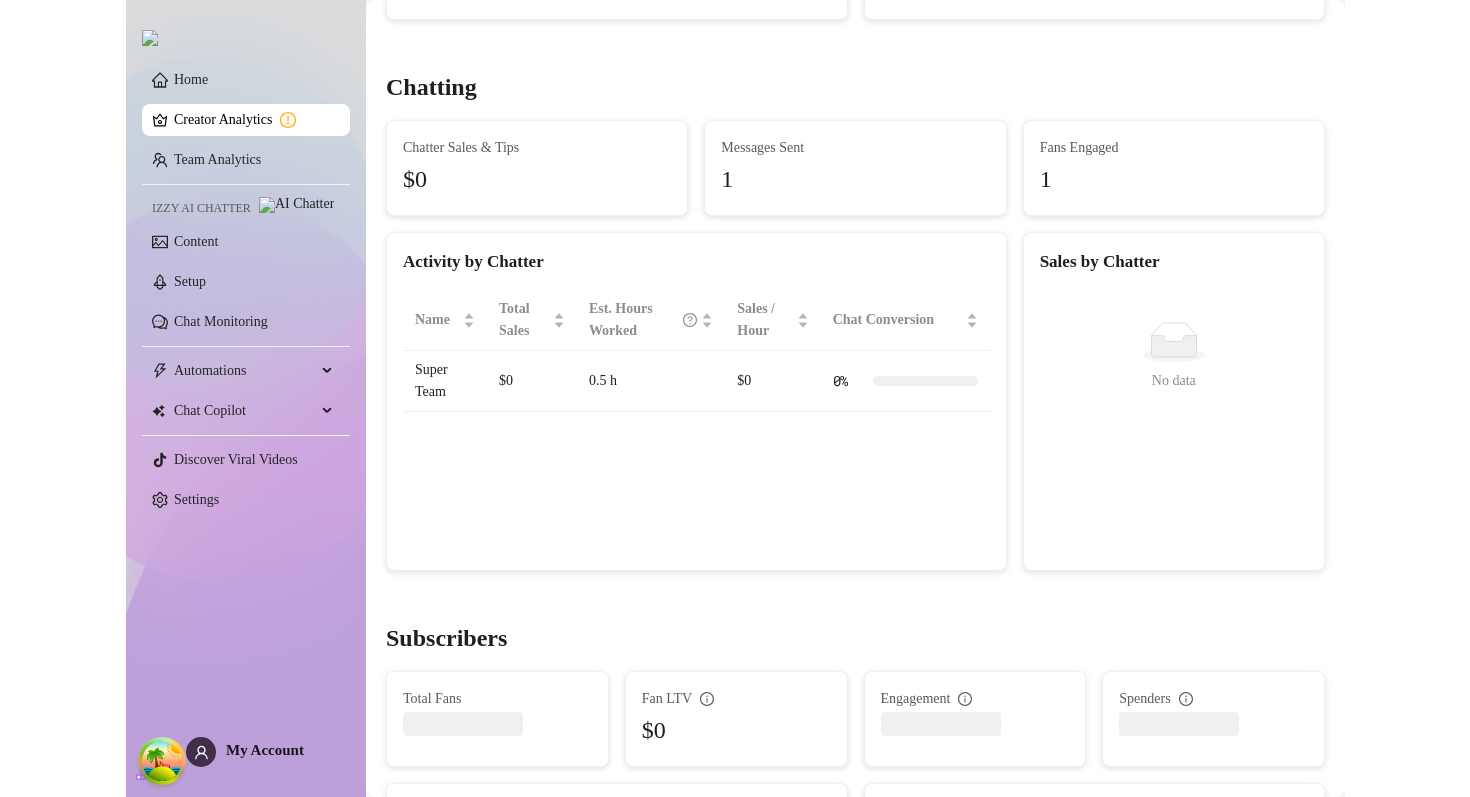 scroll, scrollTop: 0, scrollLeft: 0, axis: both 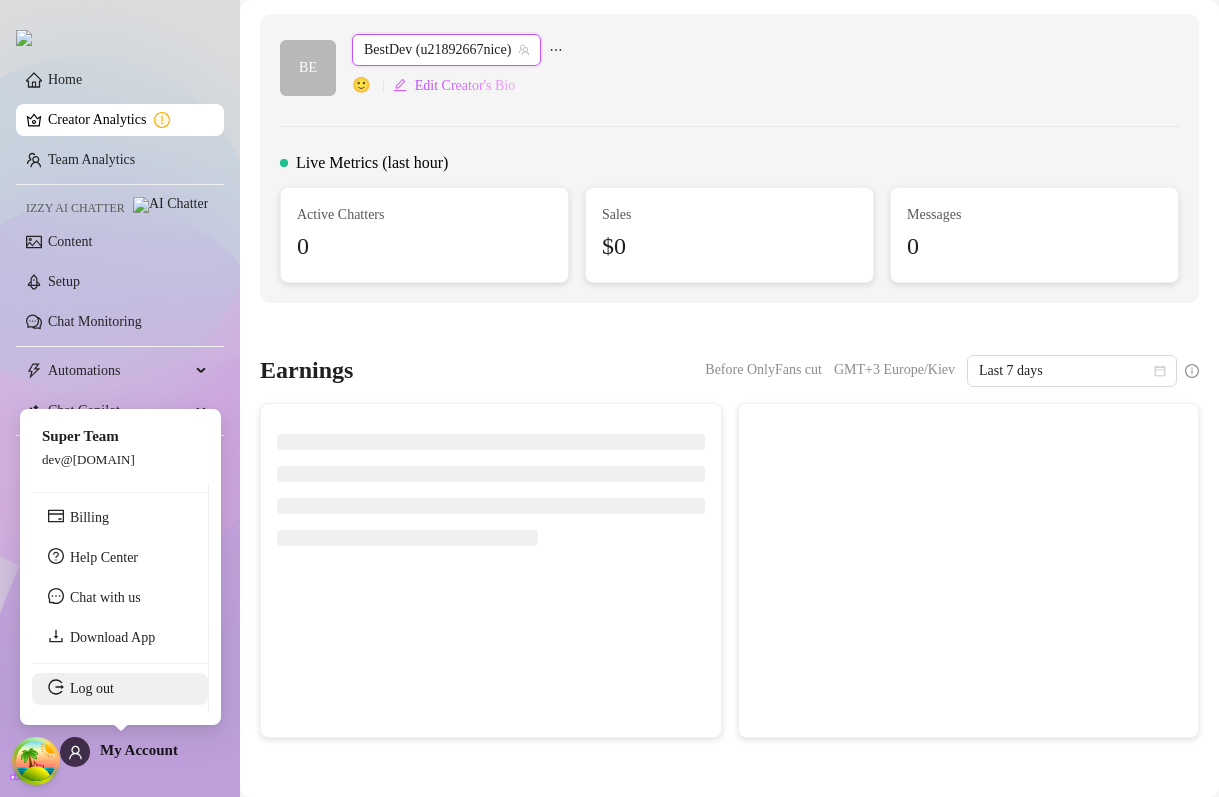 click on "Log out" at bounding box center (92, 688) 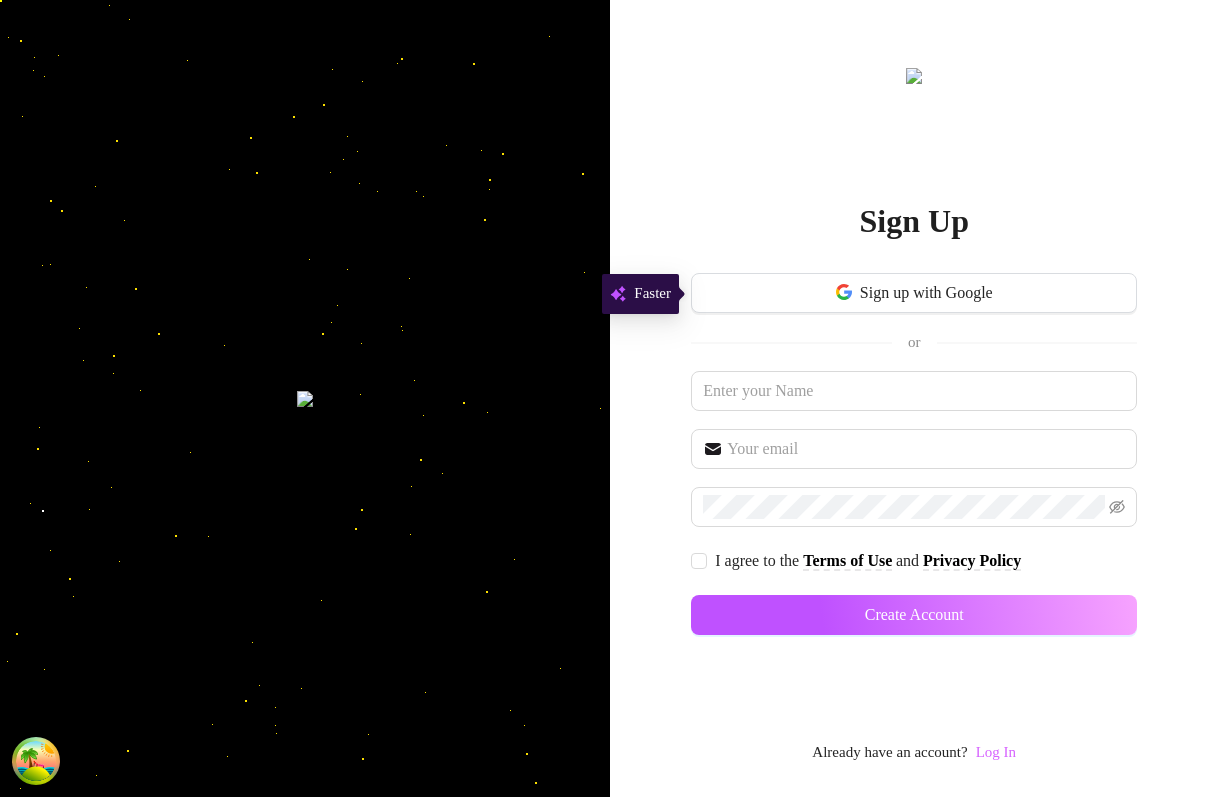 click on "Log In" at bounding box center [996, 752] 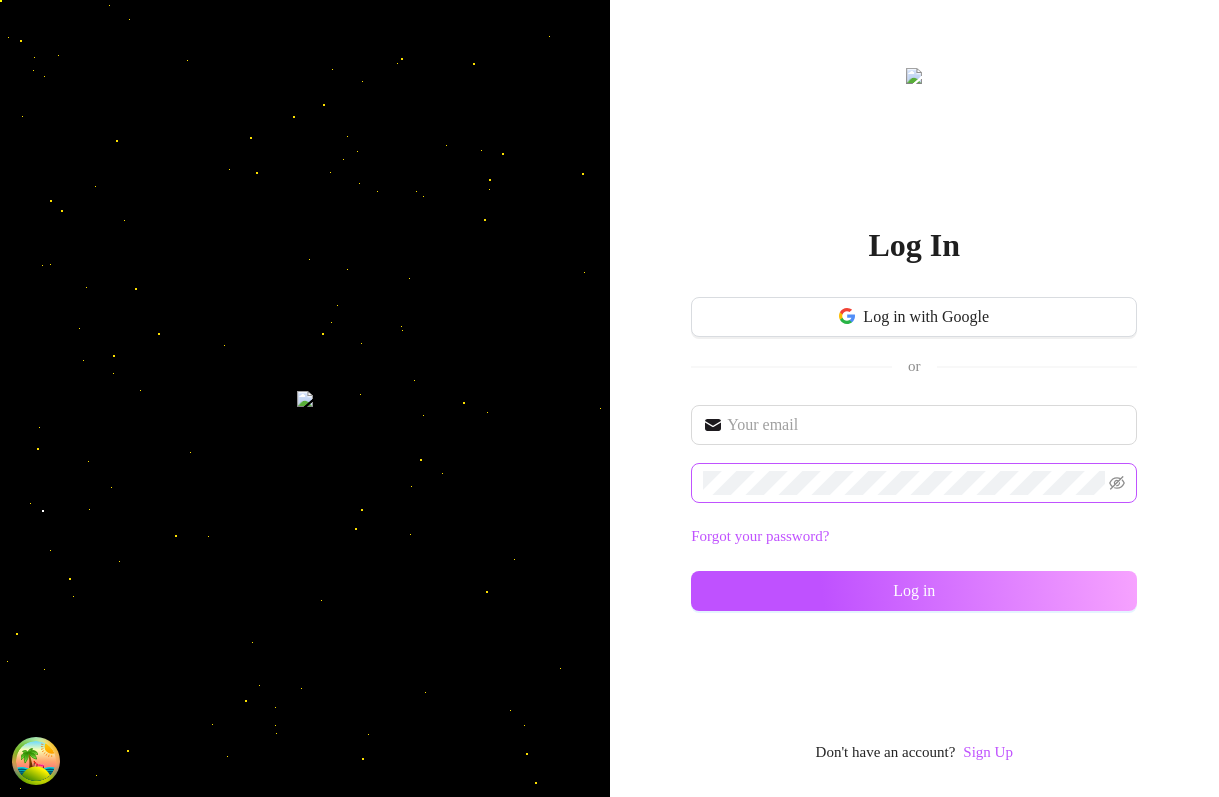 click at bounding box center (914, 483) 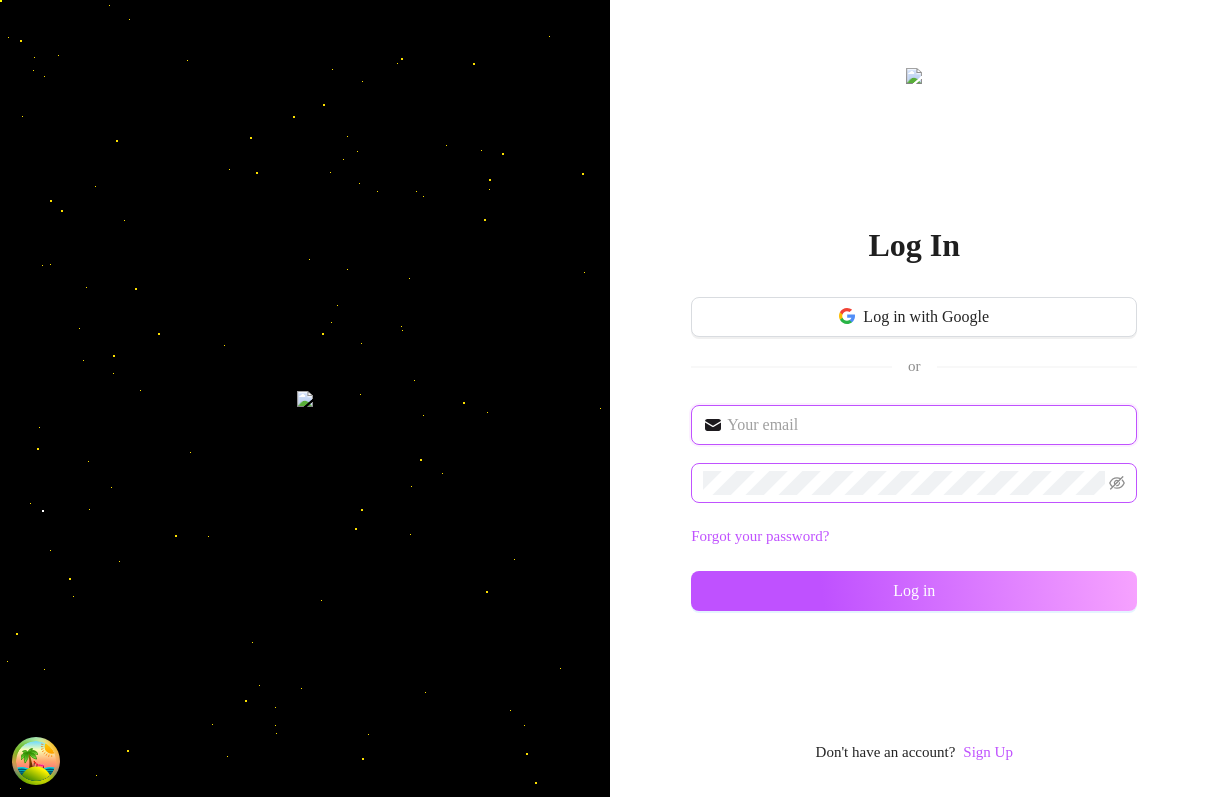 type on "im@supercreator.app" 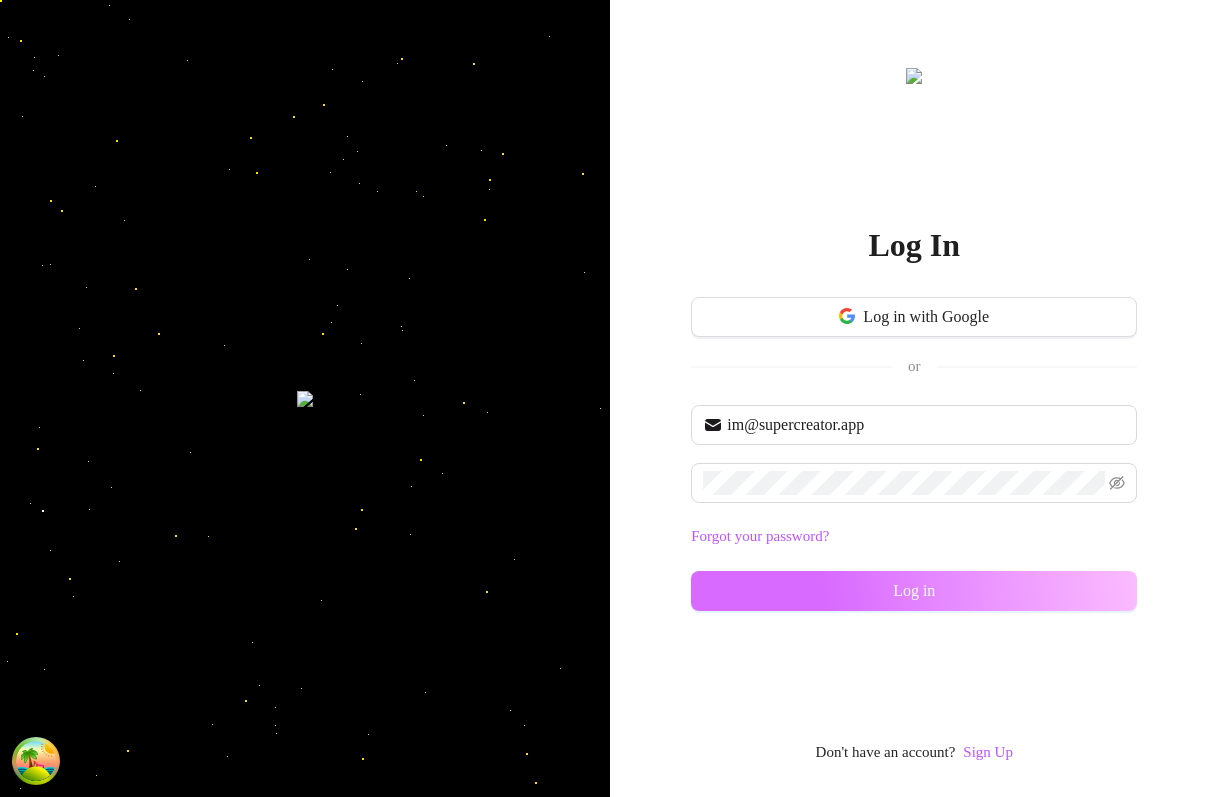 click on "Log in" at bounding box center [914, 591] 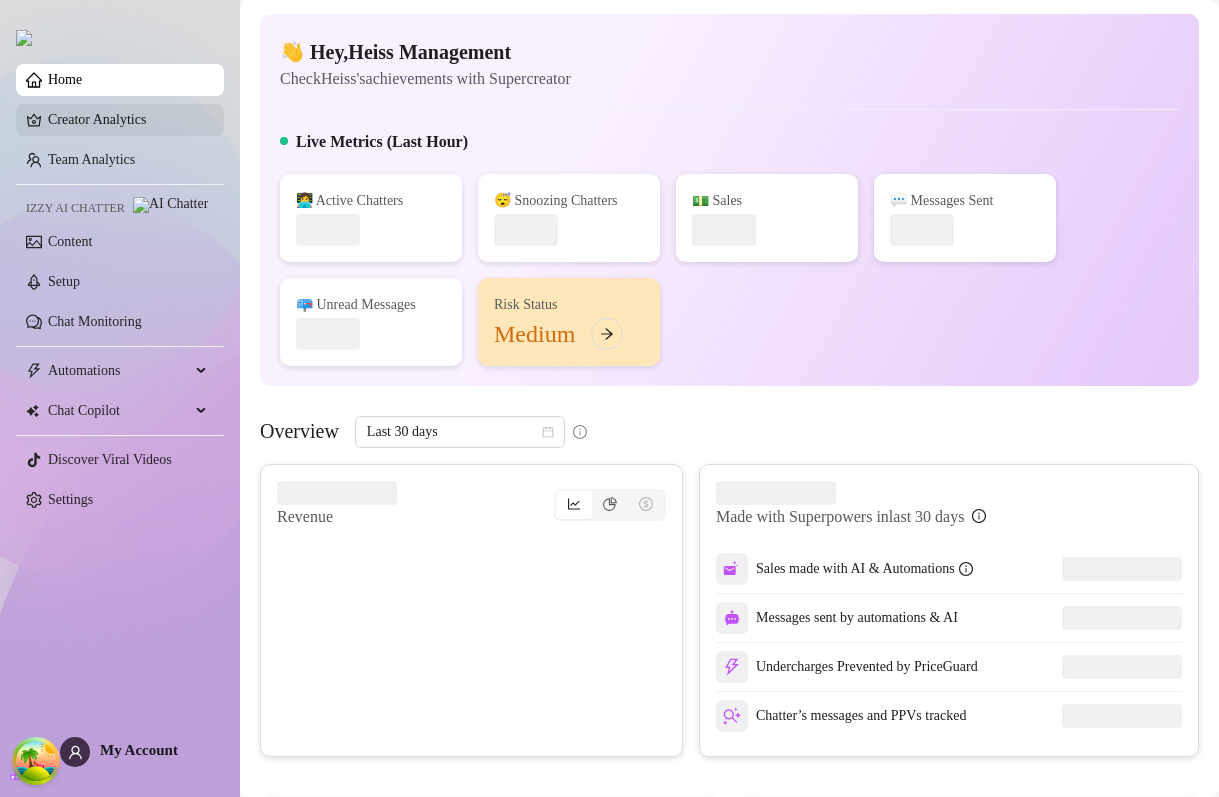 click on "Creator Analytics" at bounding box center [128, 120] 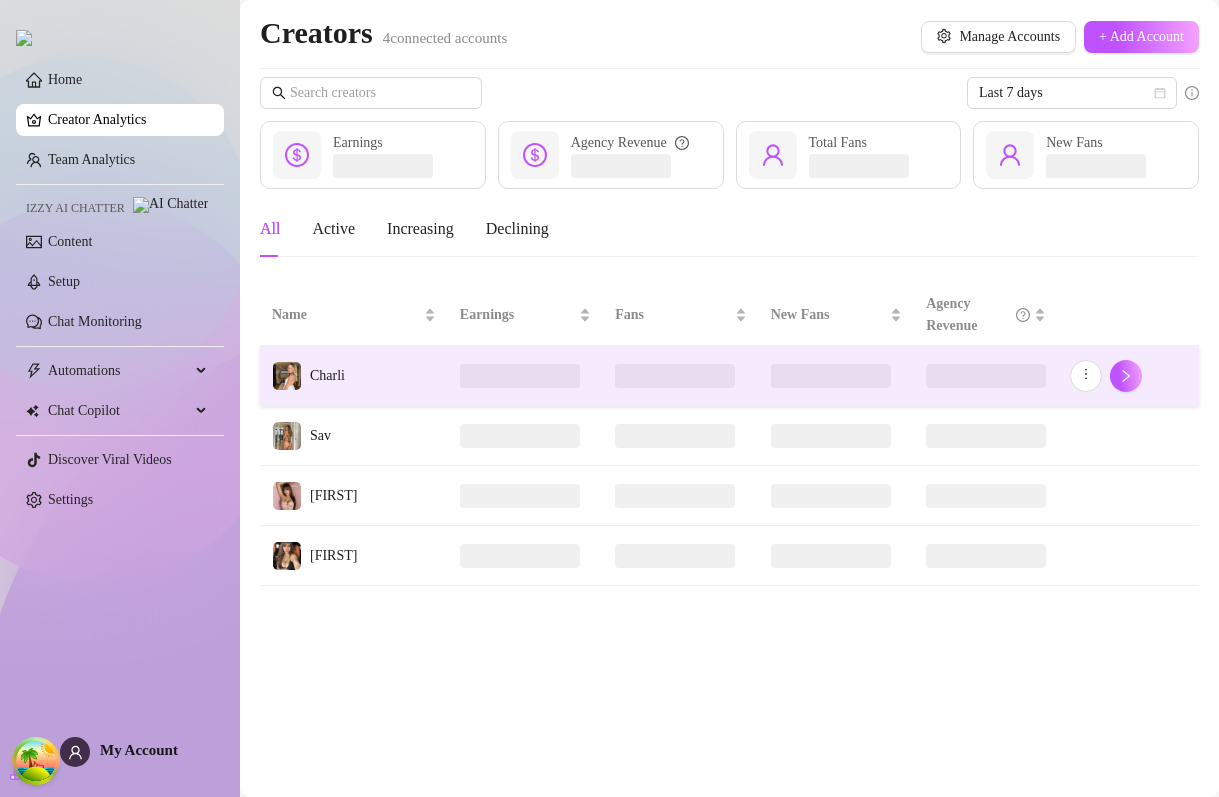 click on "Charli" at bounding box center (354, 376) 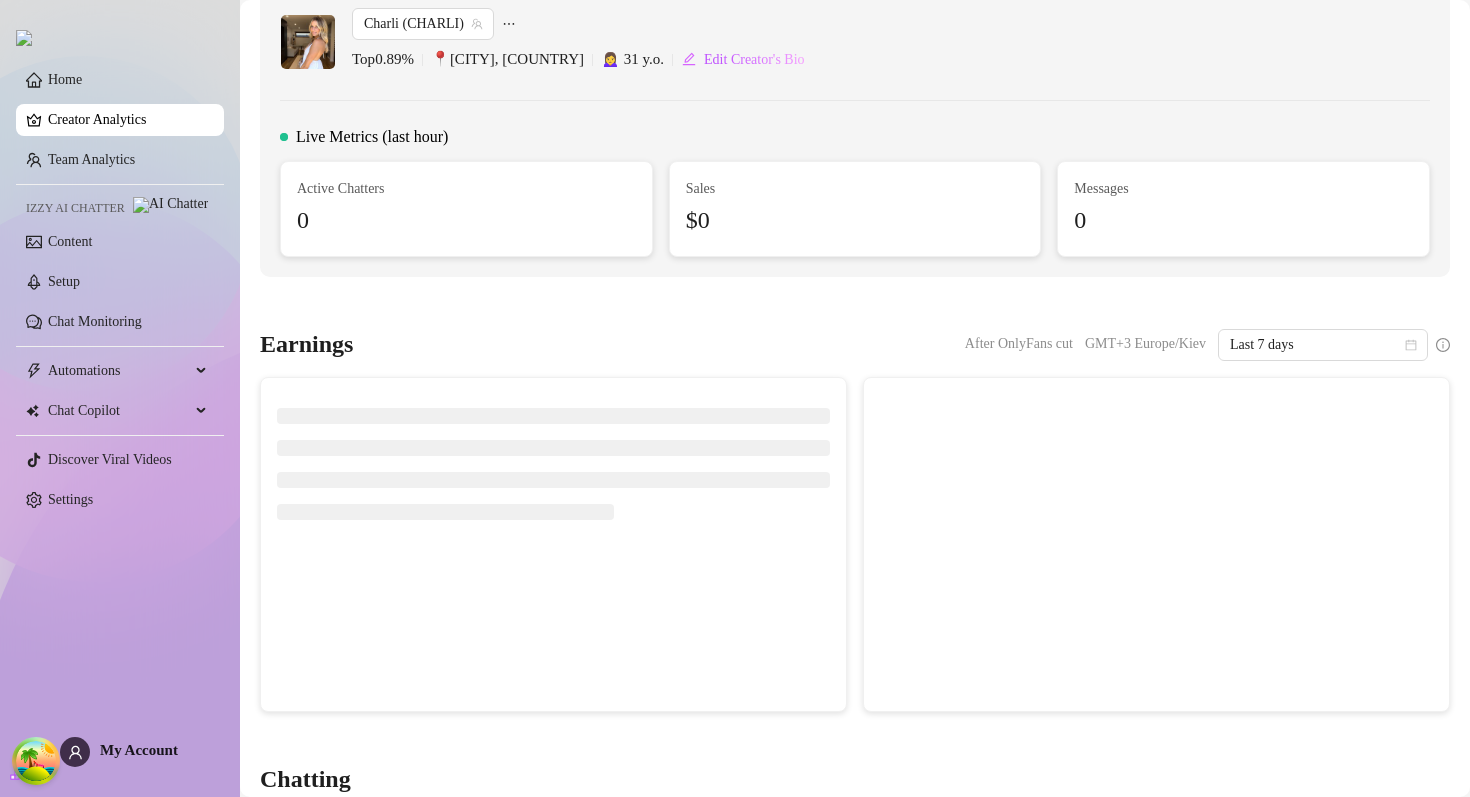scroll, scrollTop: 0, scrollLeft: 0, axis: both 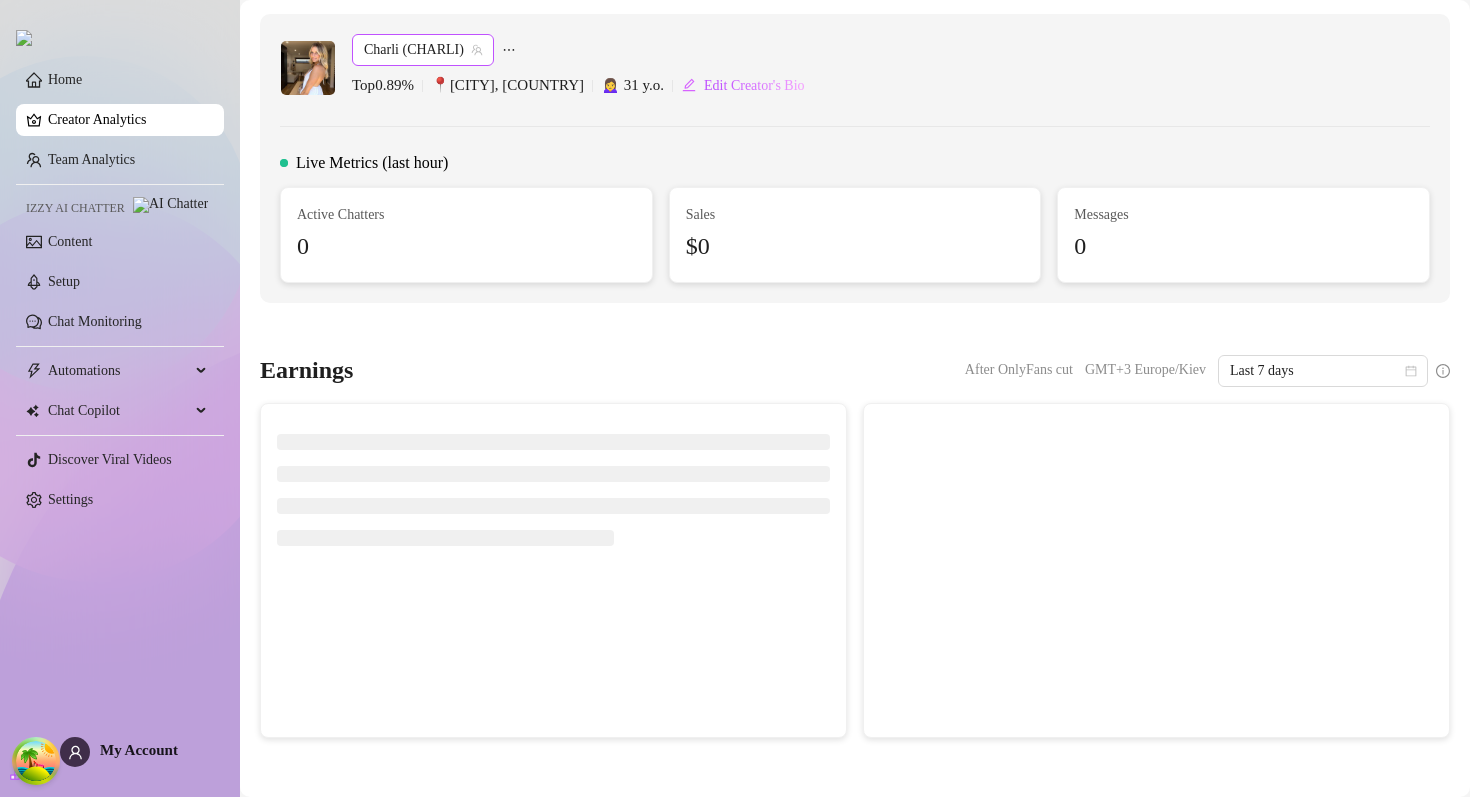 click on "Charli (charlisayshi)" at bounding box center [423, 50] 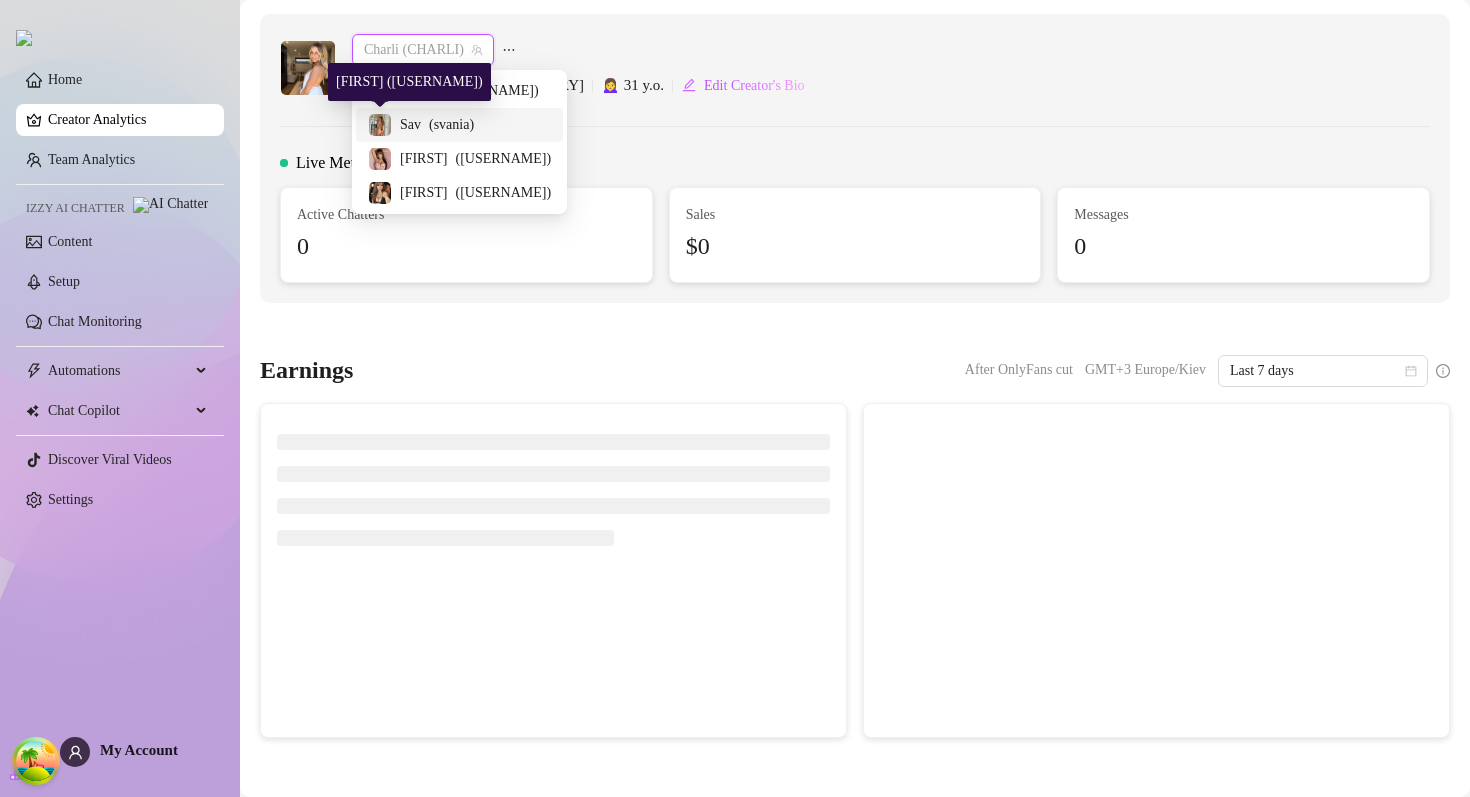 click at bounding box center (380, 125) 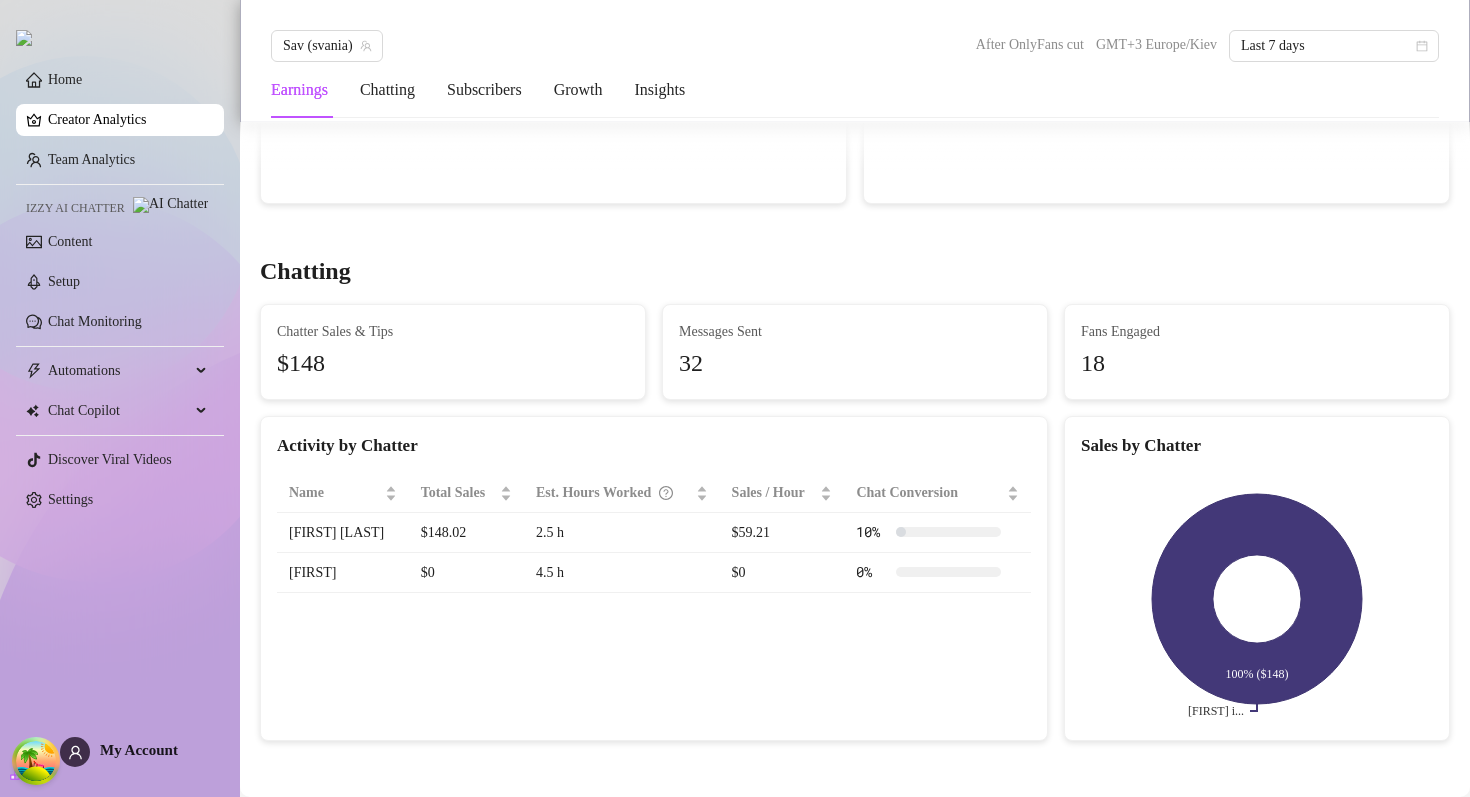 scroll, scrollTop: 0, scrollLeft: 0, axis: both 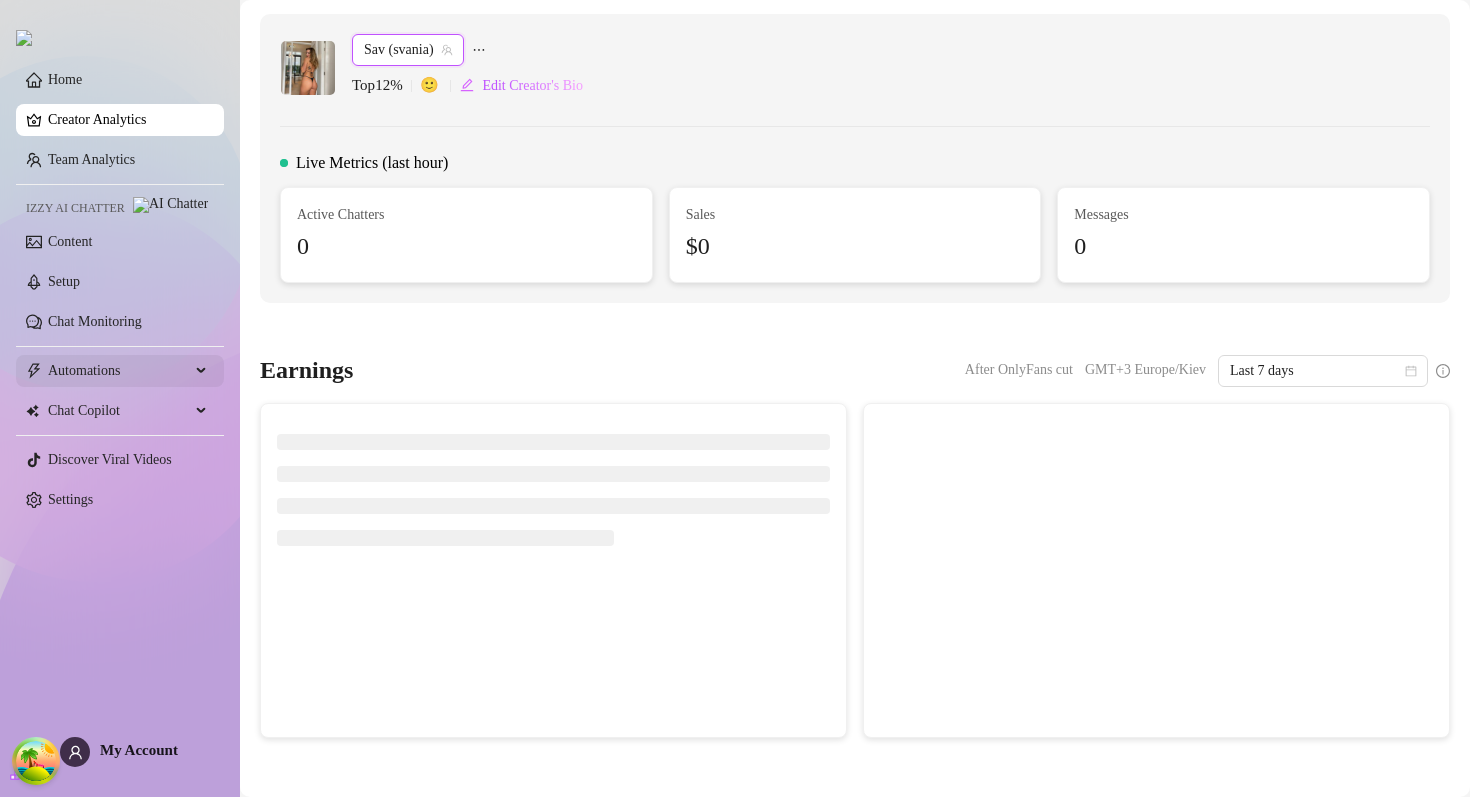 click on "Automations" at bounding box center (119, 371) 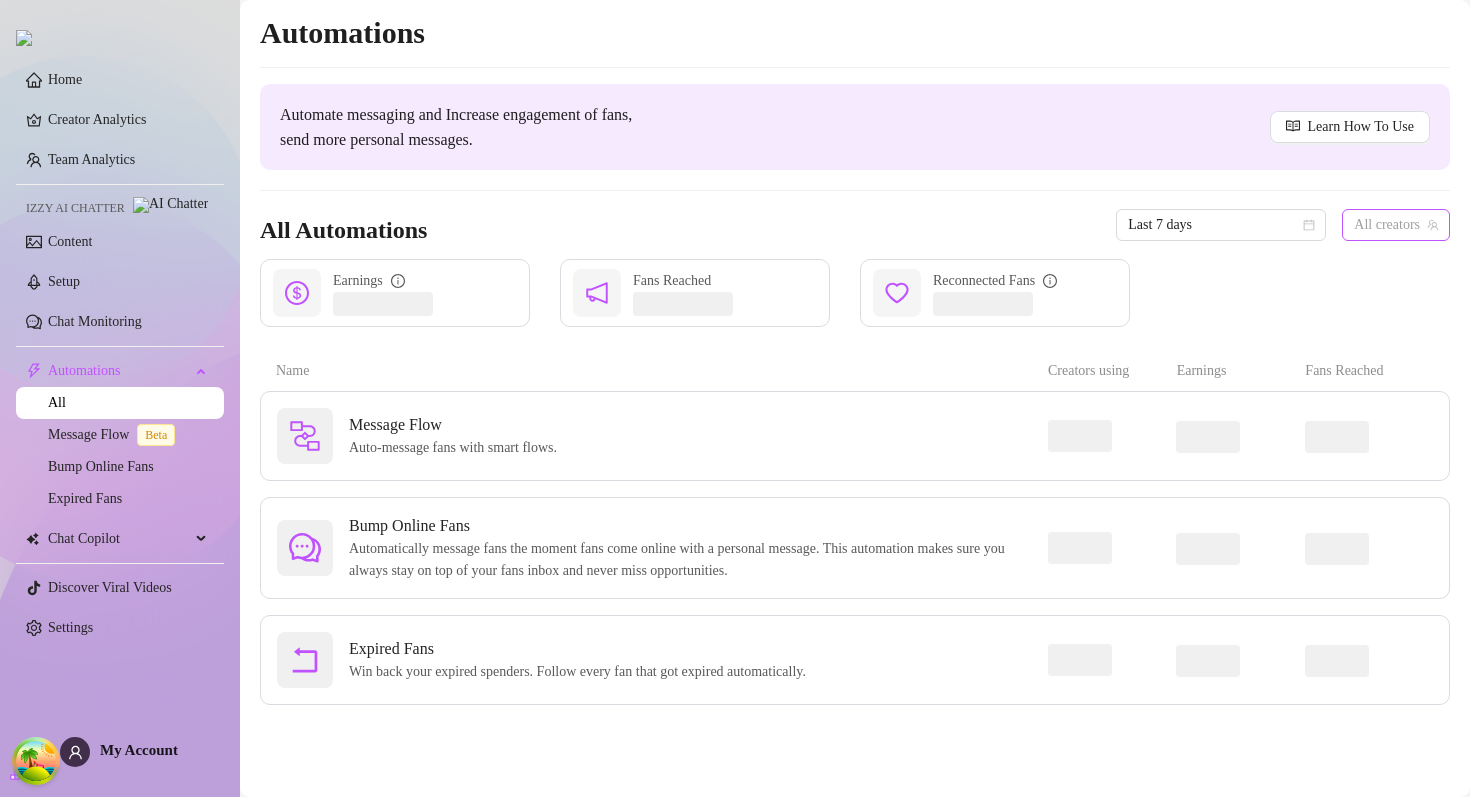 click on "All creators" at bounding box center (1396, 225) 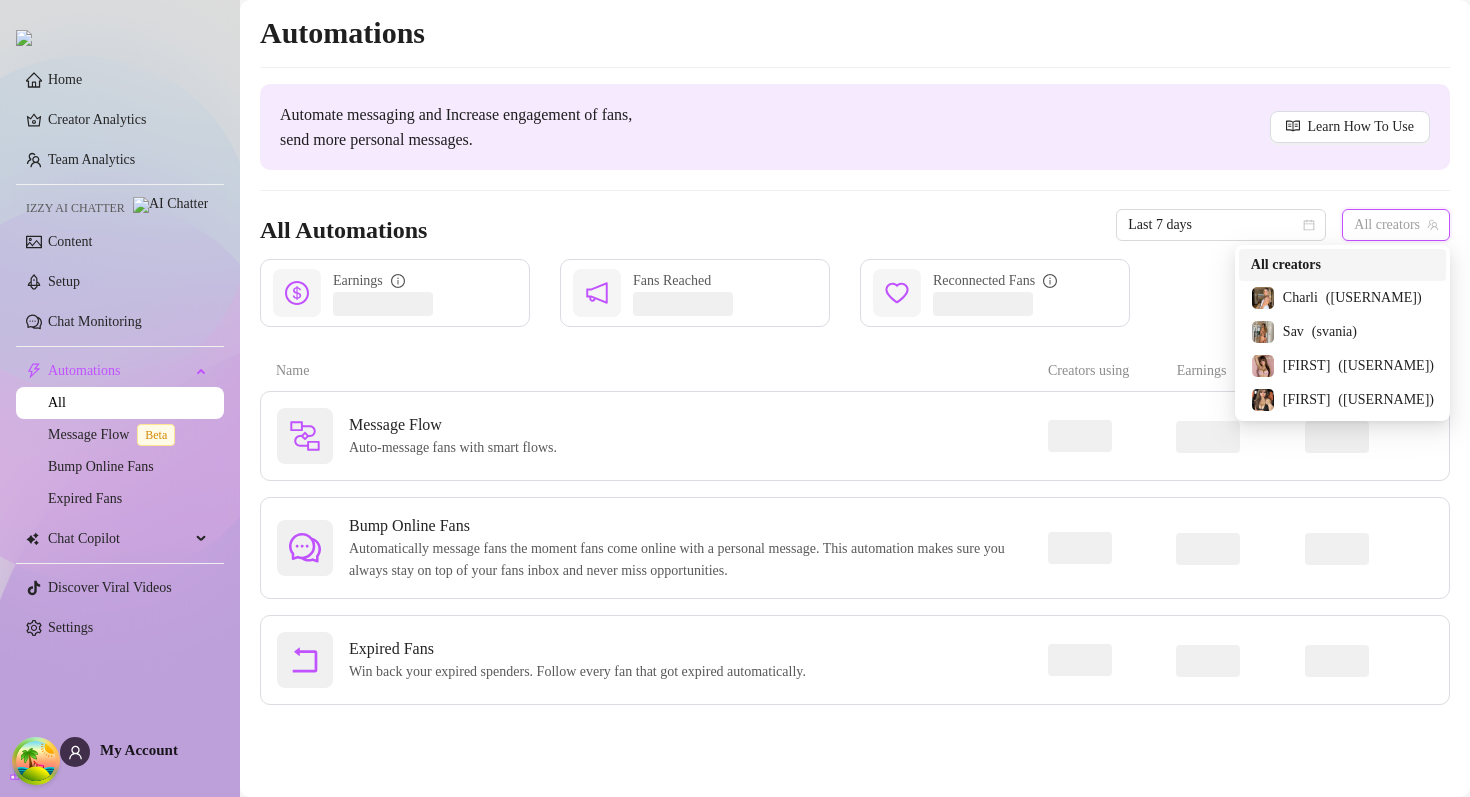 click on "All creators" at bounding box center (1286, 265) 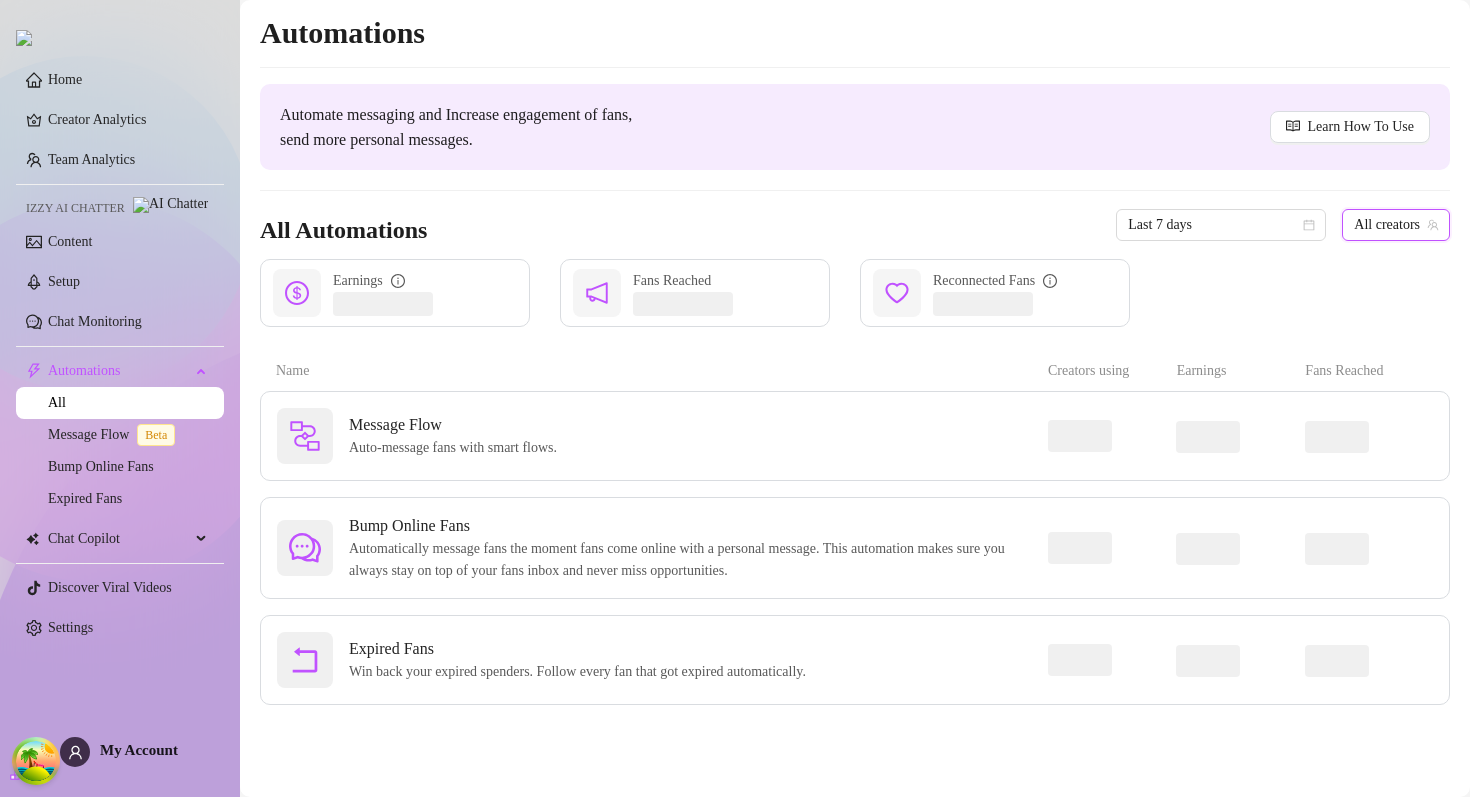 click on "All creators" at bounding box center (1396, 225) 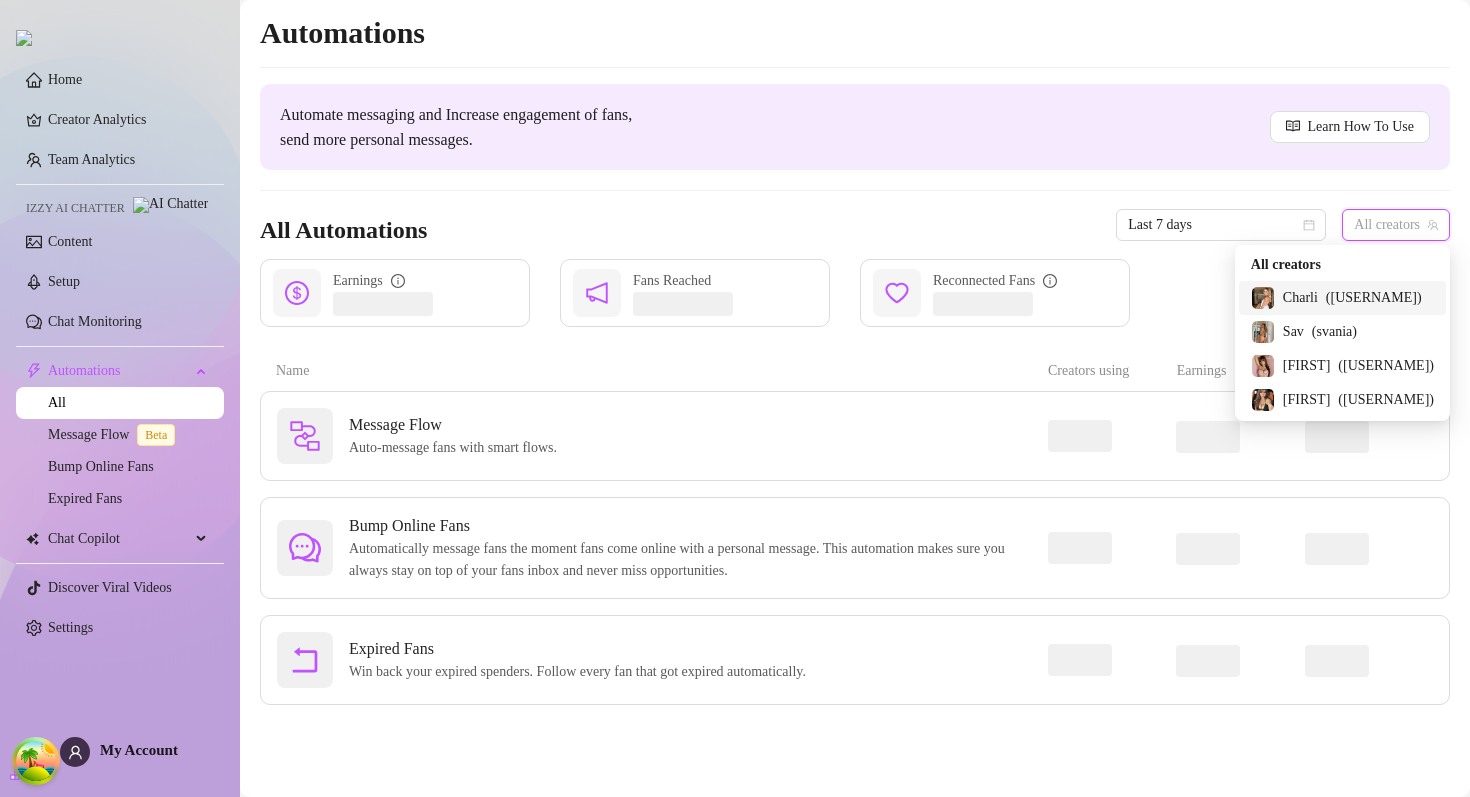 click on "( charlisayshi )" at bounding box center (1374, 298) 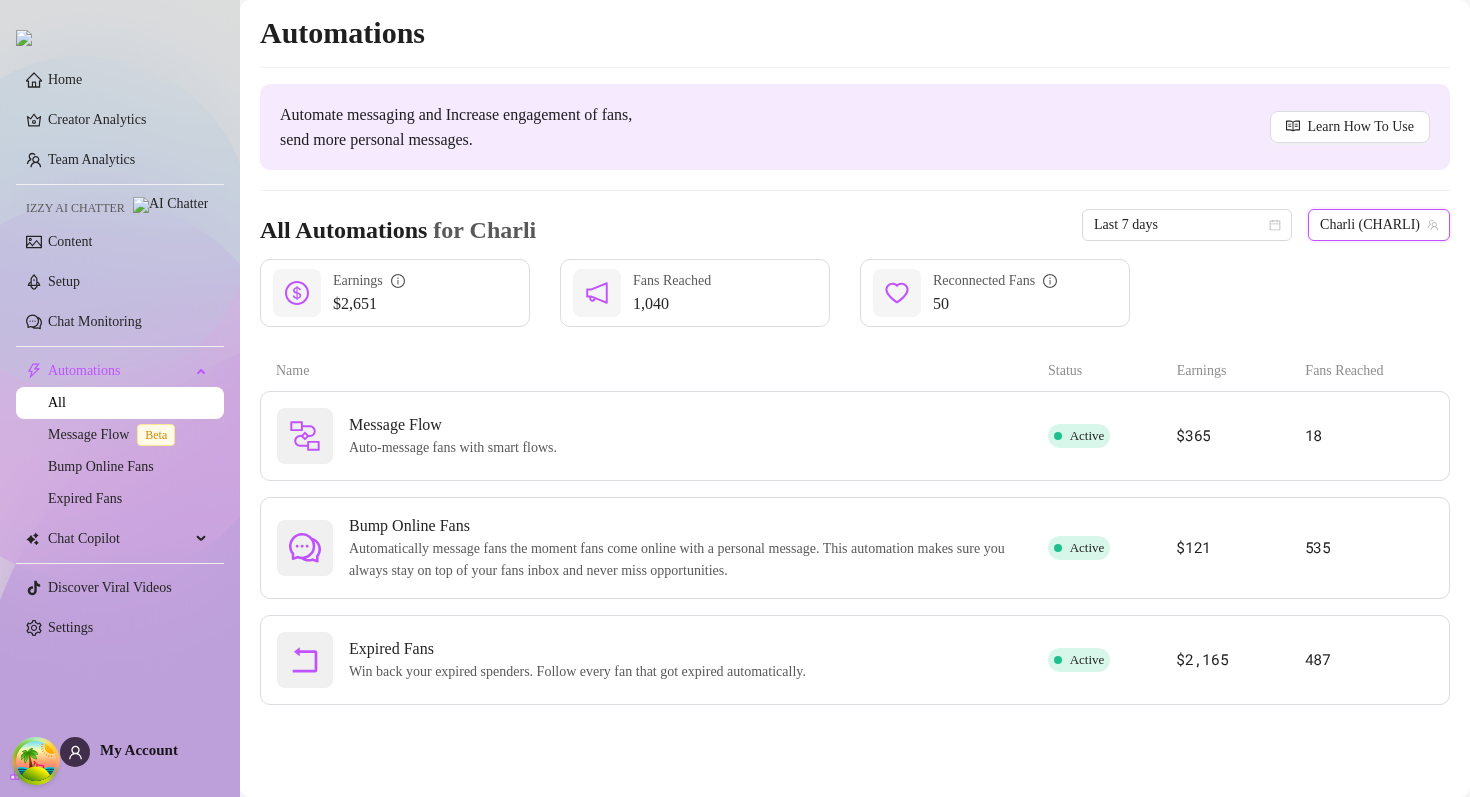 click on "Charli (charlisayshi)" at bounding box center [1379, 225] 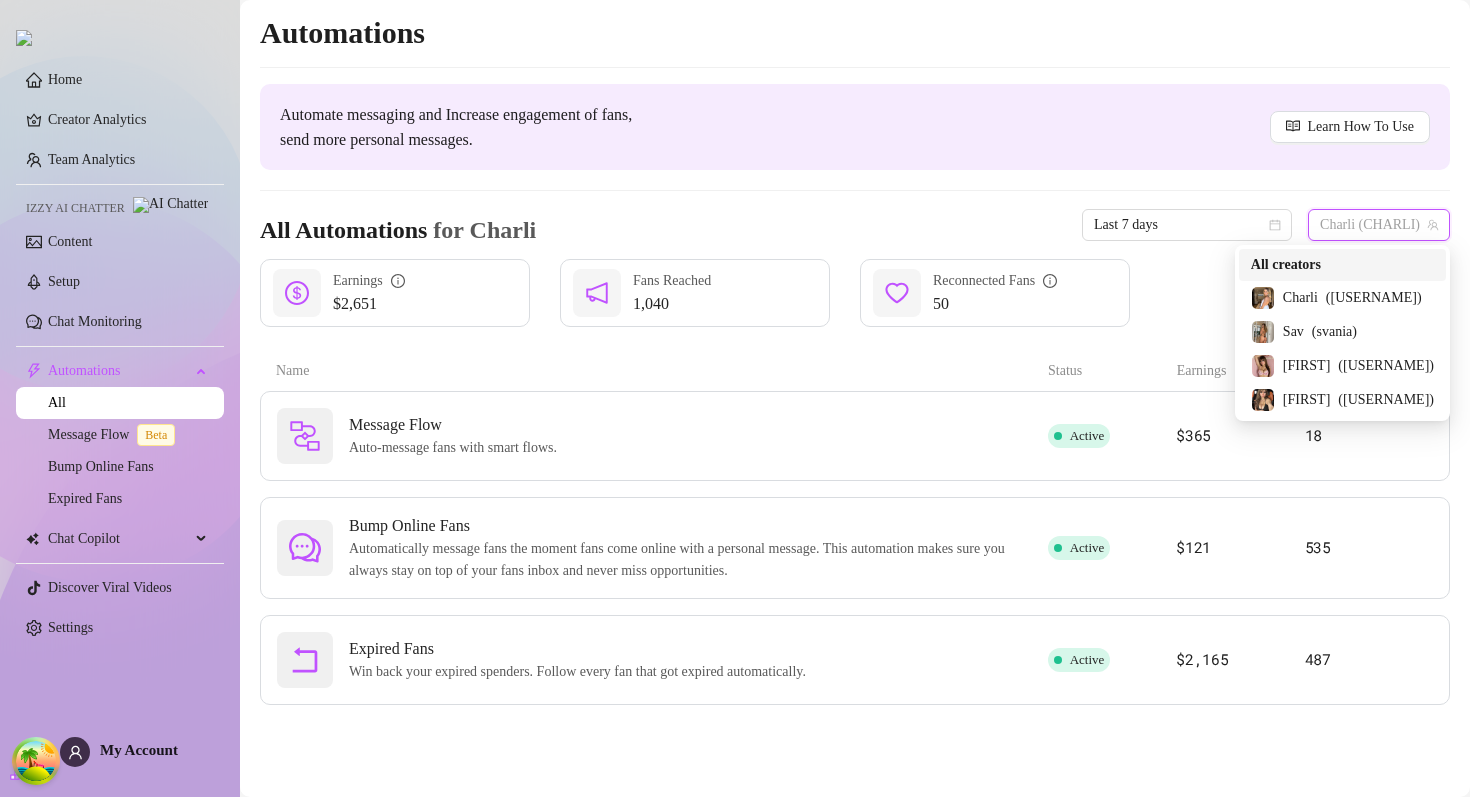 click on "All creators" at bounding box center (1286, 265) 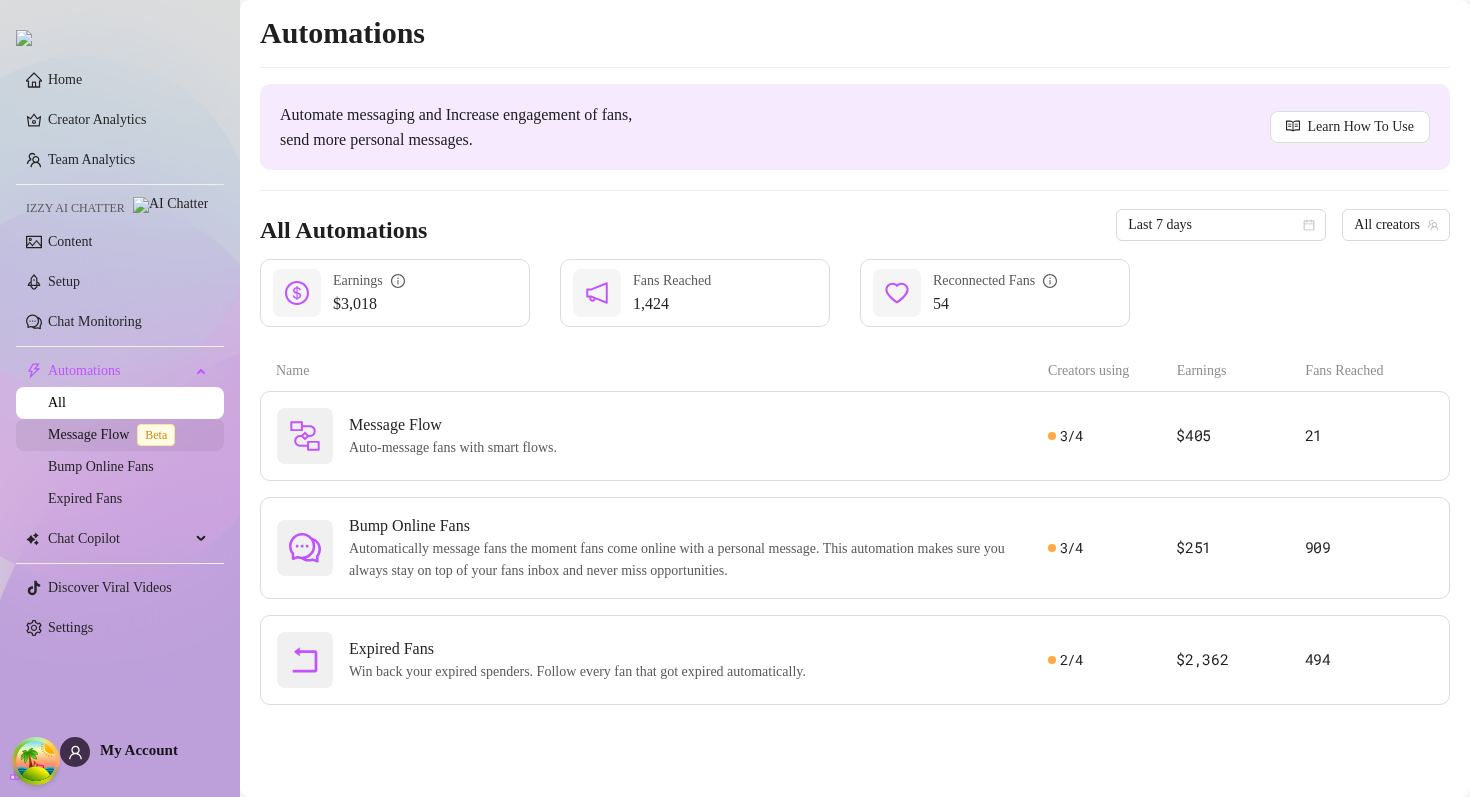 click on "Message Flow Beta" at bounding box center [115, 434] 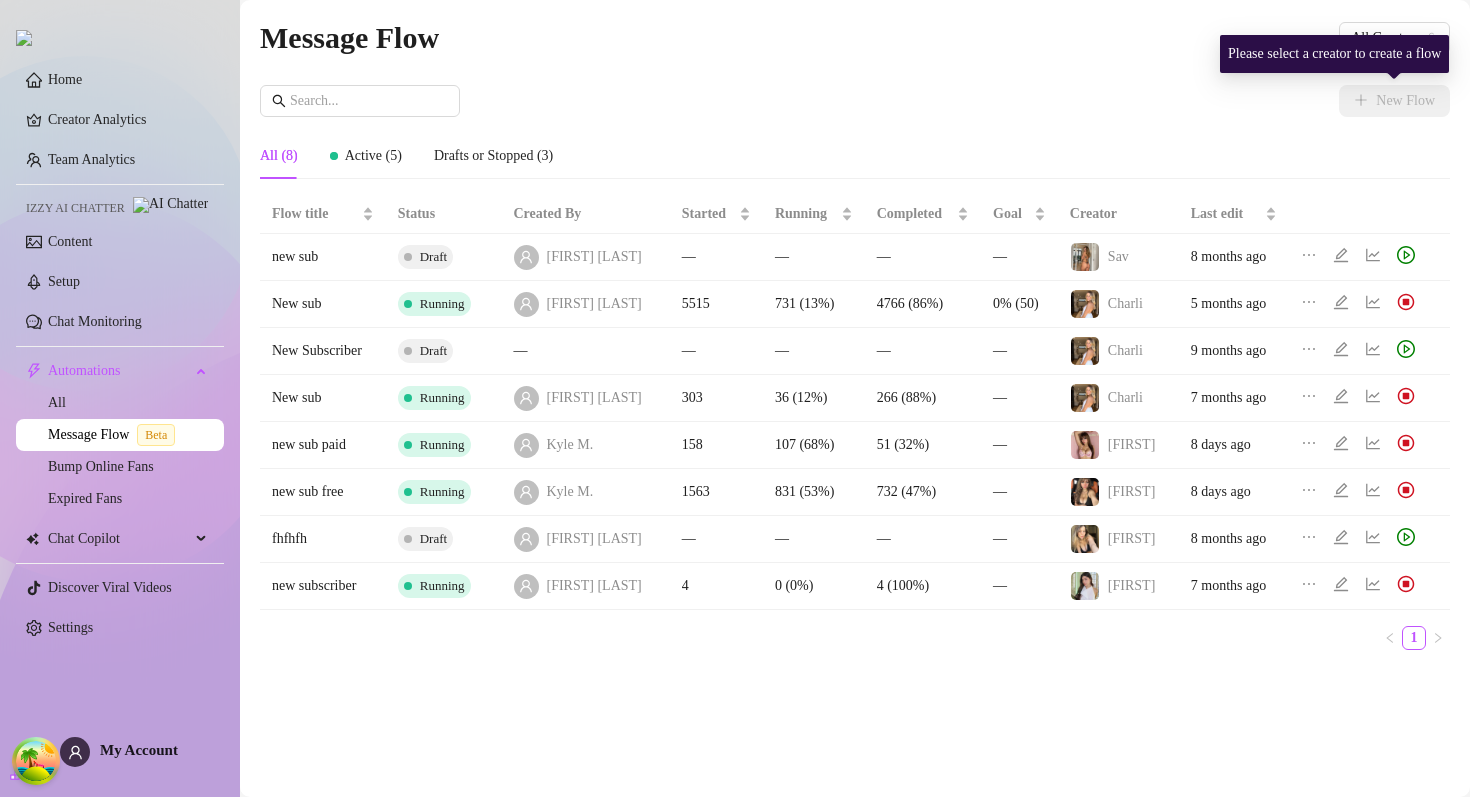 click on "New Flow All (8) Active (5) Drafts or Stopped (3) Flow title Status Created By Started Running Completed Goal Creator Last edit new sub Draft Heiss M. — — — — Sav 8 months ago New sub Running Heiss M. 5515 731 (13%) 4766 (86%) 0% (50) Charli 5 months ago New Subscriber Draft — — — — — Charli 9 months ago New sub Running Heiss M. 303 36 (12%) 266 (88%) — Charli 7 months ago new sub paid Running Kyle M. 158 107 (68%) 51 (32%) — Runa 8 days ago new sub free Running Kyle M. 1563 831 (53%) 732 (47%) — Runa 8 days ago fhfhfh Draft Heiss M. — — — — Melody 8 months ago new subscriber Running Heiss M. 4 0 (0%) 4 (100%) — Emma 7 months ago 1" at bounding box center [855, 375] 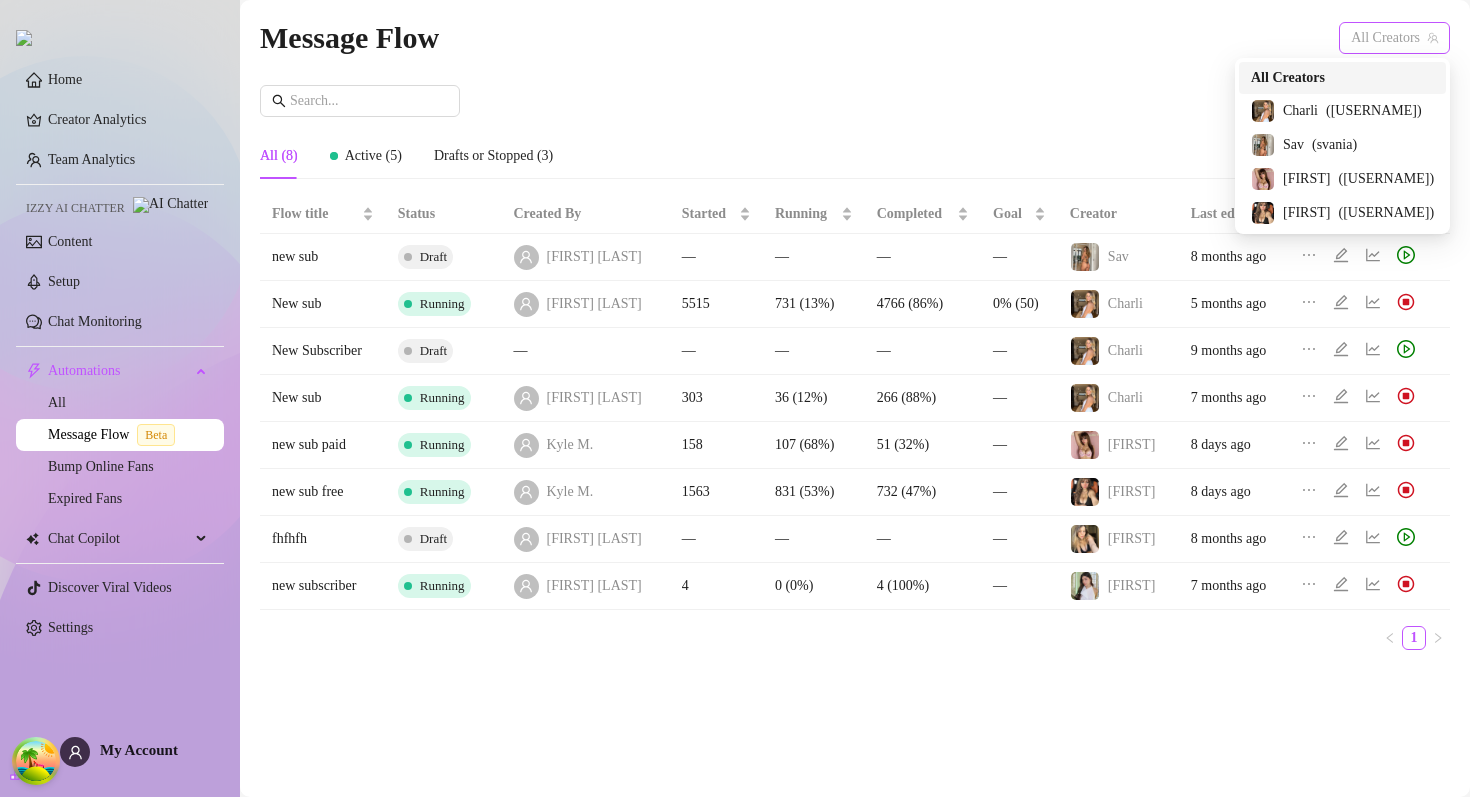 click on "All Creators" at bounding box center [1394, 38] 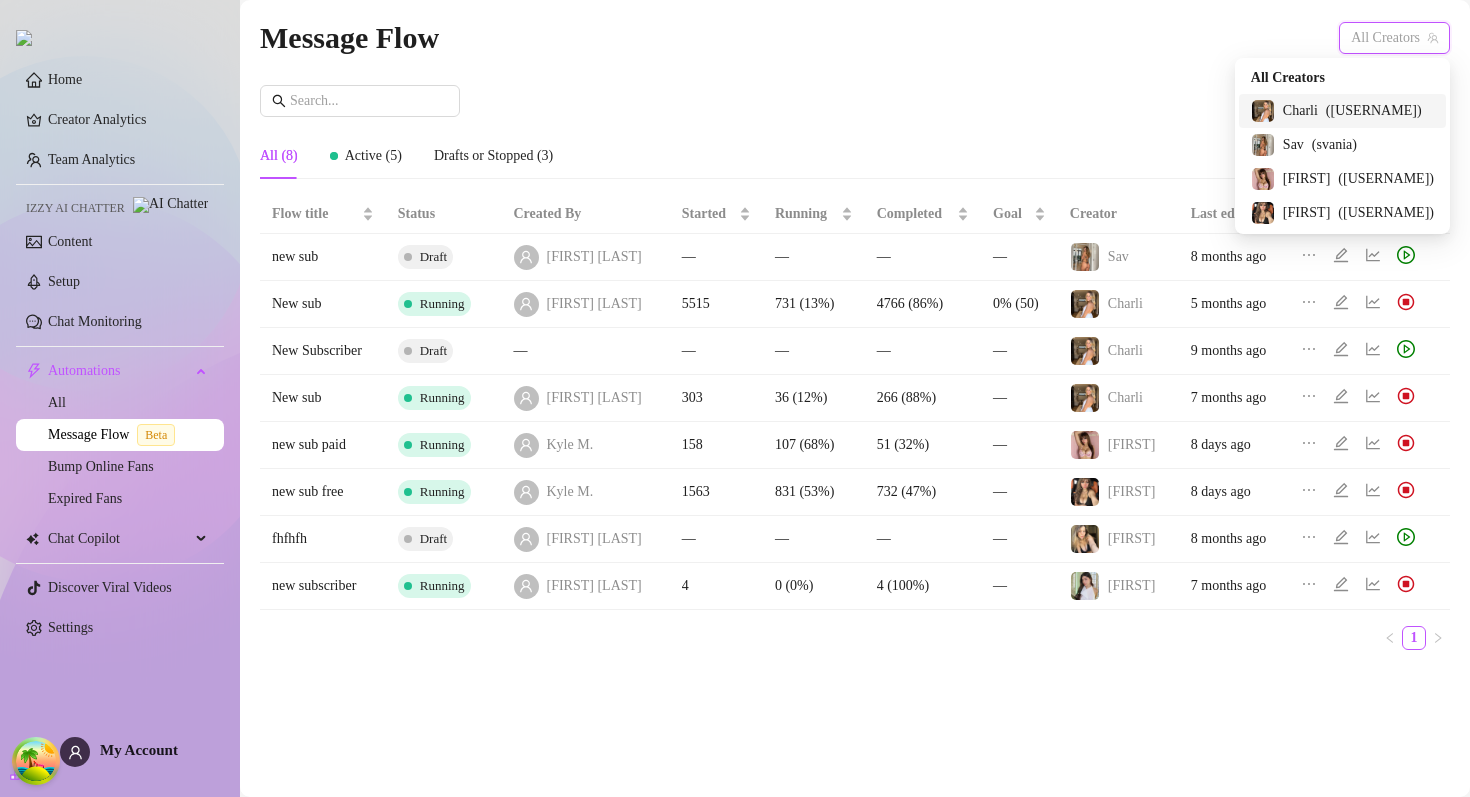 click on "Charli" at bounding box center [1300, 111] 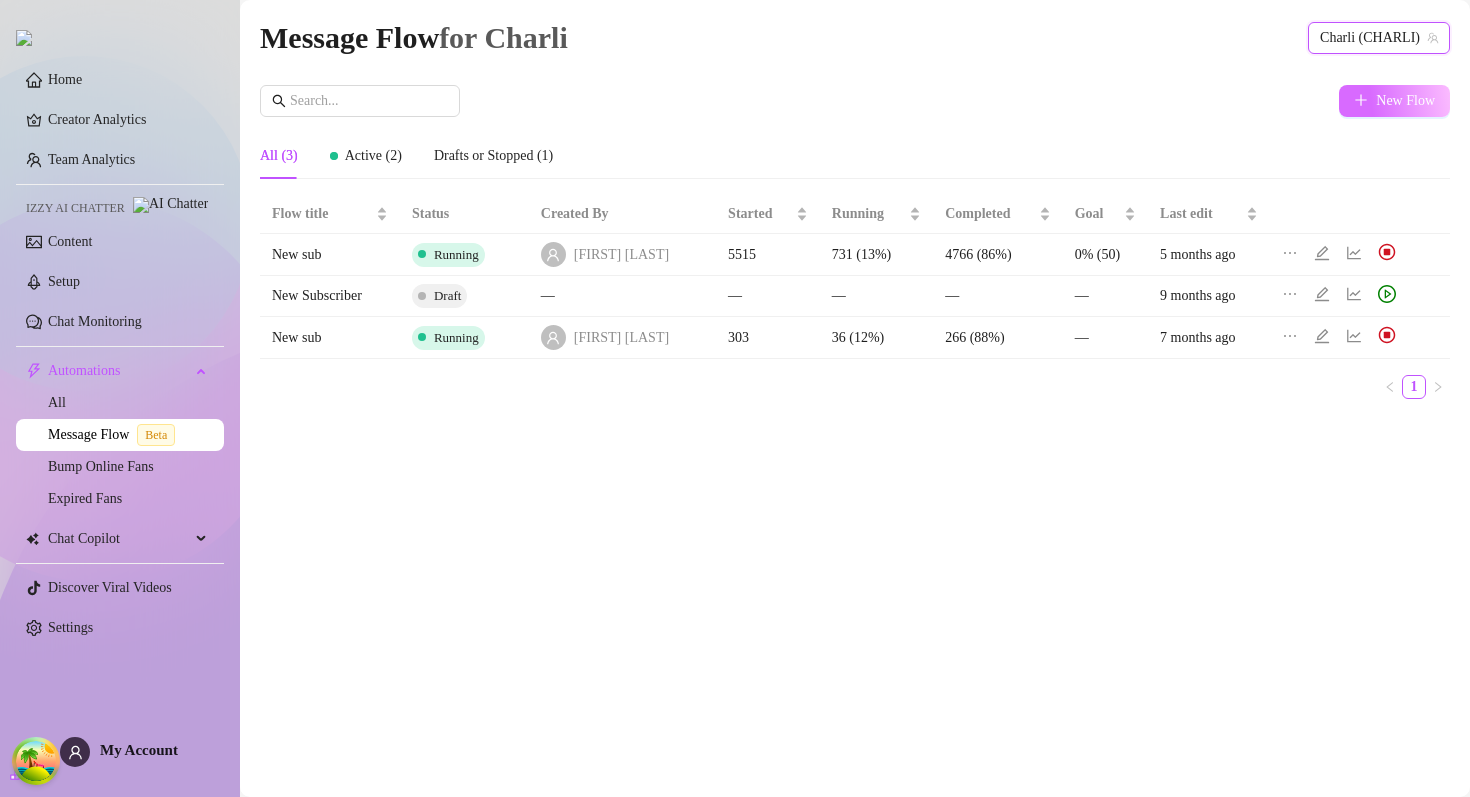 click on "New Flow" at bounding box center (1405, 101) 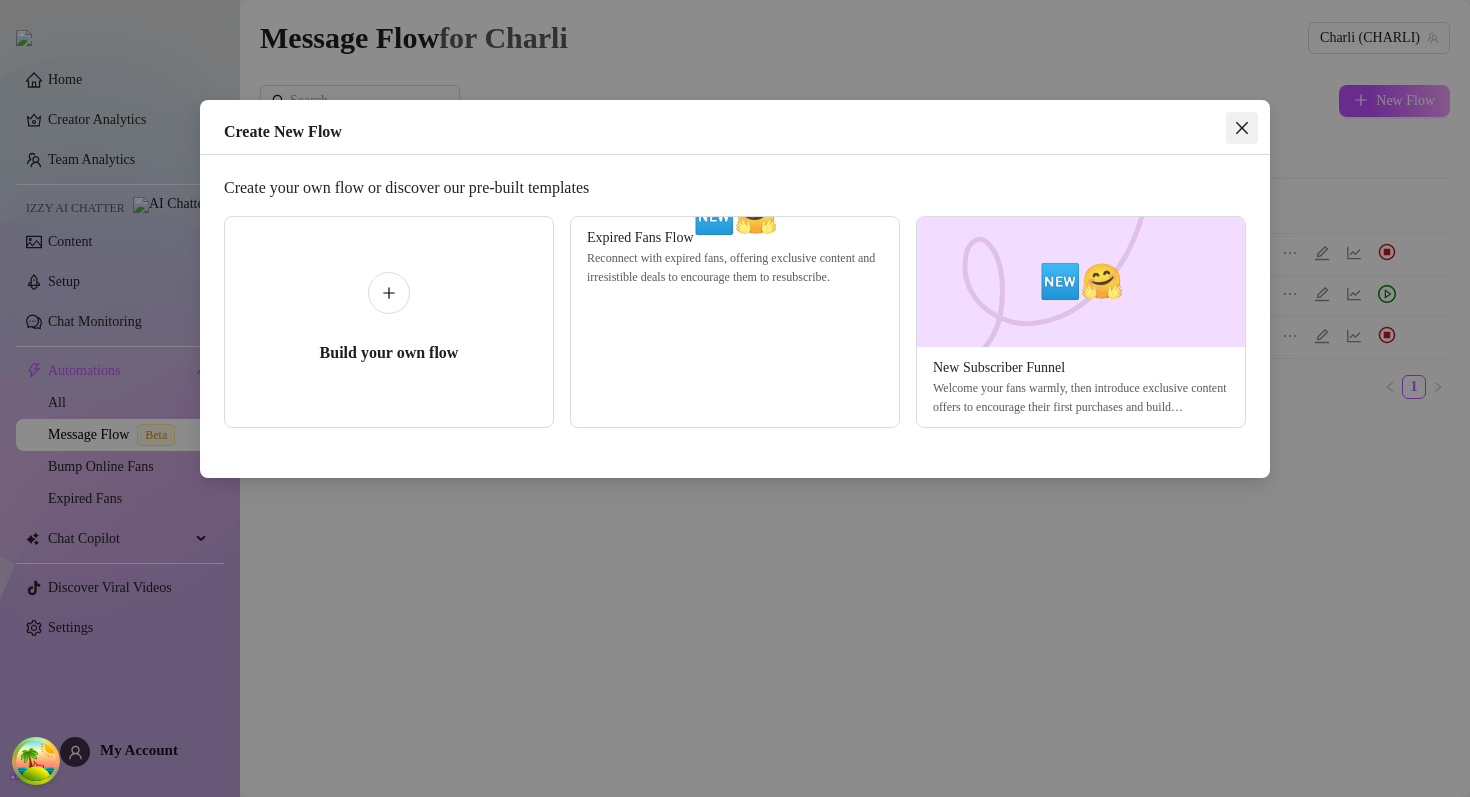 click 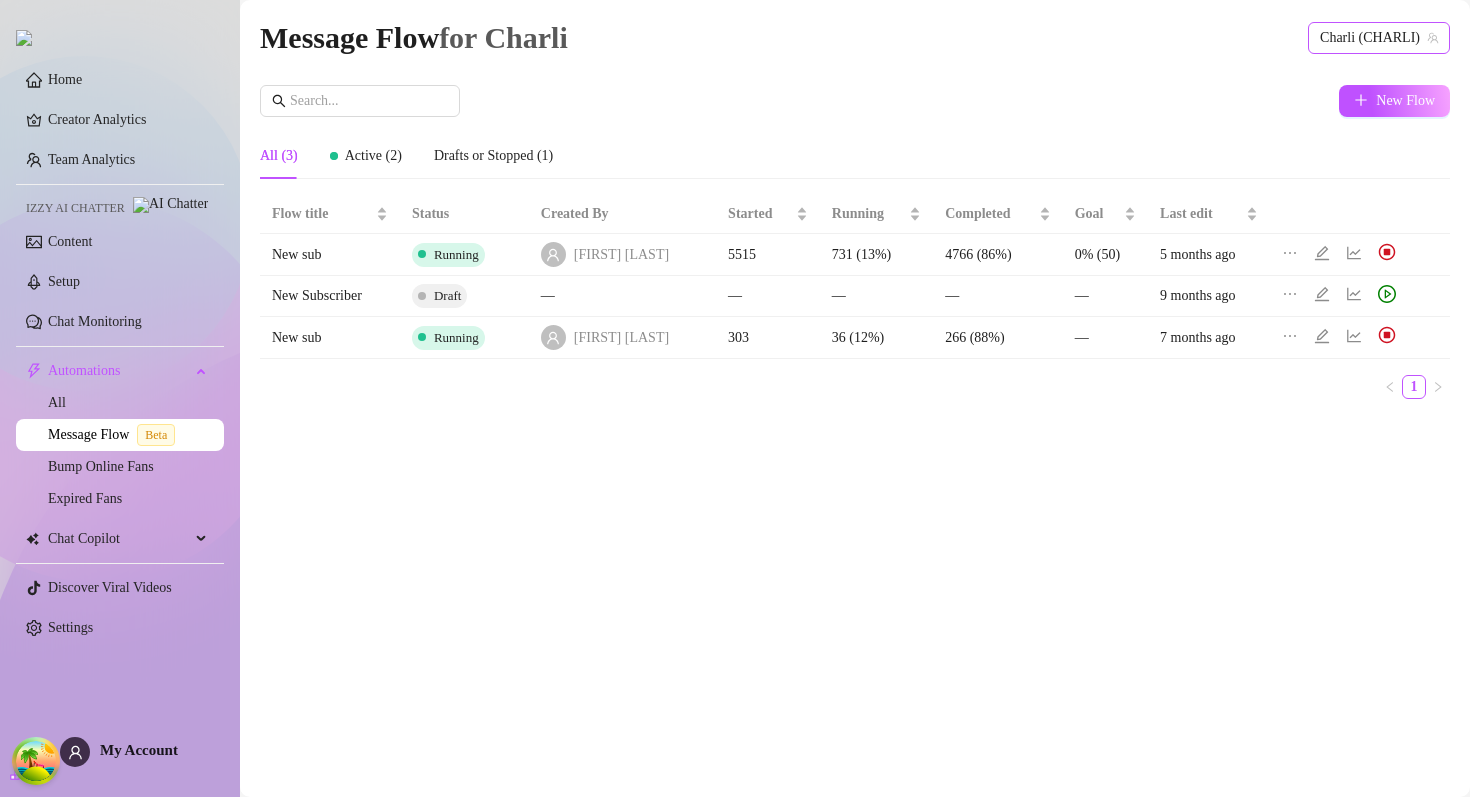 click on "Charli (charlisayshi)" at bounding box center [1379, 38] 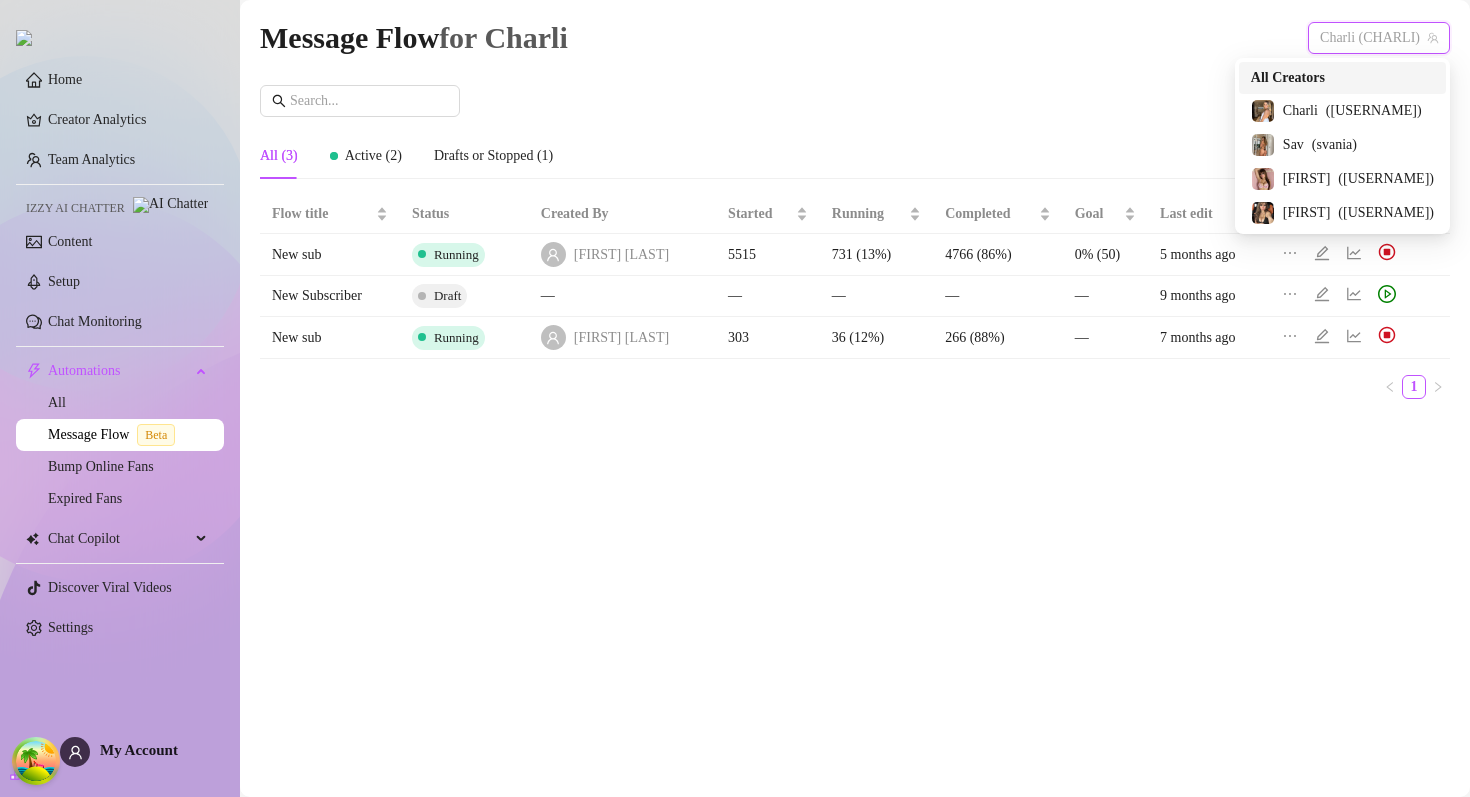 click on "All Creators" at bounding box center (1288, 78) 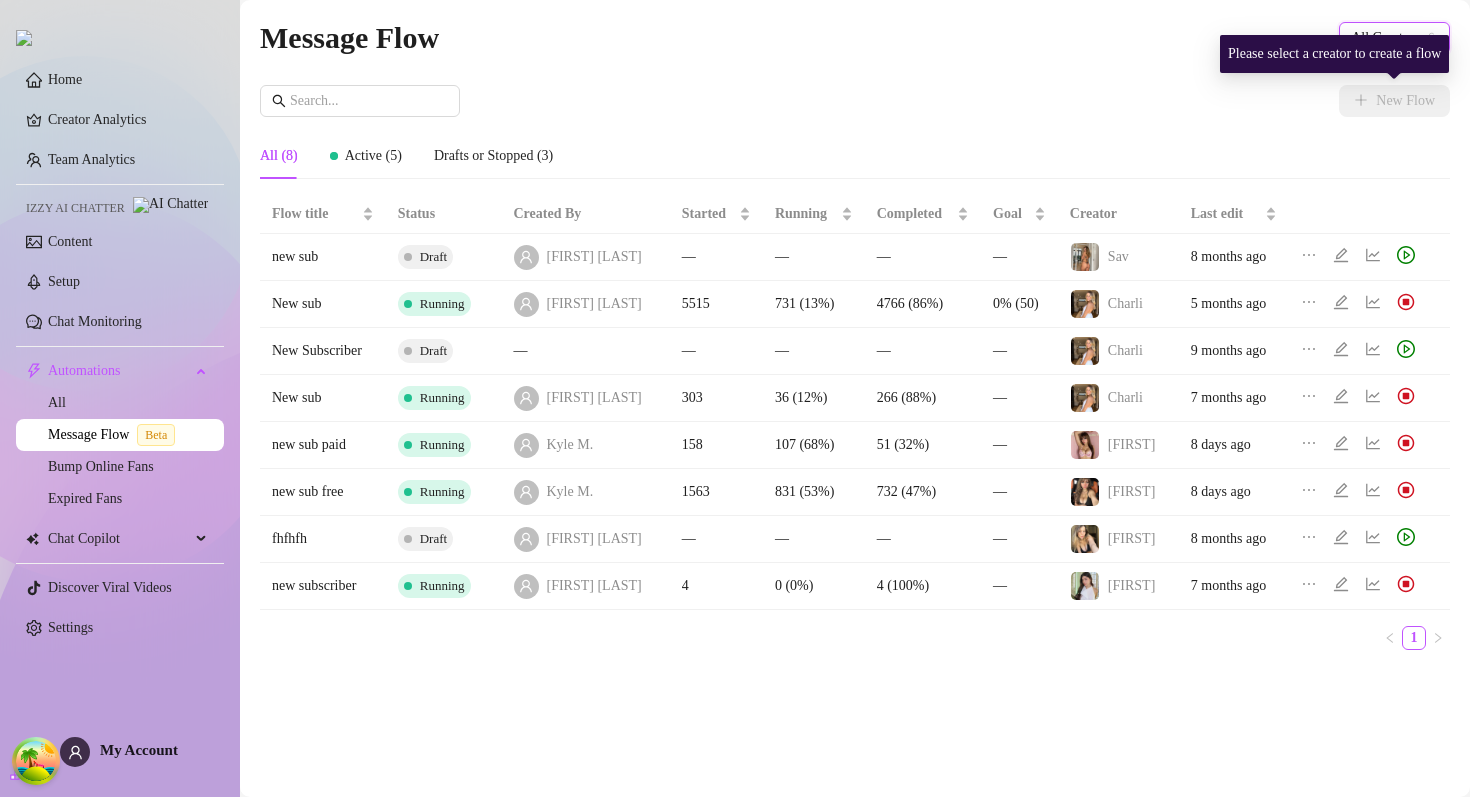 click on "Please select a creator to create a flow" at bounding box center [1334, 54] 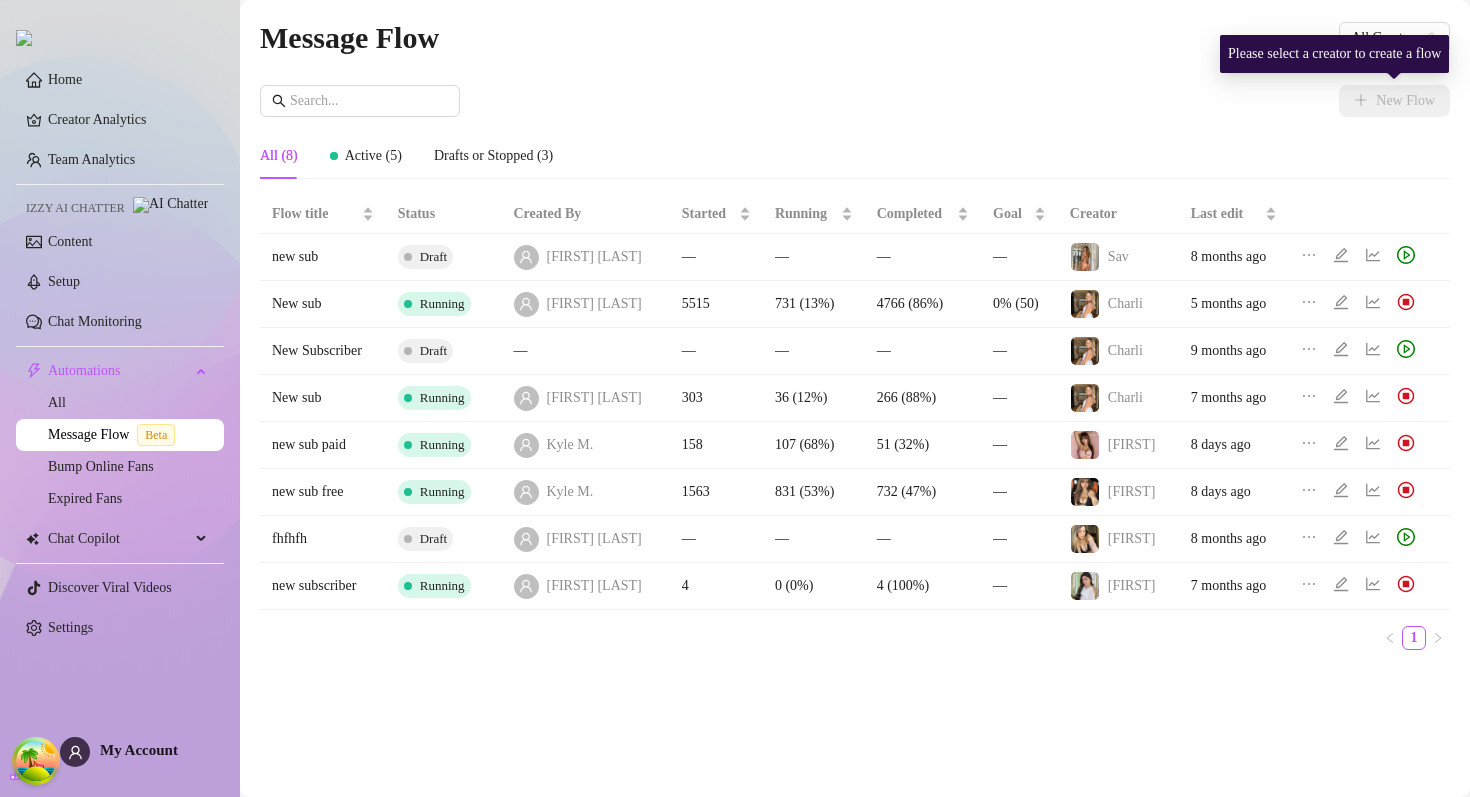 click on "Message Flow All Creators" at bounding box center (855, 37) 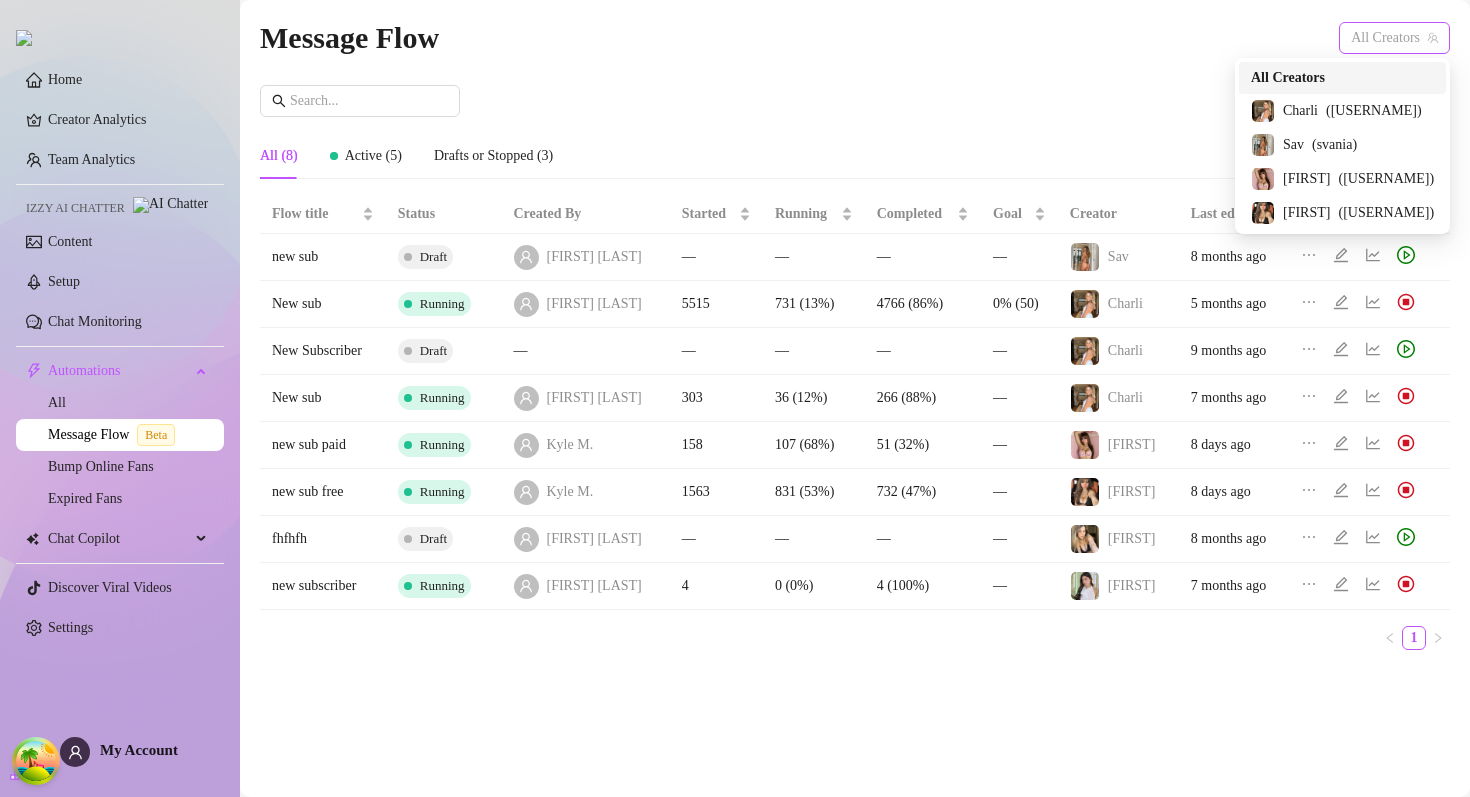 click on "All Creators" at bounding box center (1394, 38) 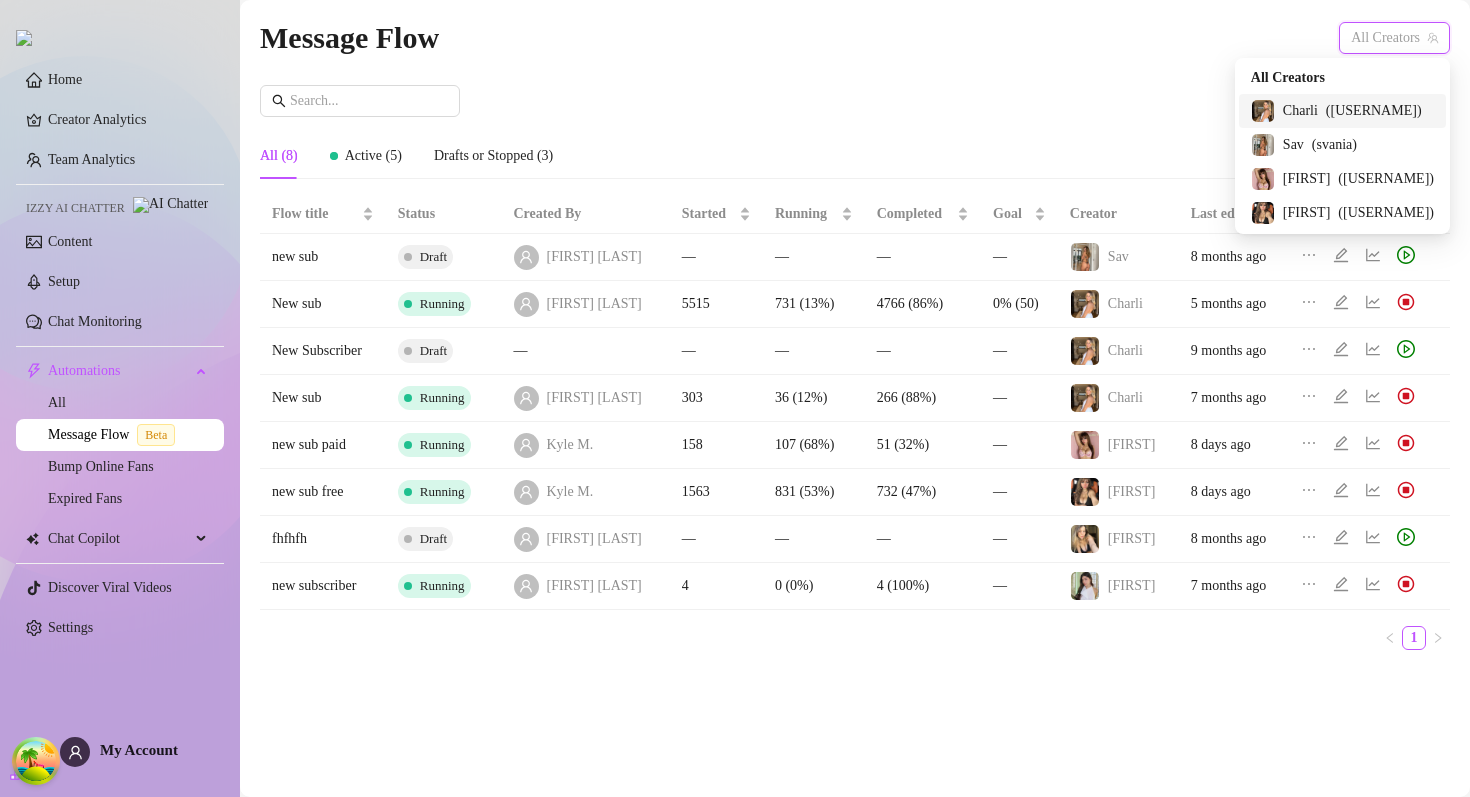 click on "Charli" at bounding box center (1300, 111) 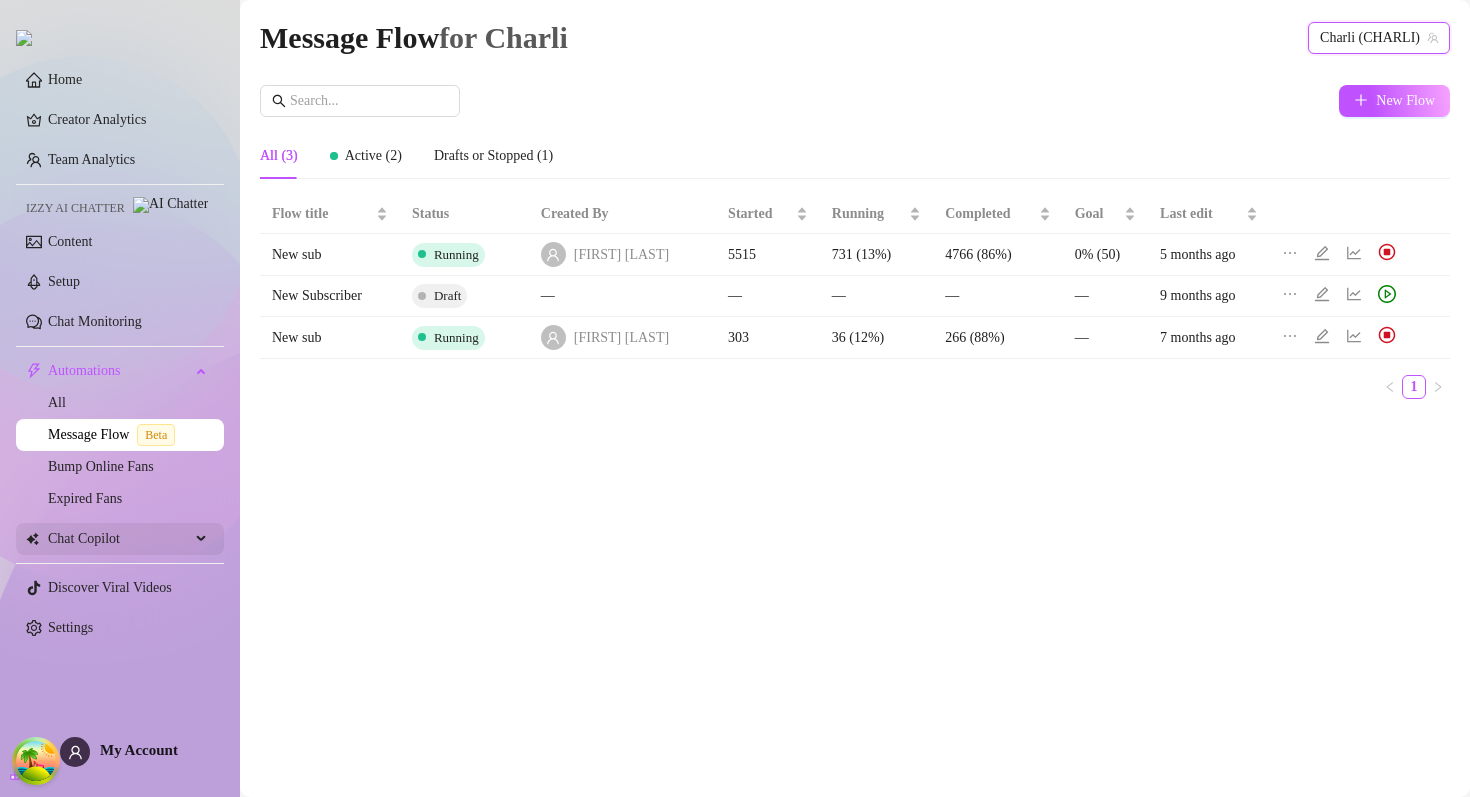 click on "Chat Copilot" at bounding box center [119, 539] 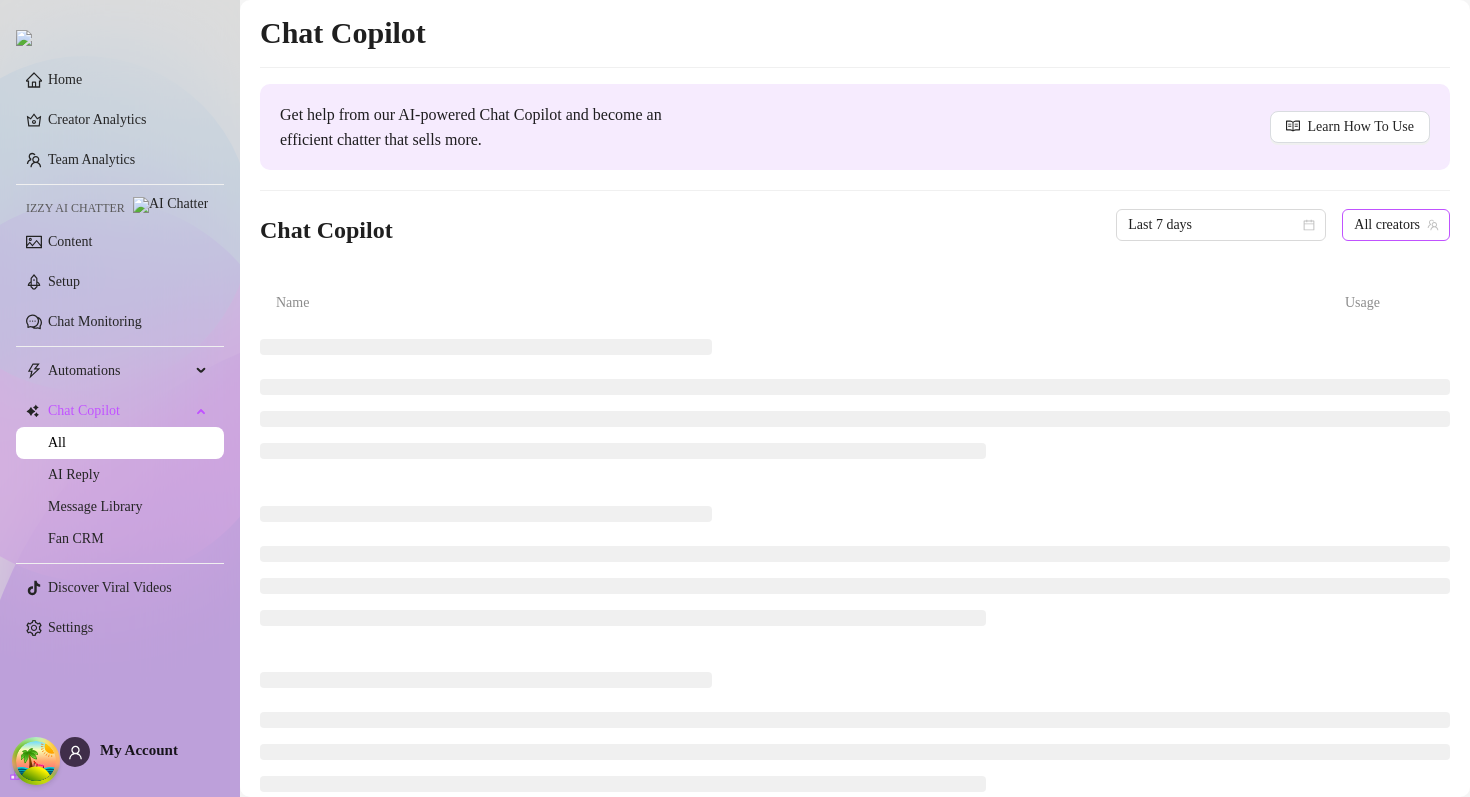 click on "All creators" at bounding box center (1396, 225) 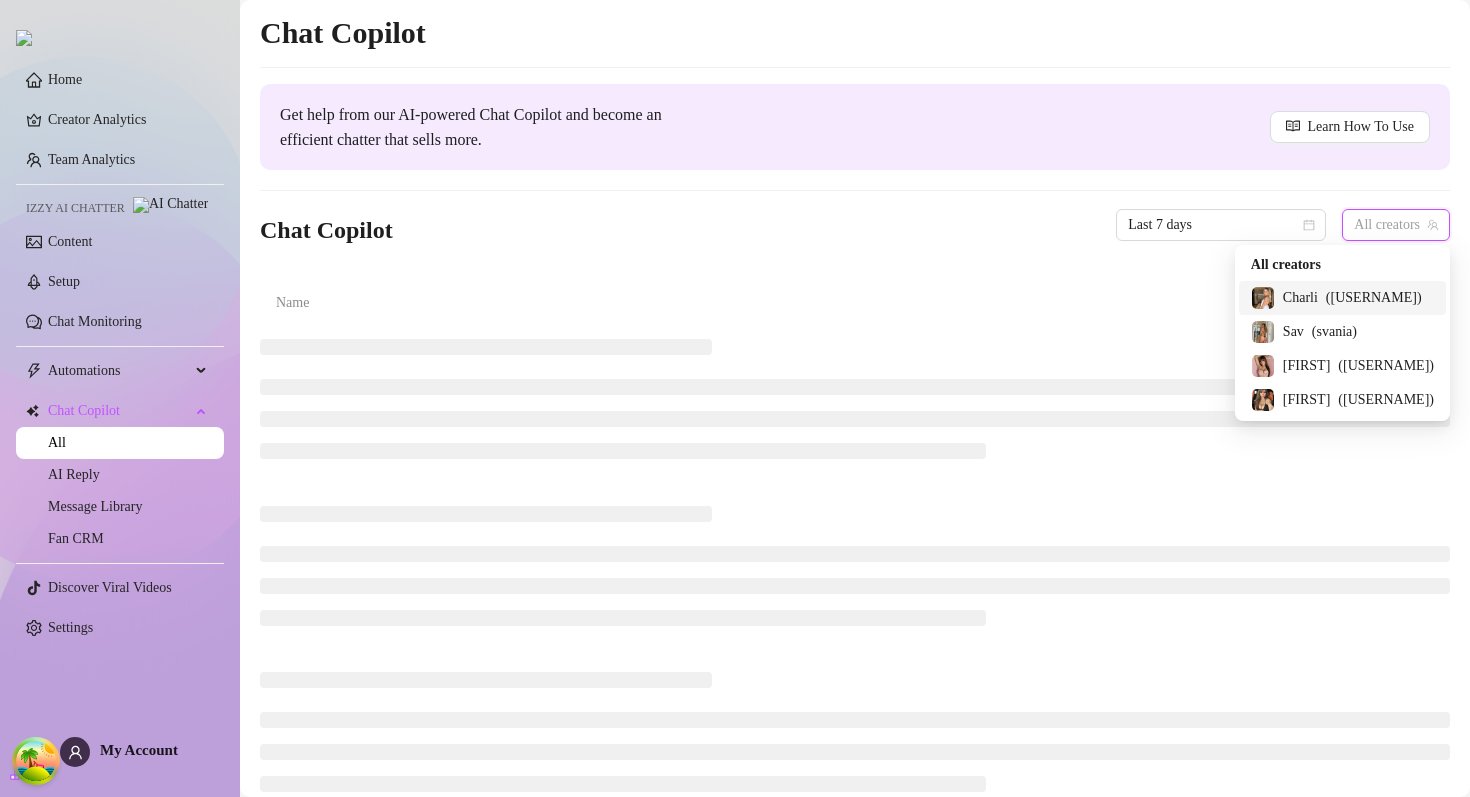 click on "Charli" at bounding box center [1300, 298] 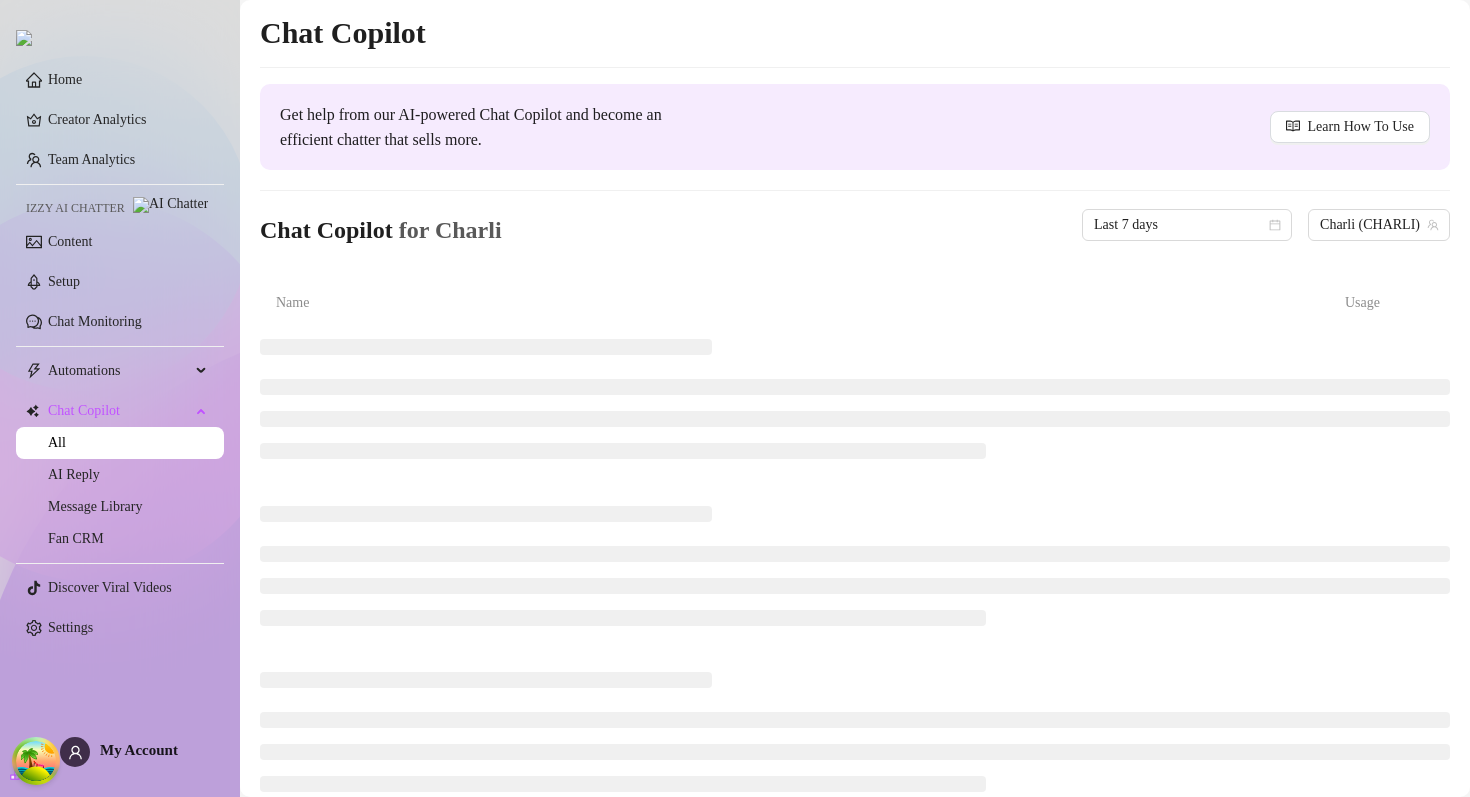 click on "Chat Copilot   for Charli Last 7 days Charli (charlisayshi)" at bounding box center (855, 225) 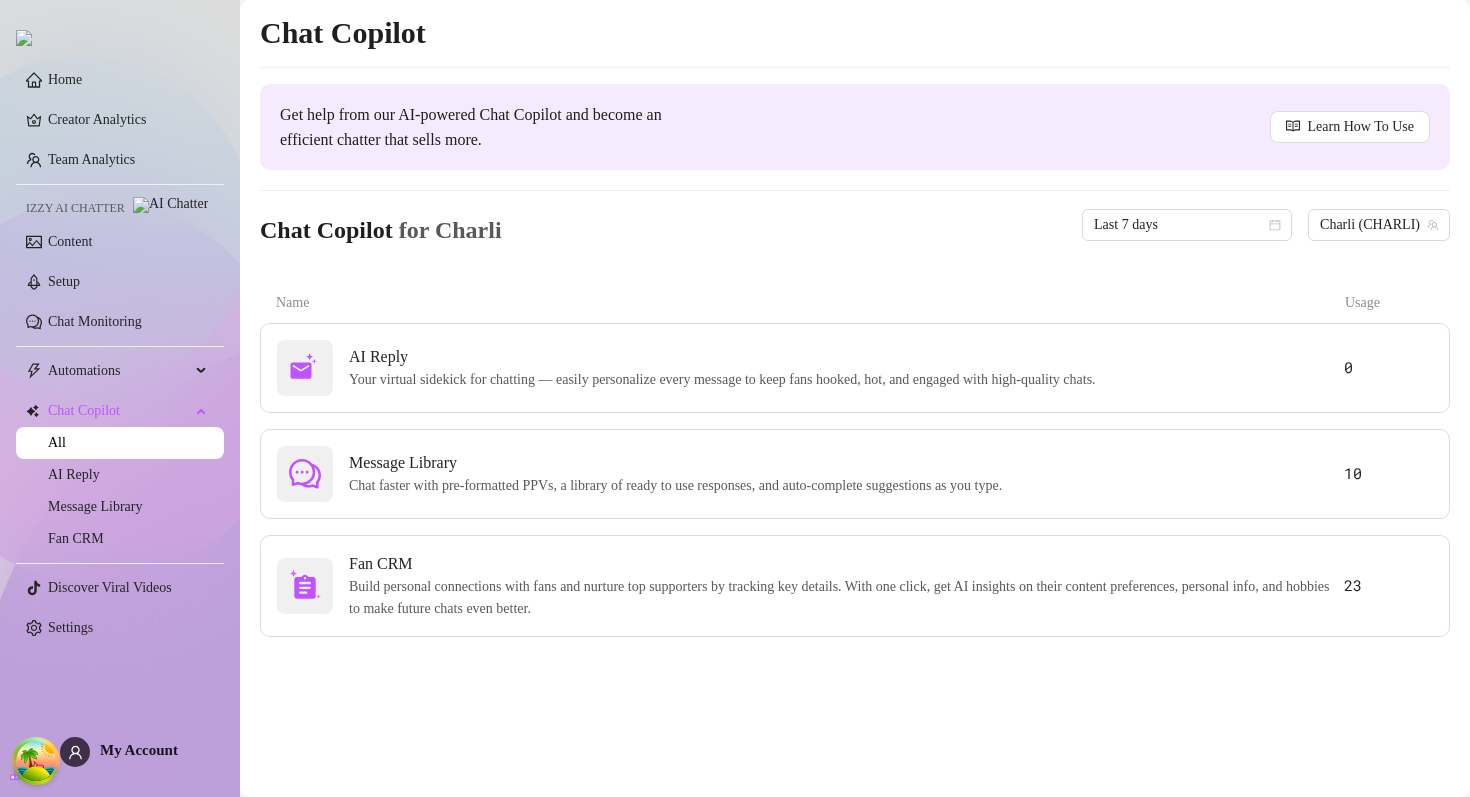 click on "Chat Copilot   for Charli Last 7 days Charli (charlisayshi)" at bounding box center (855, 225) 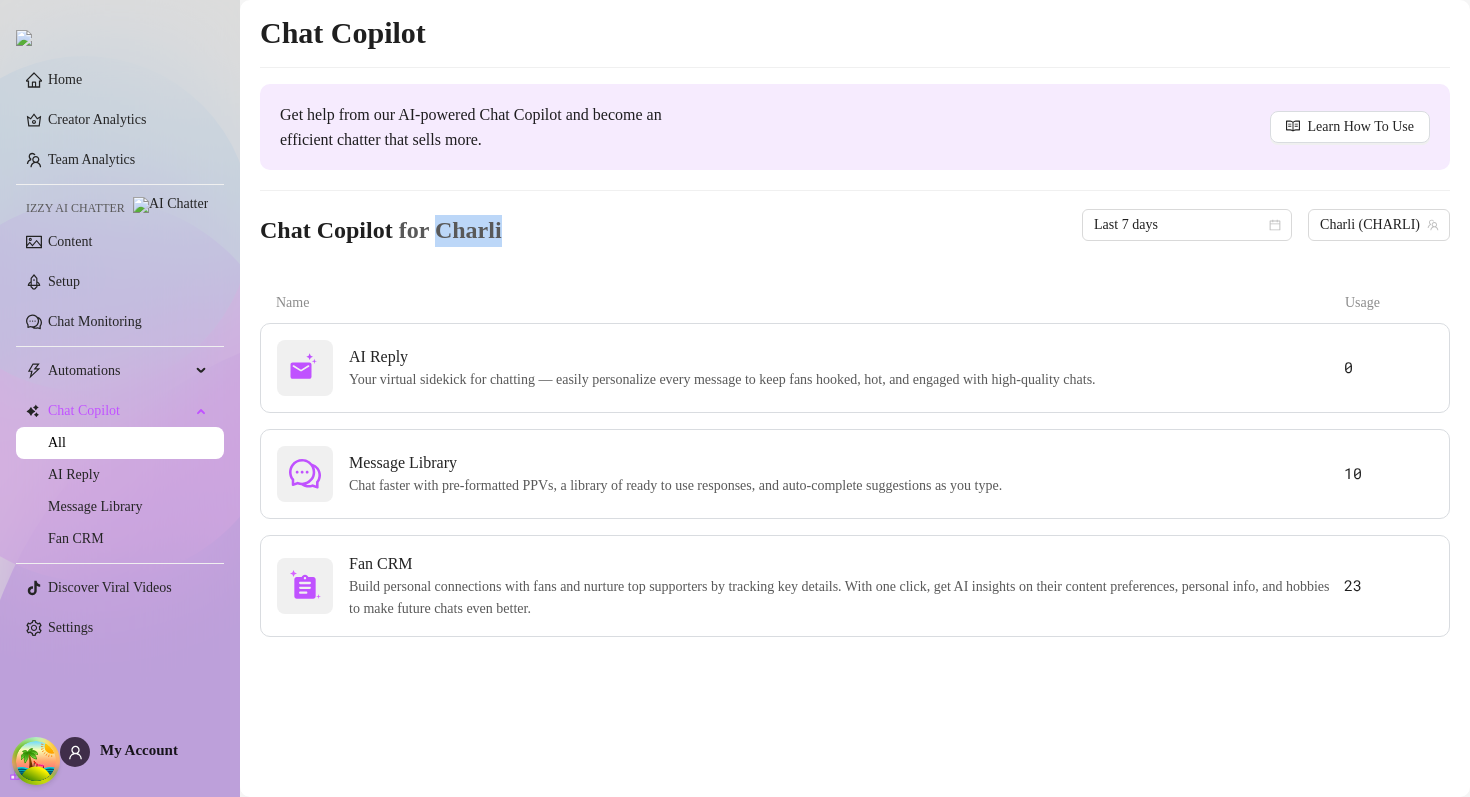 click on "for Charli" at bounding box center [447, 230] 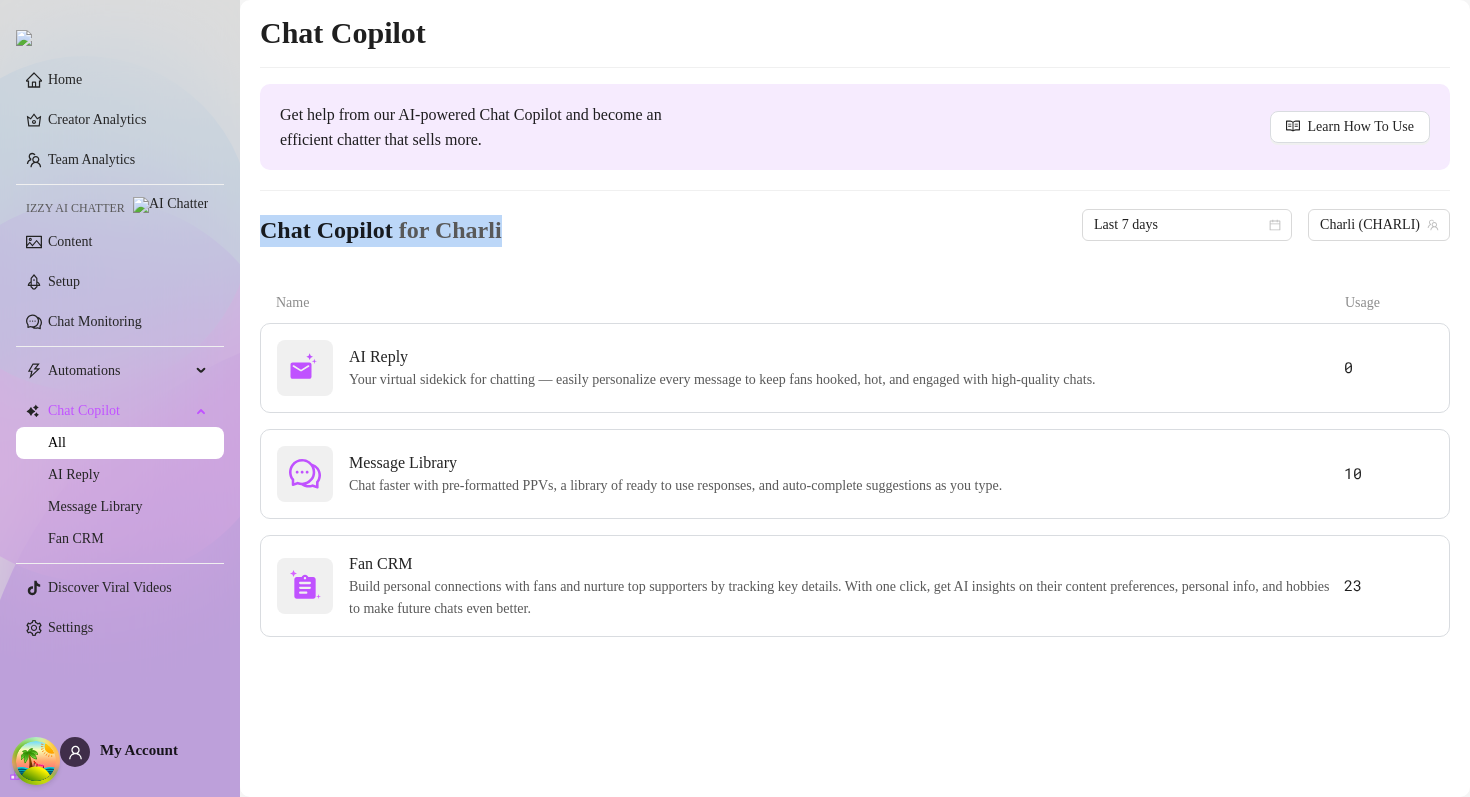 click on "for Charli" at bounding box center [447, 230] 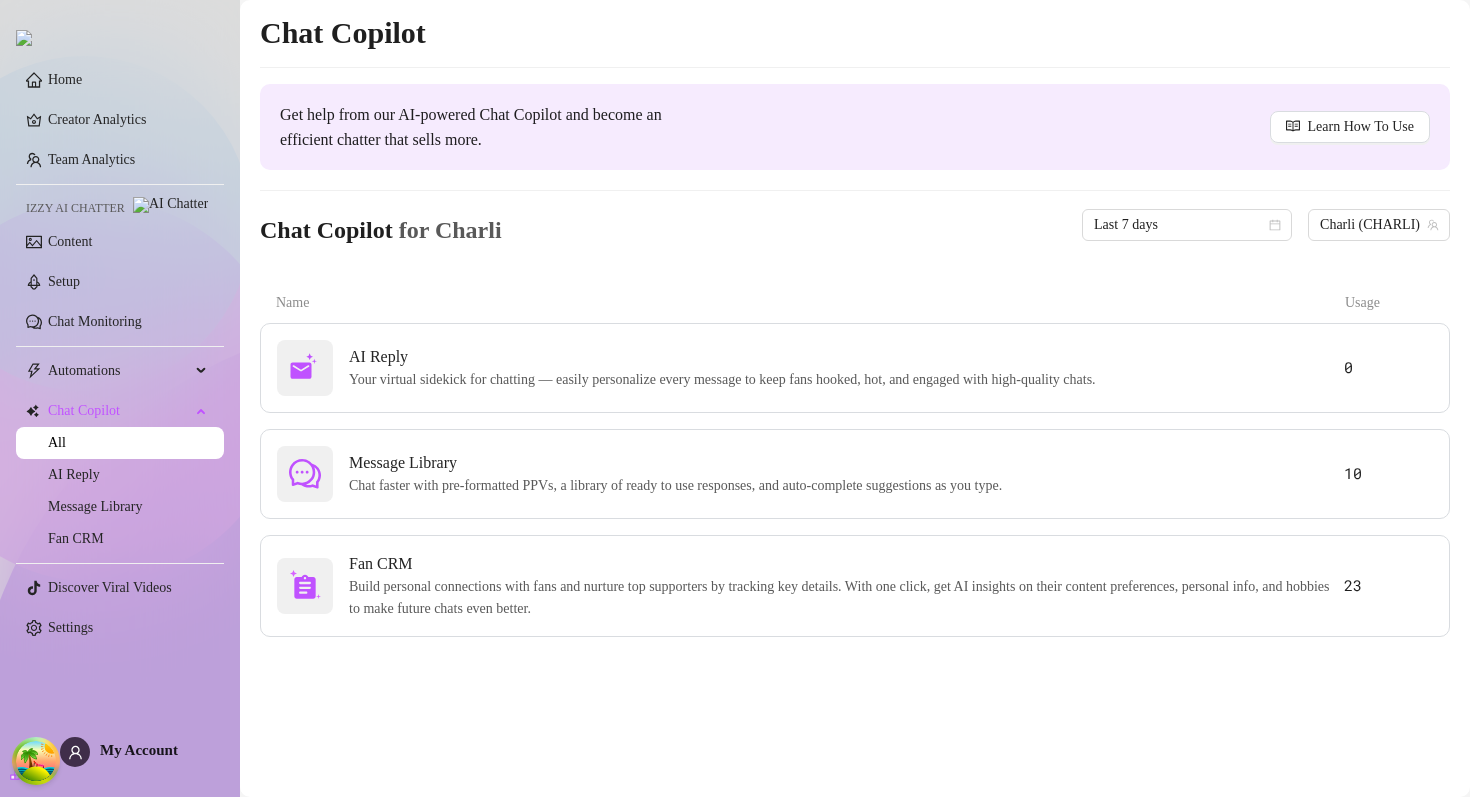 click on "Chat Copilot   for Charli Last 7 days Charli (charlisayshi)" at bounding box center (855, 225) 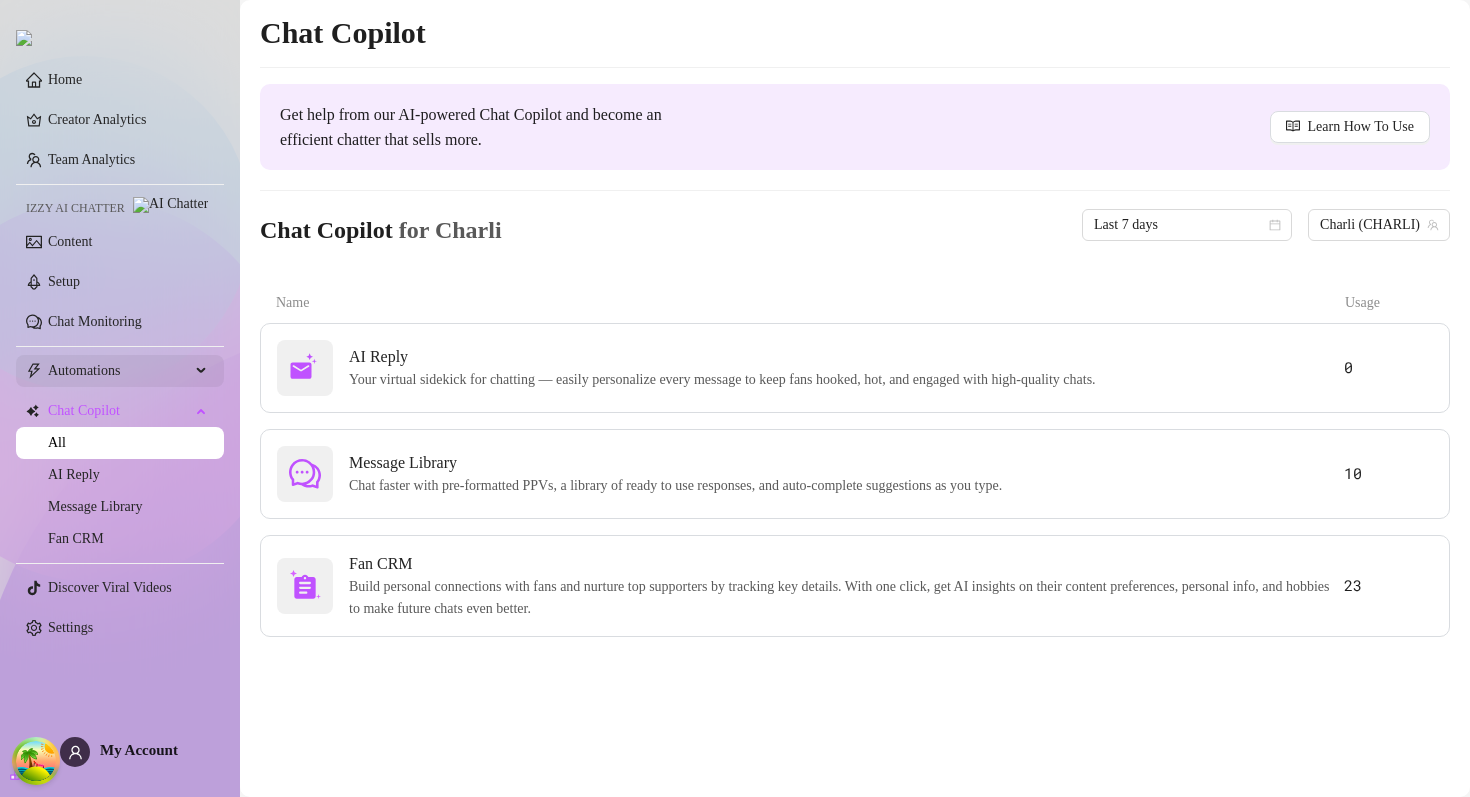 click on "Automations" at bounding box center [119, 371] 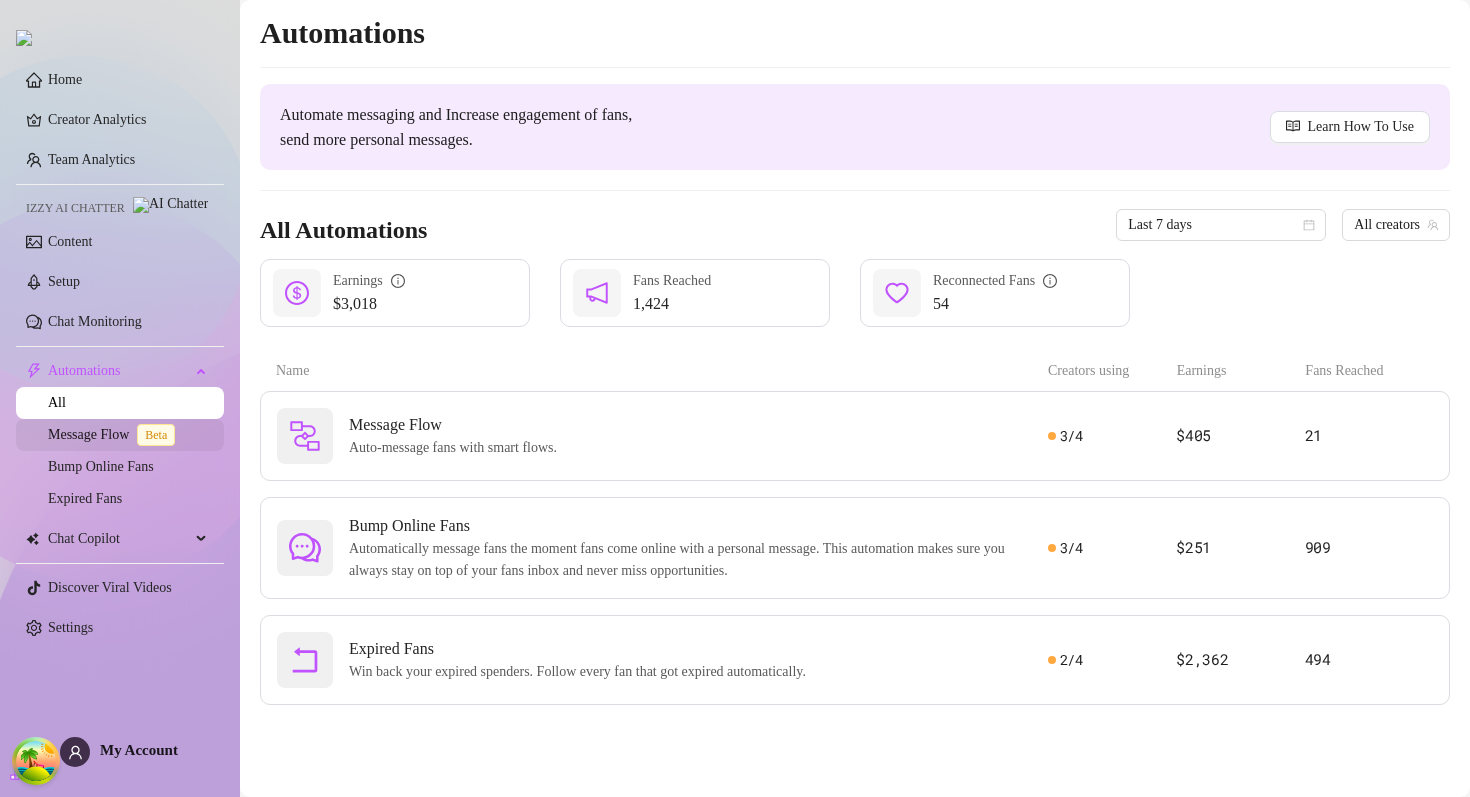 click on "Message Flow Beta" at bounding box center (115, 434) 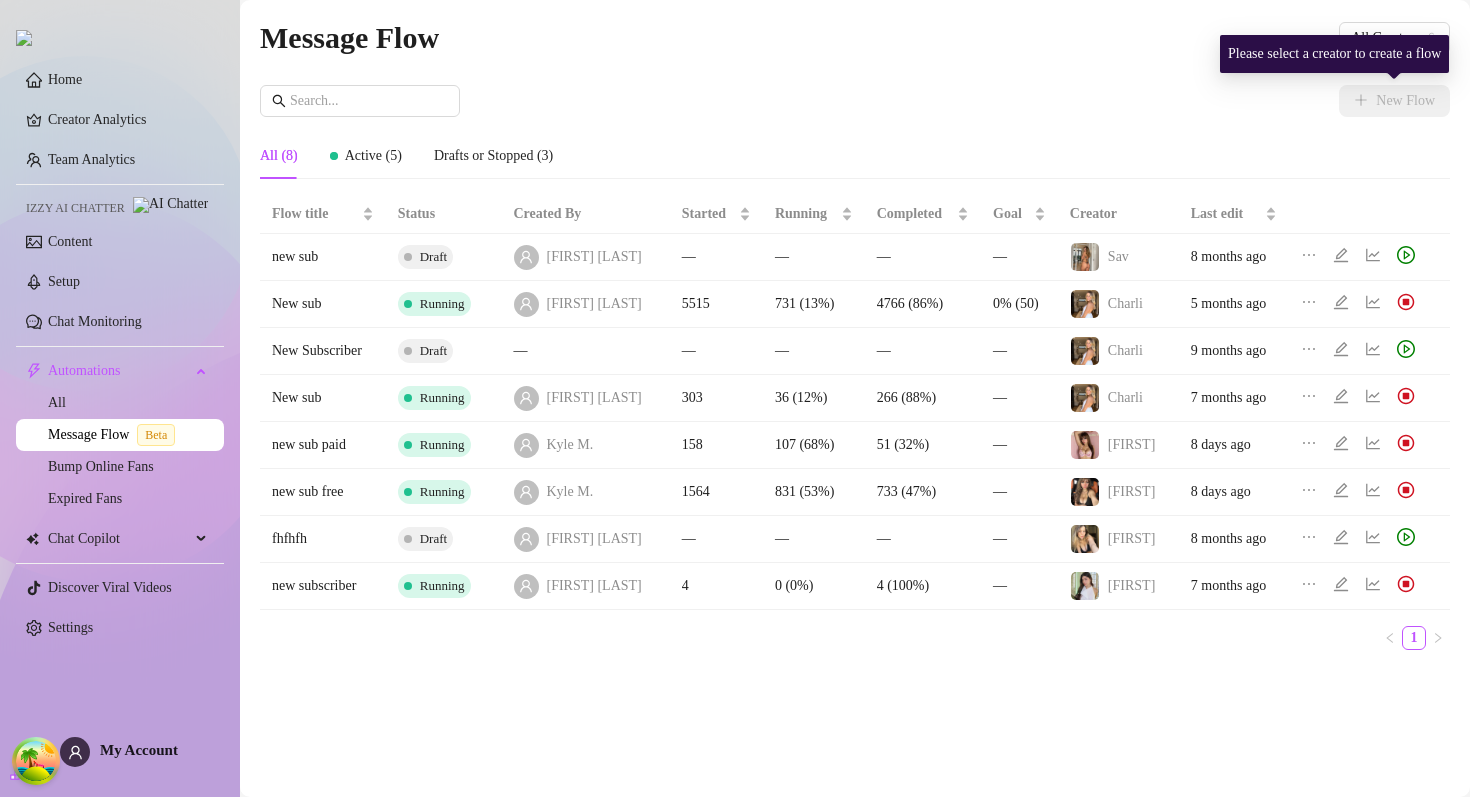 click on "Please select a creator to create a flow" at bounding box center (1334, 54) 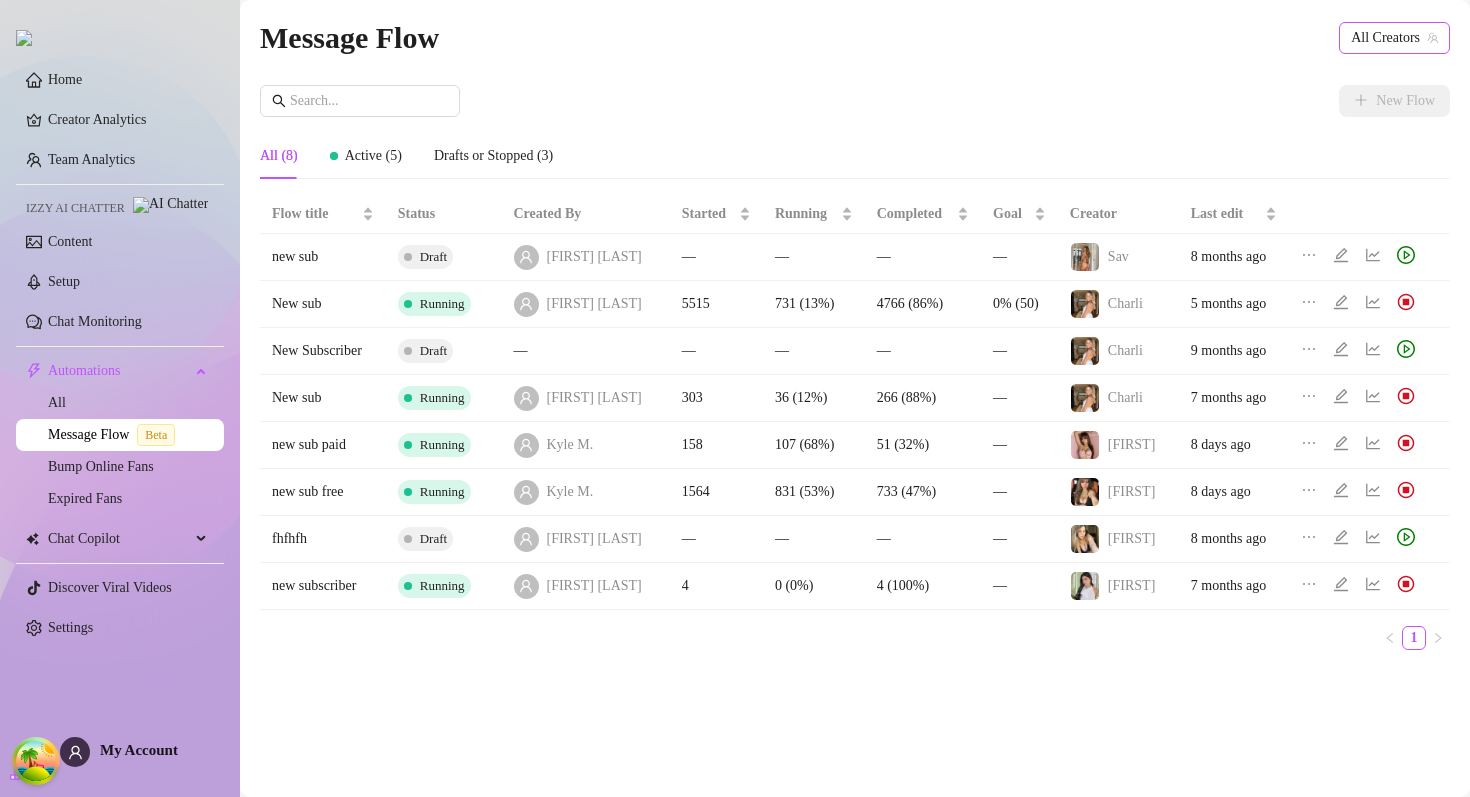 click on "All Creators" at bounding box center [1394, 38] 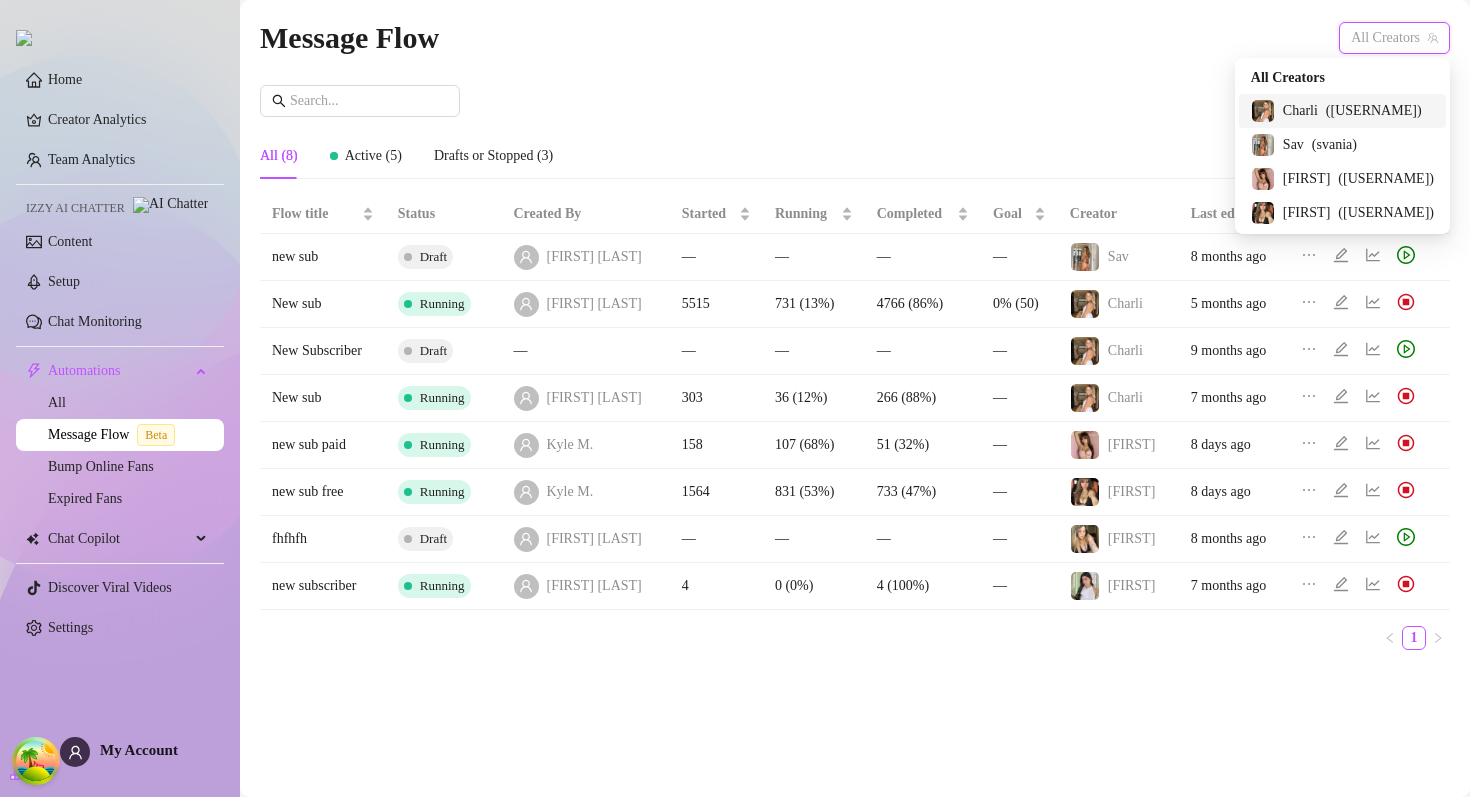click on "Charli   ( charlisayshi )" at bounding box center (1342, 111) 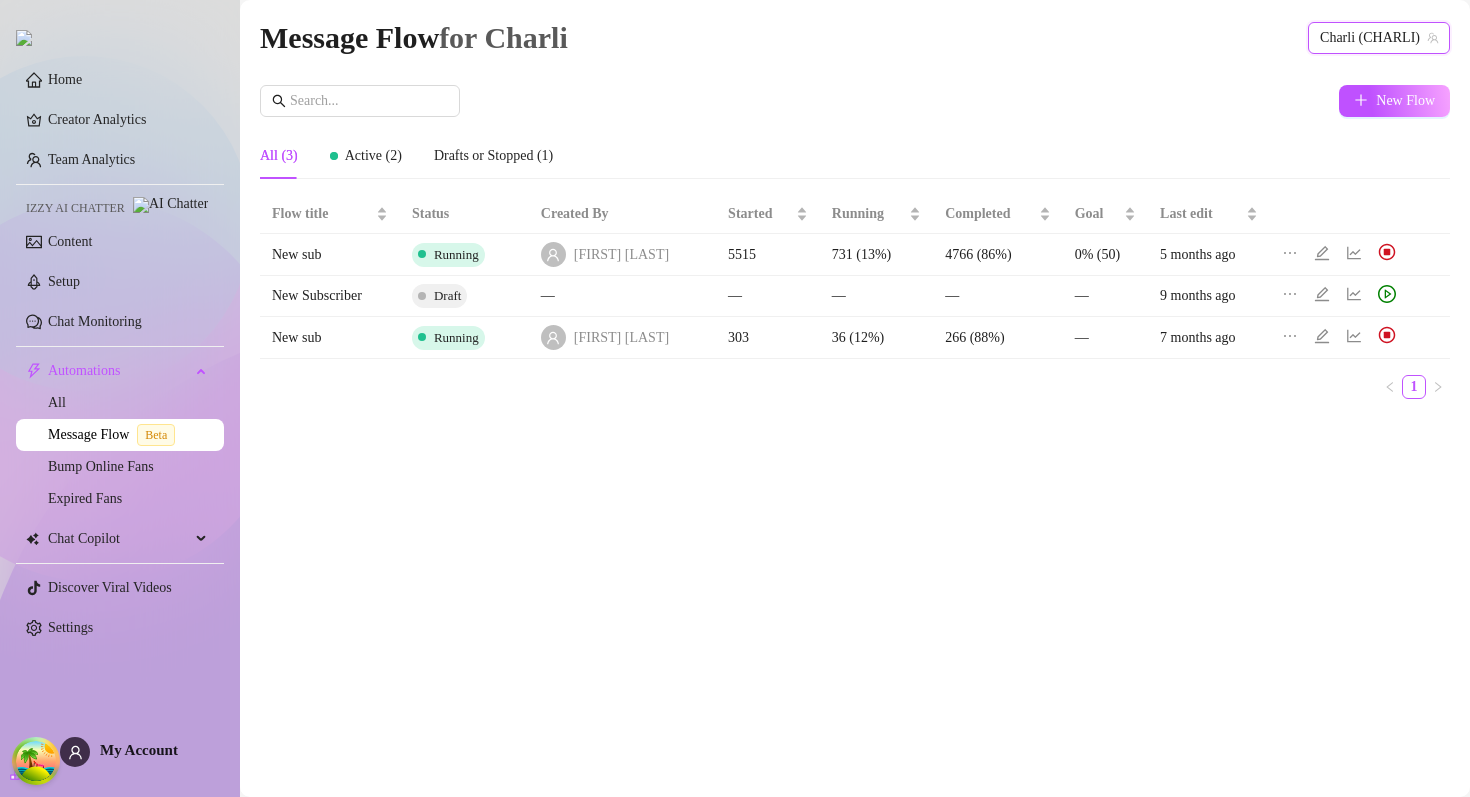 click on "Charli (charlisayshi)" at bounding box center [1379, 38] 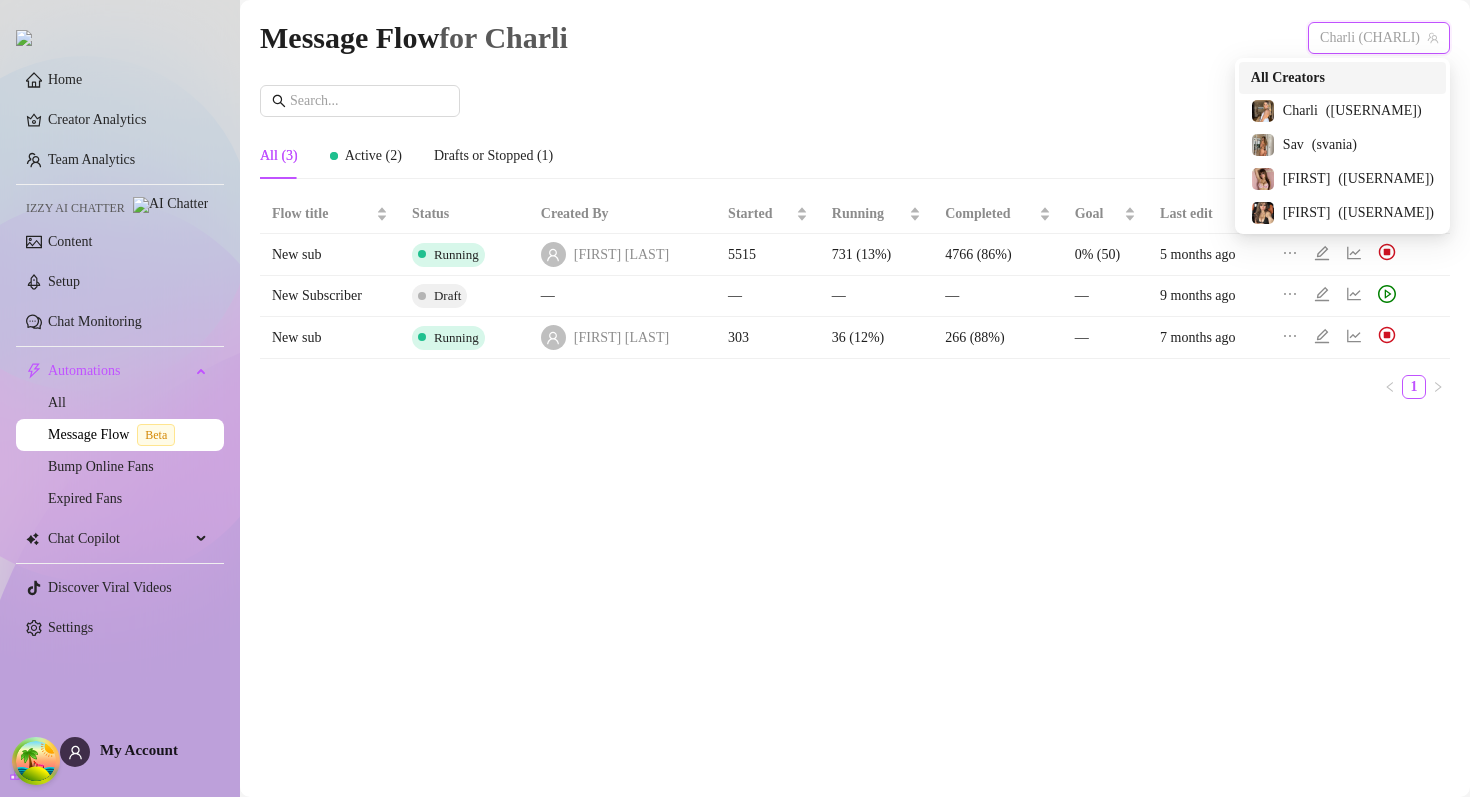 click on "All Creators" at bounding box center [1288, 78] 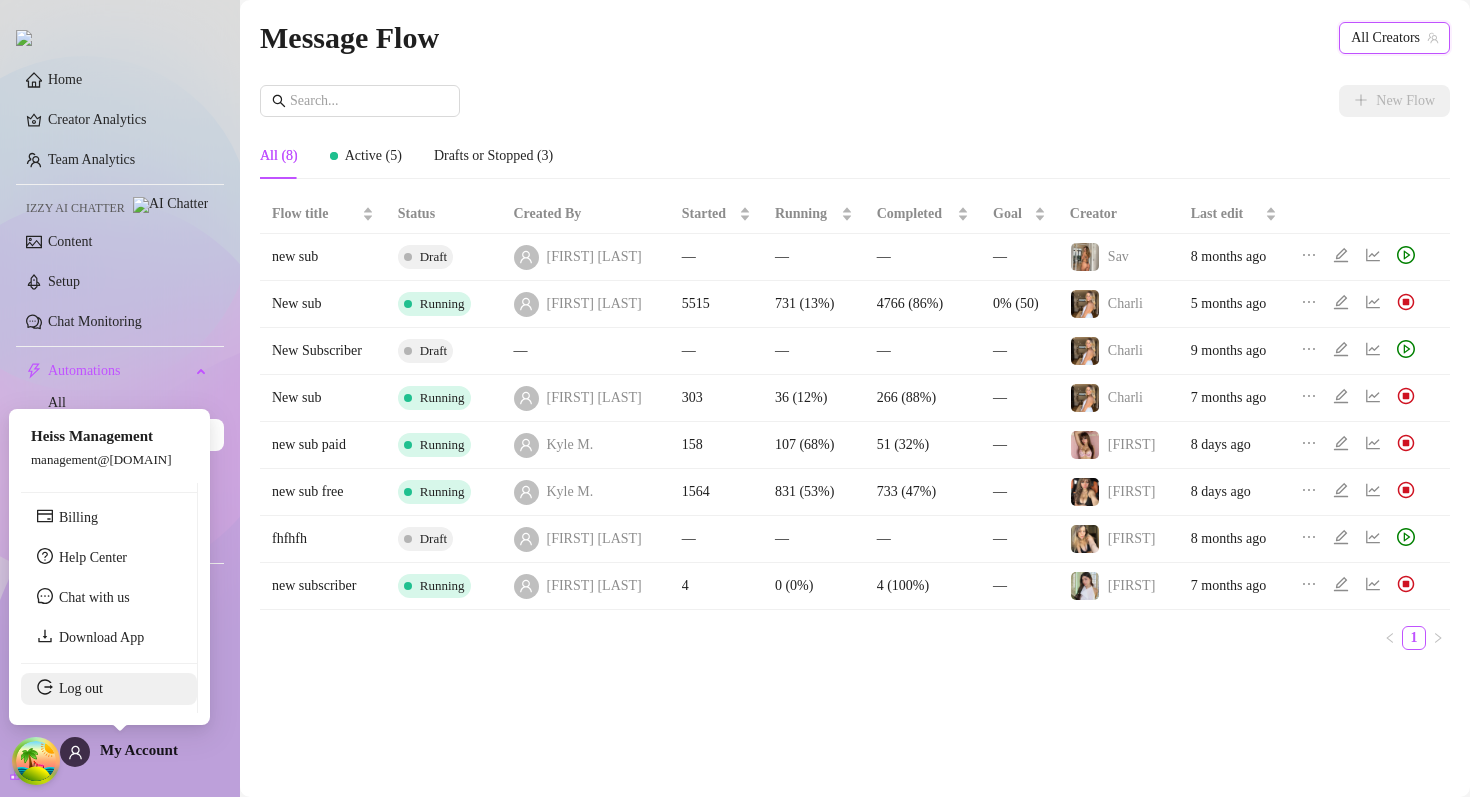 click on "Log out" at bounding box center (81, 688) 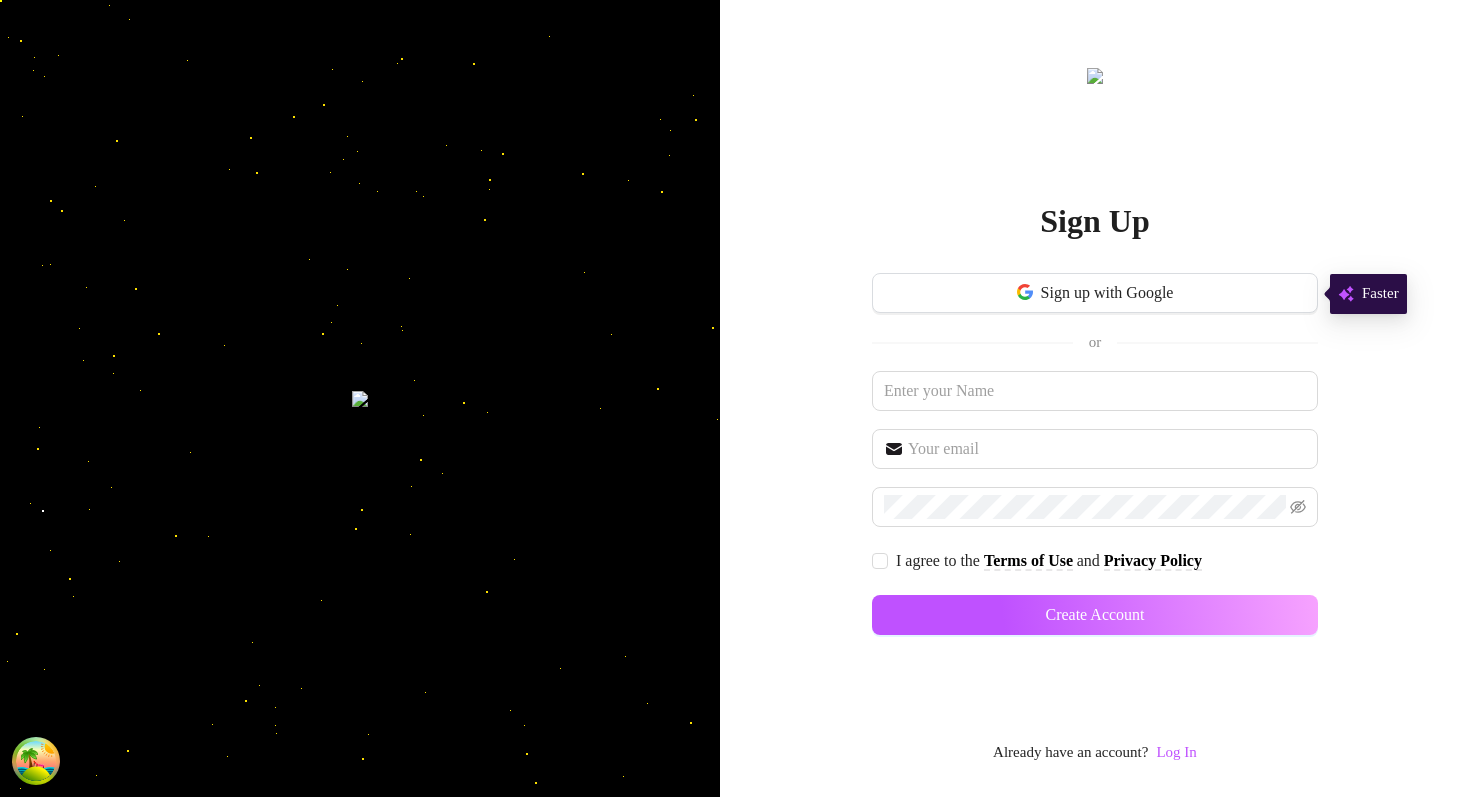click on "Sign Up Sign up with Google or I agree to the   Terms of Use   and   Privacy Policy Create Account Already have an account? Log In" at bounding box center [1095, 414] 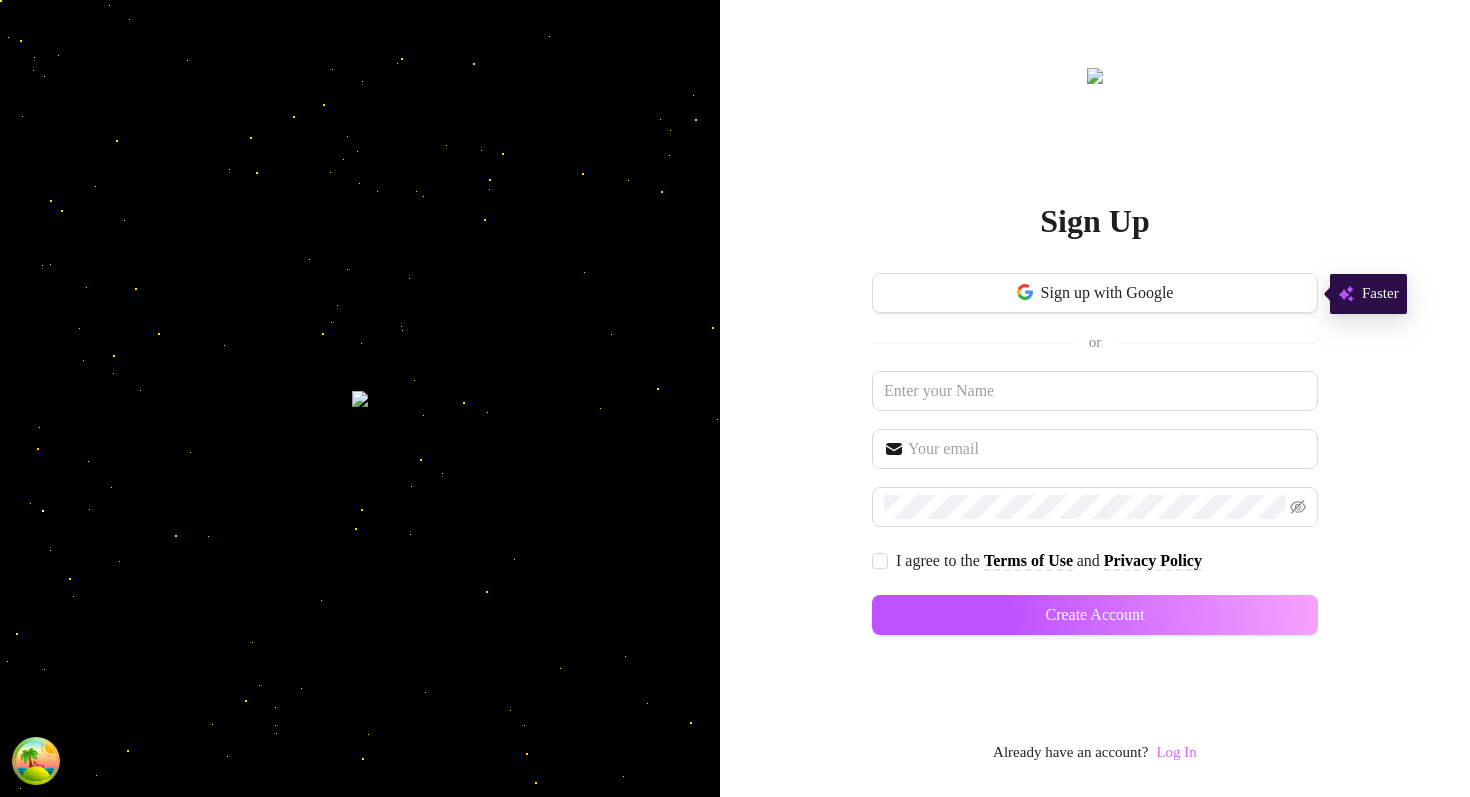 click on "Log In" at bounding box center (1176, 752) 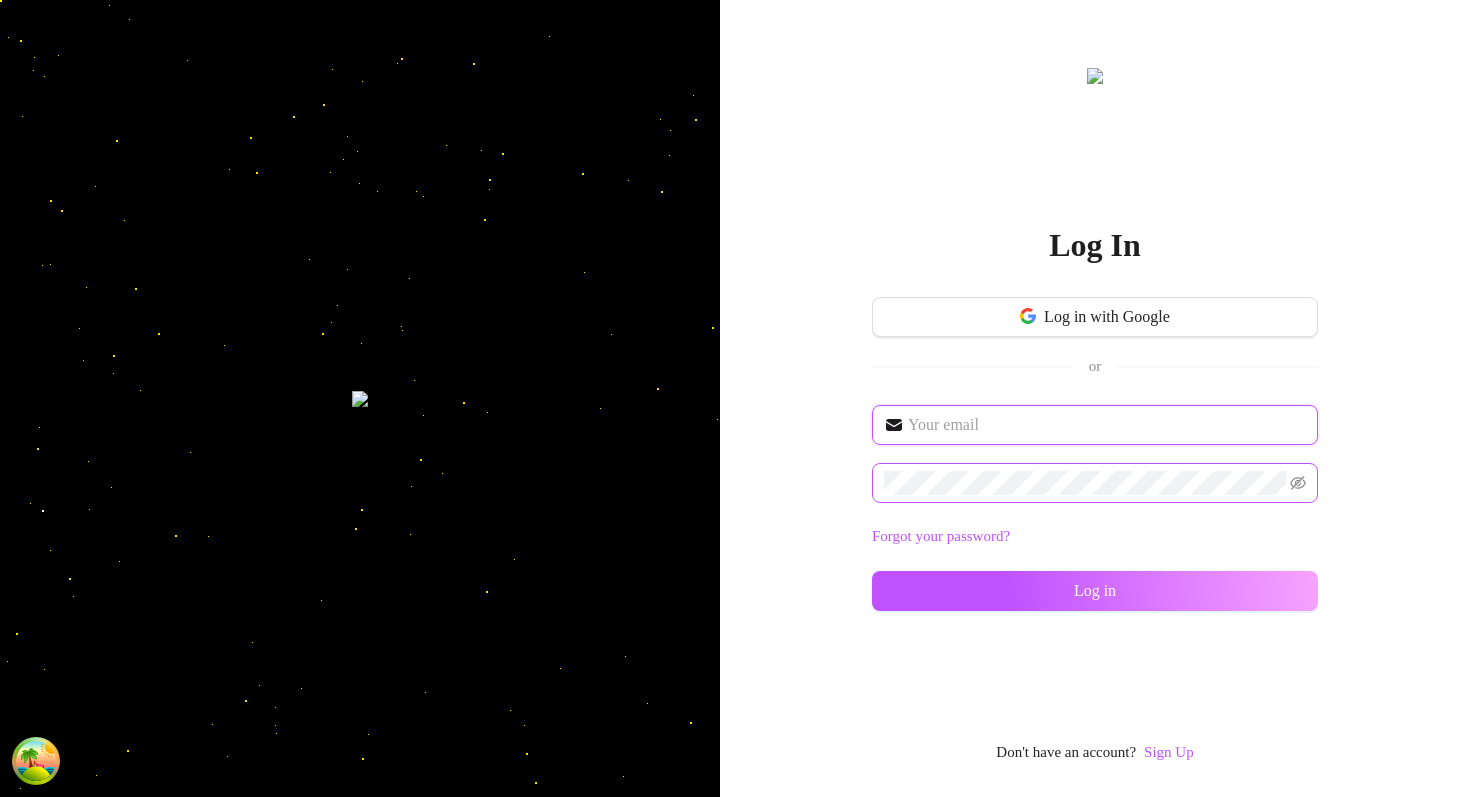 type on "dev@supercreator.app" 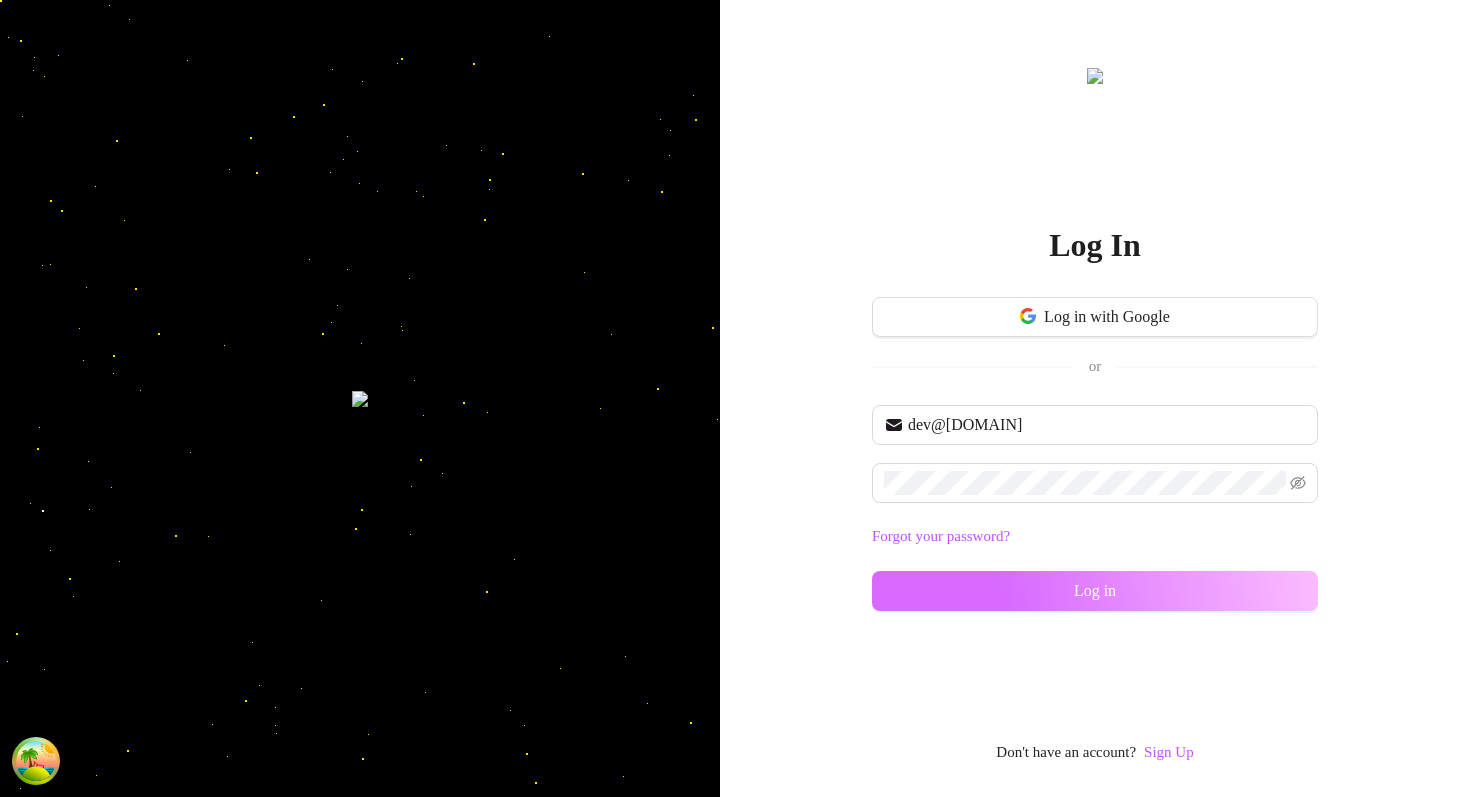 click on "Log in" at bounding box center [1095, 591] 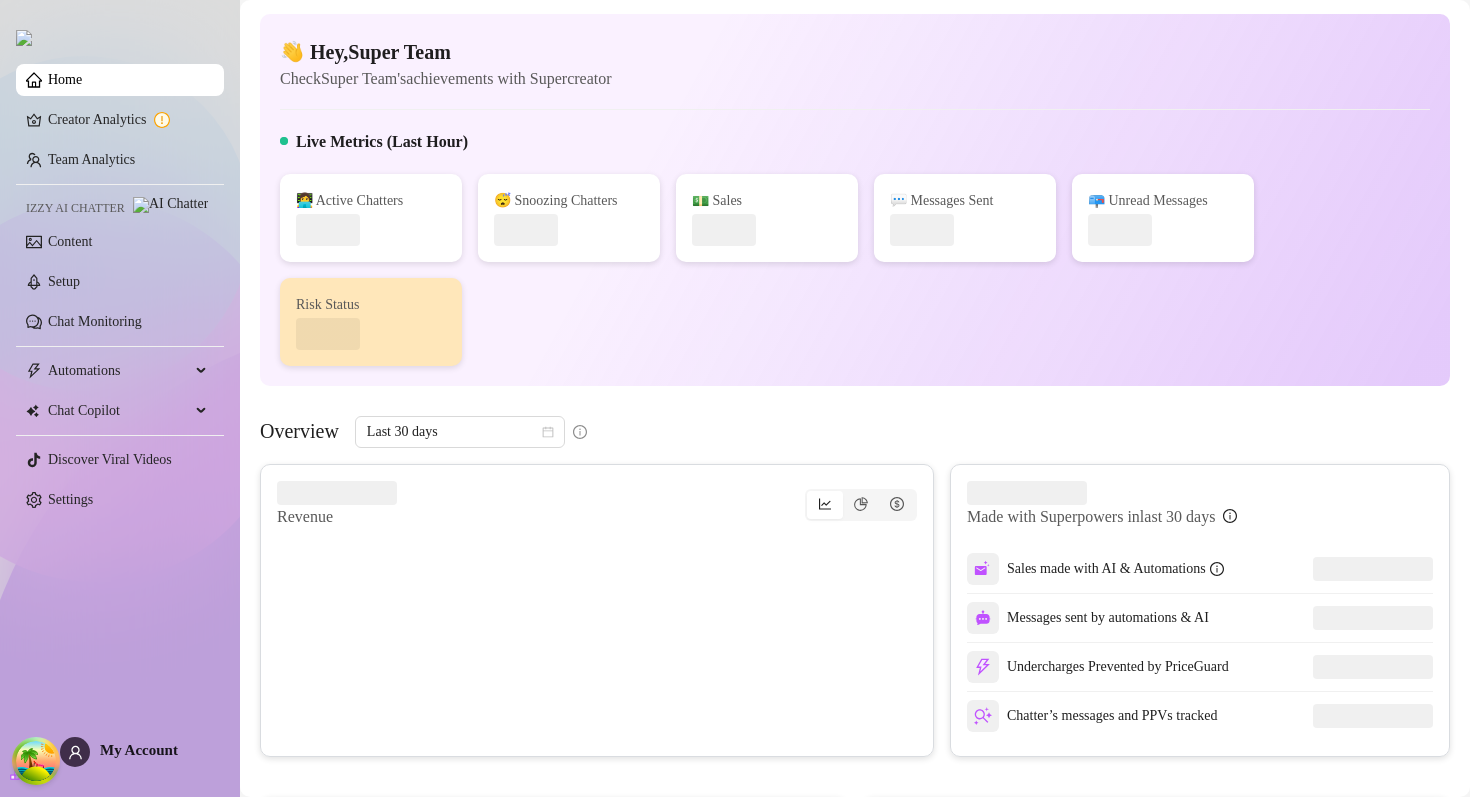 click on "Home Creator Analytics   Team Analytics Izzy AI Chatter Content Setup Chat Monitoring Automations Chat Copilot Discover Viral Videos Settings" at bounding box center [120, 290] 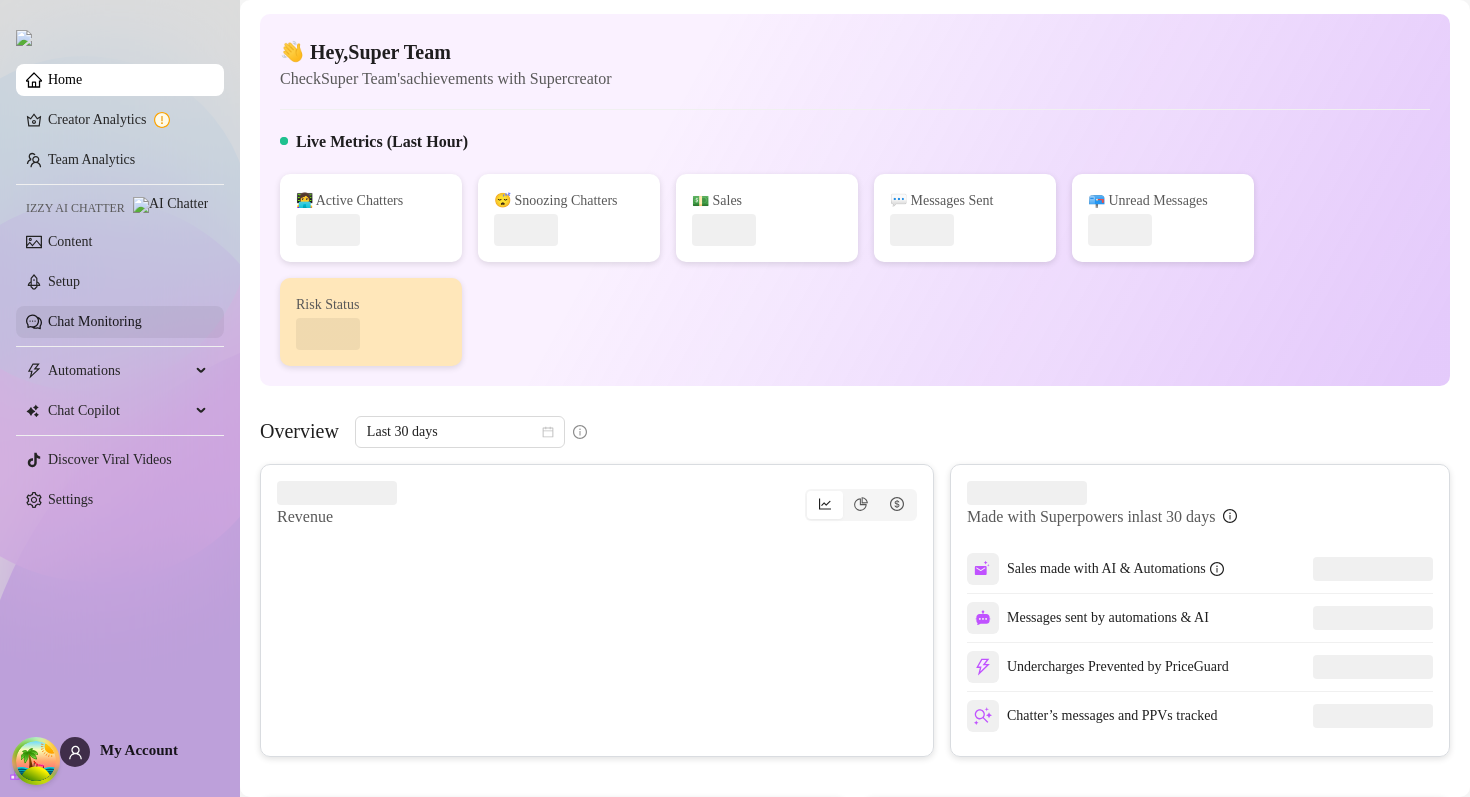 click on "Chat Monitoring" at bounding box center [95, 321] 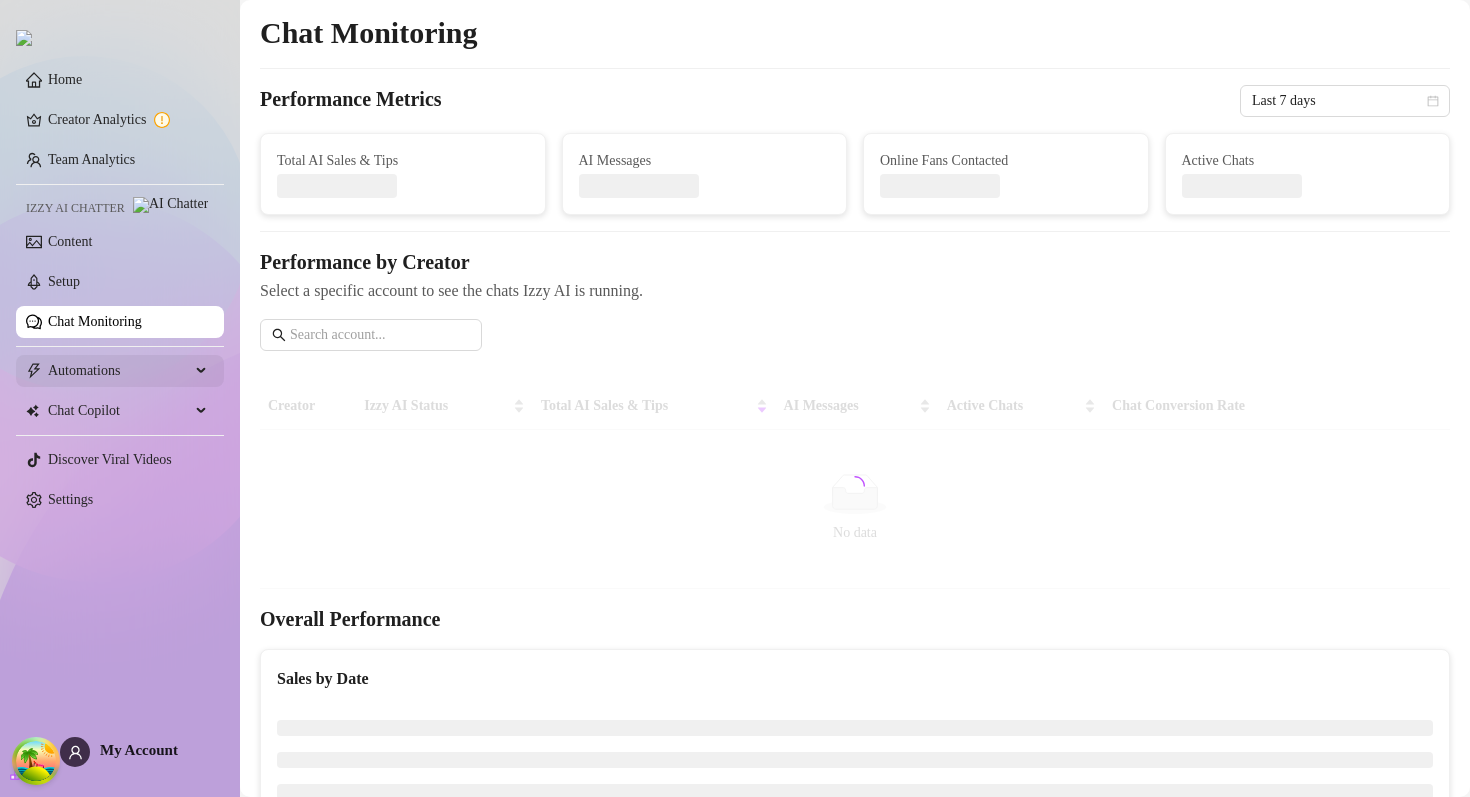 click on "Automations" at bounding box center (119, 371) 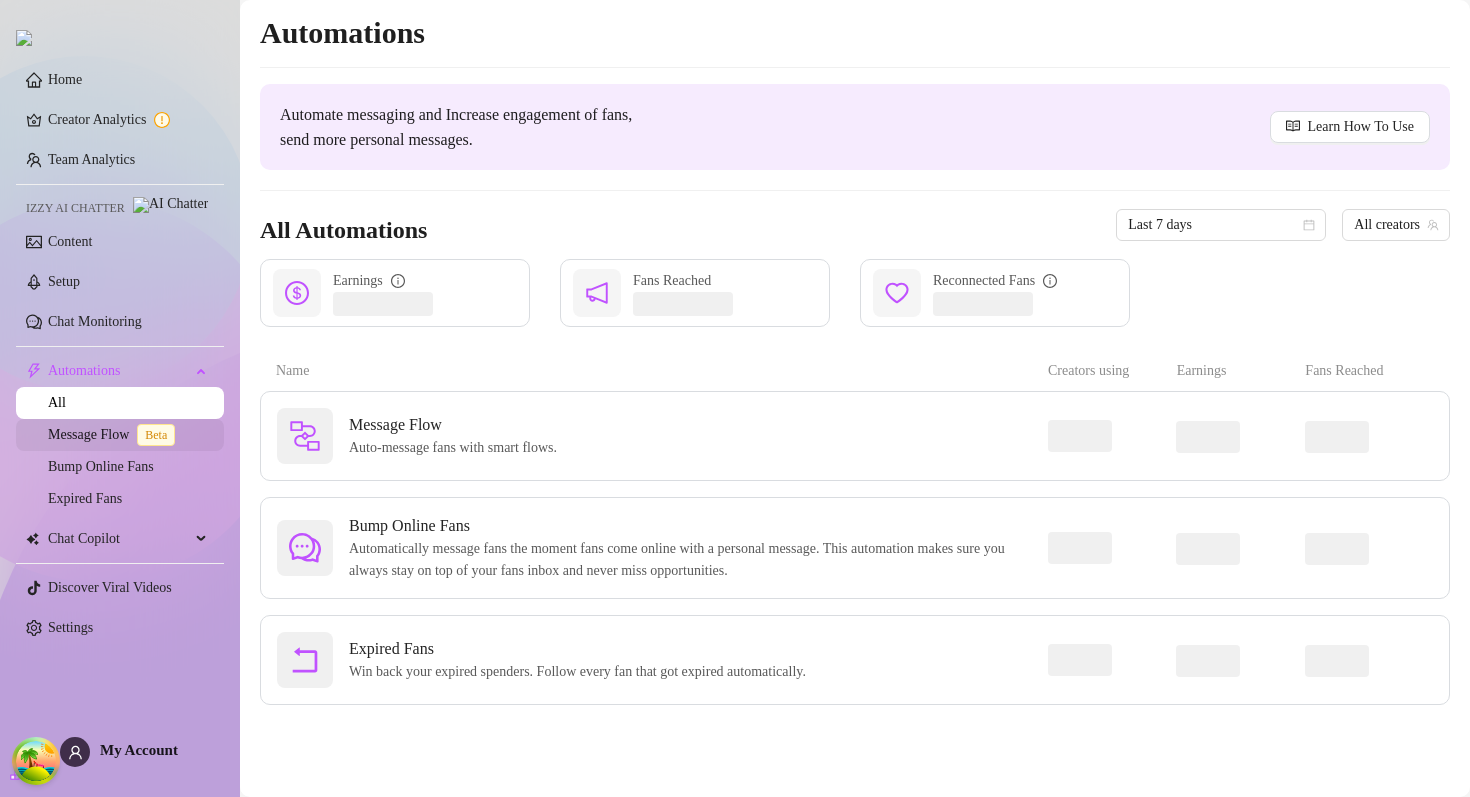 click on "Message Flow Beta" at bounding box center (115, 434) 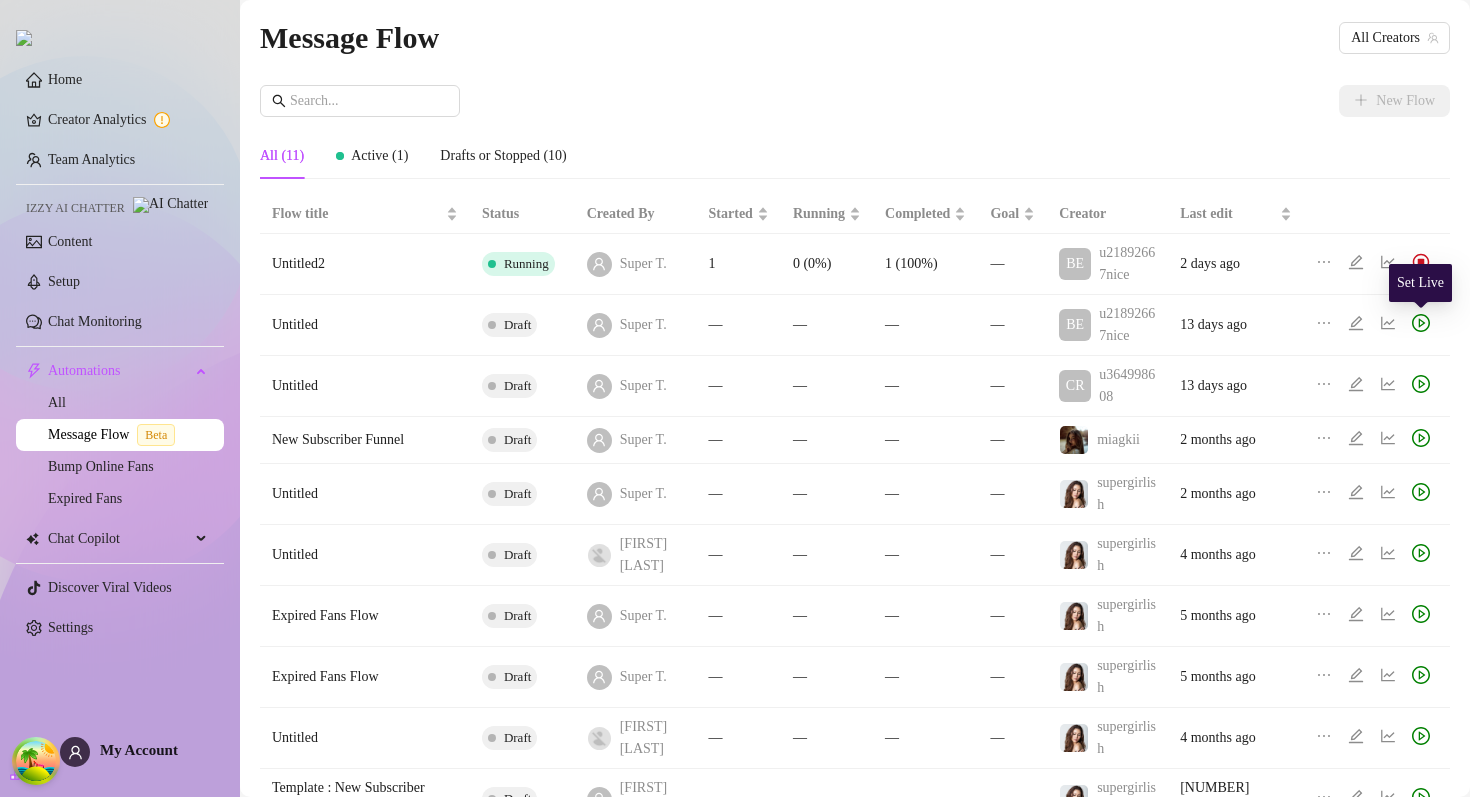 click 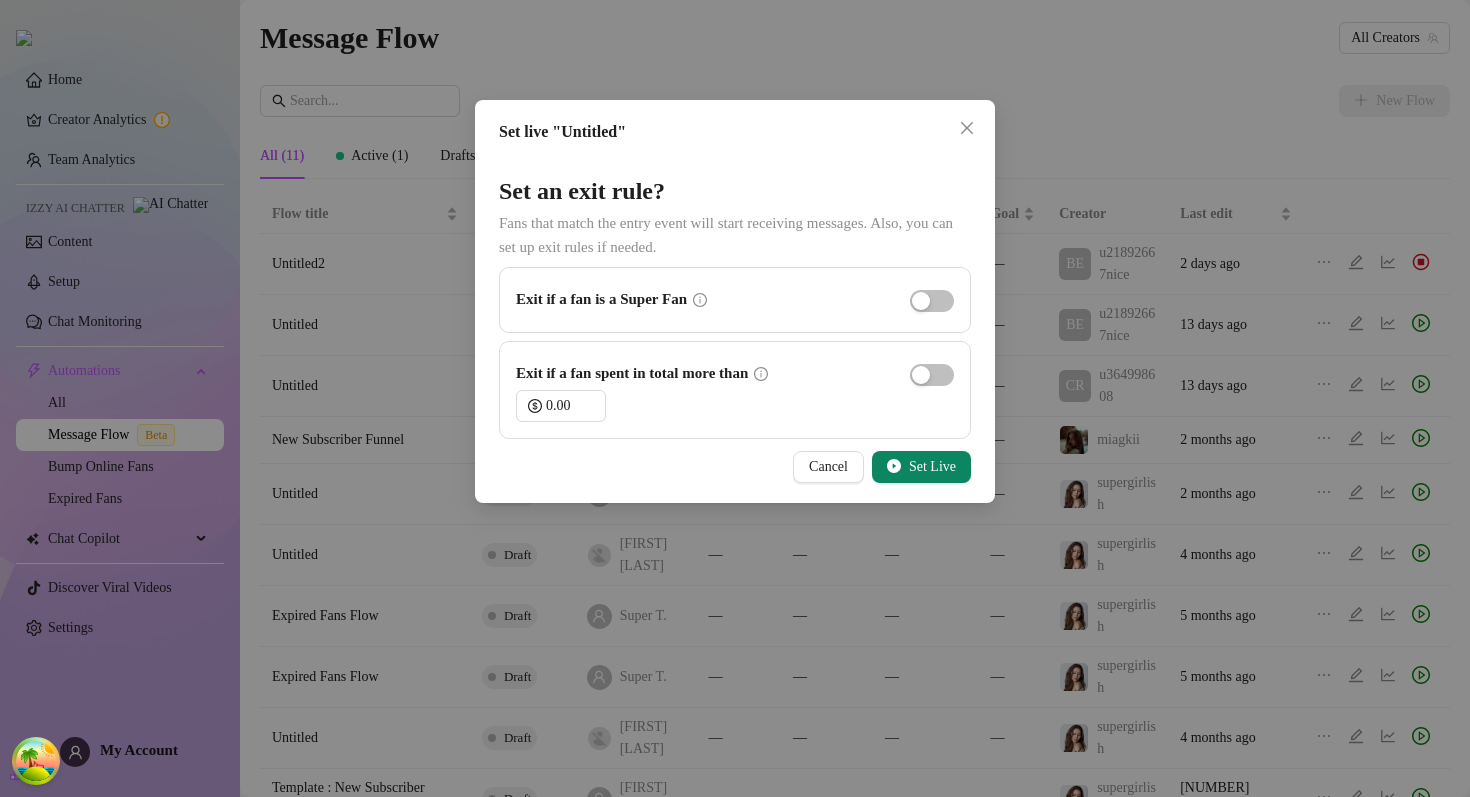 click on "Set Live" at bounding box center [932, 467] 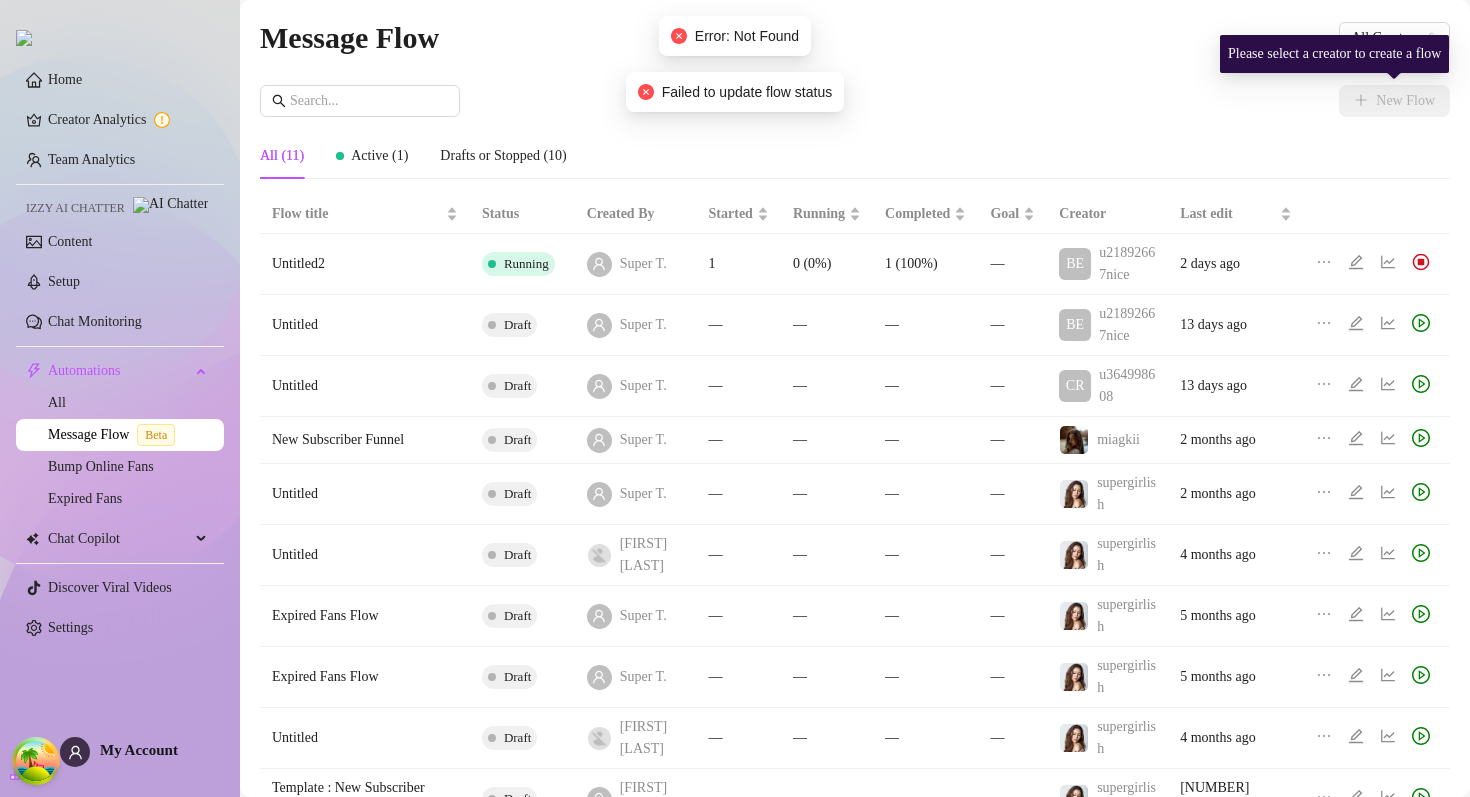 click on "Please select a creator to create a flow" at bounding box center [1334, 54] 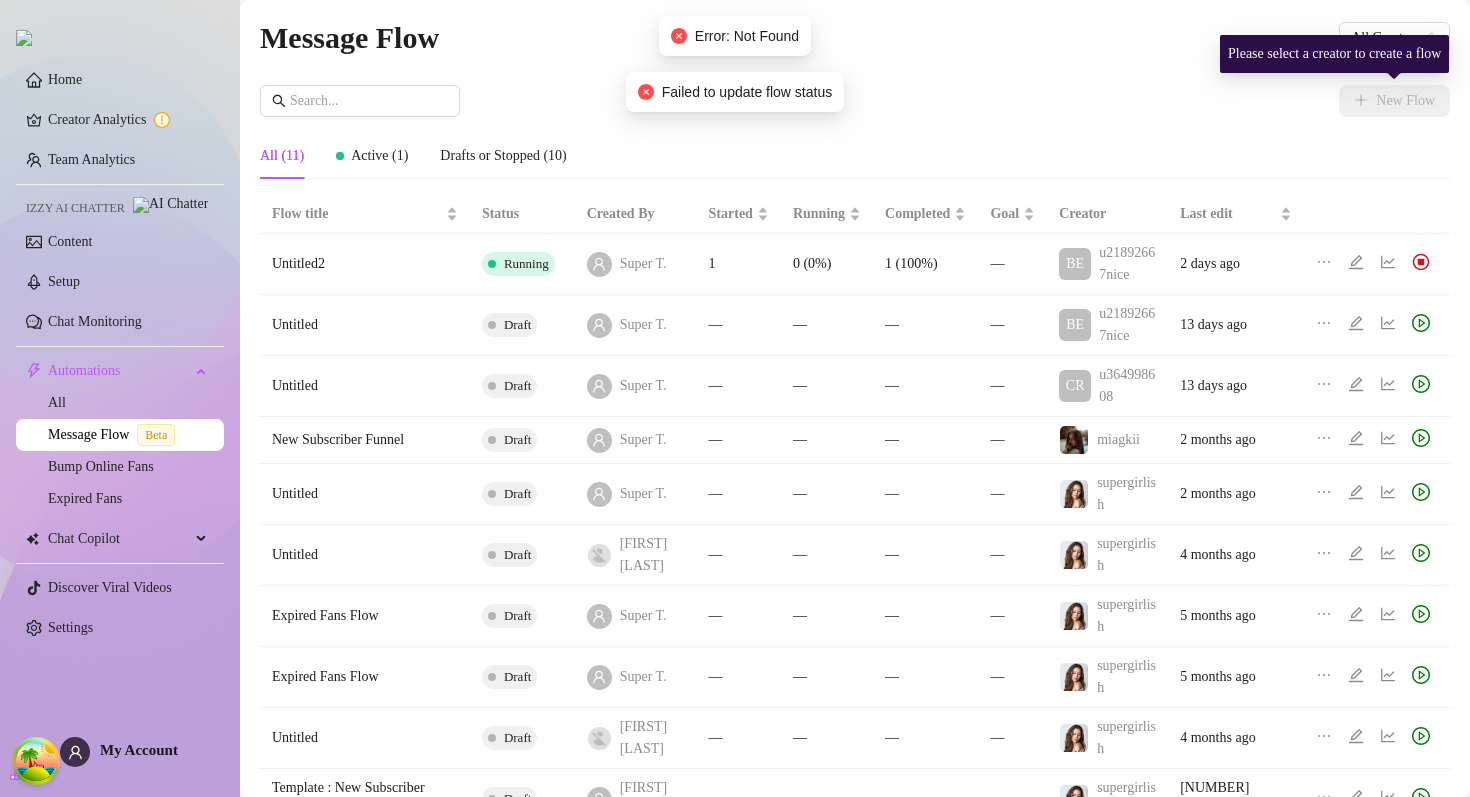 click on "Message Flow All Creators New Flow All (11) Active (1) Drafts or Stopped (10) Flow title Status Created By Started Running Completed Goal Creator Last edit Untitled2 Running Super T. 1 0 (0%) 1 (100%) — BE u21892667nice 2 days ago Untitled Draft Super T. — — — — BE u21892667nice 13 days ago Untitled Draft Super T. — — — — CR u364998608 13 days ago New Subscriber Funnel Draft Super T. — — — — miagkii 2 months ago Untitled Draft Super T. — — — — supergirlish 2 months ago Untitled Draft Andrey V. — — — — supergirlish 4 months ago Expired Fans Flow Draft Super T. — — — — supergirlish 5 months ago Expired Fans Flow Draft Super T. — — — — supergirlish 5 months ago Untitled Draft Andrey V. — — — — supergirlish 4 months ago Template : New Subscriber Funnel (Paid page) Draft Amit I. — — — — supergirlish 6 months ago 1 2" at bounding box center [855, 450] 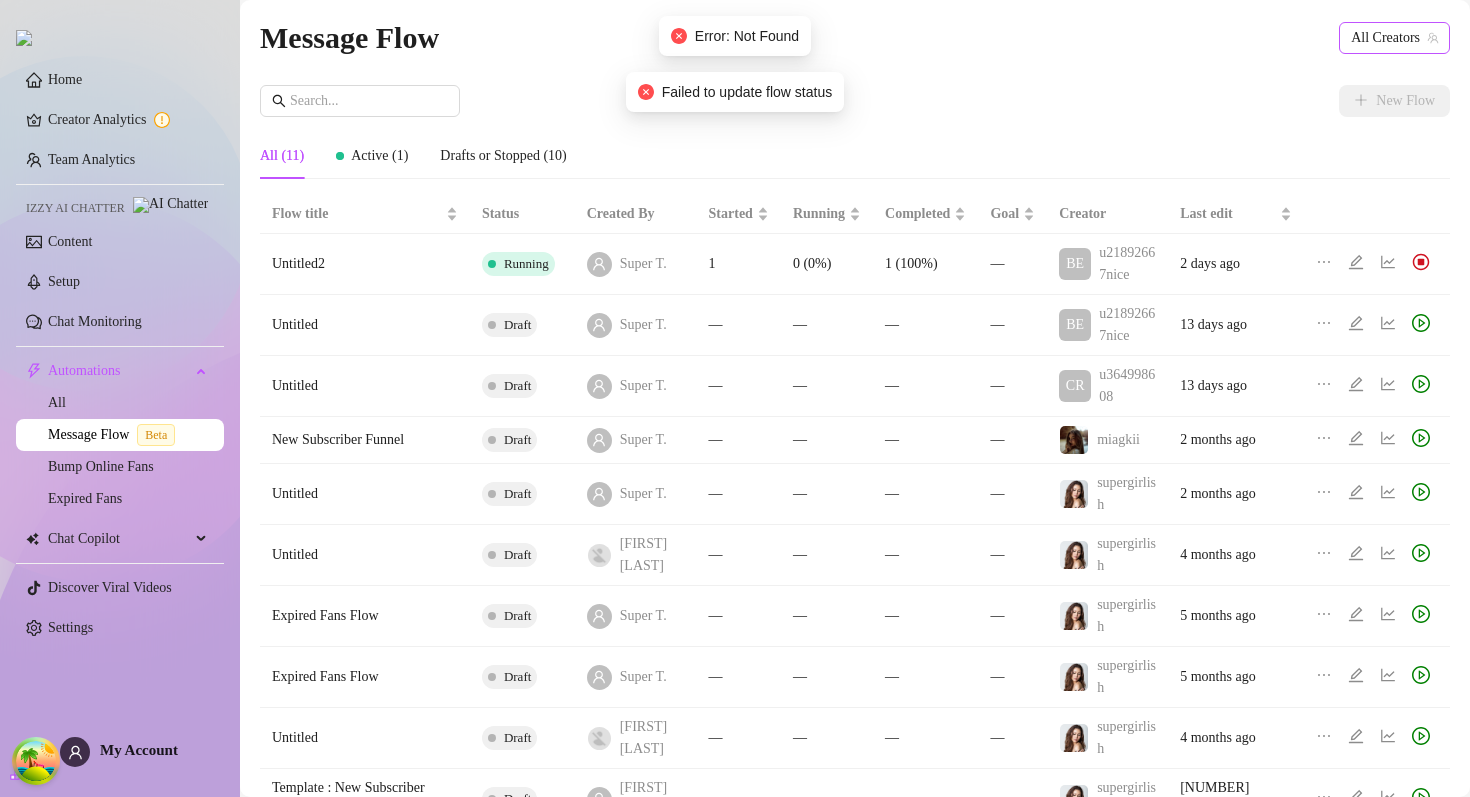 click on "All Creators" at bounding box center [1394, 38] 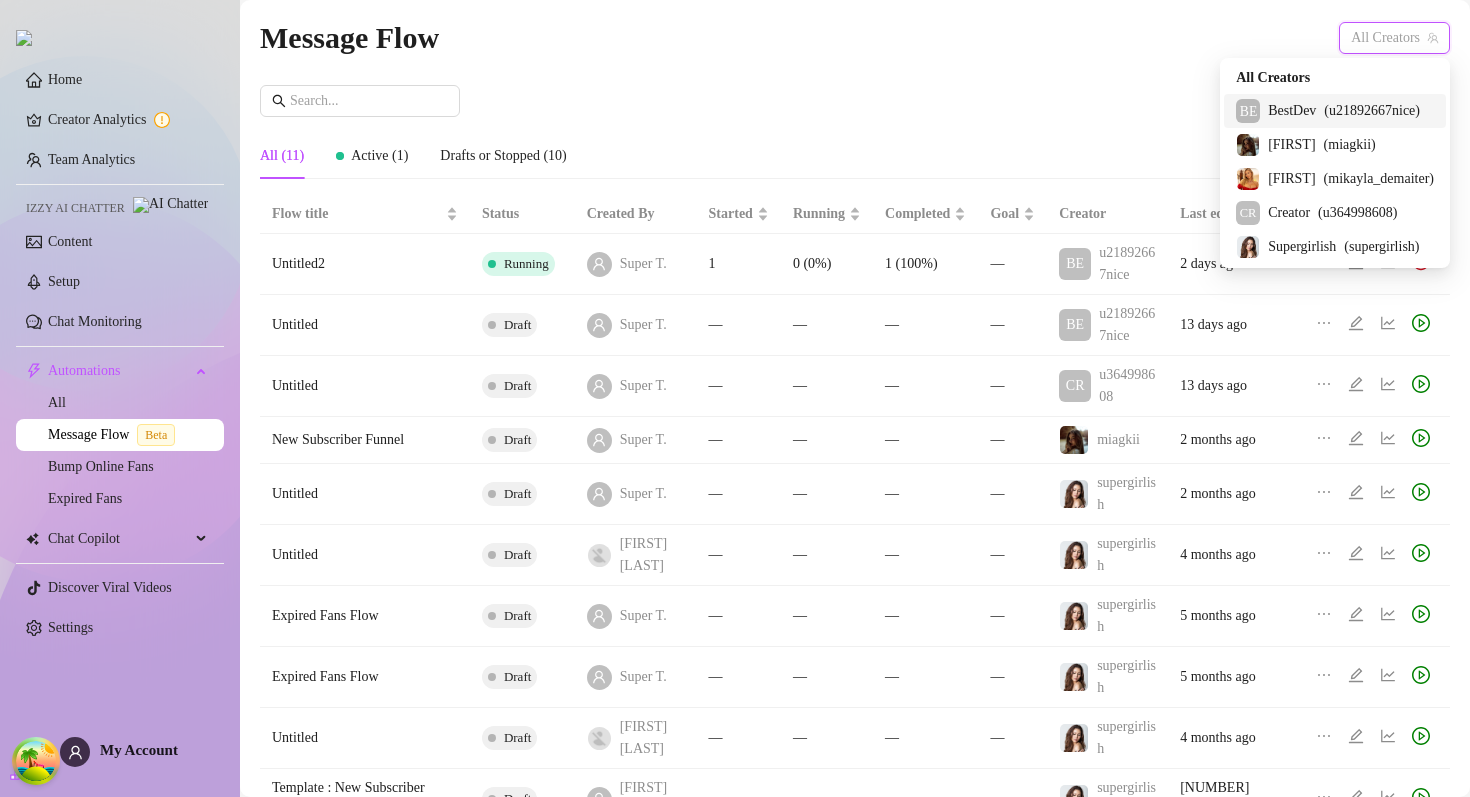 click on "BestDev" at bounding box center [1292, 111] 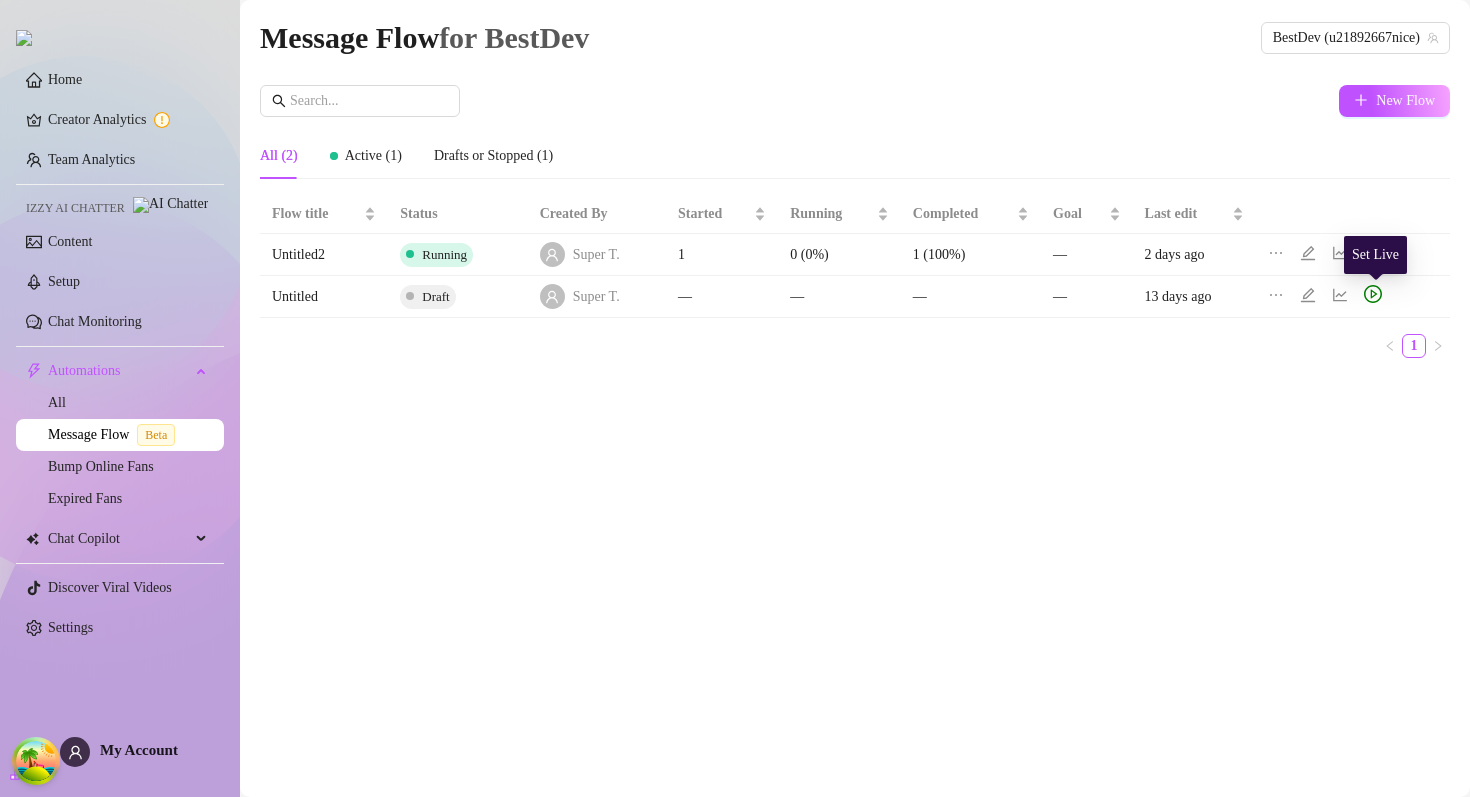 click 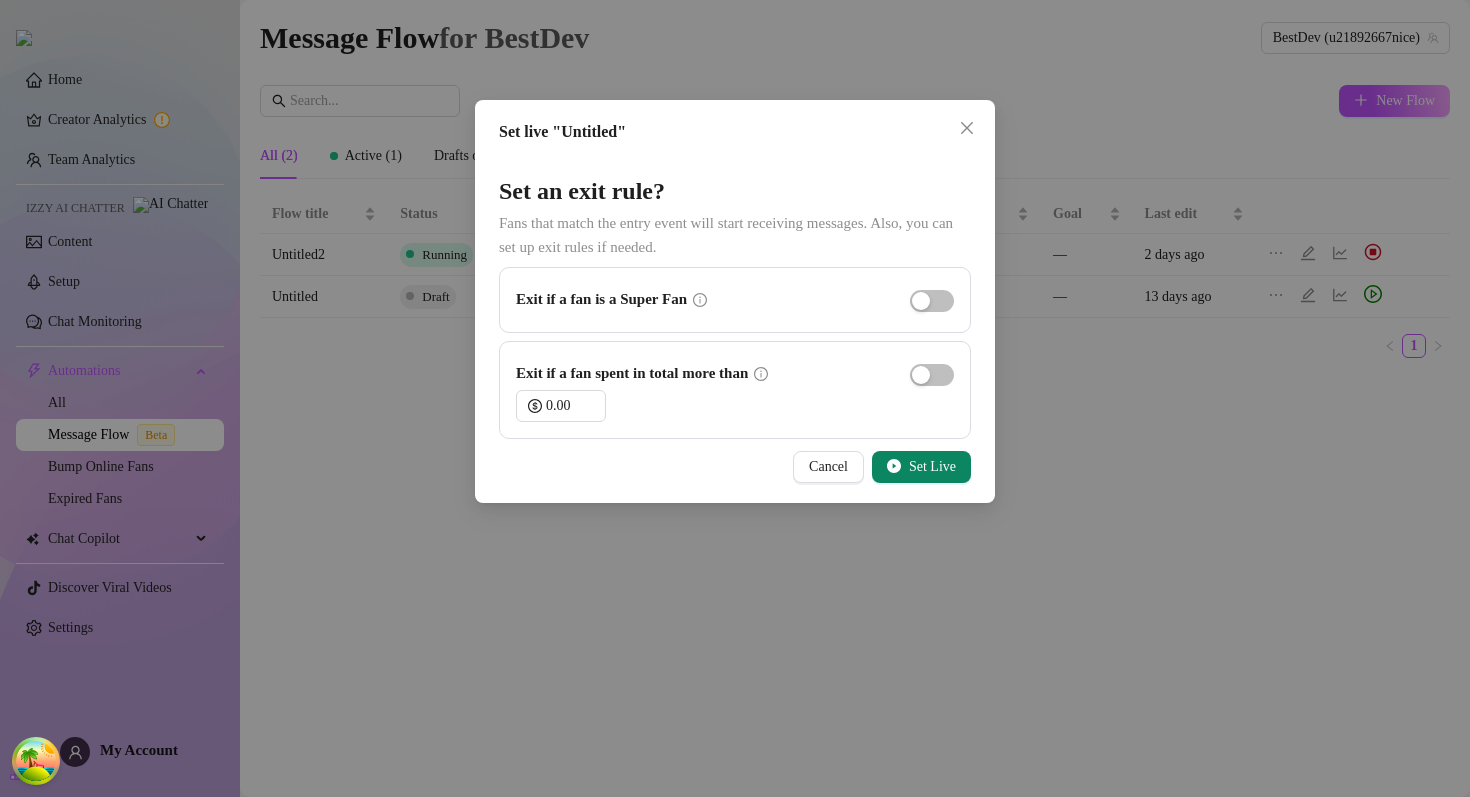click on "Set Live" at bounding box center (932, 467) 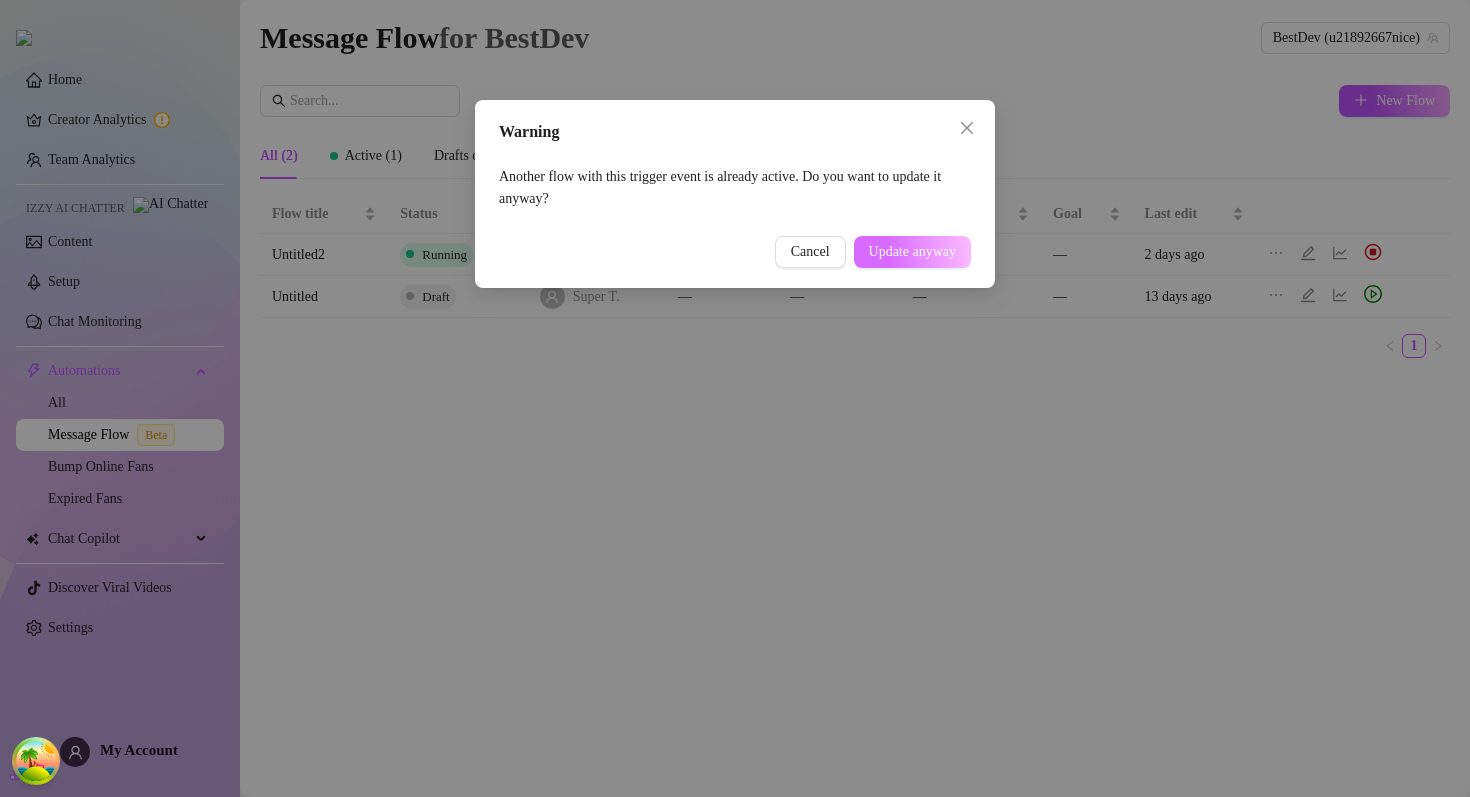 click on "Update anyway" at bounding box center (912, 252) 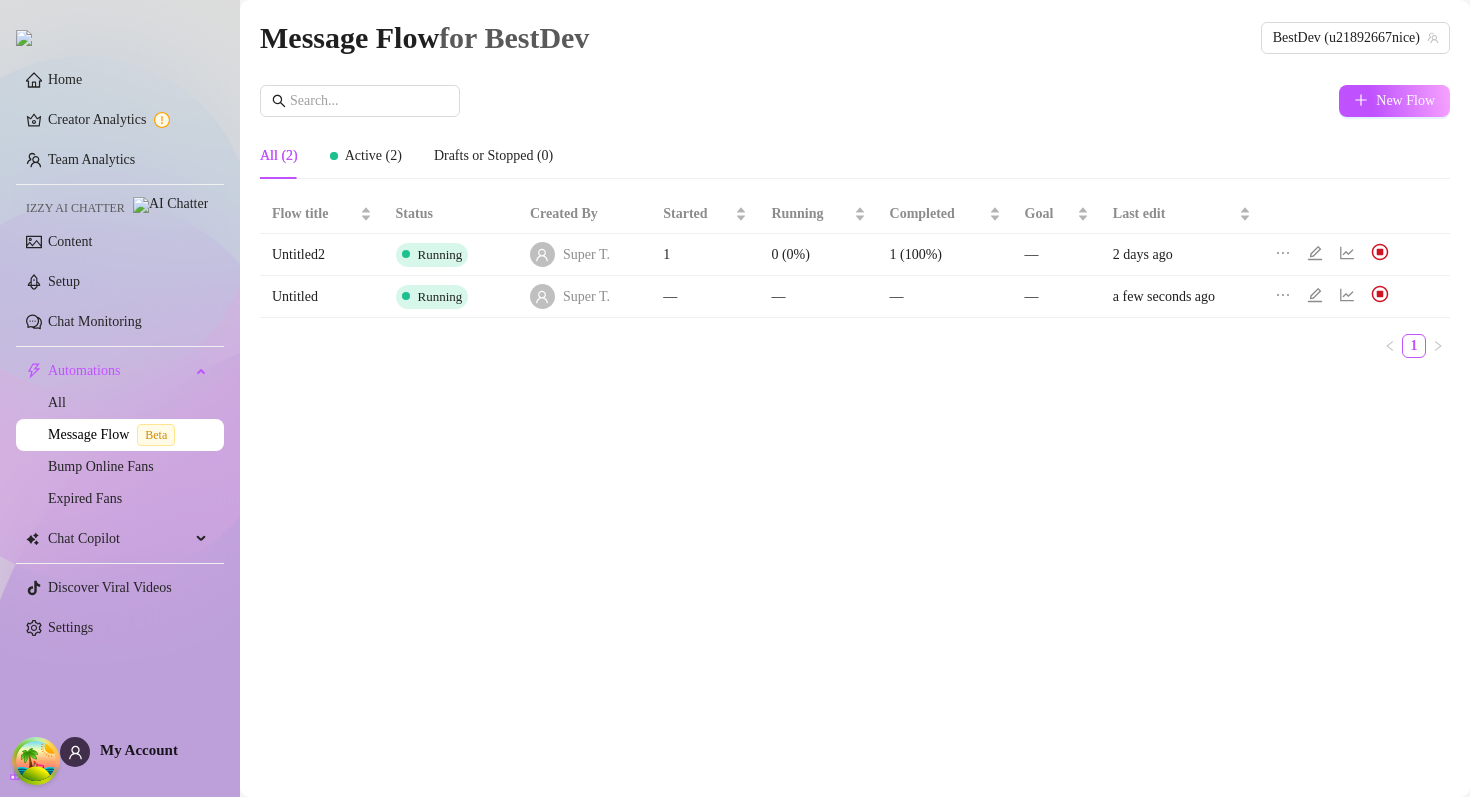 click on "All (2) Active (2) Drafts or Stopped (0)" at bounding box center (855, 156) 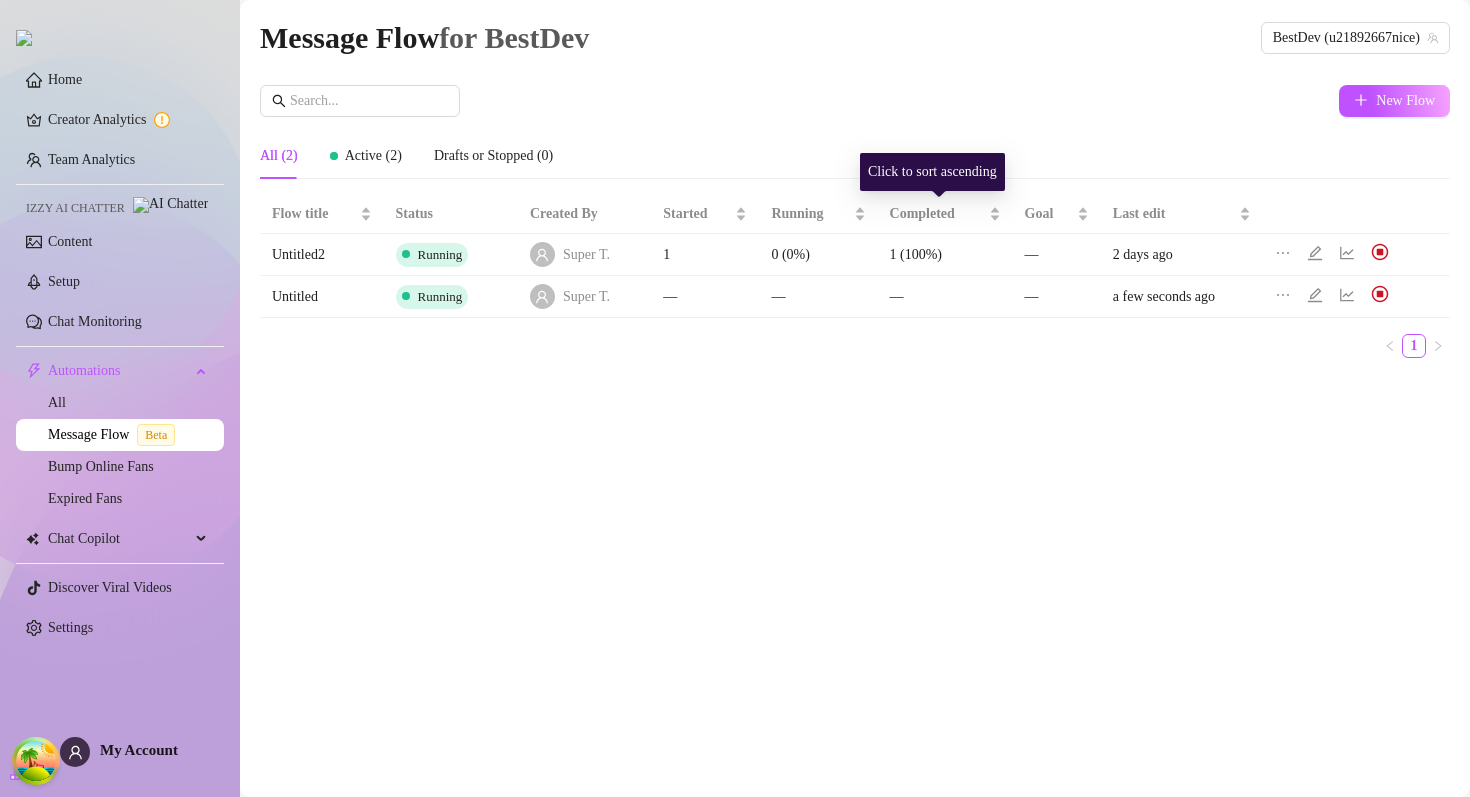 click on "Click to sort ascending" at bounding box center [932, 172] 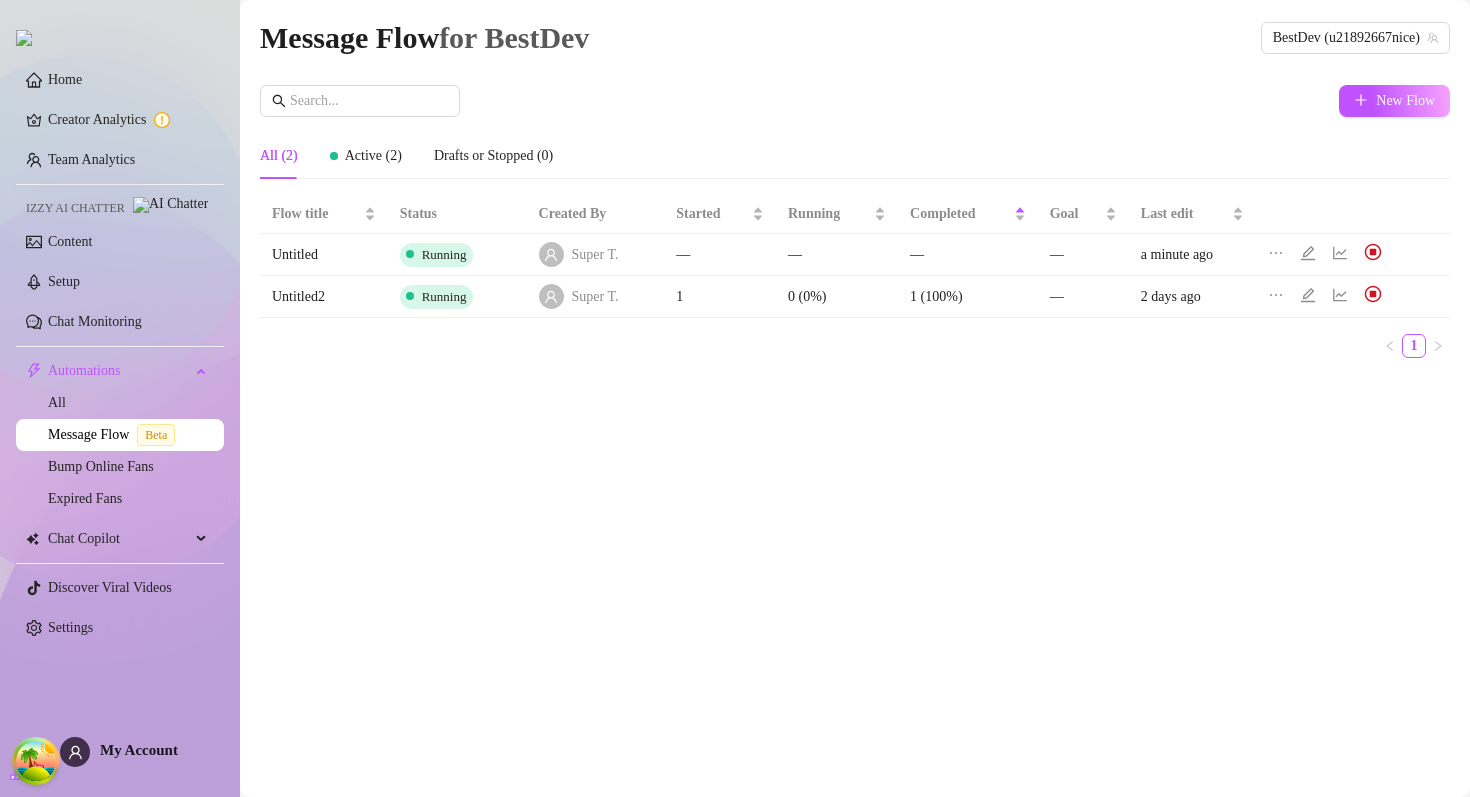 click on "All (2) Active (2) Drafts or Stopped (0)" at bounding box center (855, 164) 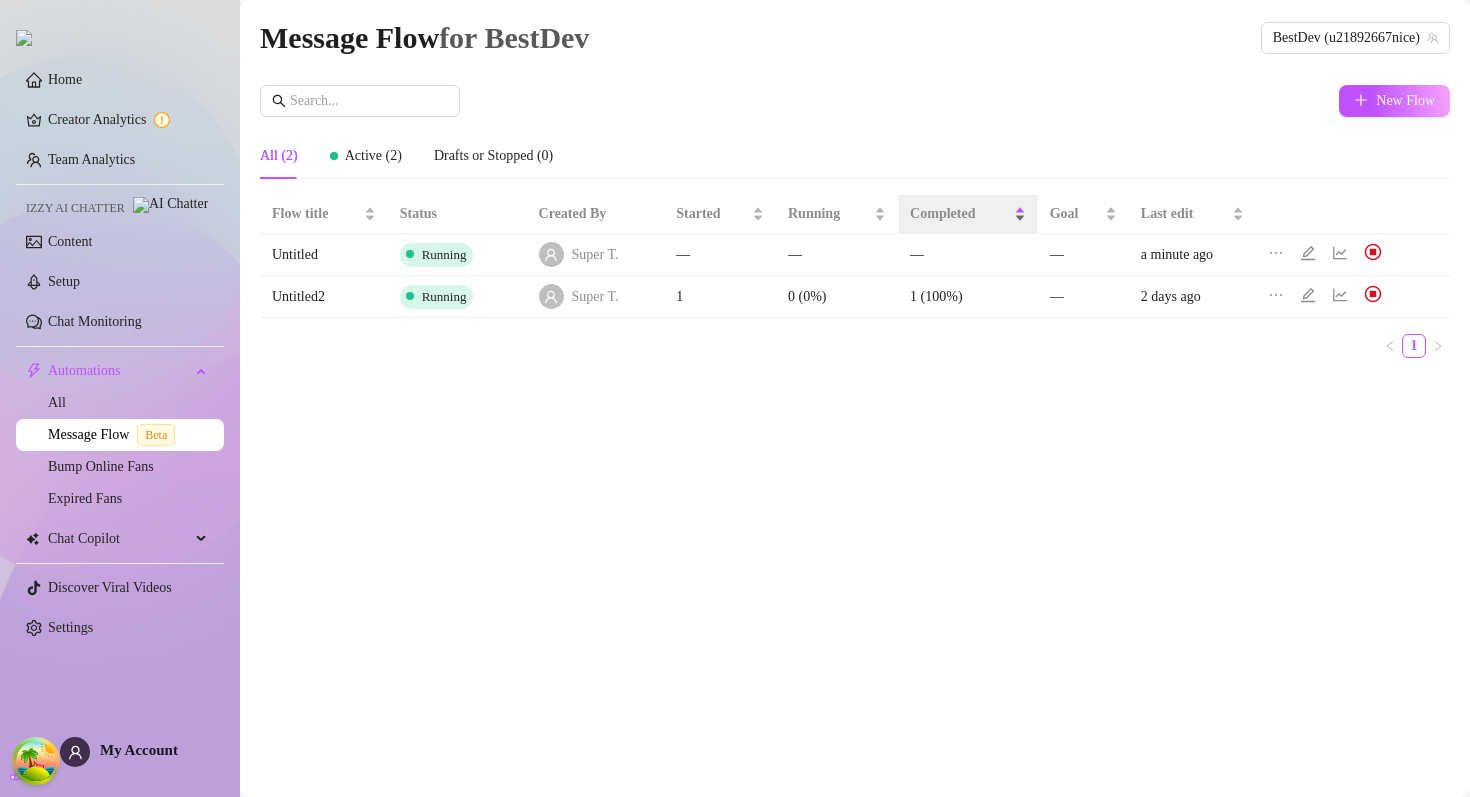 click on "Completed" at bounding box center (960, 214) 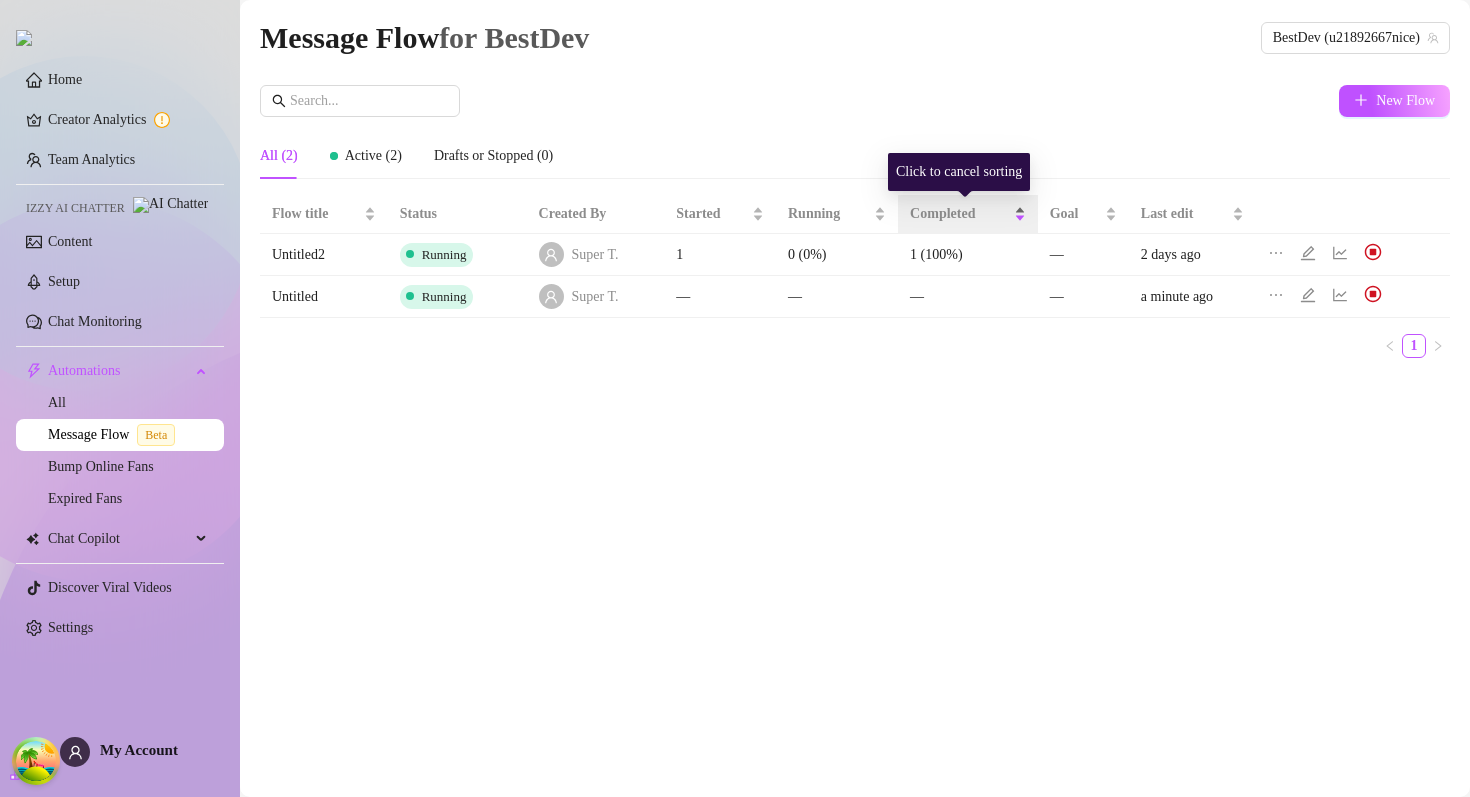 click on "Completed" at bounding box center [960, 214] 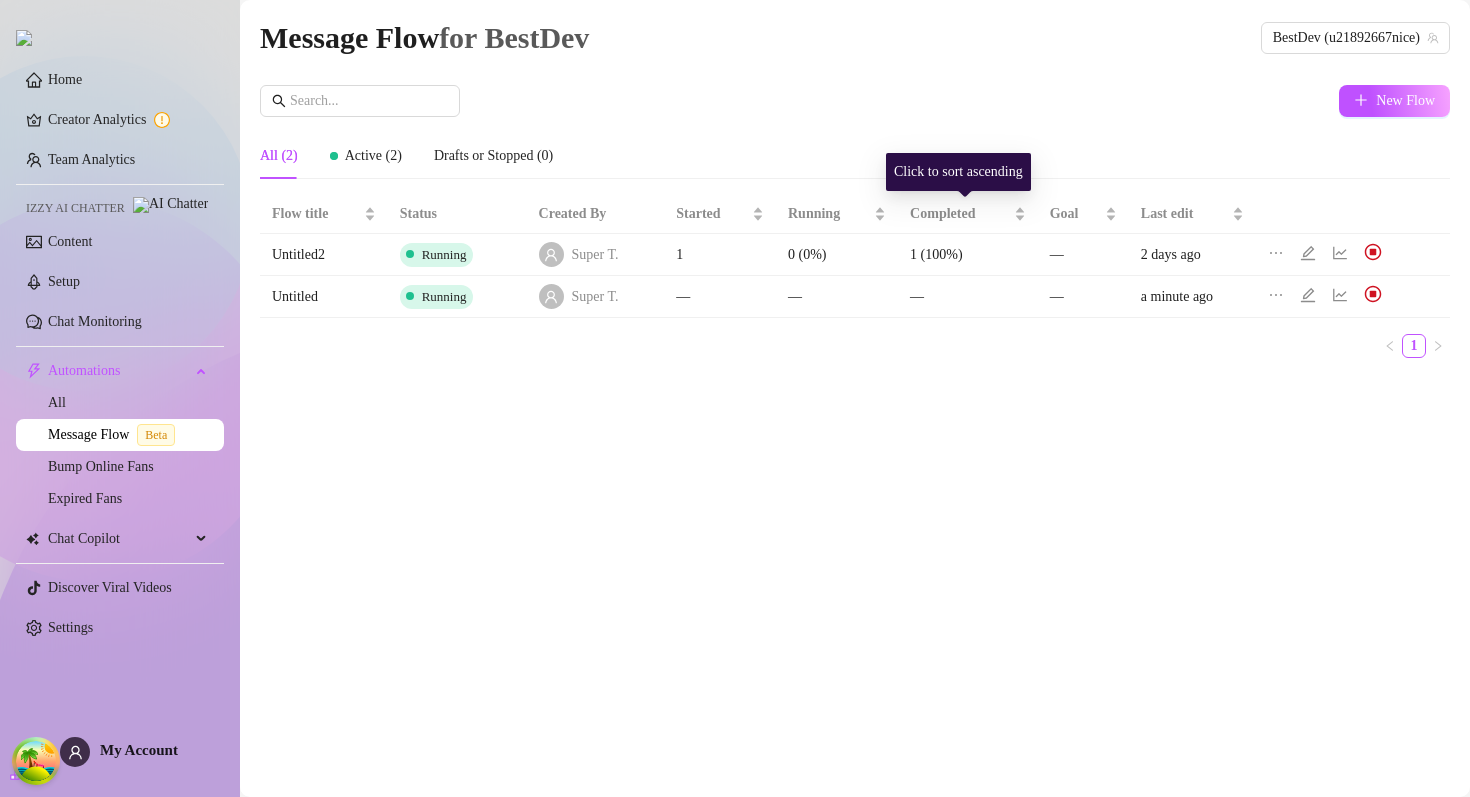 click on "New Flow" at bounding box center (855, 101) 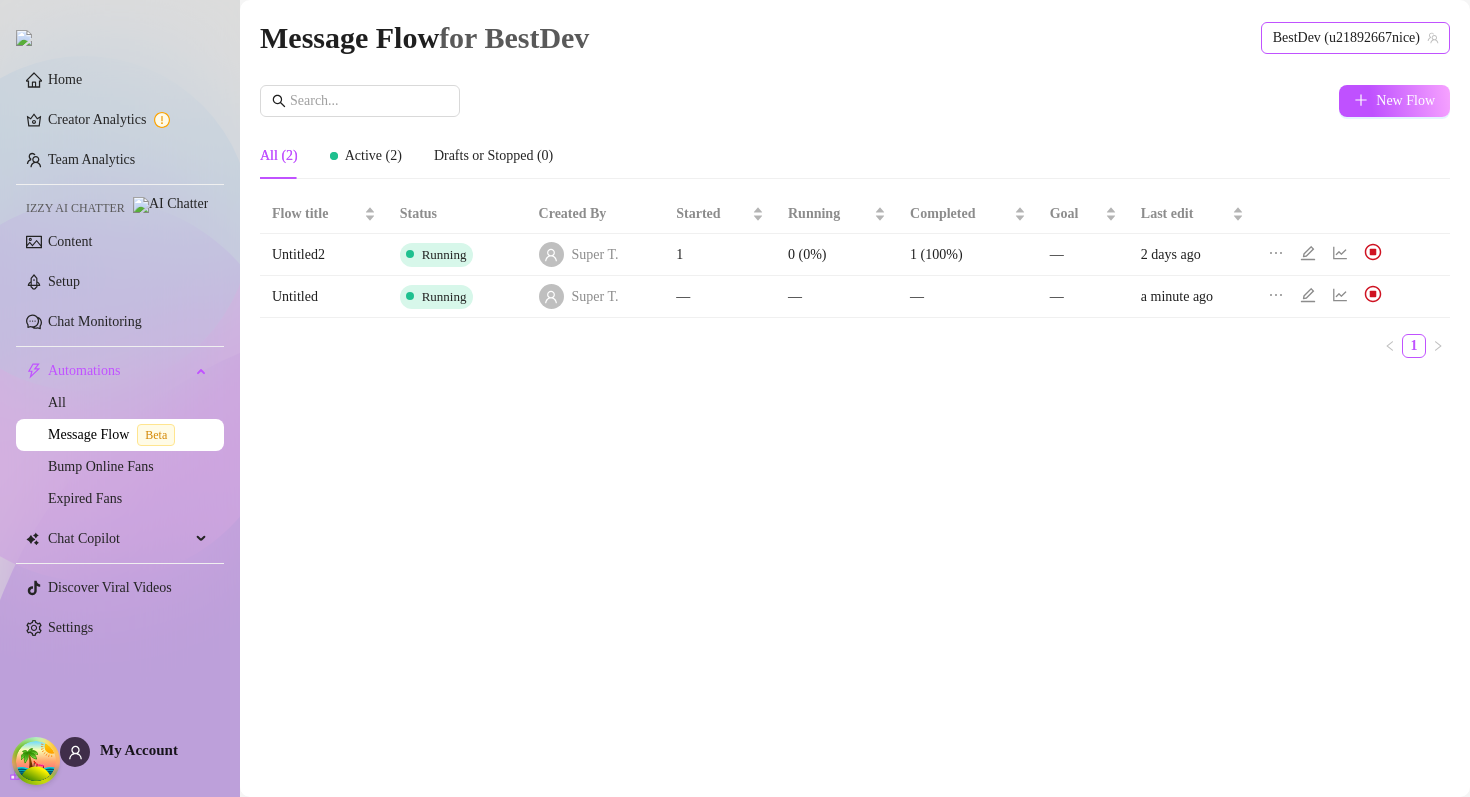 click on "BestDev (u21892667nice)" at bounding box center (1355, 38) 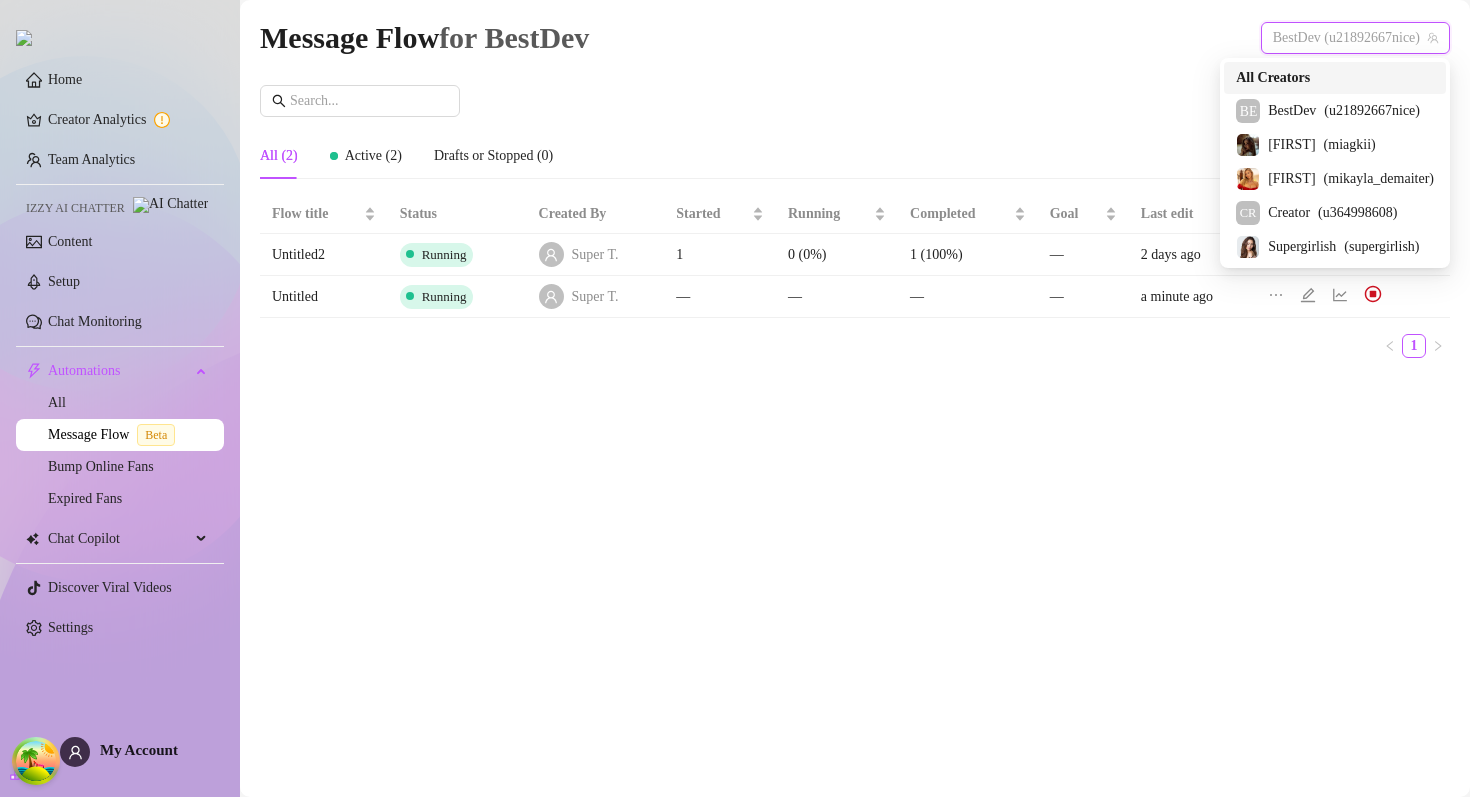 click on "All Creators" at bounding box center (1273, 78) 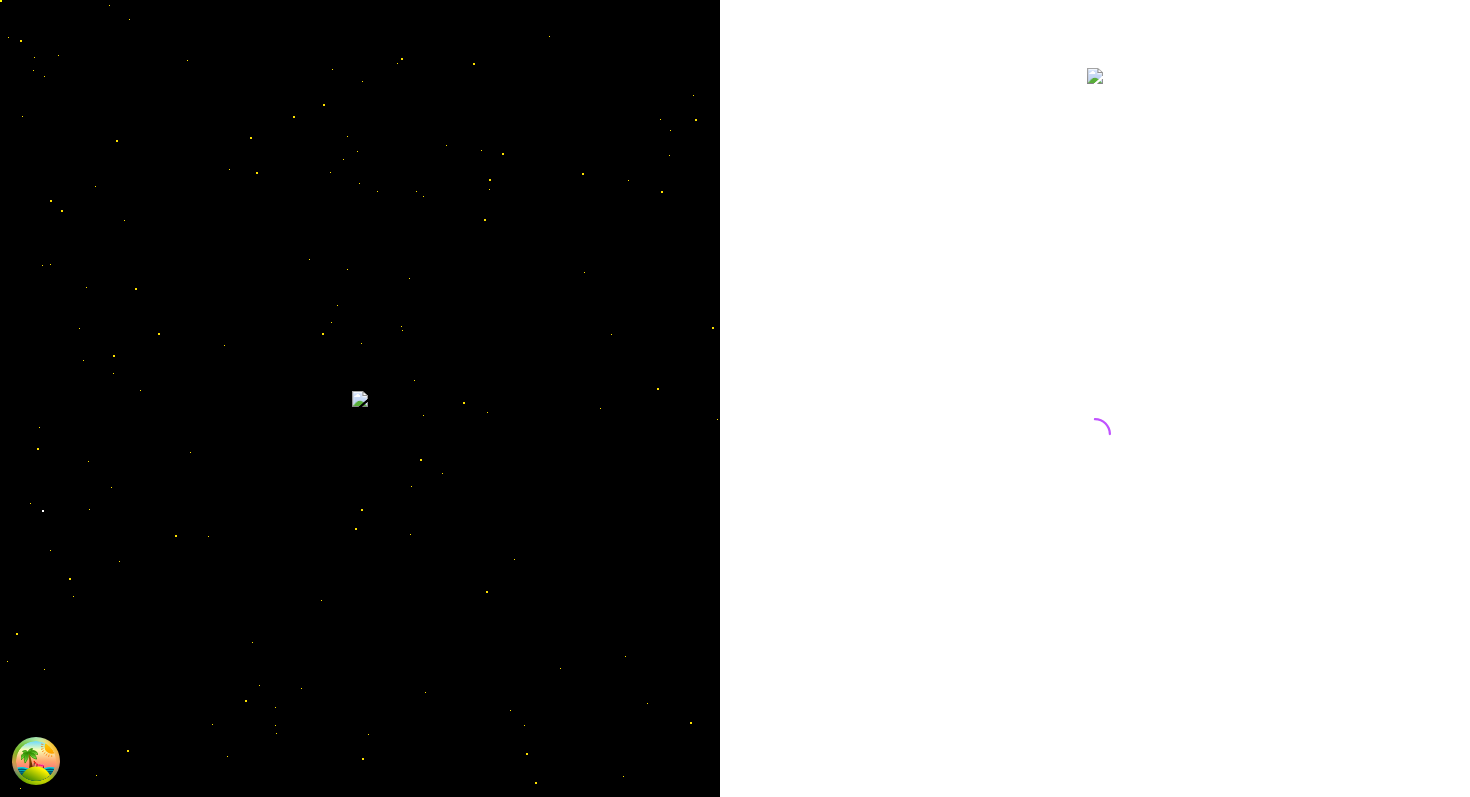 scroll, scrollTop: 0, scrollLeft: 0, axis: both 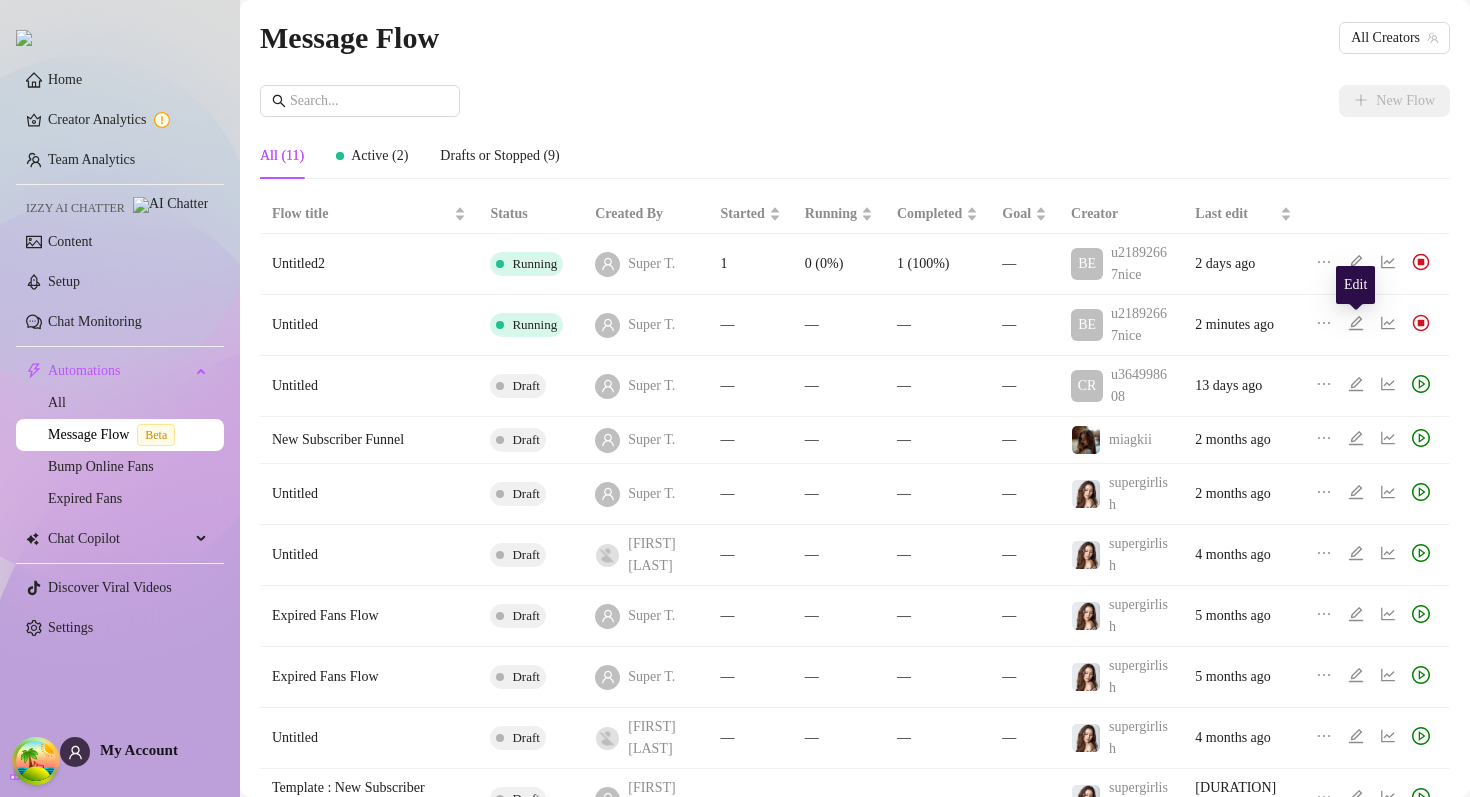 click 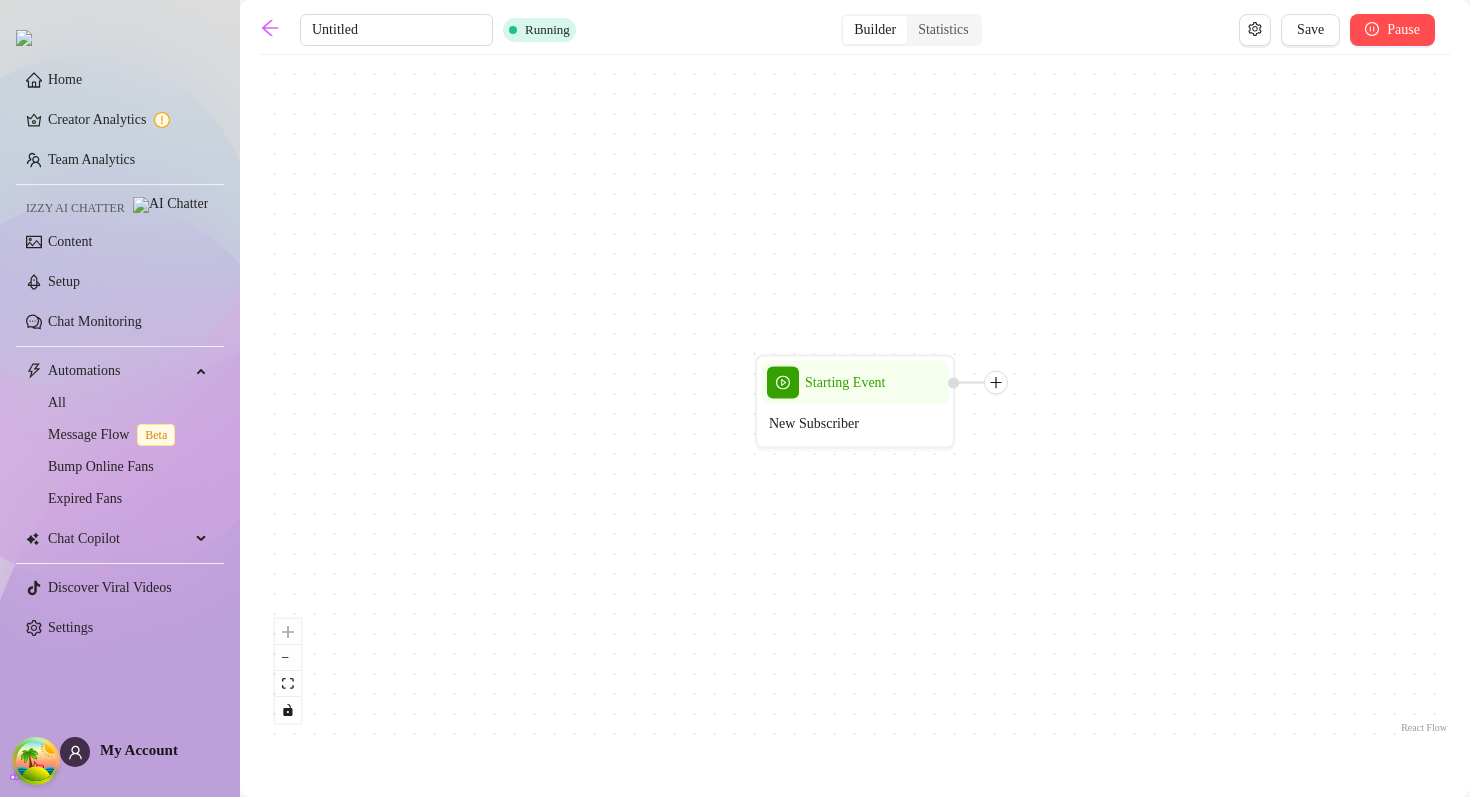 click on "Pause" at bounding box center [1392, 30] 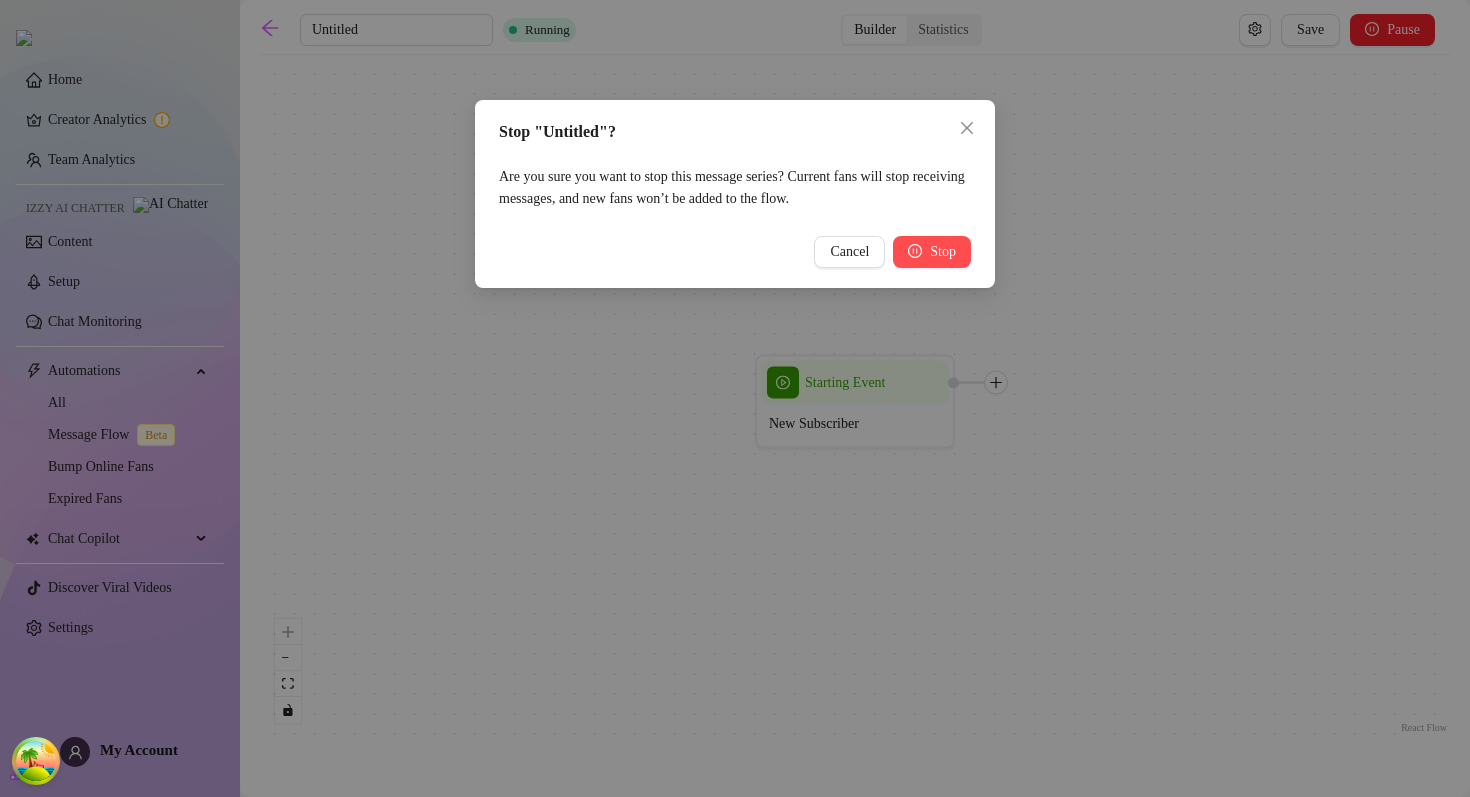 click on "Stop" at bounding box center (943, 252) 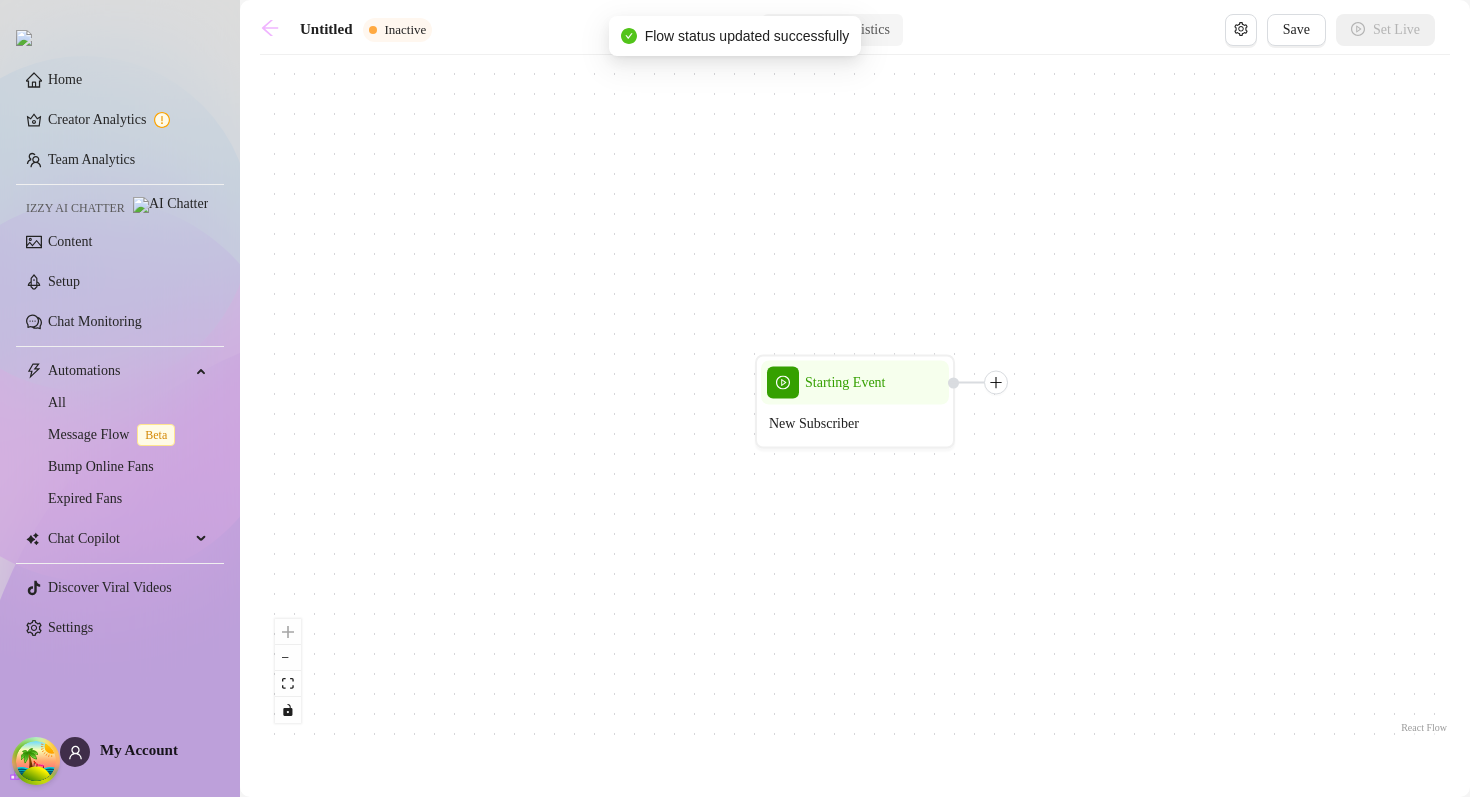 click 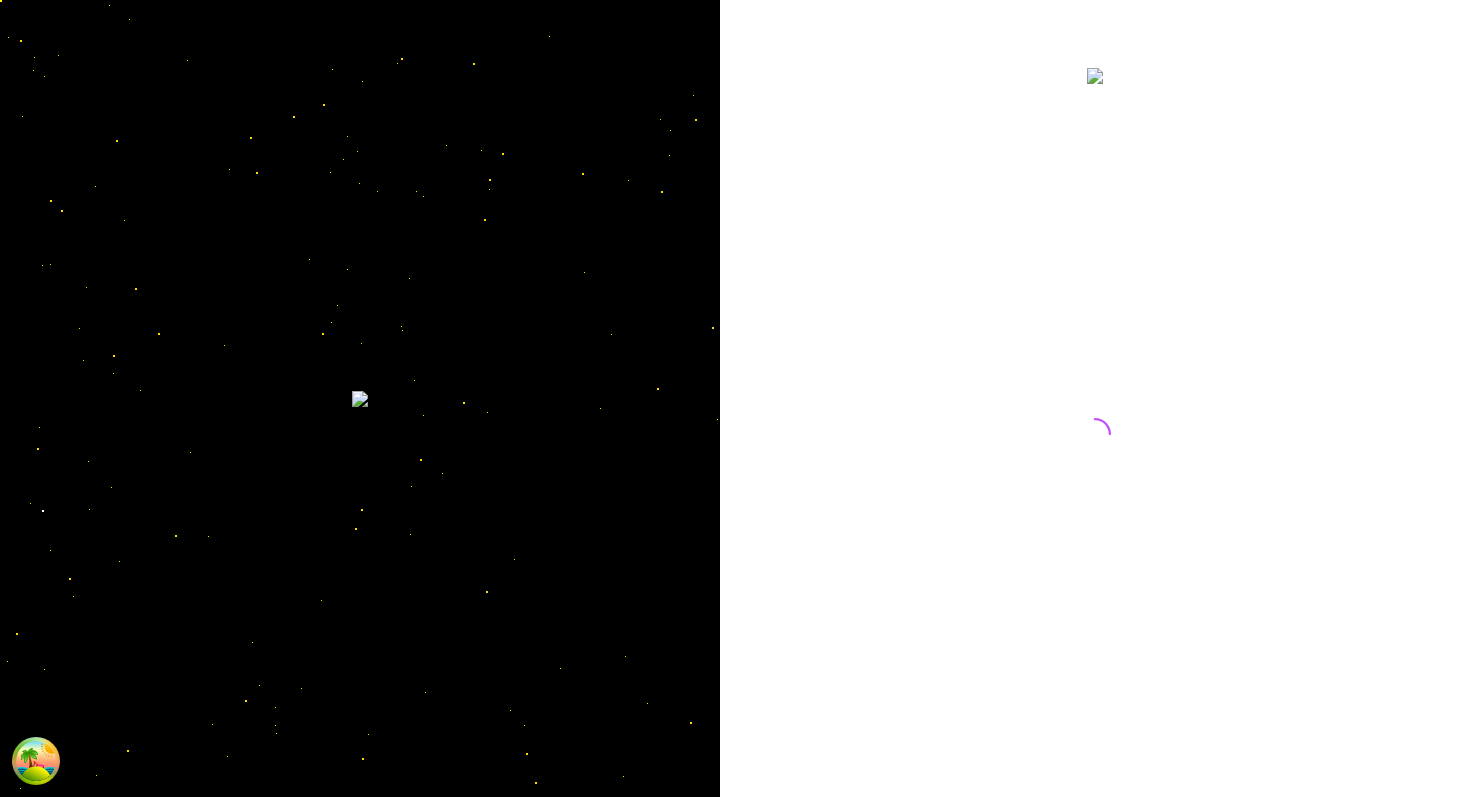 scroll, scrollTop: 0, scrollLeft: 0, axis: both 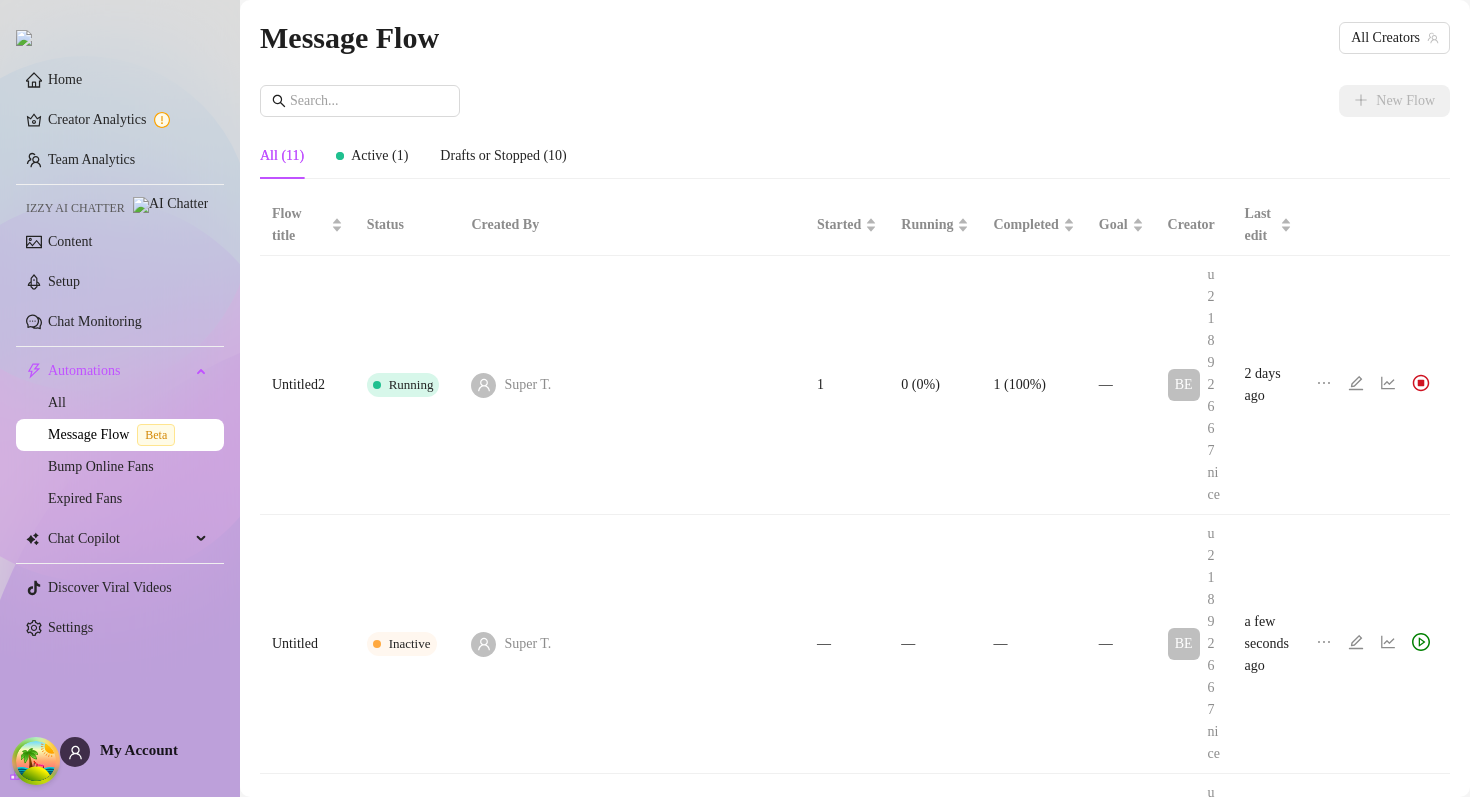click on "New Flow" at bounding box center (855, 101) 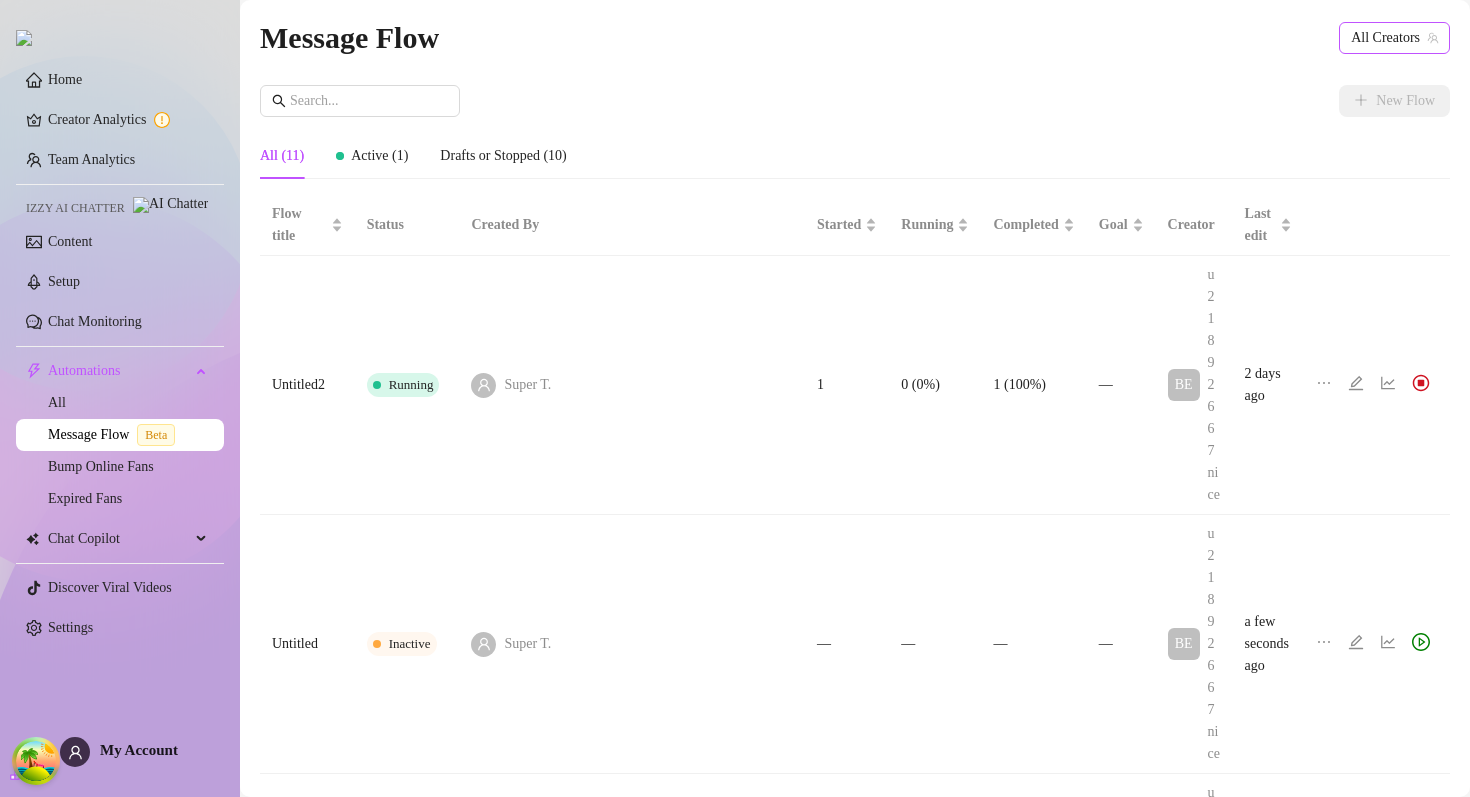 click on "All Creators" at bounding box center [1394, 38] 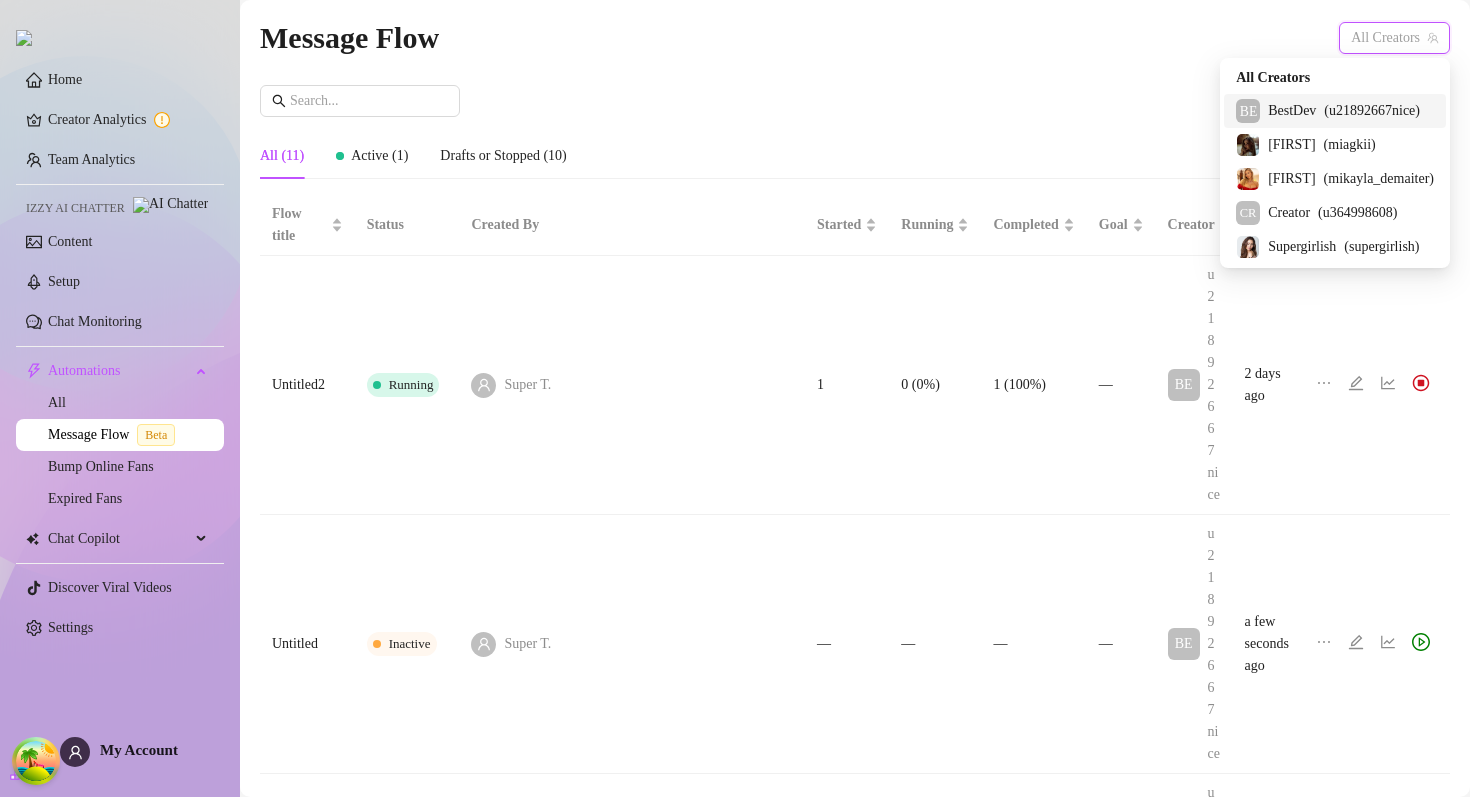 click on "BE BestDev   ( u21892667nice )" at bounding box center [1335, 111] 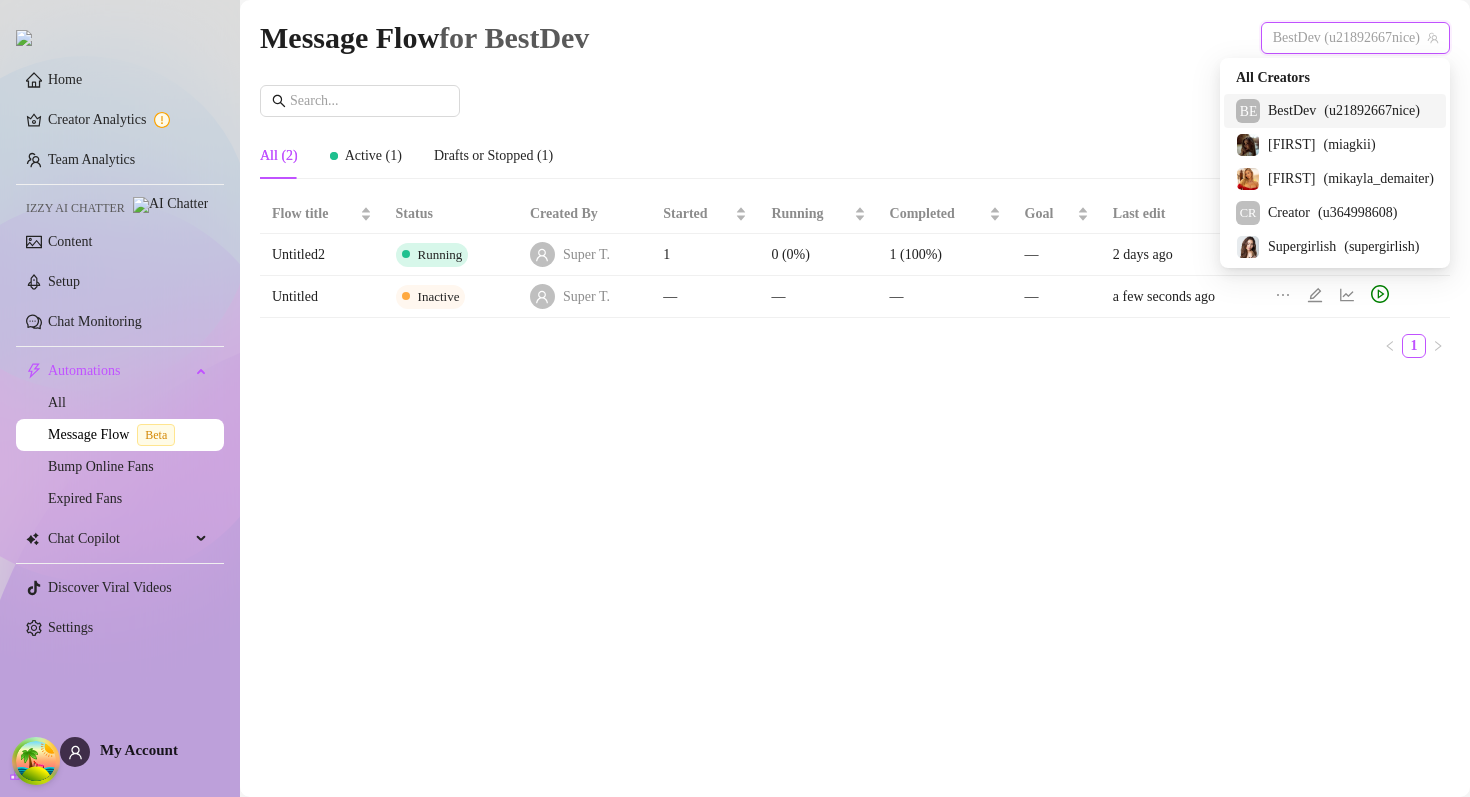 click on "BestDev (u21892667nice)" at bounding box center (1355, 38) 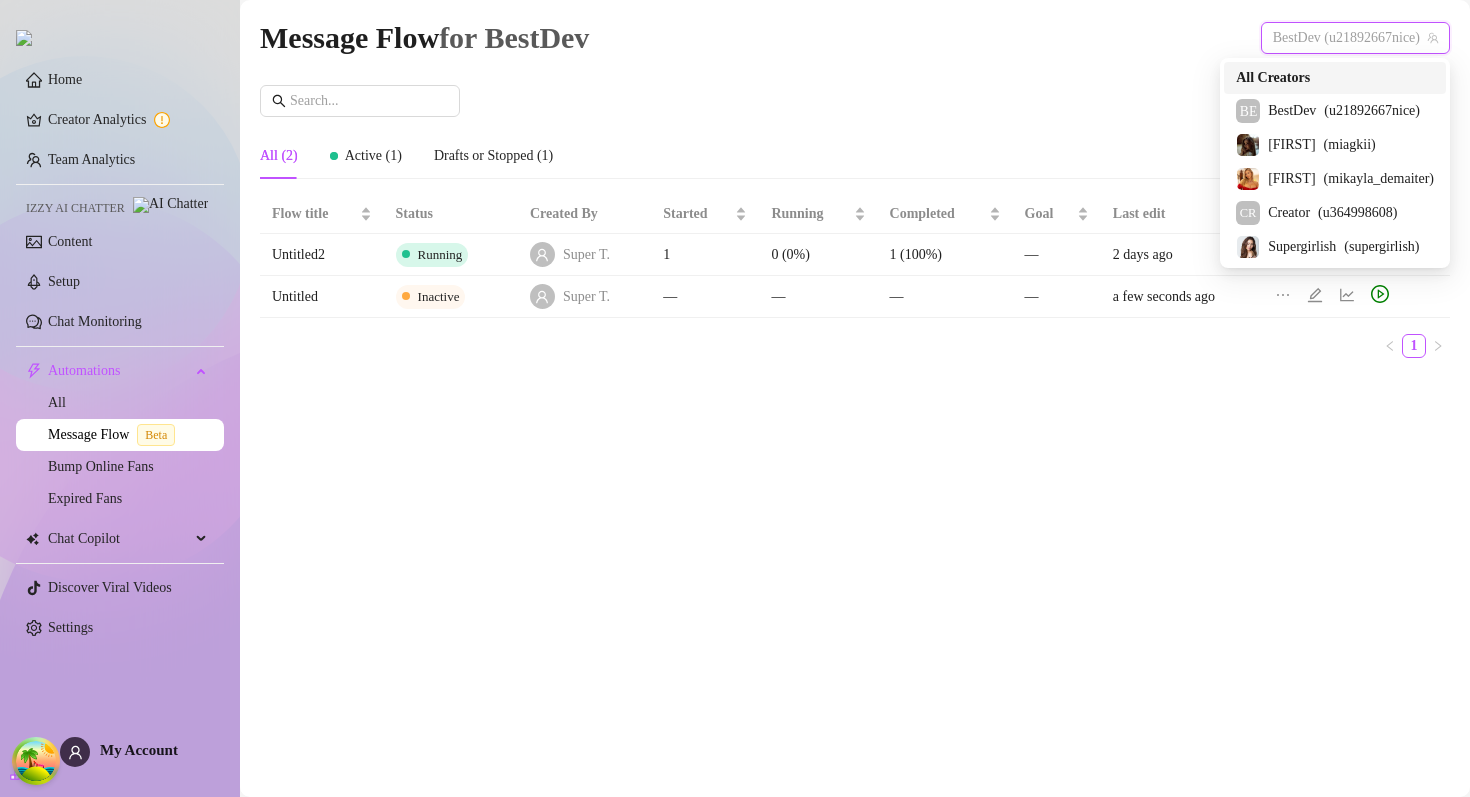 click on "All Creators" at bounding box center (1273, 78) 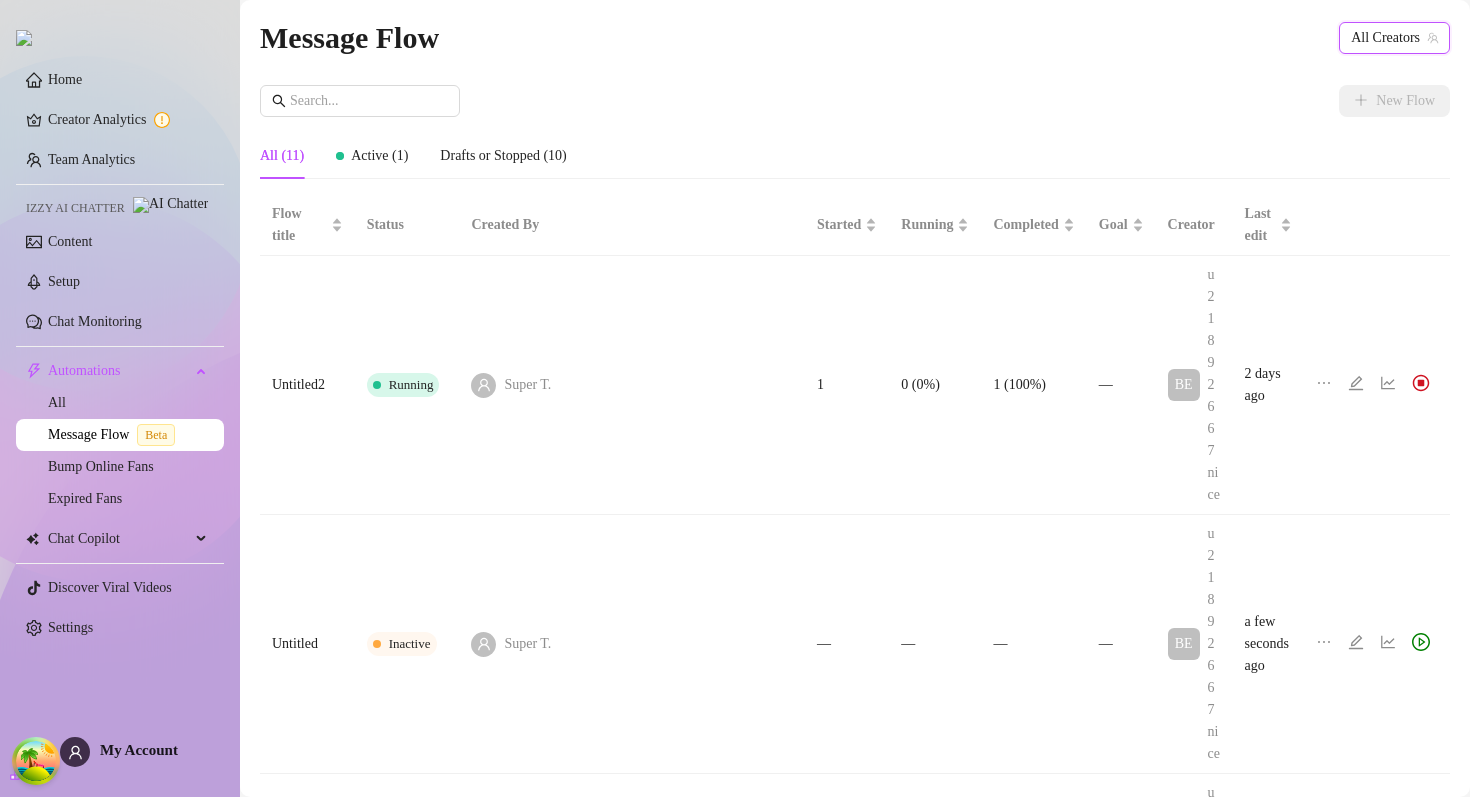 click on "New Flow All (11) Active (1) Drafts or Stopped (10) Flow title Status Created By Started Running Completed Goal Creator Last edit Untitled2 Running Super T. 1 0 (0%) 1 (100%) — BE u21892667nice 2 days ago Untitled Inactive Super T. — — — — BE u21892667nice a few seconds ago Untitled Draft Super T. — — — — CR u364998608 13 days ago New Subscriber Funnel Draft Super T. — — — — miagkii 2 months ago Untitled Draft Super T. — — — — supergirlish 2 months ago Untitled Draft Andrey V. — — — — supergirlish 4 months ago Expired Fans Flow Draft Super T. — — — — supergirlish 5 months ago Expired Fans Flow Draft Super T. — — — — supergirlish 5 months ago Untitled Draft Andrey V. — — — — supergirlish 4 months ago Template : New Subscriber Funnel (Paid page) Draft Amit I. — — — — supergirlish 6 months ago 1 2" at bounding box center [855, 1350] 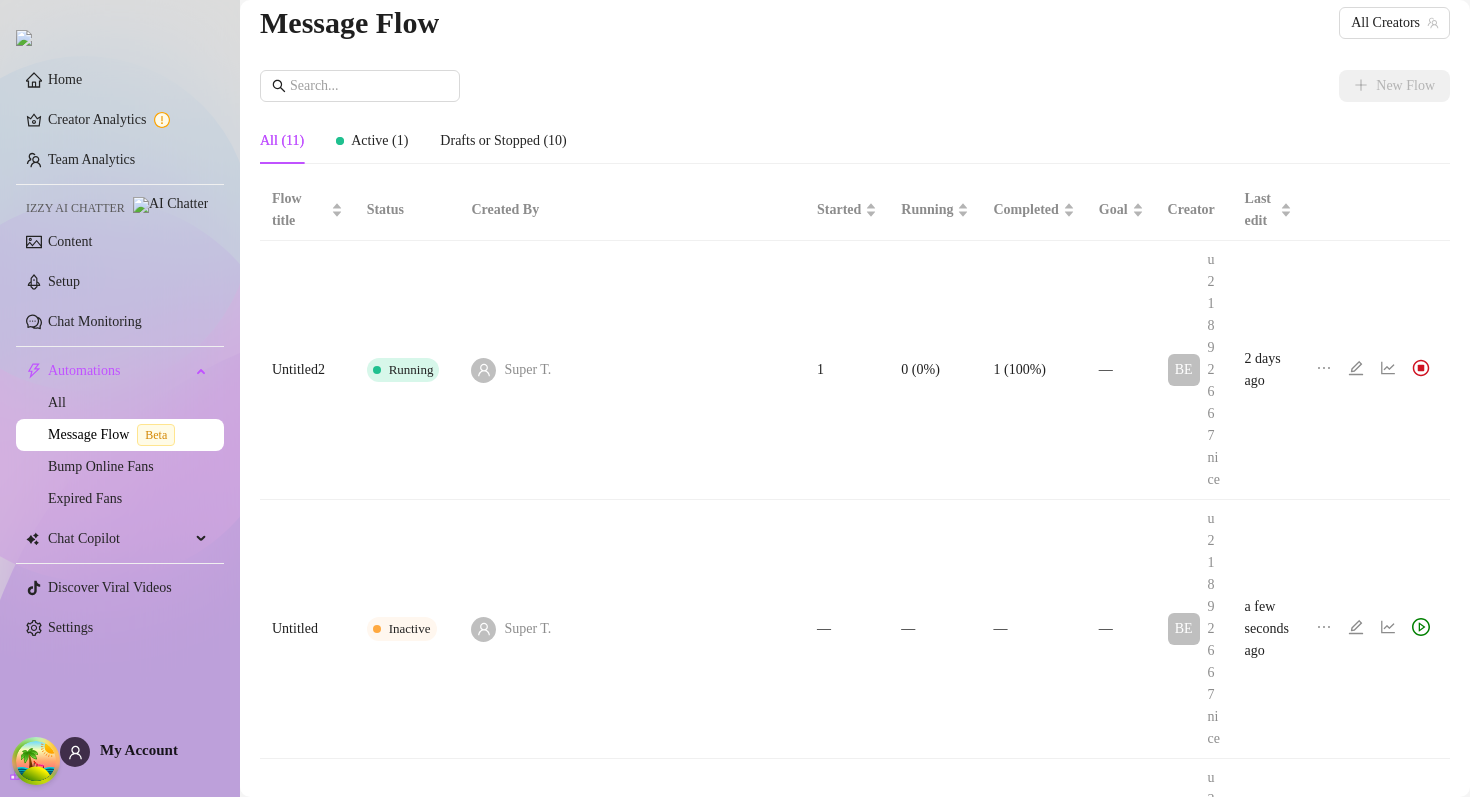 scroll, scrollTop: 0, scrollLeft: 0, axis: both 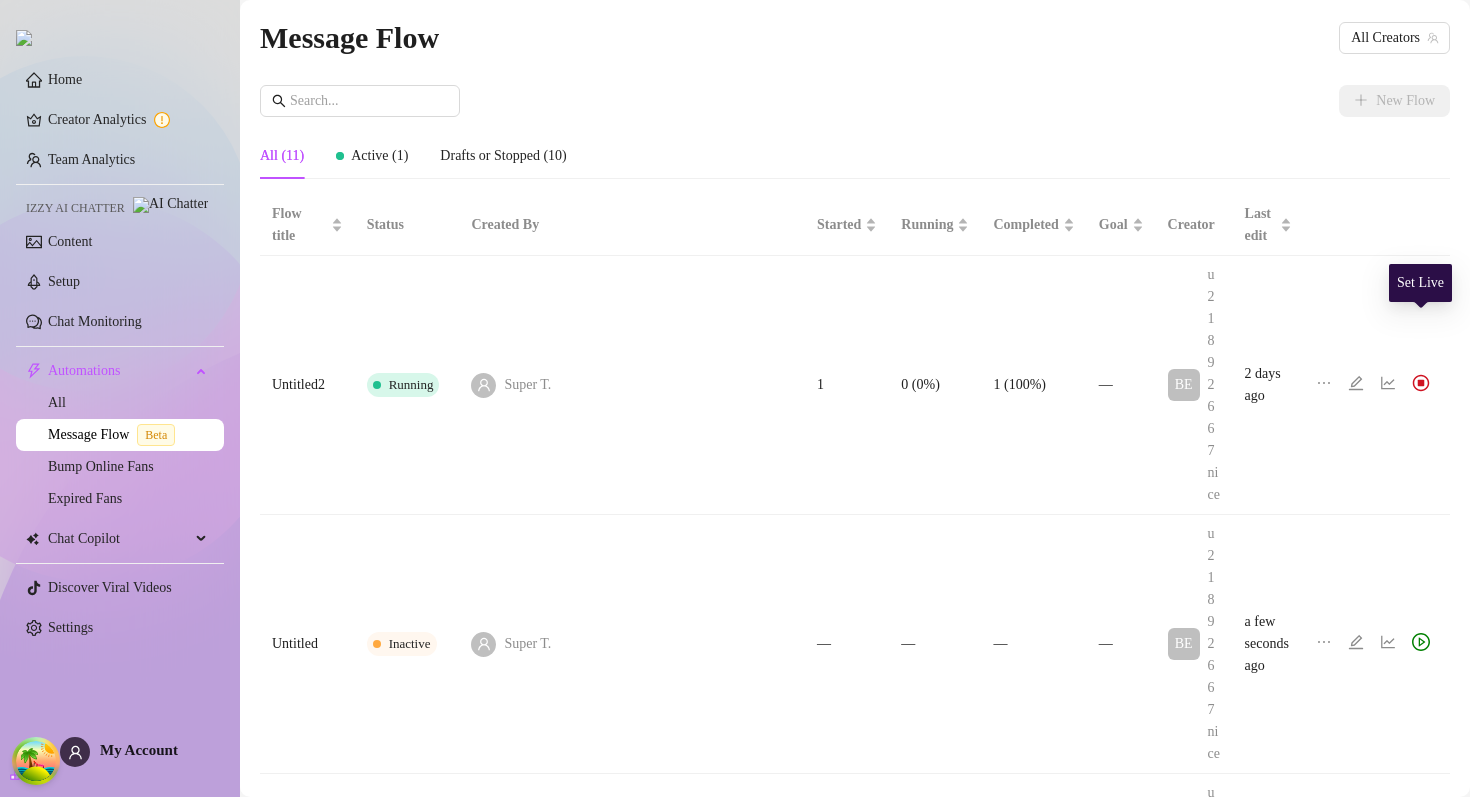 click 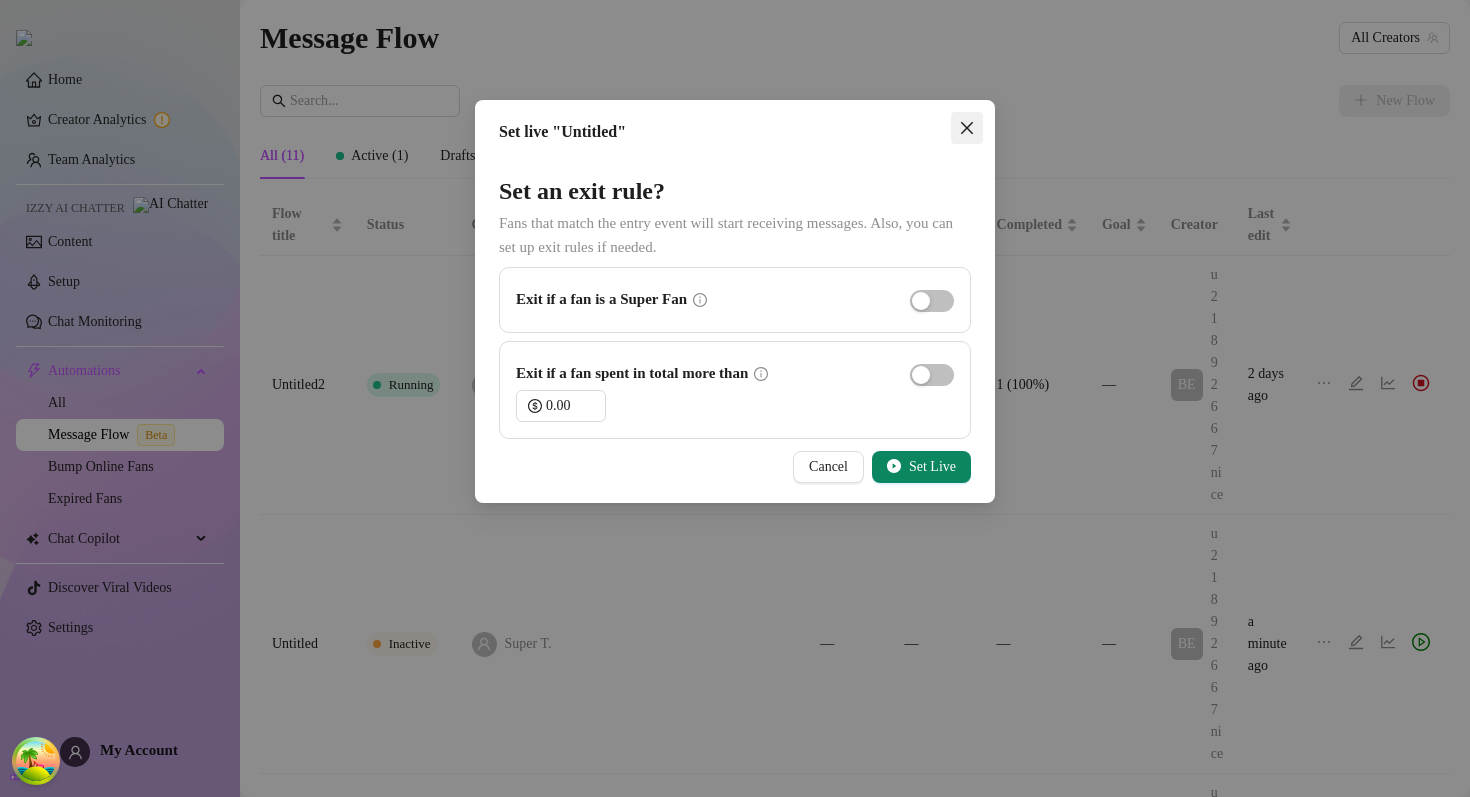 click 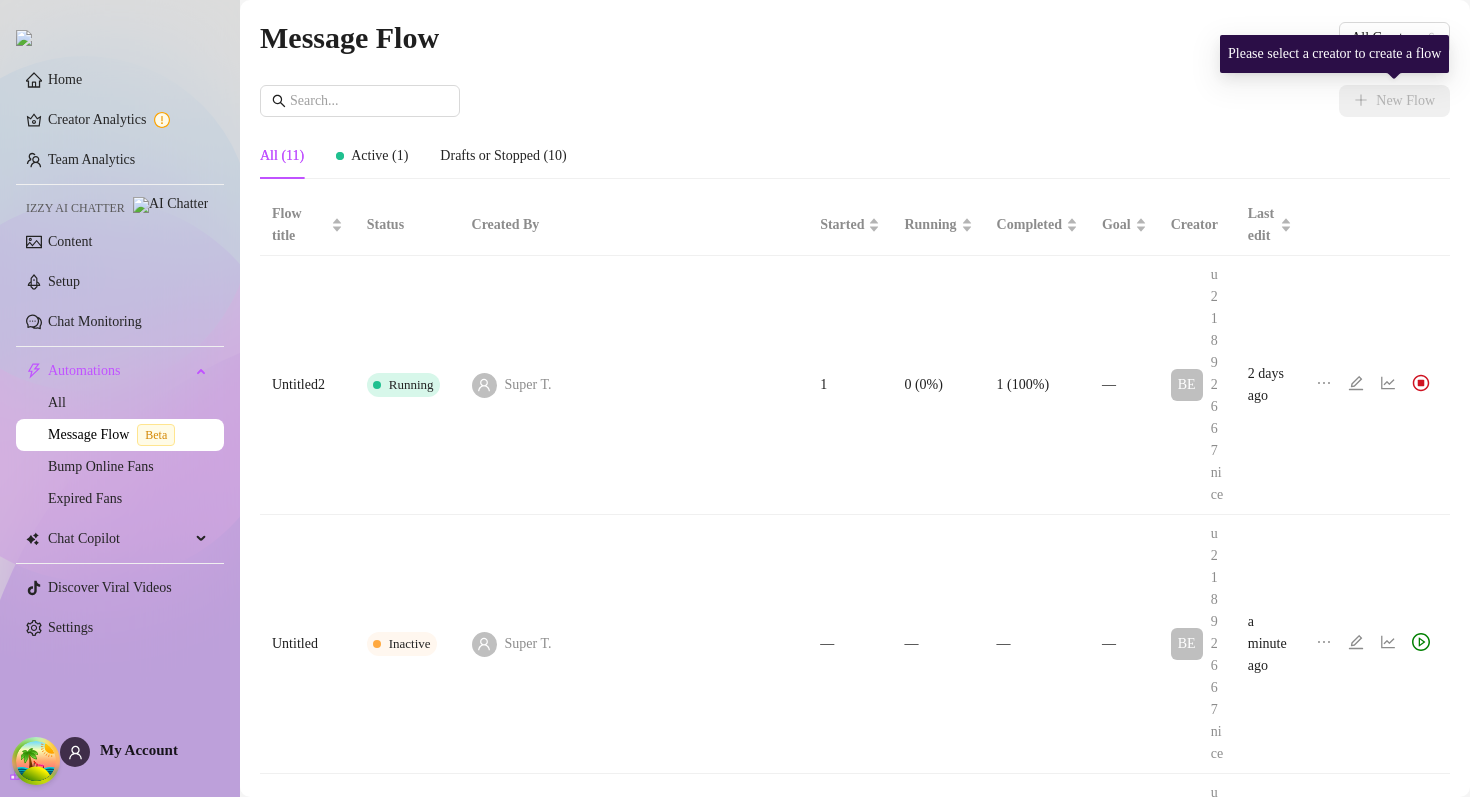 click on "Please select a creator to create a flow" at bounding box center (1334, 54) 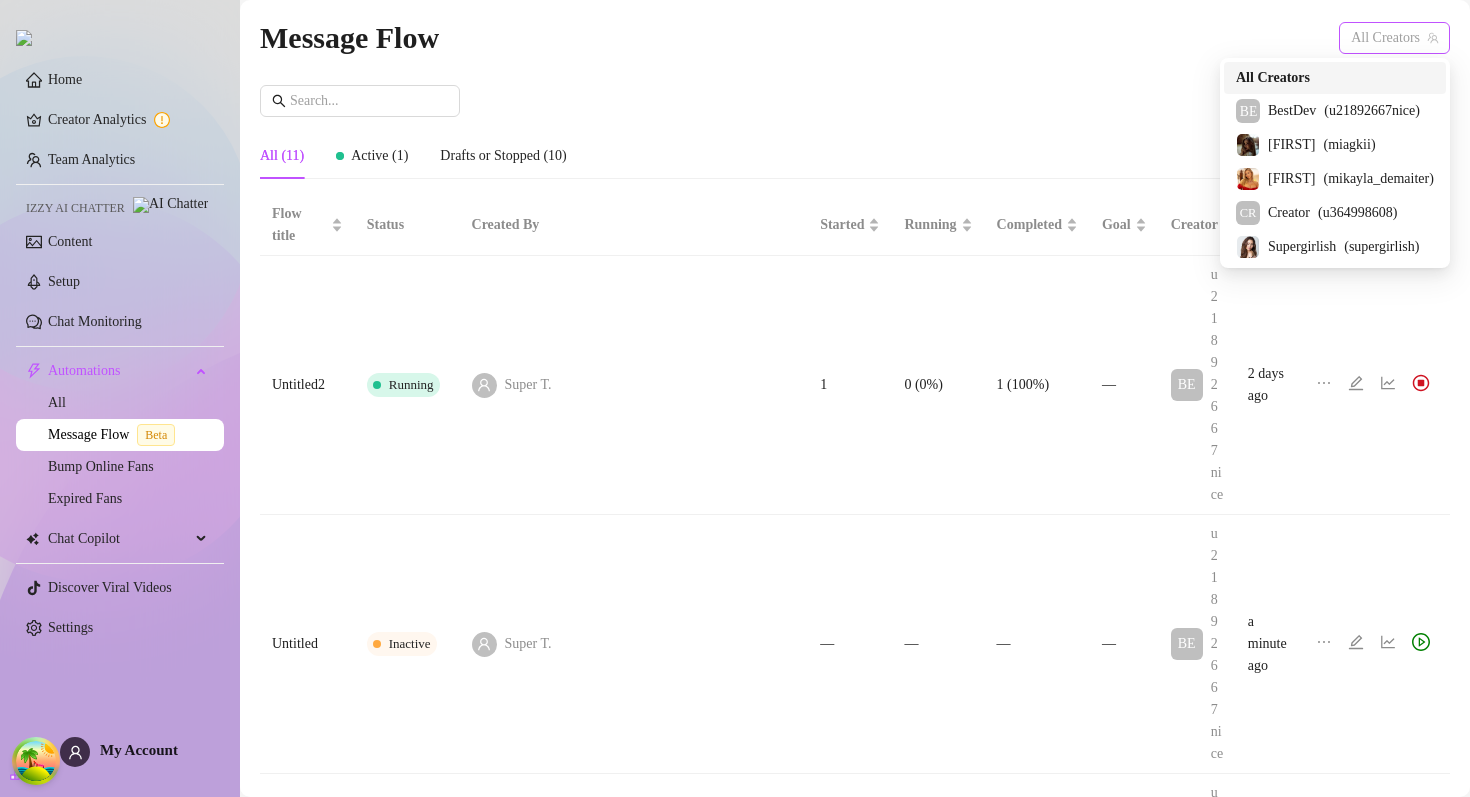 click on "All Creators" at bounding box center [1394, 38] 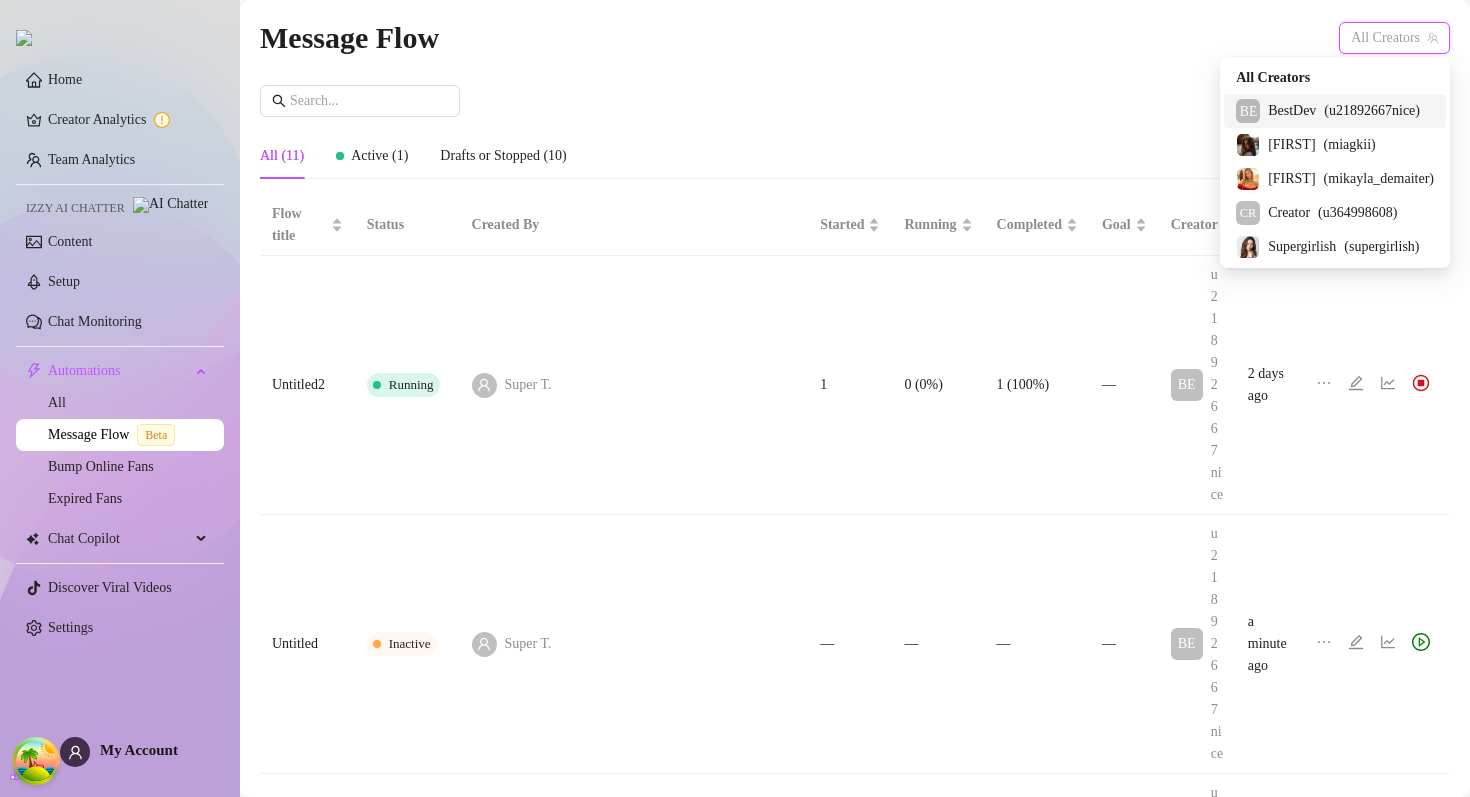 click on "BestDev" at bounding box center (1292, 111) 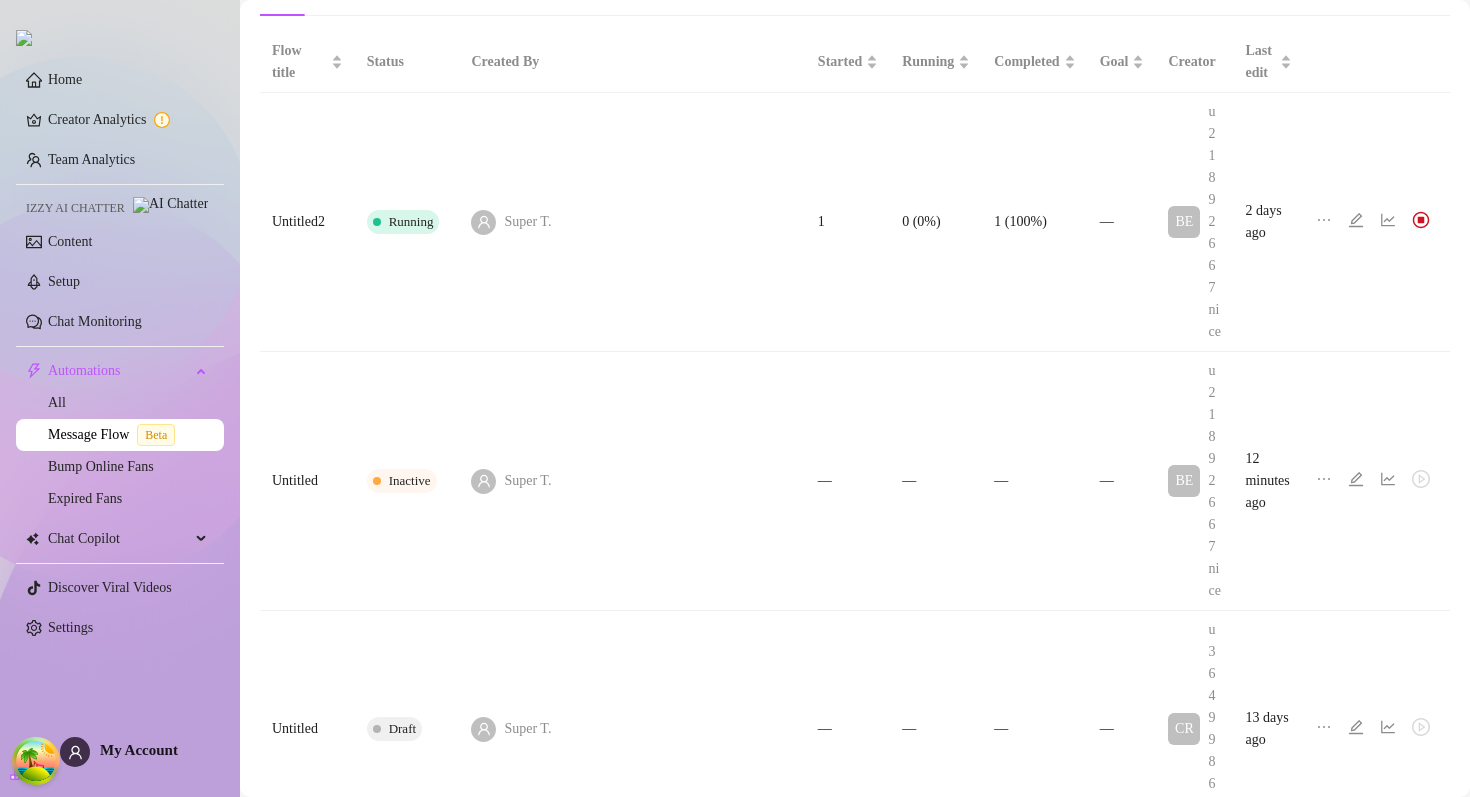 scroll, scrollTop: 0, scrollLeft: 0, axis: both 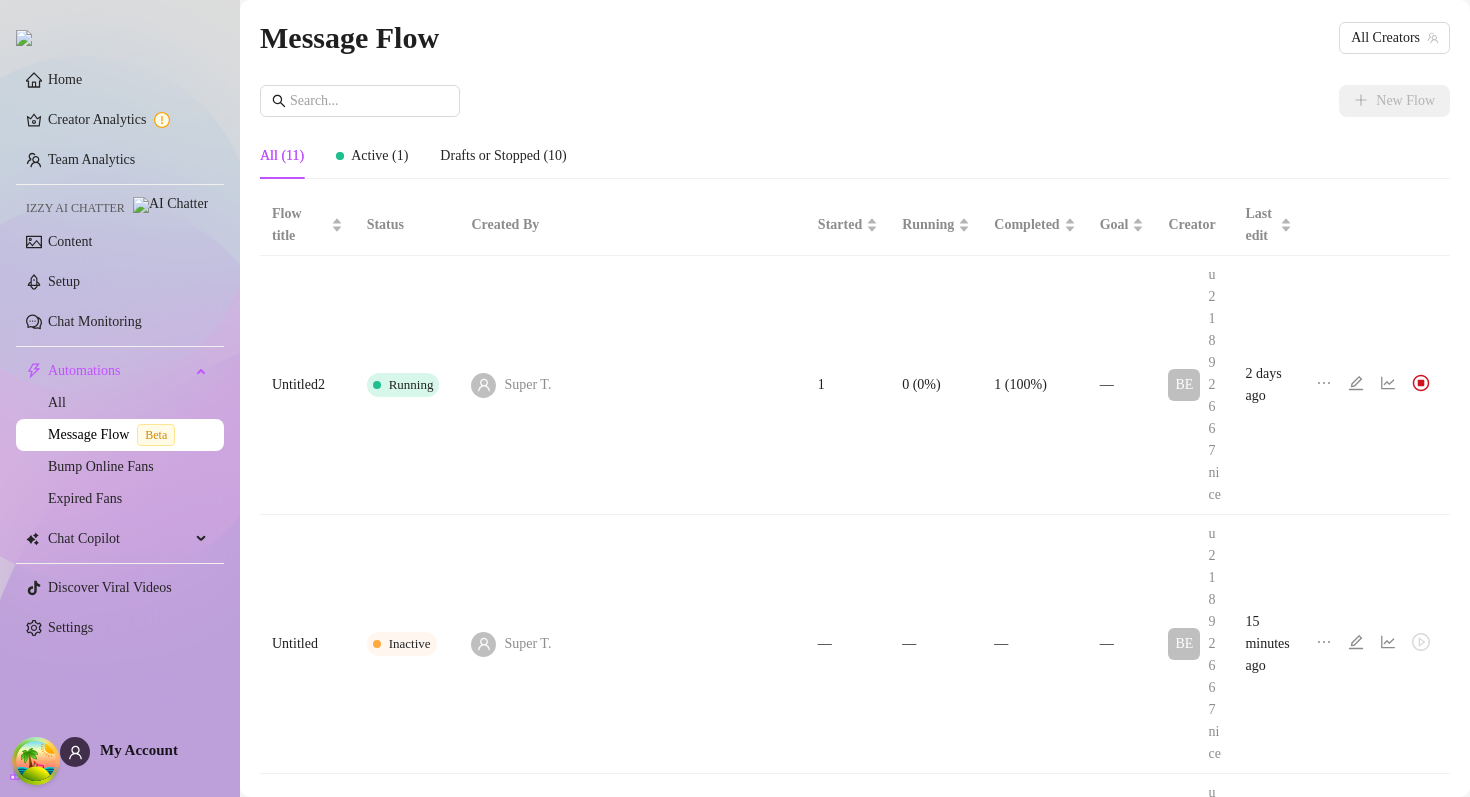 click on "Message Flow All Creators New Flow All (11) Active (1) Drafts or Stopped (10) Flow title Status Created By Started Running Completed Goal Creator Last edit Untitled2 Running Super T. 1 0 (0%) 1 (100%) — BE u21892667nice 2 days ago Untitled Inactive Super T. — — — — BE u21892667nice 15 minutes ago Untitled Draft Super T. — — — — CR u364998608 13 days ago New Subscriber Funnel Draft Super T. — — — — miagkii 2 months ago Untitled Draft Super T. — — — — supergirlish 2 months ago Untitled Draft Andrey V. — — — — supergirlish 4 months ago Expired Fans Flow Draft Super T. — — — — supergirlish 5 months ago Expired Fans Flow Draft Super T. — — — — supergirlish 5 months ago Untitled Draft Andrey V. — — — — supergirlish 4 months ago Template : New Subscriber Funnel (Paid page) Draft Amit I. — — — — supergirlish 6 months ago 1 2" at bounding box center (855, 1315) 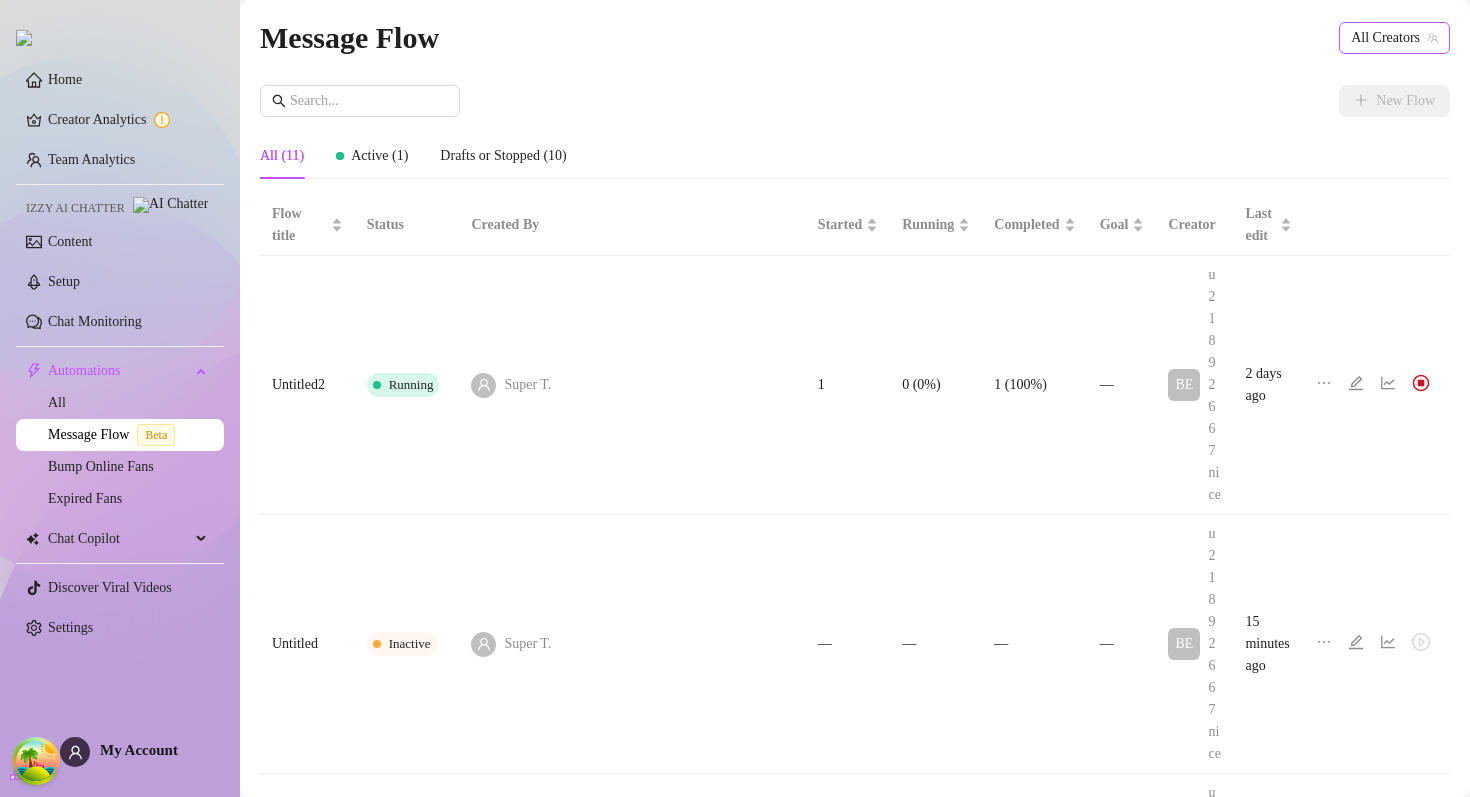 click on "All Creators" at bounding box center [1394, 38] 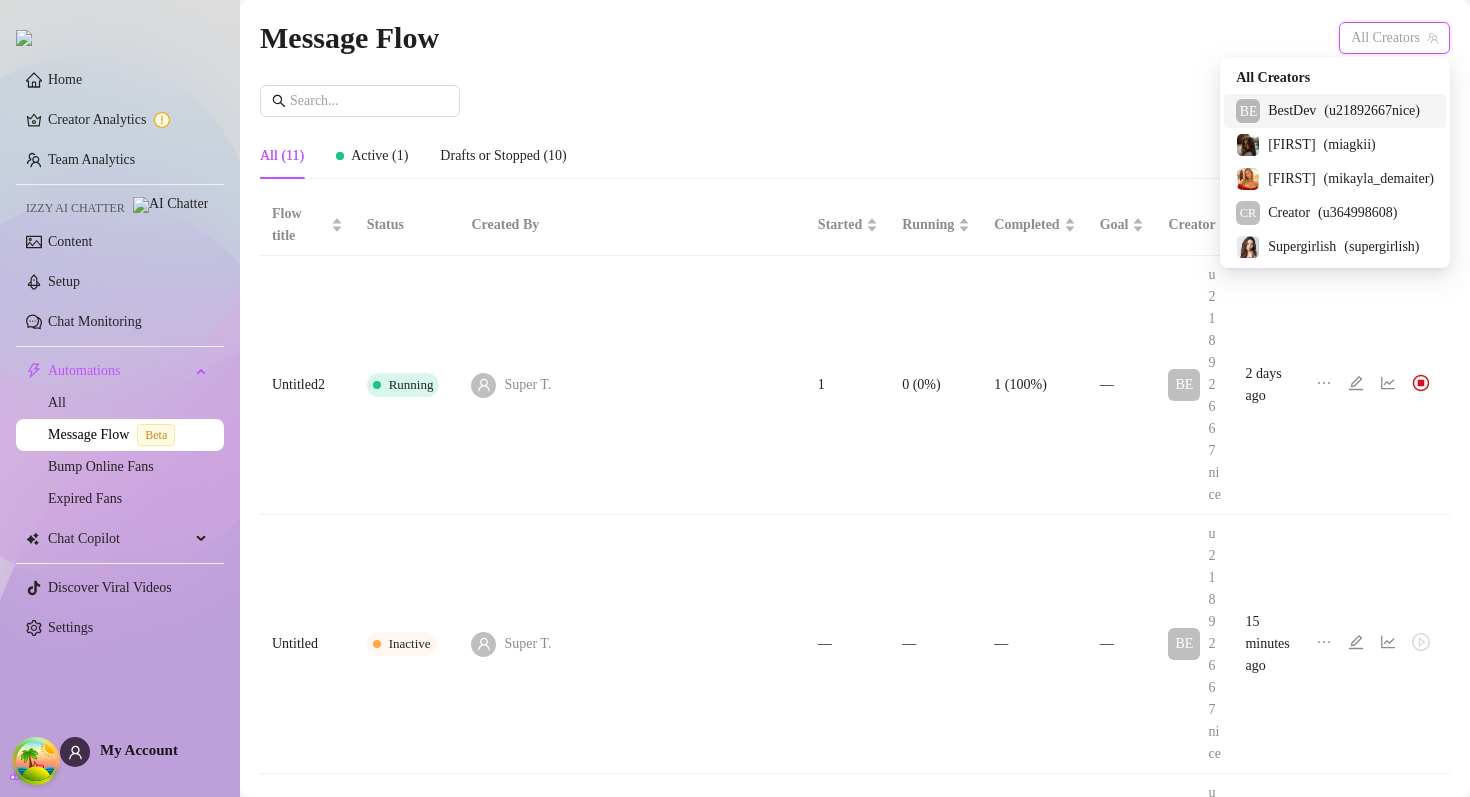 click on "( u21892667nice )" at bounding box center [1372, 111] 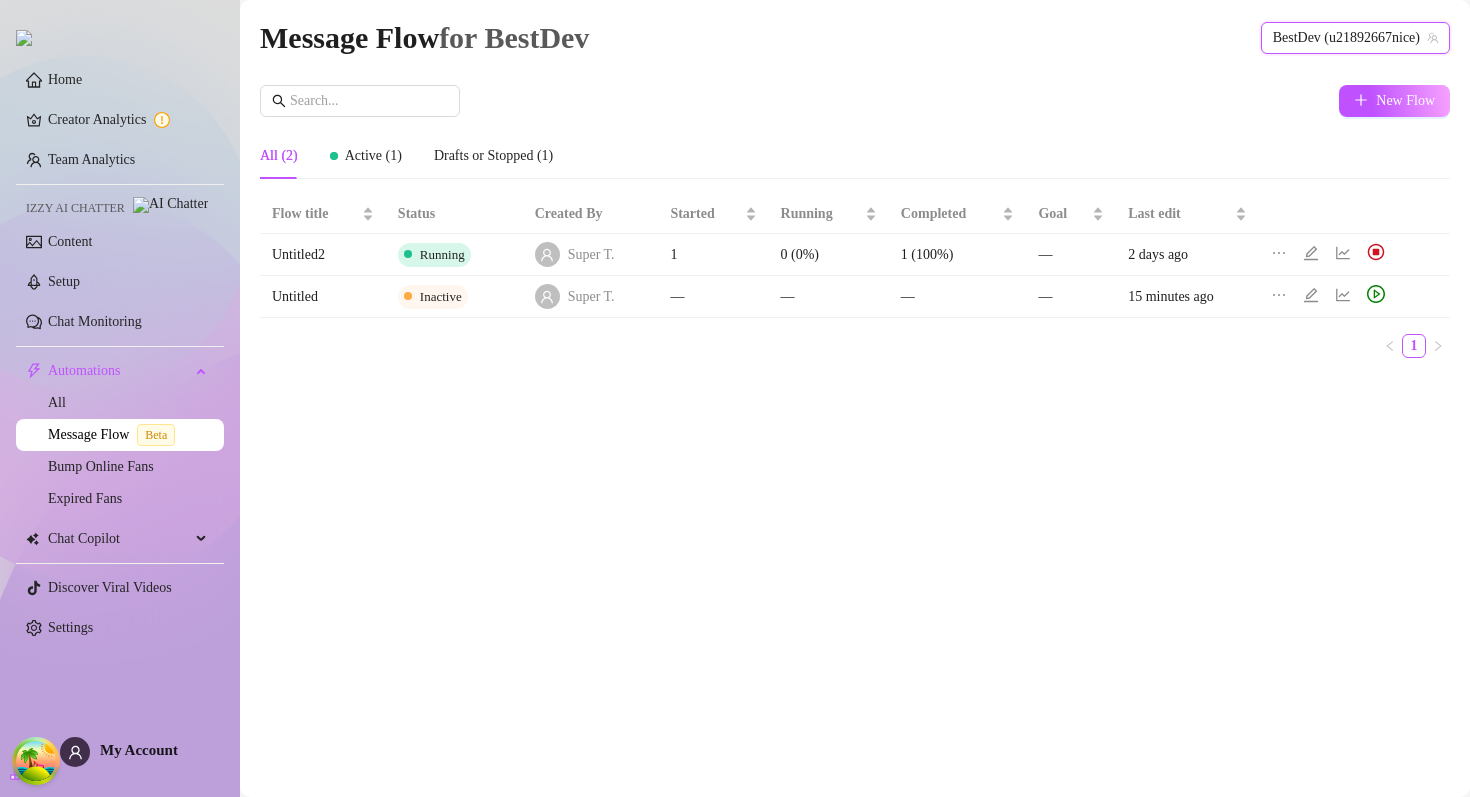 click on "BestDev (u21892667nice)" at bounding box center (1355, 38) 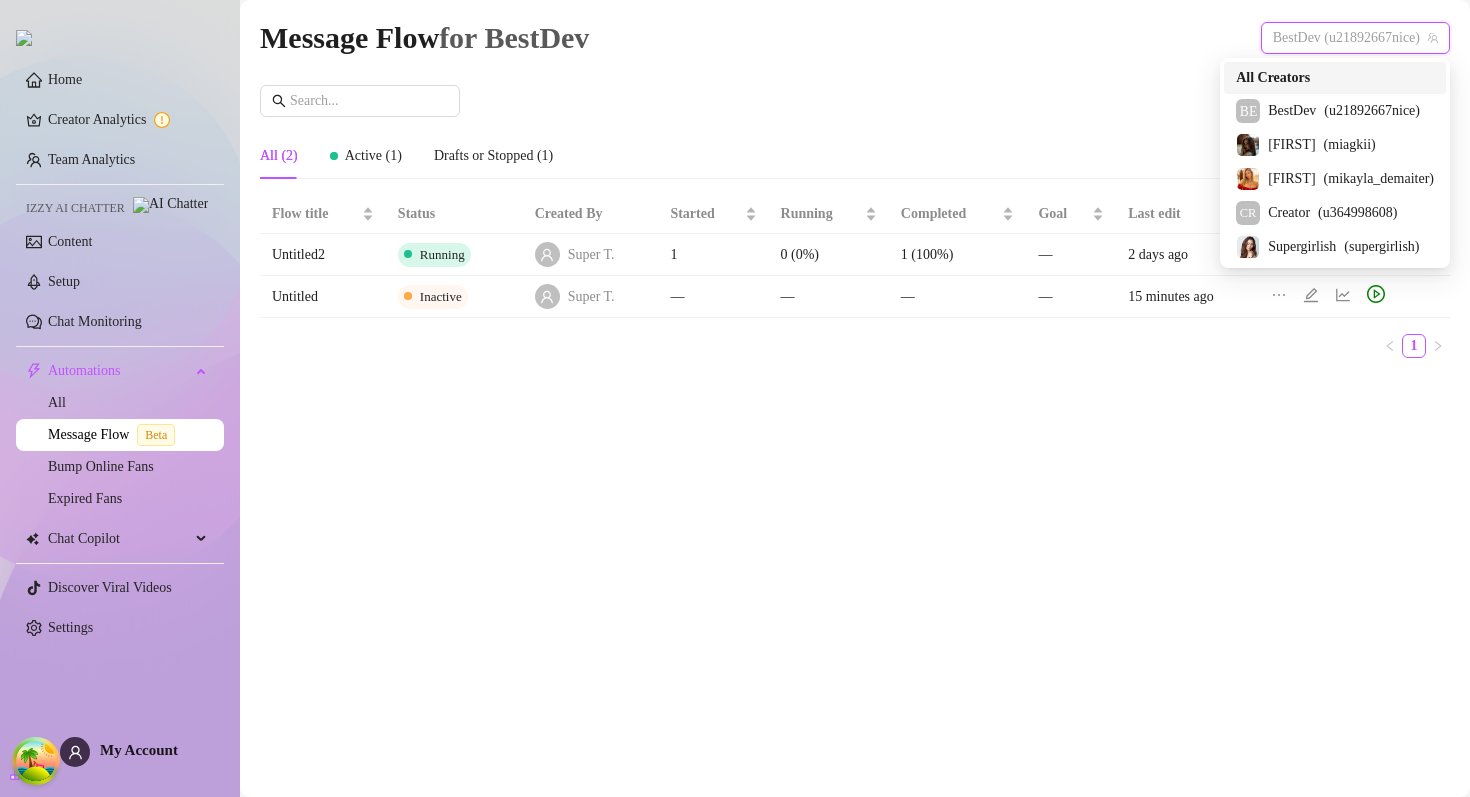 click on "All Creators" at bounding box center (1273, 78) 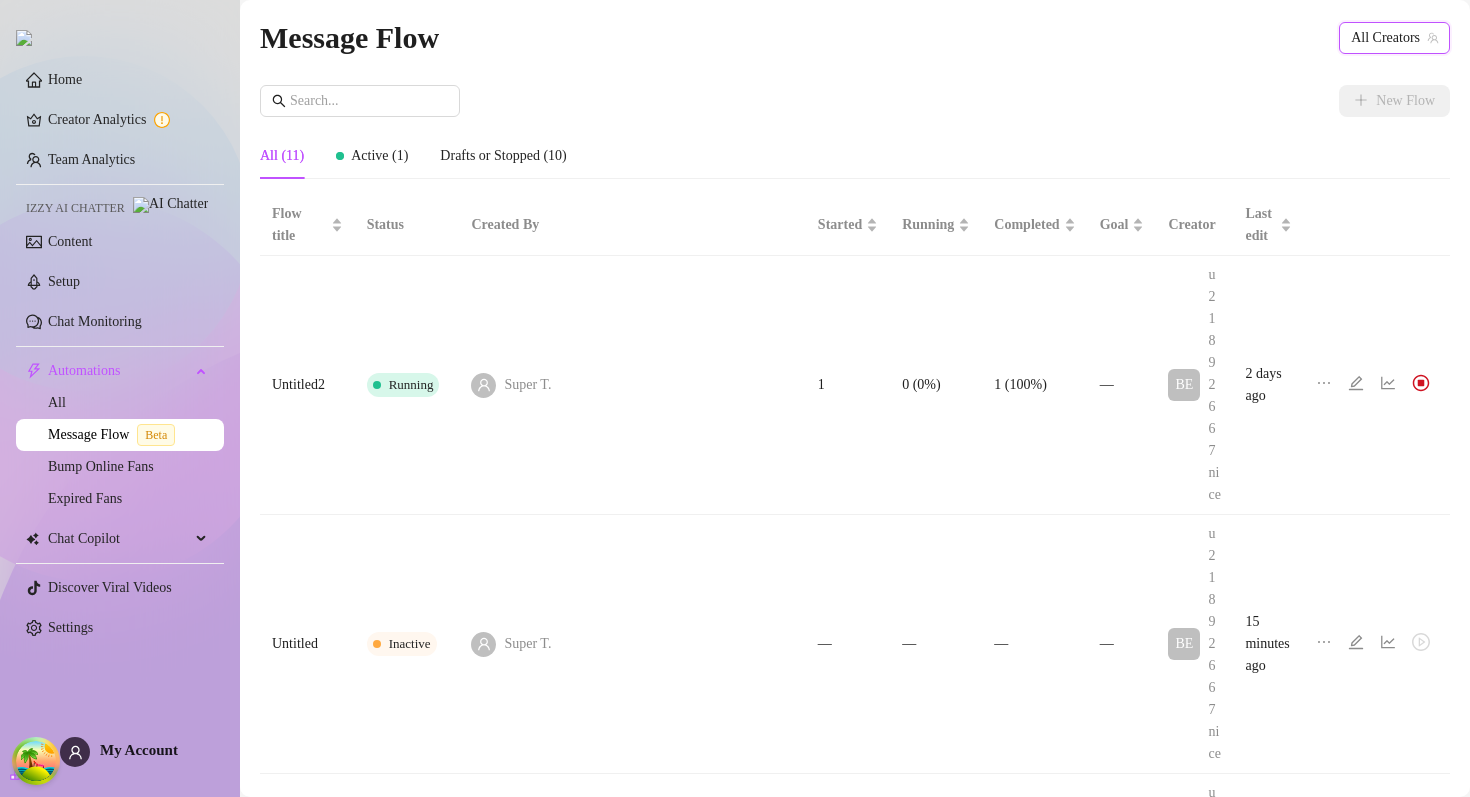 click on "New Flow" at bounding box center [855, 101] 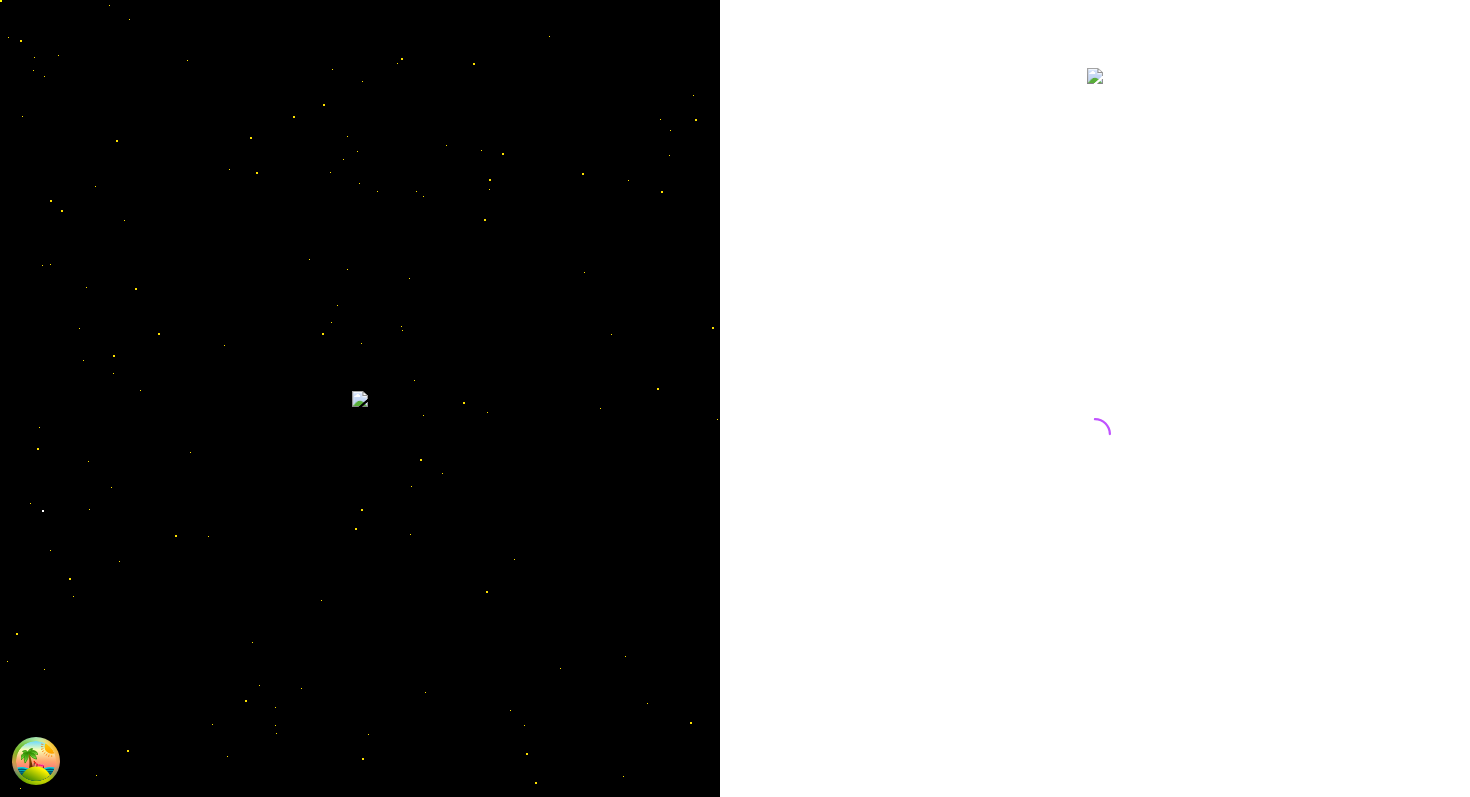 scroll, scrollTop: 0, scrollLeft: 0, axis: both 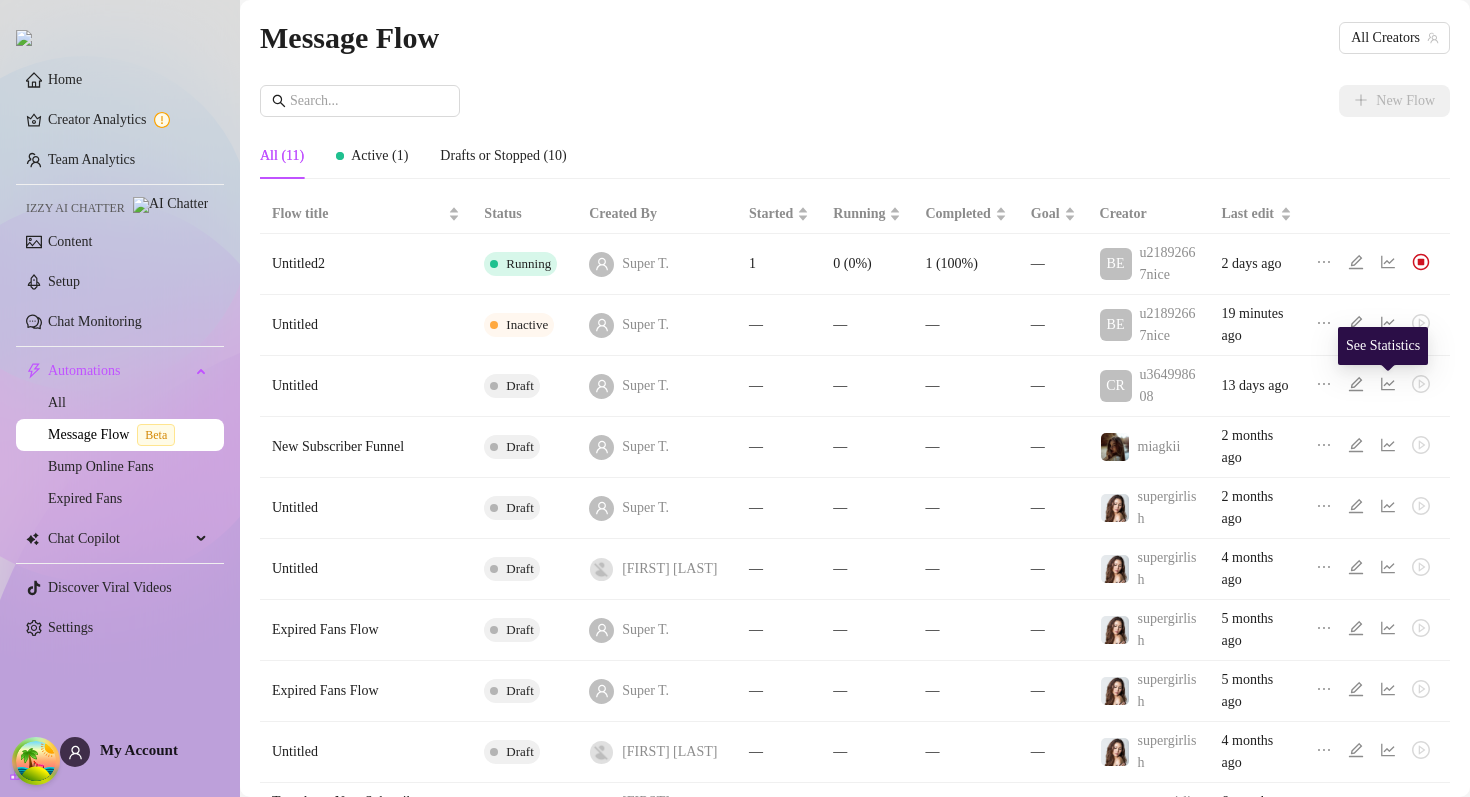 click 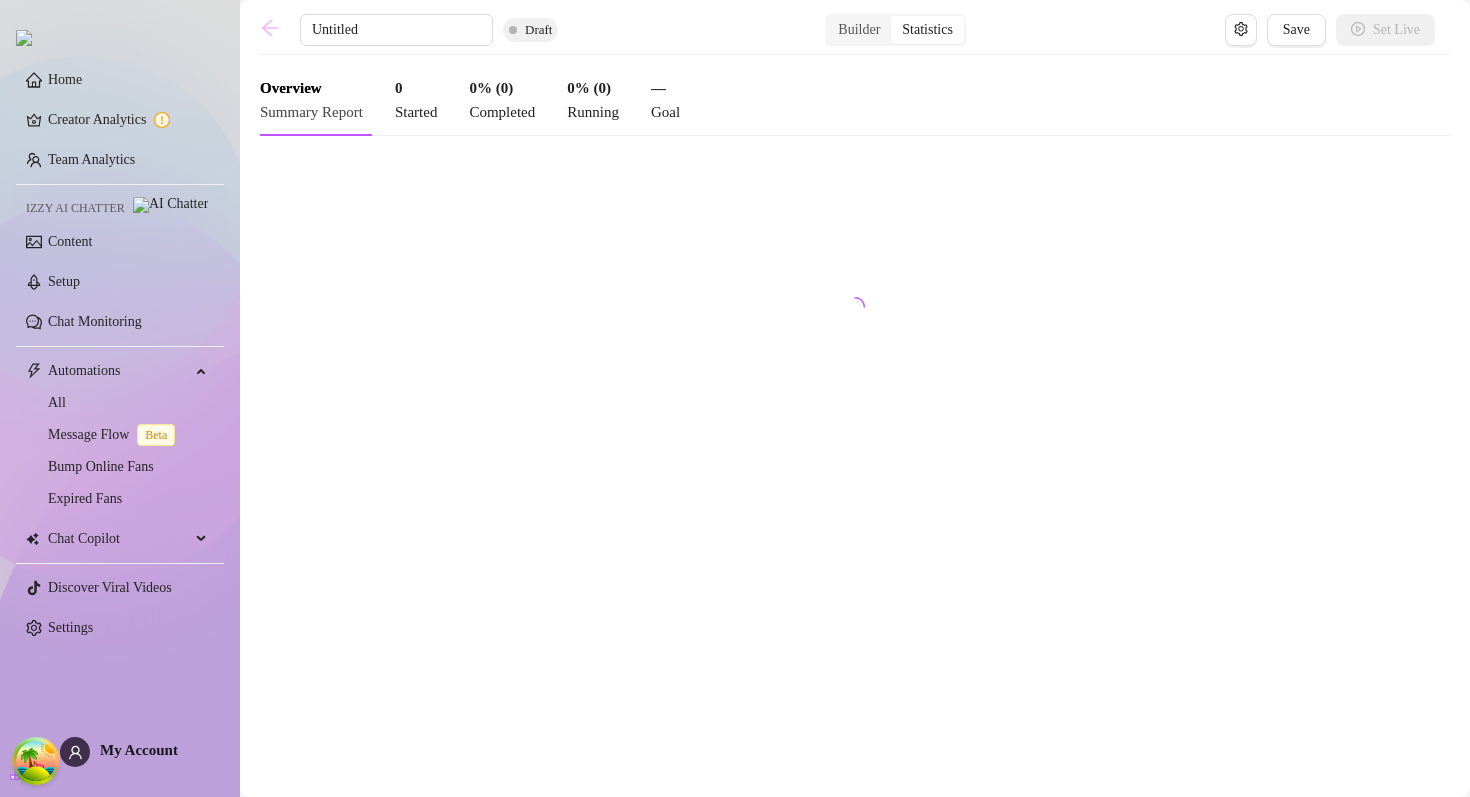 click 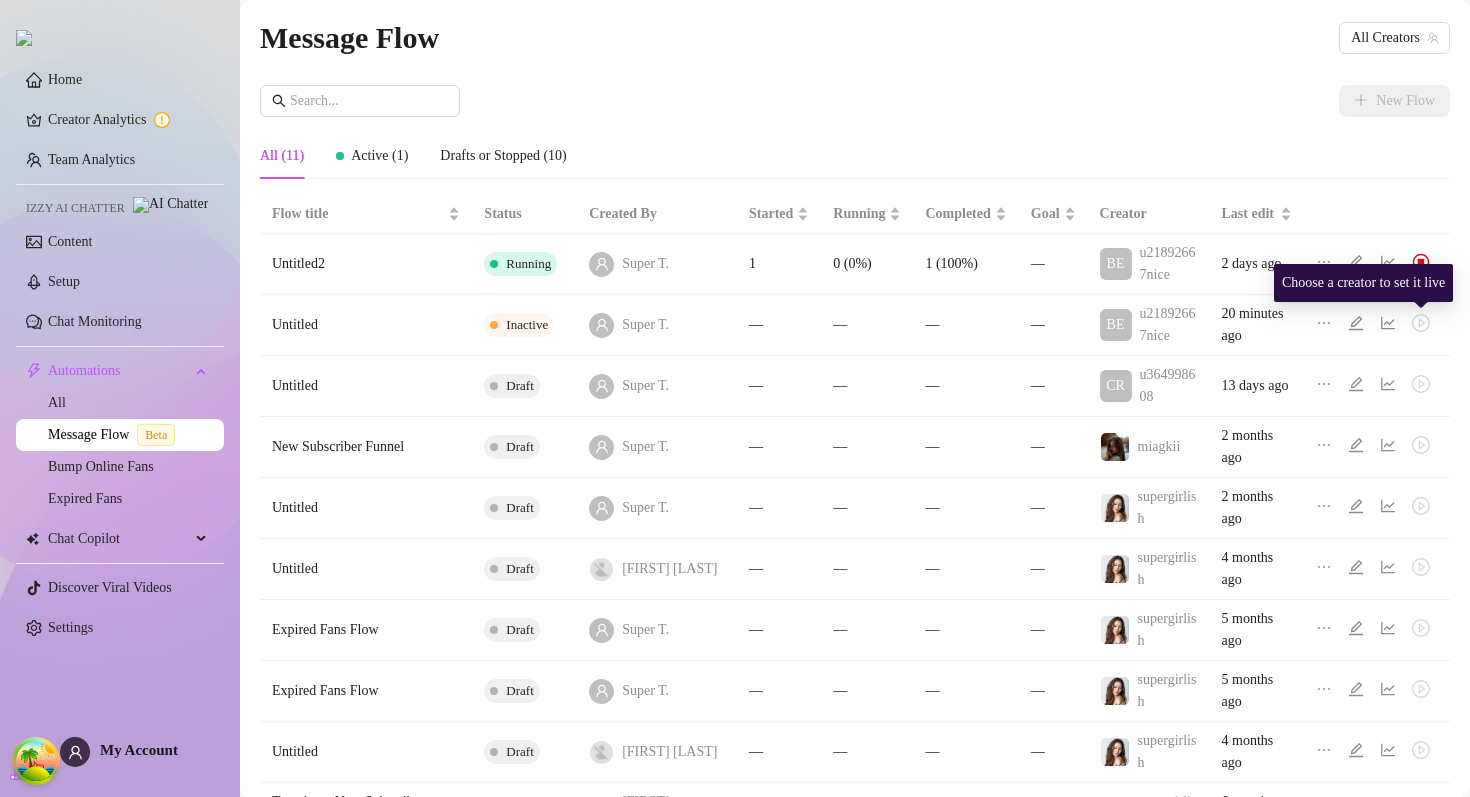 click 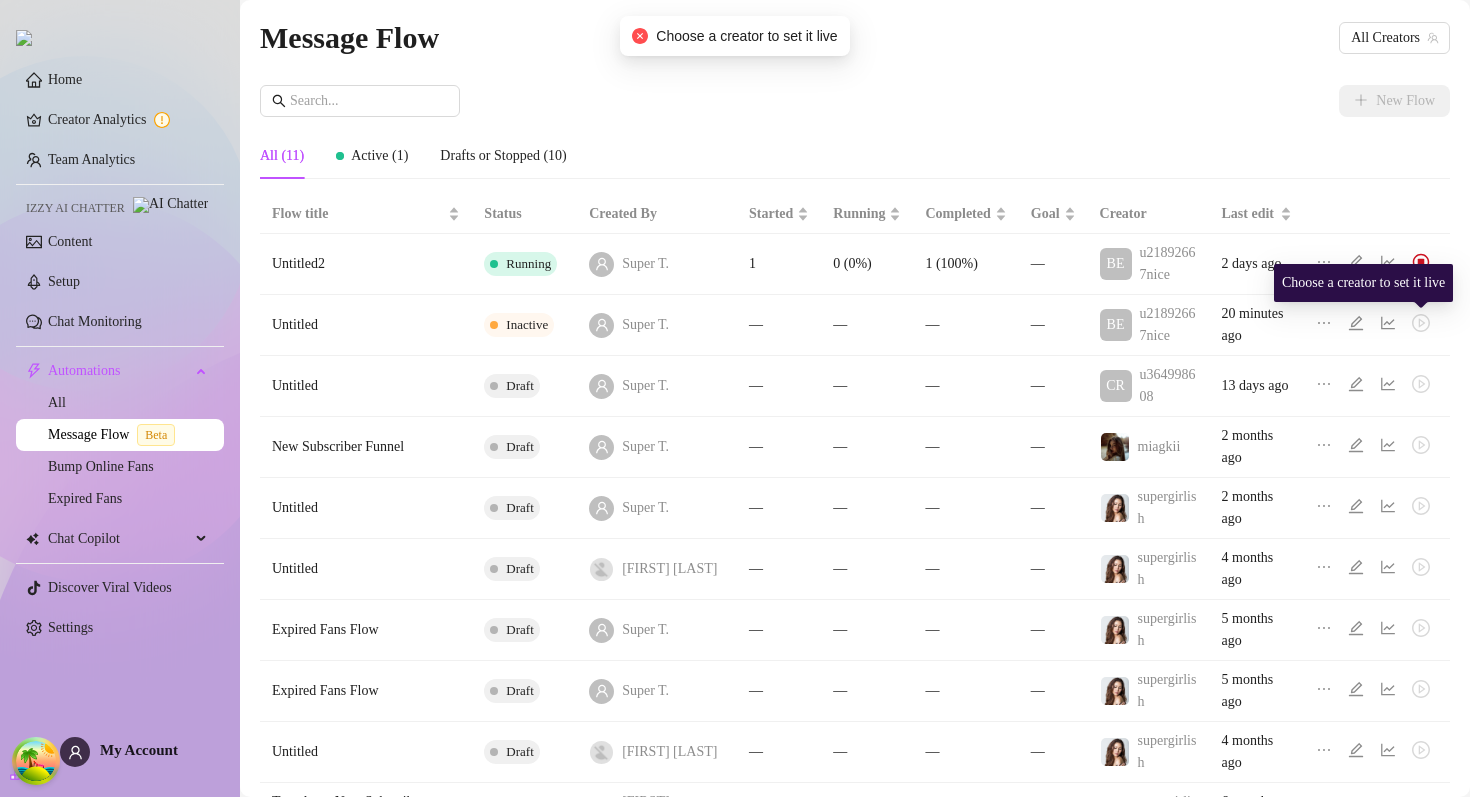 click 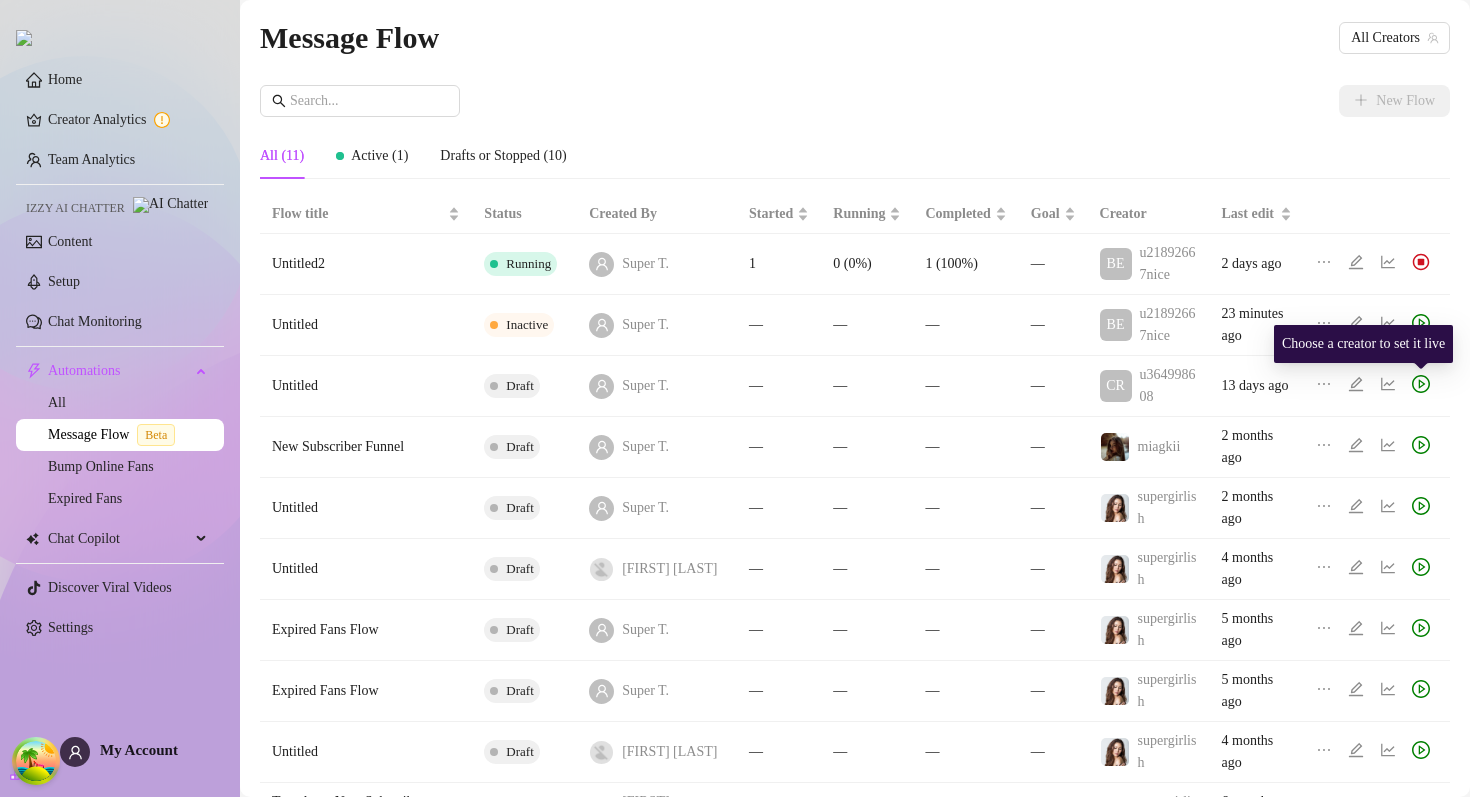 click 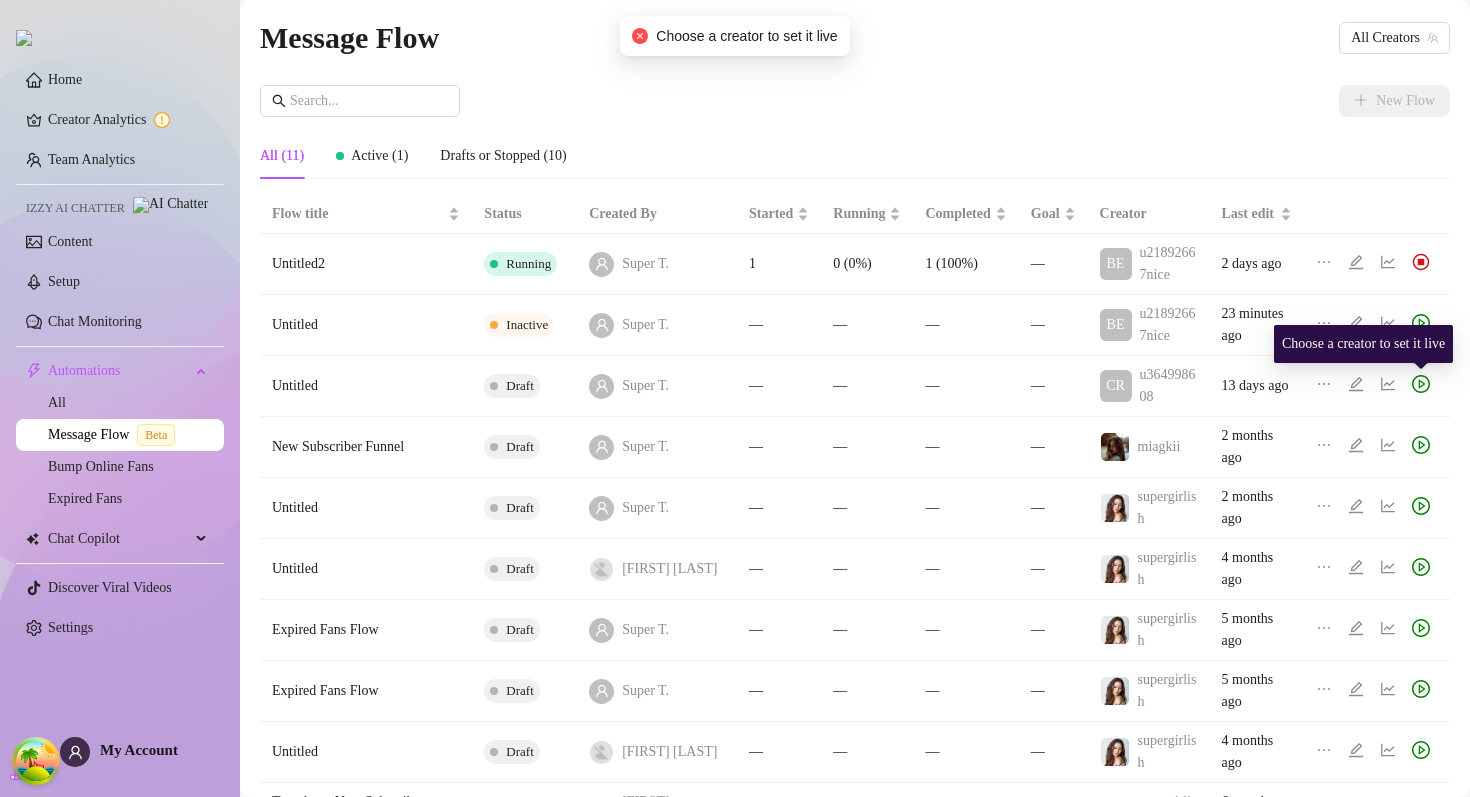click 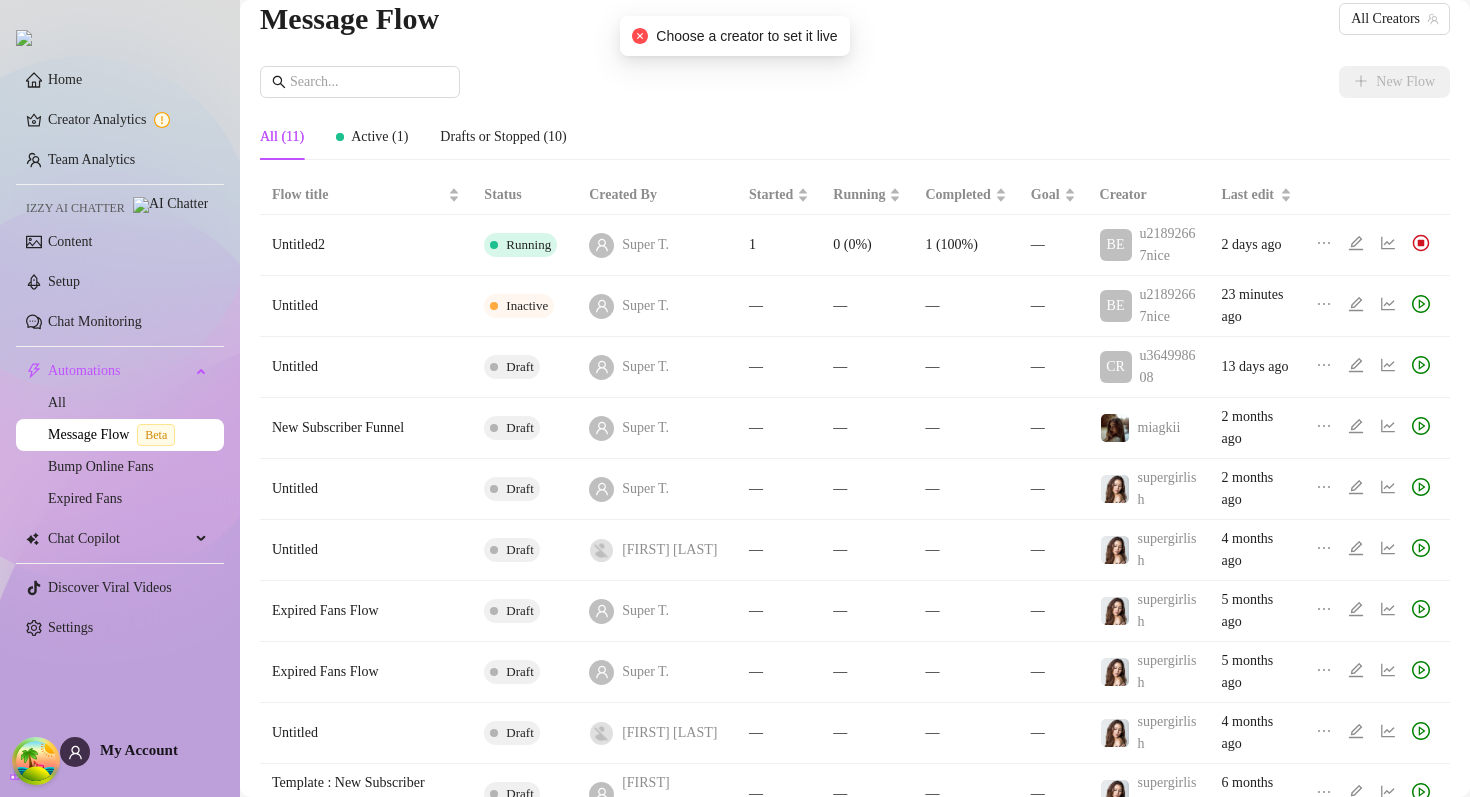 scroll, scrollTop: 0, scrollLeft: 0, axis: both 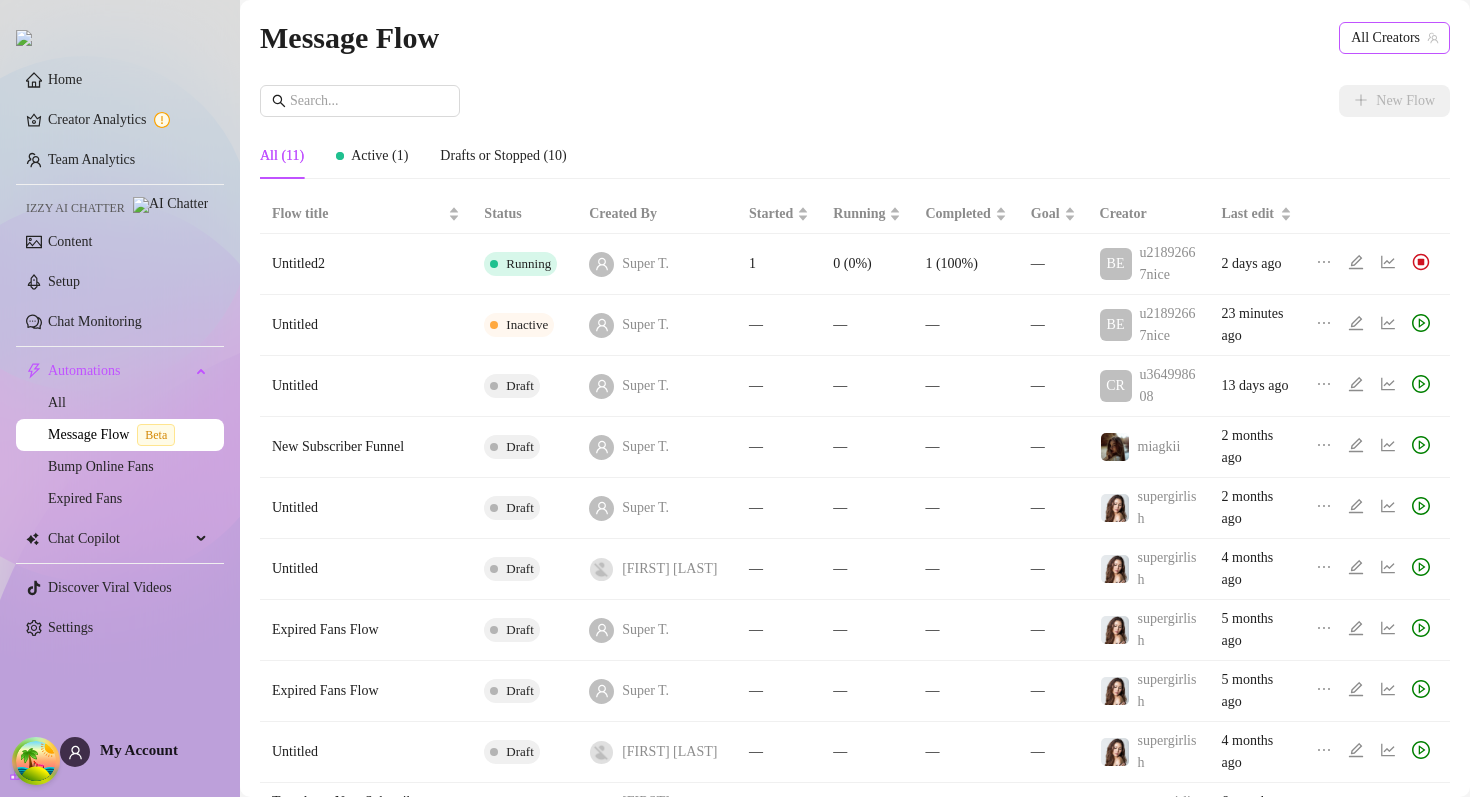click on "All Creators" at bounding box center (1394, 38) 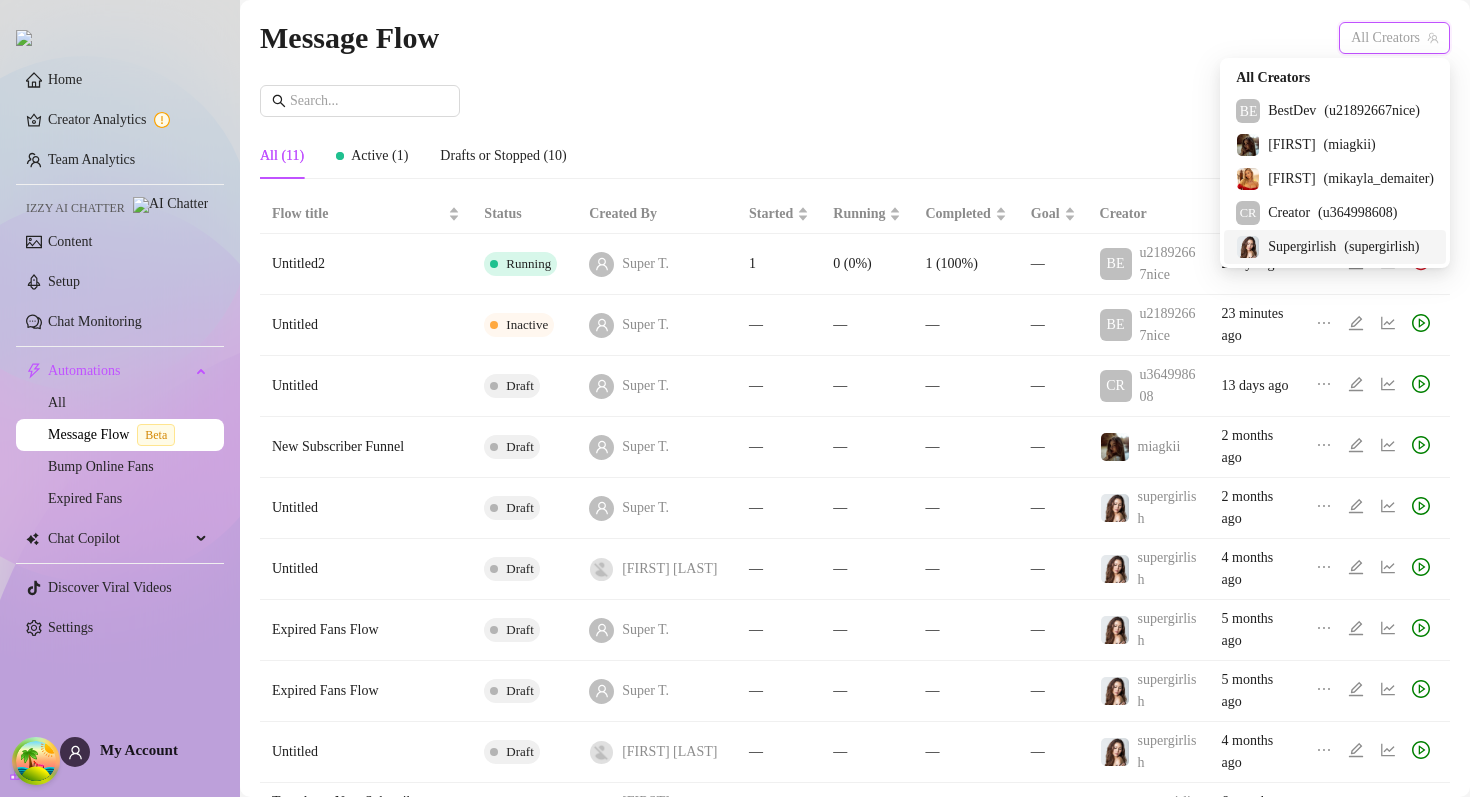 click on "Supergirlish" at bounding box center [1302, 247] 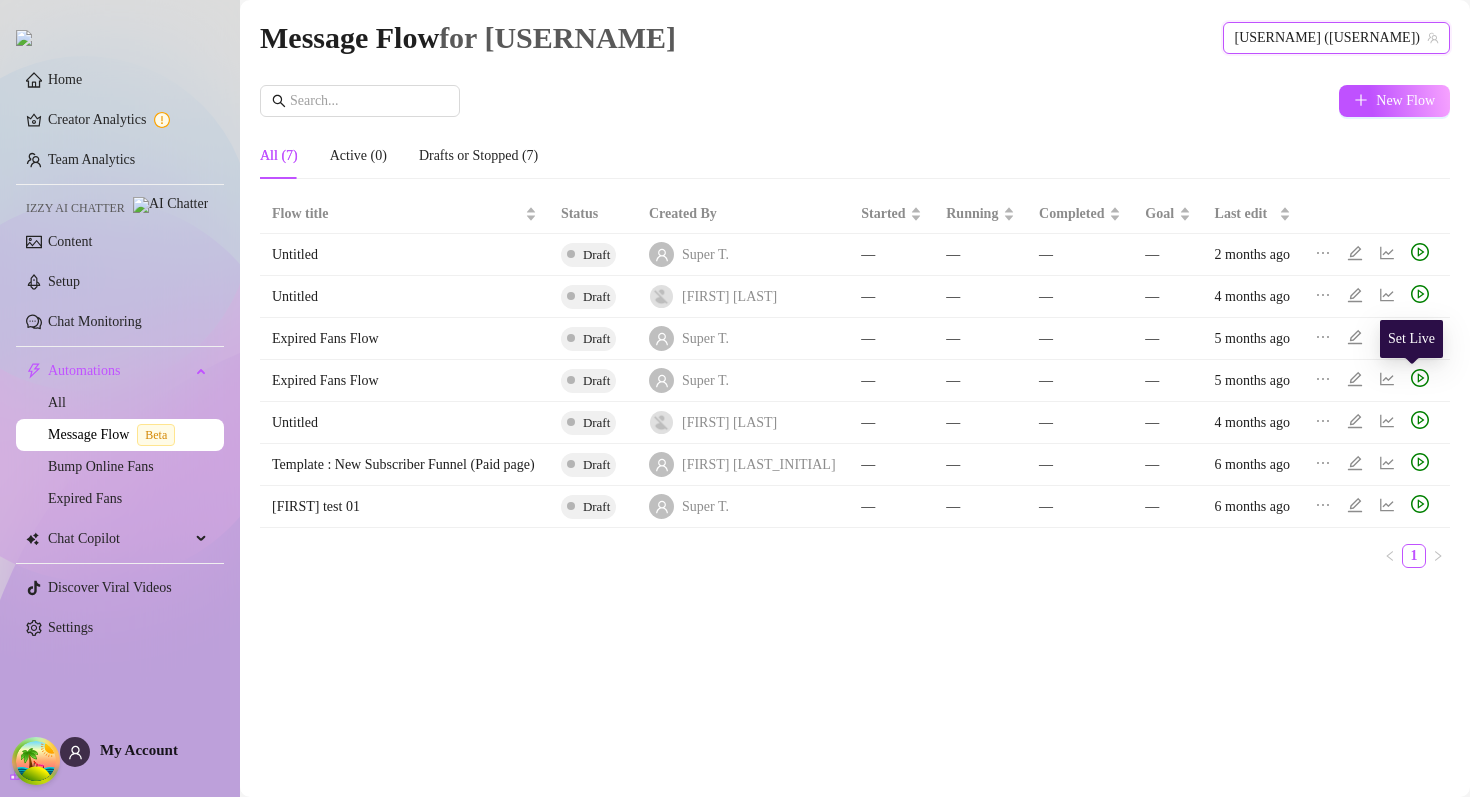 click on "New Flow" at bounding box center [855, 101] 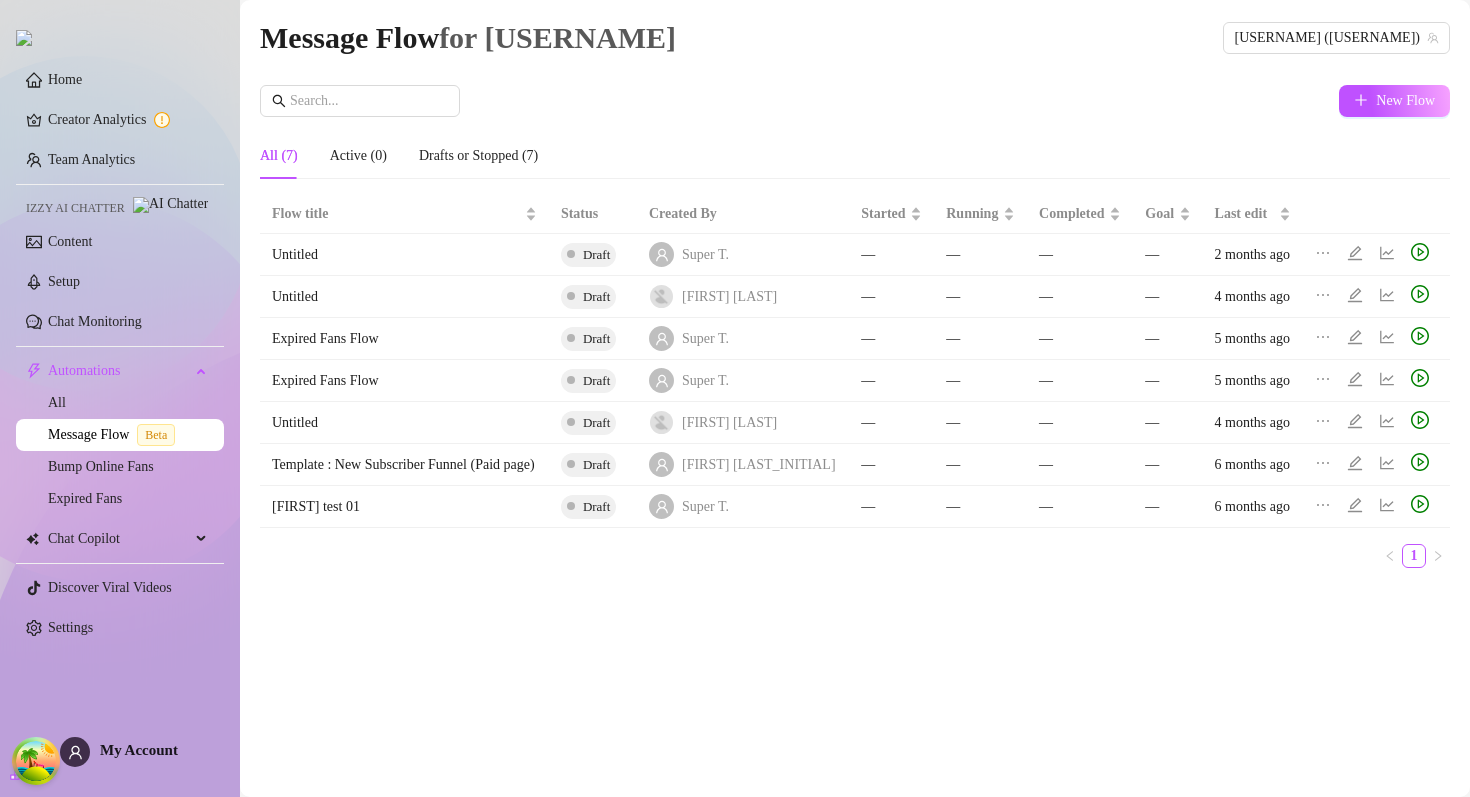 click on "Message Flow  for [USERNAME] [USERNAME] ([USERNAME]) New Flow All (7) Active (0) Drafts or Stopped (7) Flow title Status Created By Started Running Completed Goal Last edit Untitled Draft [FIRST] [LAST] — — — — 2 months ago Untitled Draft [FIRST] [LAST] — — — — 4 months ago Expired Fans Flow Draft [FIRST] [LAST] — — — — 5 months ago Expired Fans Flow Draft [FIRST] [LAST] — — — — 5 months ago Untitled Draft [FIRST] [LAST] — — — — 4 months ago Template : New Subscriber Funnel (Paid page) Draft [FIRST] [LAST] — — — — 6 months ago [FIRST] test 01 Draft [FIRST] [LAST] — — — — 6 months ago 1" at bounding box center [855, 375] 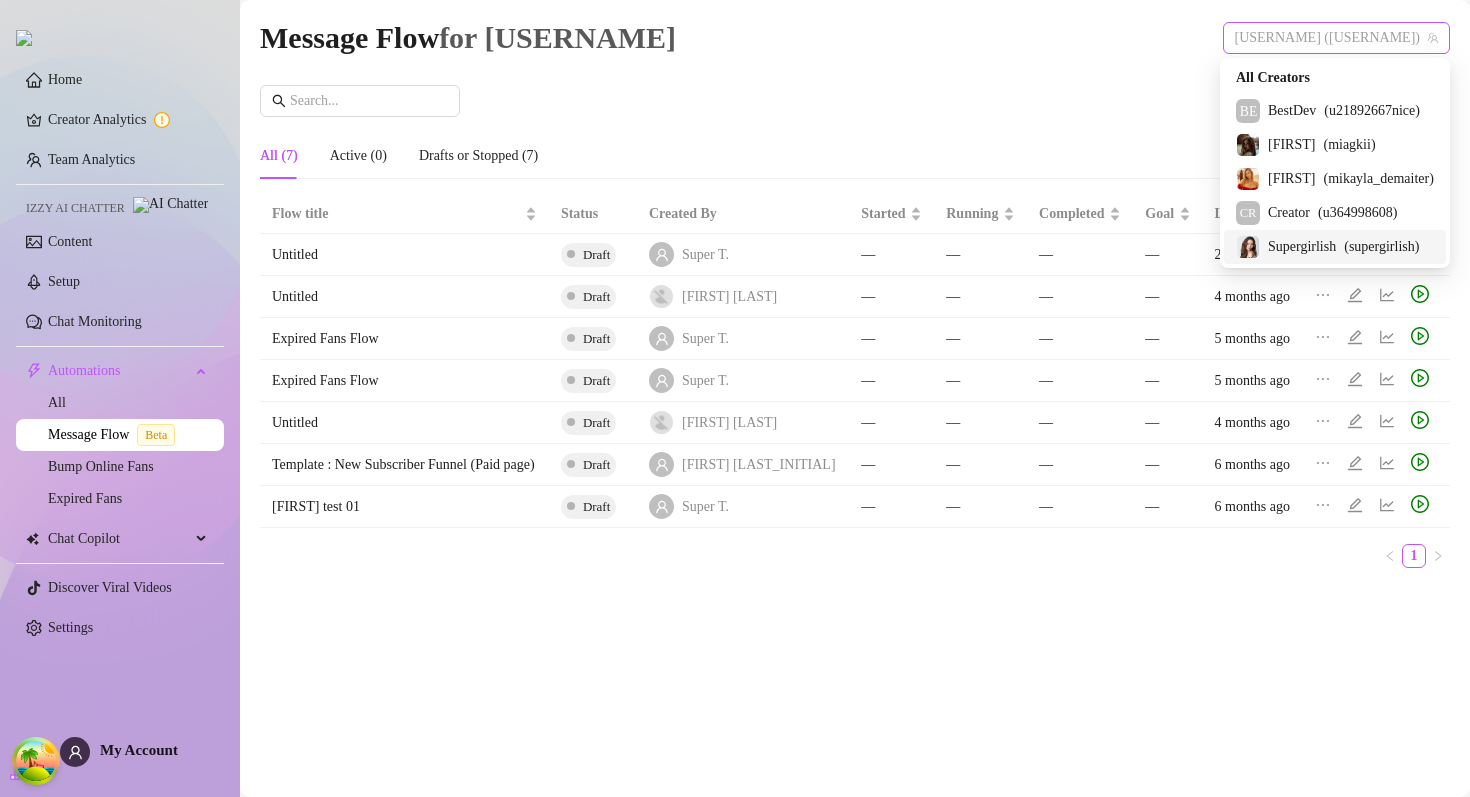 click on "[USERNAME] ([USERNAME])" at bounding box center [1337, 38] 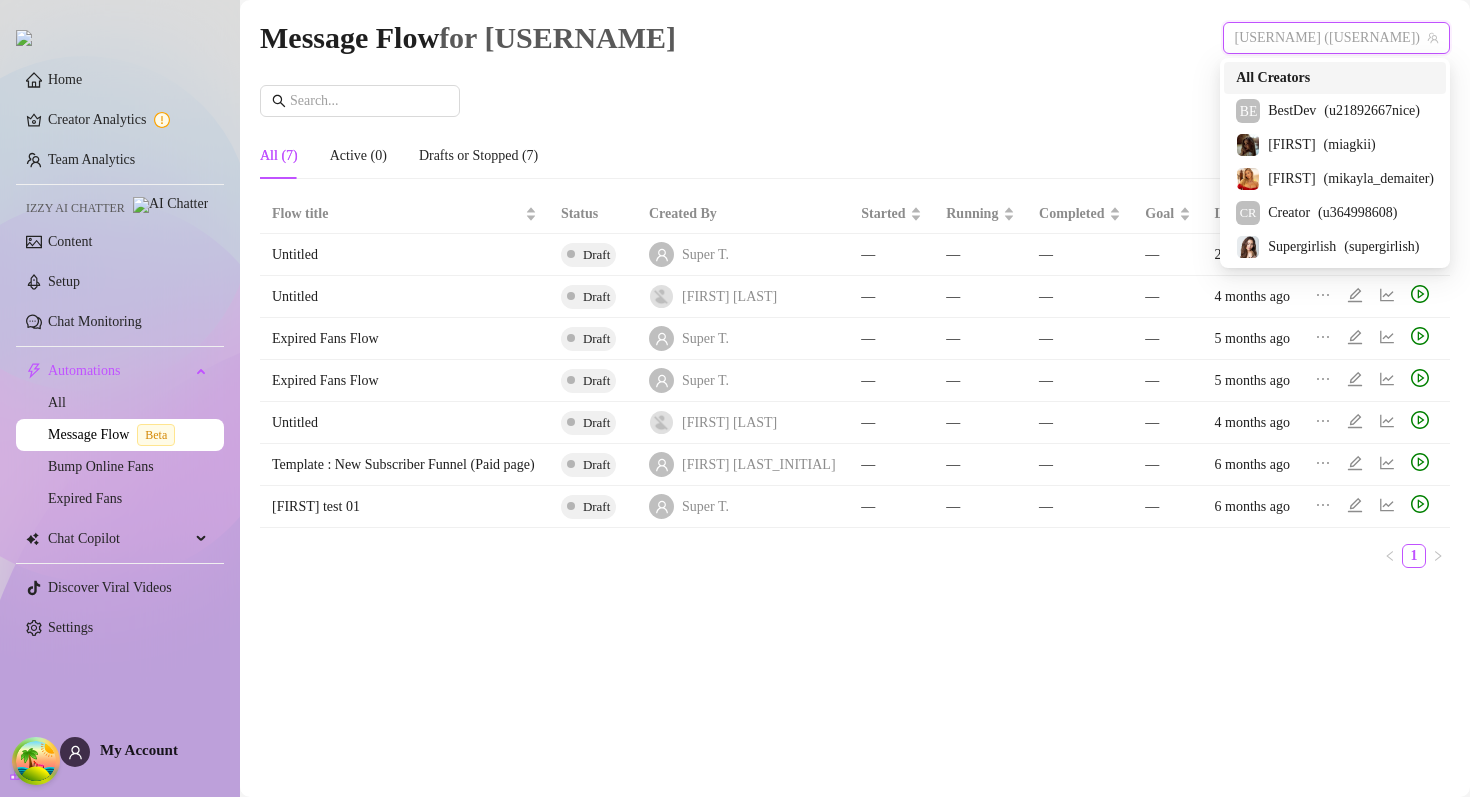 click on "All Creators" at bounding box center [1273, 78] 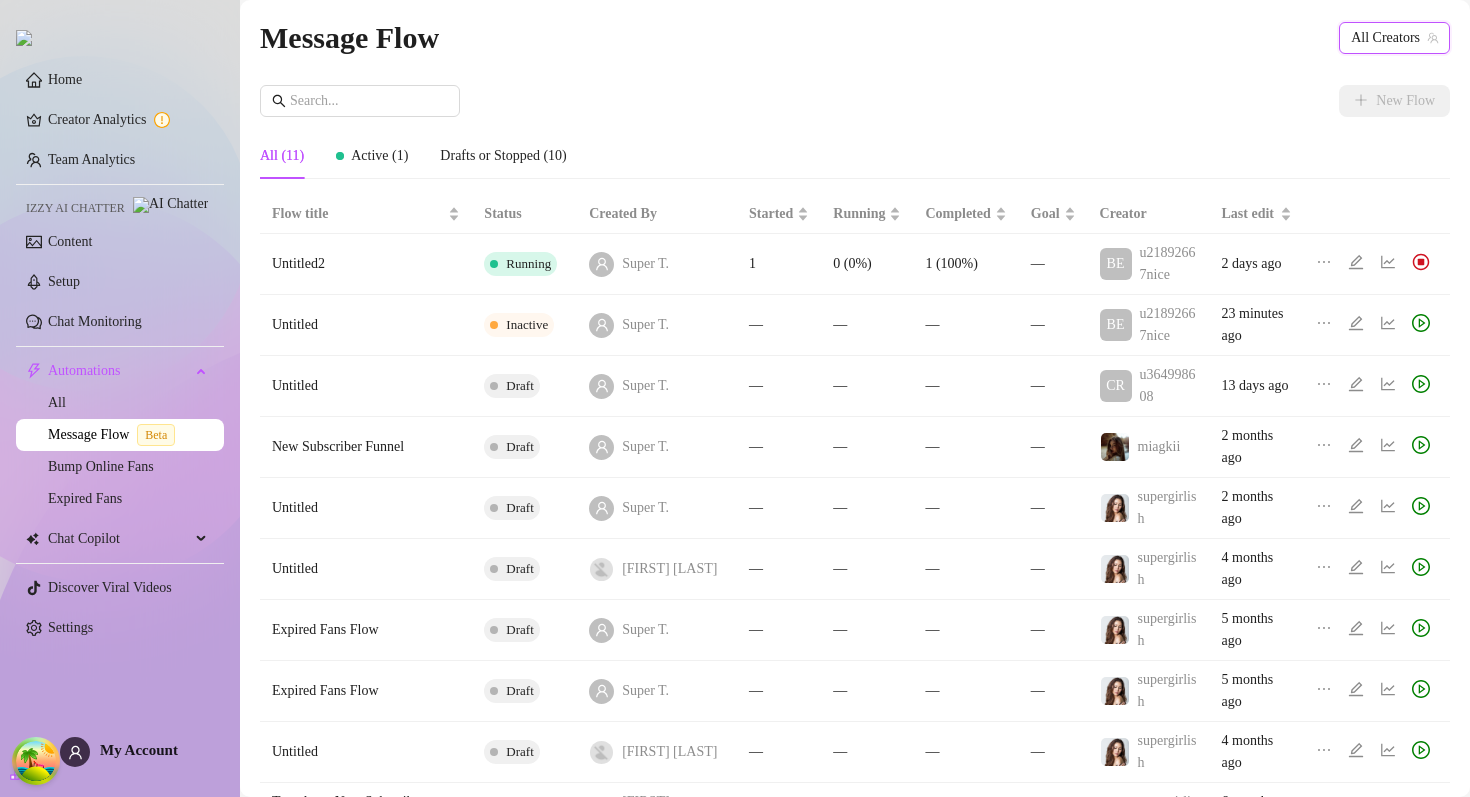 click on "Message Flow All Creators All Creators New Flow All (11) Active (1) Drafts or Stopped (10) Flow title Status Created By Started Running Completed Goal Creator Last edit Untitled2 Running [FIRST] [LAST] 1 0 (0%) 1 (100%) — BE [USERID] 2 days ago Untitled Inactive [FIRST] [LAST] — — — — BE [USERID] 23 minutes ago Untitled Draft [FIRST] [LAST] — — — — CR [USERID] 13 days ago New Subscriber Funnel Draft [FIRST] [LAST] — — — — [USERNAME] 2 months ago Untitled Draft [FIRST] [LAST] — — — — [USERNAME] 2 months ago Untitled Draft [FIRST] [LAST] — — — — [USERNAME] 4 months ago Expired Fans Flow Draft [FIRST] [LAST] — — — — [USERNAME] 5 months ago Expired Fans Flow Draft [FIRST] [LAST] — — — — [USERNAME] 5 months ago Untitled Draft [FIRST] [LAST] — — — — [USERNAME] 4 months ago Template : New Subscriber Funnel (Paid page) Draft [FIRST] [LAST] — — — — [USERNAME] 6 months ago 1 2" at bounding box center [855, 457] 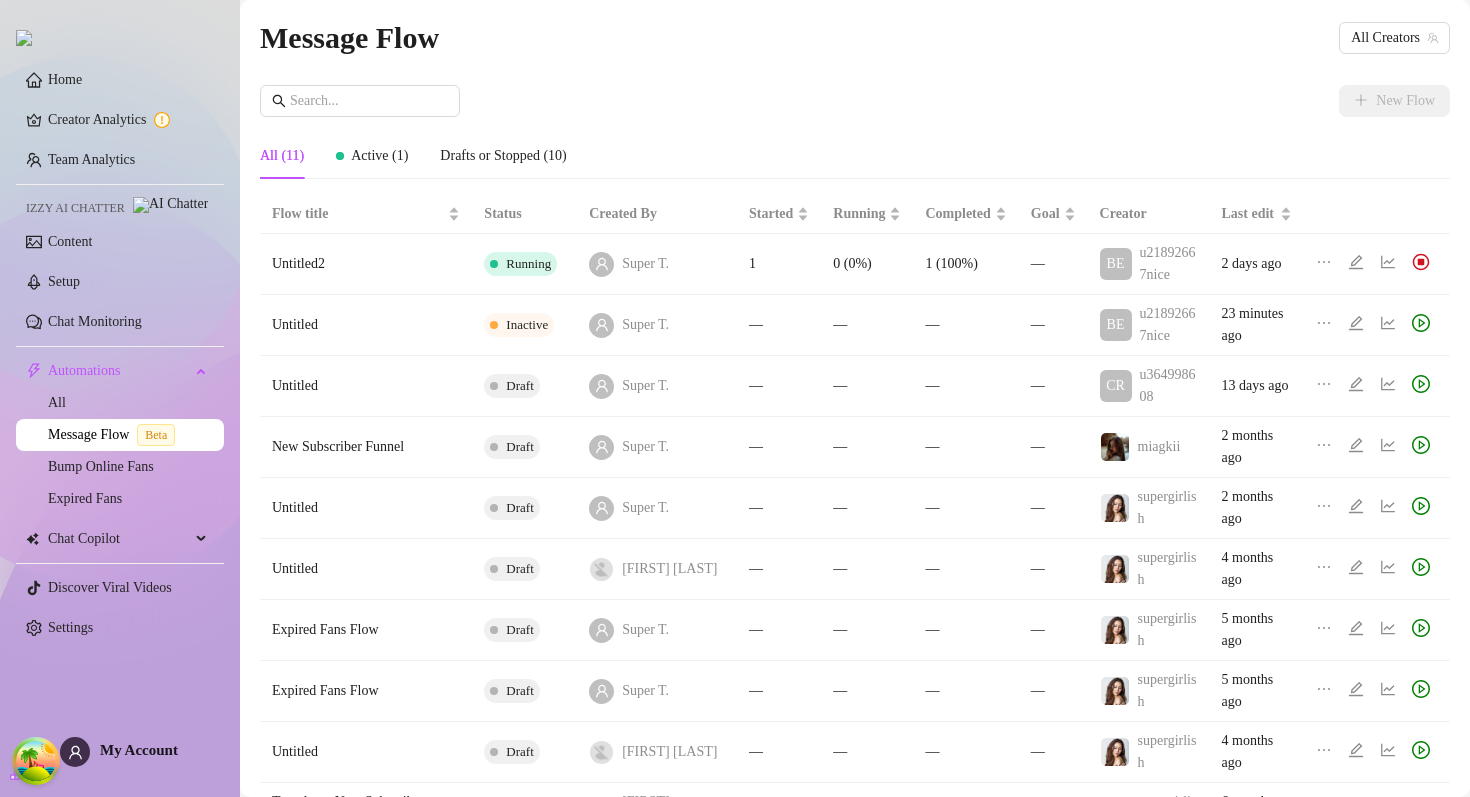 click on "New Flow All (11) Active (1) Drafts or Stopped (10) Flow title Status Created By Started Running Completed Goal Creator Last edit Untitled2 Running [FIRST] [LAST] 1 0 (0%) 1 (100%) — BE [USERID] 2 days ago Untitled Inactive [FIRST] [LAST] — — — — BE [USERID] 23 minutes ago Untitled Draft [FIRST] [LAST] — — — — CR [USERID] 13 days ago New Subscriber Funnel Draft [FIRST] [LAST] — — — — [USERNAME] 2 months ago Untitled Draft [FIRST] [LAST] — — — — [USERNAME] 2 months ago Untitled Draft [FIRST] [LAST] — — — — [USERNAME] 4 months ago Expired Fans Flow Draft [FIRST] [LAST] — — — — [USERNAME] 5 months ago Expired Fans Flow Draft [FIRST] [LAST] — — — — [USERNAME] 5 months ago Untitled Draft [FIRST] [LAST] — — — — [USERNAME] 4 months ago Template : New Subscriber Funnel (Paid page) Draft [FIRST] [LAST] — — — — [USERNAME] 6 months ago 1 2" at bounding box center [855, 492] 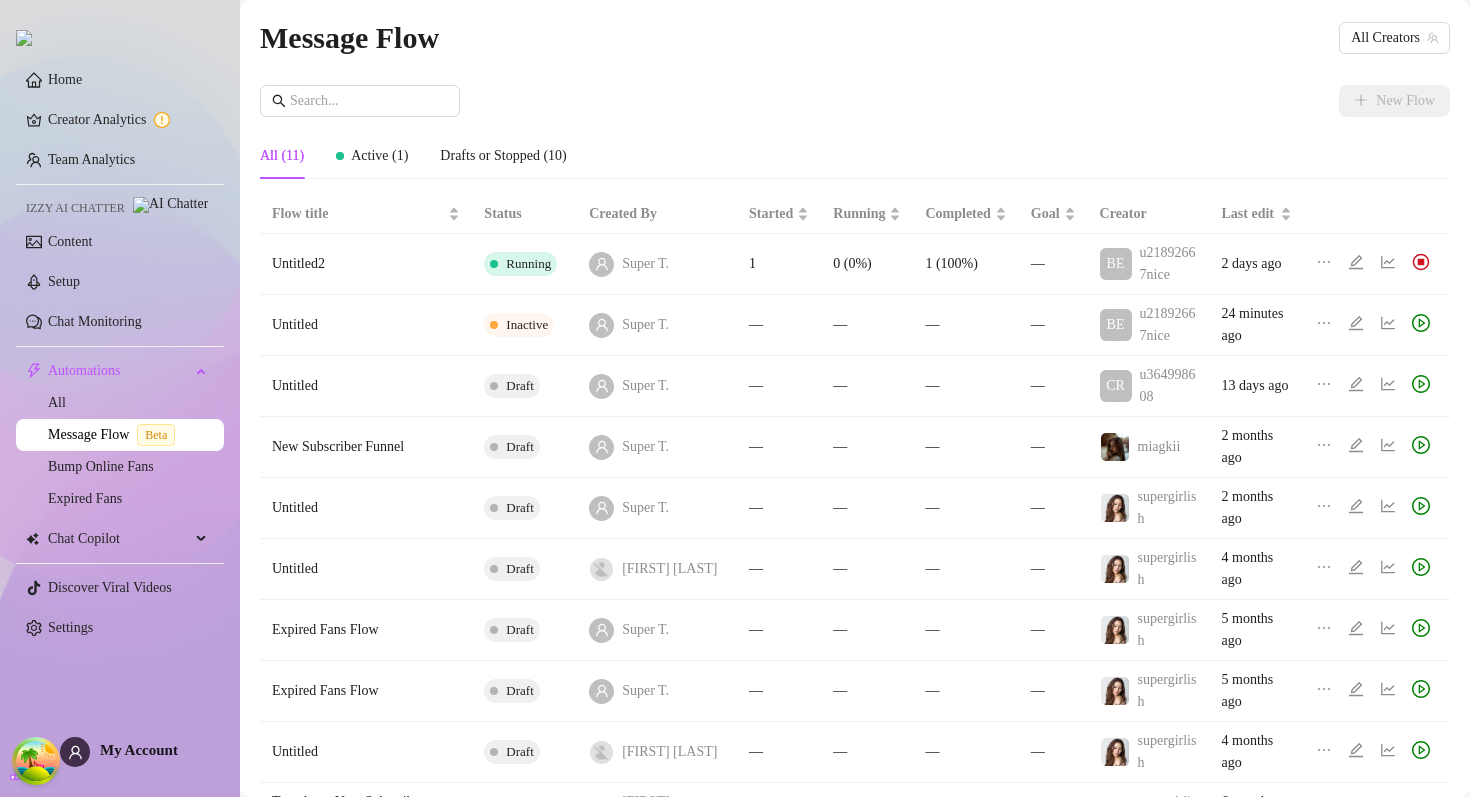 click on "New Flow" at bounding box center (855, 101) 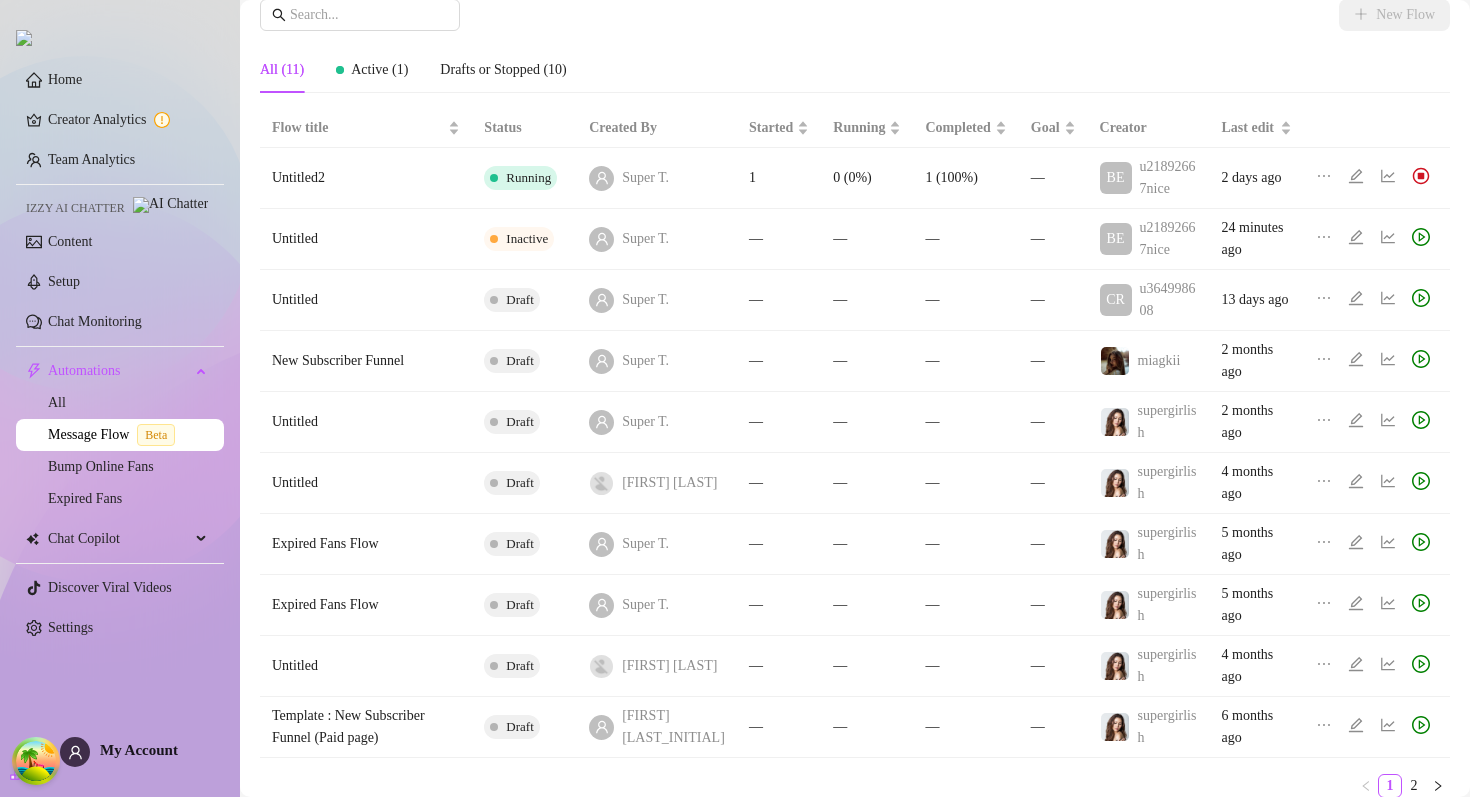 scroll, scrollTop: 0, scrollLeft: 0, axis: both 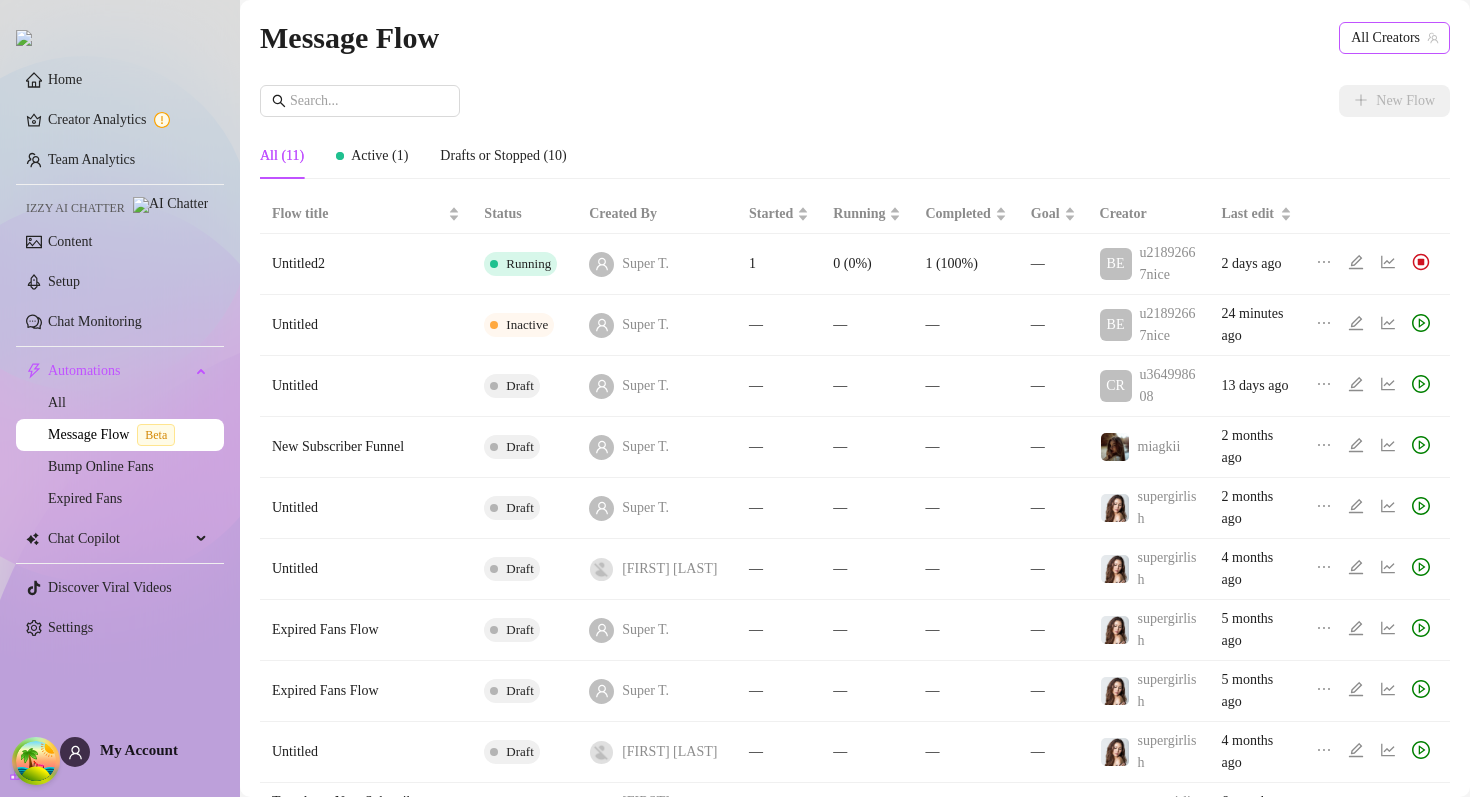 click on "All Creators" at bounding box center [1394, 38] 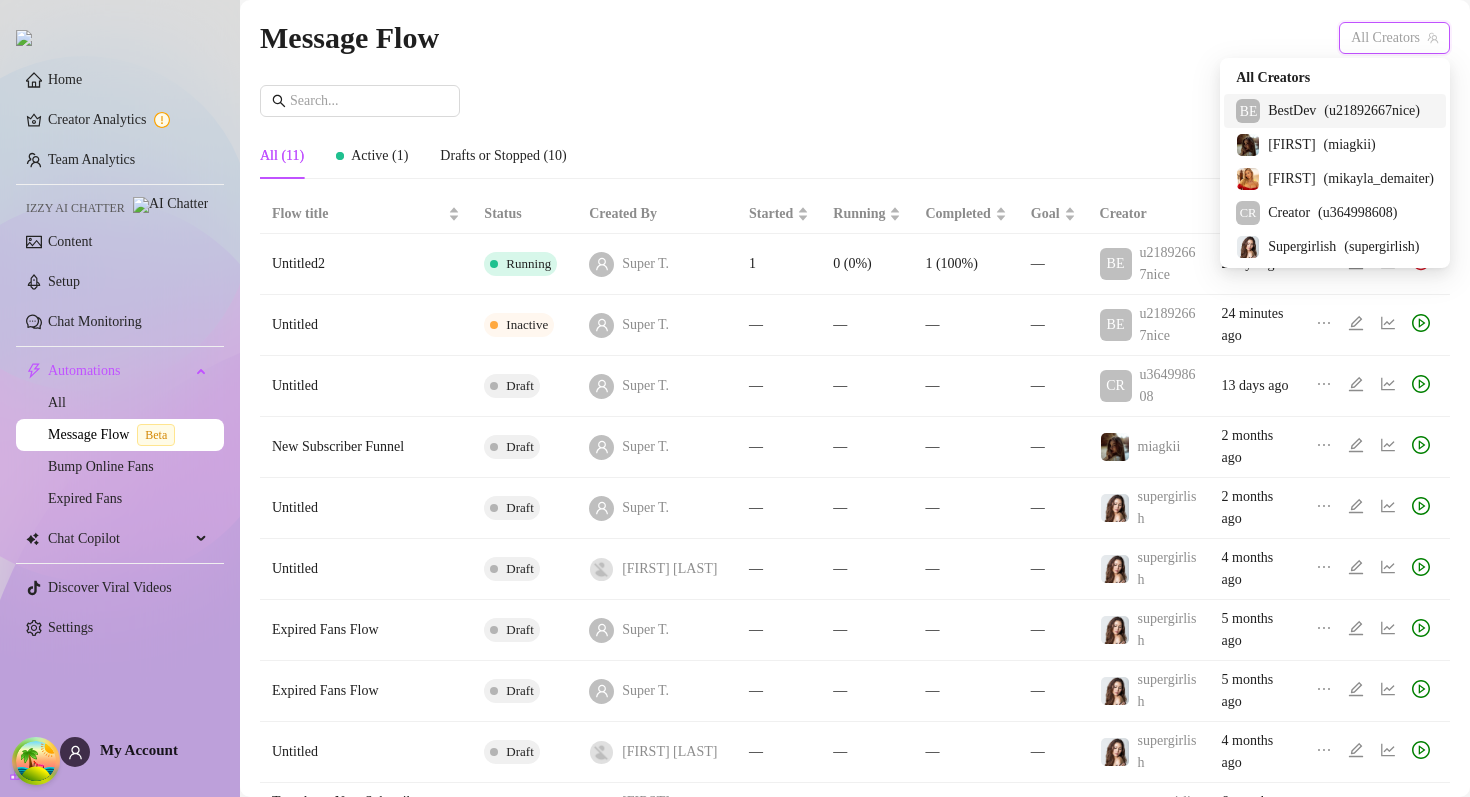 click on "( u21892667nice )" at bounding box center (1372, 111) 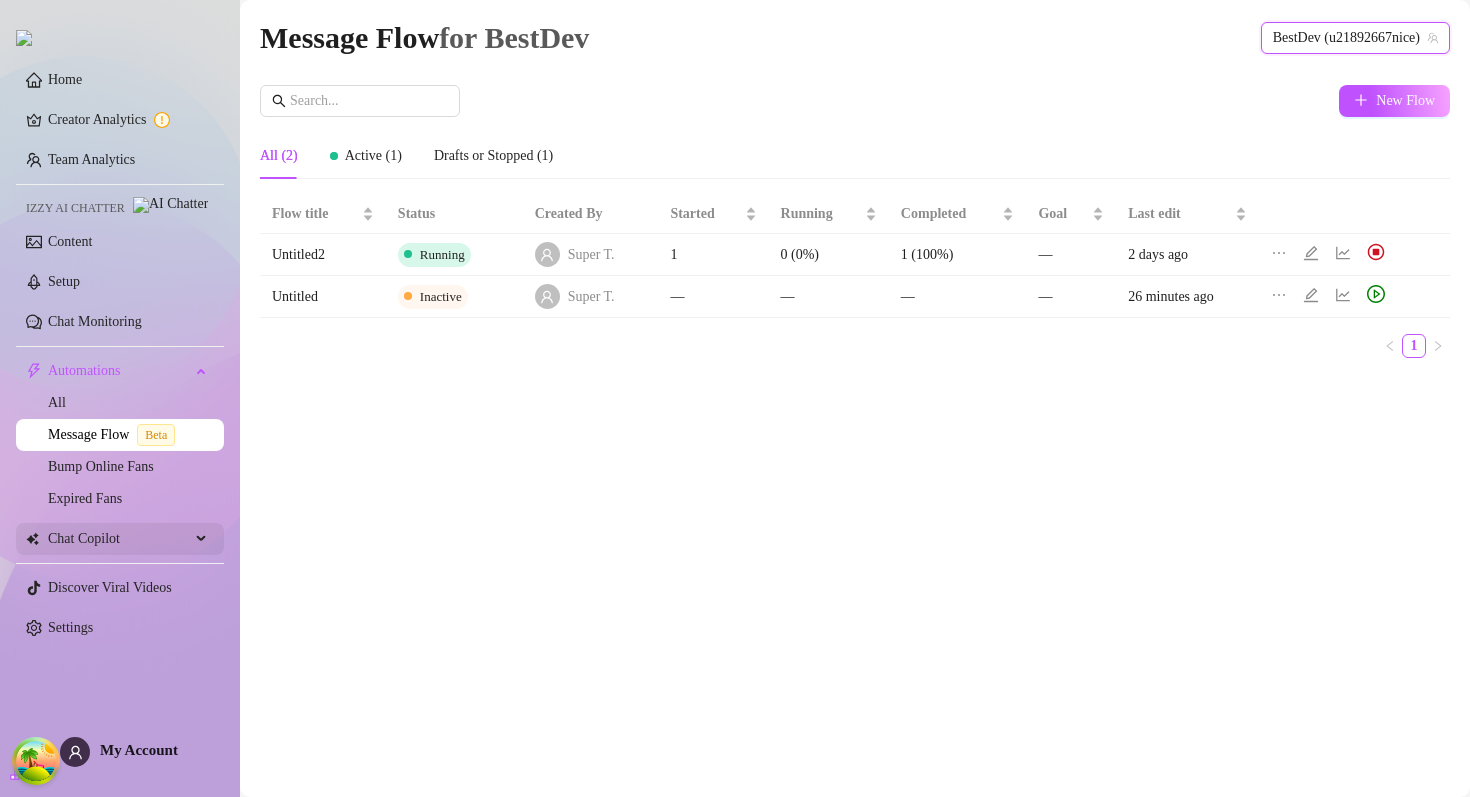 click on "Chat Copilot" at bounding box center (119, 539) 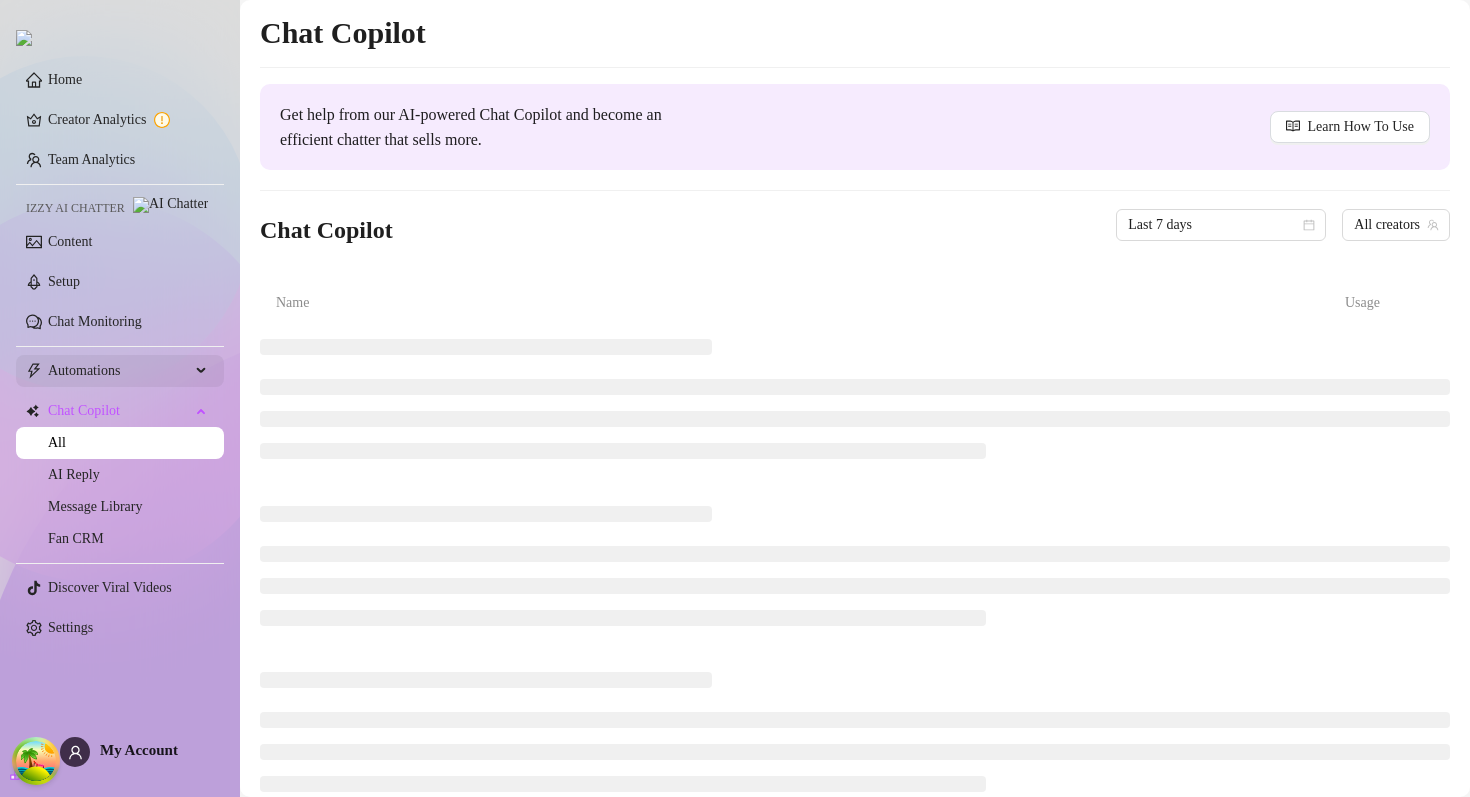 click on "Automations" at bounding box center (119, 371) 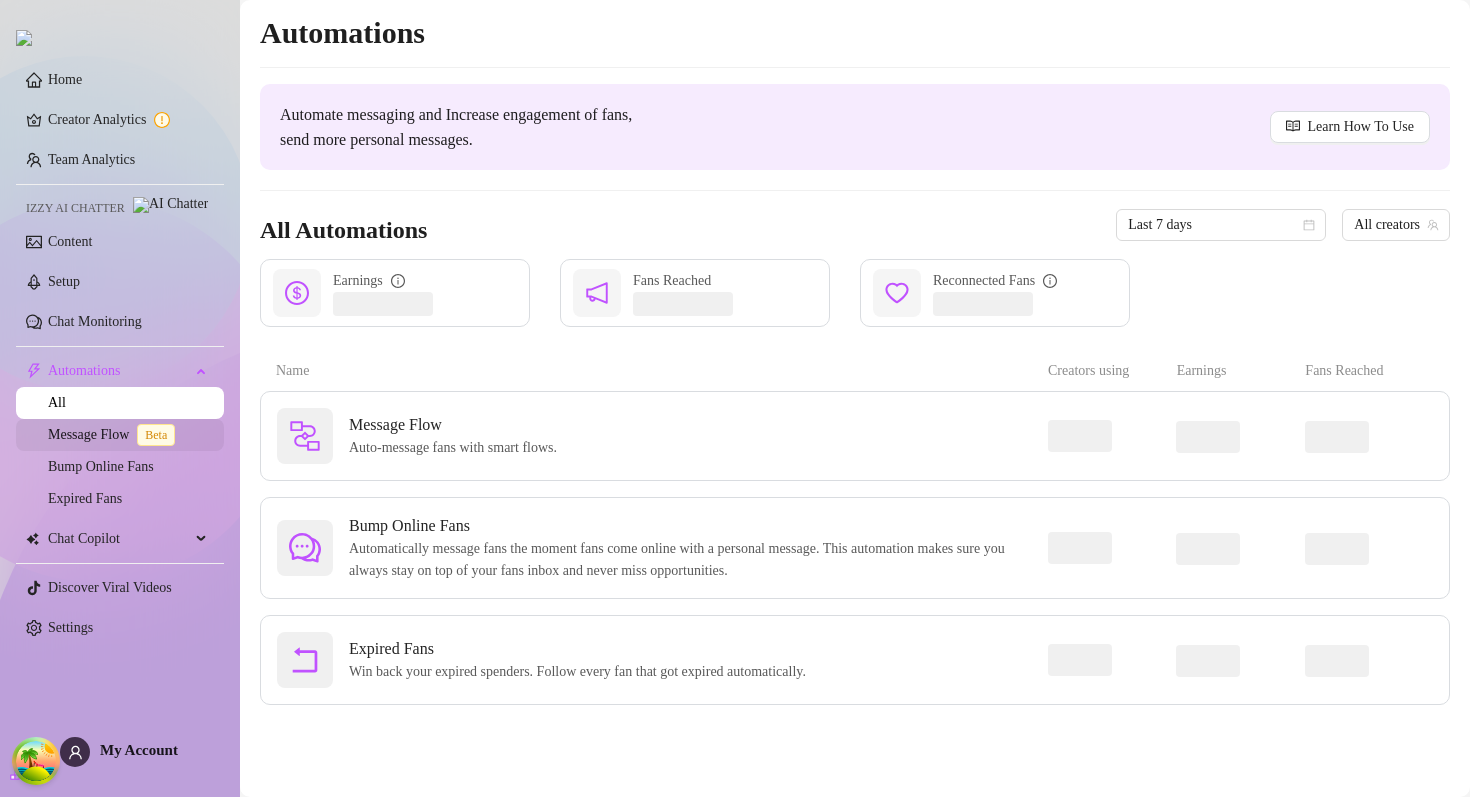 click on "Message Flow Beta" at bounding box center [115, 434] 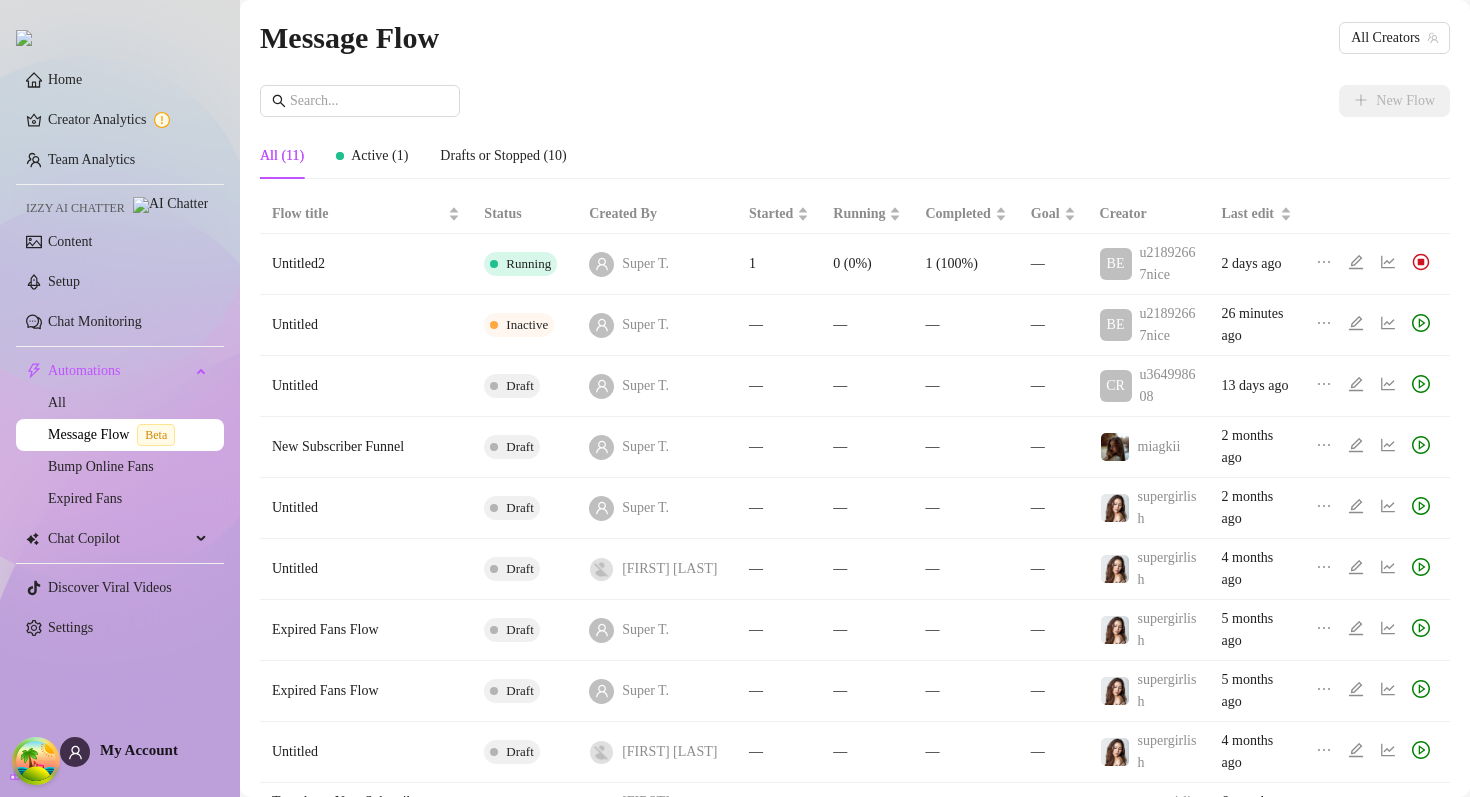 click on "Message Flow All Creators New Flow All (11) Active (1) Drafts or Stopped (10) Flow title Status Created By Started Running Completed Goal Creator Last edit Untitled2 Running [FIRST] [LAST] 1 0 (0%) 1 (100%) — BE [USERID] 2 days ago Untitled Inactive [FIRST] [LAST] — — — — BE [USERID] 26 minutes ago Untitled Draft [FIRST] [LAST] — — — — CR [USERID] 13 days ago New Subscriber Funnel Draft [FIRST] [LAST] — — — — [USERNAME] 2 months ago Untitled Draft [FIRST] [LAST] — — — — [USERNAME] 2 months ago Untitled Draft [FIRST] [LAST] — — — — [USERNAME] 4 months ago Expired Fans Flow Draft [FIRST] [LAST] — — — — [USERNAME] 5 months ago Expired Fans Flow Draft [FIRST] [LAST] — — — — [USERNAME] 5 months ago Untitled Draft [FIRST] [LAST] — — — — [USERNAME] 4 months ago Template : New Subscriber Funnel (Paid page) Draft [FIRST] [LAST] — — — — [USERNAME] 6 months ago 1 2" at bounding box center (855, 480) 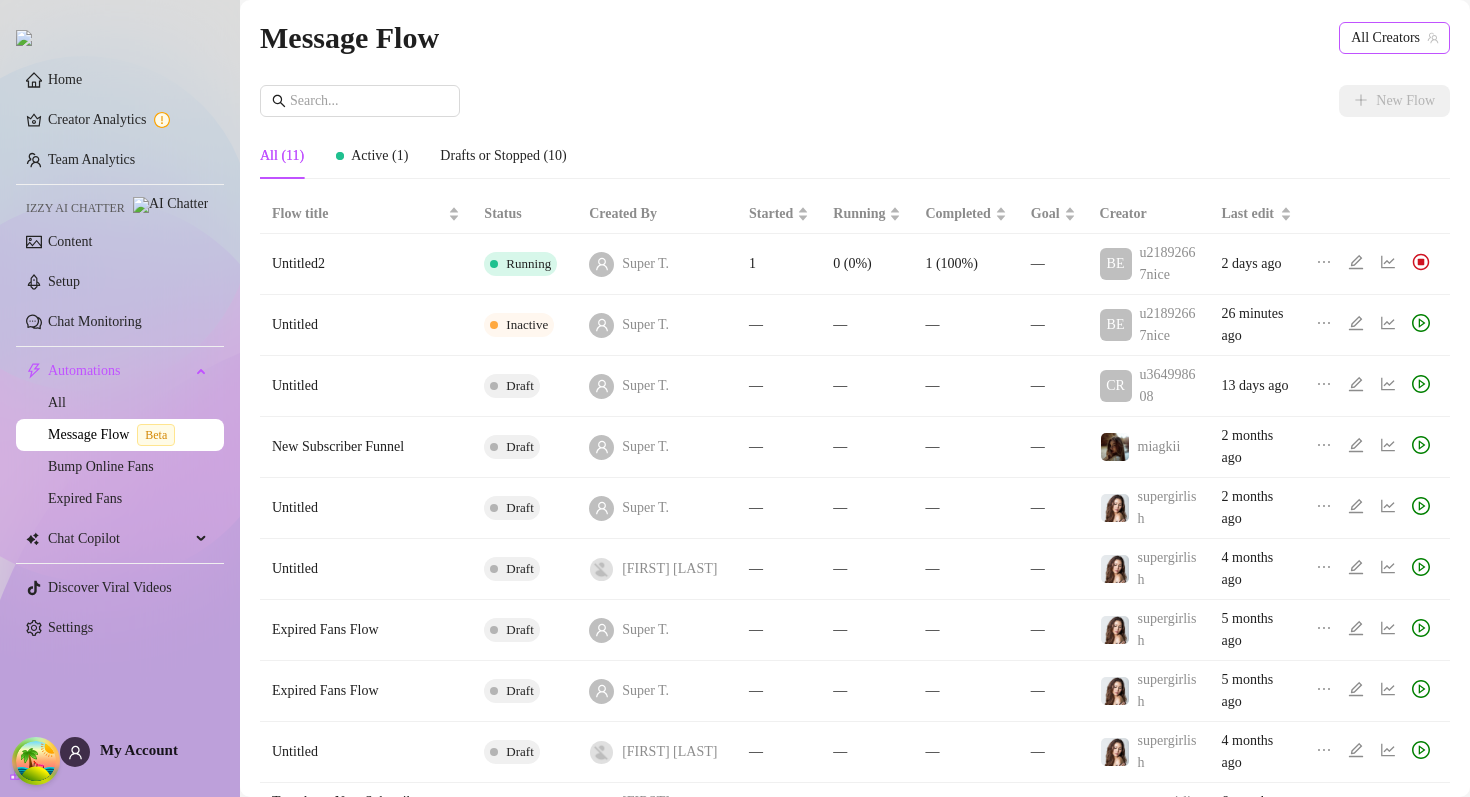 click on "All Creators" at bounding box center [1394, 38] 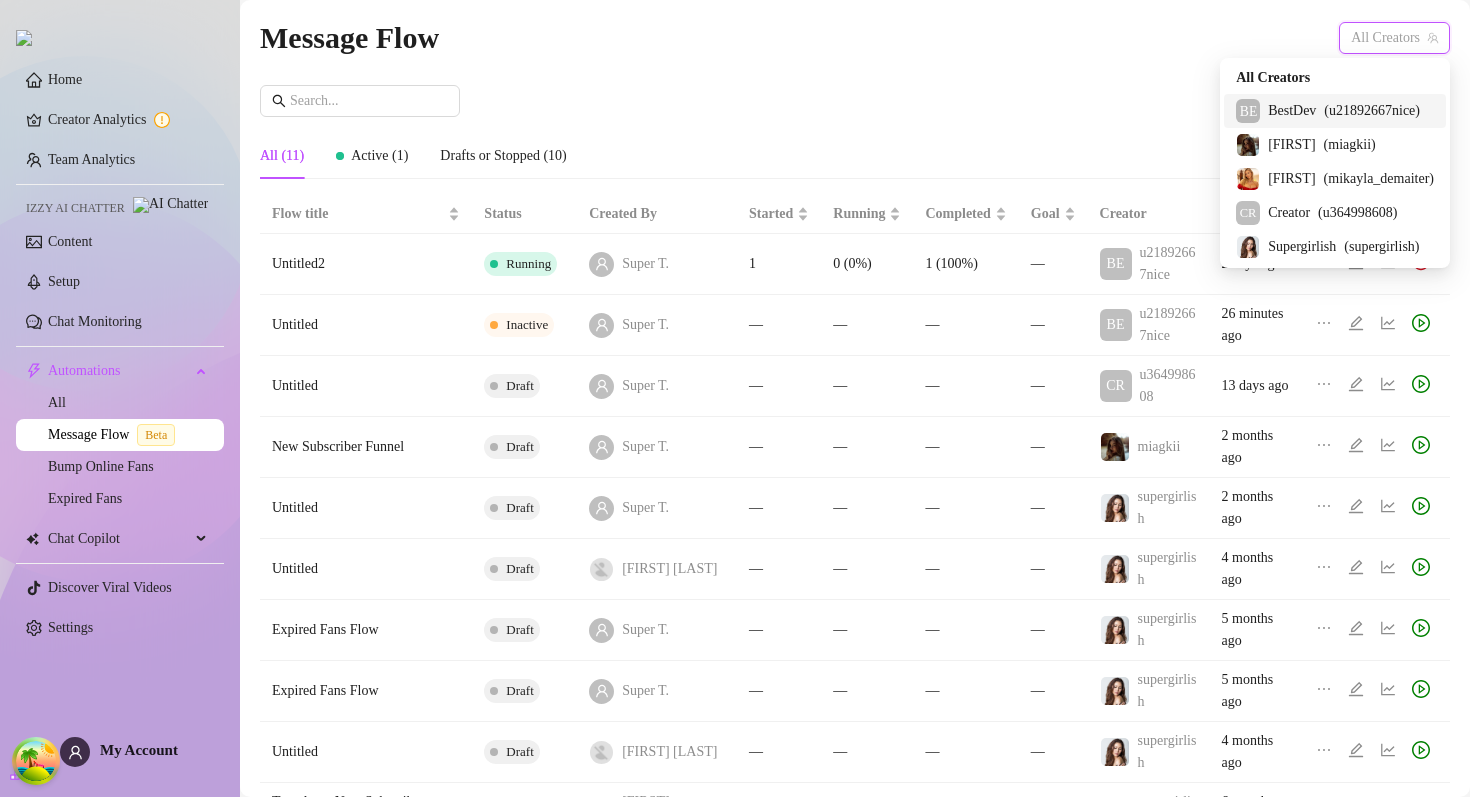 click on "BestDev" at bounding box center (1292, 111) 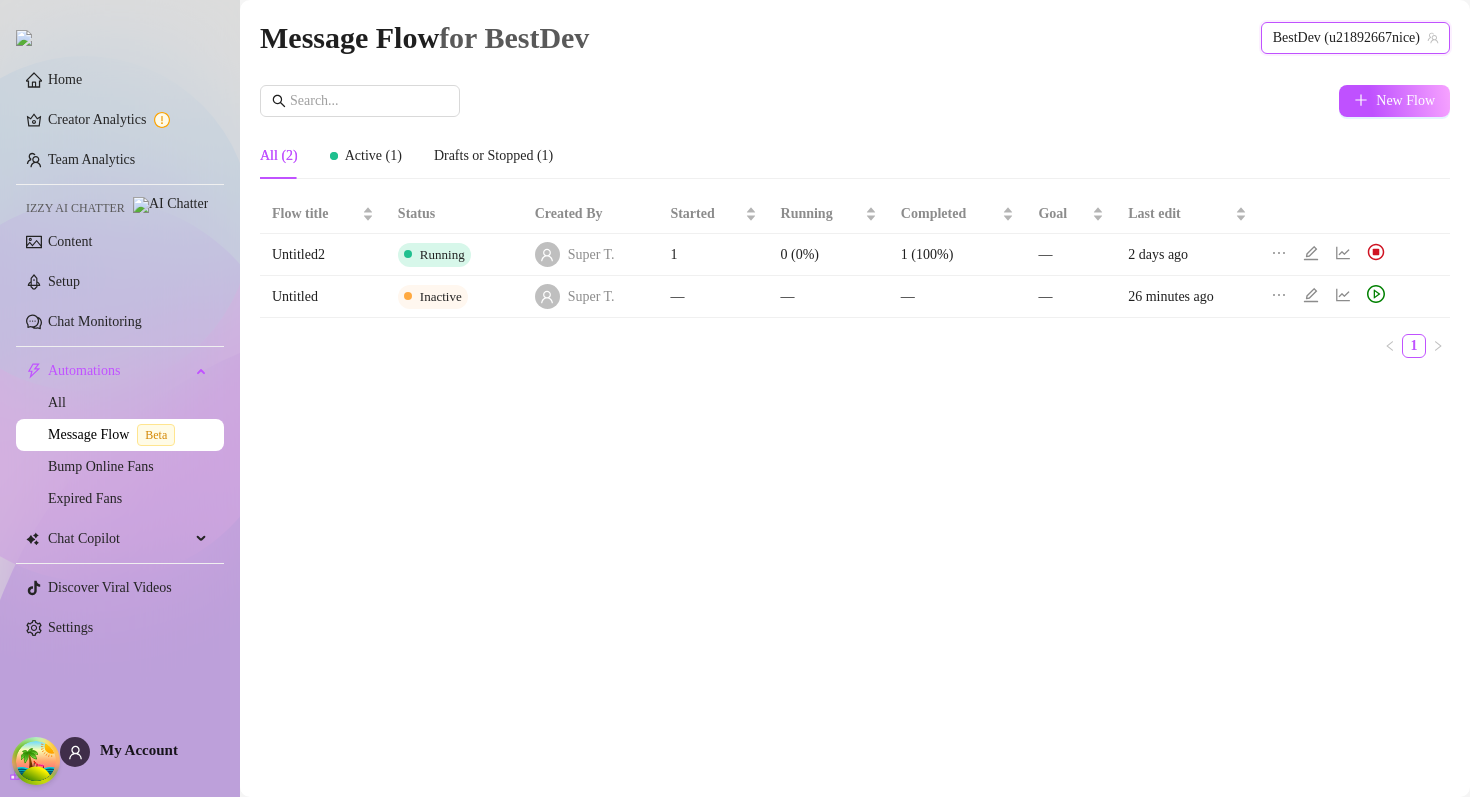 click on "BestDev (u21892667nice)" at bounding box center (1355, 38) 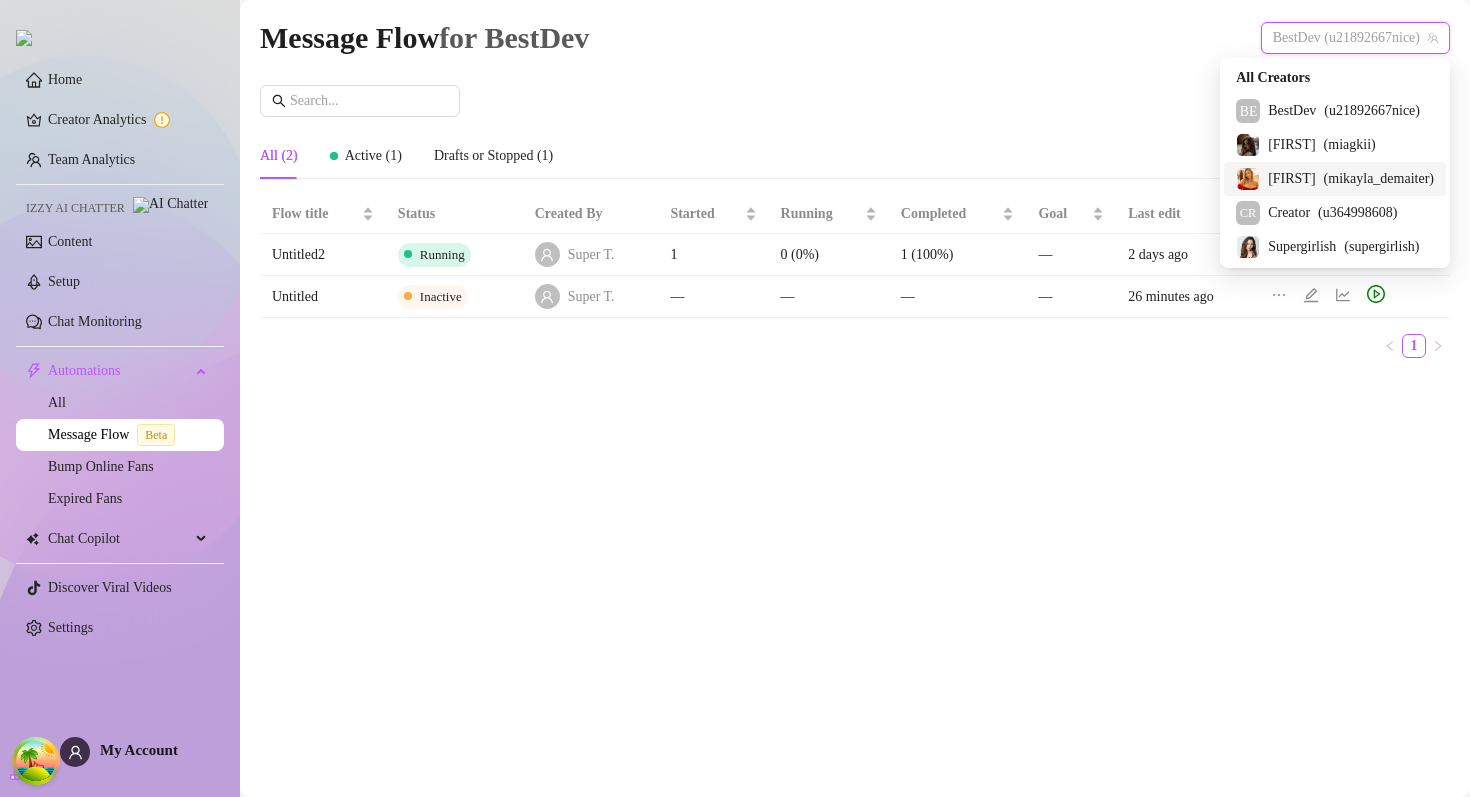click on "[FIRST]" at bounding box center (1291, 179) 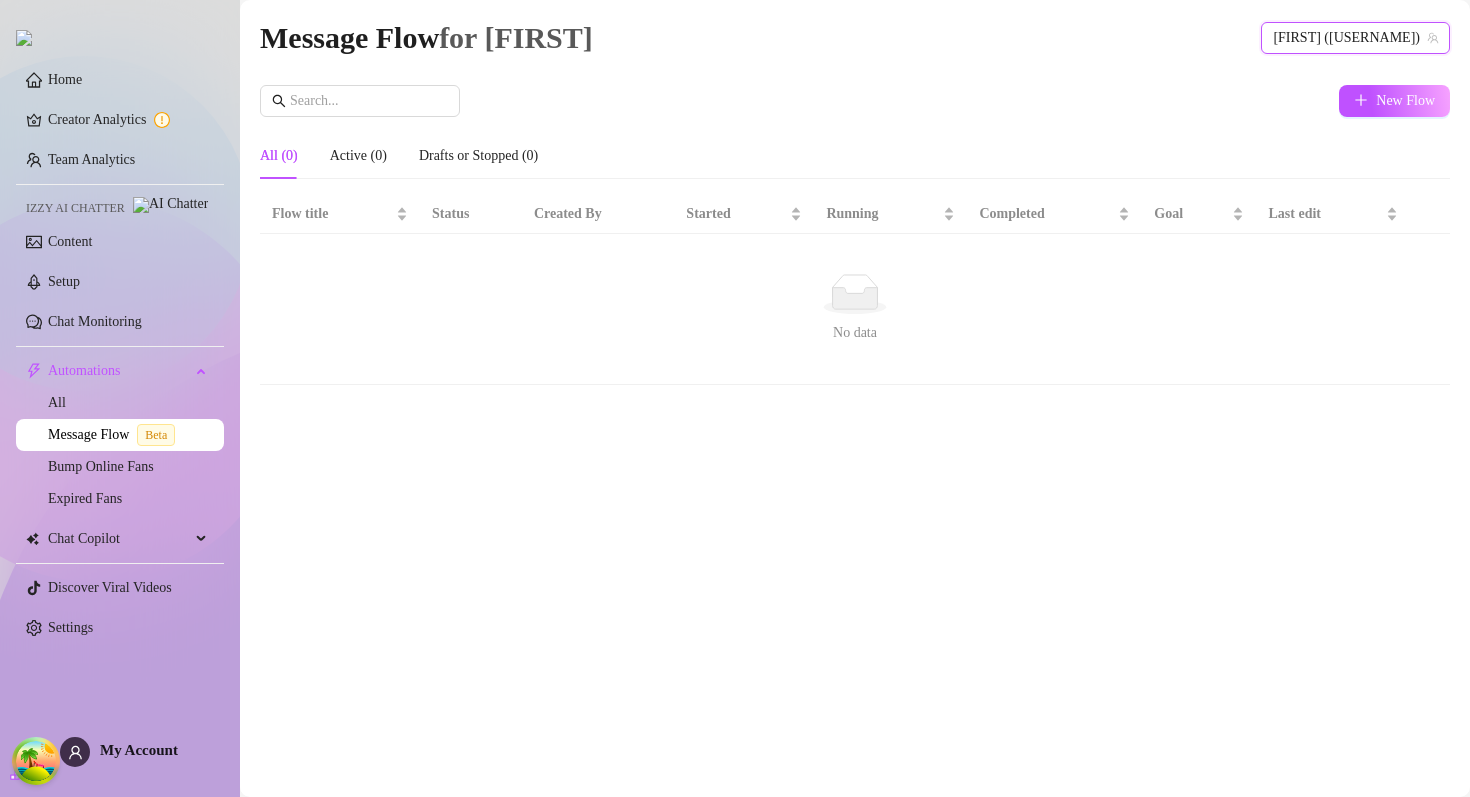 click on "[FIRST] ([USERNAME])" at bounding box center (1355, 38) 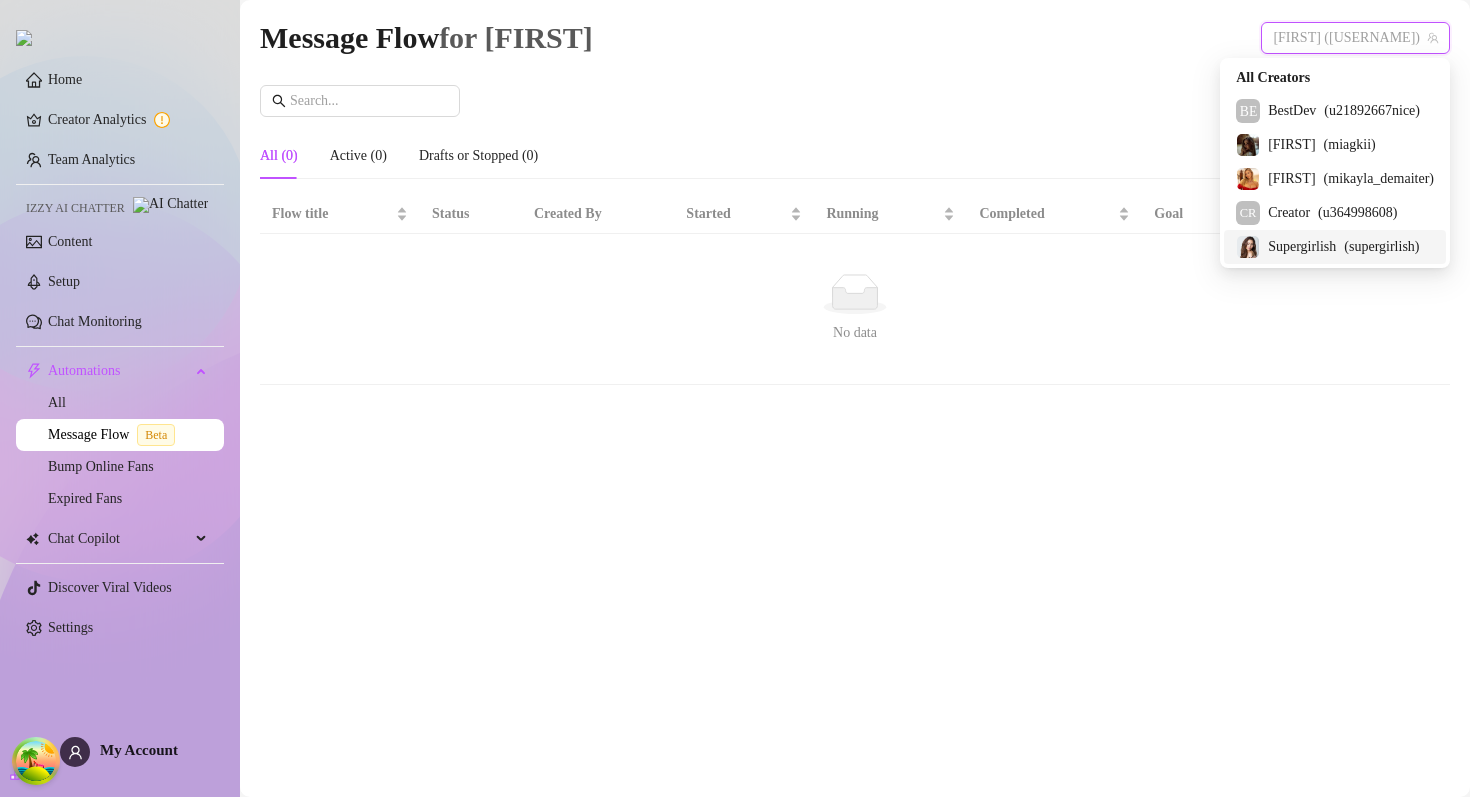click on "Supergirlish" at bounding box center (1302, 247) 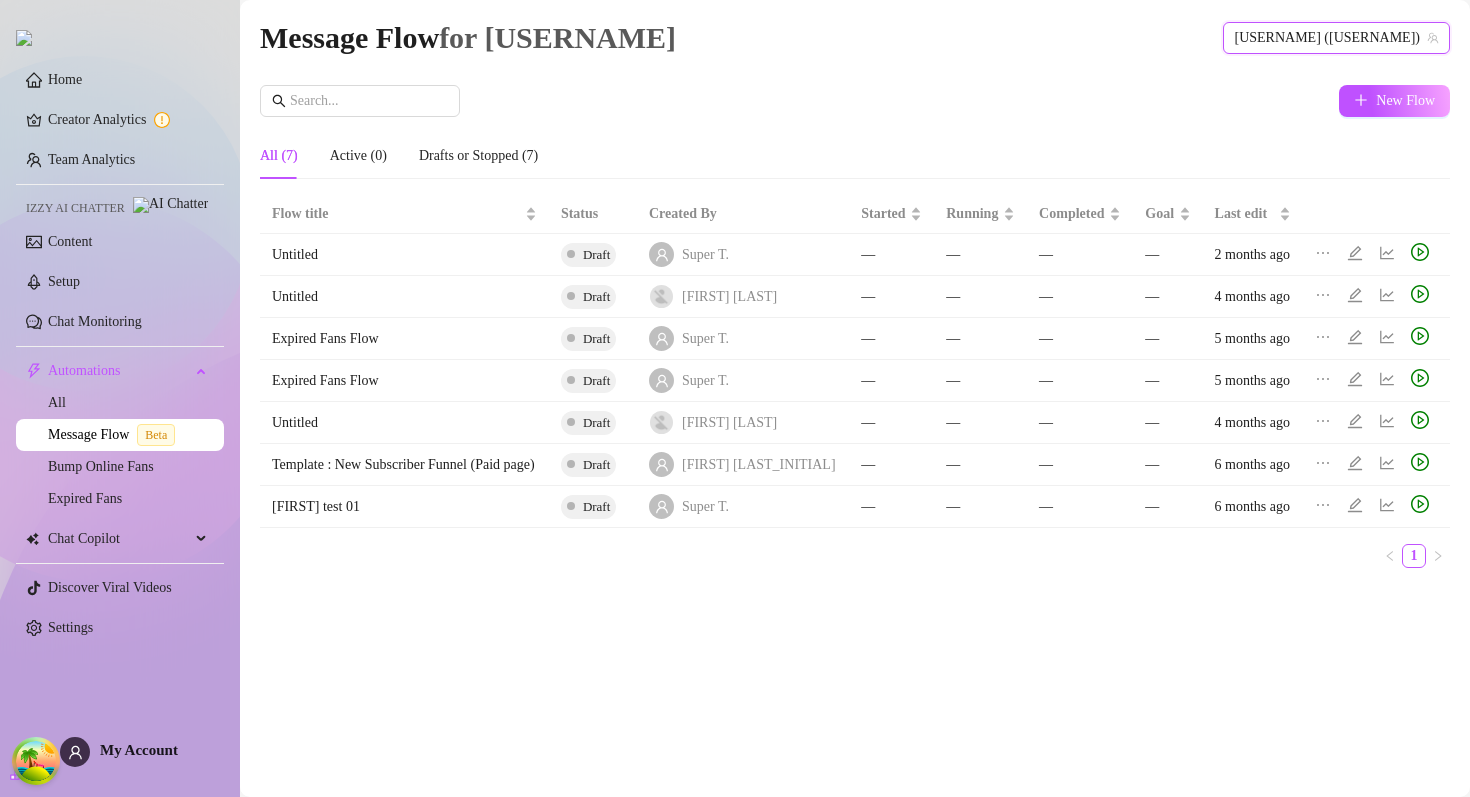click on "New Flow" at bounding box center (855, 101) 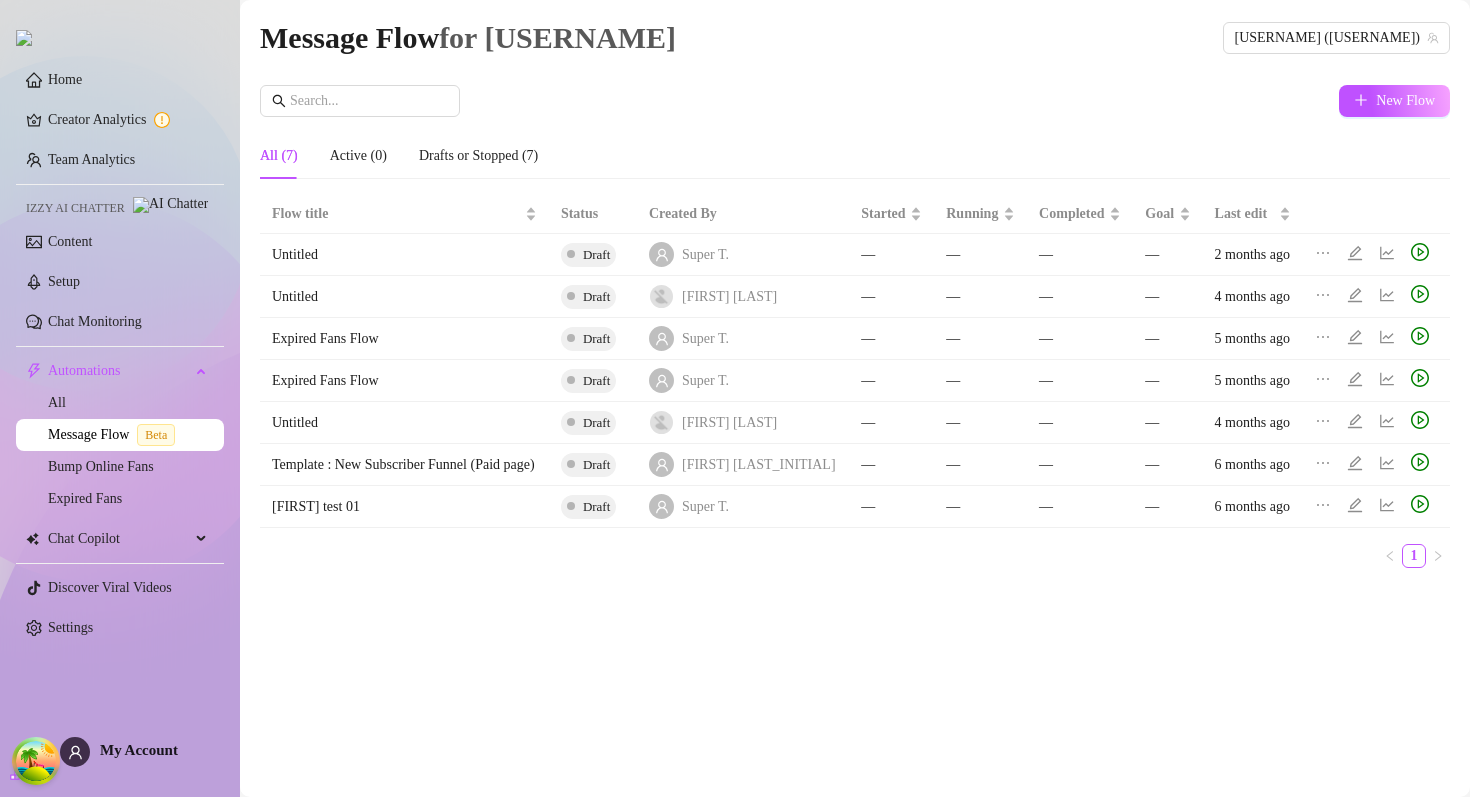 click on "Flow title Status Created By Started Running Completed Goal Last edit Untitled Draft [FIRST] [LAST] — — — — 2 months ago Untitled Draft [FIRST] [LAST] — — — — 4 months ago Expired Fans Flow Draft [FIRST] [LAST] — — — — 5 months ago Expired Fans Flow Draft [FIRST] [LAST] — — — — 5 months ago Untitled Draft [FIRST] [LAST] — — — — 4 months ago Template : New Subscriber Funnel (Paid page) Draft [FIRST] [LAST] — — — — 6 months ago [FIRST] test 01 Draft [FIRST] [LAST] — — — — 6 months ago 1" at bounding box center [855, 389] 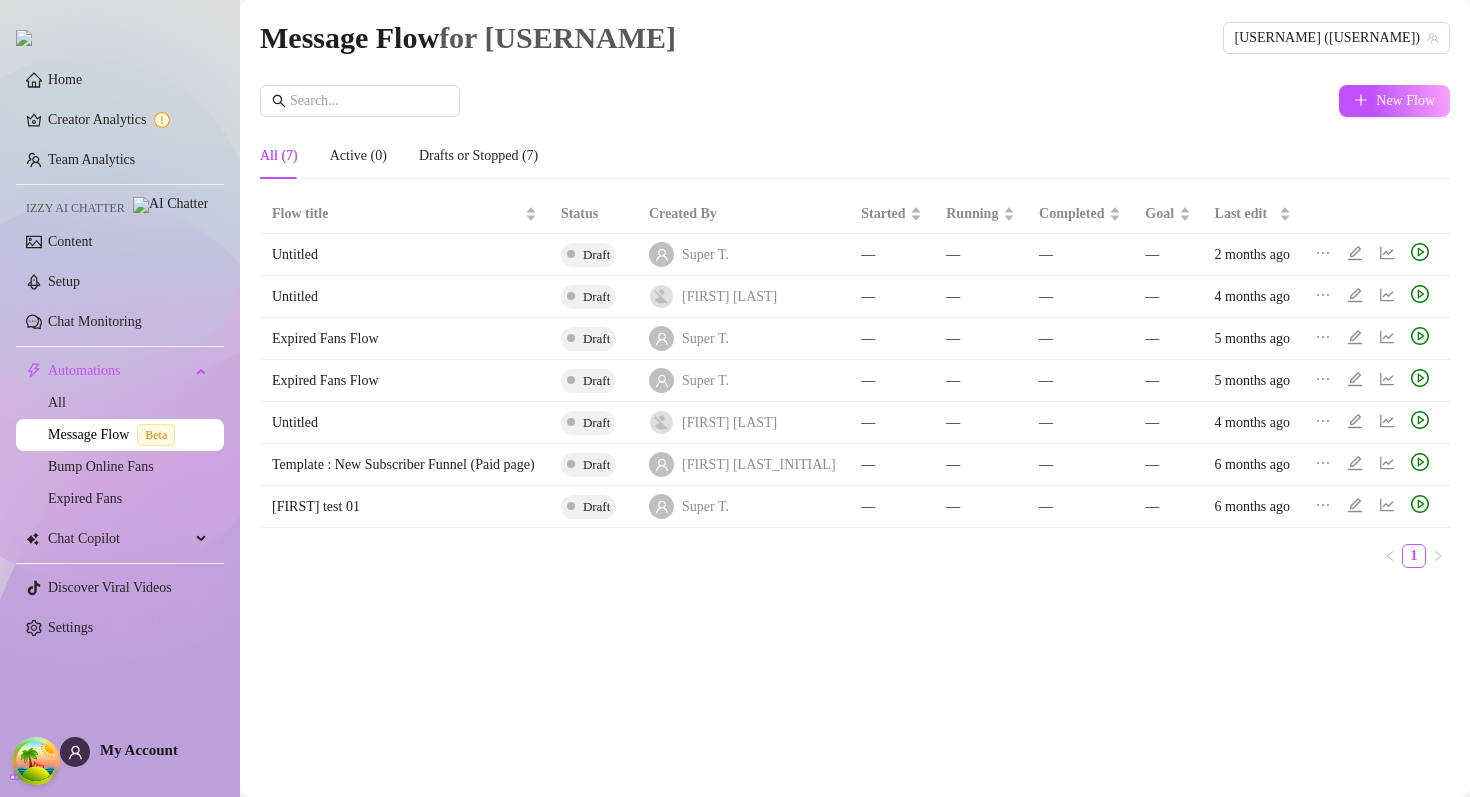 click on "Message Flow  for [USERNAME] [USERNAME] ([USERNAME]) New Flow All (7) Active (0) Drafts or Stopped (7) Flow title Status Created By Started Running Completed Goal Last edit Untitled Draft [FIRST] [LAST] — — — — 2 months ago Untitled Draft [FIRST] [LAST] — — — — 4 months ago Expired Fans Flow Draft [FIRST] [LAST] — — — — 5 months ago Expired Fans Flow Draft [FIRST] [LAST] — — — — 5 months ago Untitled Draft [FIRST] [LAST] — — — — 4 months ago Template : New Subscriber Funnel (Paid page) Draft [FIRST] [LAST] — — — — 6 months ago [FIRST] test 01 Draft [FIRST] [LAST] — — — — 6 months ago 1" at bounding box center [855, 375] 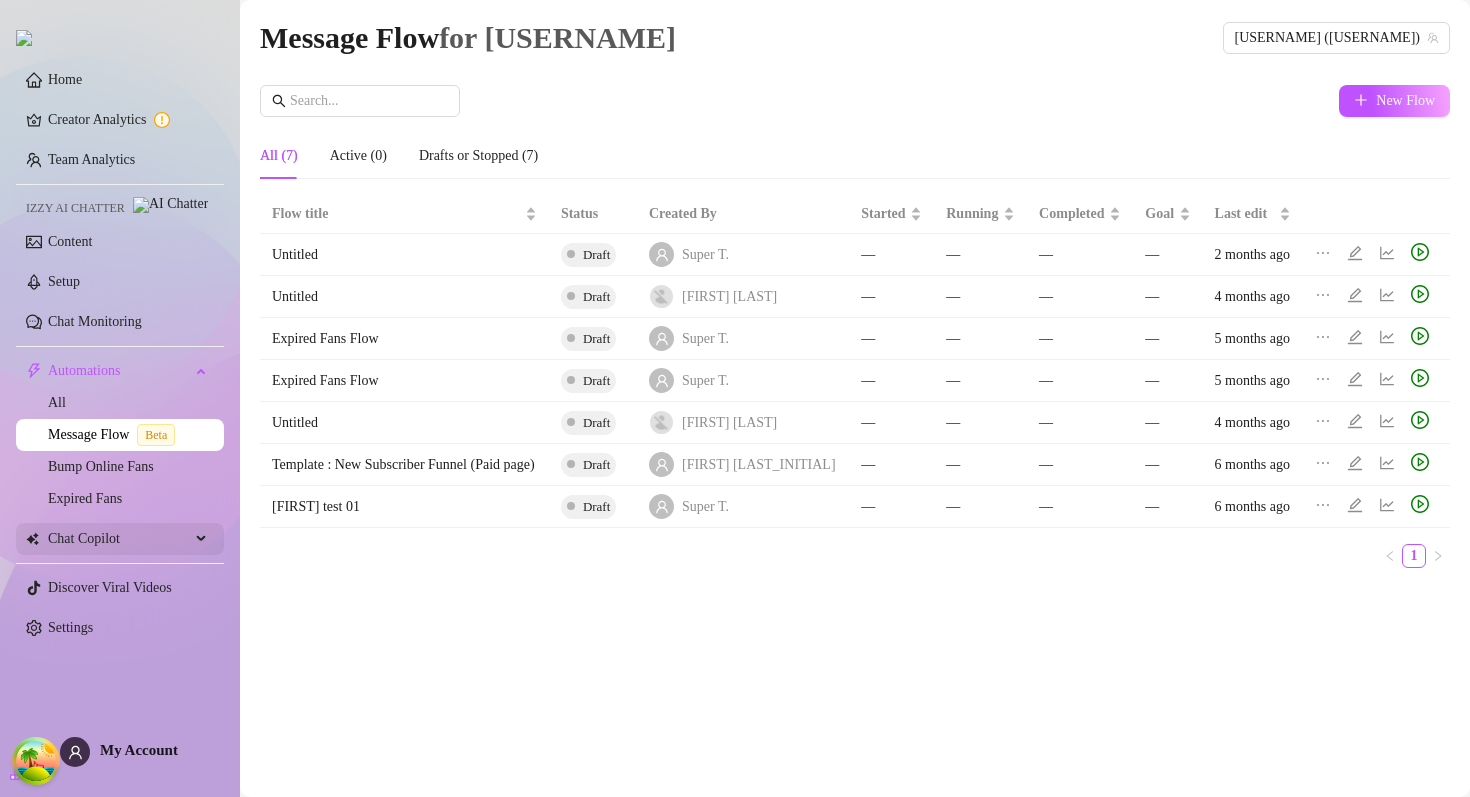 click on "Chat Copilot" at bounding box center [119, 539] 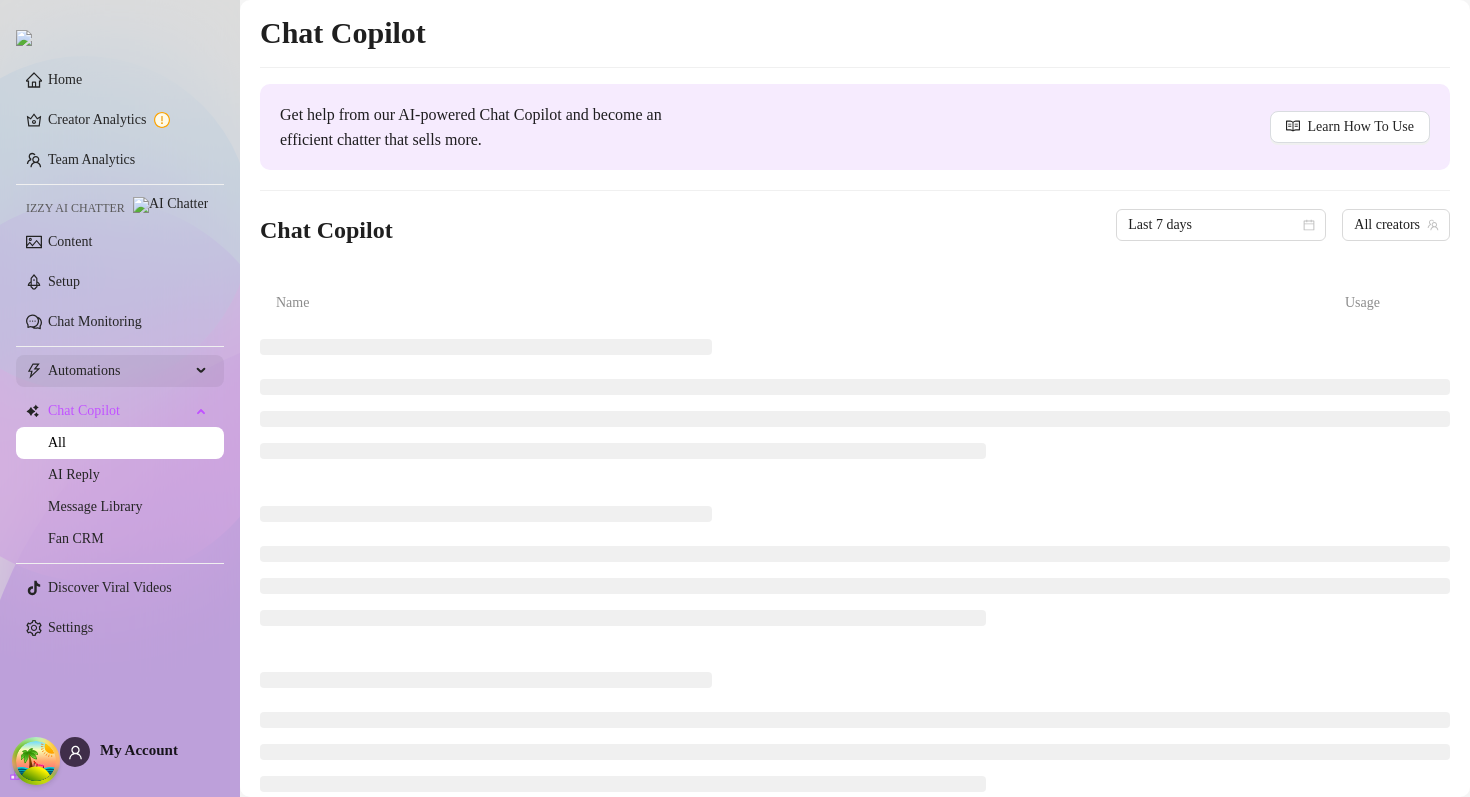 click on "Automations" at bounding box center (119, 371) 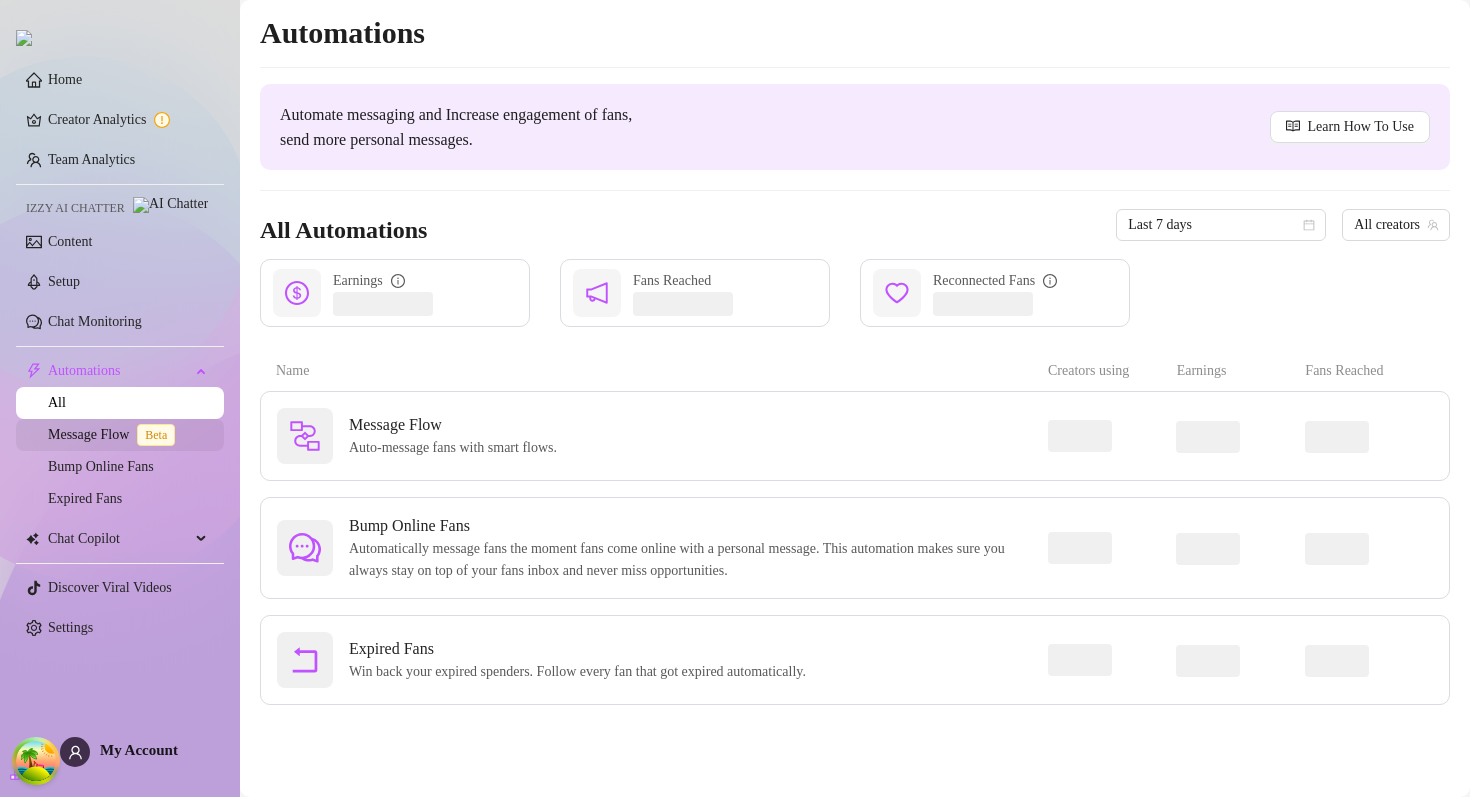 click on "Message Flow Beta" at bounding box center (115, 434) 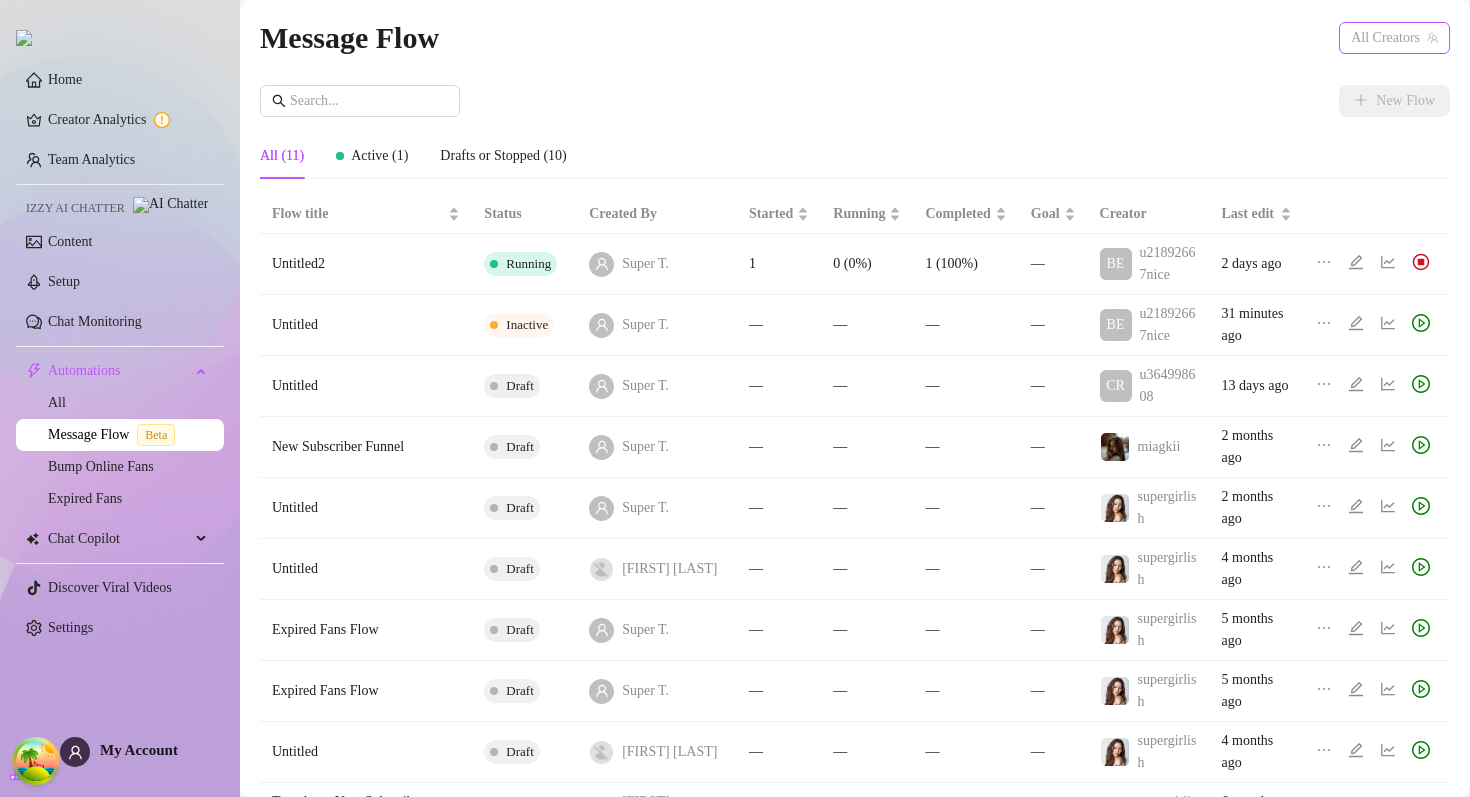 click on "All Creators" at bounding box center (1394, 38) 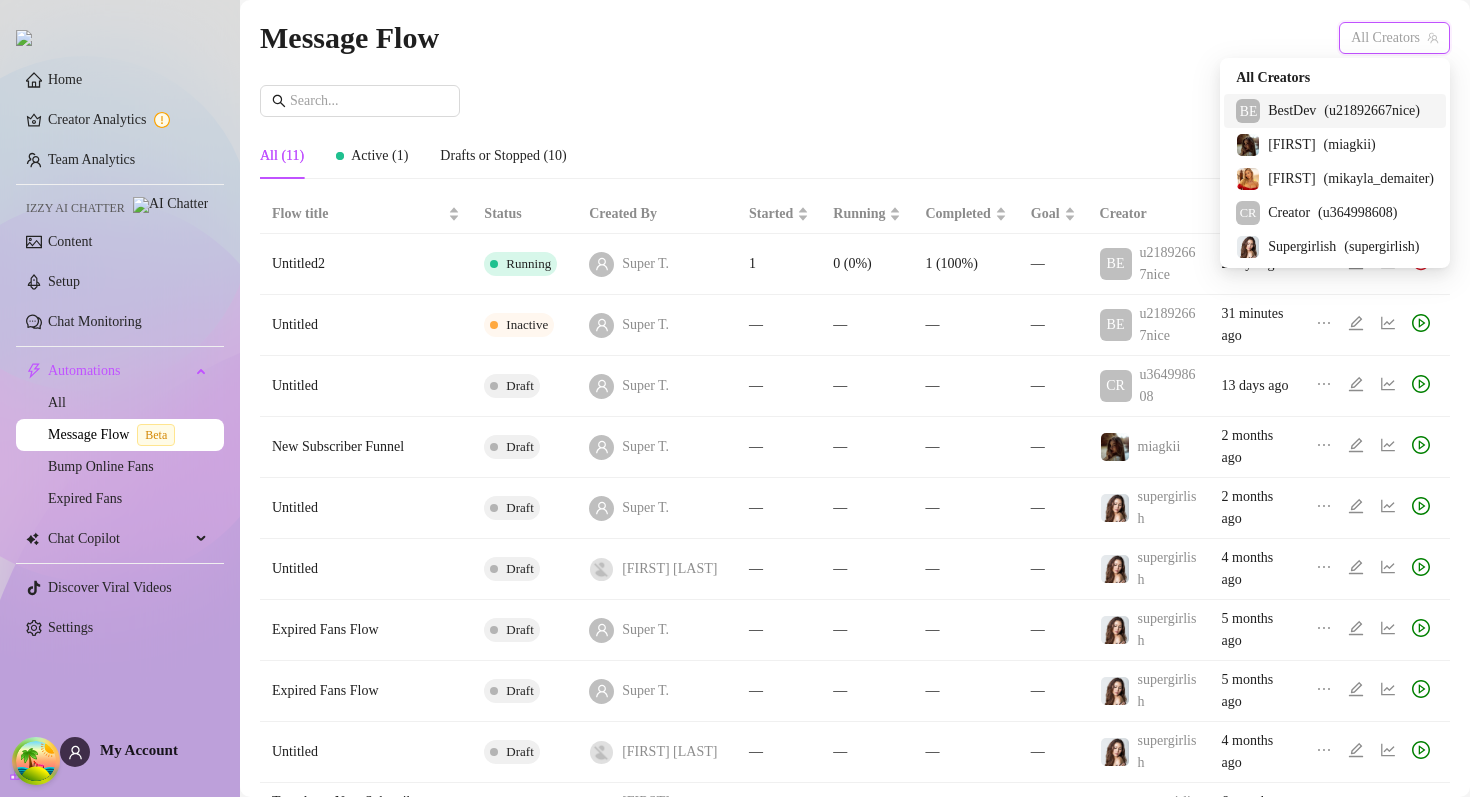 click on "( u21892667nice )" at bounding box center (1372, 111) 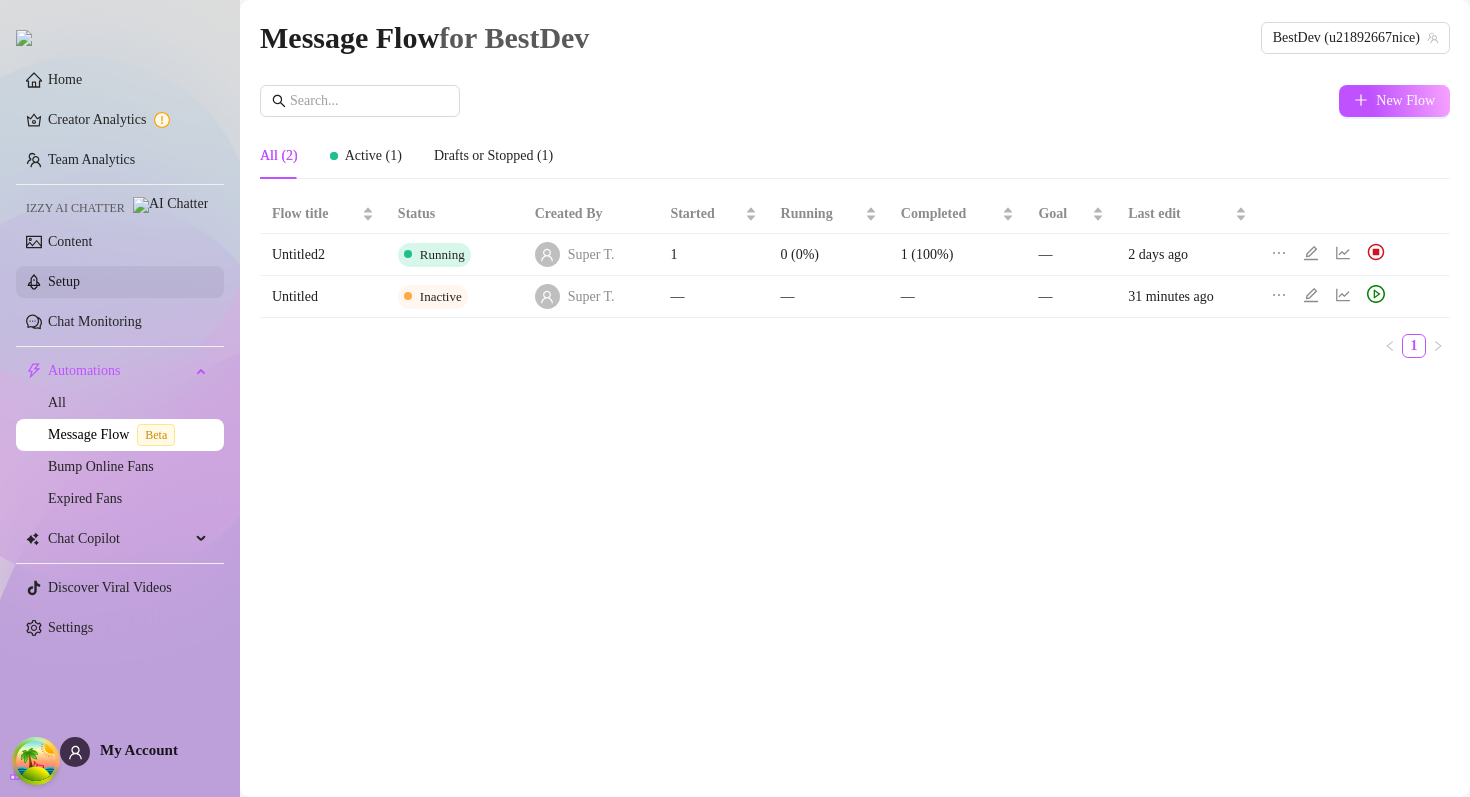 click on "Setup" at bounding box center (64, 281) 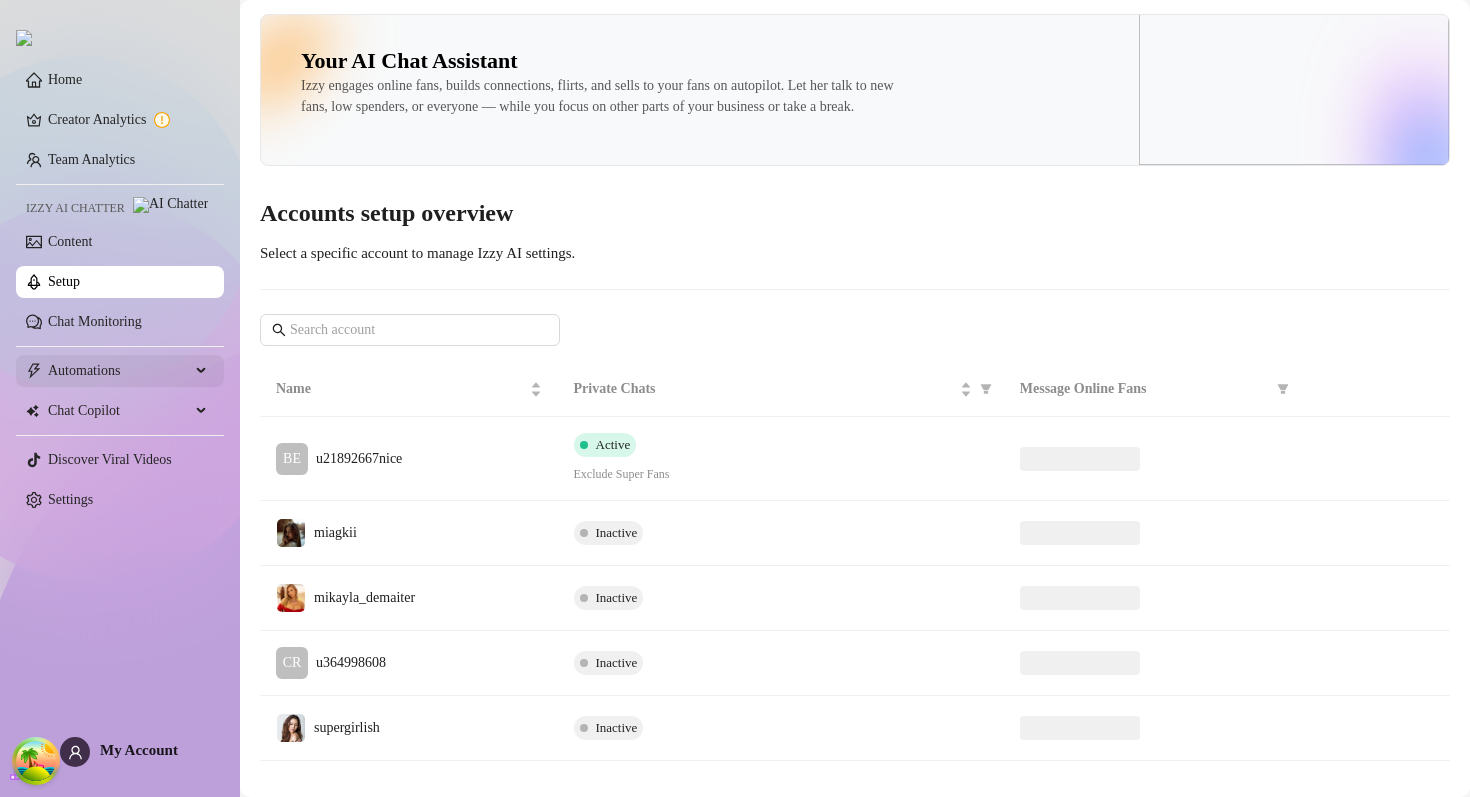 click on "Automations" at bounding box center [119, 371] 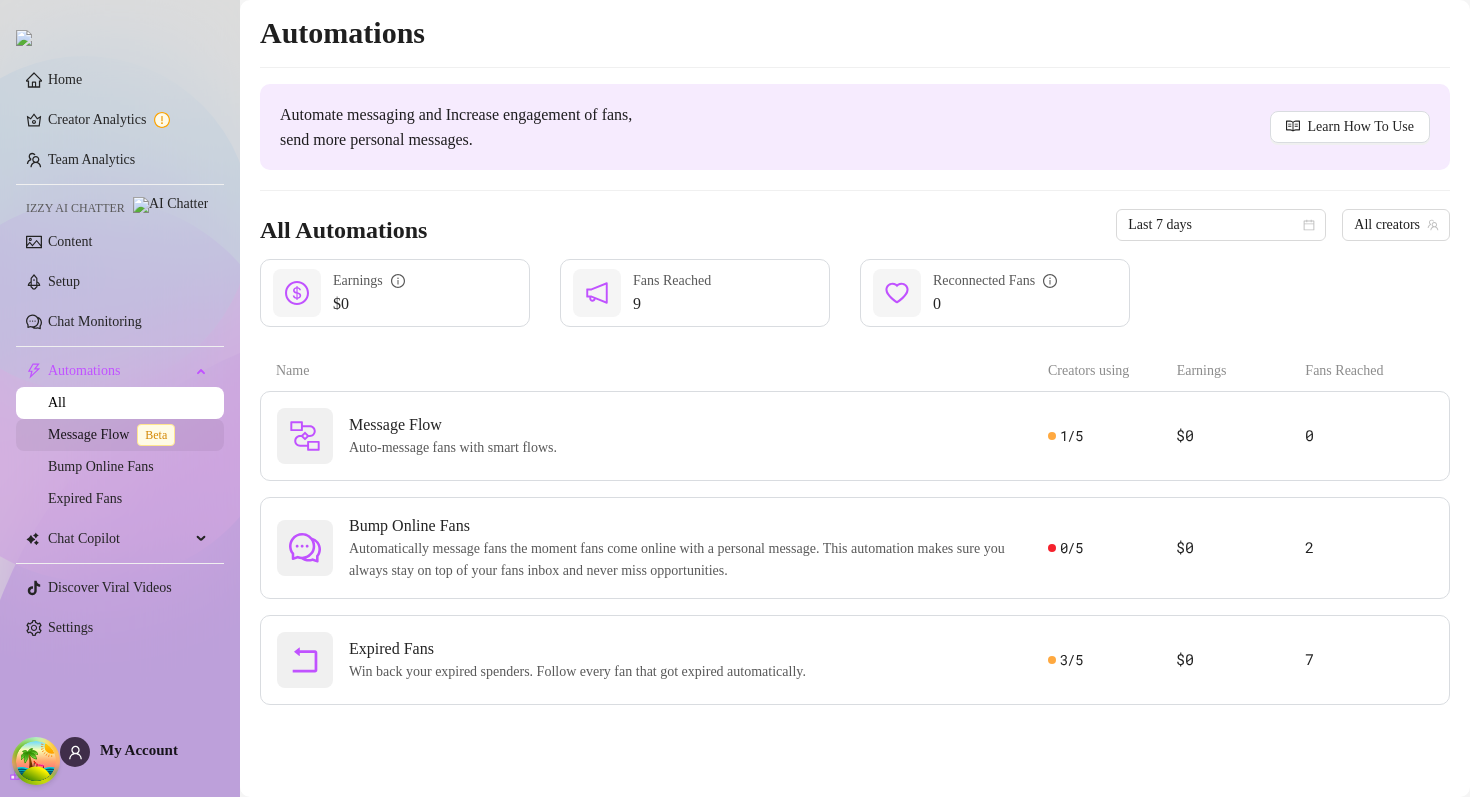 click on "Message Flow Beta" at bounding box center (115, 434) 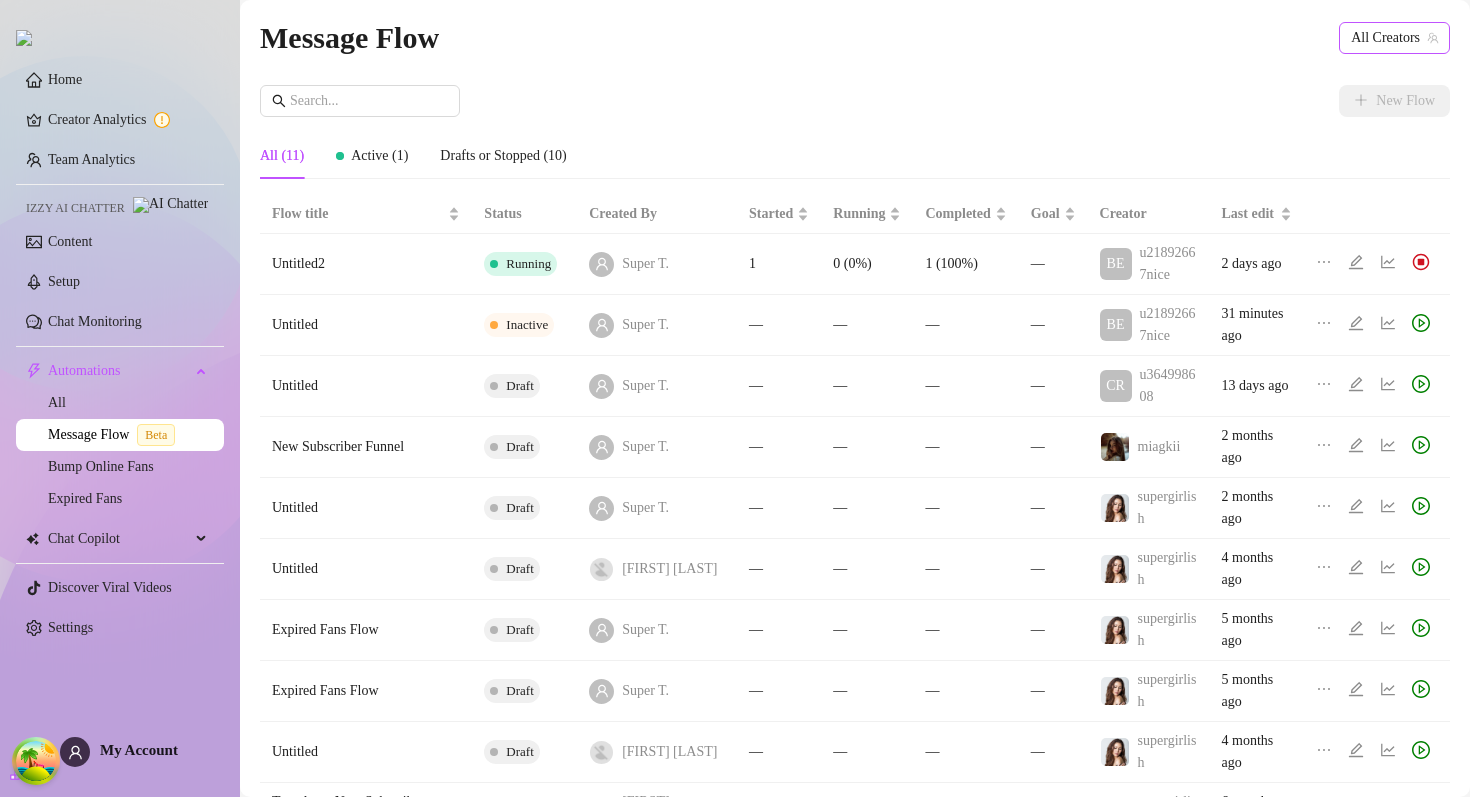click on "All Creators" at bounding box center (1394, 38) 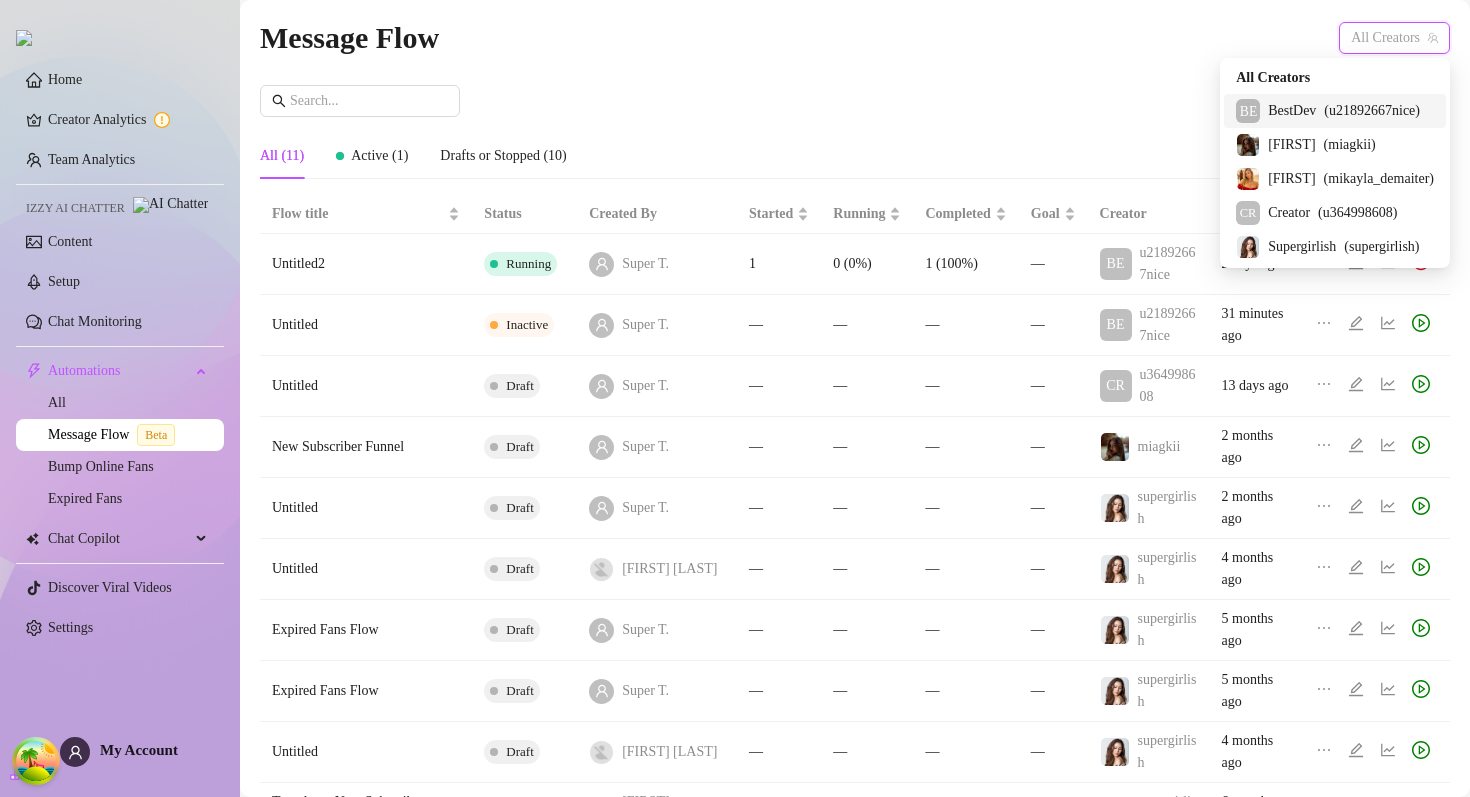 click on "BestDev" at bounding box center [1292, 111] 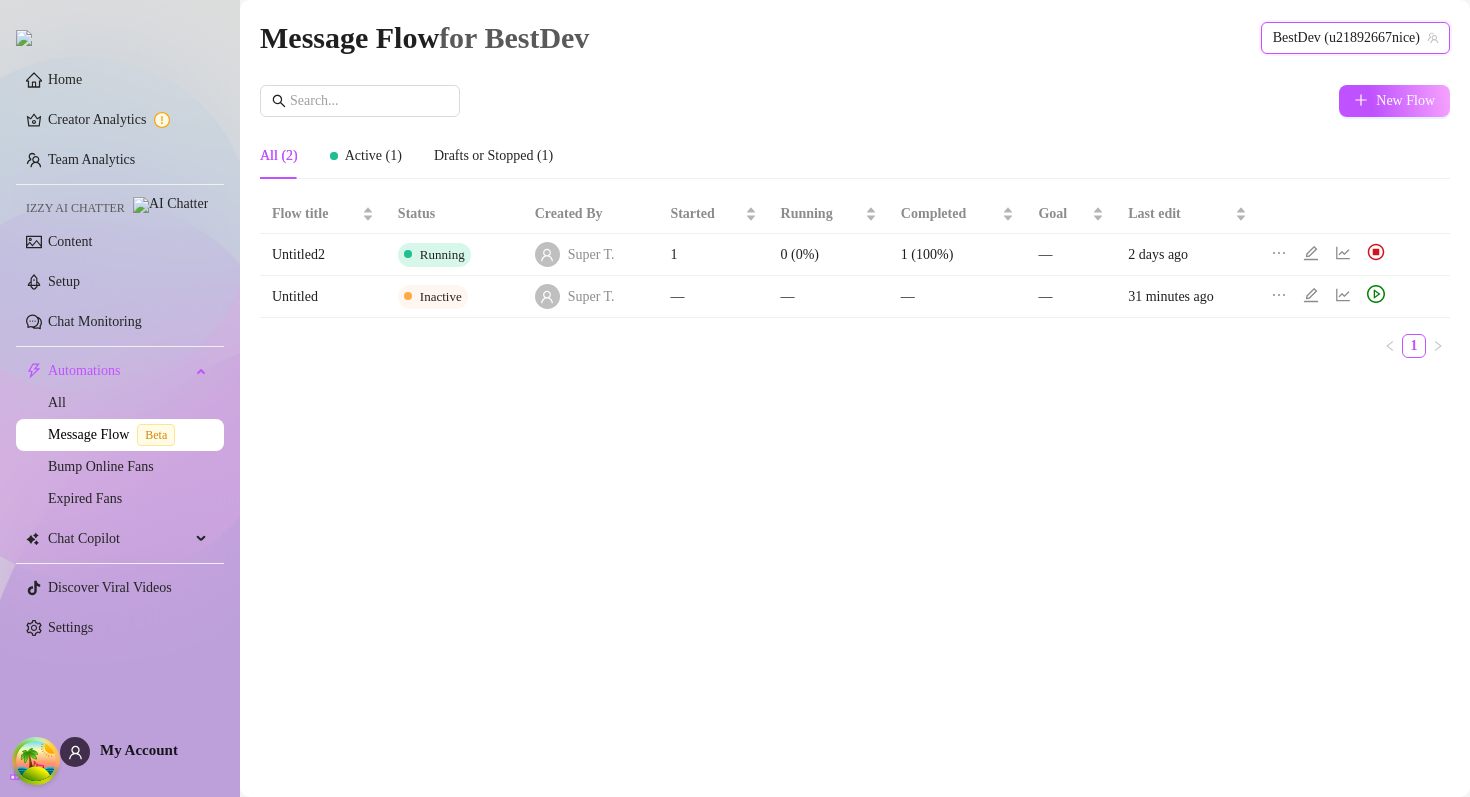 click on "New Flow" at bounding box center (855, 101) 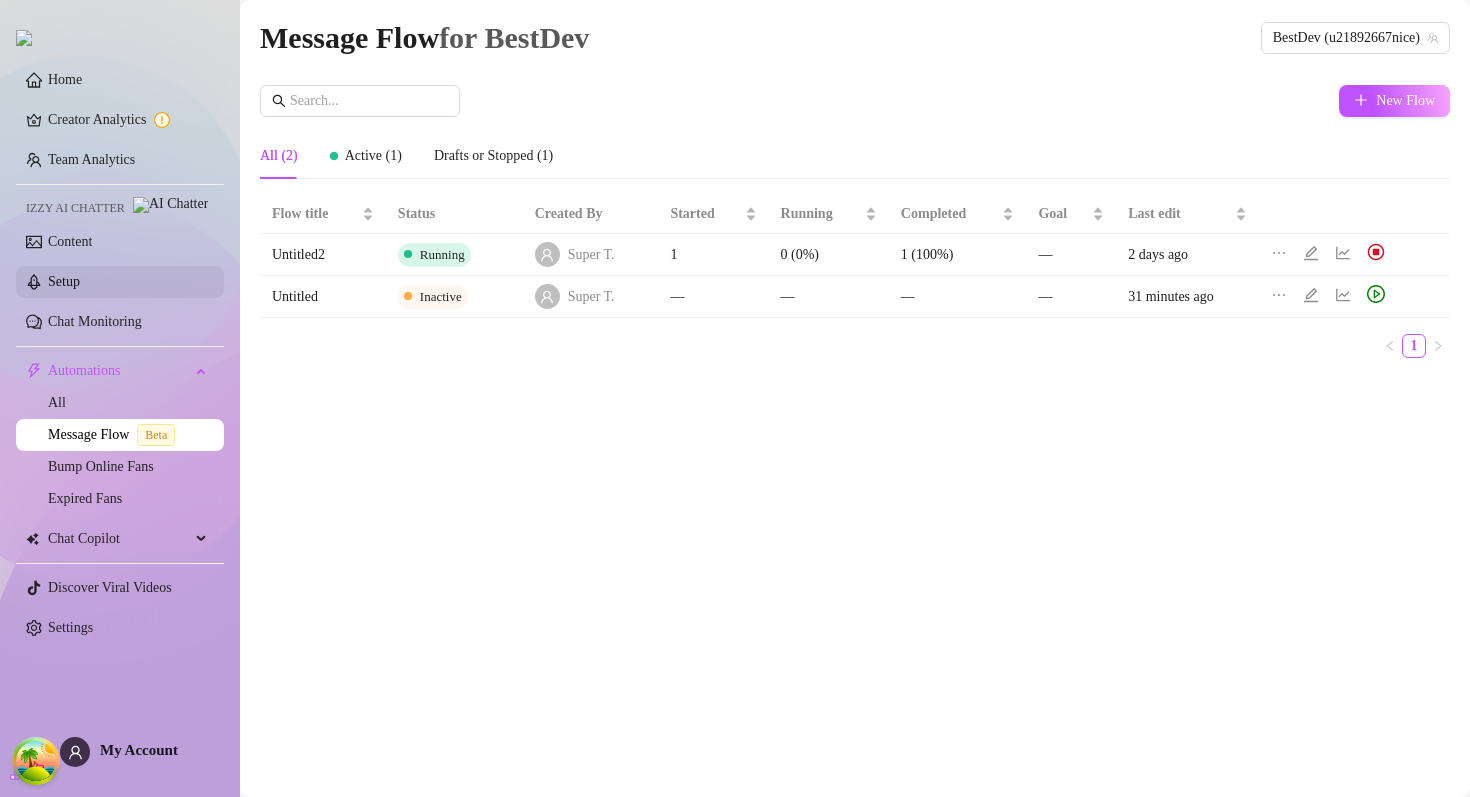 click on "Setup" at bounding box center [64, 281] 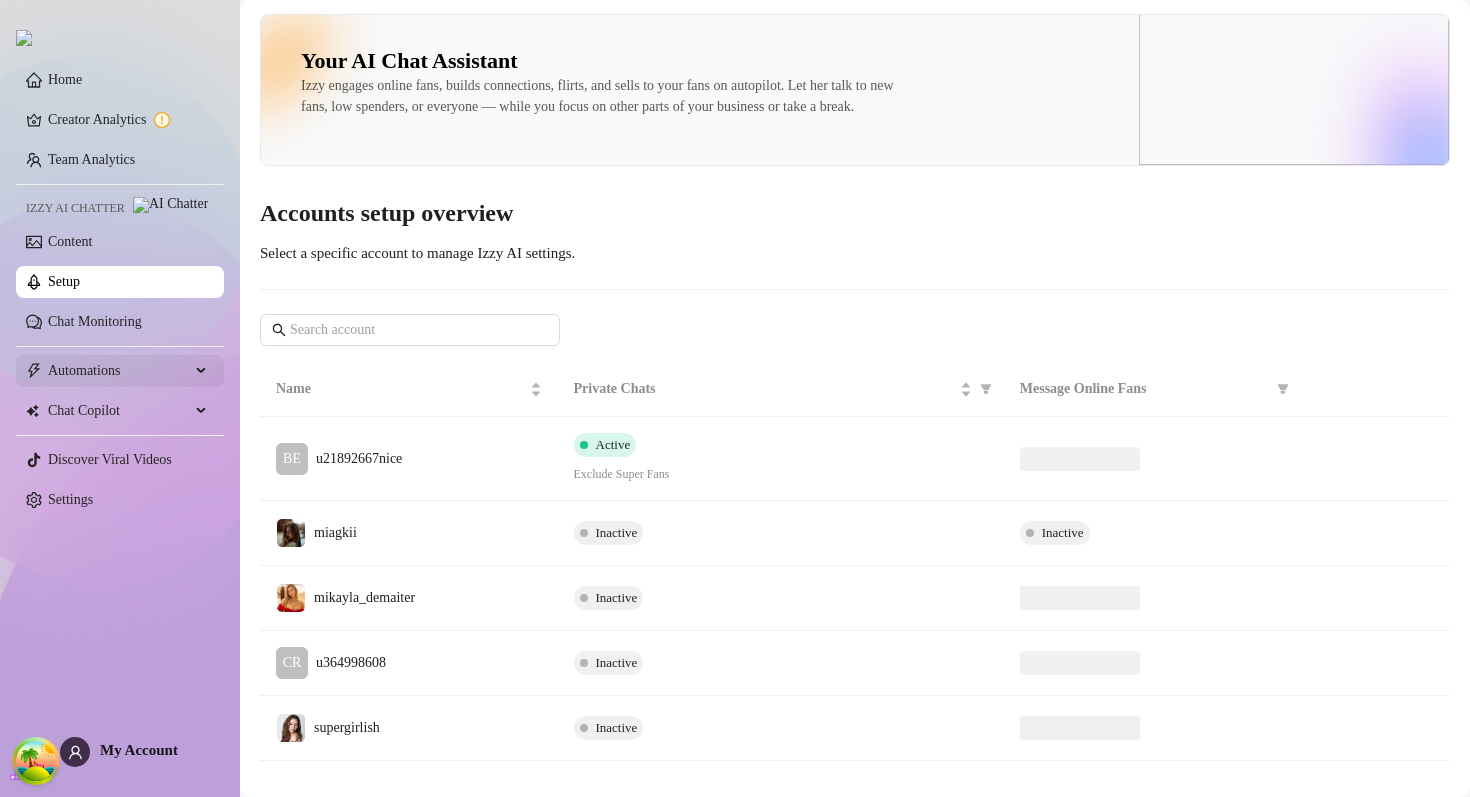 click on "Automations" at bounding box center (119, 371) 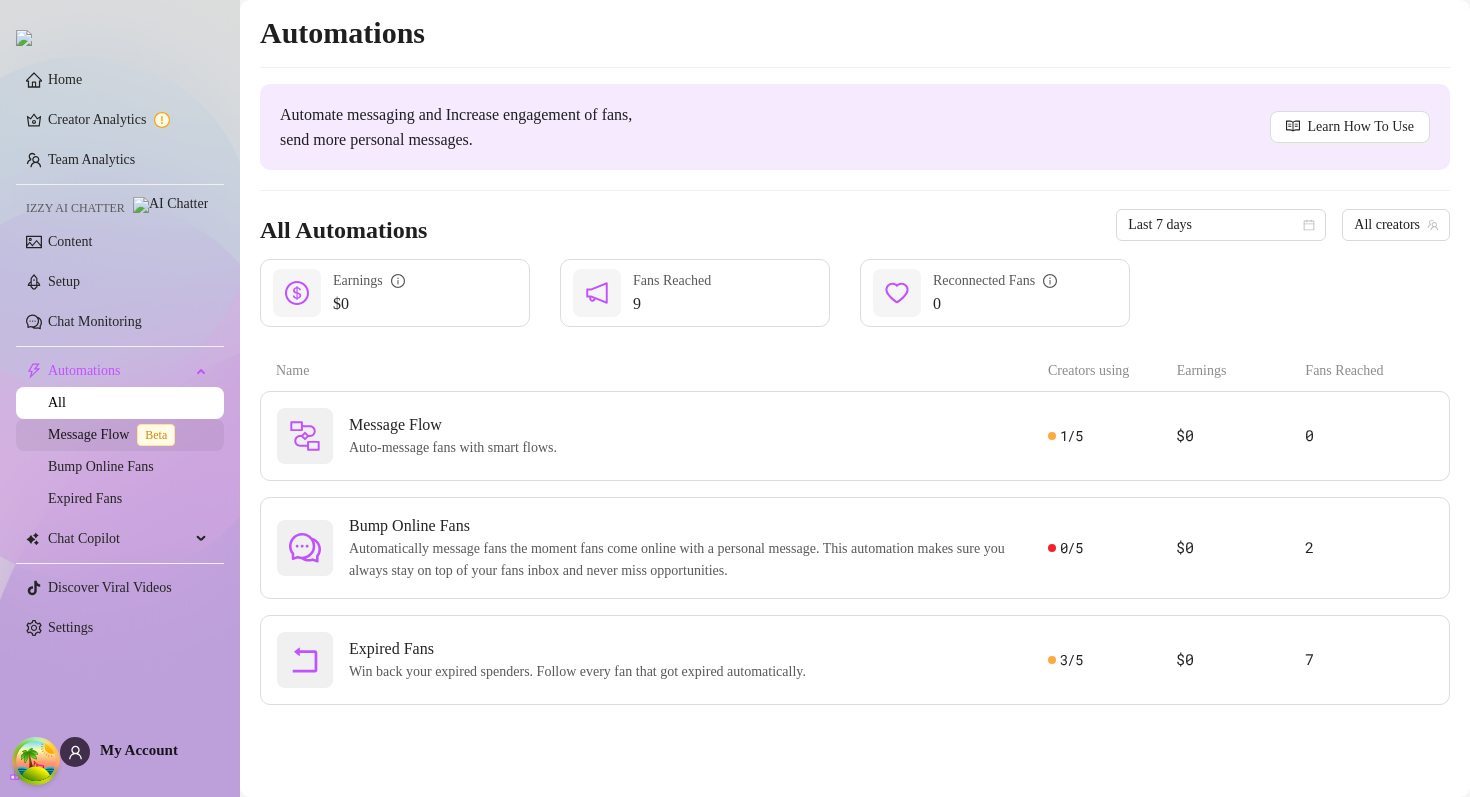 click on "Message Flow Beta" at bounding box center (115, 434) 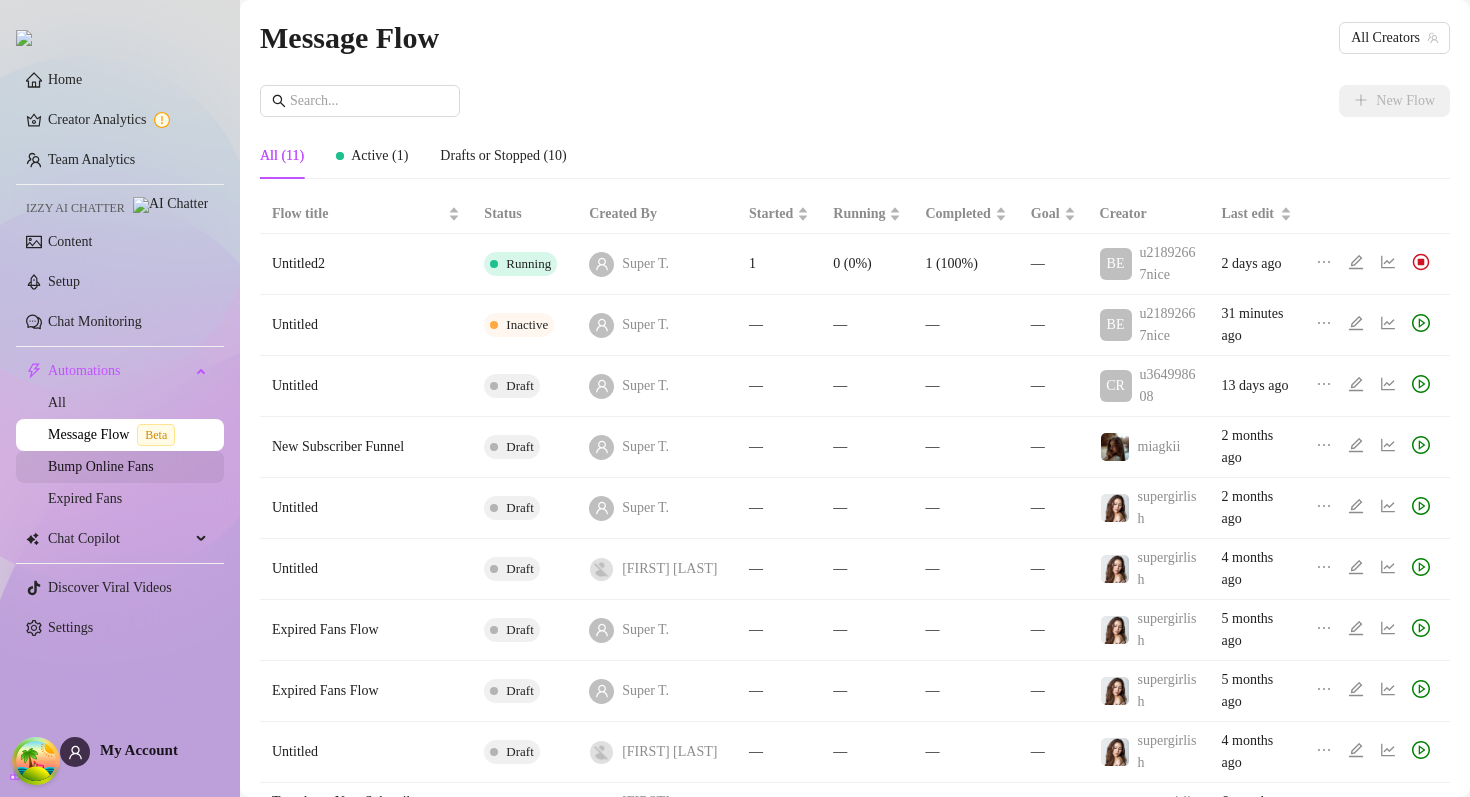 click on "Bump Online Fans" at bounding box center [101, 466] 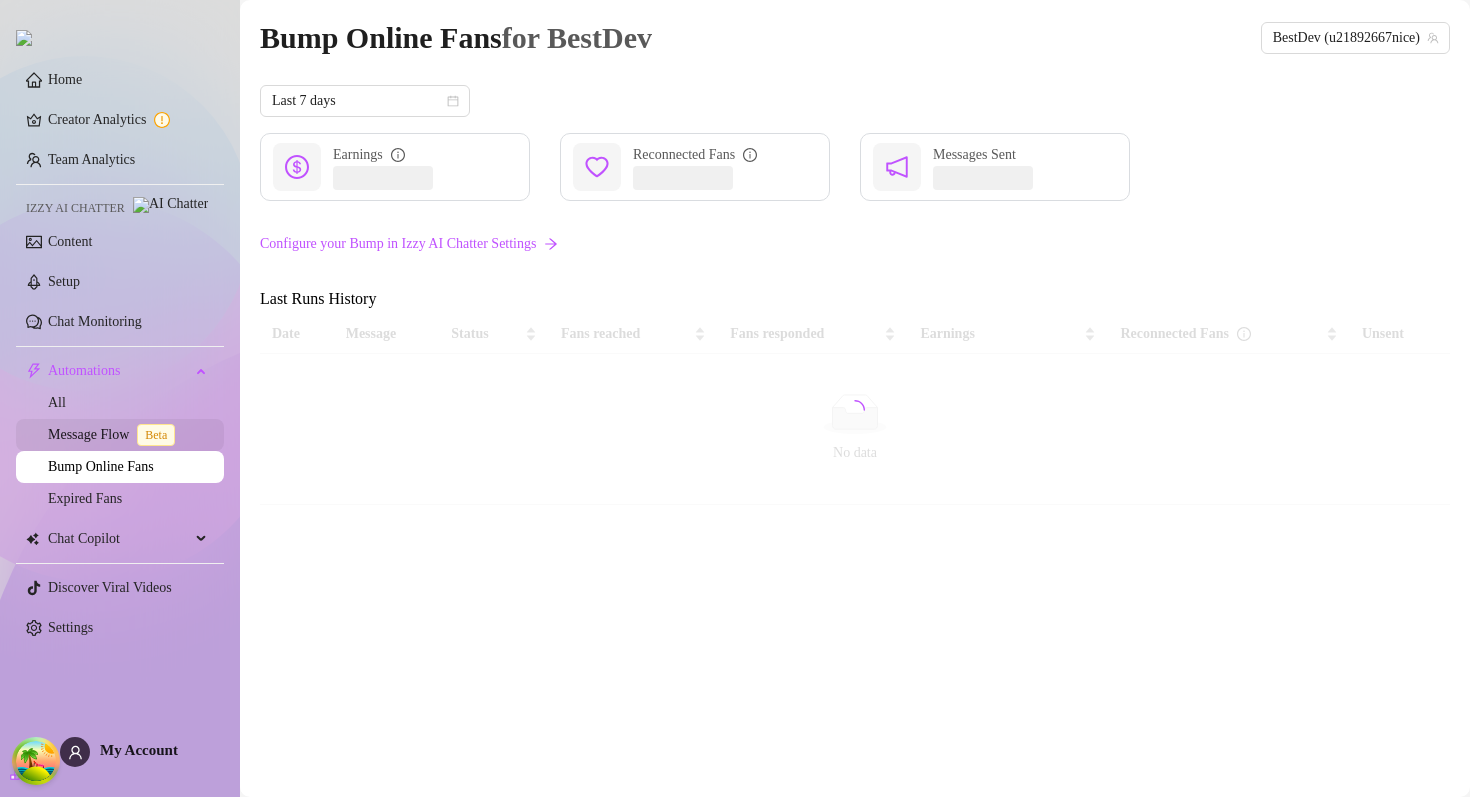click on "Message Flow Beta" at bounding box center (115, 434) 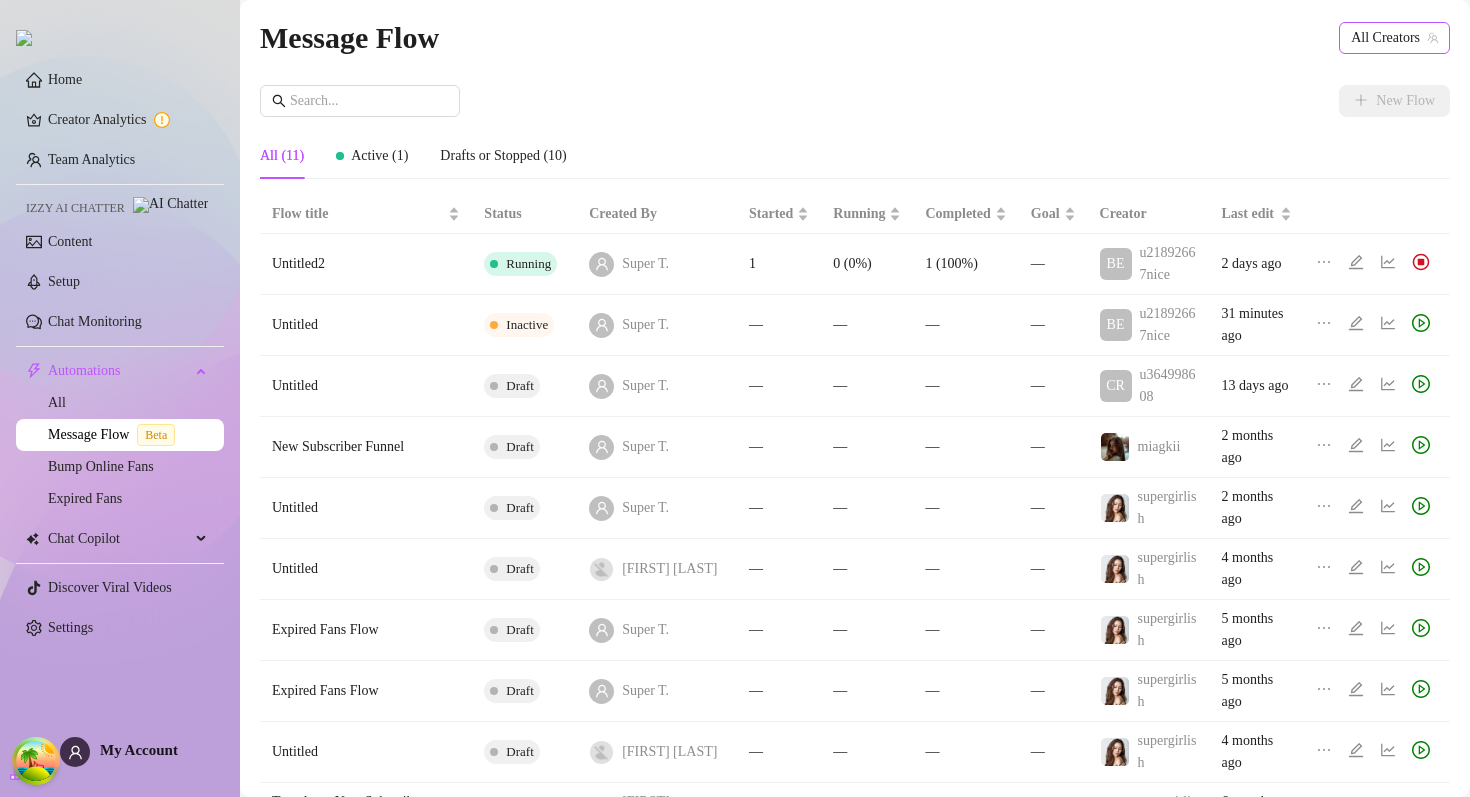 click on "All Creators" at bounding box center (1394, 38) 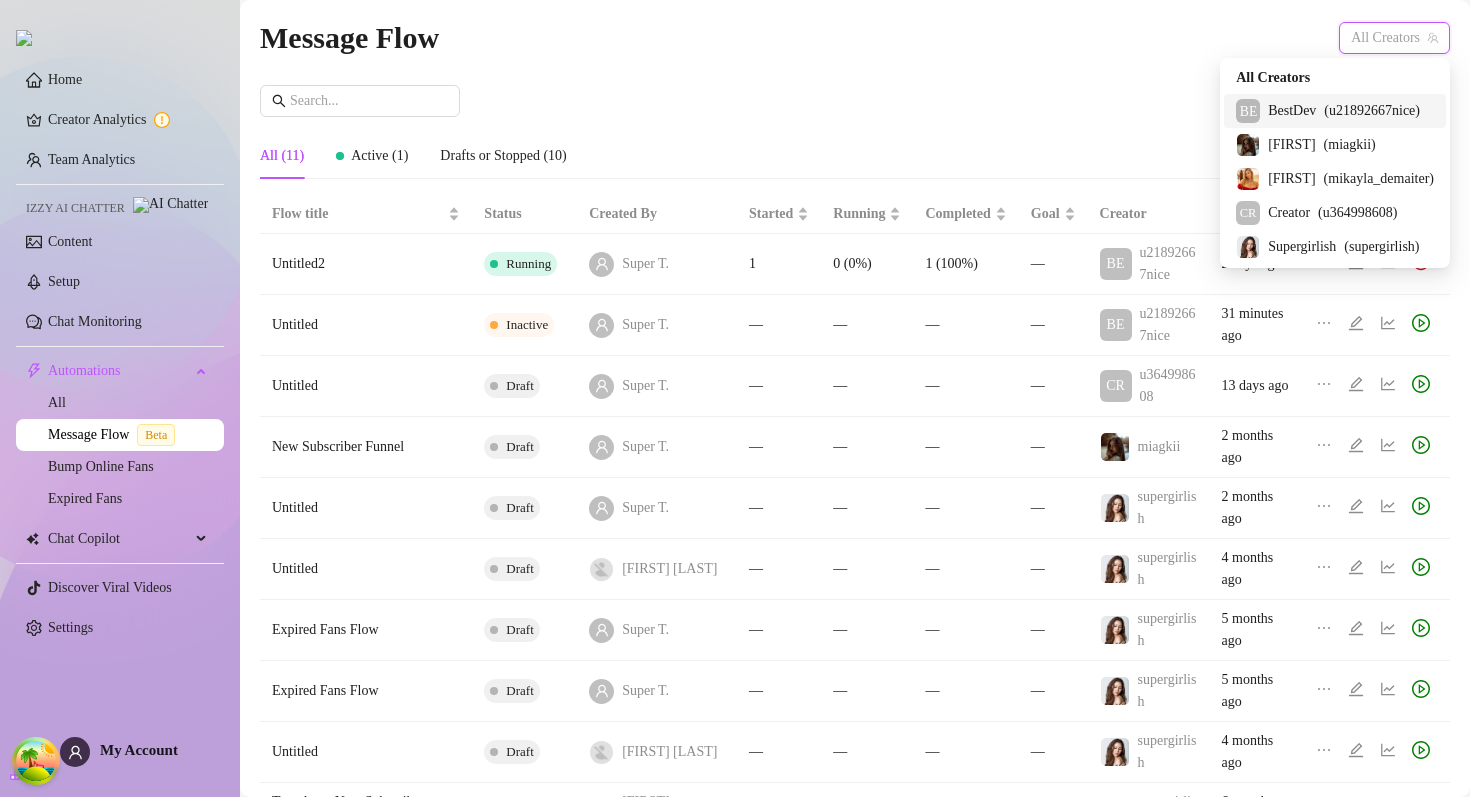 click on "BE BestDev   ( u21892667nice )" at bounding box center (1335, 111) 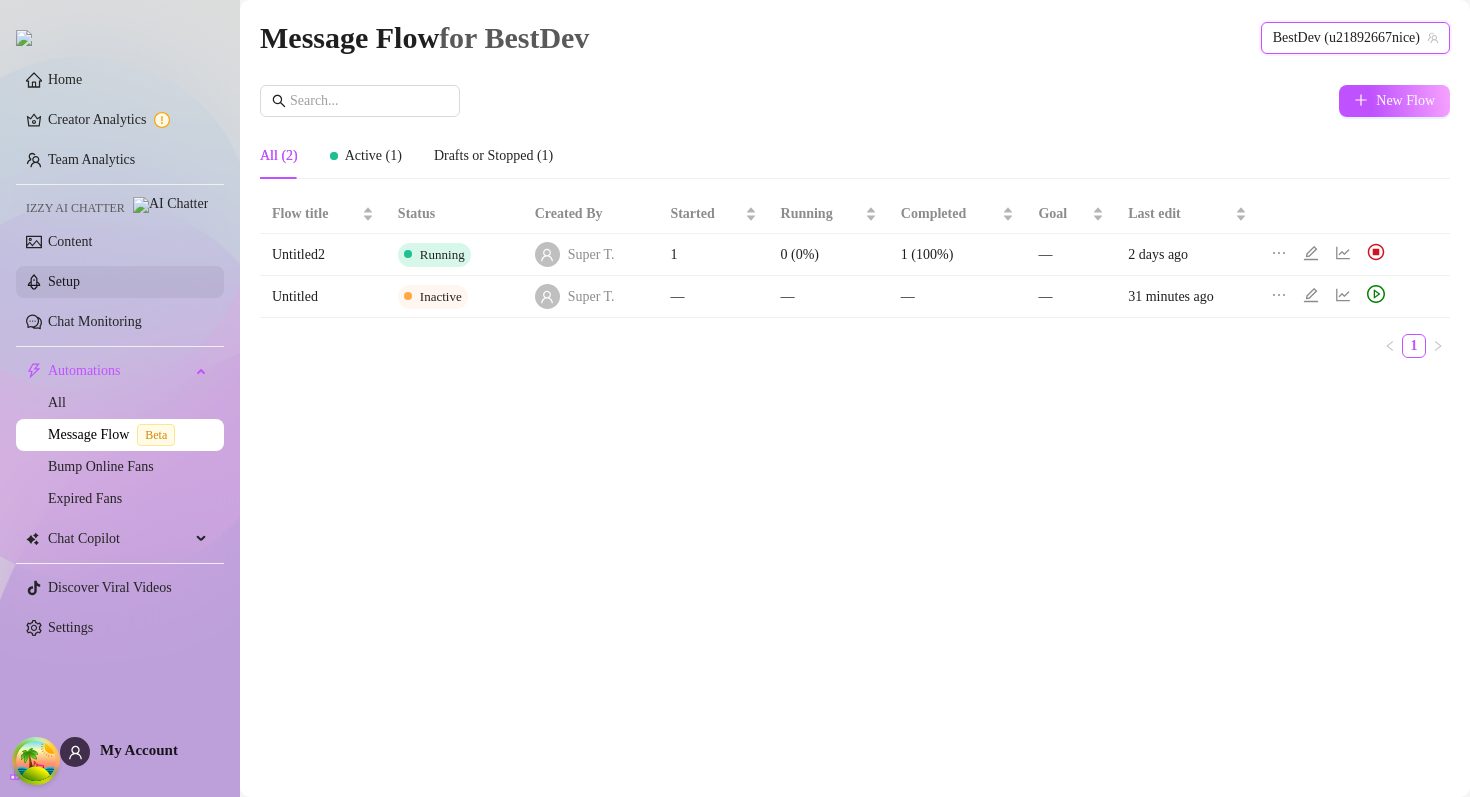 click on "Setup" at bounding box center (64, 281) 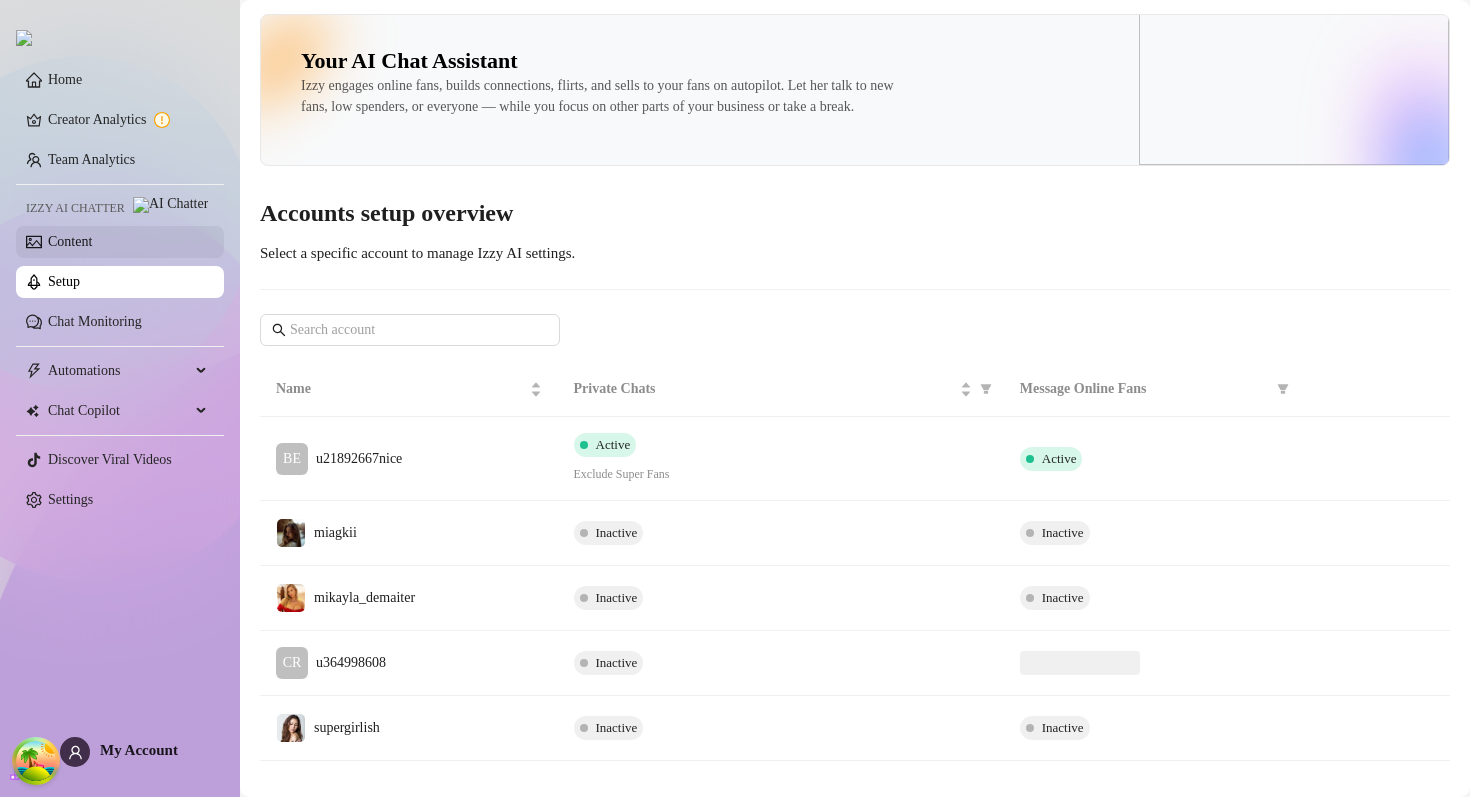 click on "Content" at bounding box center [70, 241] 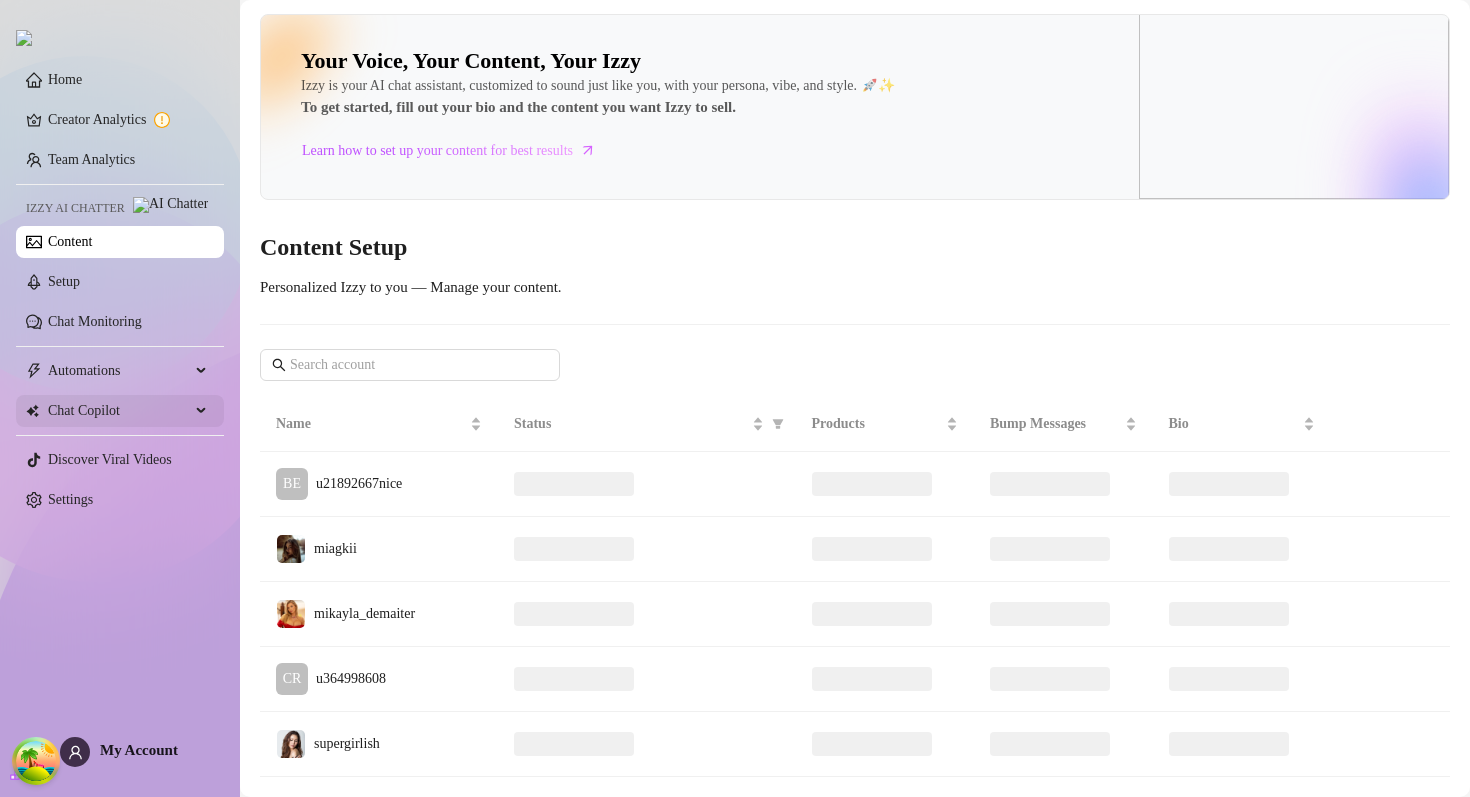click on "Chat Copilot" at bounding box center [119, 411] 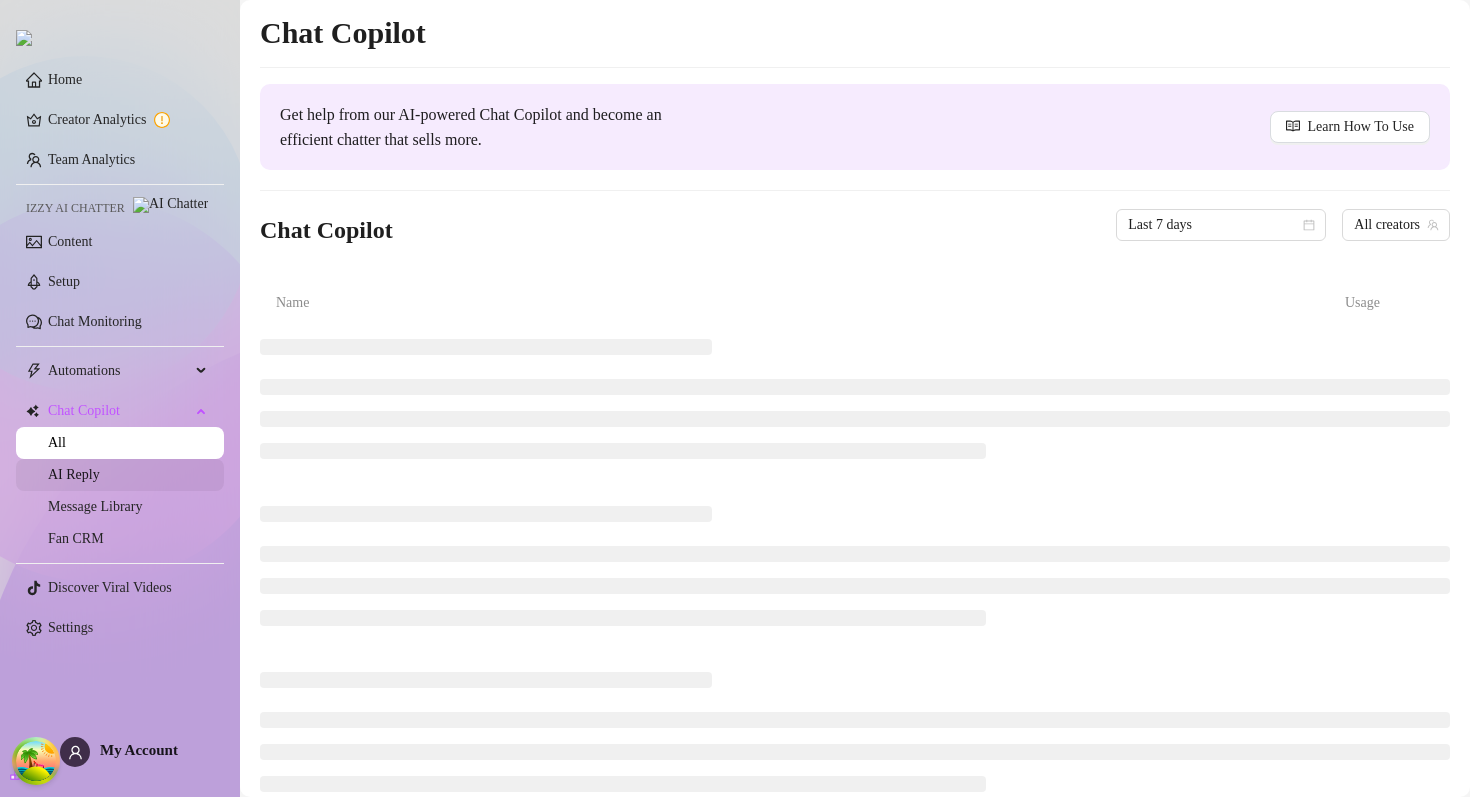 click on "AI Reply" at bounding box center [74, 474] 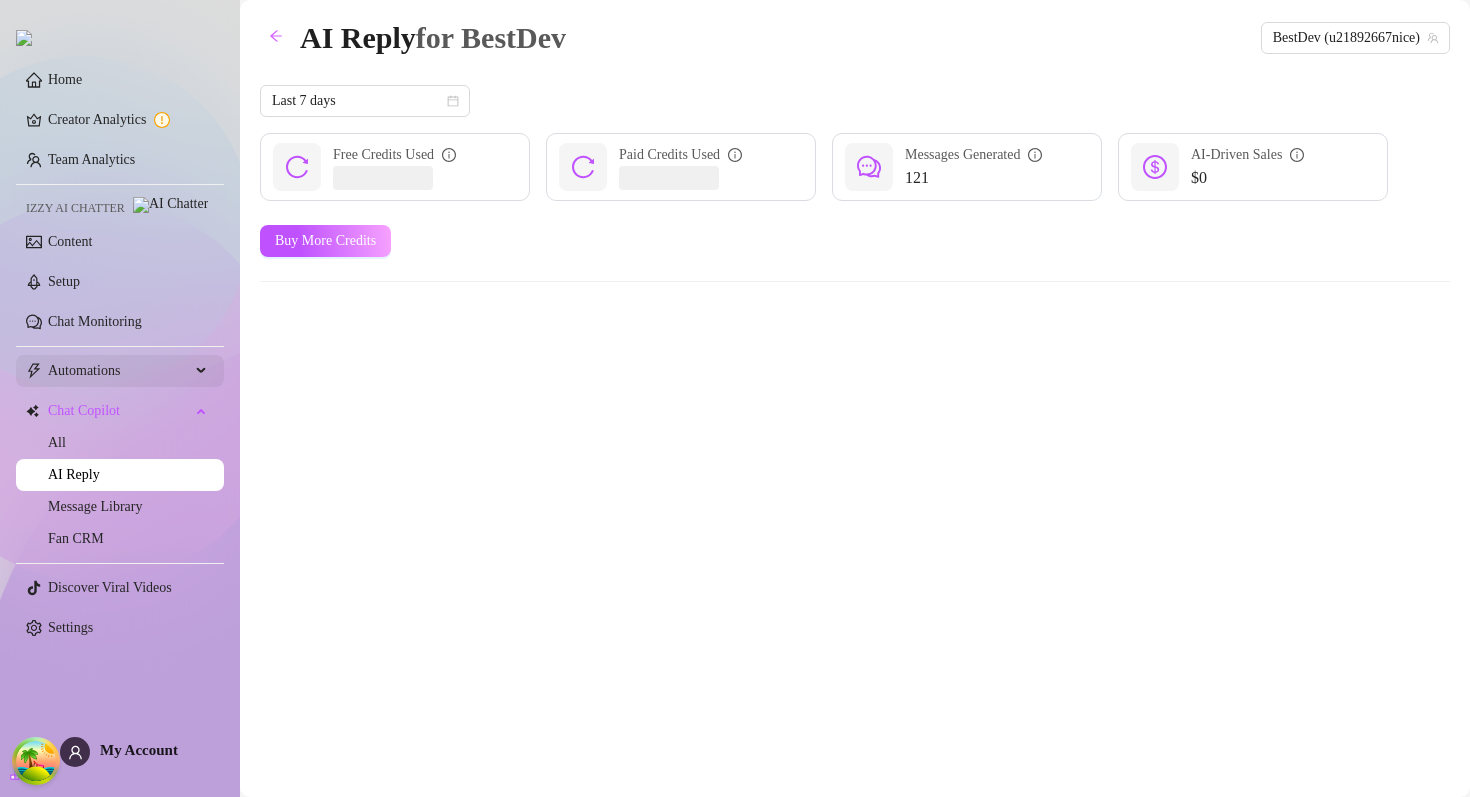 click on "Automations" at bounding box center [119, 371] 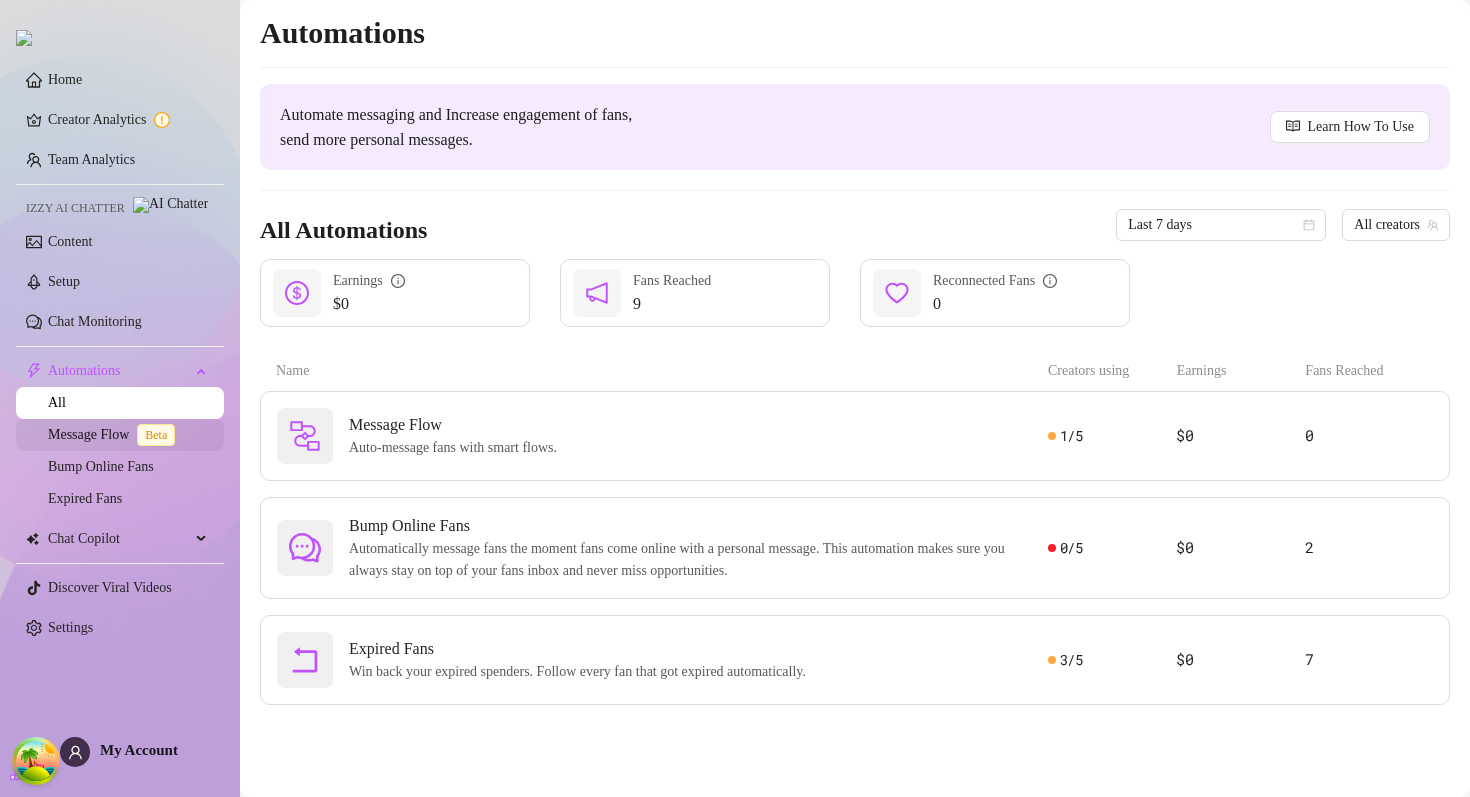click on "Message Flow Beta" at bounding box center [115, 434] 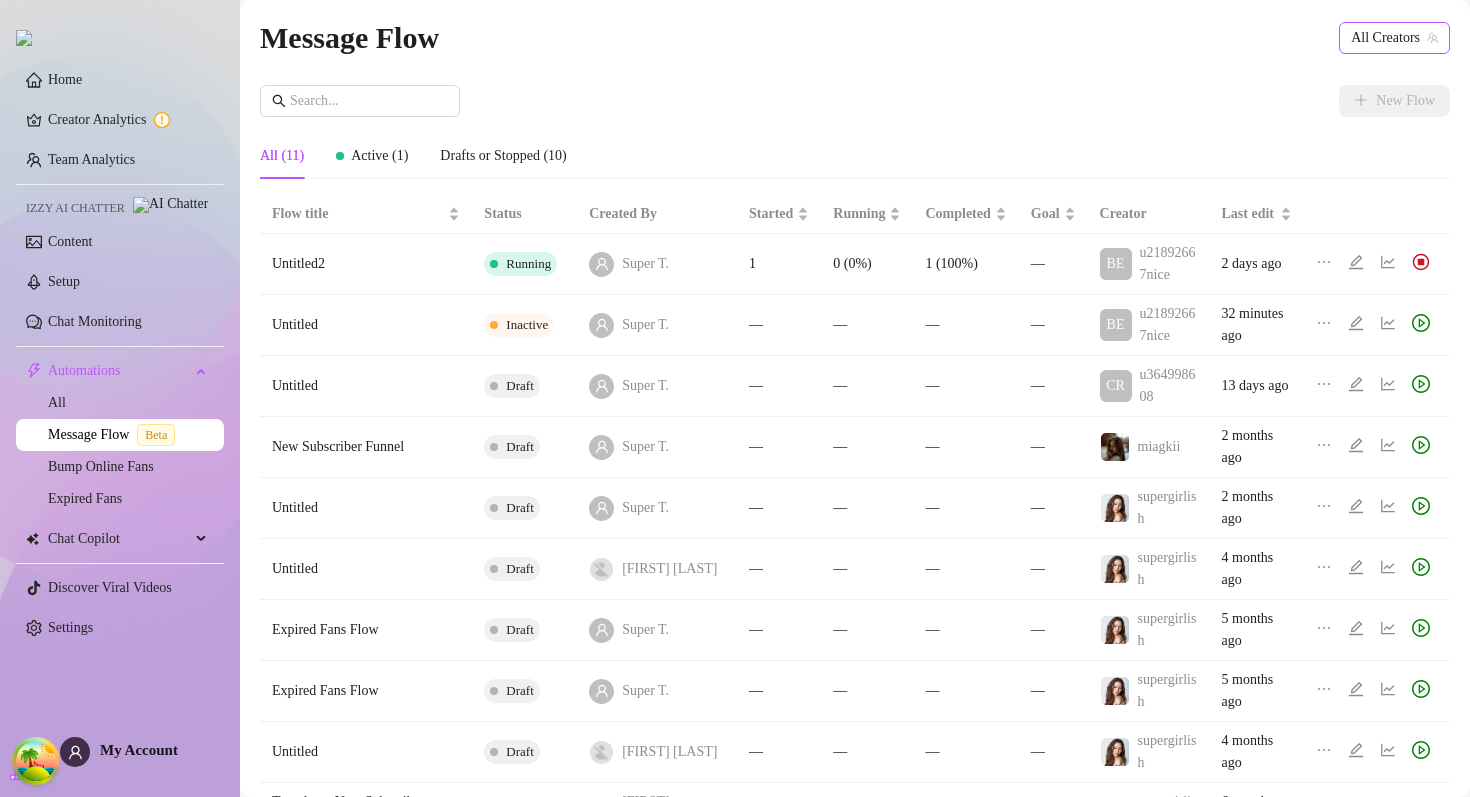 click on "All Creators" at bounding box center (1394, 38) 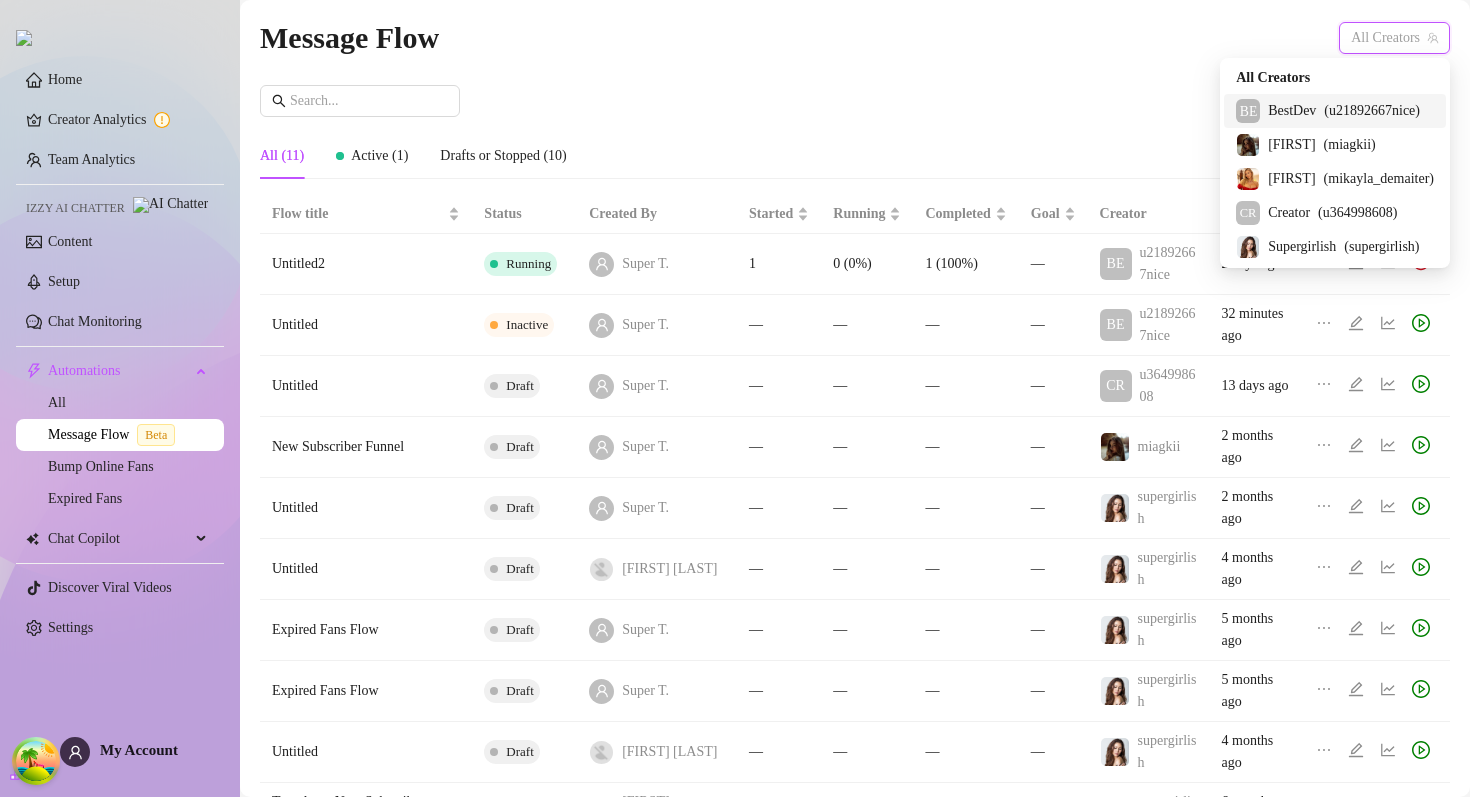 click on "BestDev" at bounding box center [1292, 111] 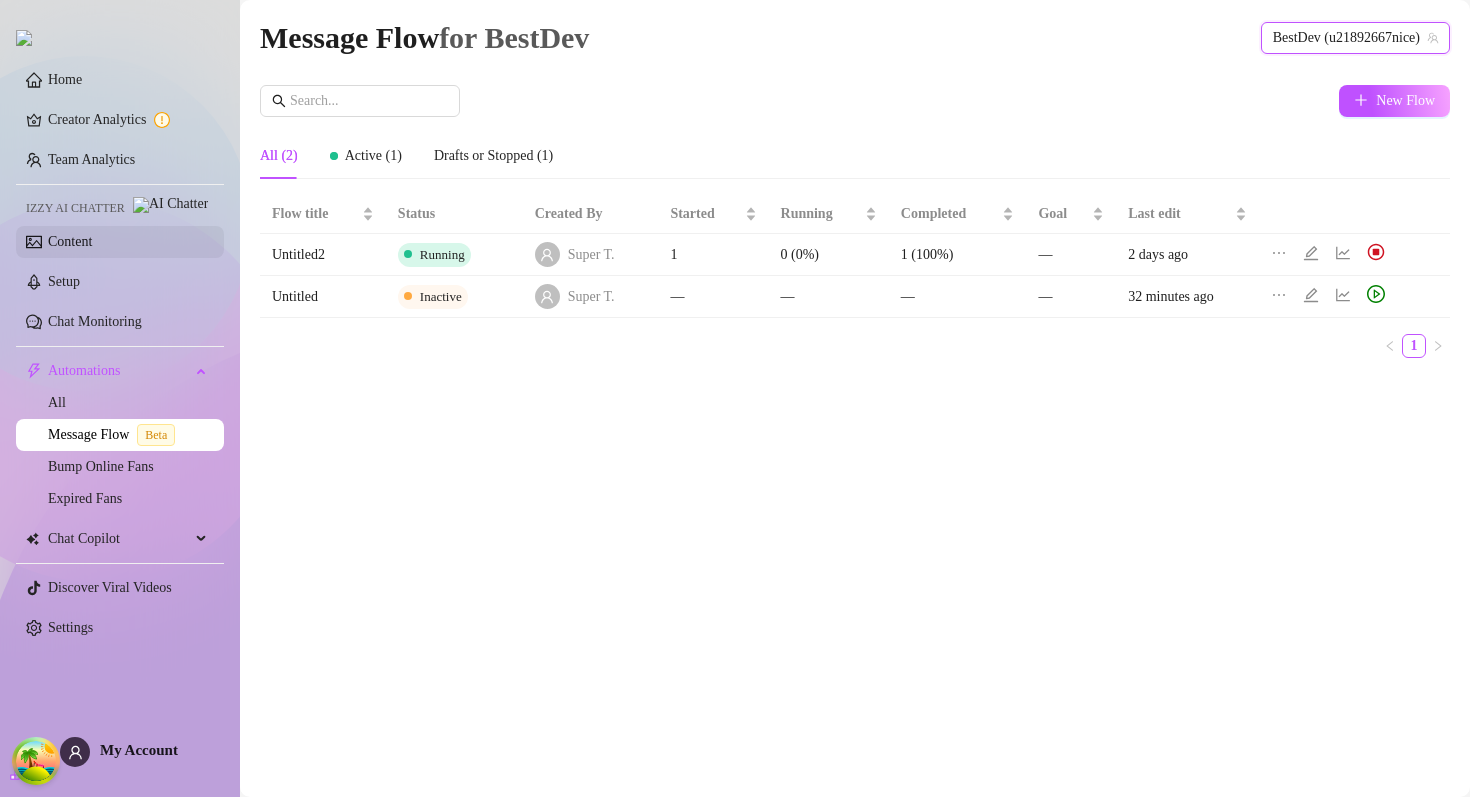 click on "Content" at bounding box center [70, 241] 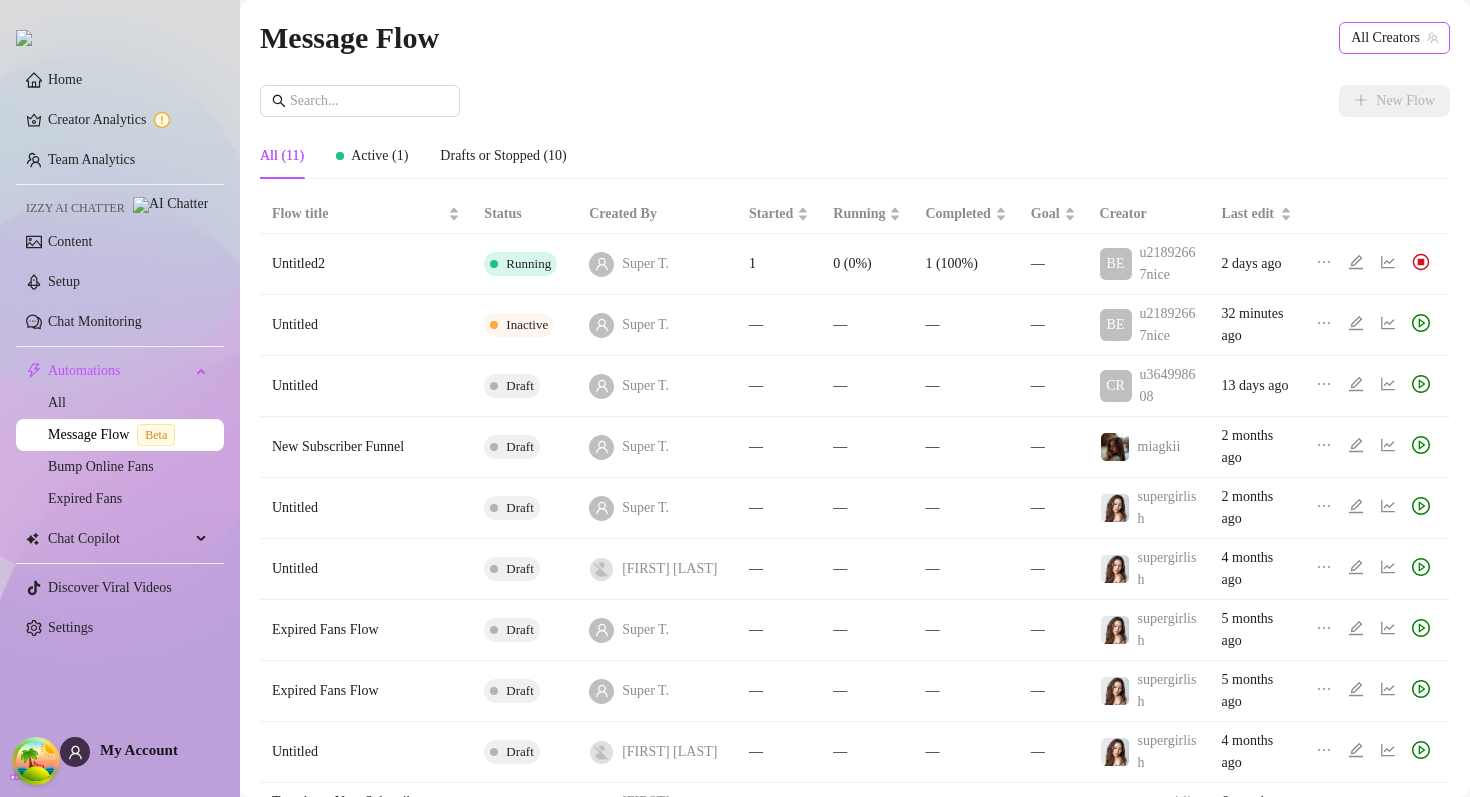 click on "All Creators" at bounding box center [1394, 38] 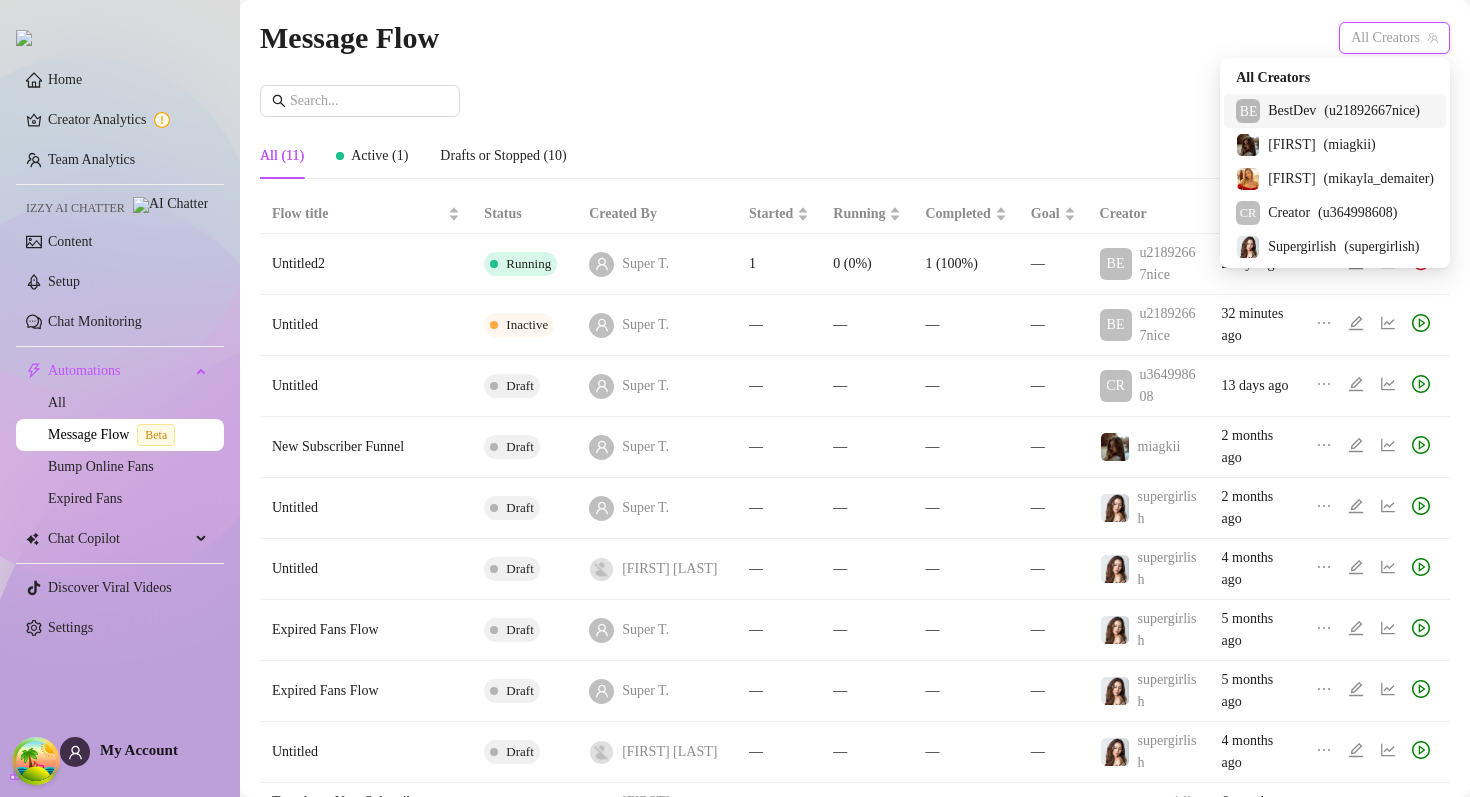 click on "BestDev" at bounding box center [1292, 111] 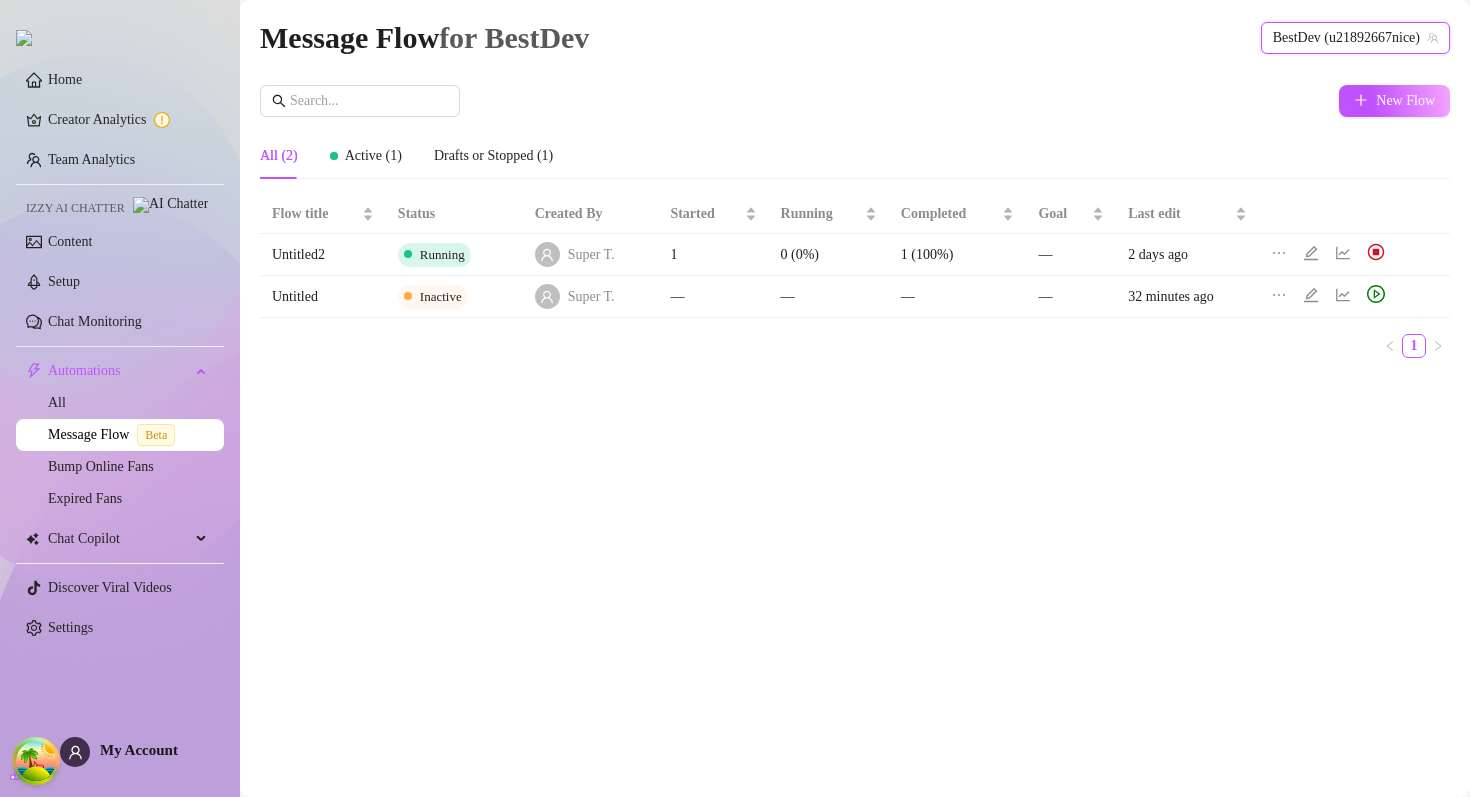 click on "New Flow All (2) Active (1) Drafts or Stopped (1) Flow title Status Created By Started Running Completed Goal Last edit Untitled2 Running Super T. 1 0 (0%) 1 (100%) — 2 days ago Untitled Inactive Super T. — — — — 32 minutes ago 1" at bounding box center [855, 229] 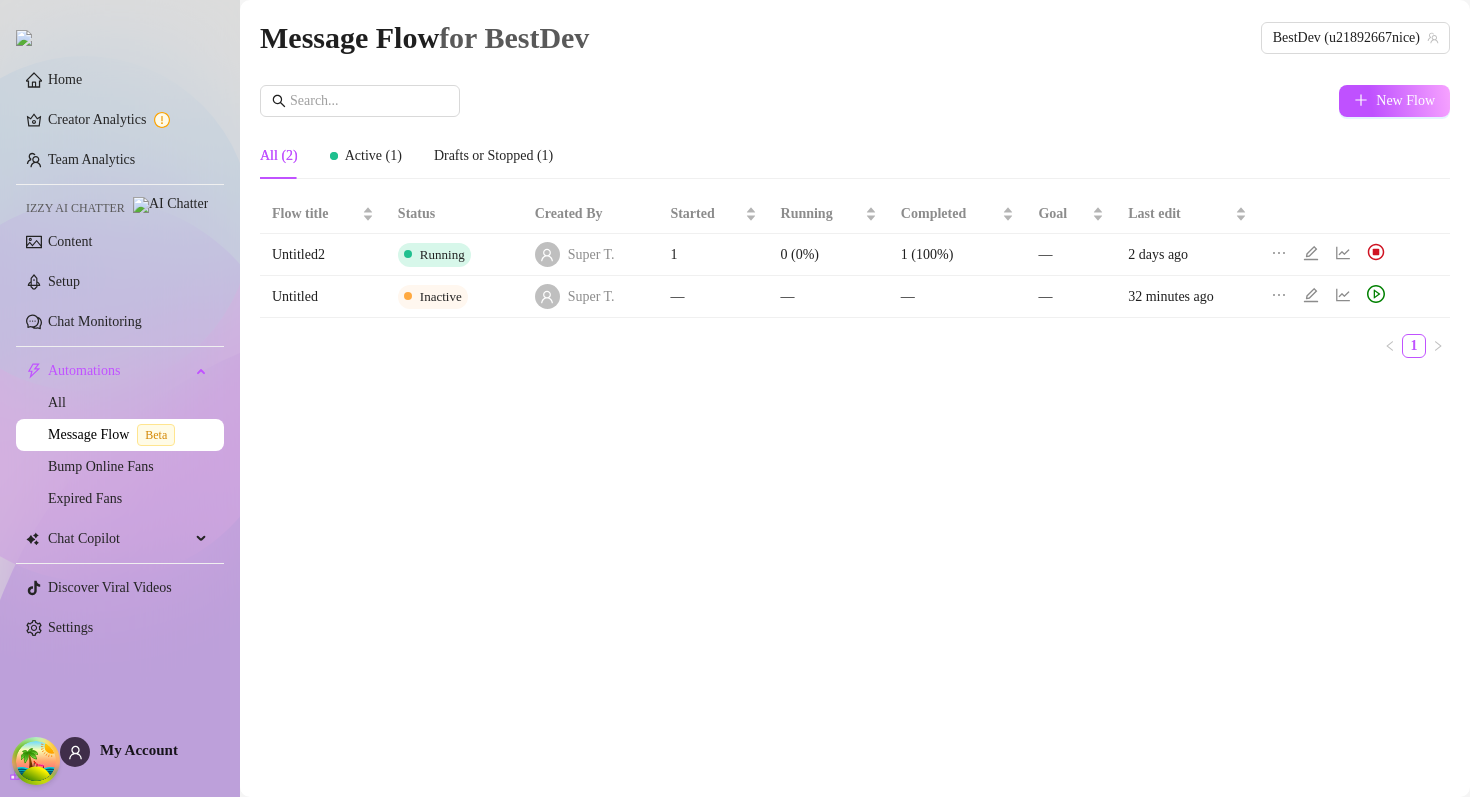 click on "All (2) Active (1) Drafts or Stopped (1)" at bounding box center [855, 156] 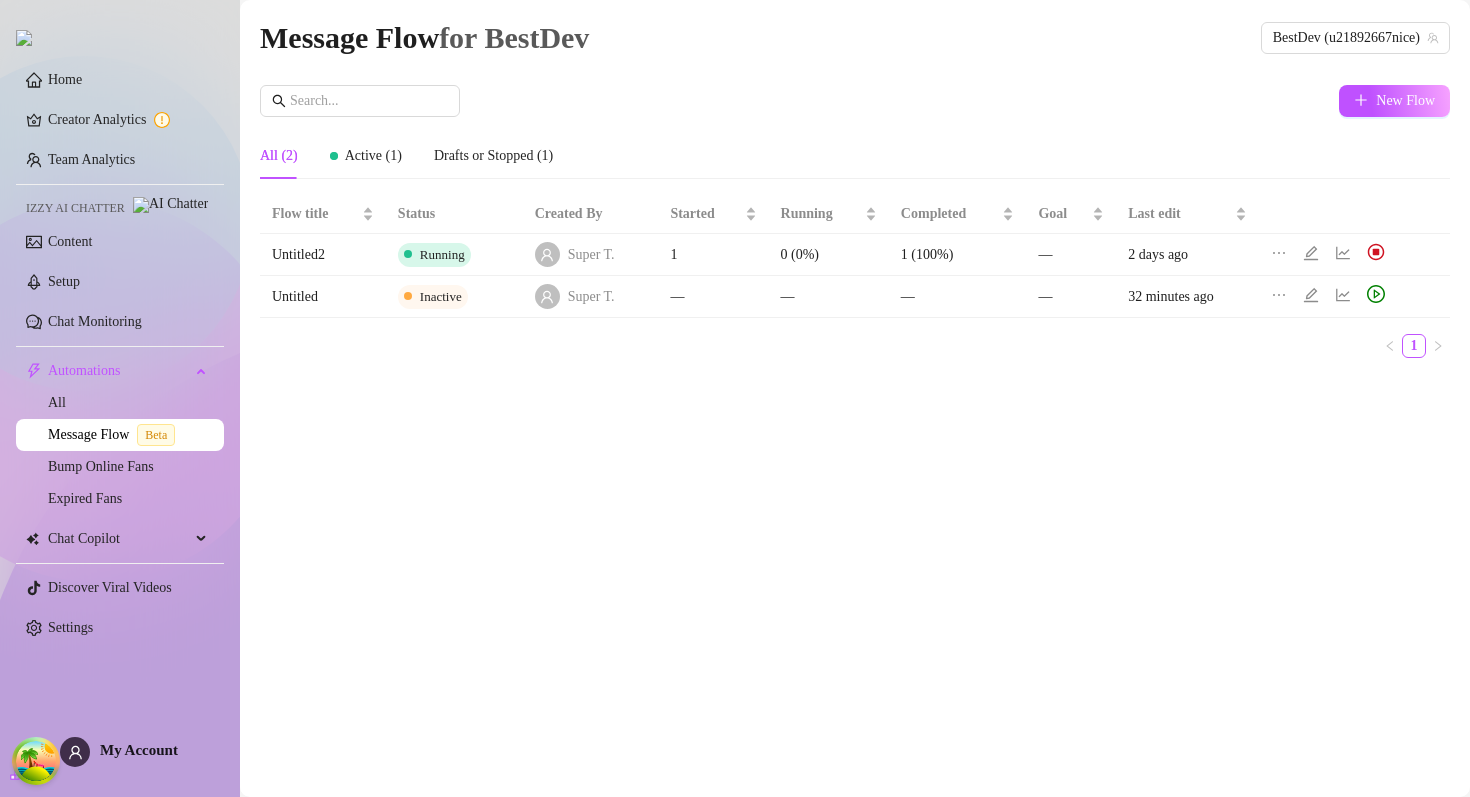 click 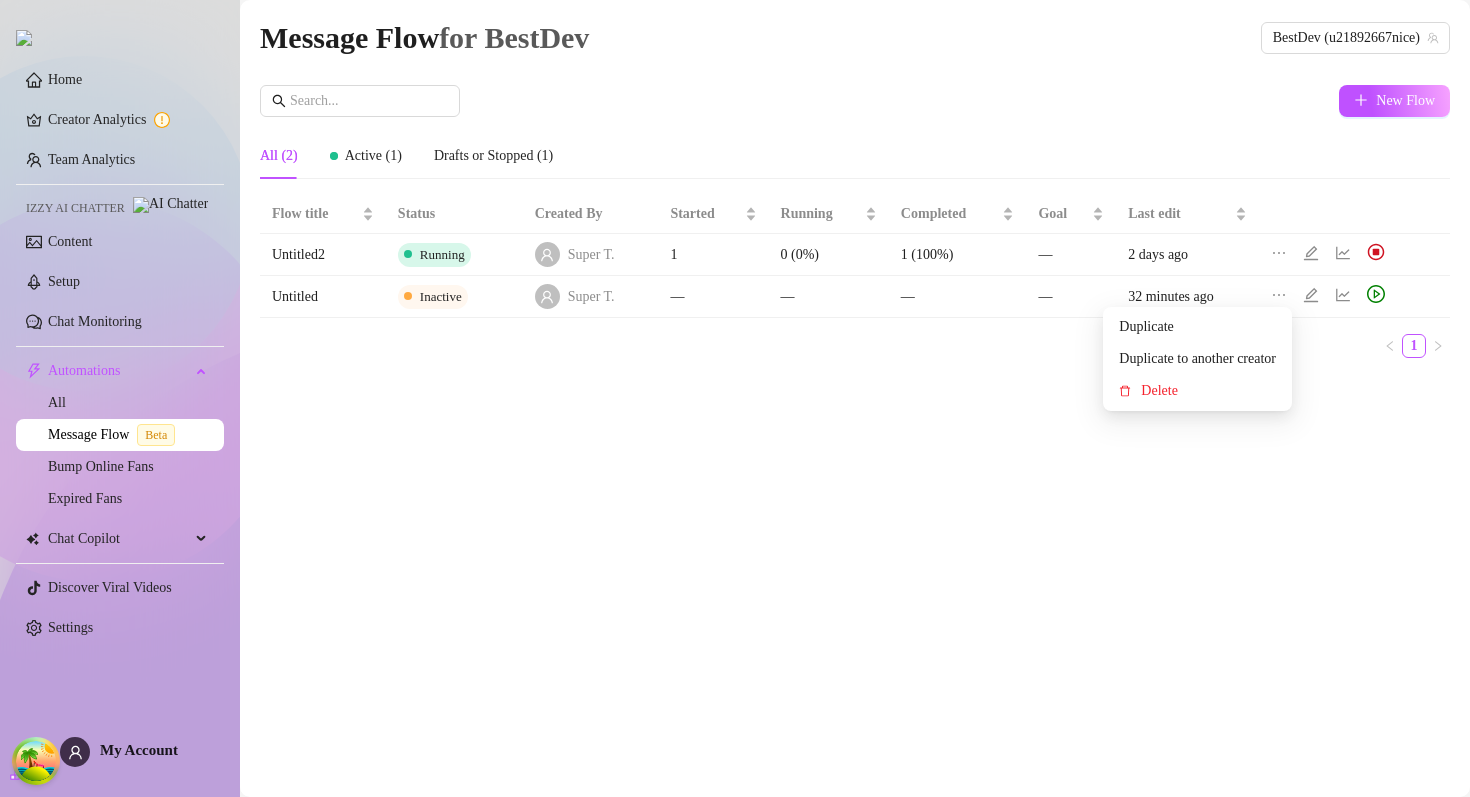 click on "Message Flow  for BestDev BestDev (u21892667nice) New Flow All (2) Active (1) Drafts or Stopped (1) Flow title Status Created By Started Running Completed Goal Last edit Untitled2 Running Super T. 1 0 (0%) 1 (100%) — 2 days ago Untitled Inactive Super T. — — — — 32 minutes ago 1" at bounding box center [855, 375] 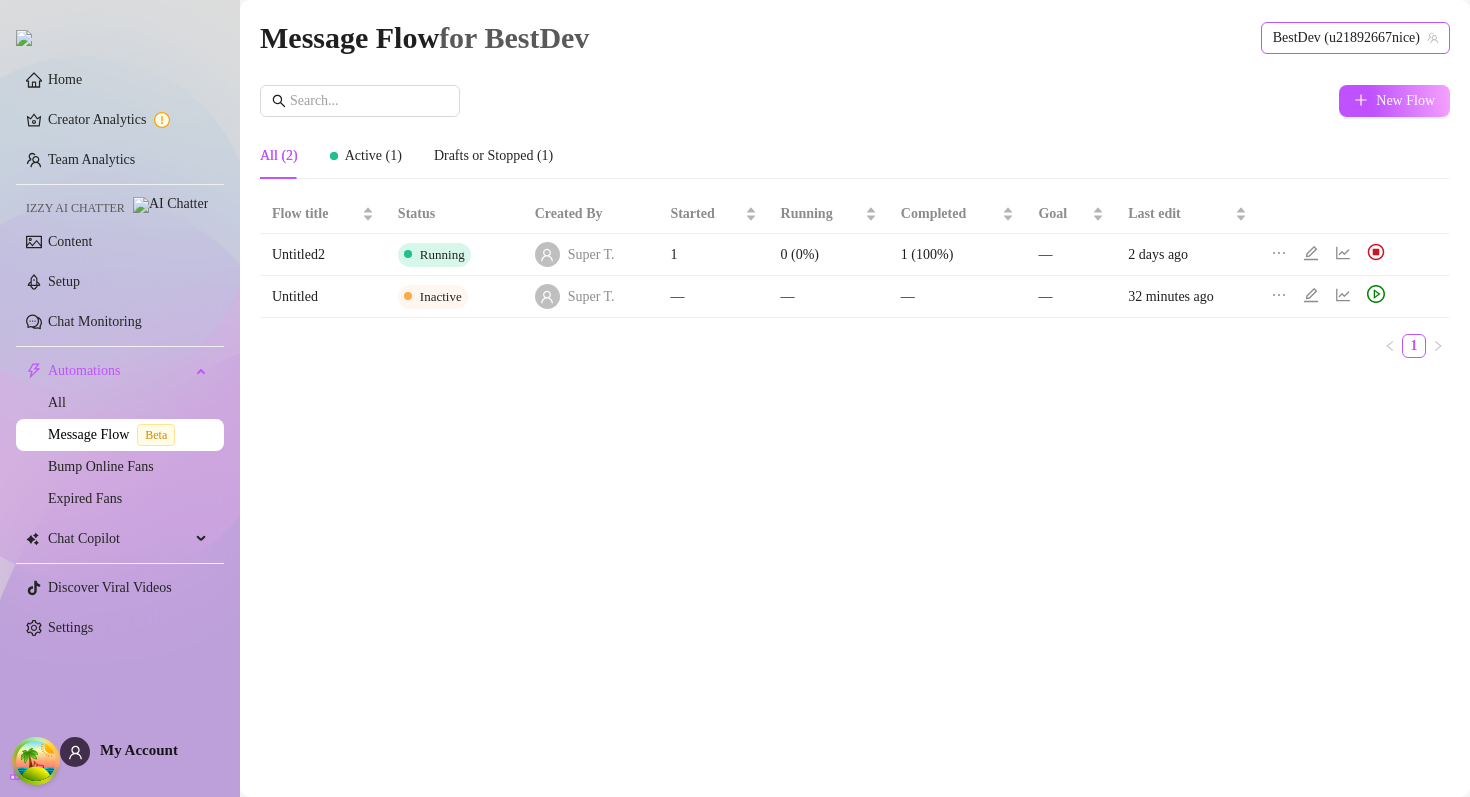 click on "BestDev (u21892667nice)" at bounding box center [1355, 38] 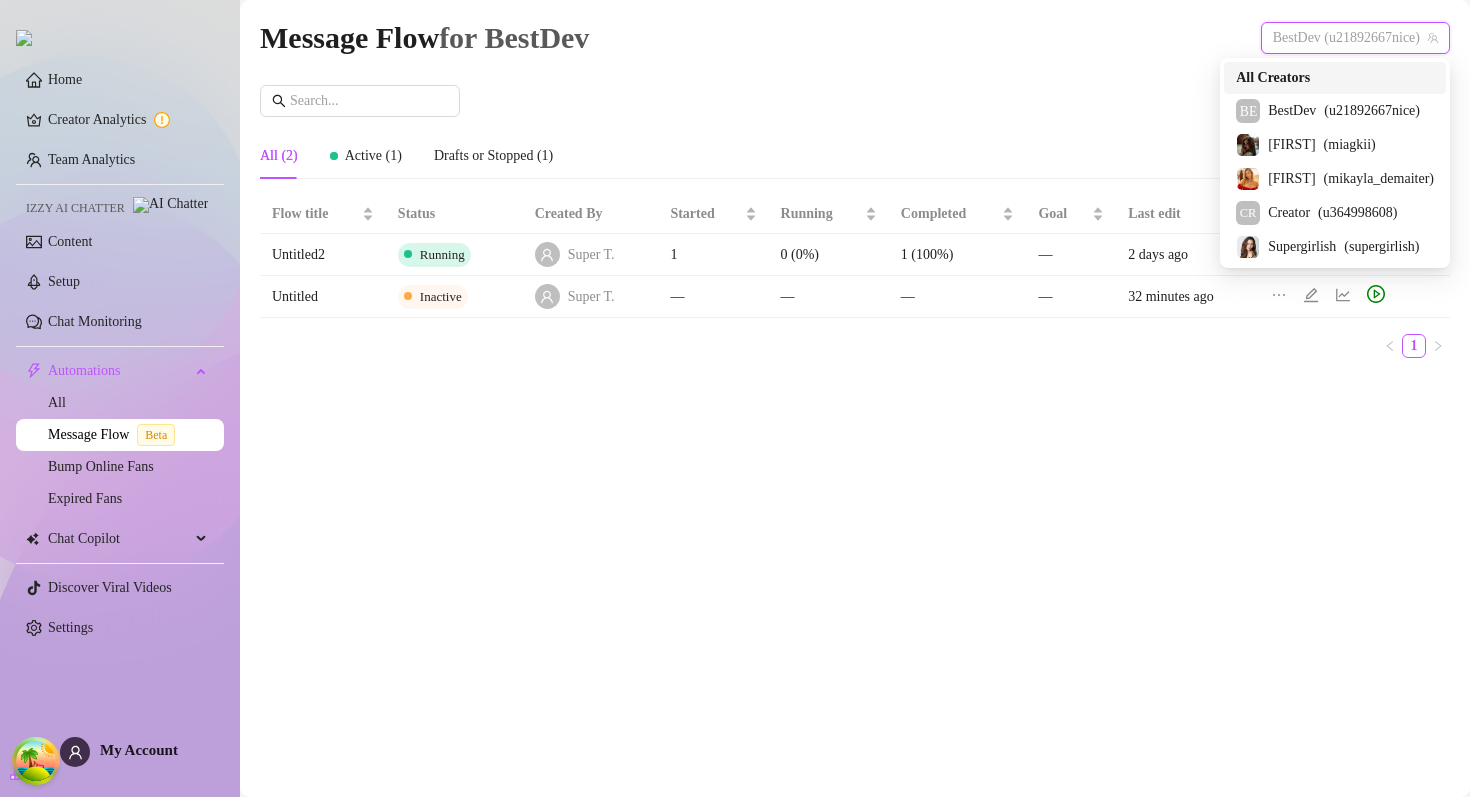 click on "All Creators" at bounding box center [1335, 78] 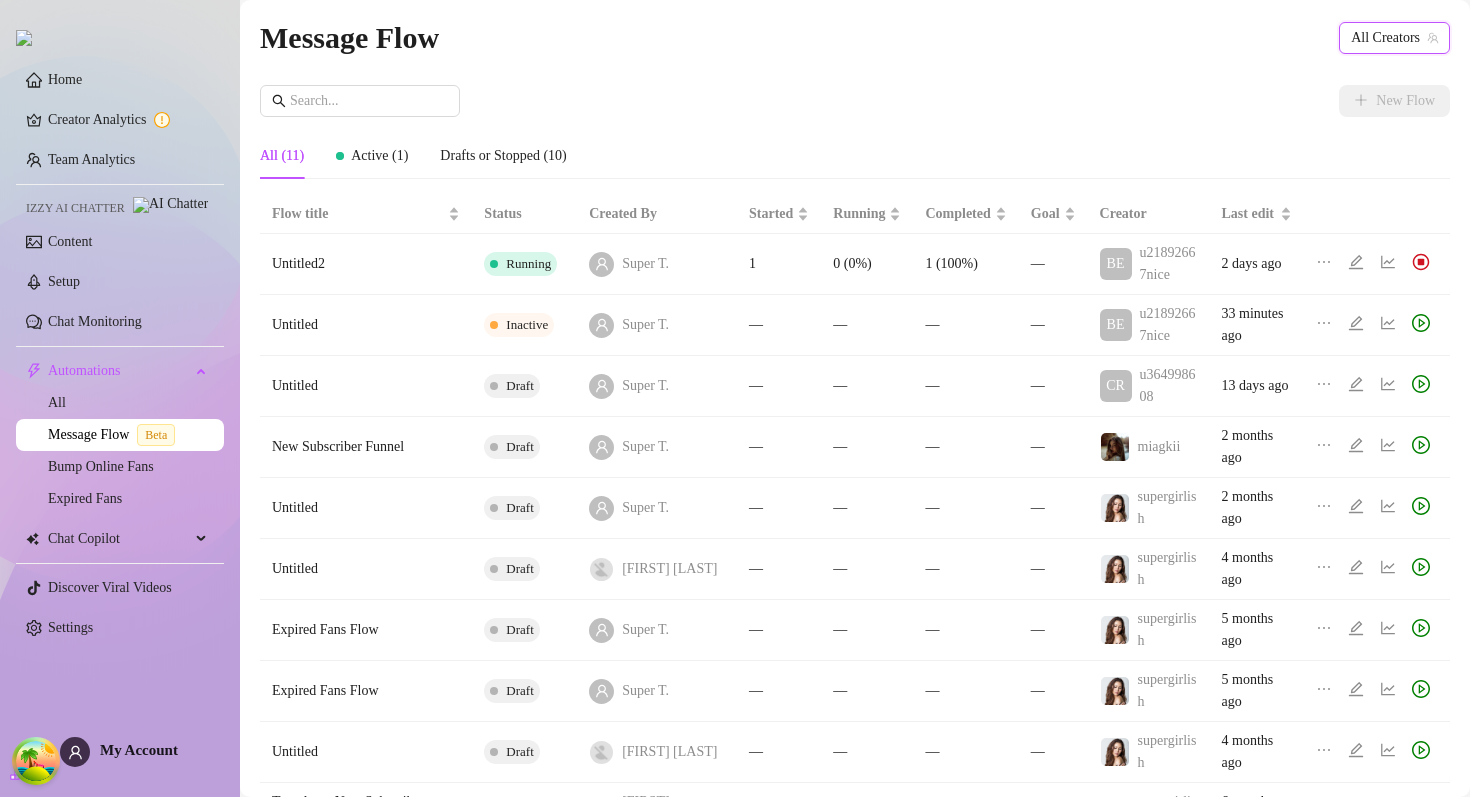 click on "Message Flow All Creators All Creators" at bounding box center (855, 37) 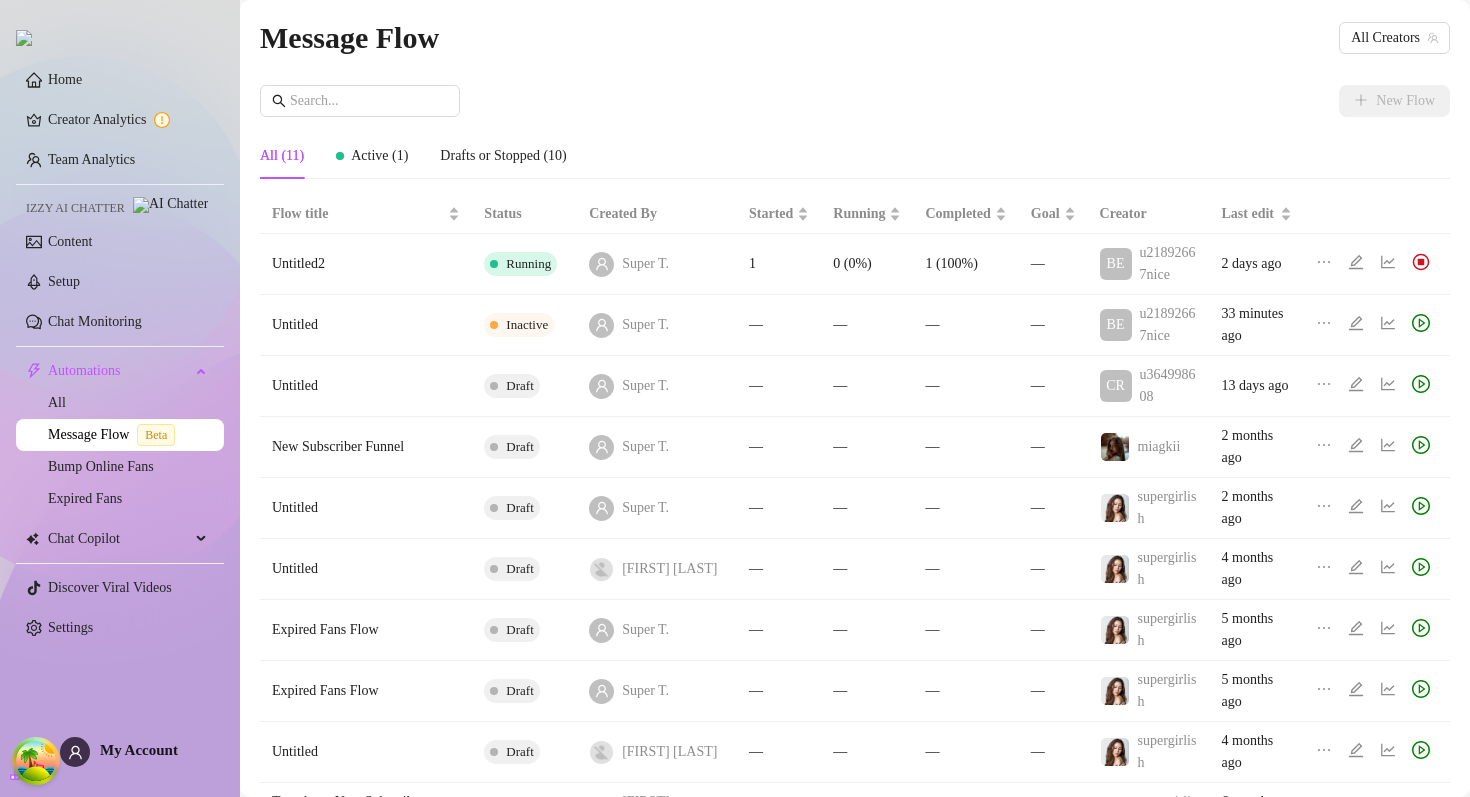 click 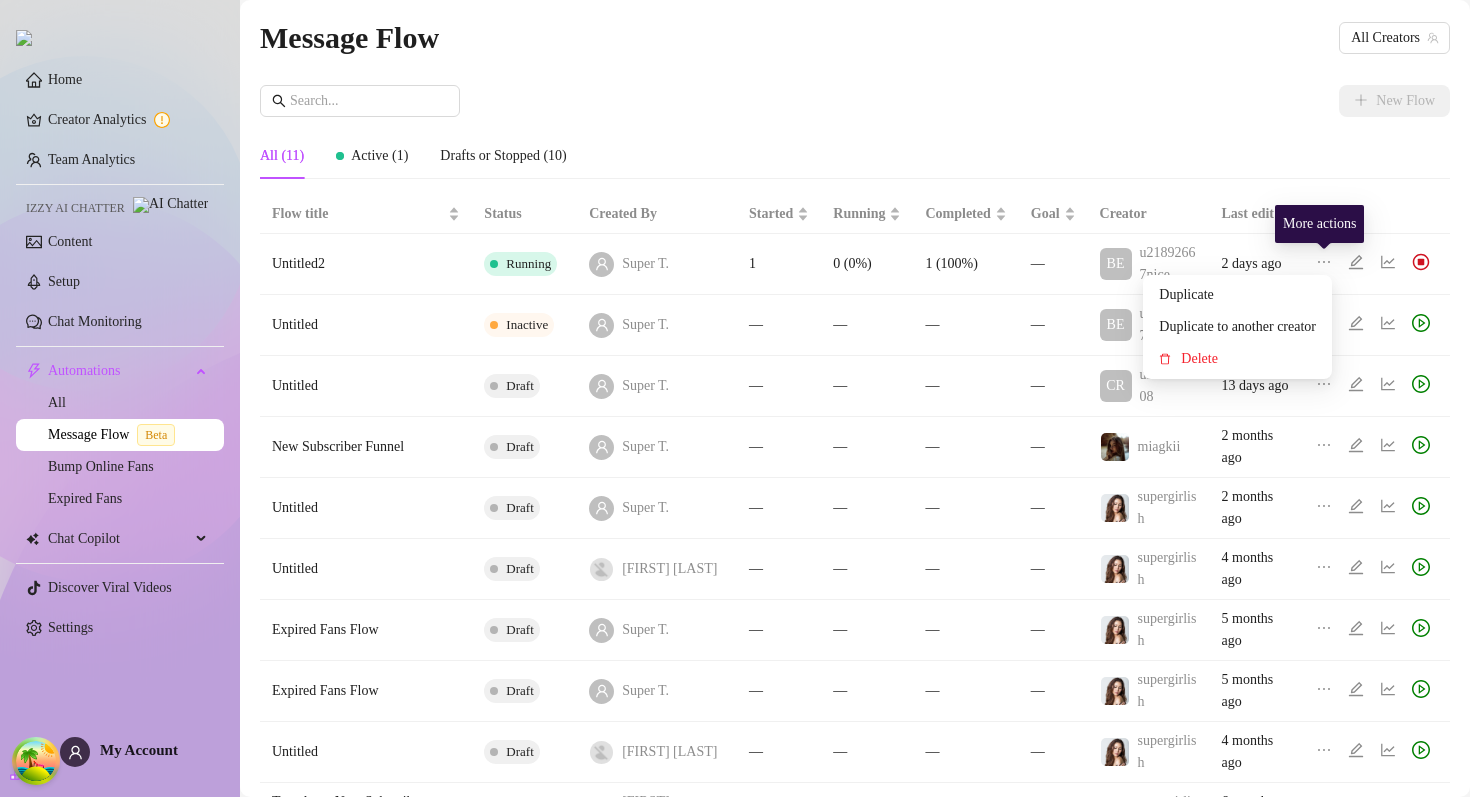 click on "New Flow" at bounding box center [855, 101] 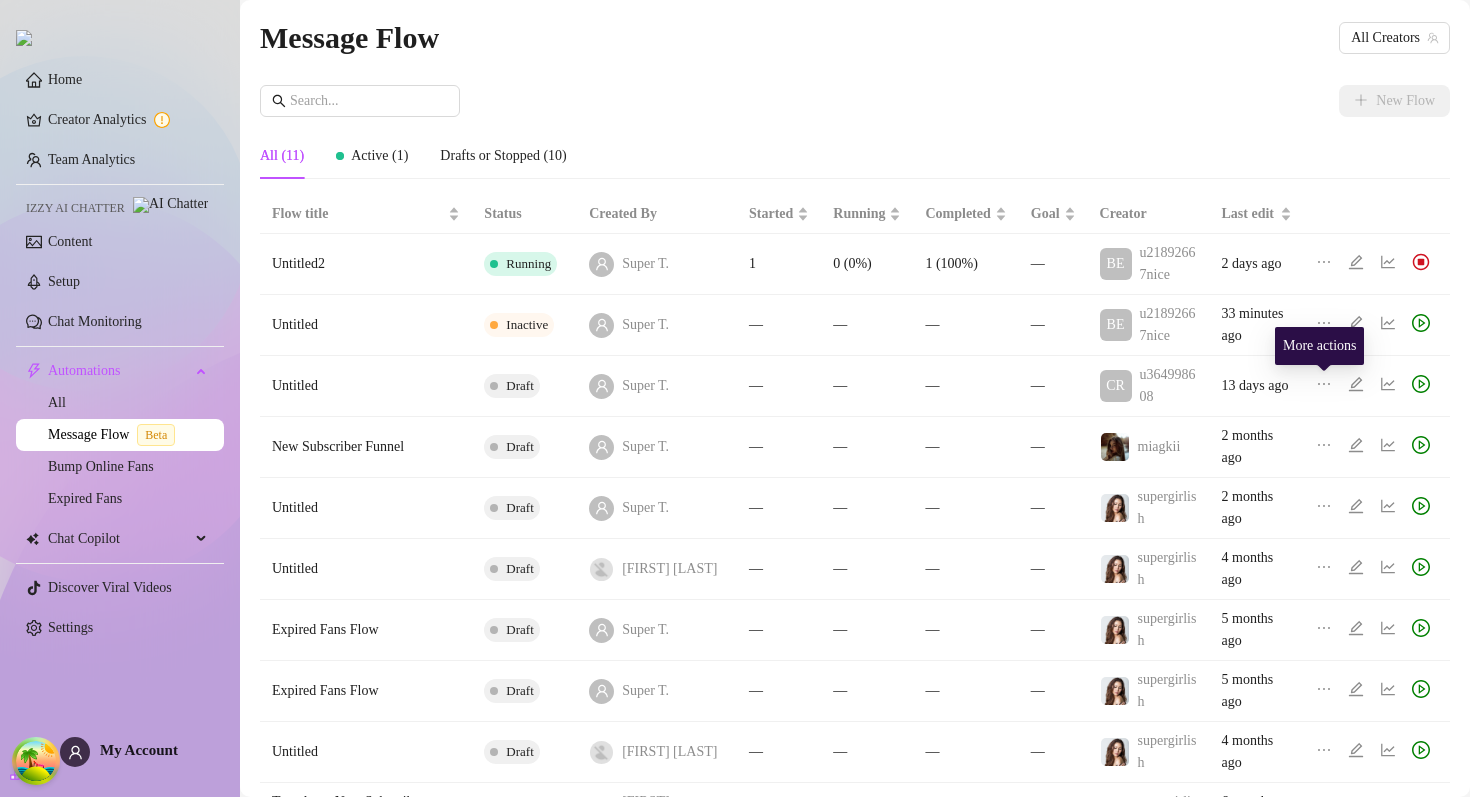 click 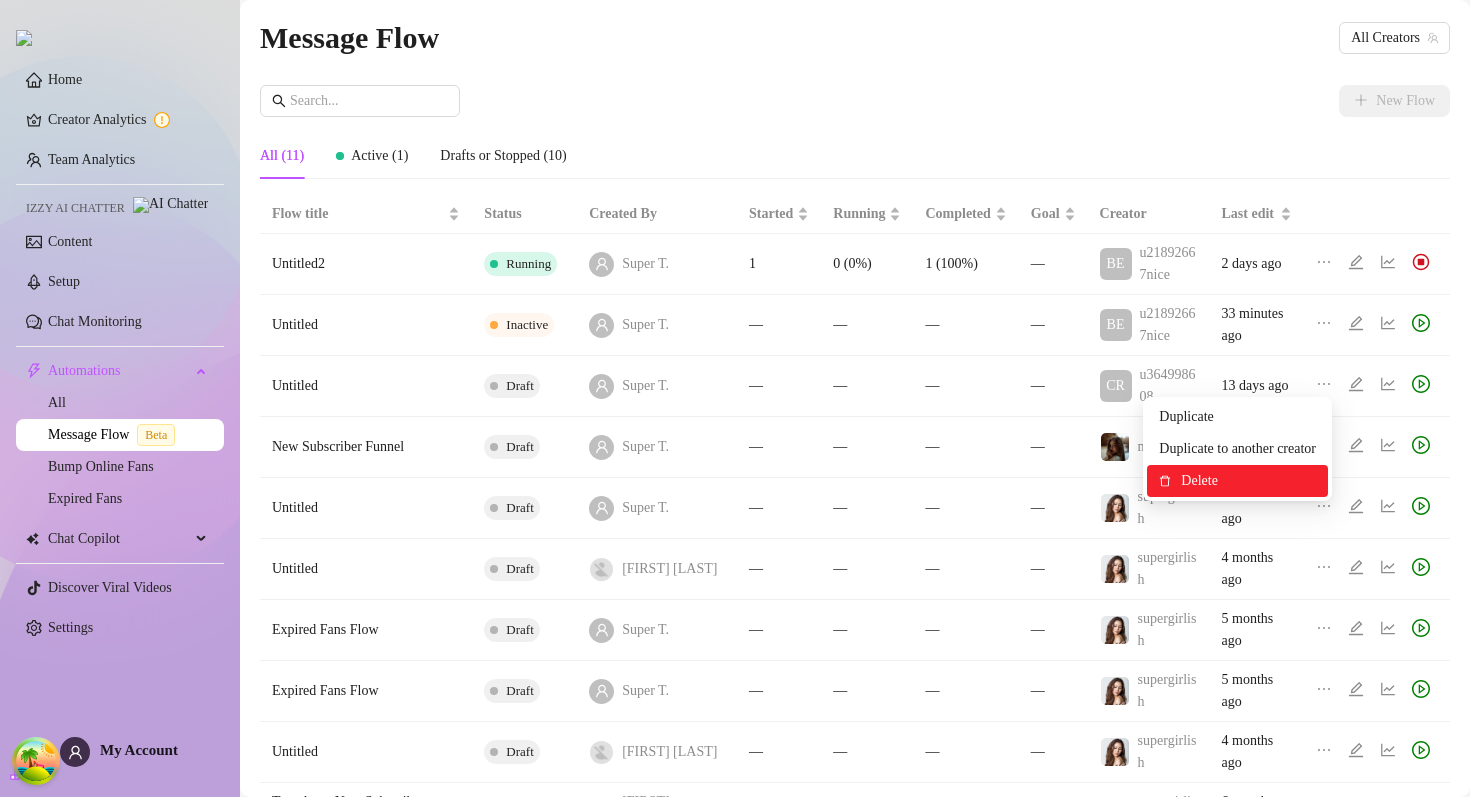click on "Delete" at bounding box center [1248, 481] 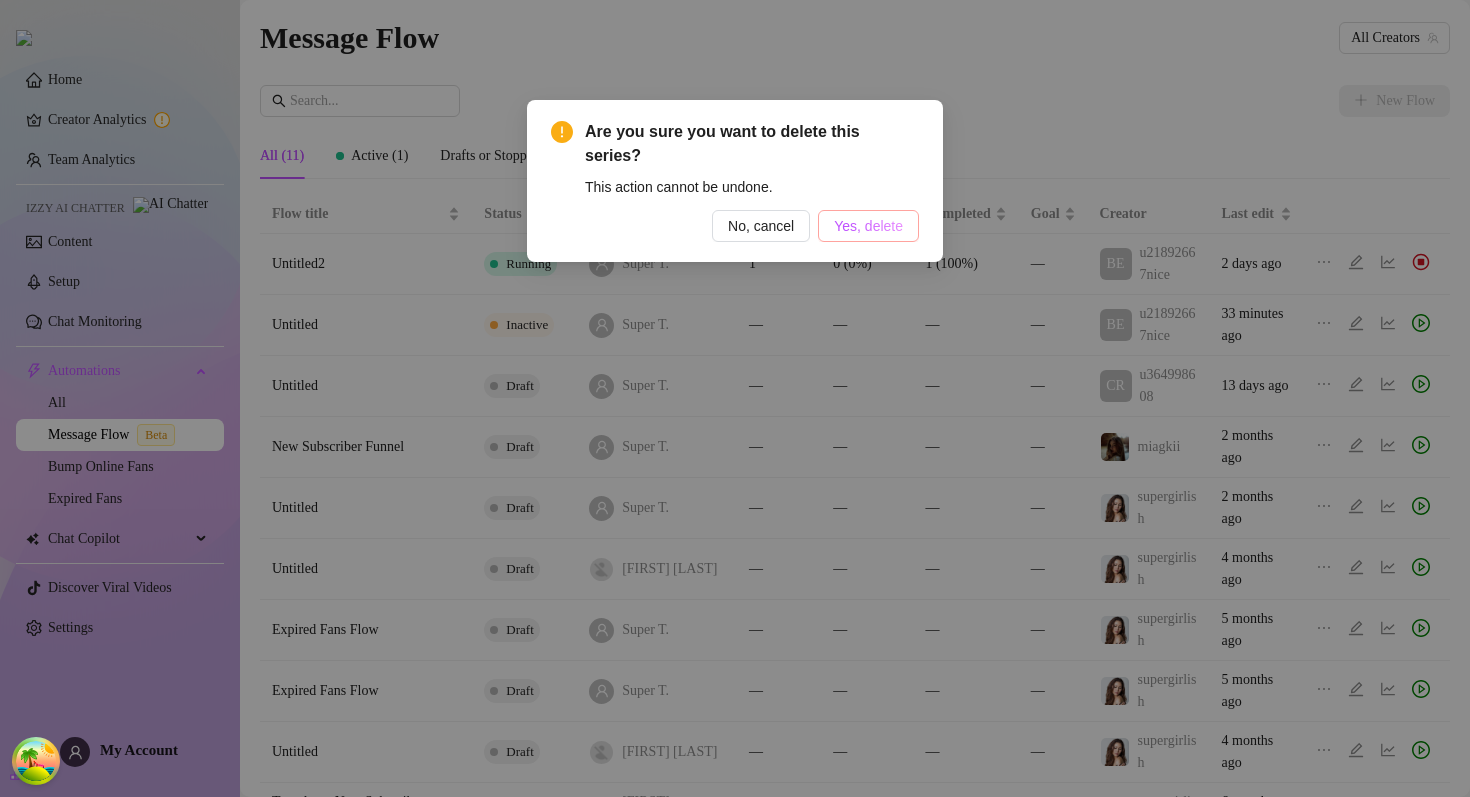 click on "Yes, delete" at bounding box center (868, 226) 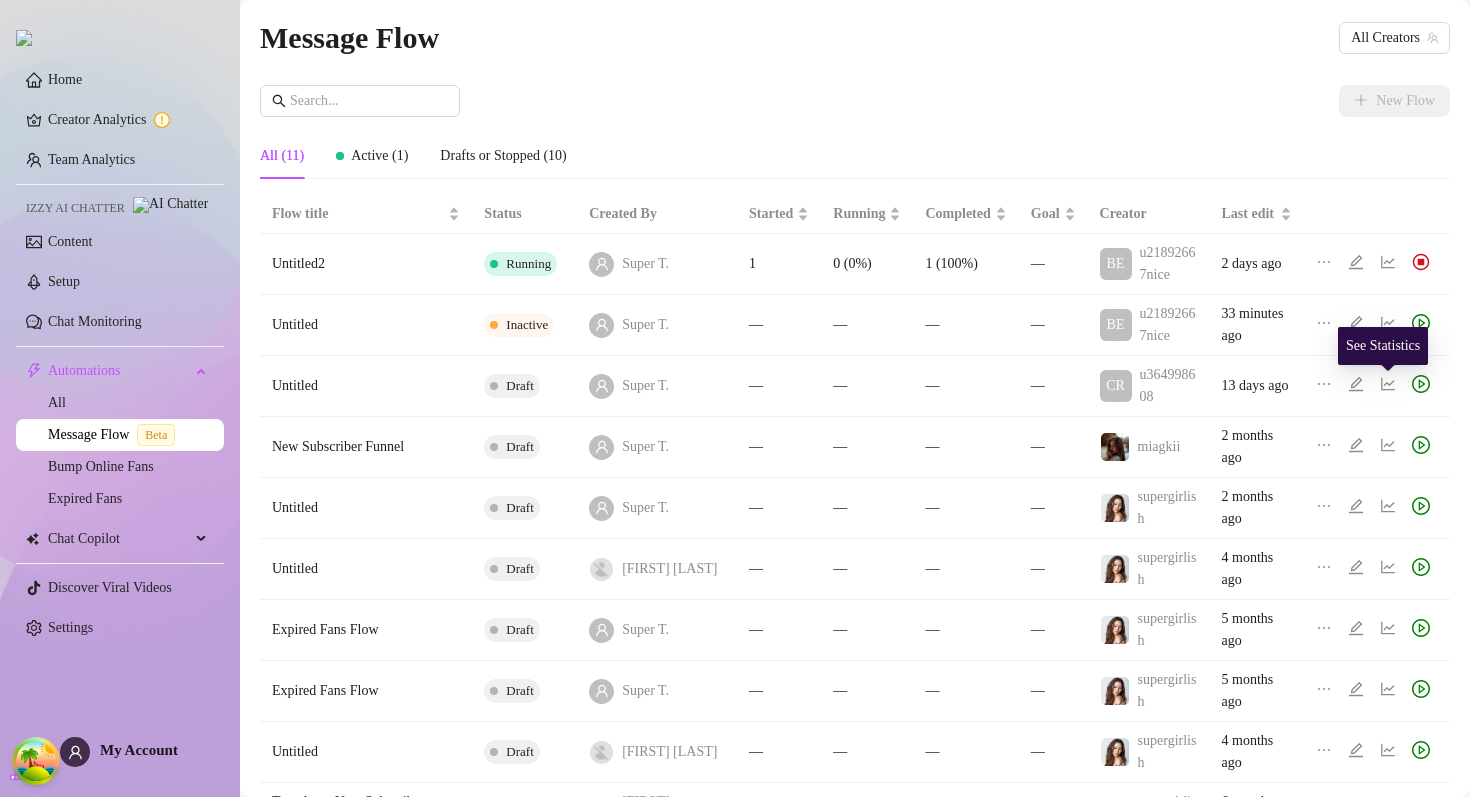 click 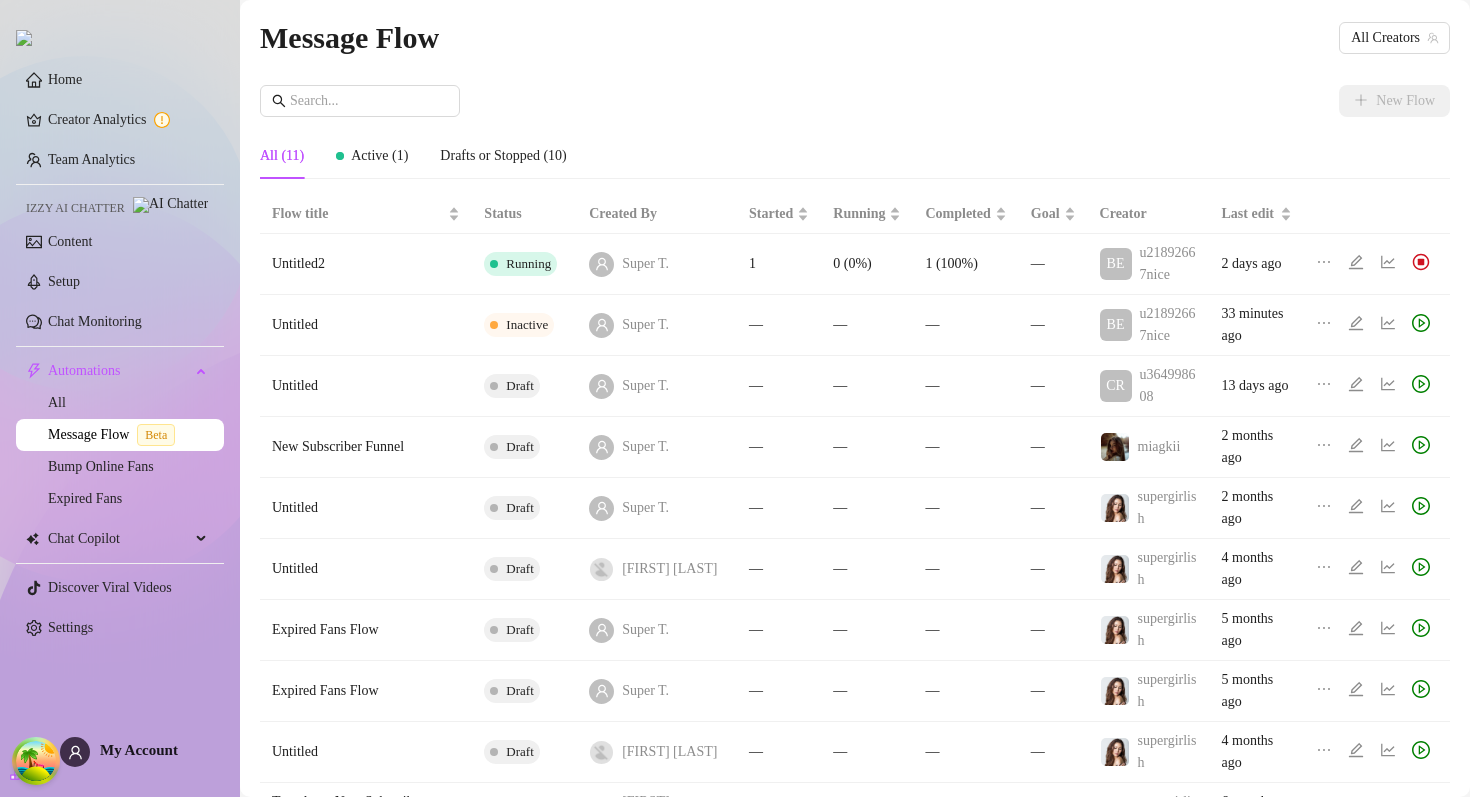 click at bounding box center (1377, 386) 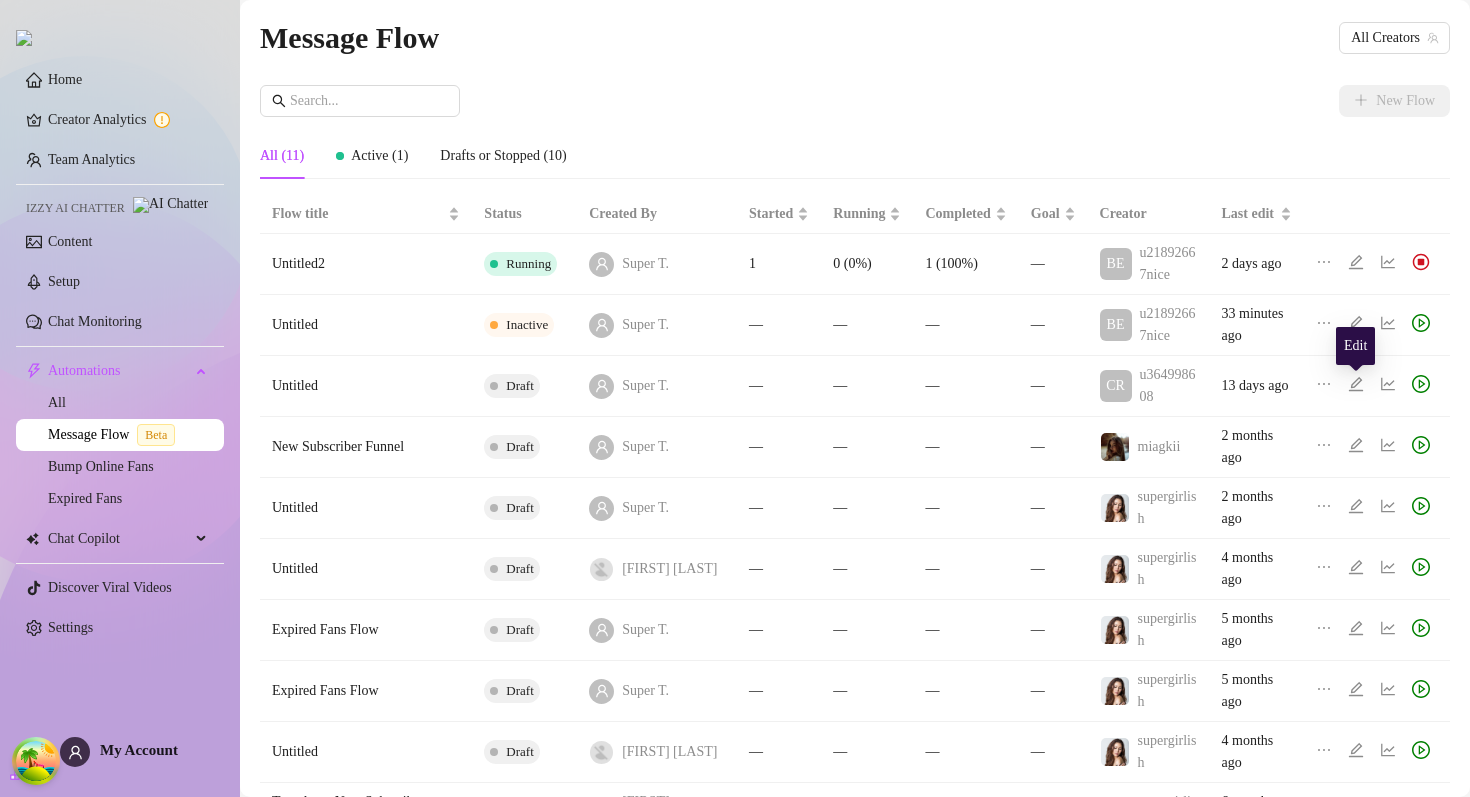 click 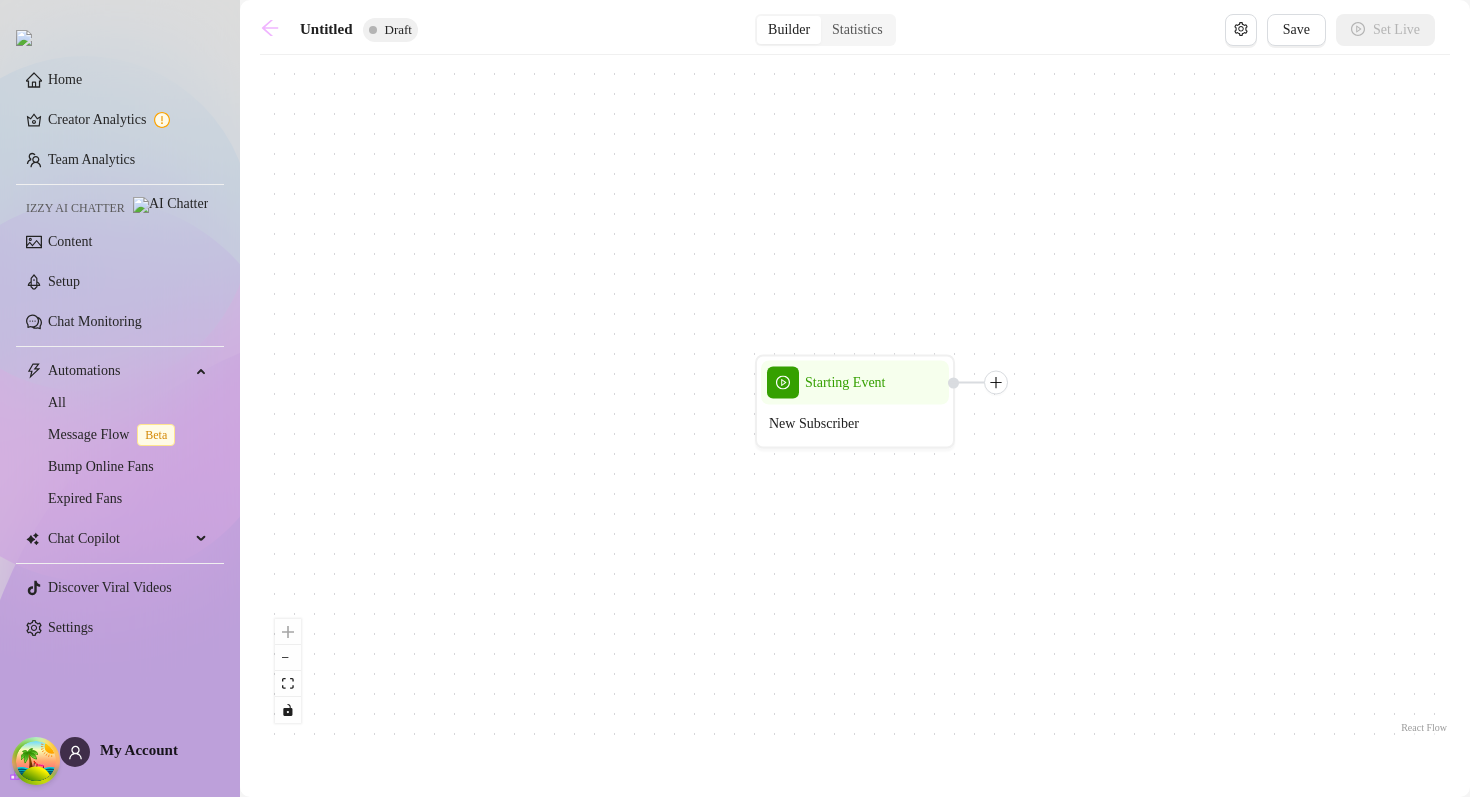 click 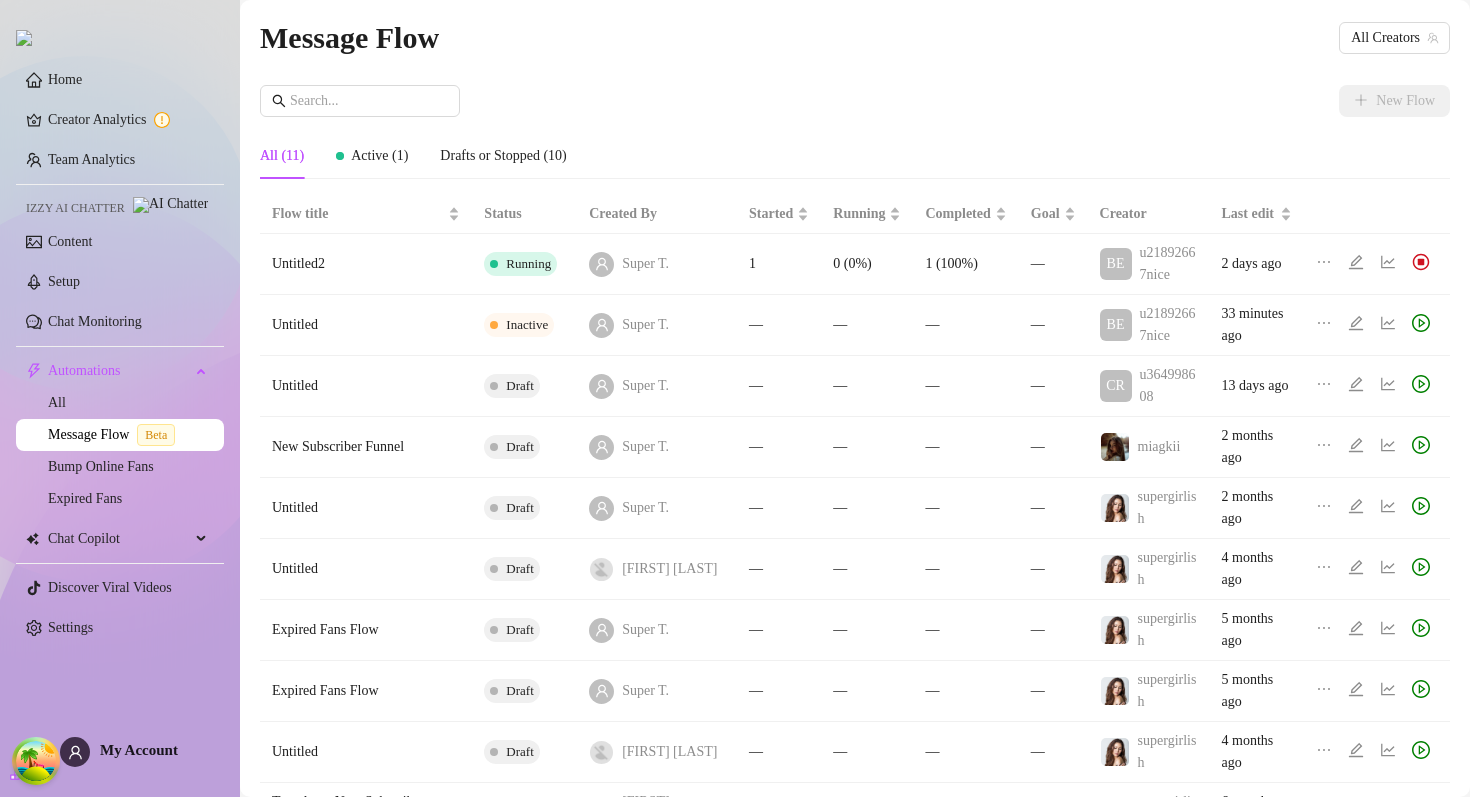 click 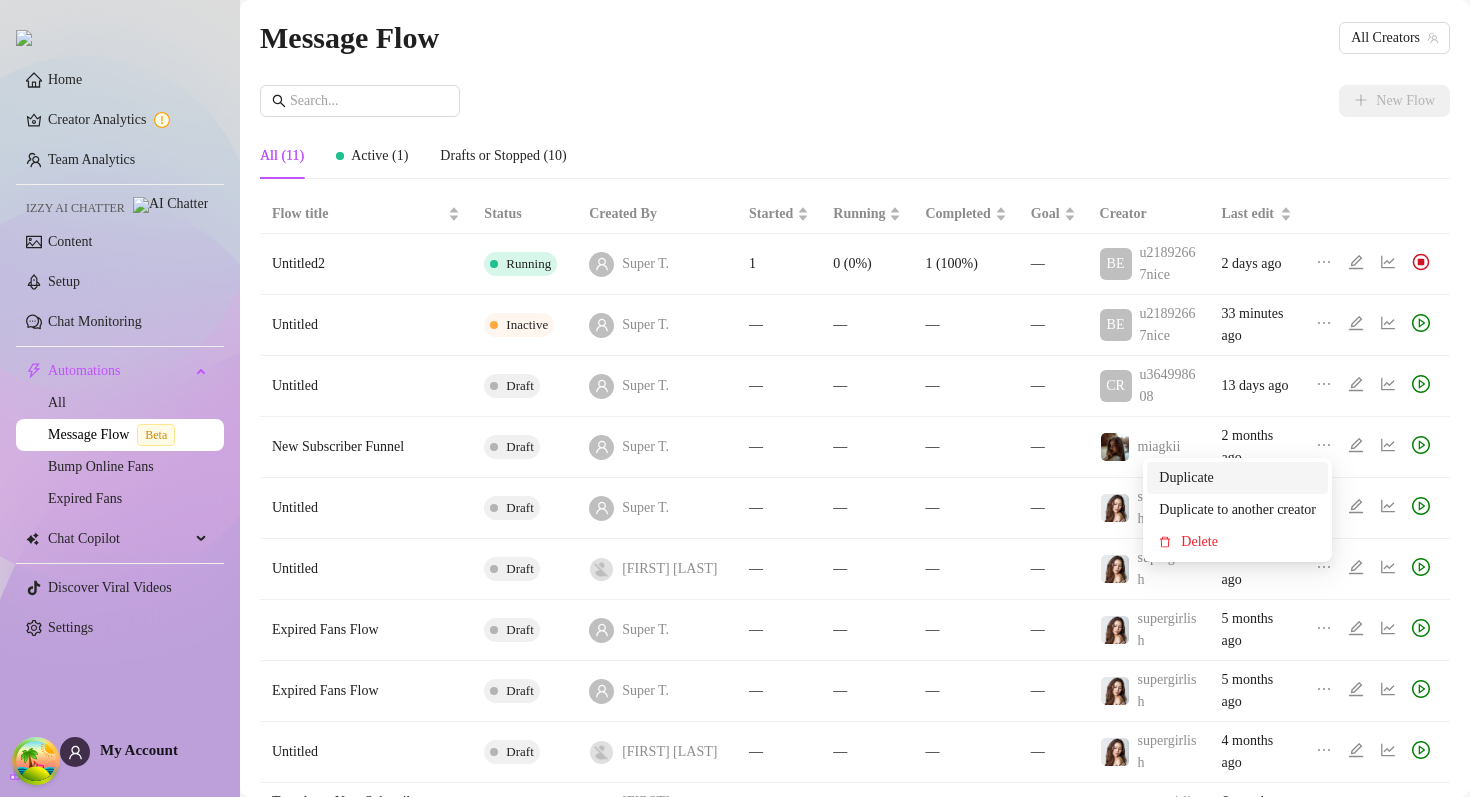 click on "Duplicate" at bounding box center [1237, 478] 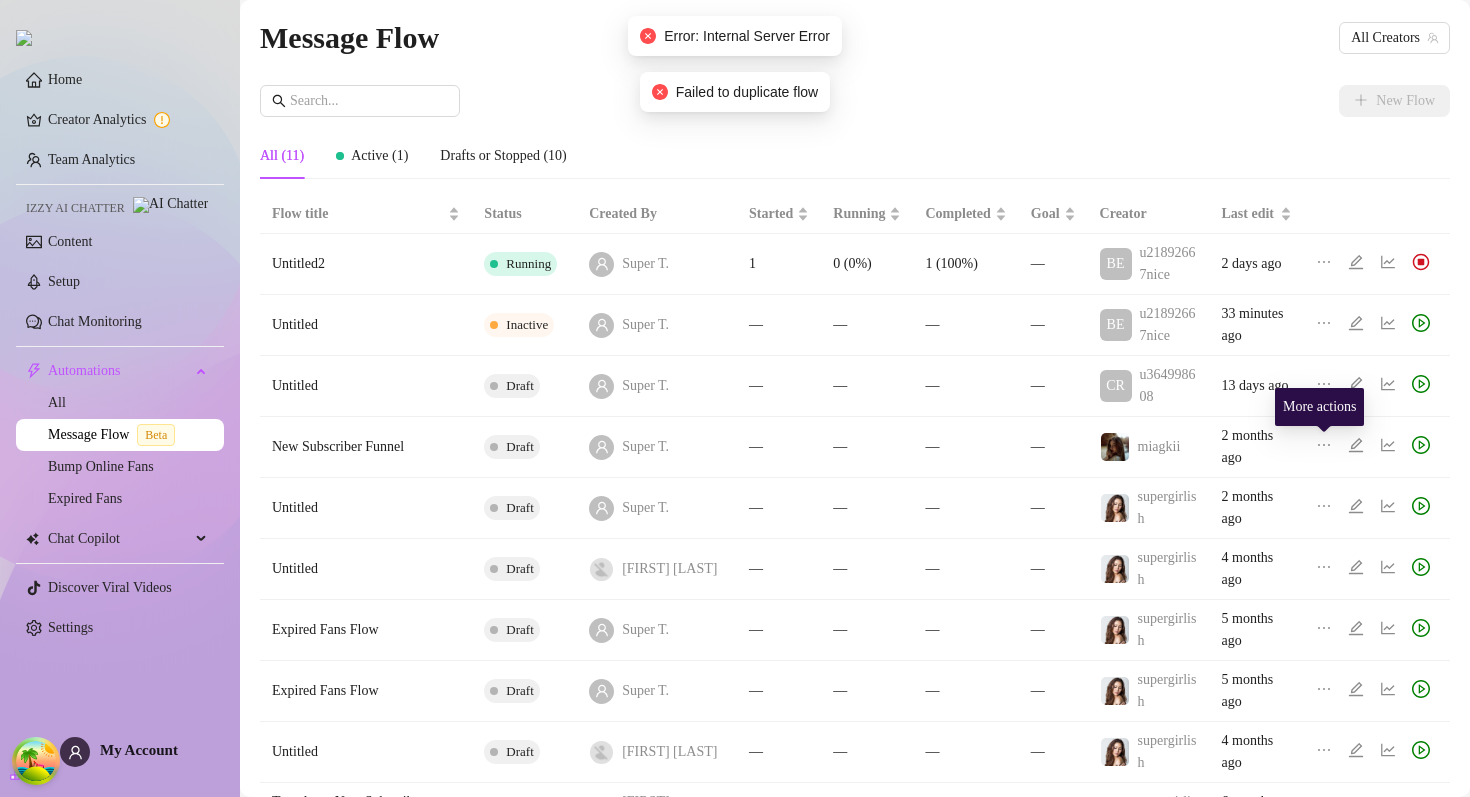 click 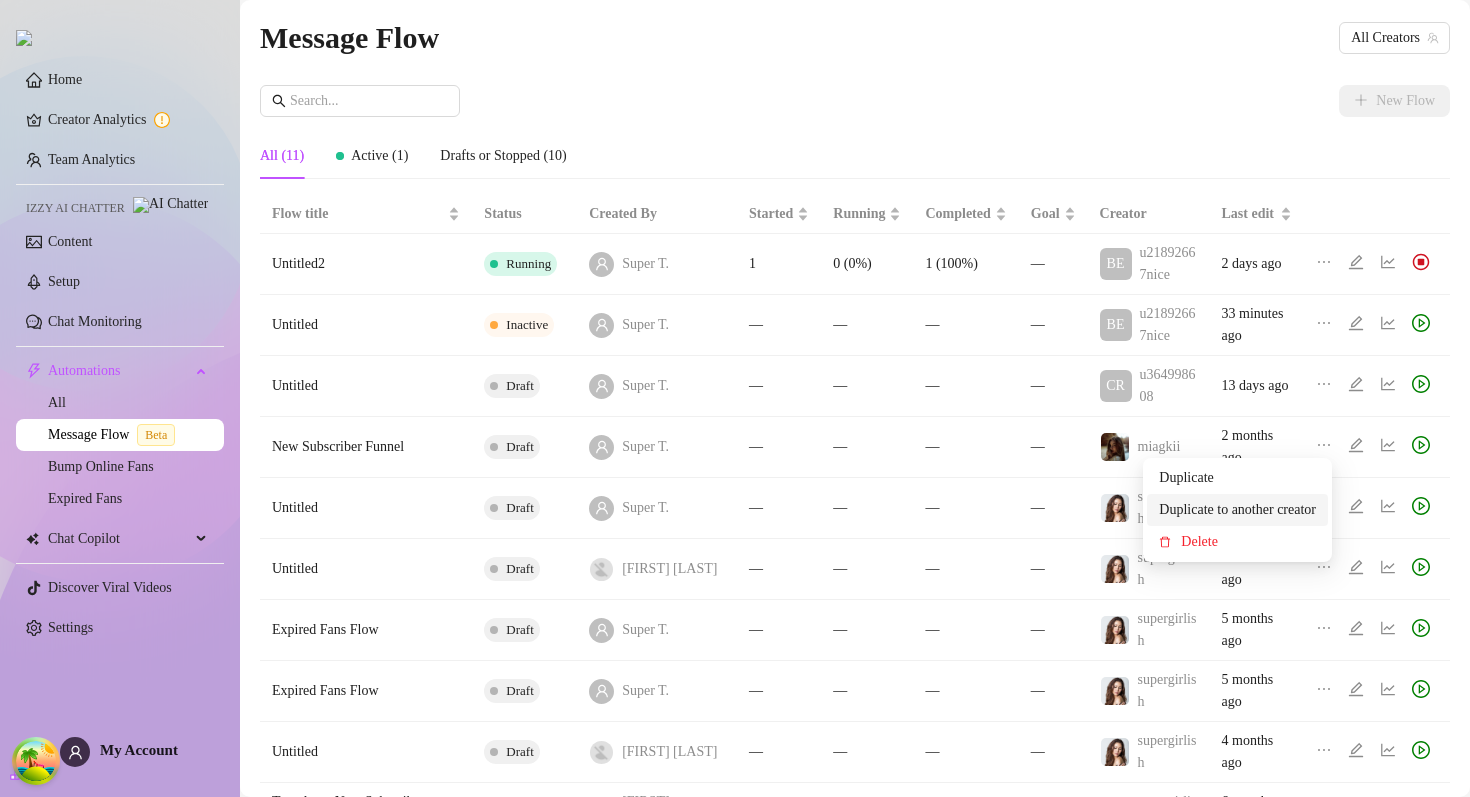 click on "Duplicate to another creator" at bounding box center [1237, 510] 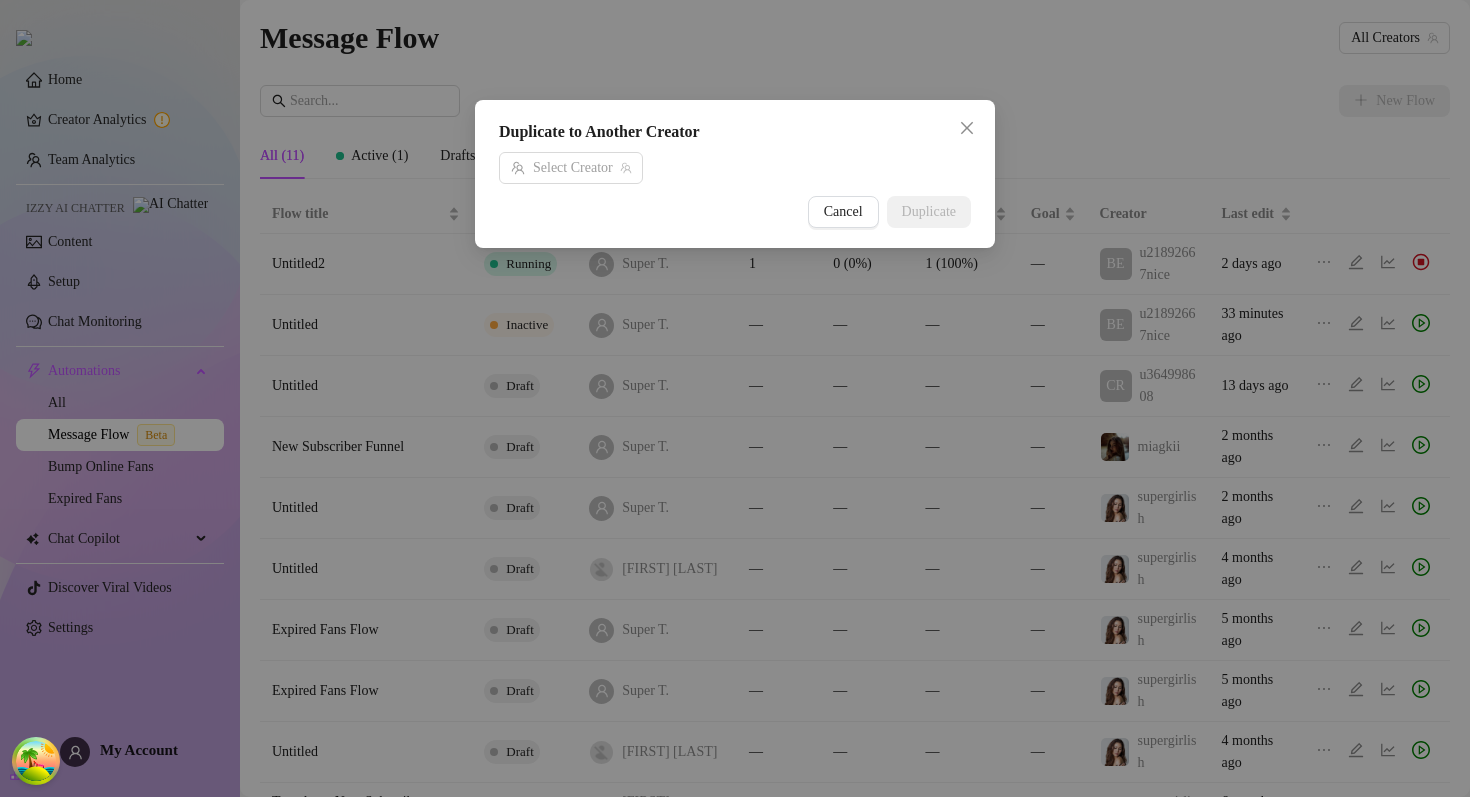 click on "Duplicate to Another Creator" at bounding box center (735, 132) 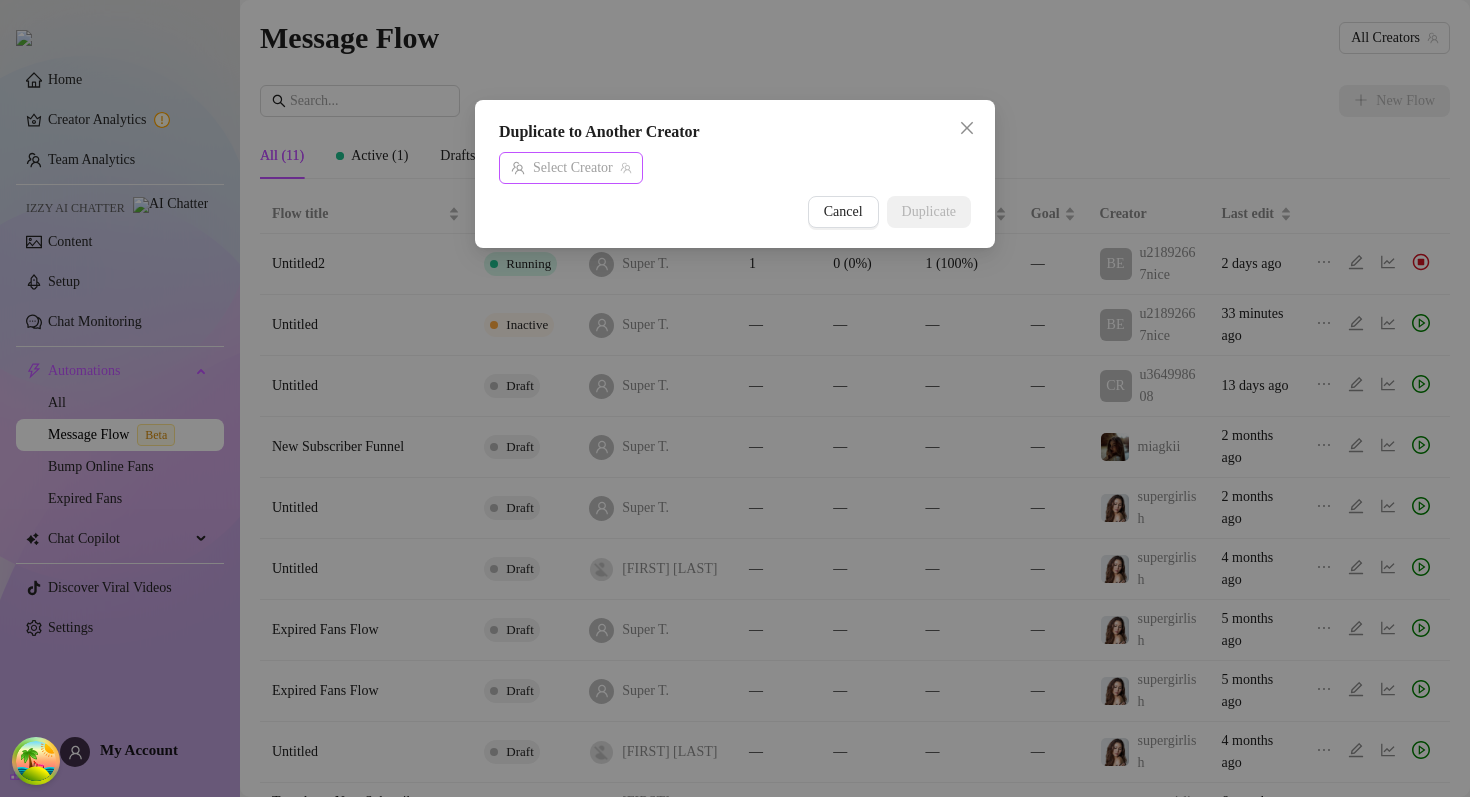 click at bounding box center (562, 168) 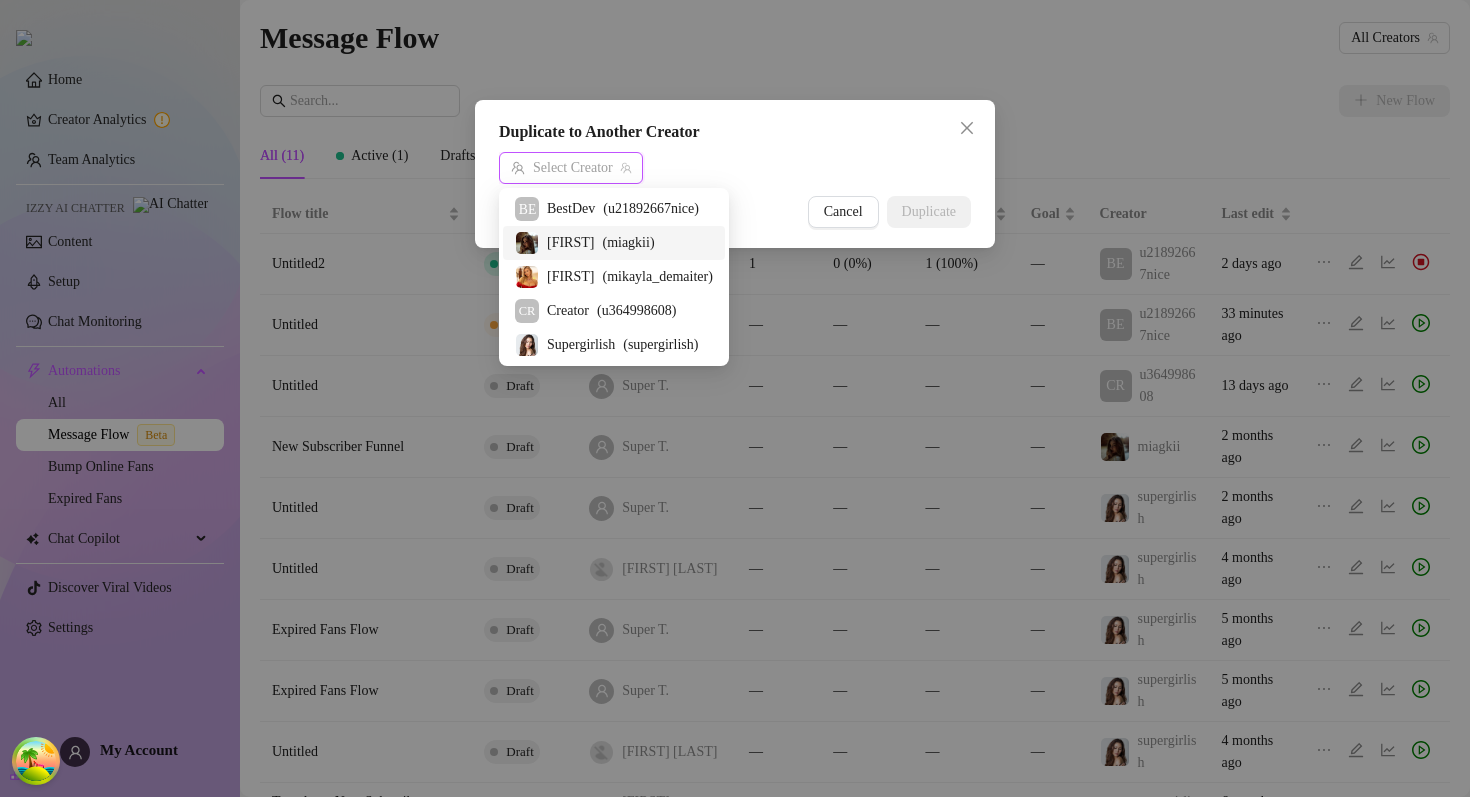 click on "[NAME]" at bounding box center [570, 243] 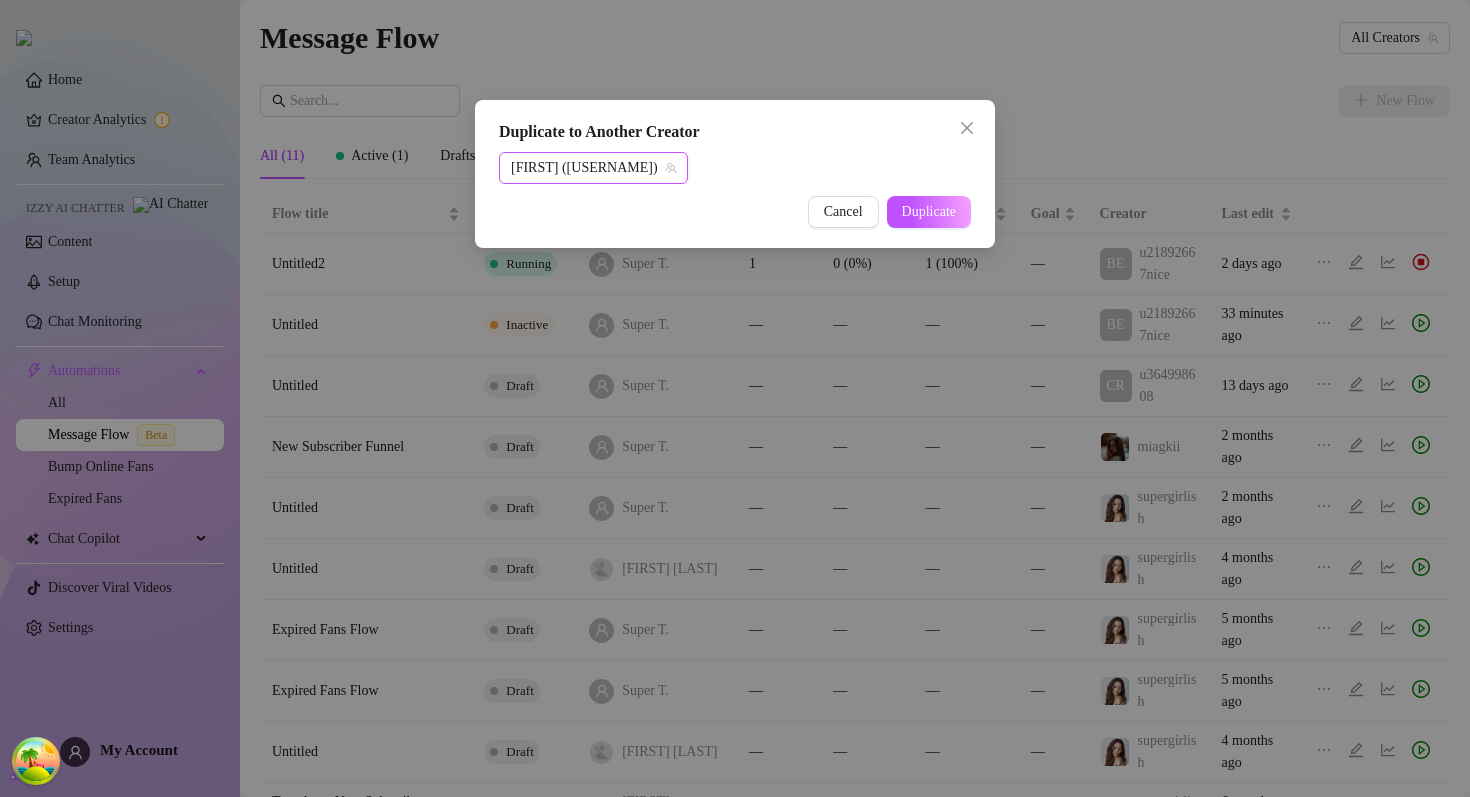 click on "Ivan (miagkii)" at bounding box center [593, 168] 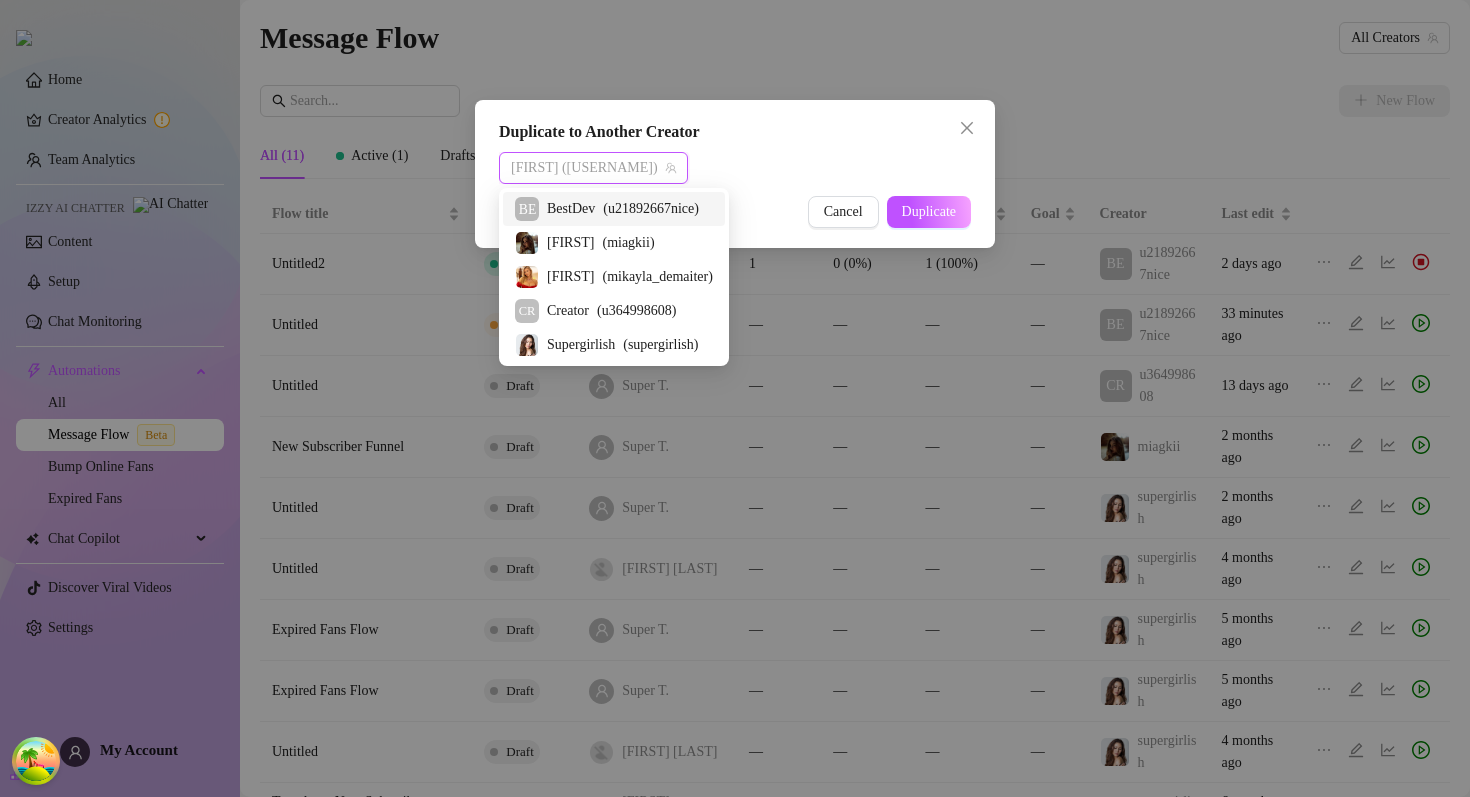 click on "BestDev" at bounding box center [571, 209] 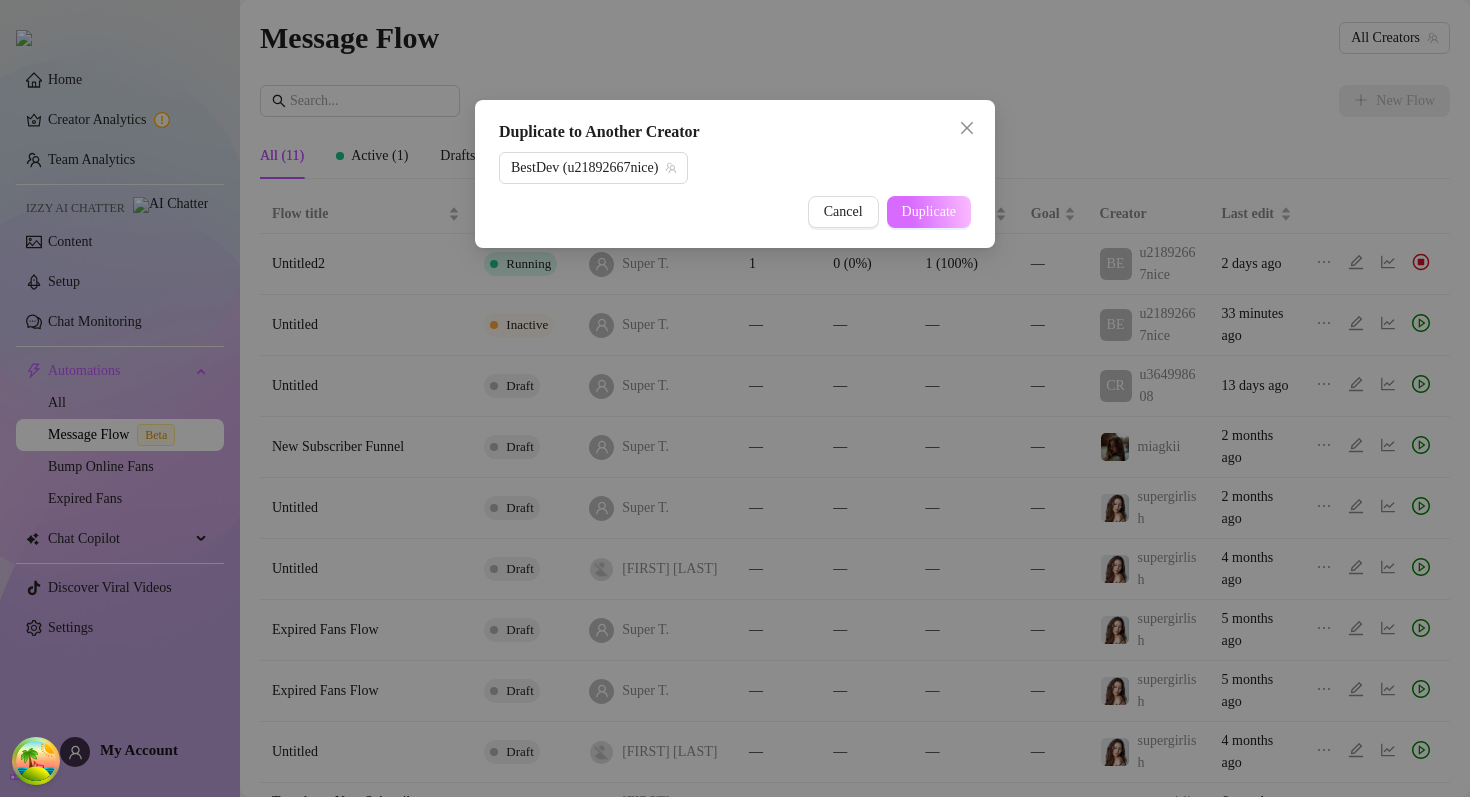 click on "Duplicate" at bounding box center (929, 212) 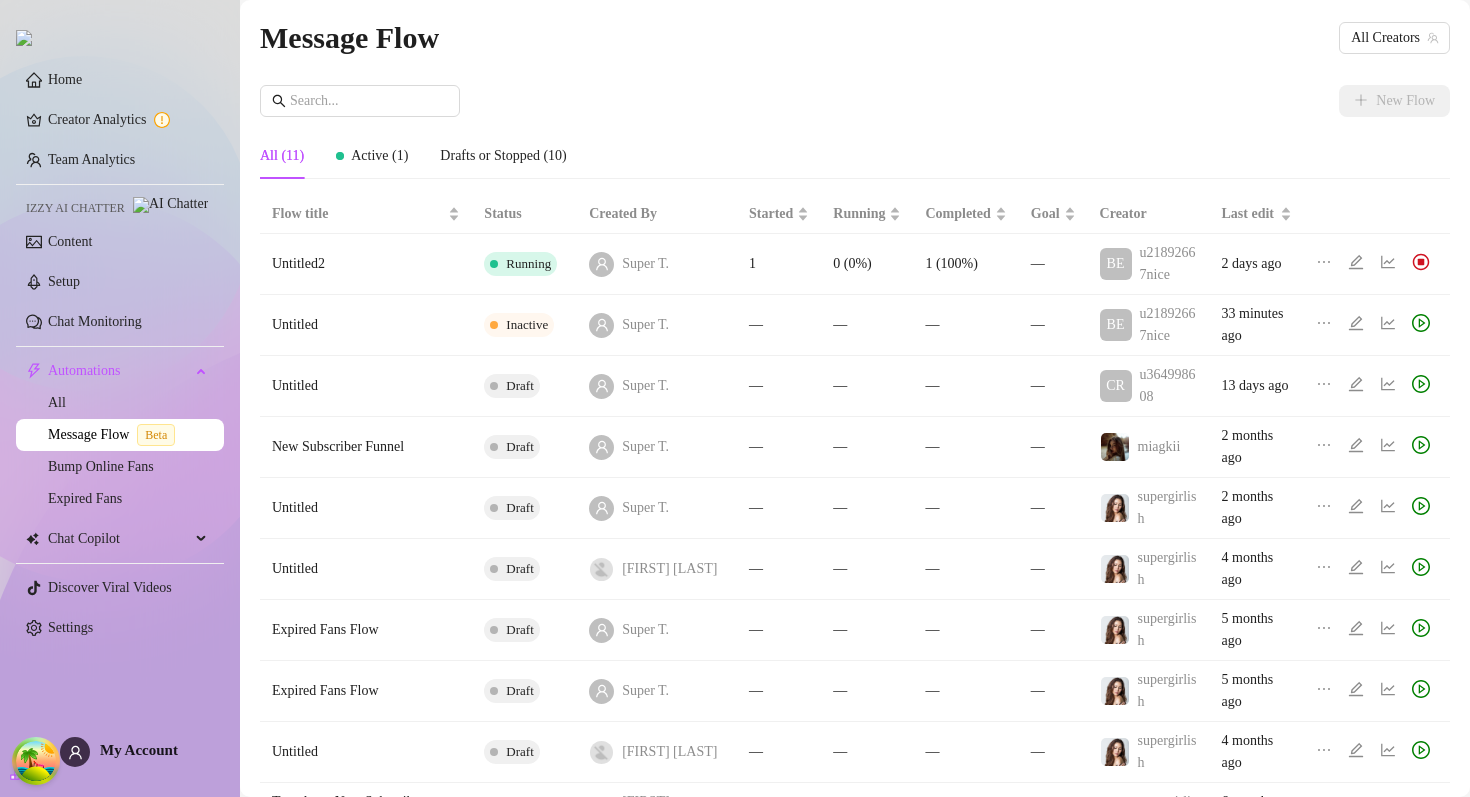 click 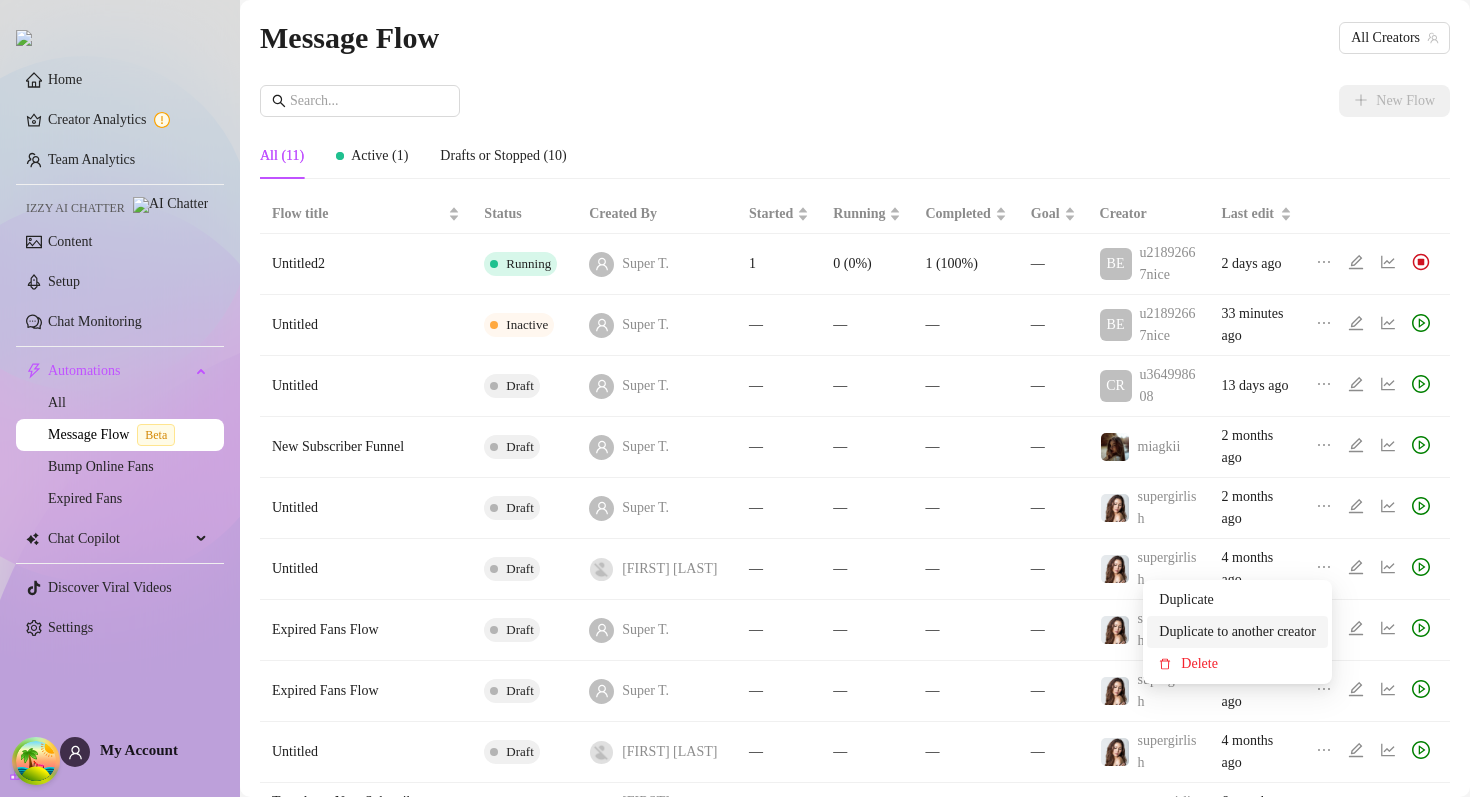 click on "Duplicate to another creator" at bounding box center (1237, 632) 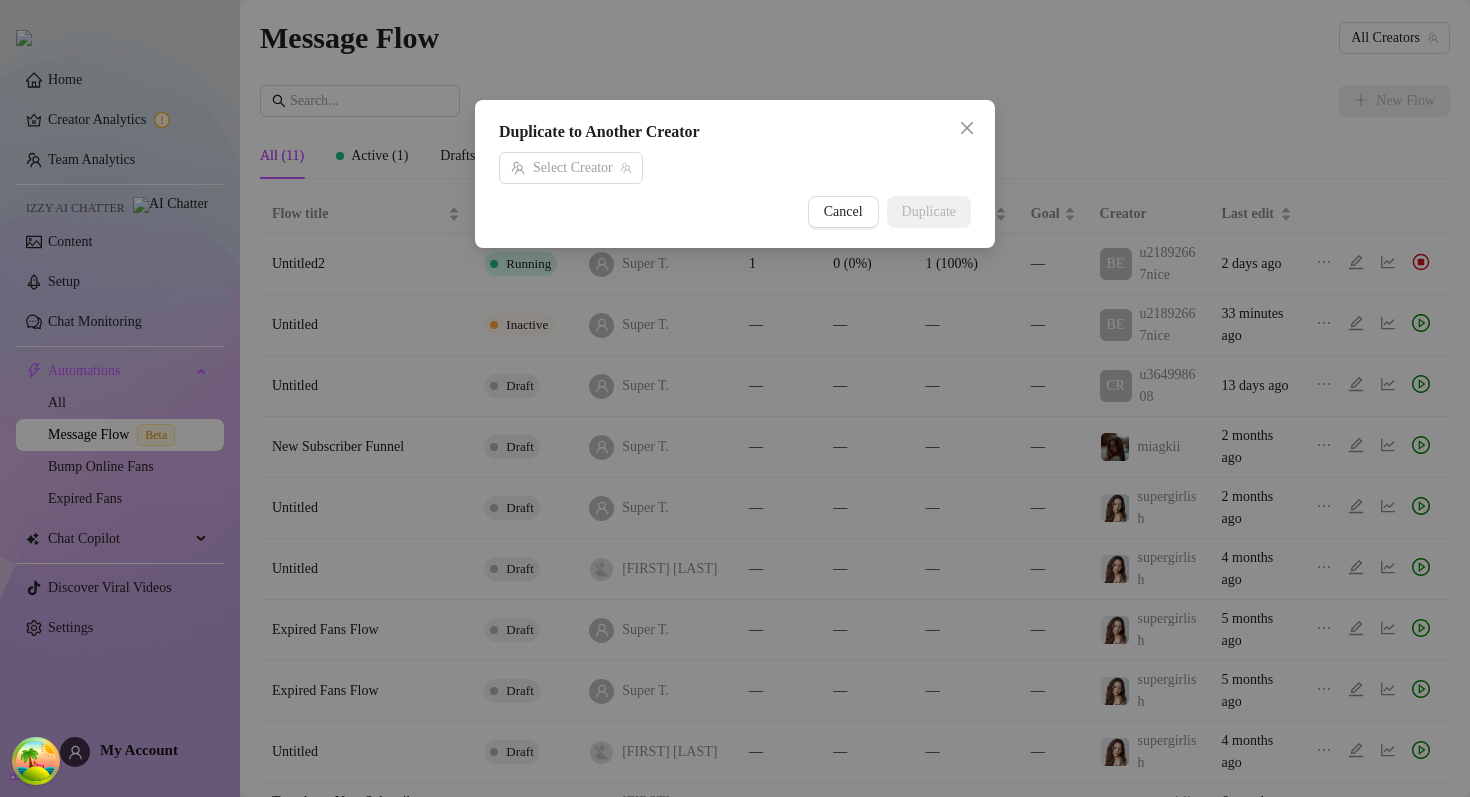 click on "Duplicate to Another Creator" at bounding box center (735, 132) 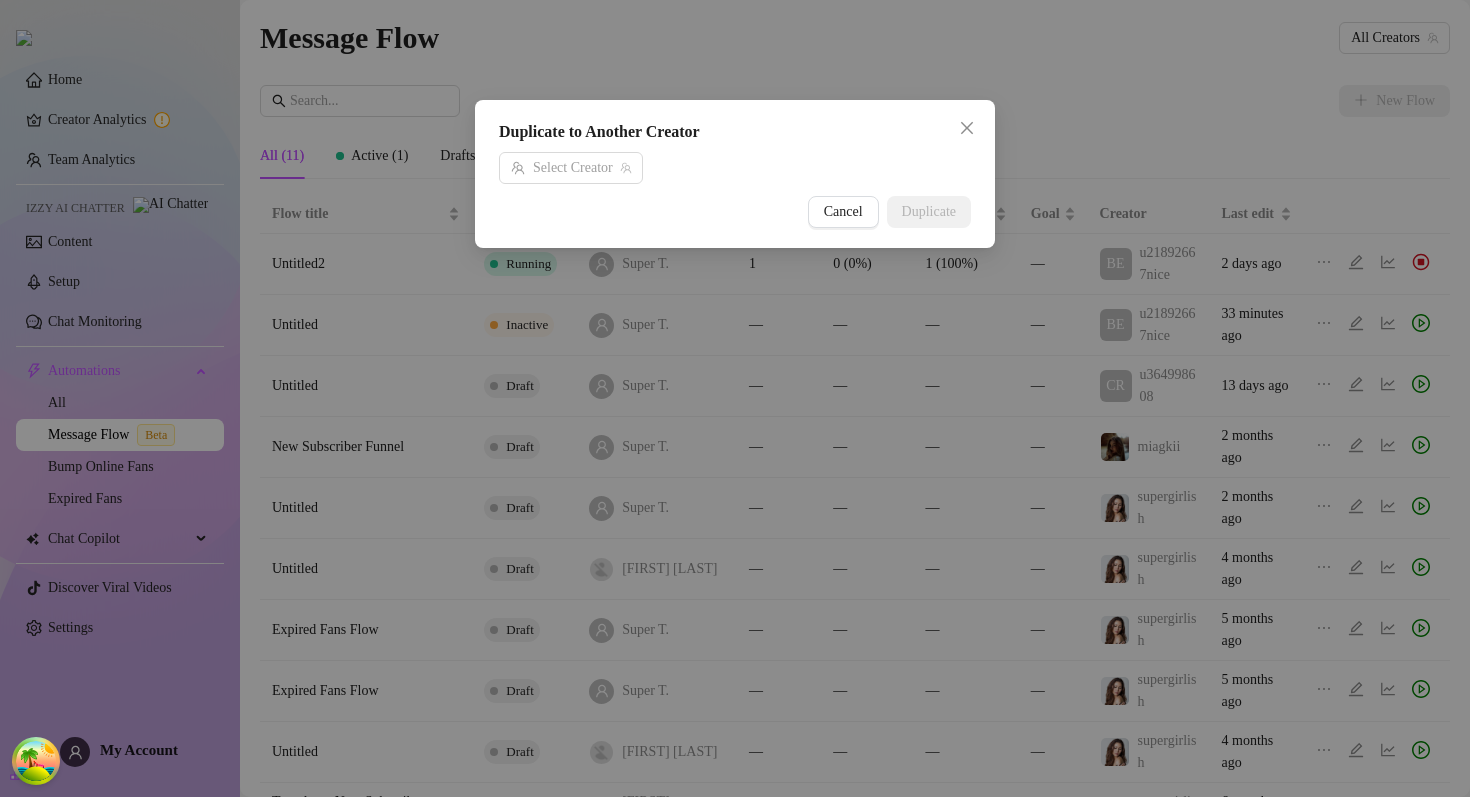 click on "Duplicate to Another Creator Select Creator Cancel Duplicate" at bounding box center [735, 174] 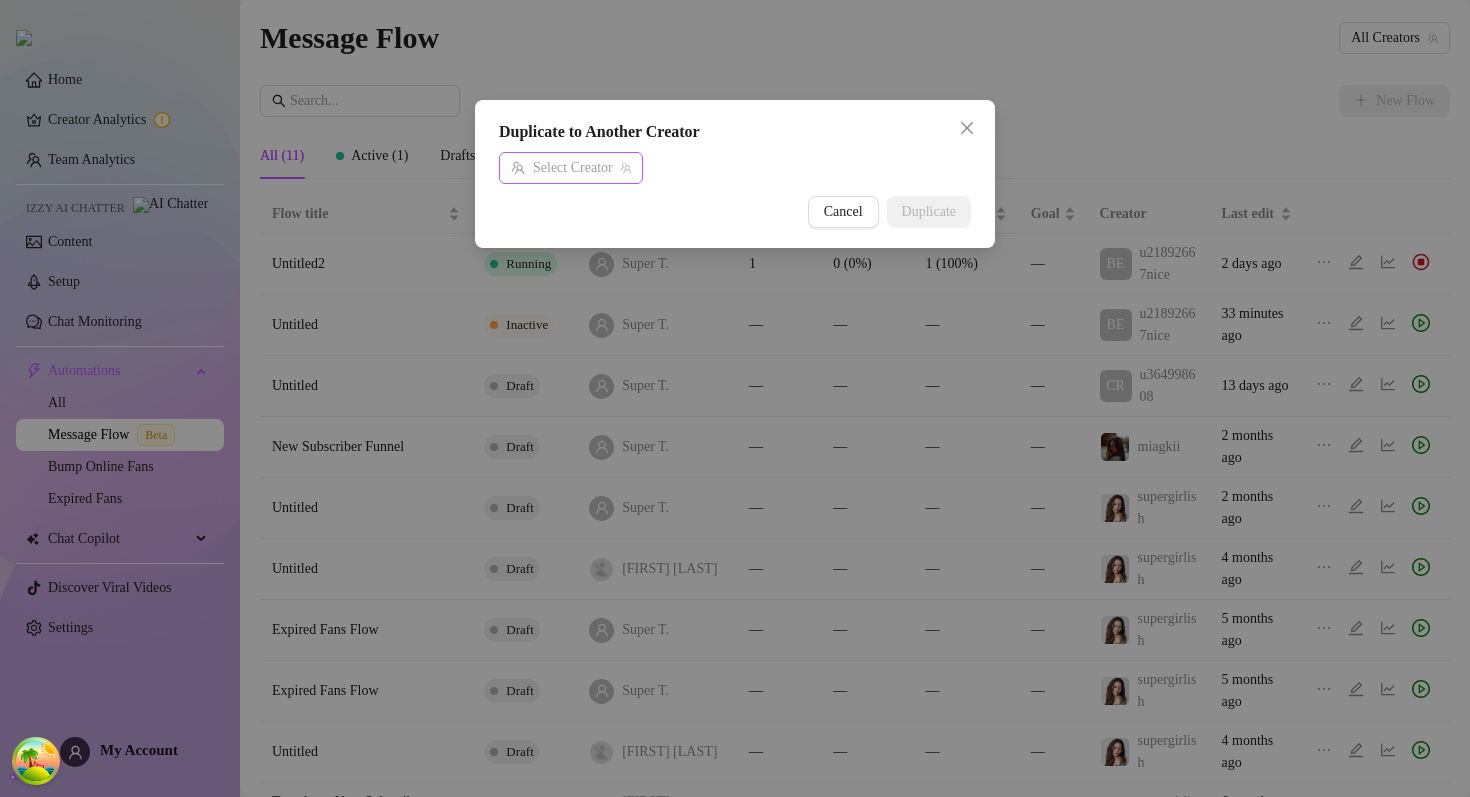 click at bounding box center (562, 168) 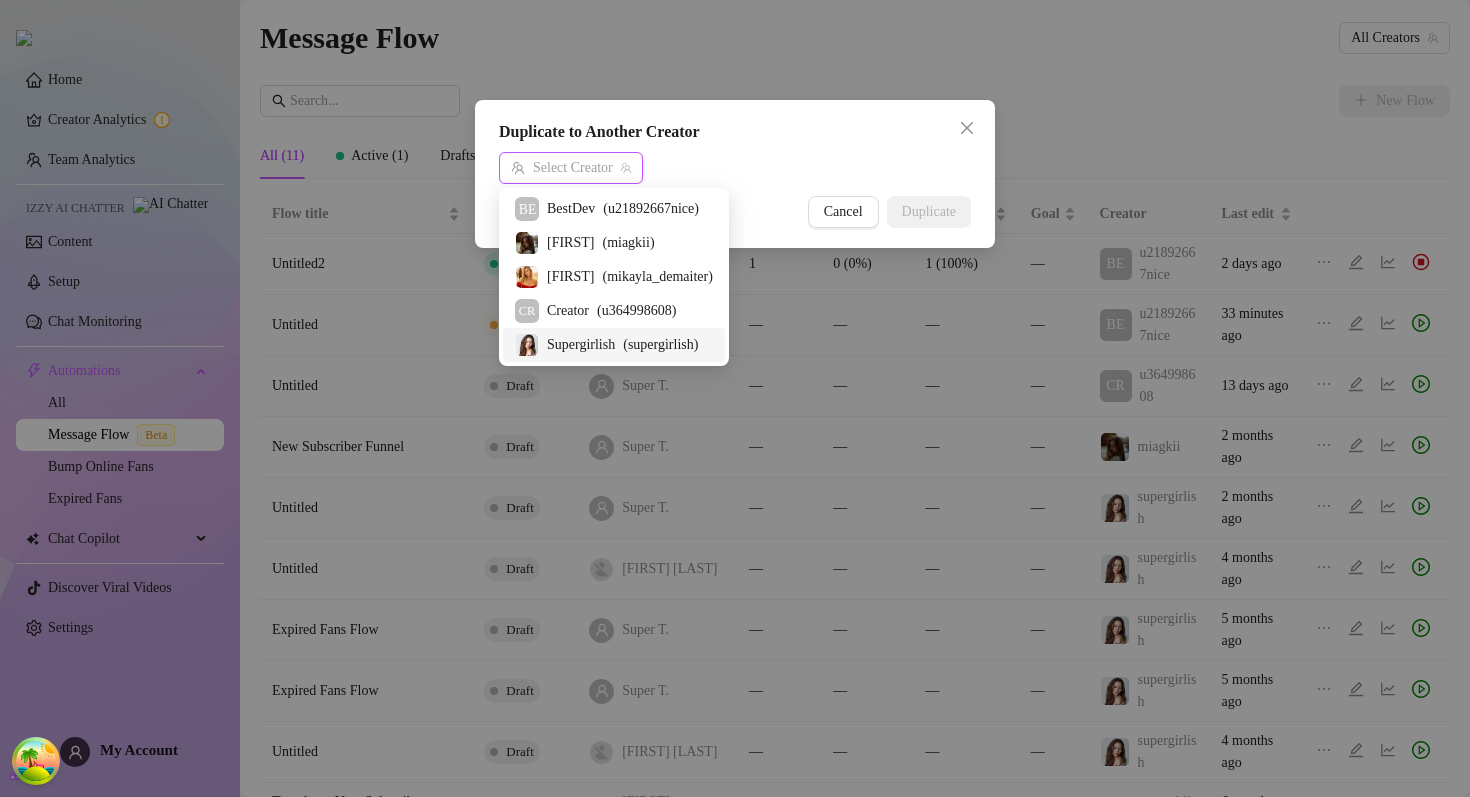 click on "Supergirlish   ( supergirlish )" at bounding box center (614, 345) 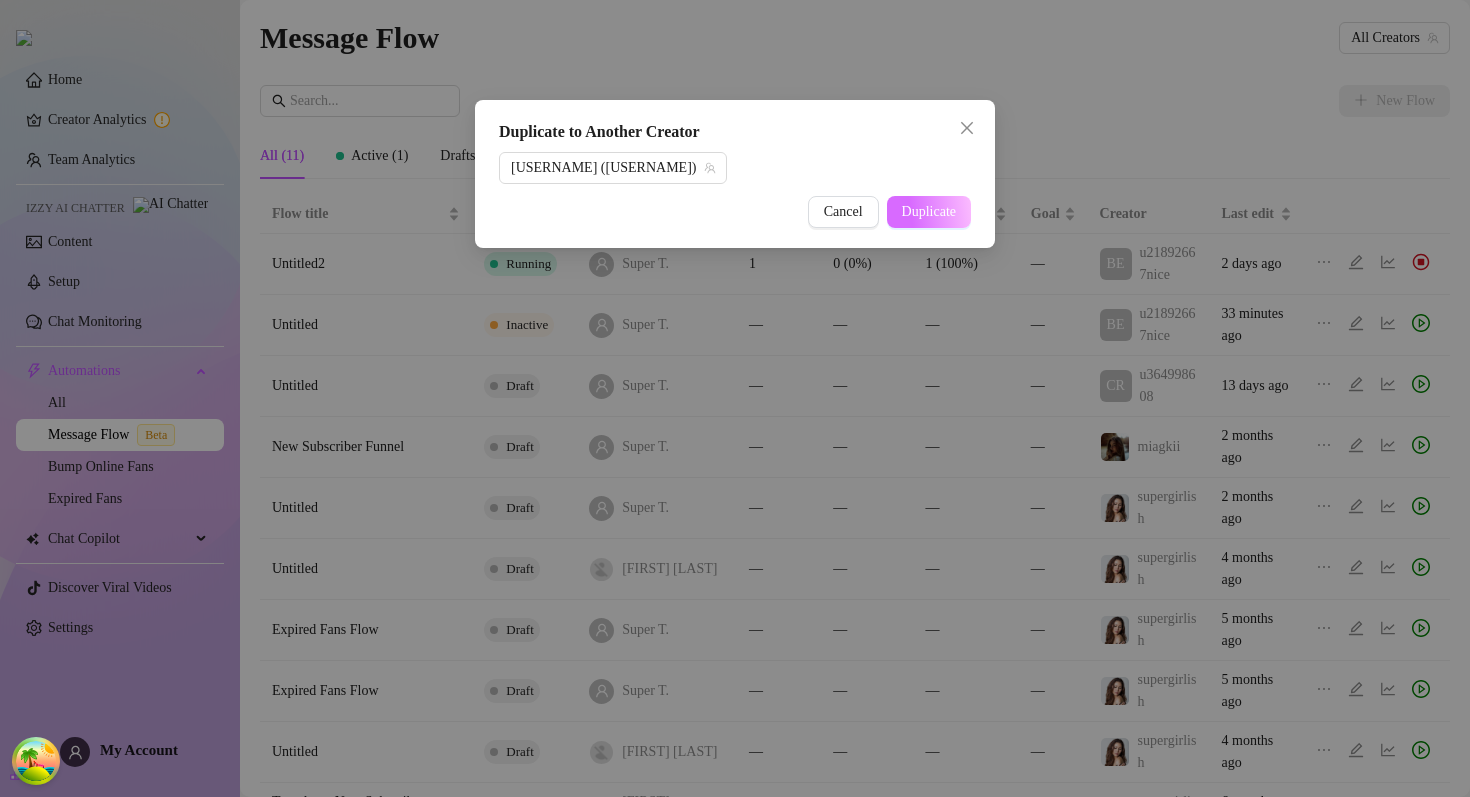 click on "Duplicate" at bounding box center (929, 212) 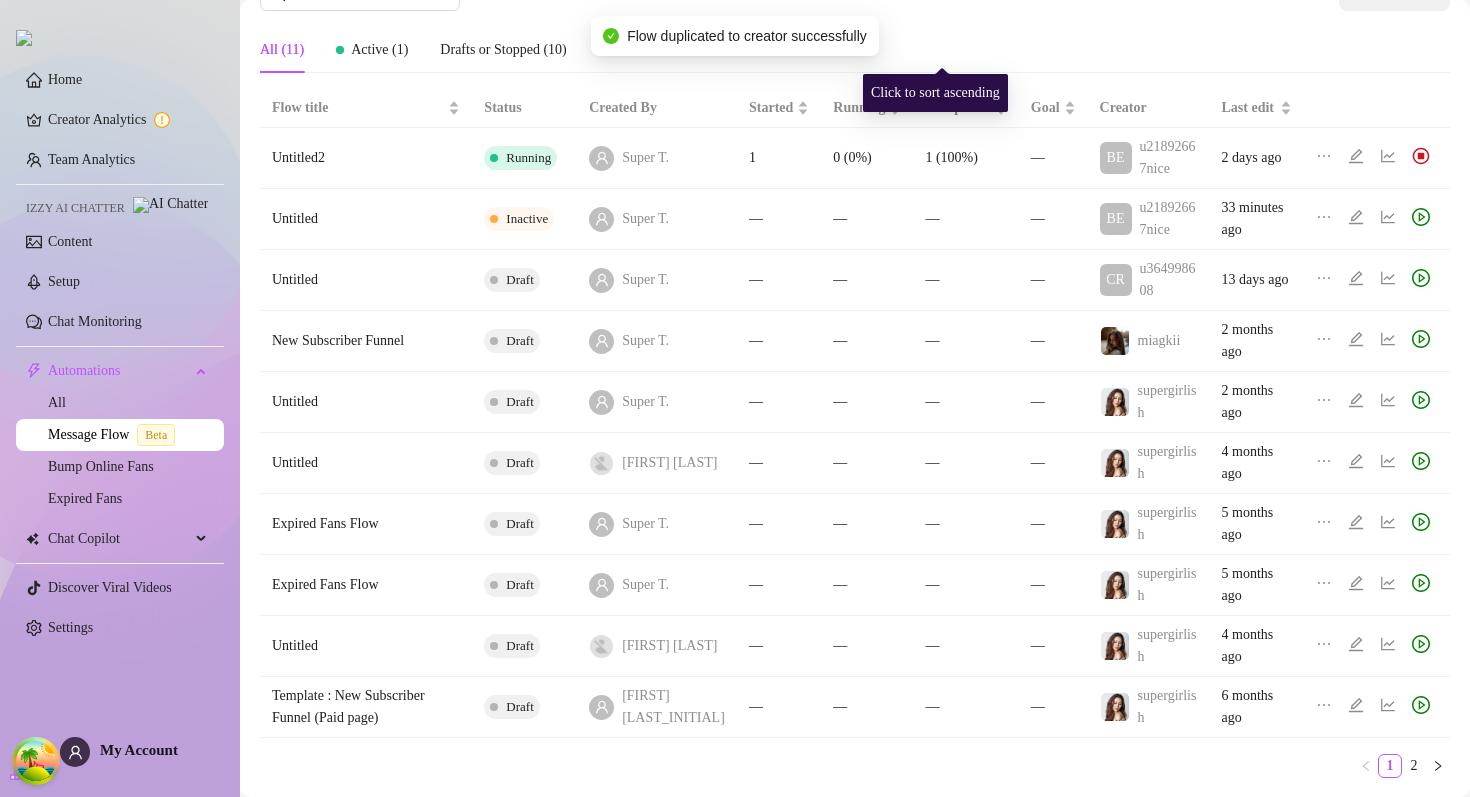 scroll, scrollTop: 163, scrollLeft: 0, axis: vertical 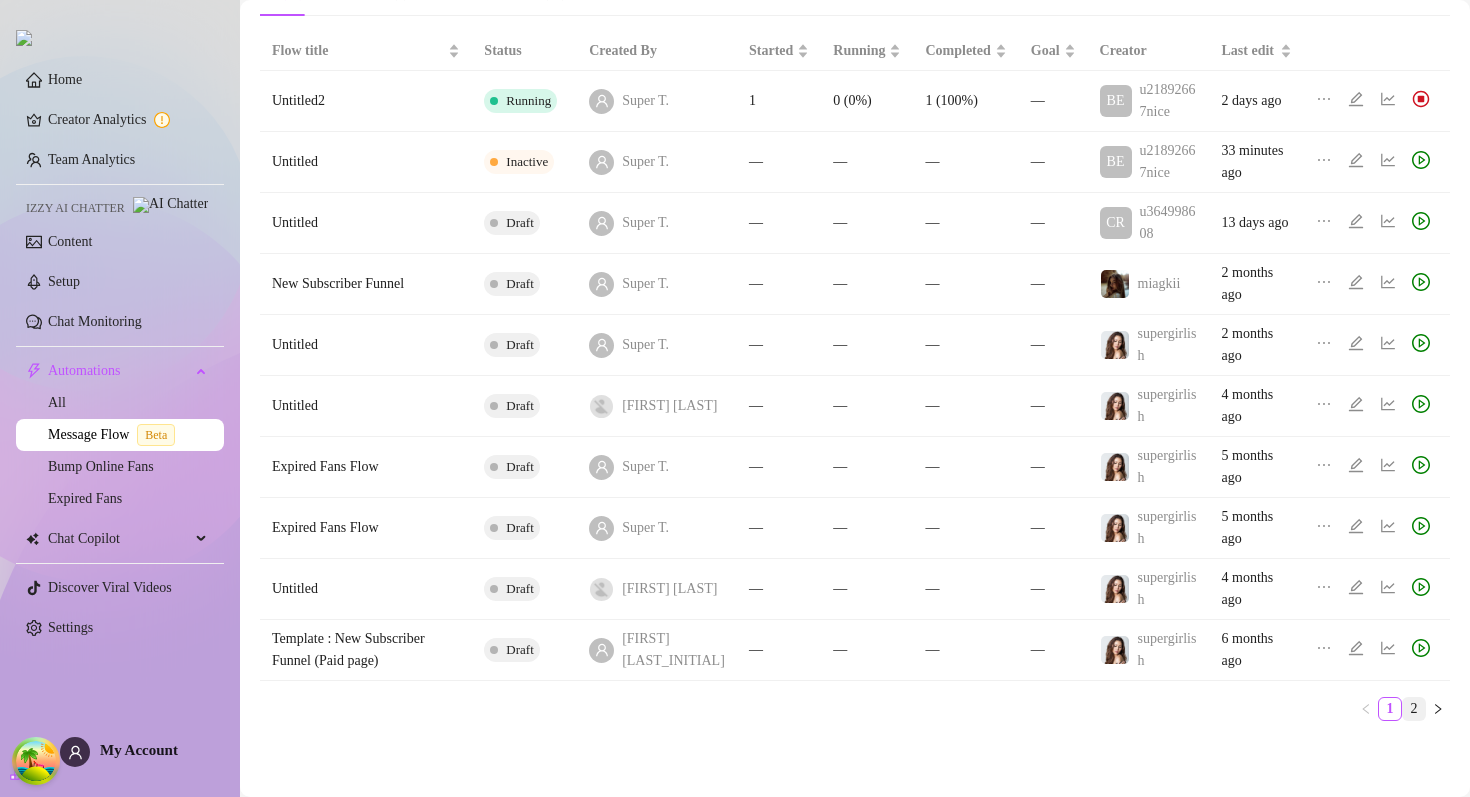 click on "2" at bounding box center (1414, 709) 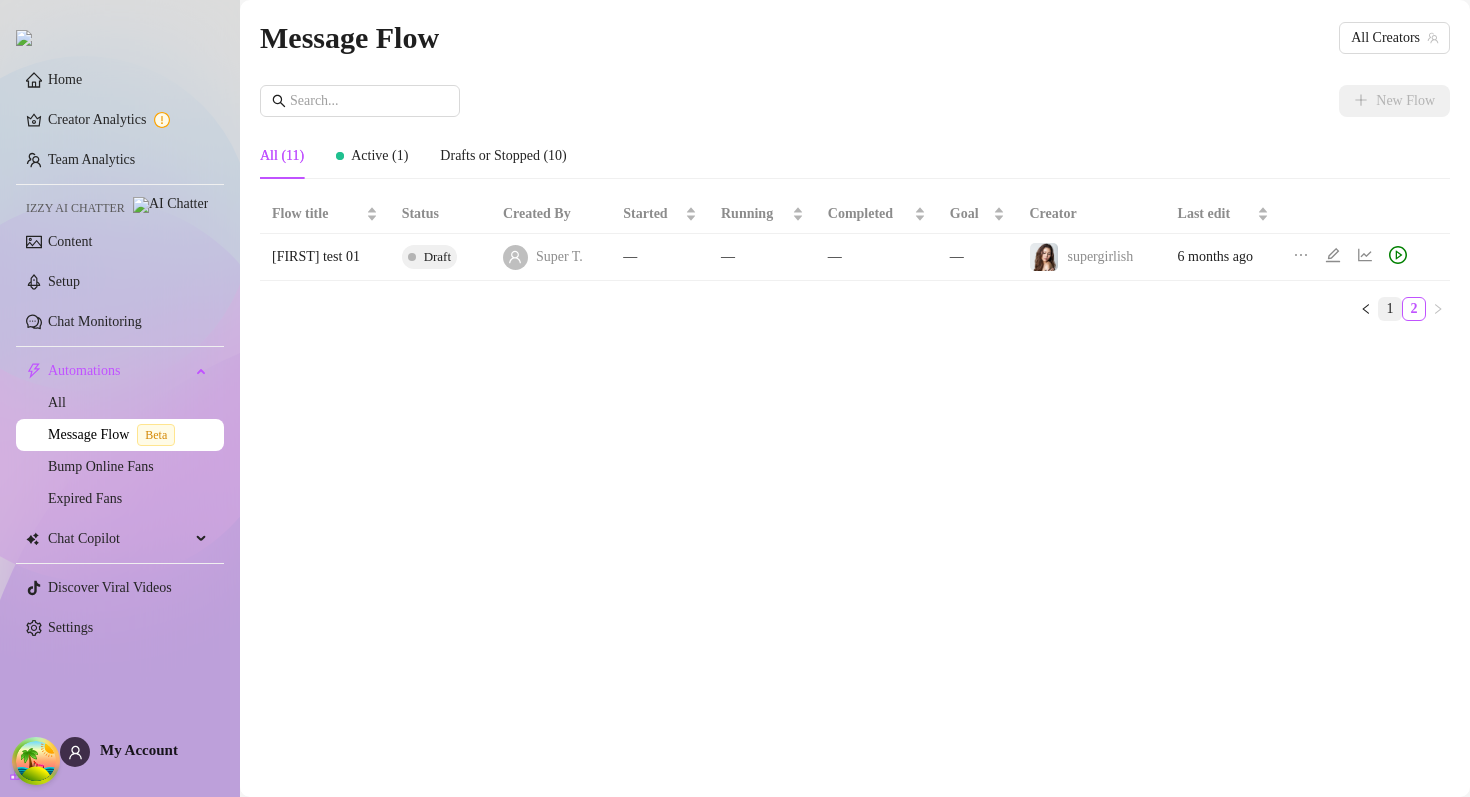 click on "1" at bounding box center [1390, 309] 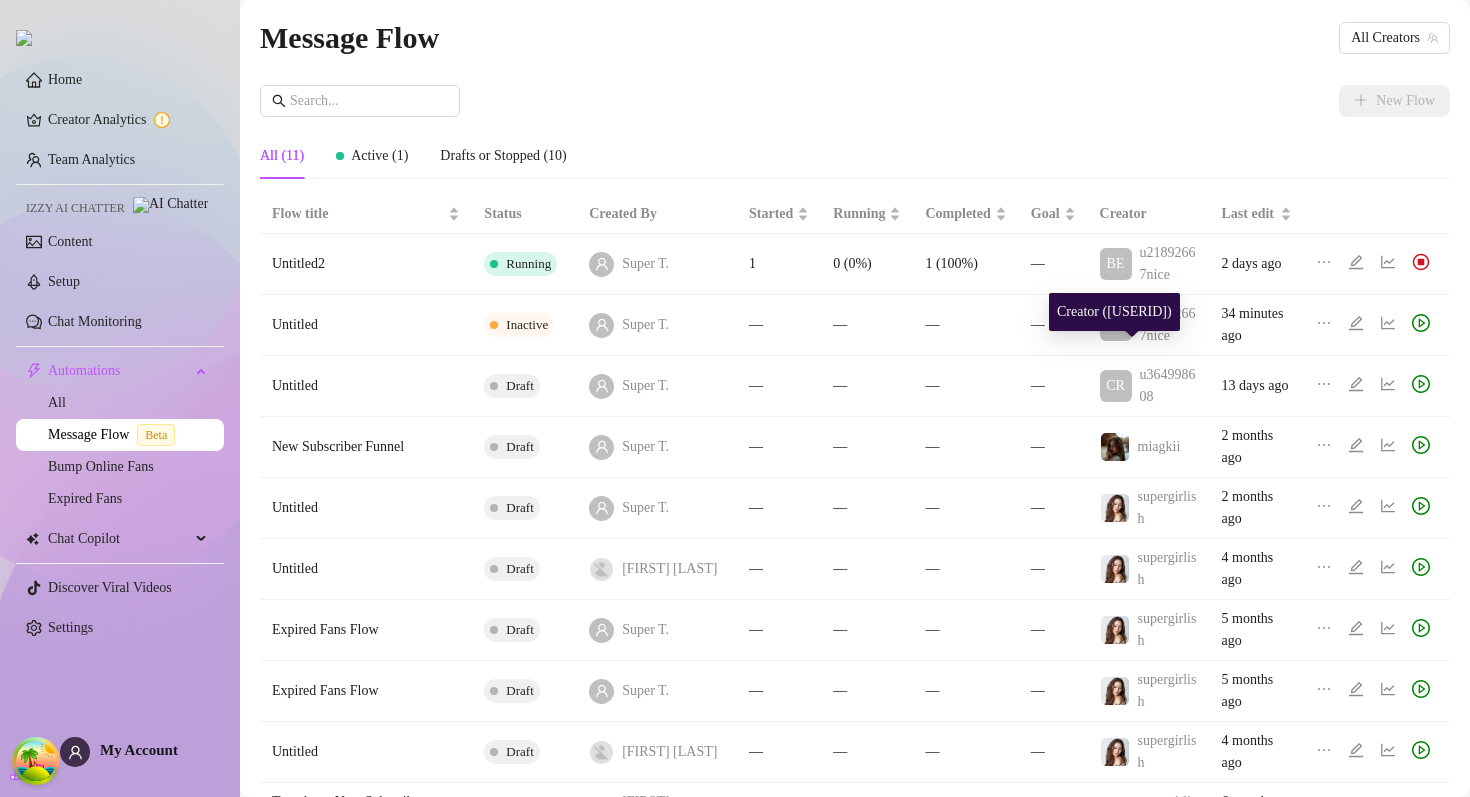 scroll, scrollTop: 105, scrollLeft: 0, axis: vertical 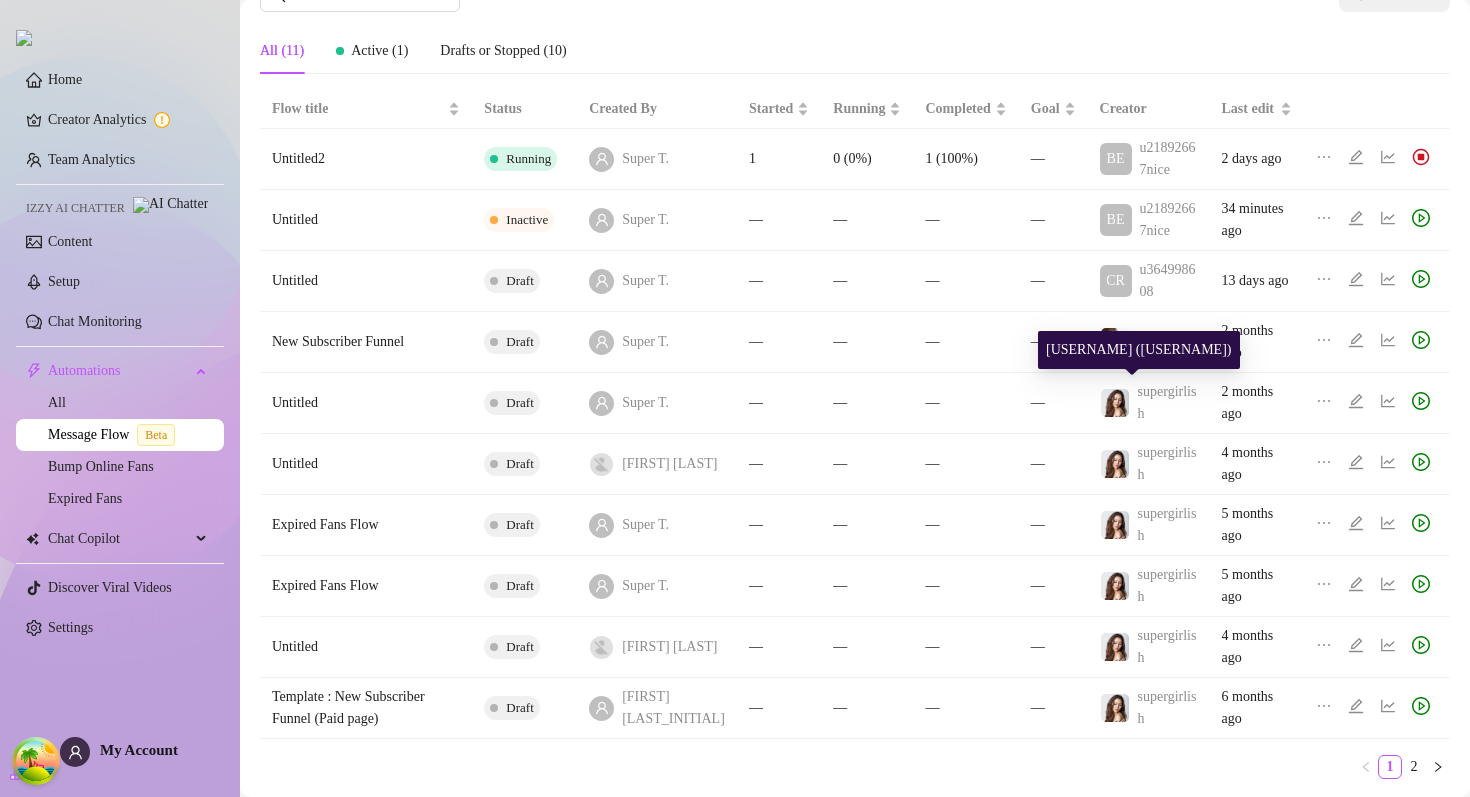 type 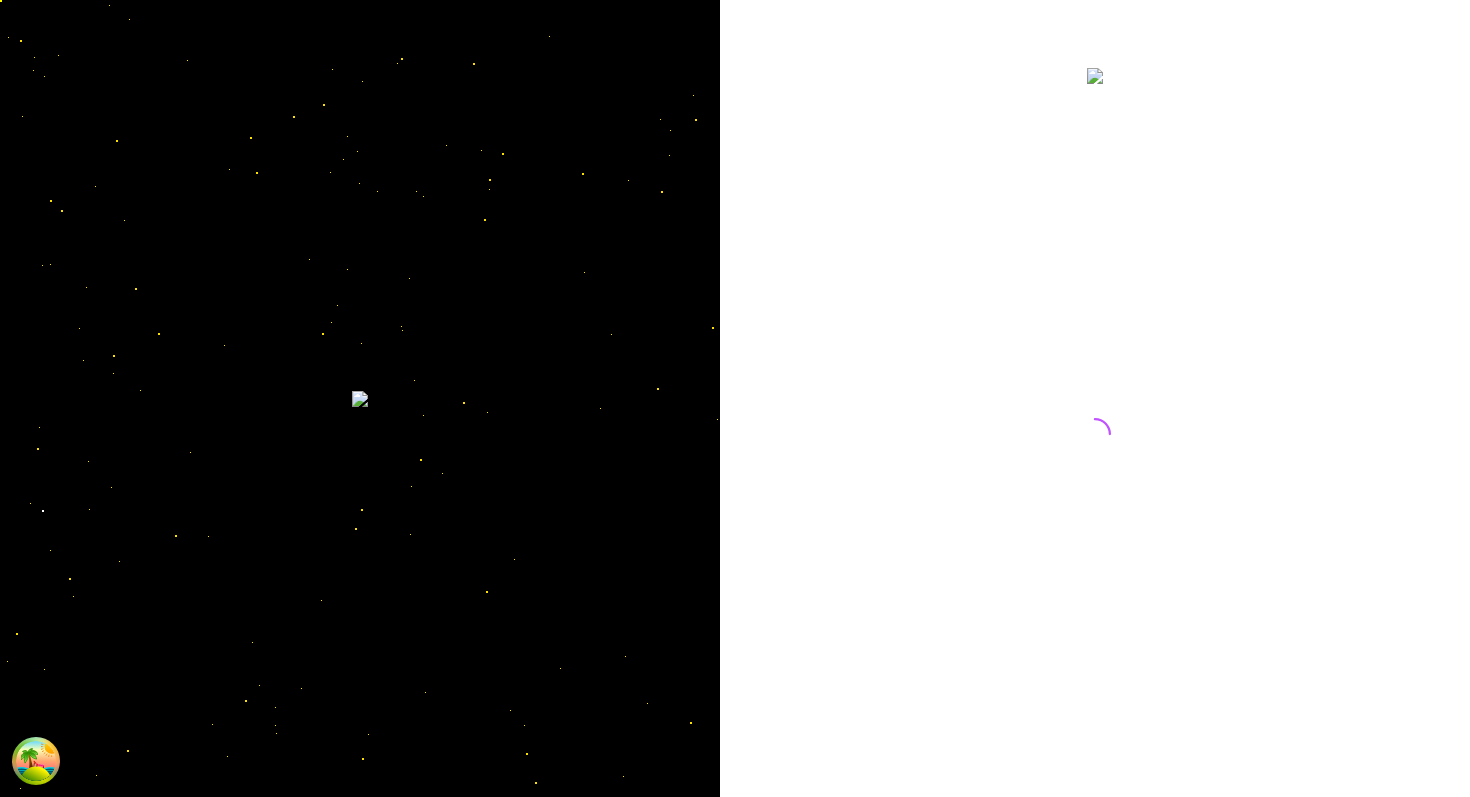 scroll, scrollTop: 0, scrollLeft: 0, axis: both 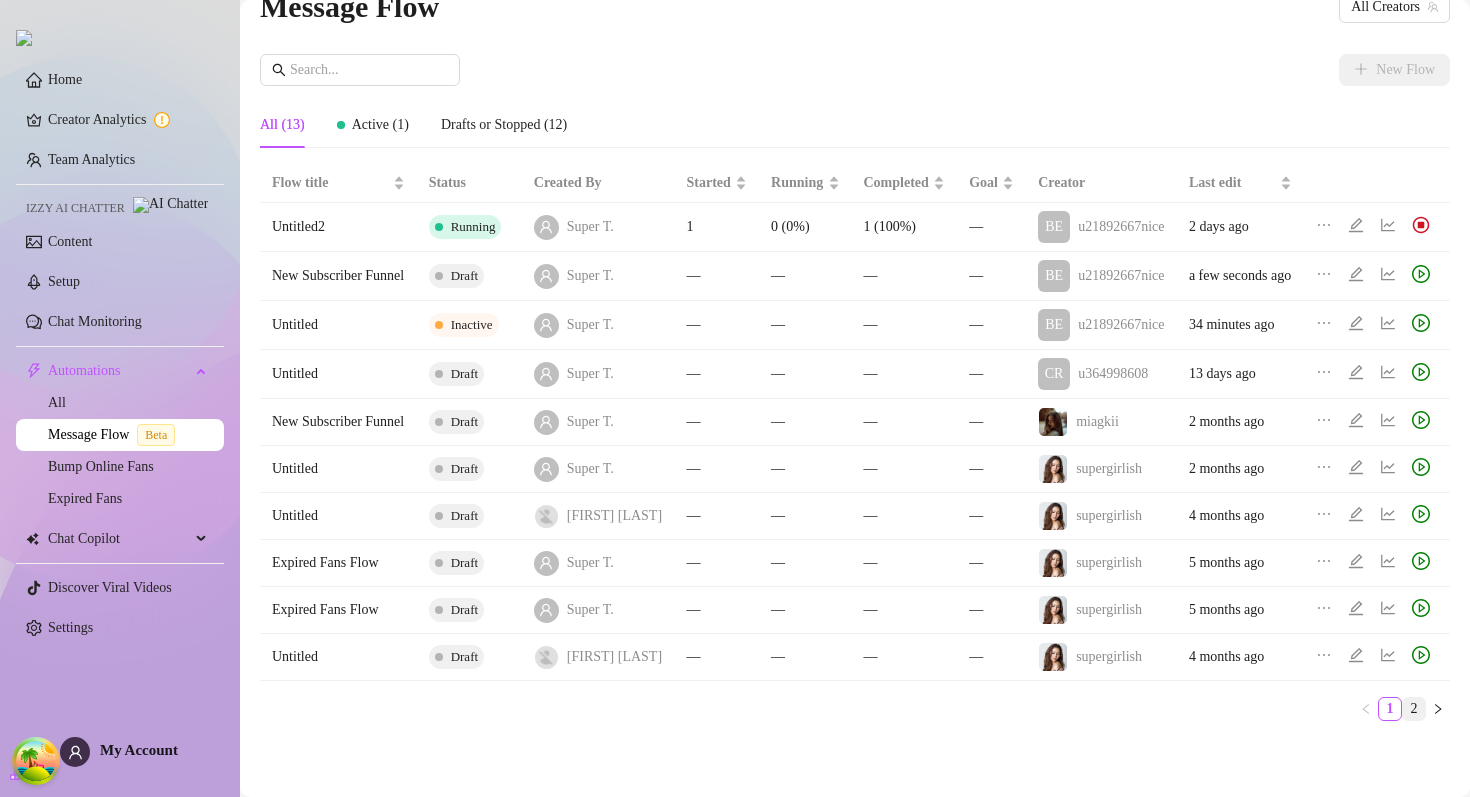 click on "2" at bounding box center [1414, 709] 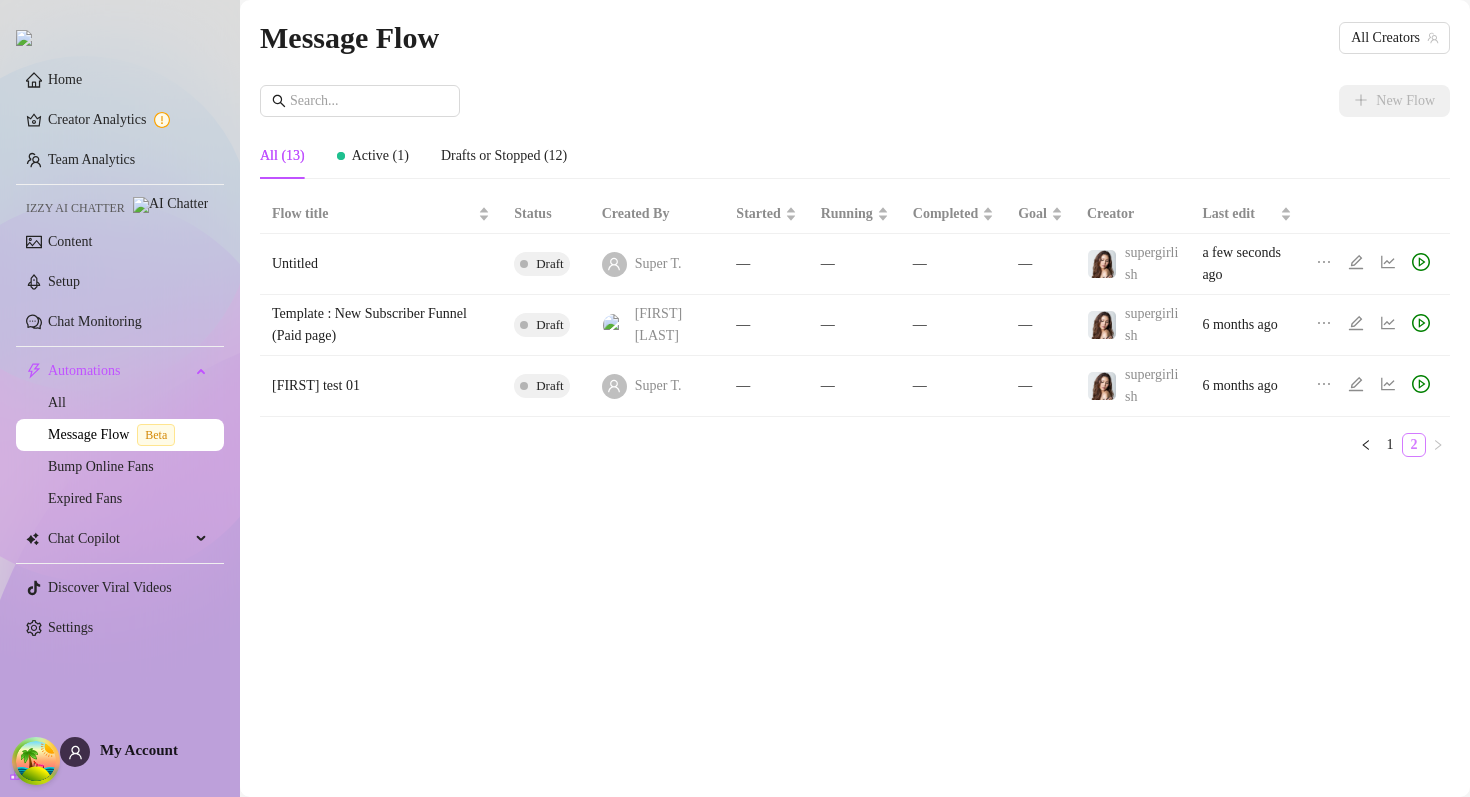scroll, scrollTop: 0, scrollLeft: 0, axis: both 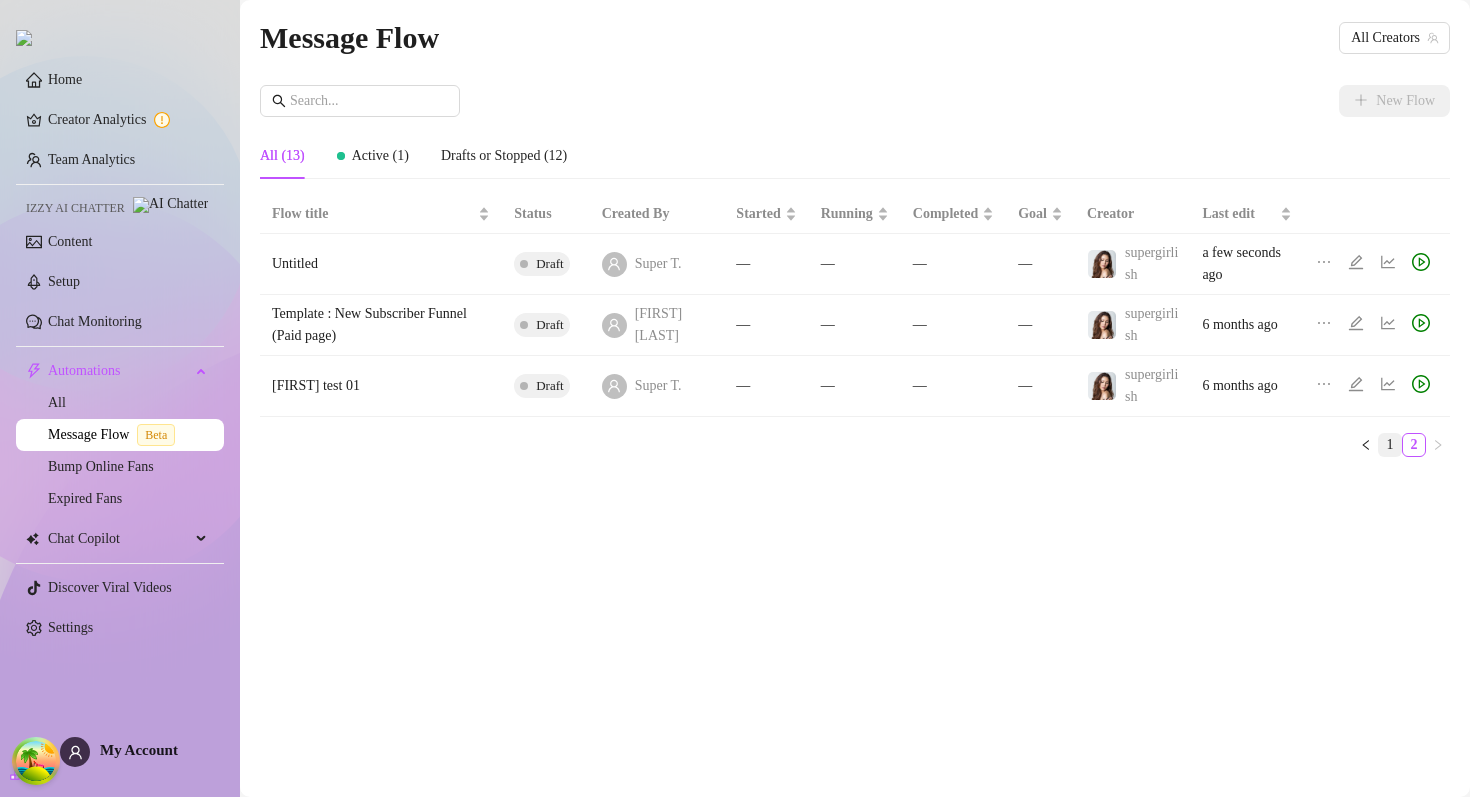 click on "1" at bounding box center [1390, 445] 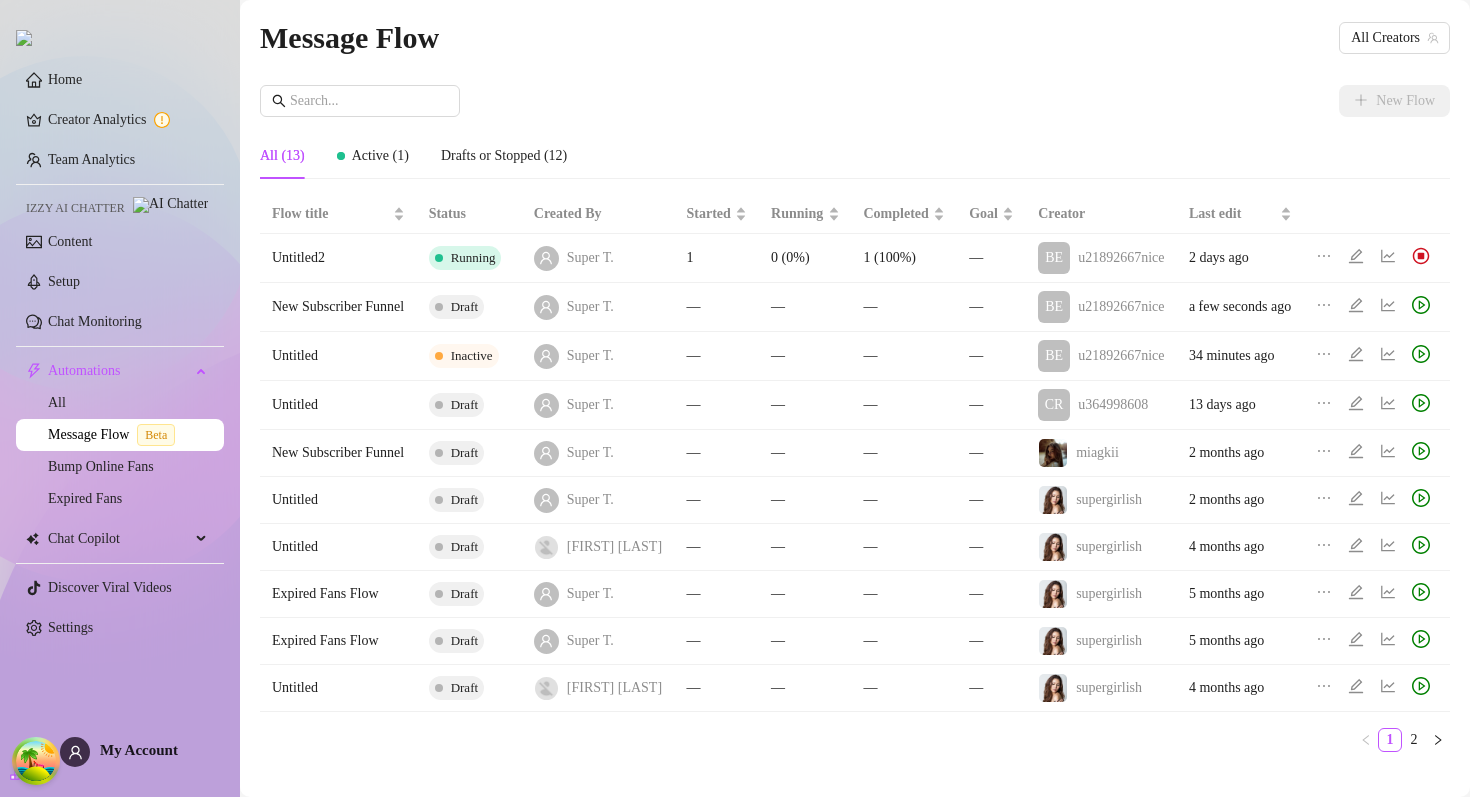 scroll, scrollTop: 109, scrollLeft: 0, axis: vertical 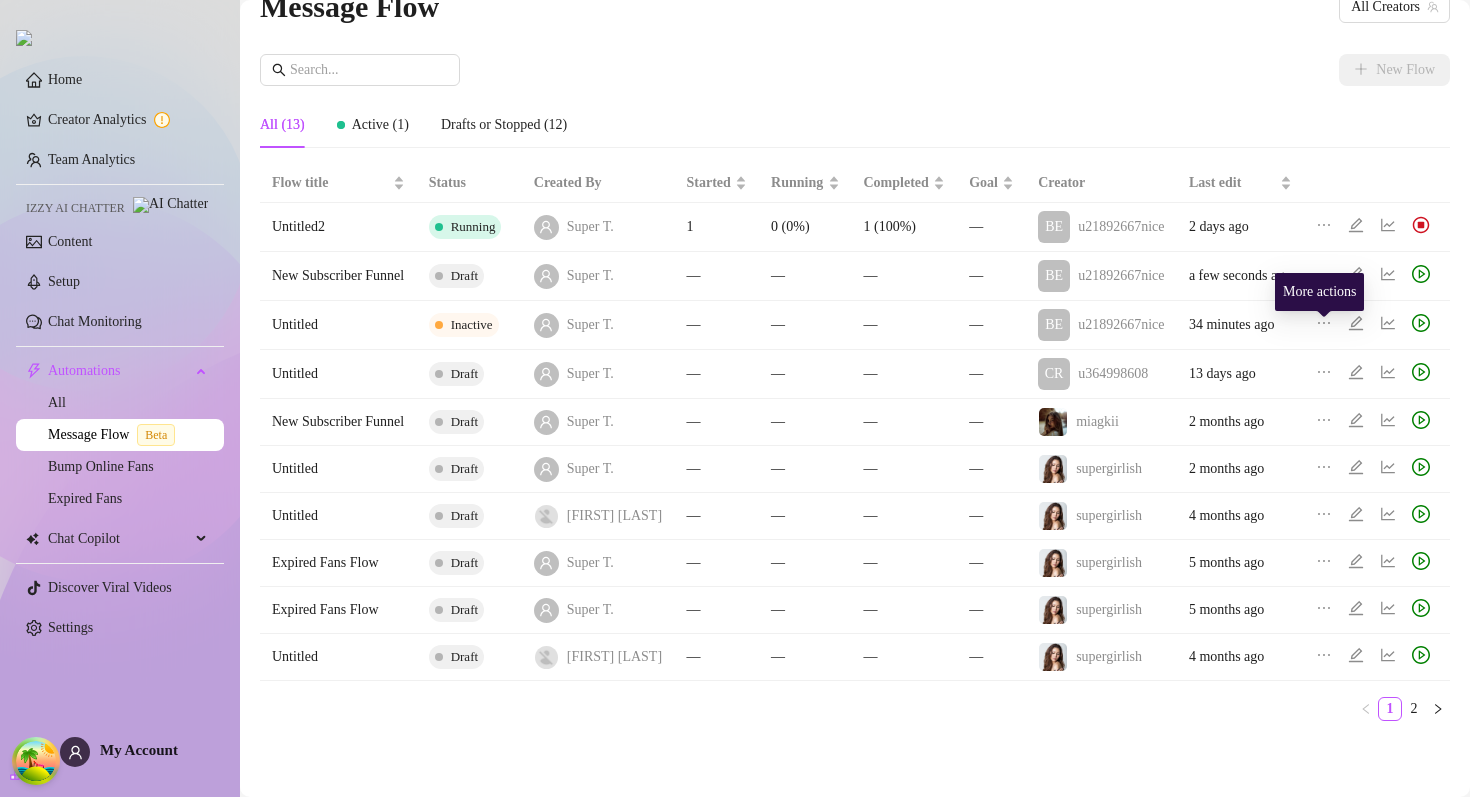 click 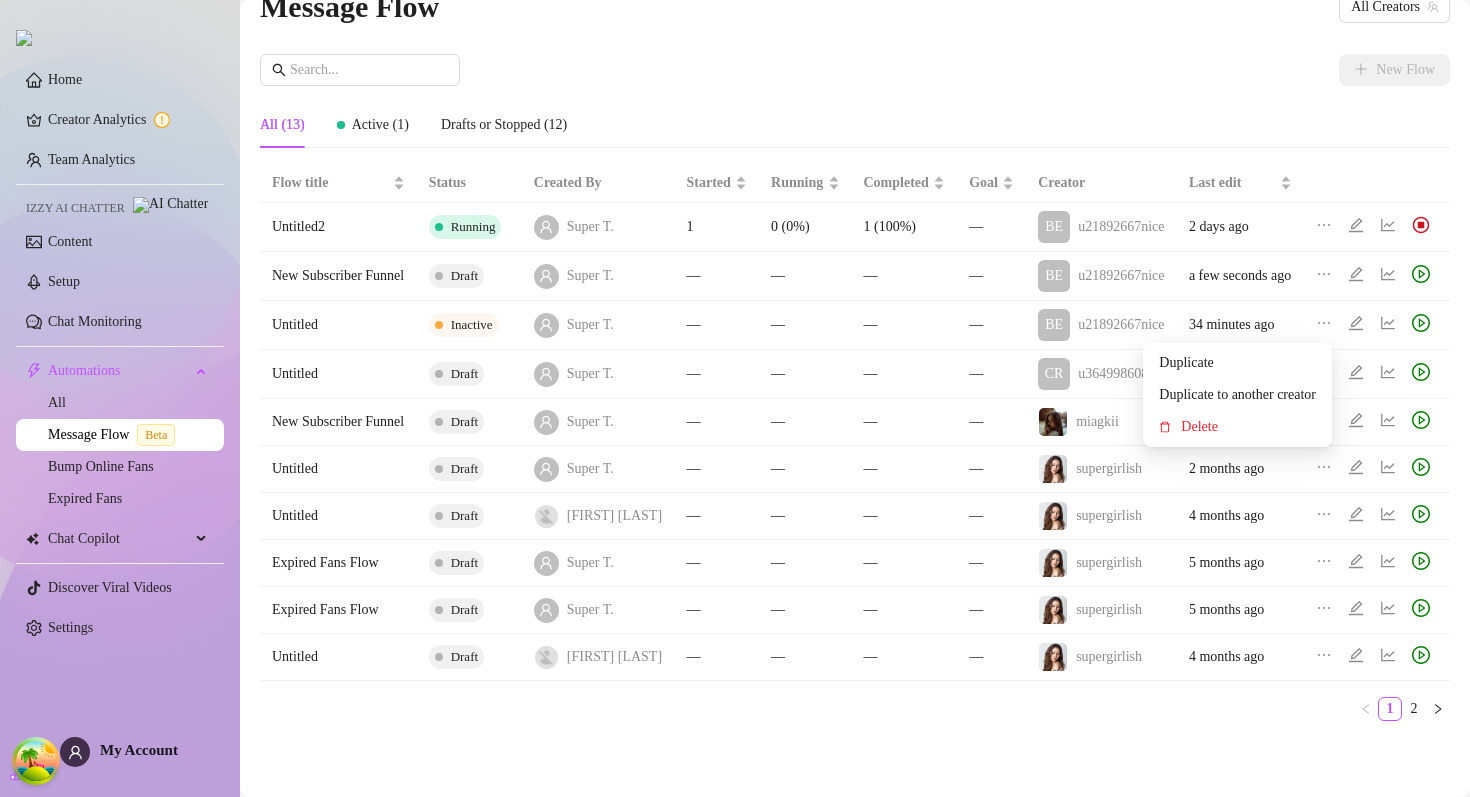 click on "All (13) Active (1) Drafts or Stopped (12)" at bounding box center [855, 125] 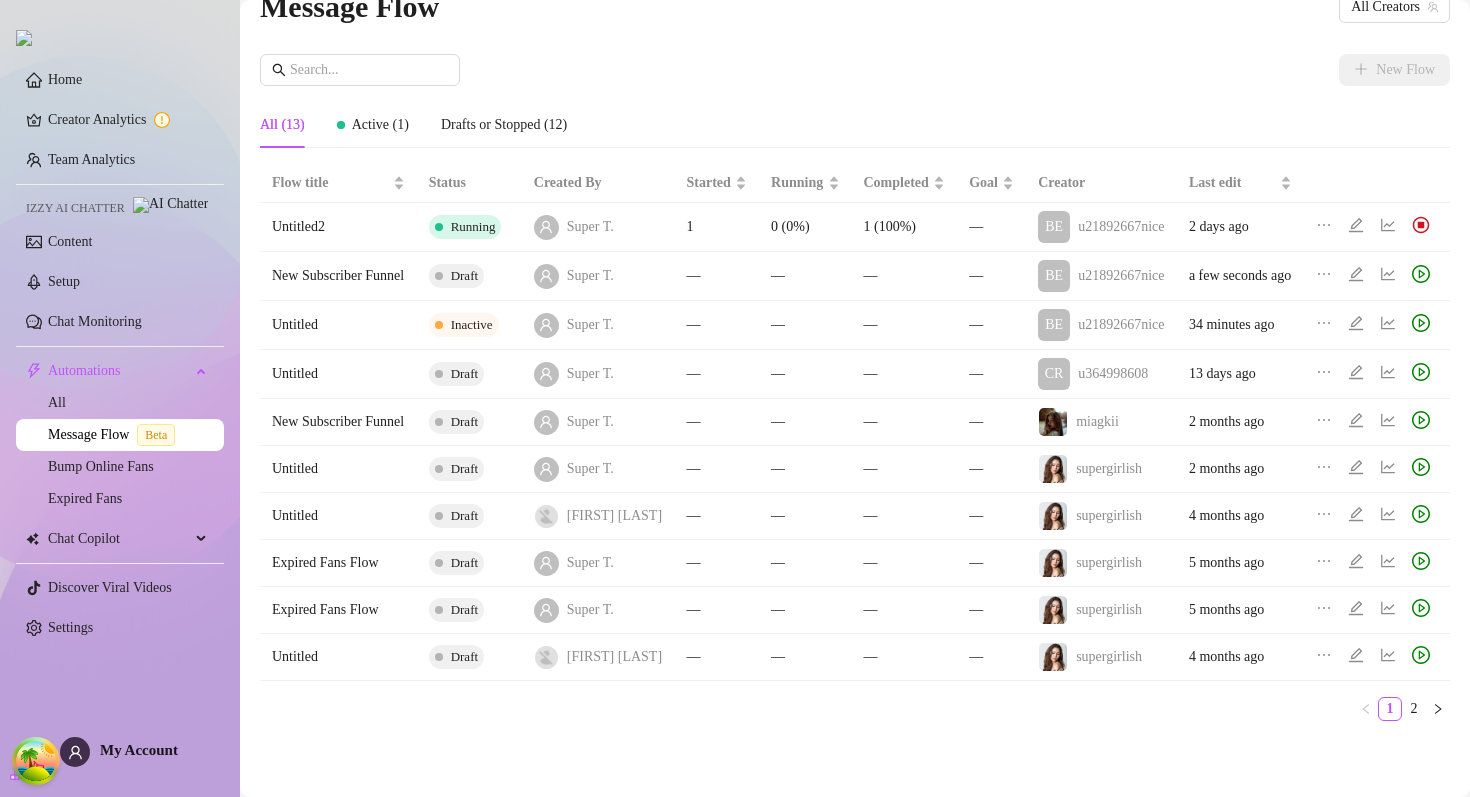 click 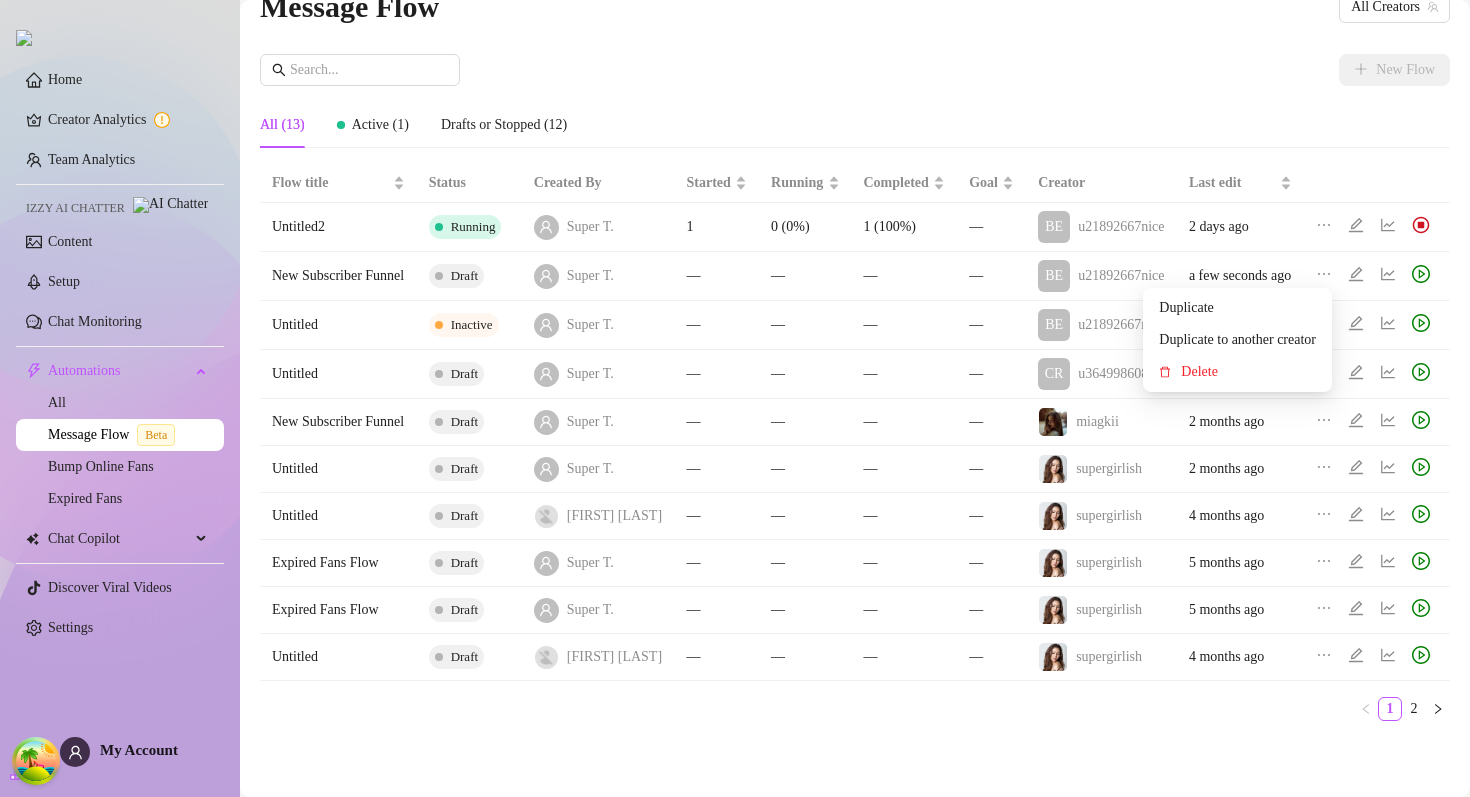 click 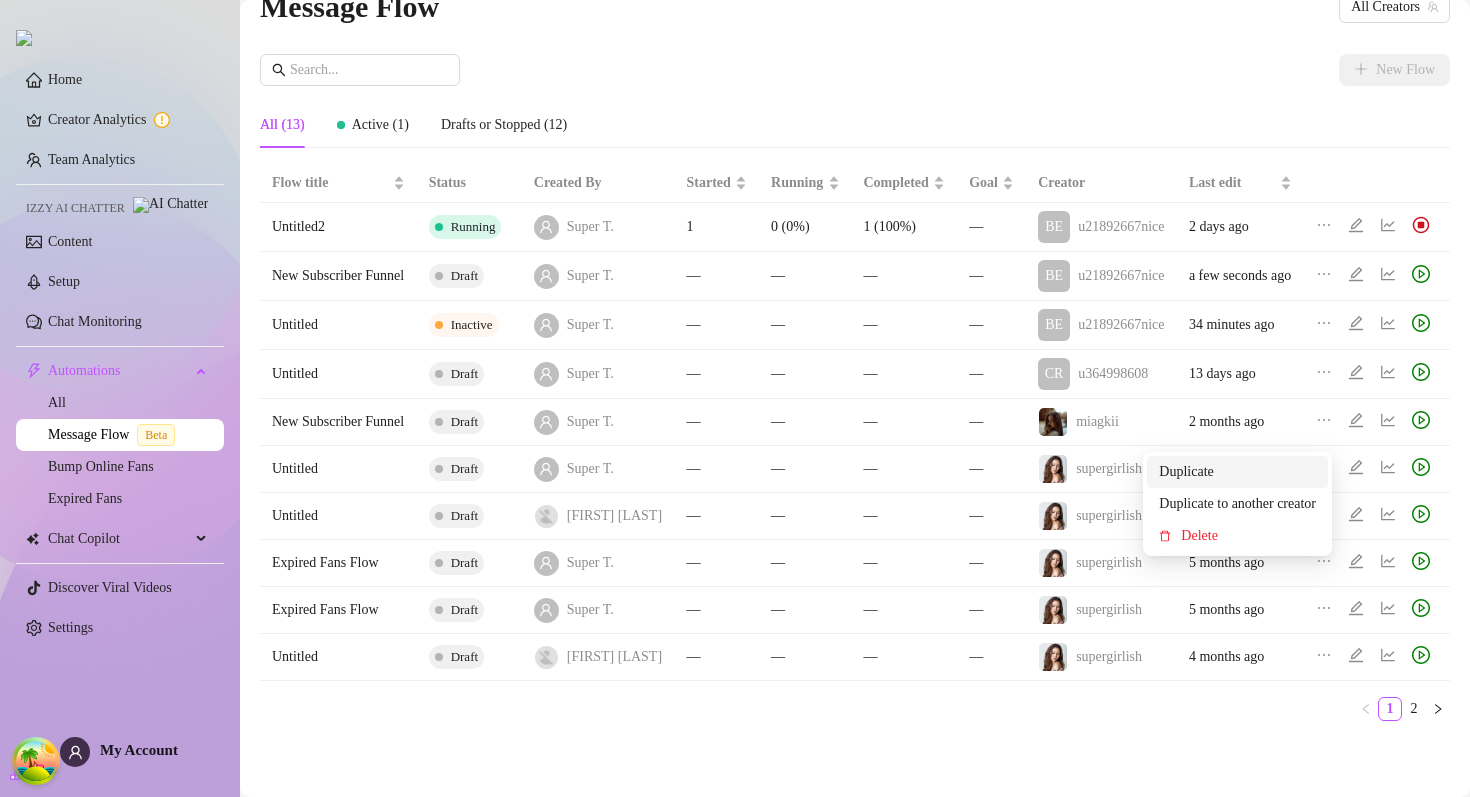 click on "Duplicate" at bounding box center [1237, 472] 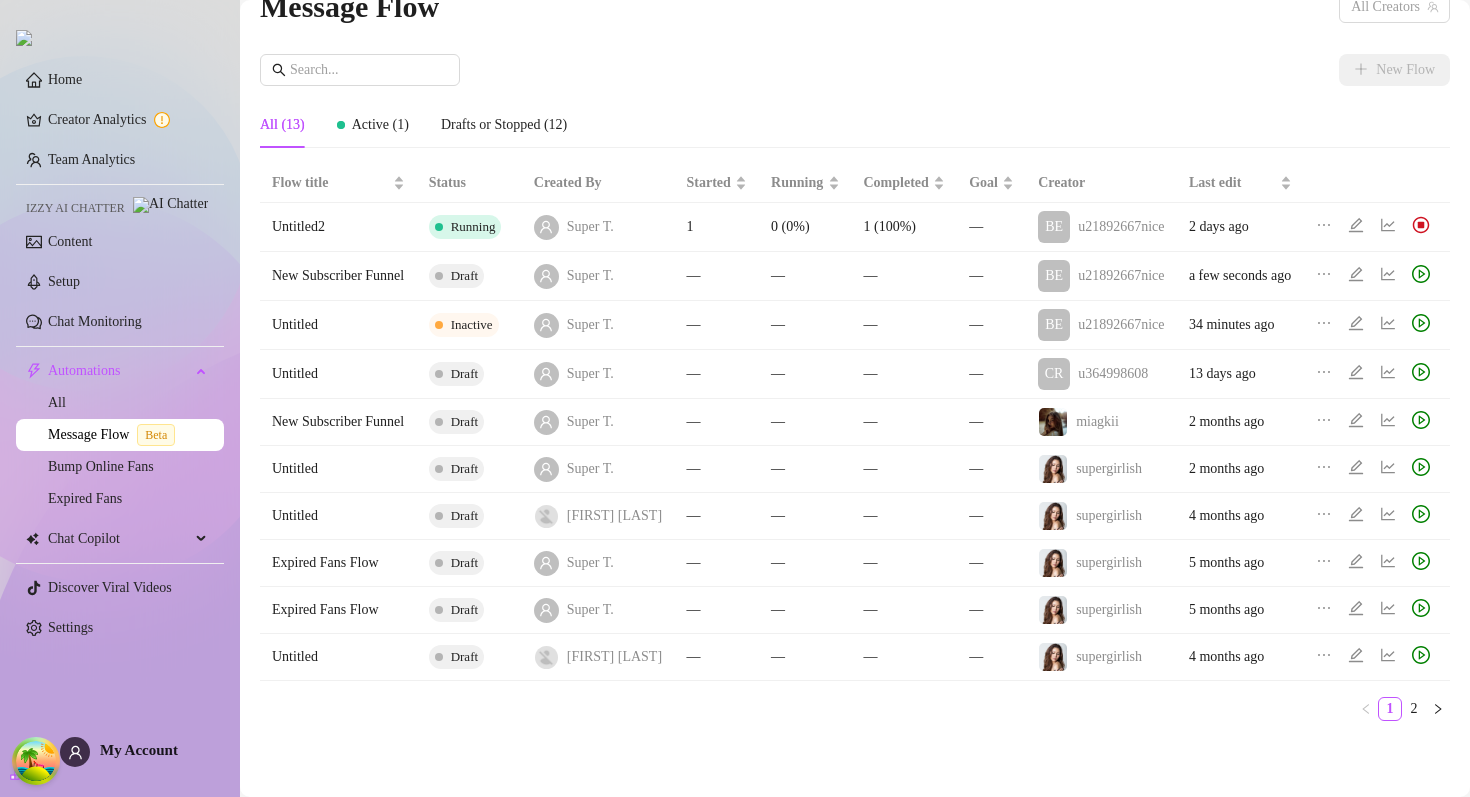 click on "All Creators" at bounding box center (1394, 7) 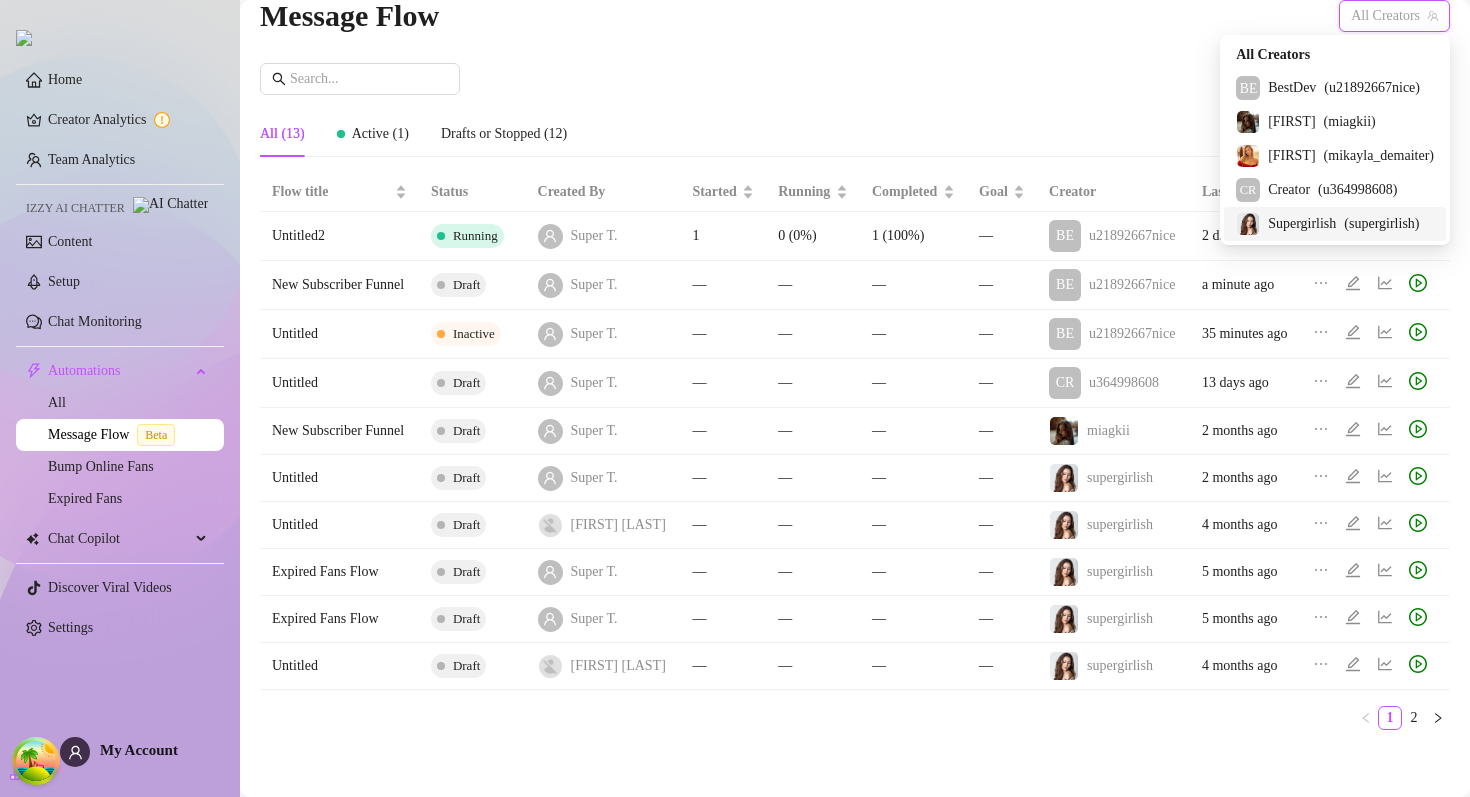 click on "Supergirlish" at bounding box center (1302, 224) 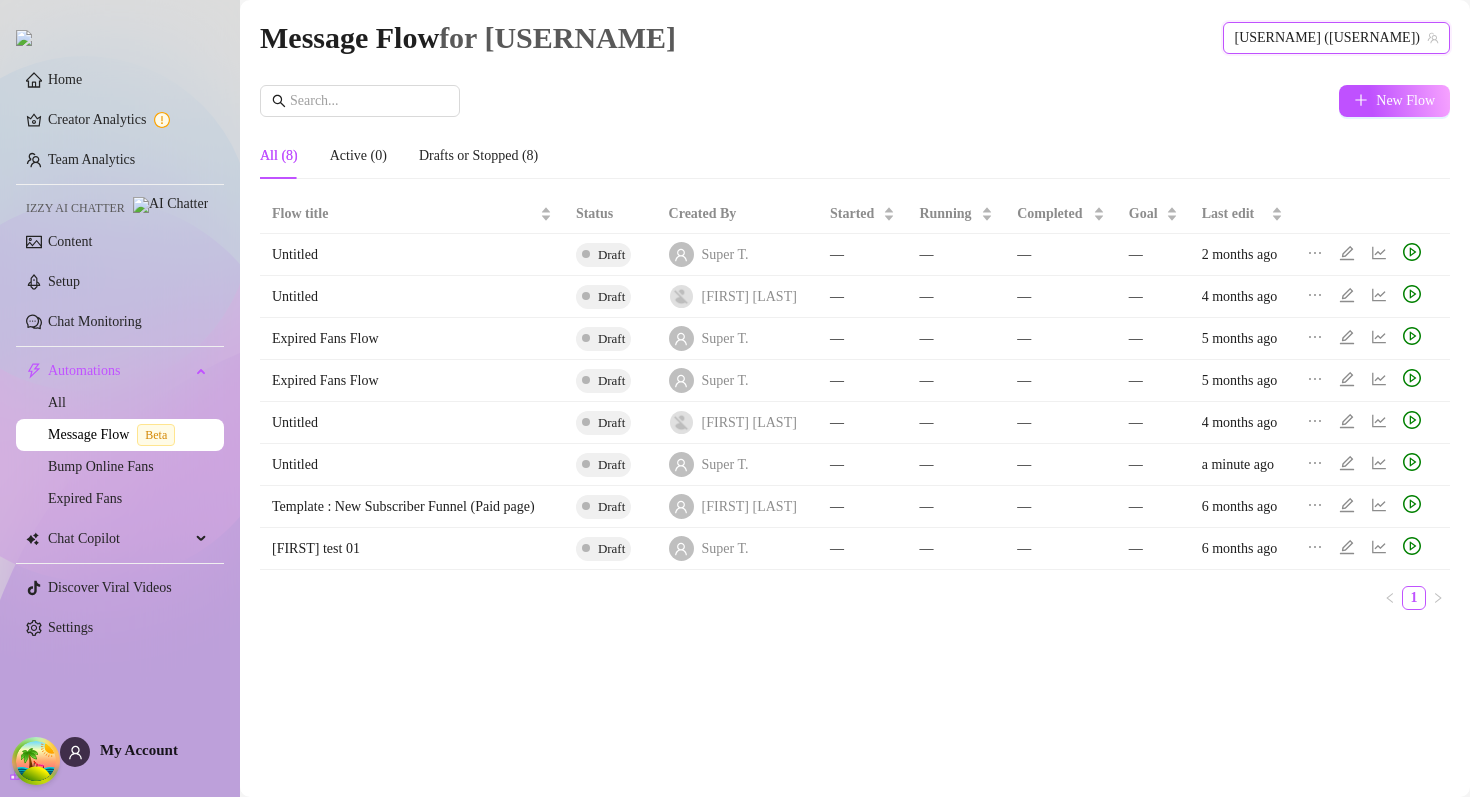 click 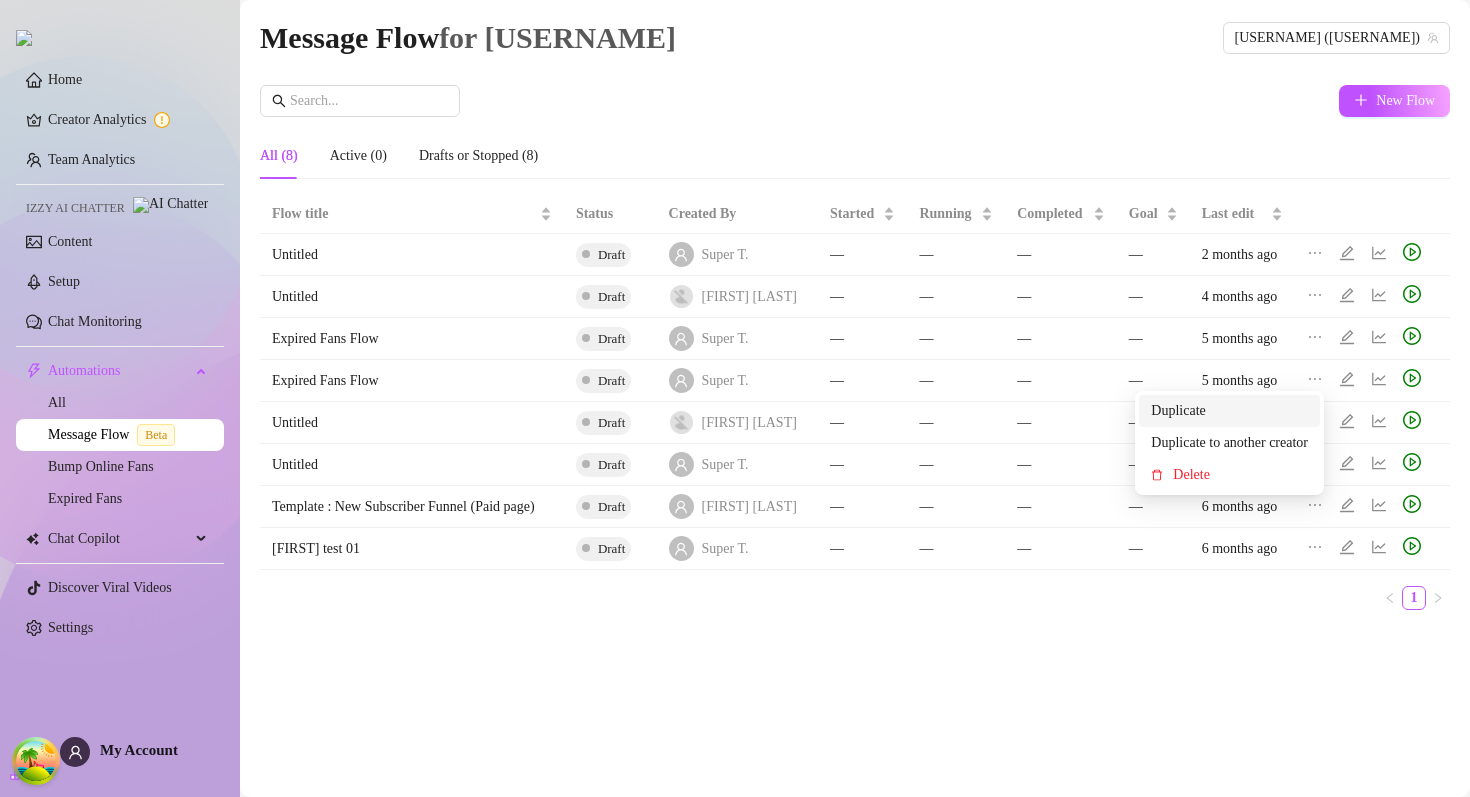 click on "Duplicate" at bounding box center (1229, 411) 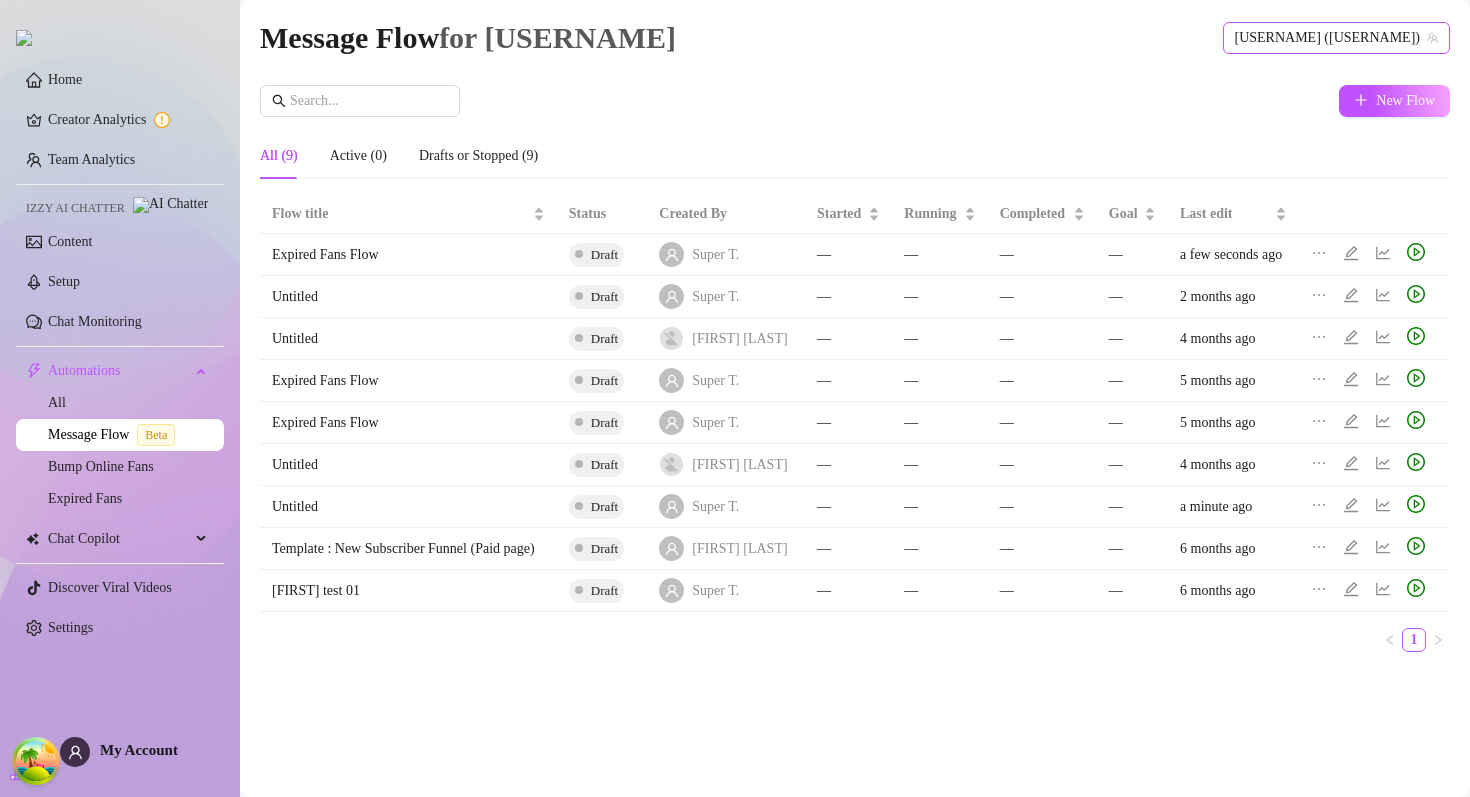 click on "Supergirlish (supergirlish)" at bounding box center (1337, 38) 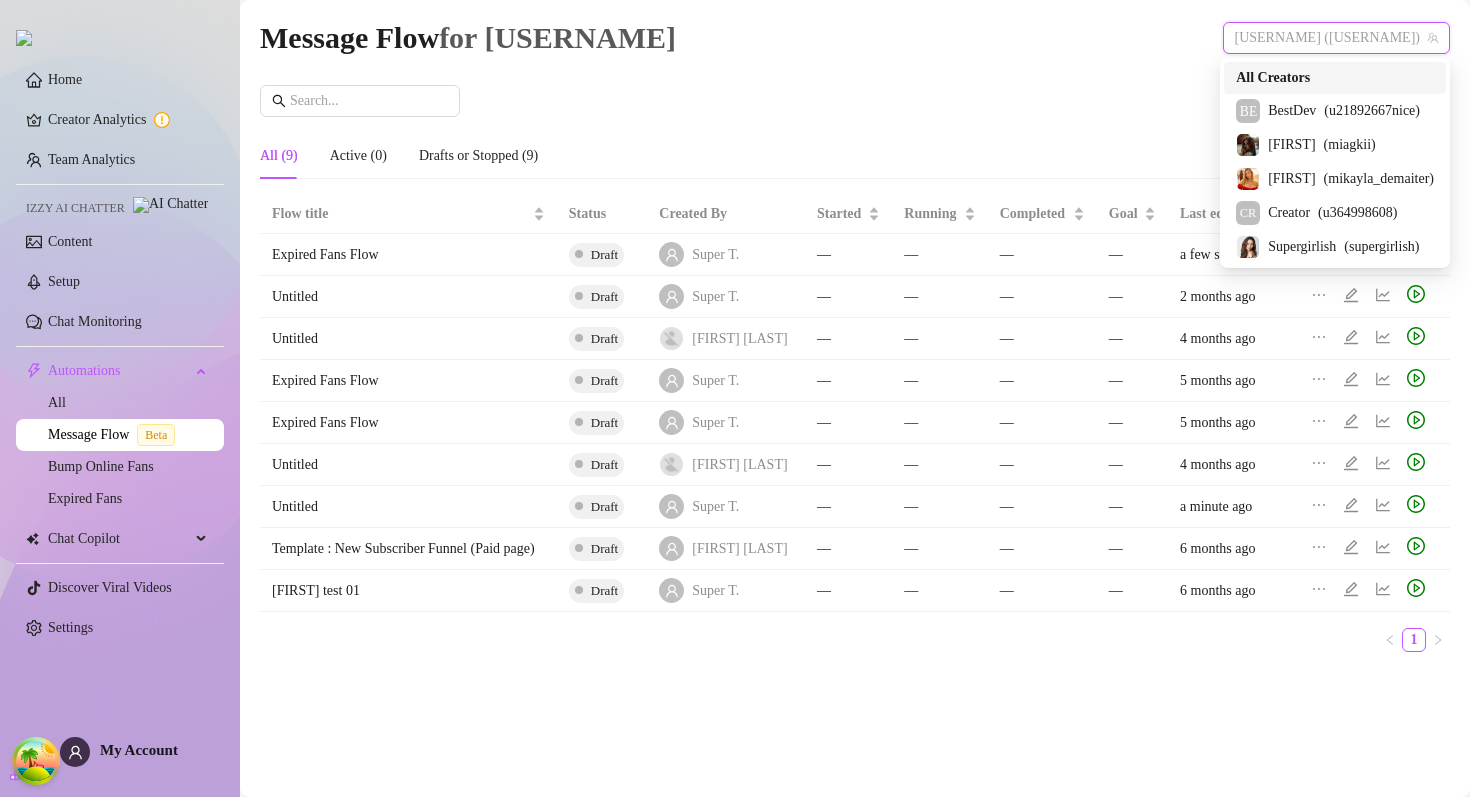 click on "All Creators" at bounding box center [1273, 78] 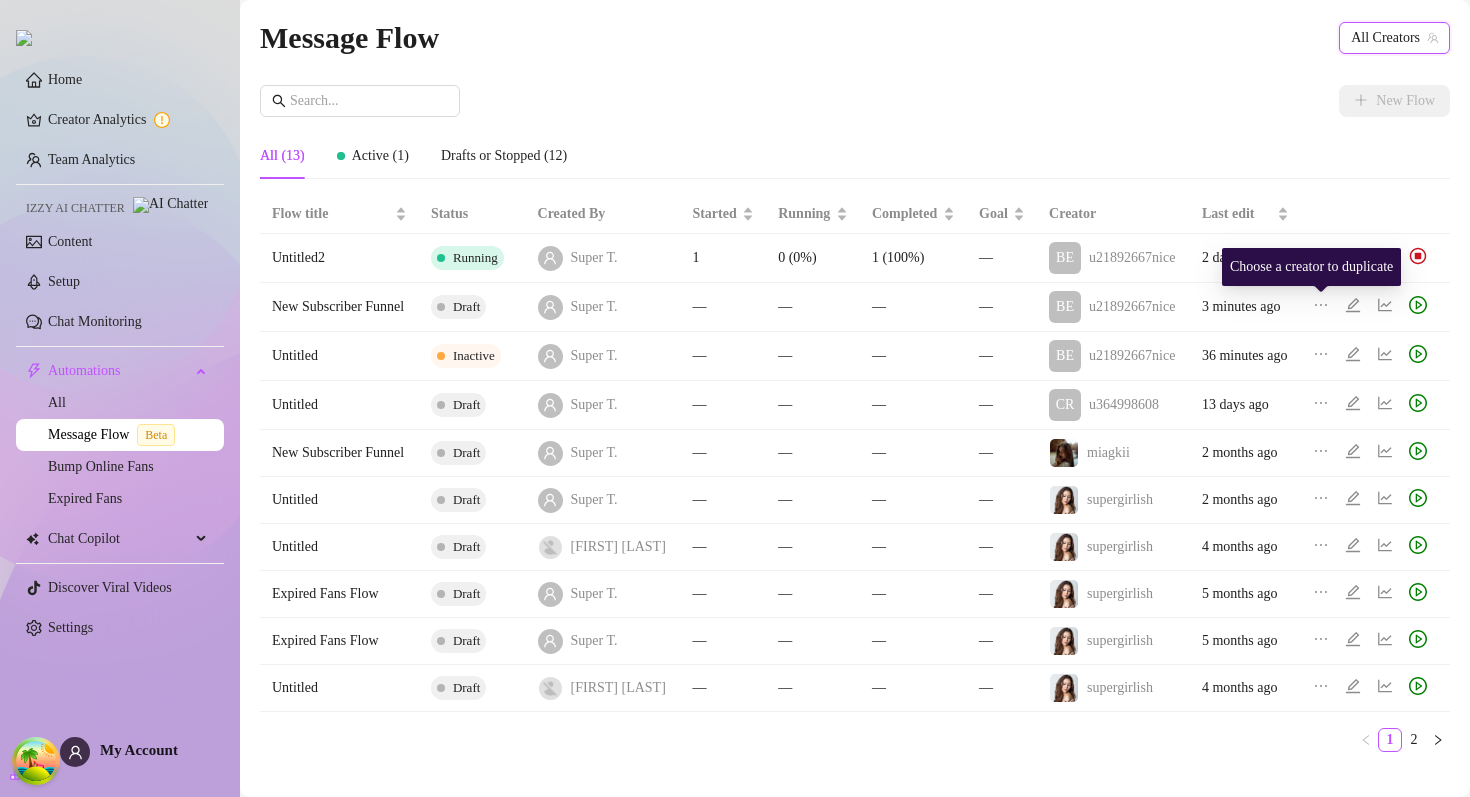 click 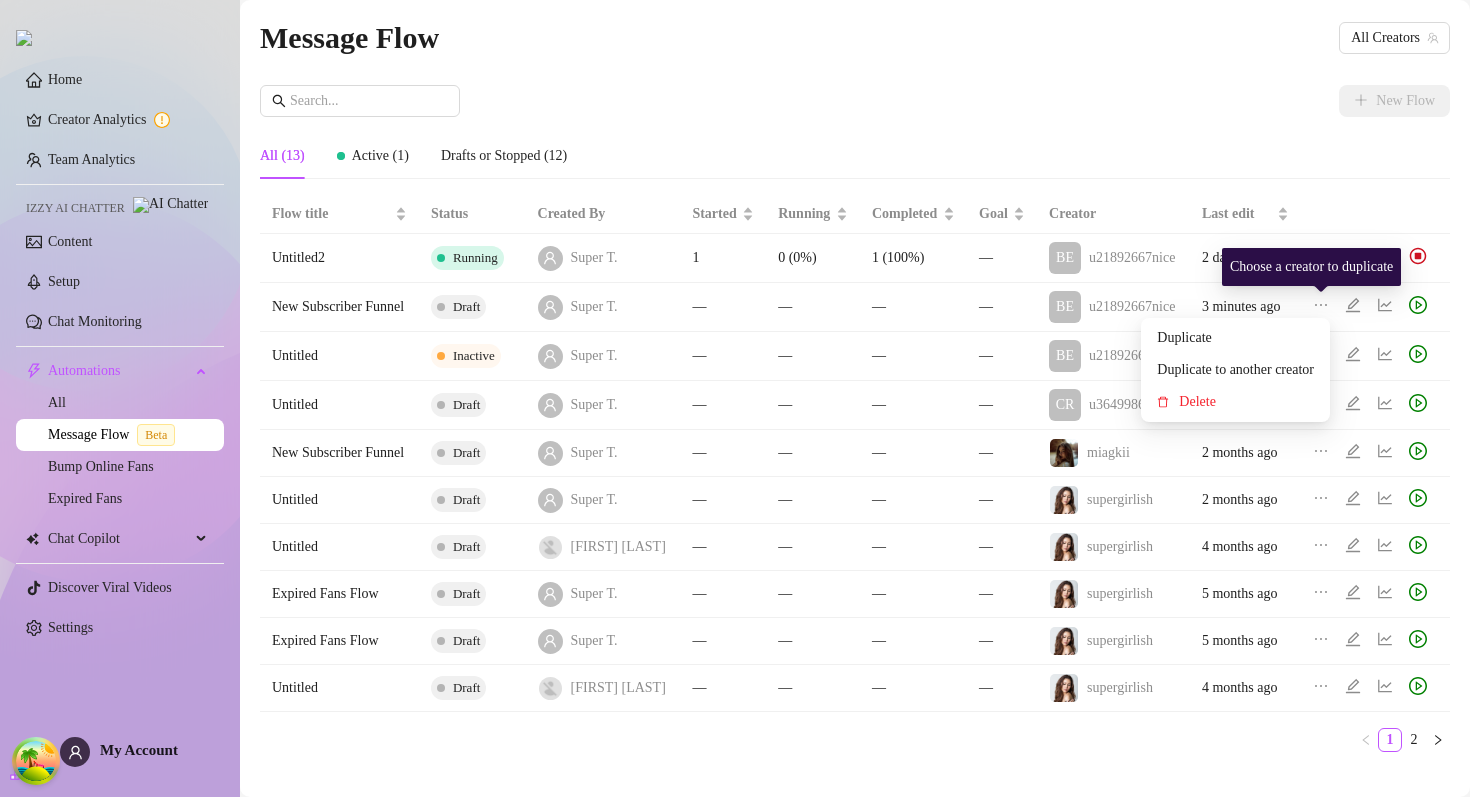click 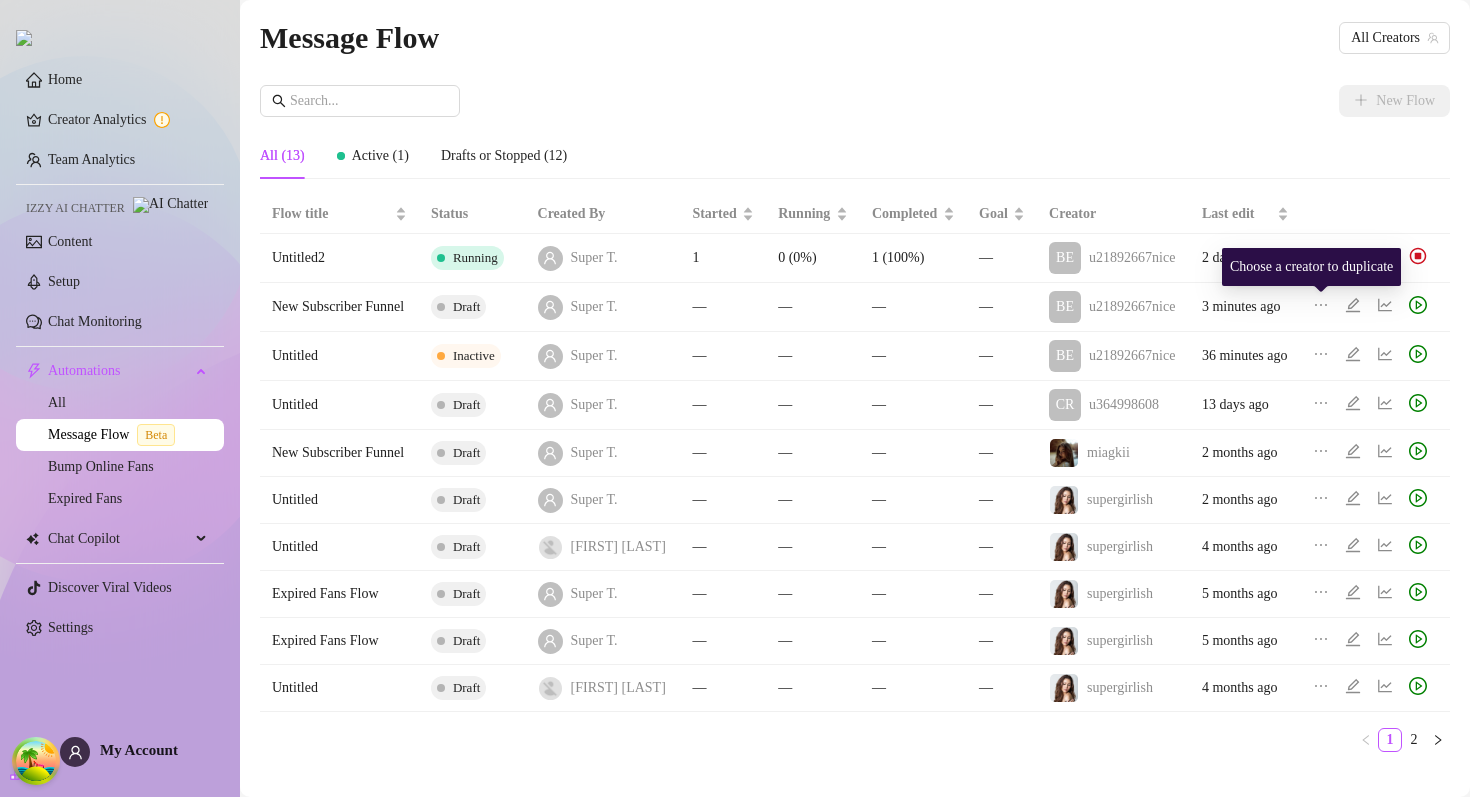 click 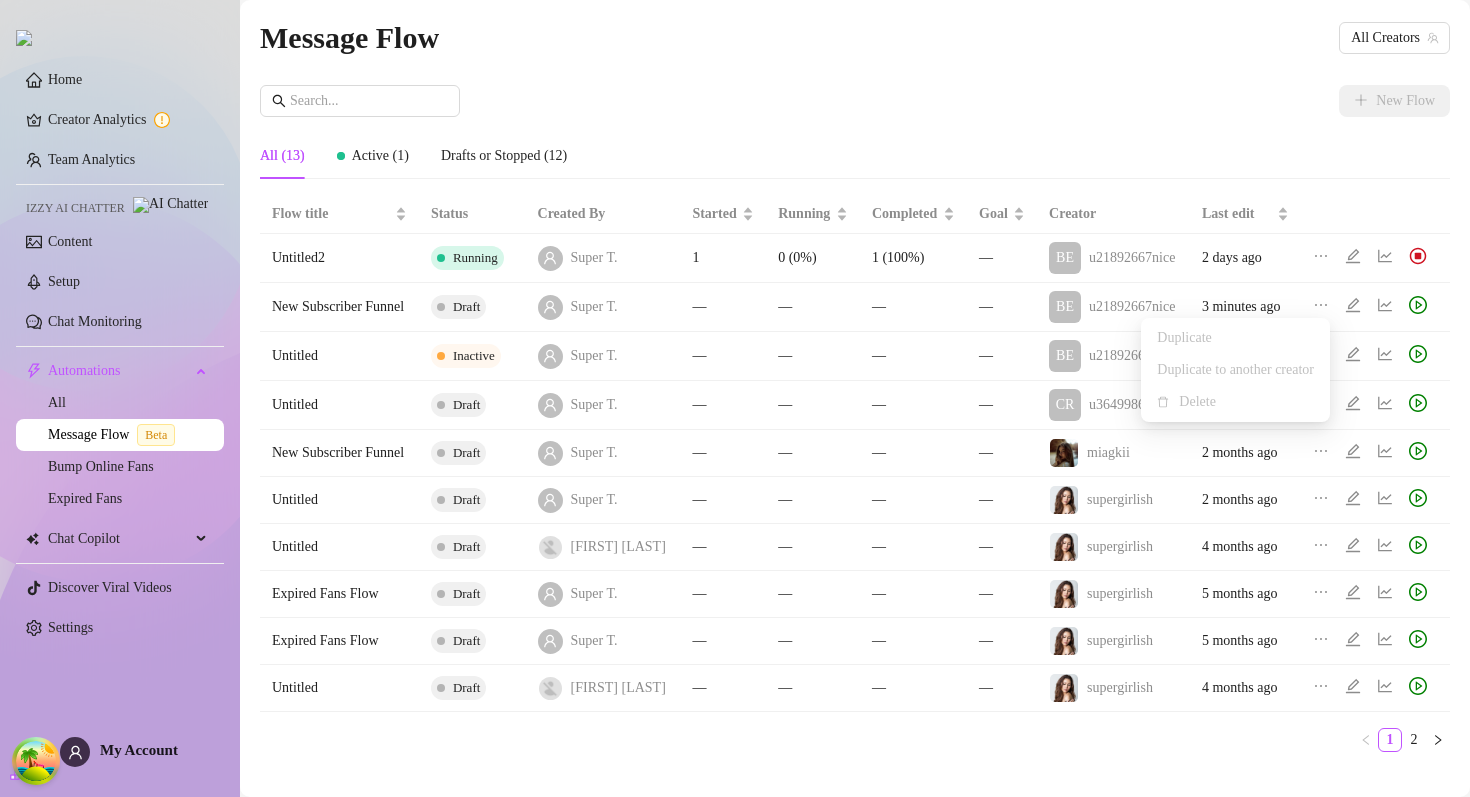 click on "Duplicate" at bounding box center (1235, 338) 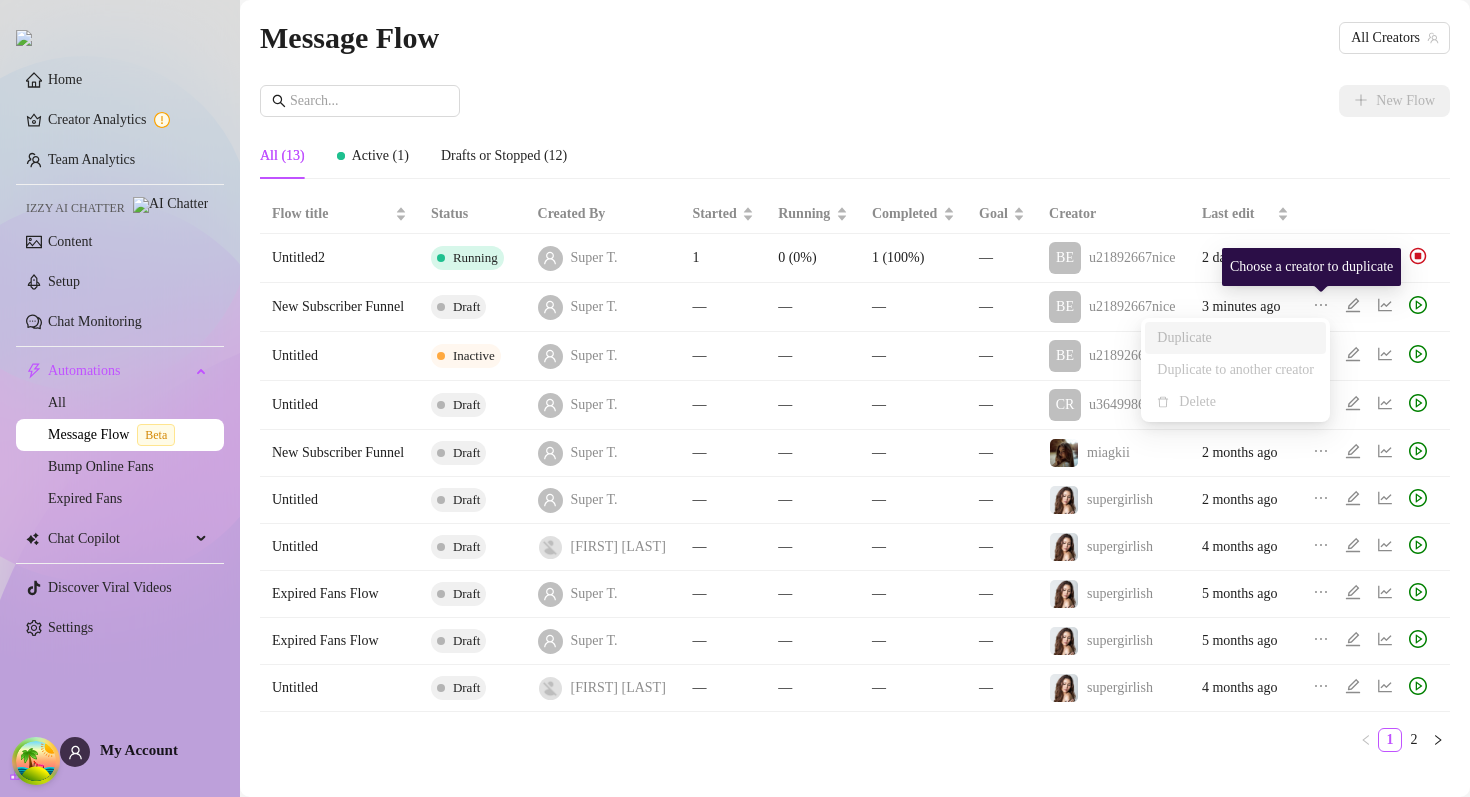 click 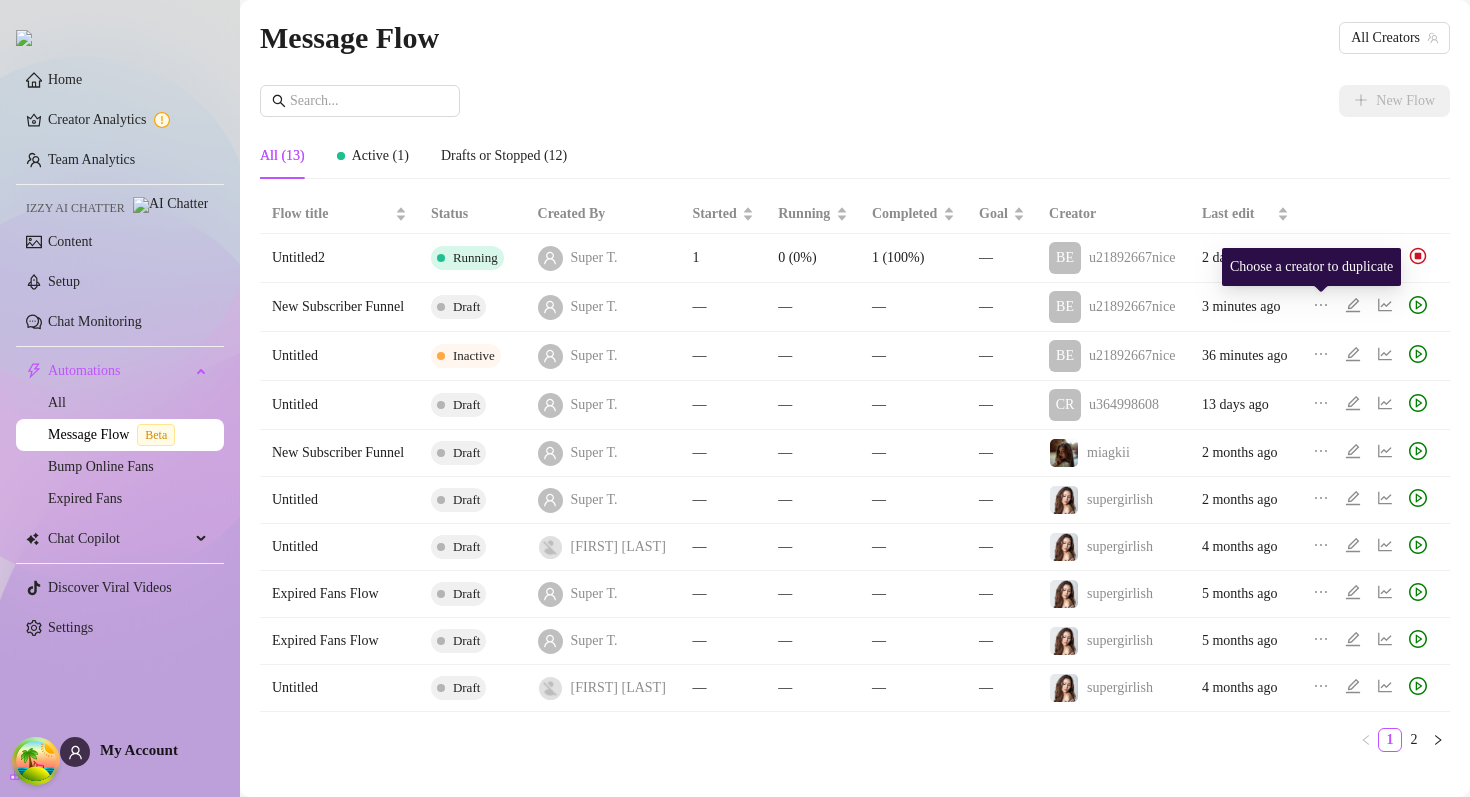 click 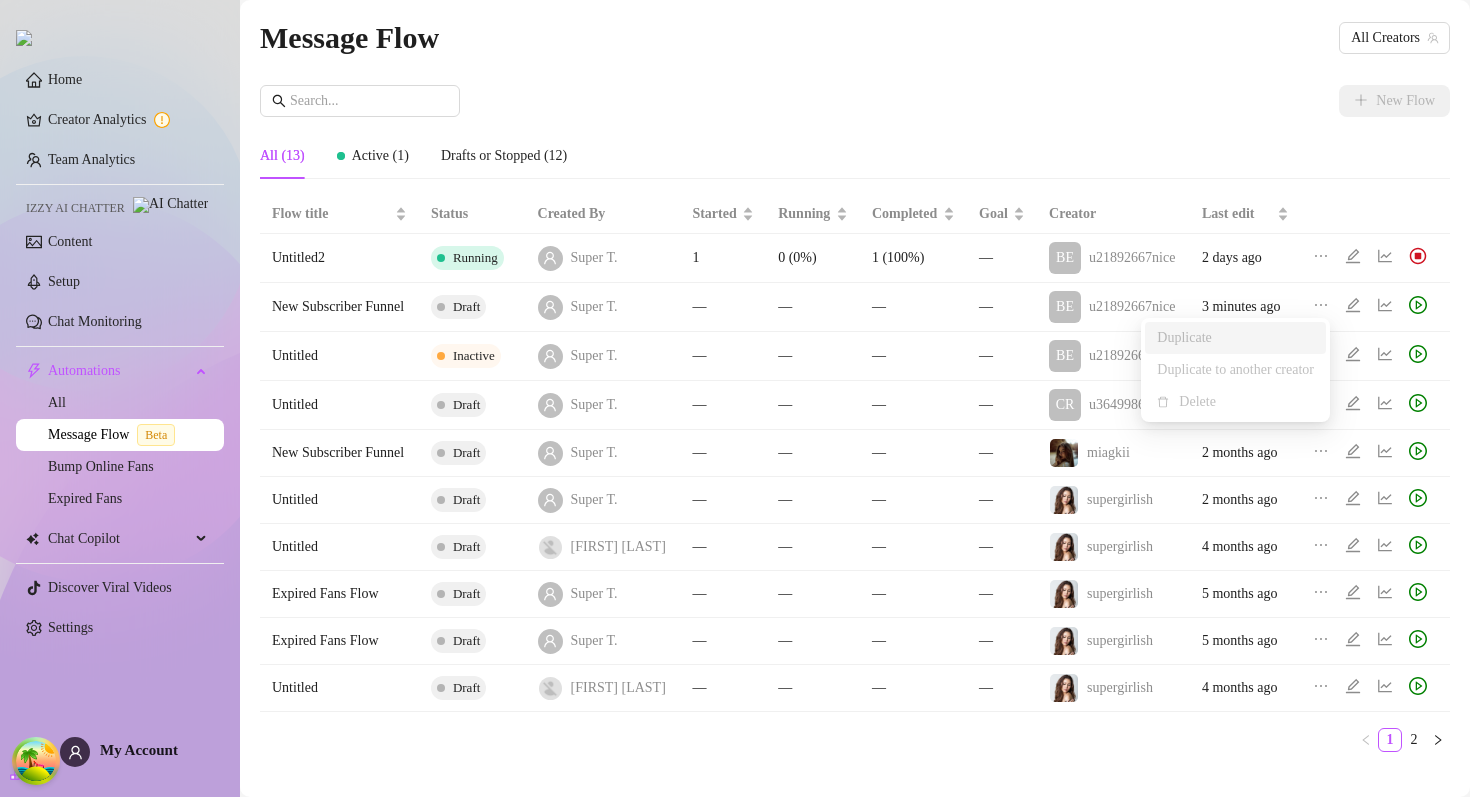click on "Delete" at bounding box center [1246, 402] 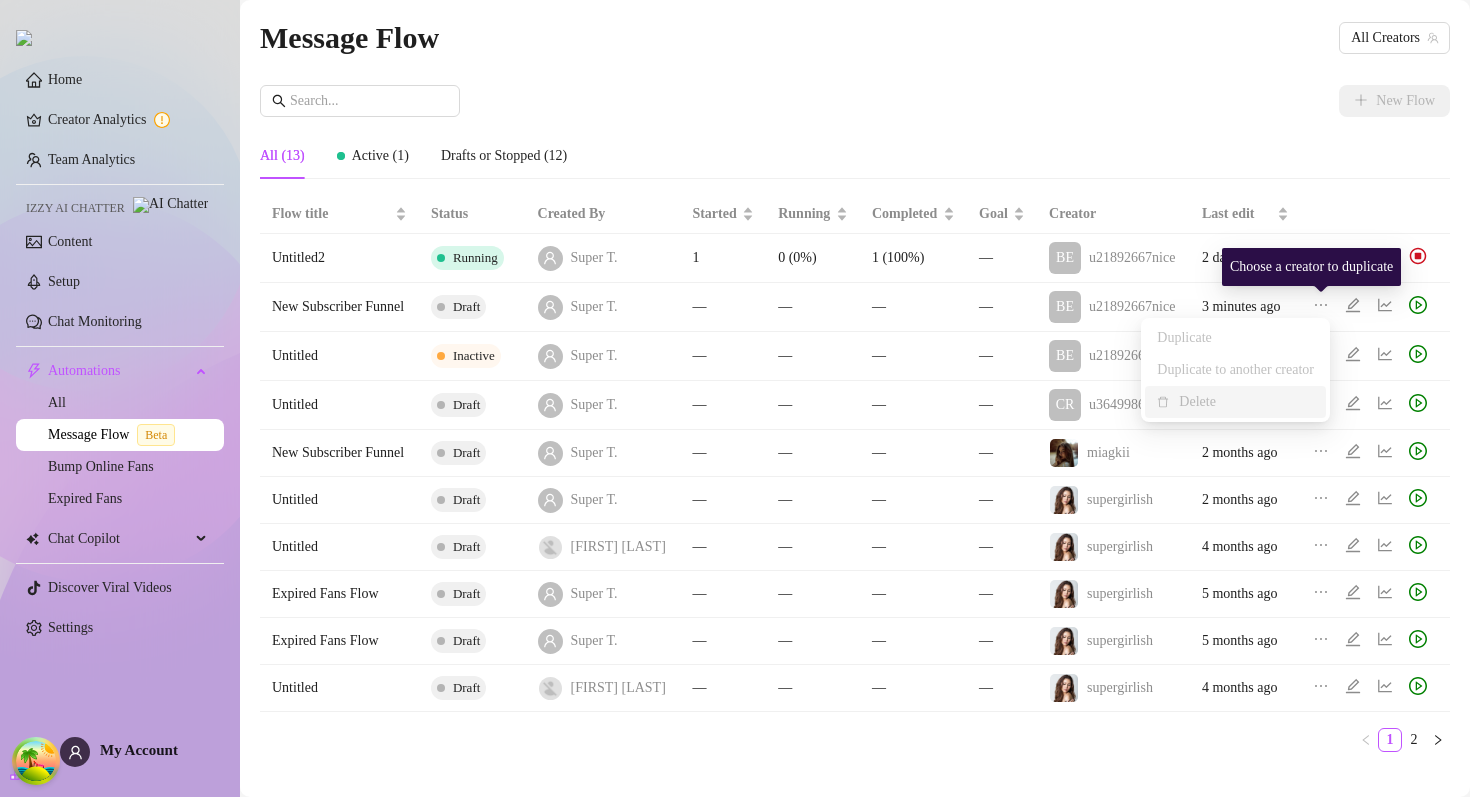 click 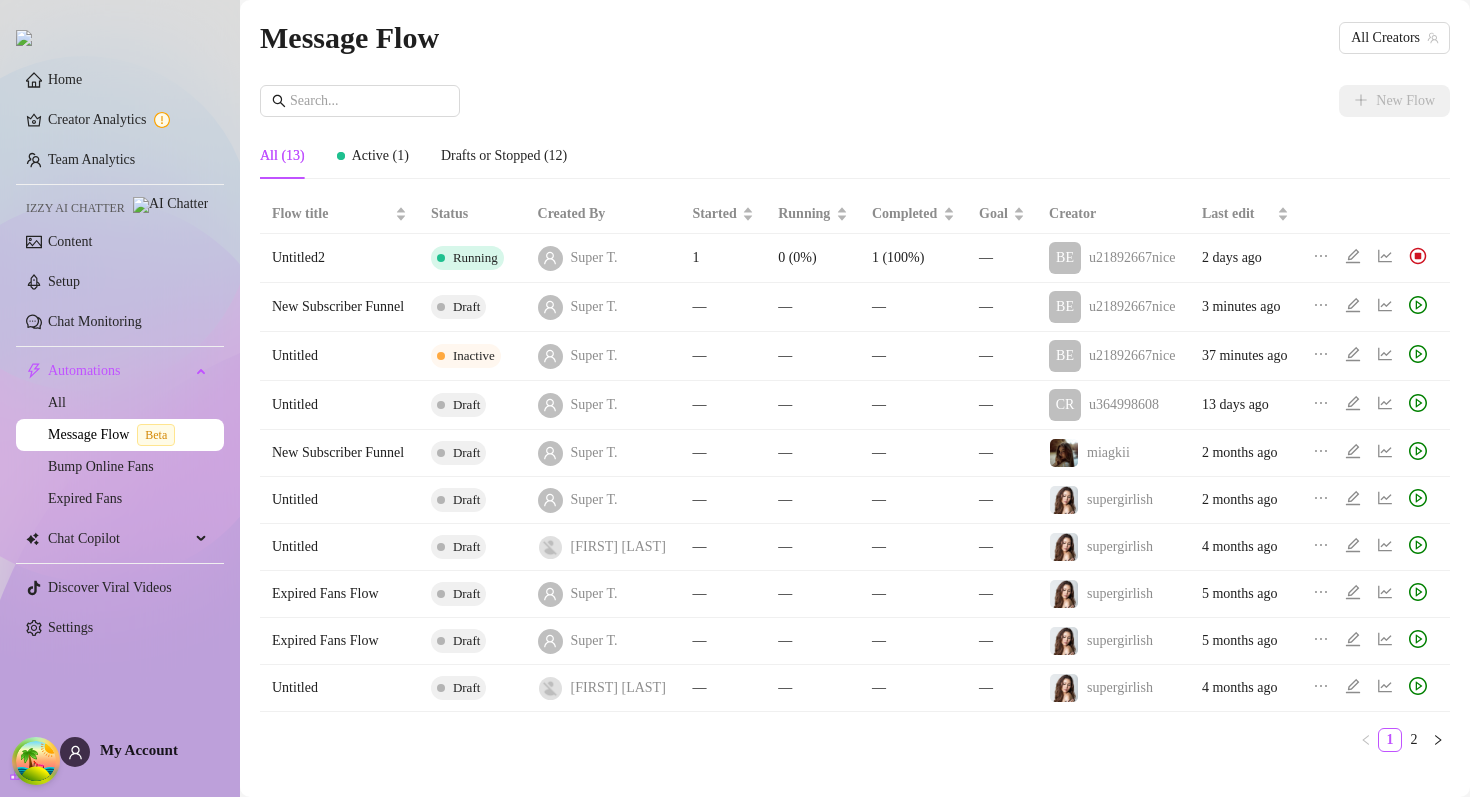 click on "All (13) Active (1) Drafts or Stopped (12)" at bounding box center [855, 156] 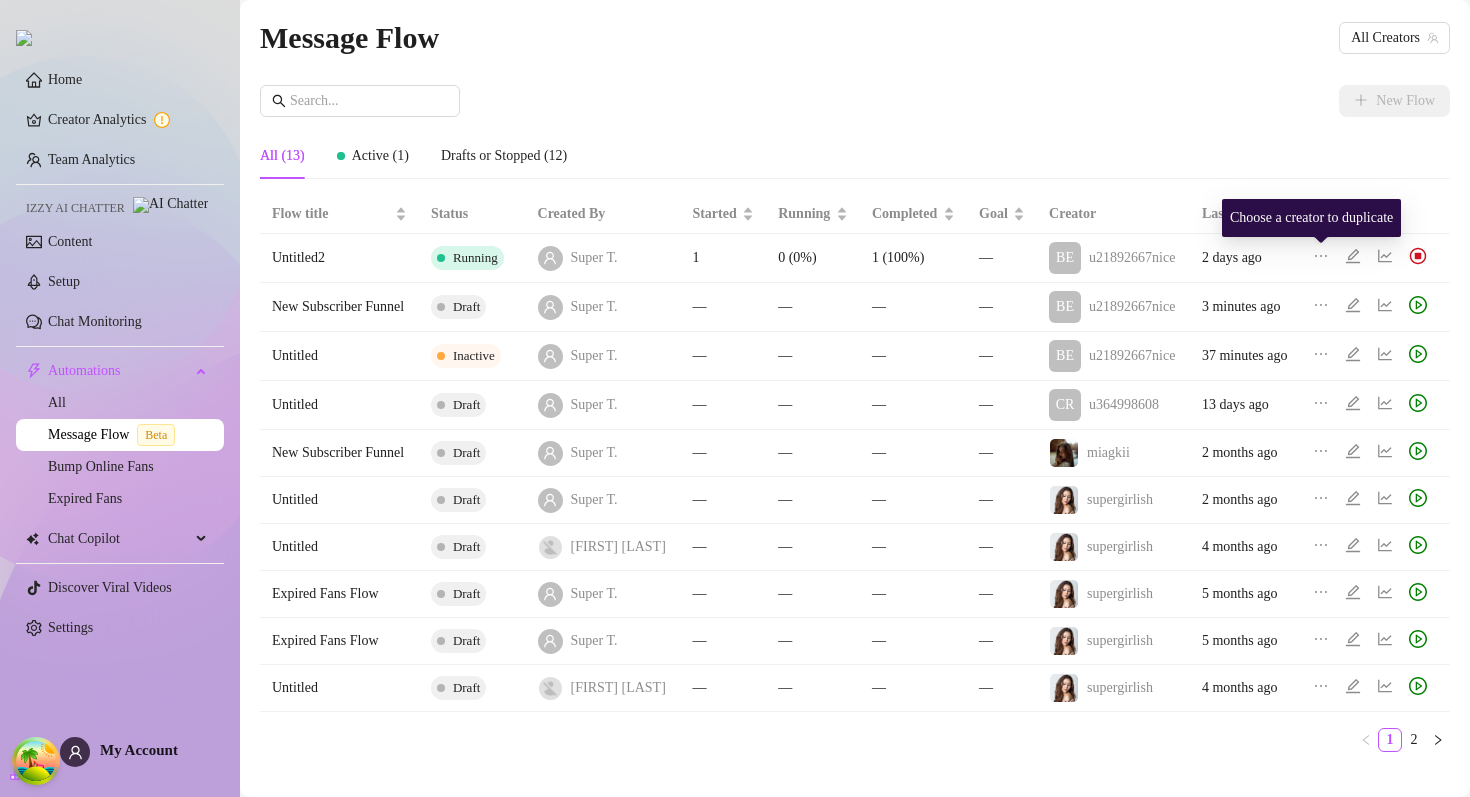click 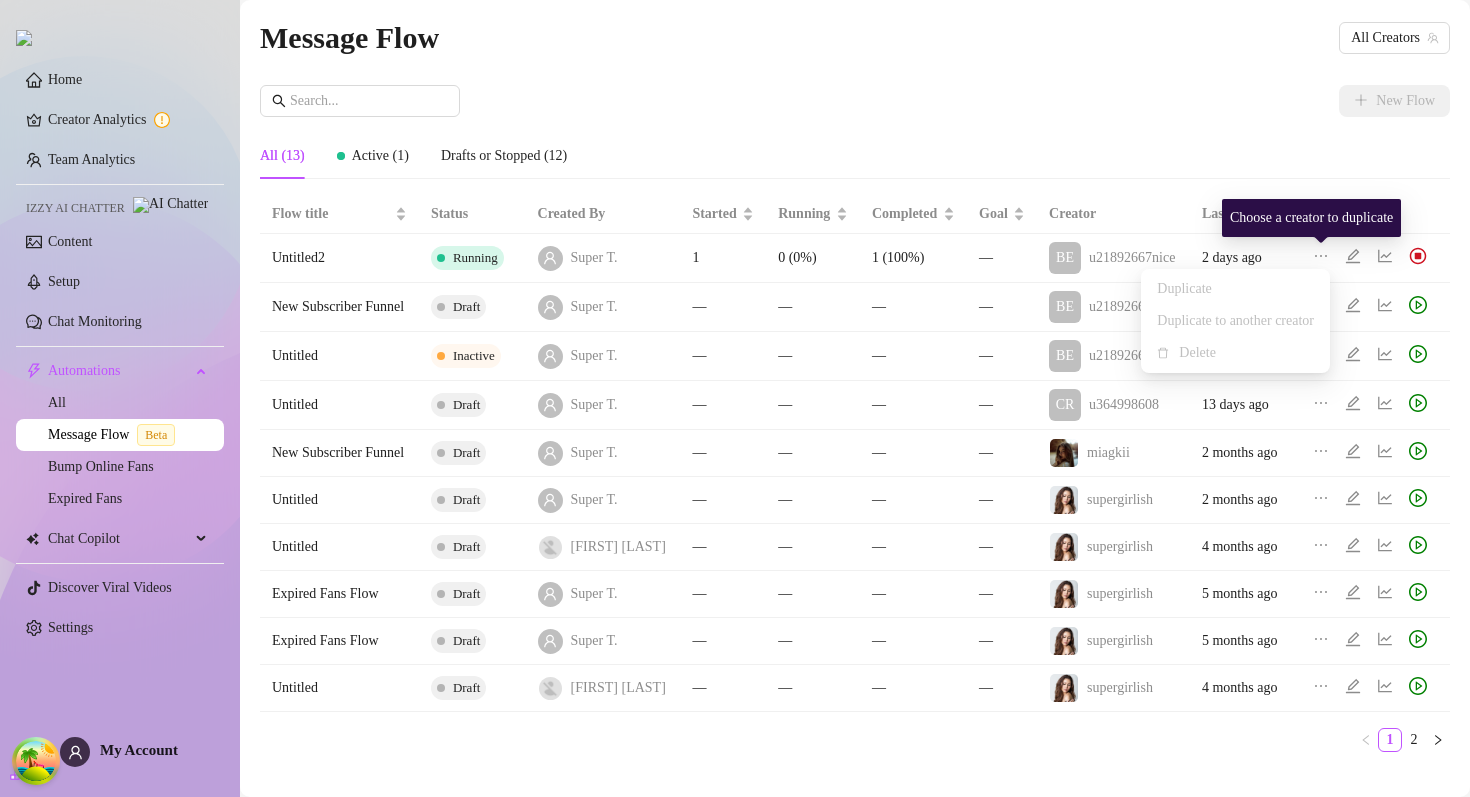 click on "Duplicate" at bounding box center (1235, 289) 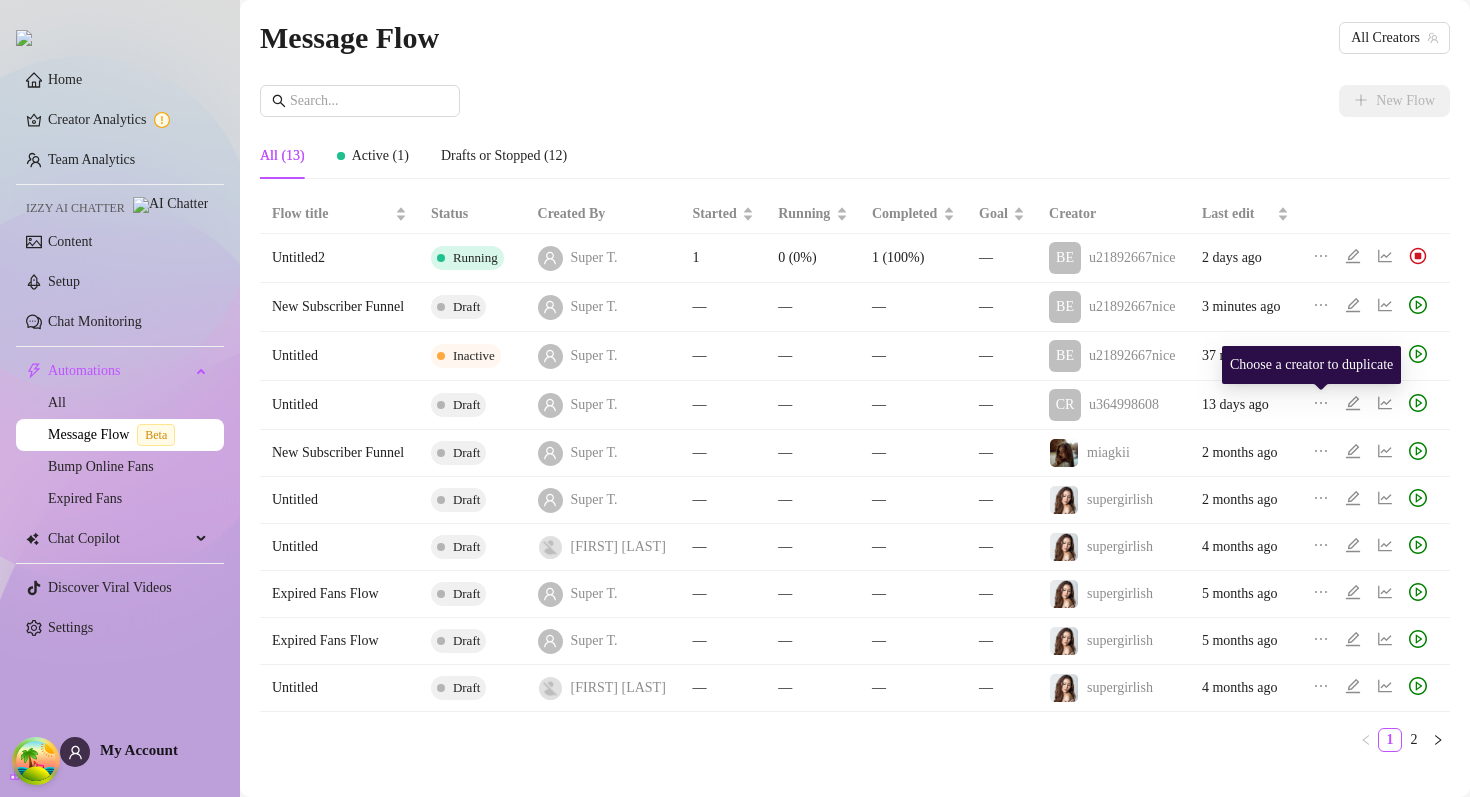 click 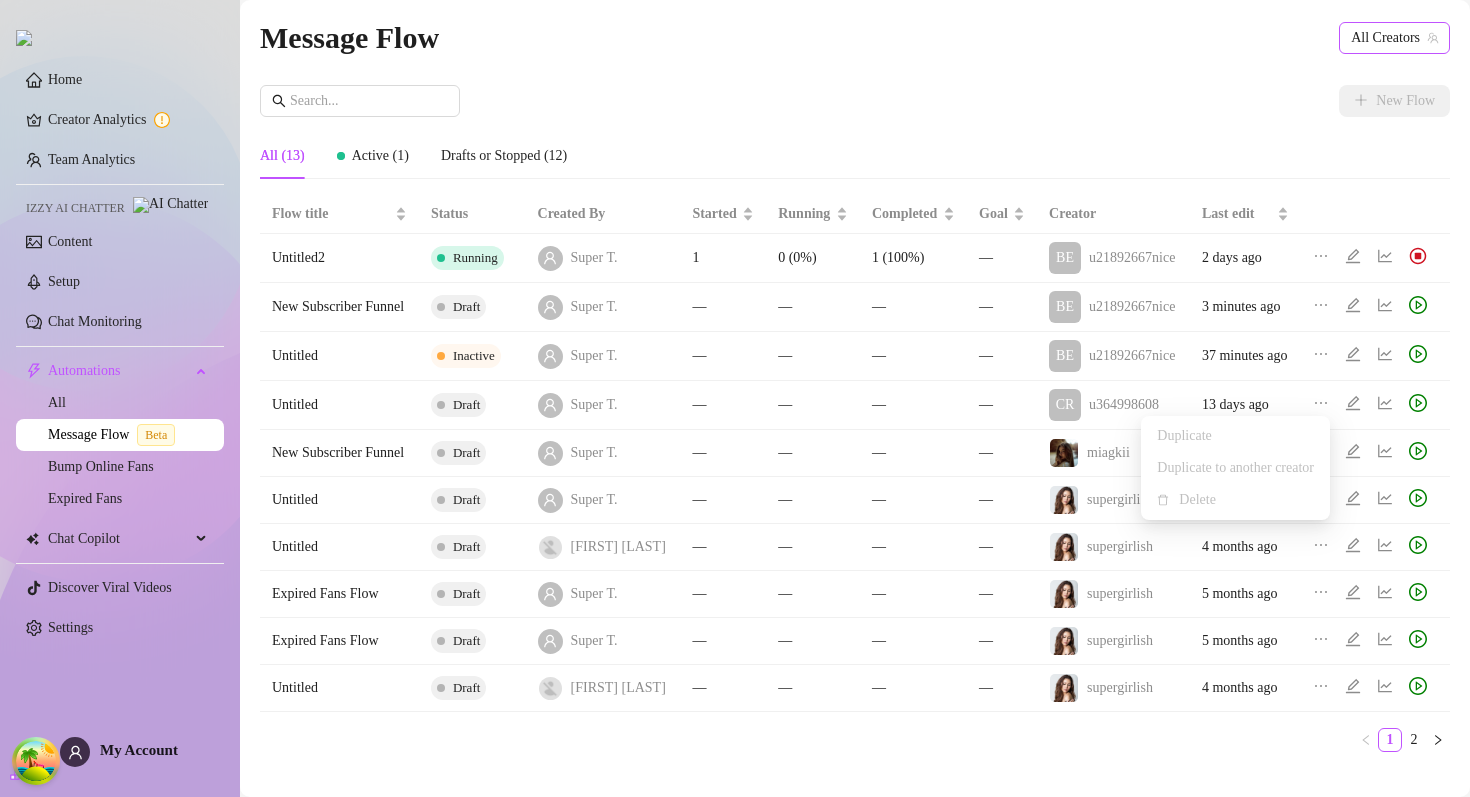 click on "All Creators" at bounding box center (1394, 38) 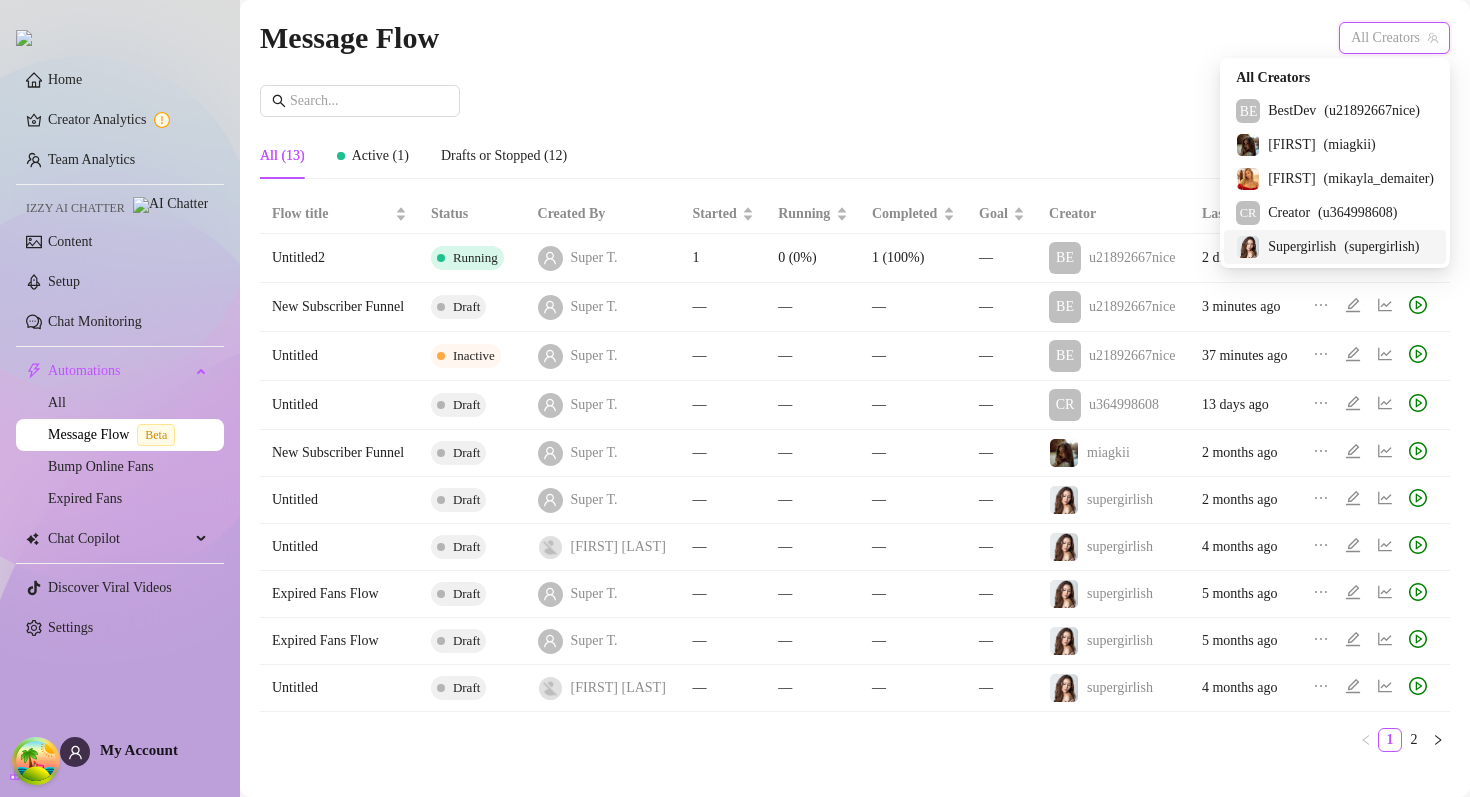 click on "Supergirlish" at bounding box center (1302, 247) 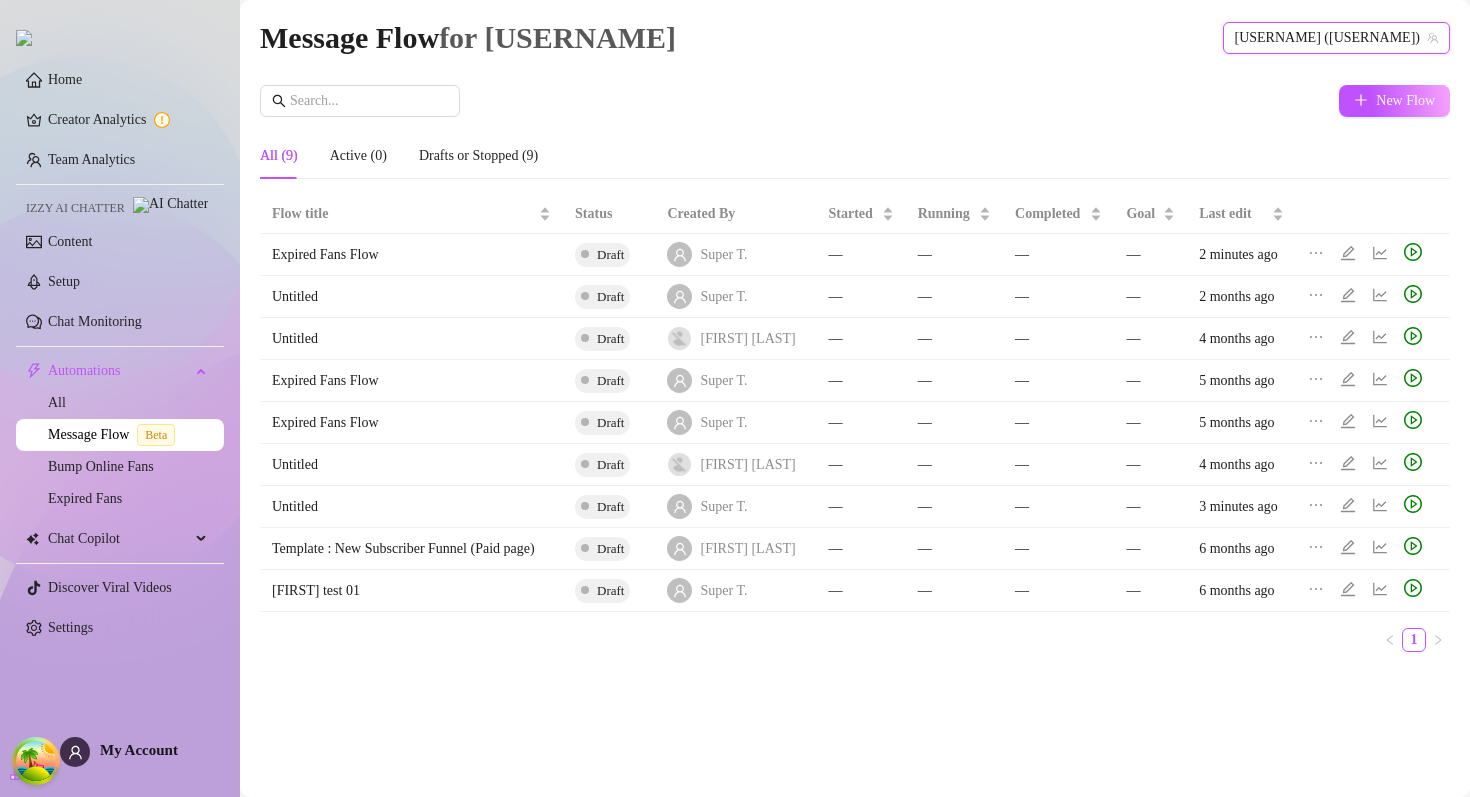 click at bounding box center (1320, 339) 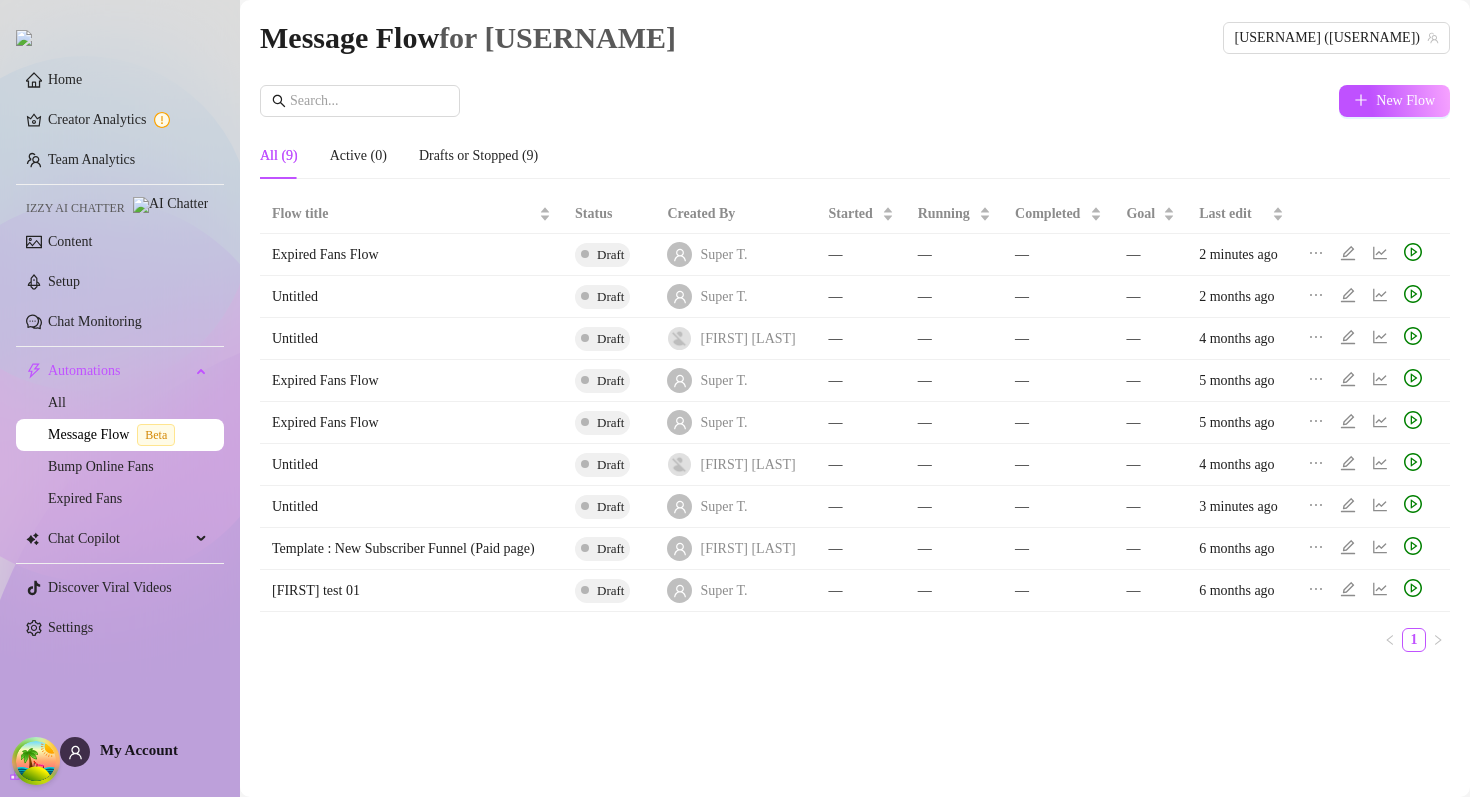 click 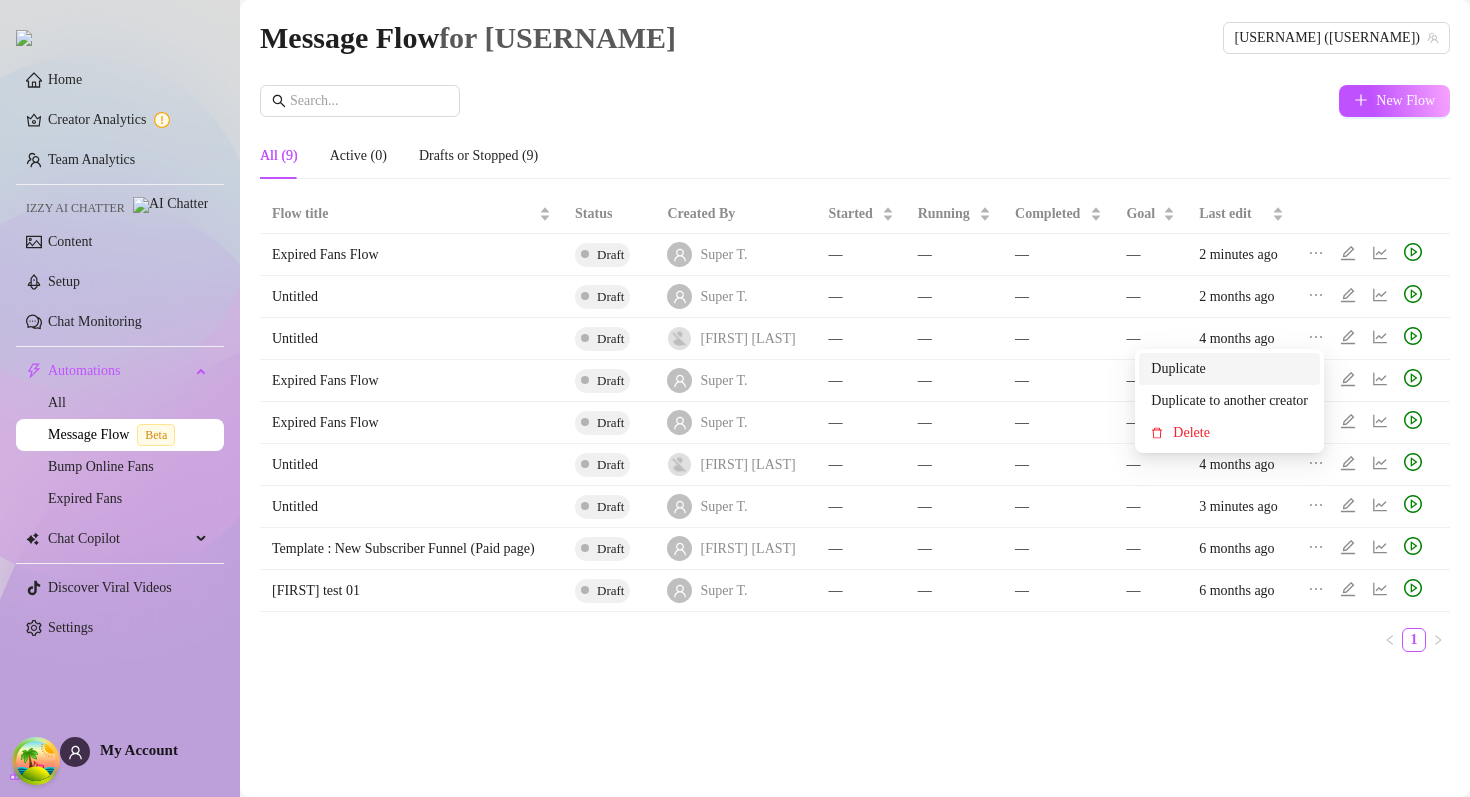 click on "Duplicate" at bounding box center (1229, 369) 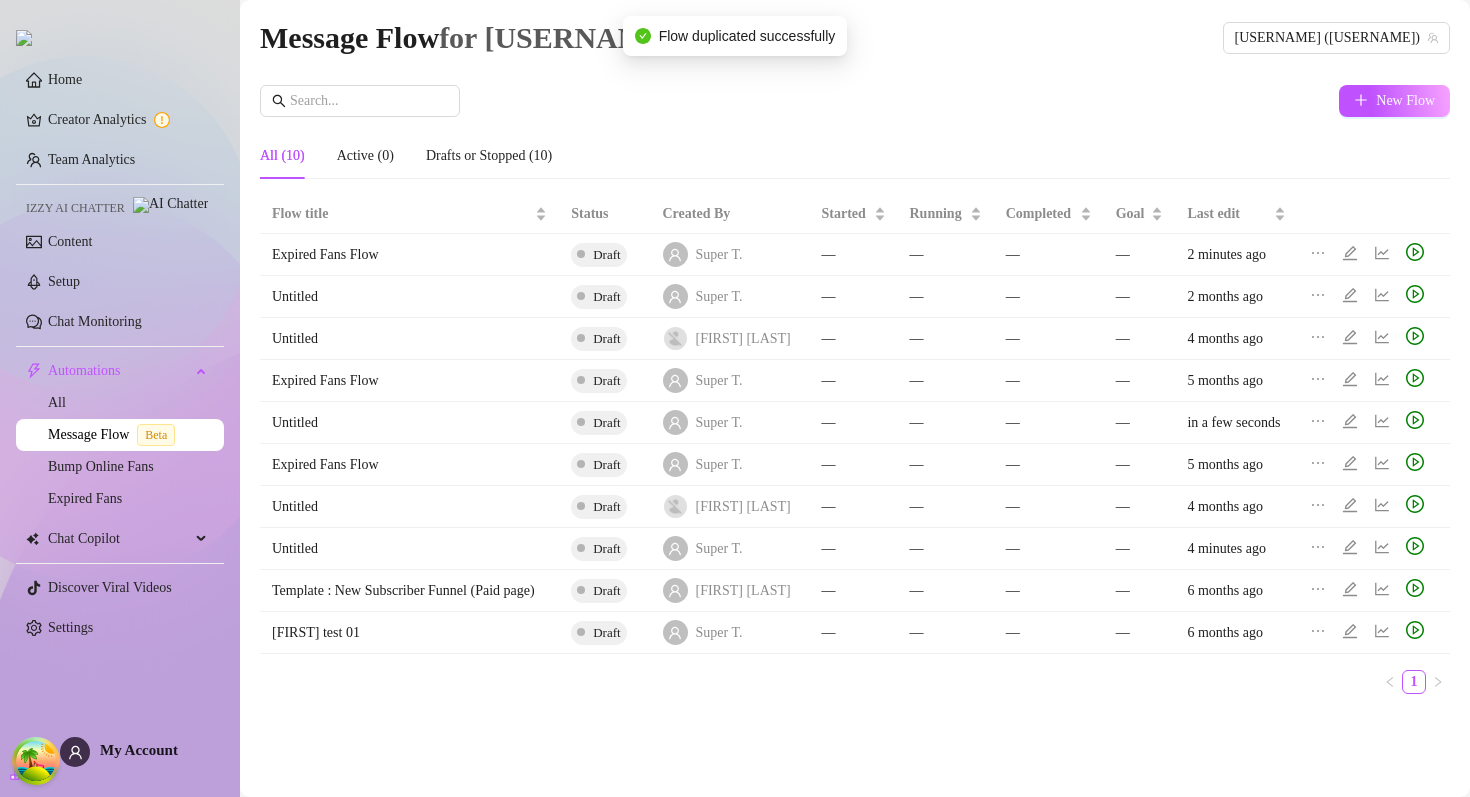 click on "New Flow" at bounding box center [855, 101] 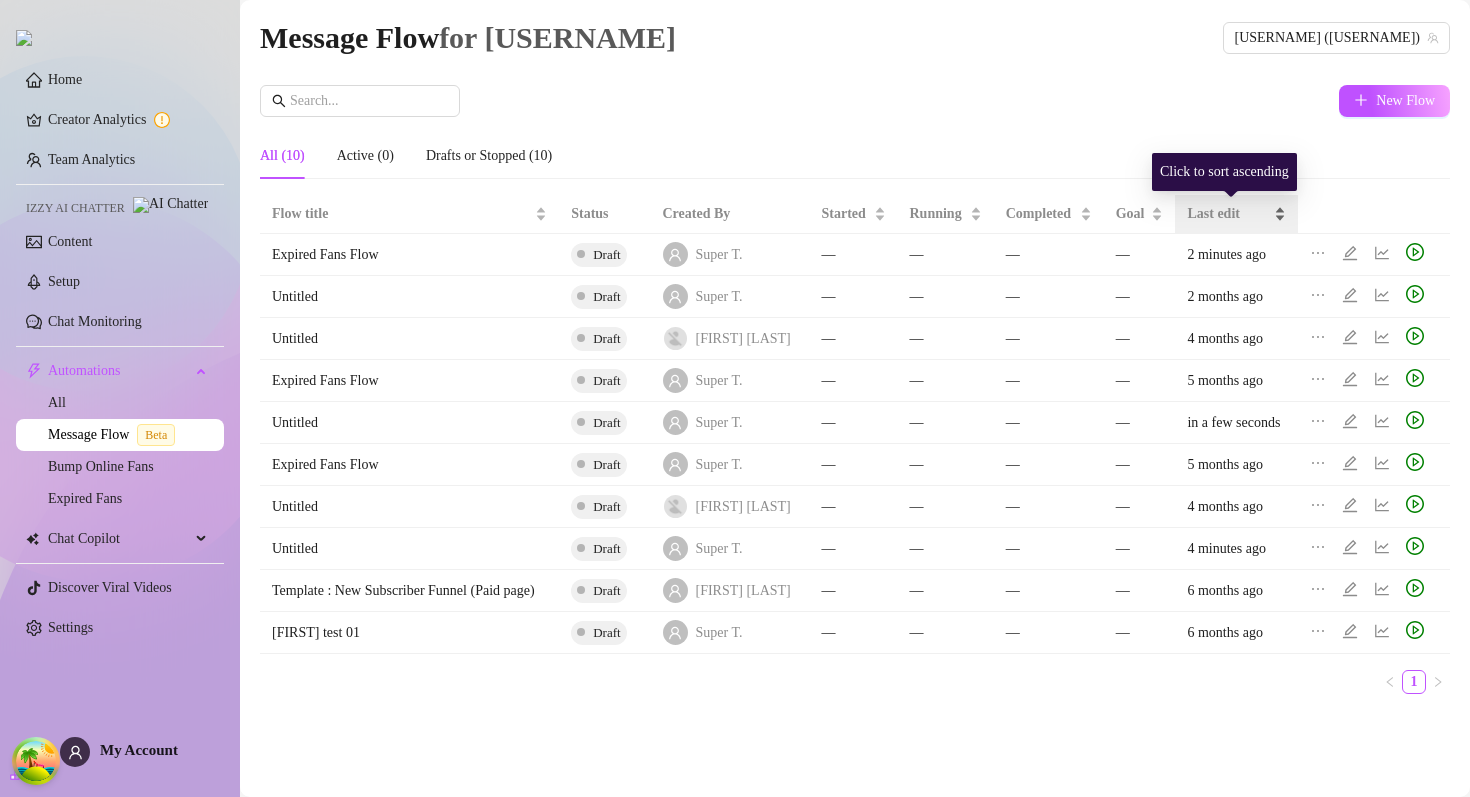 click on "Last edit" at bounding box center [1236, 214] 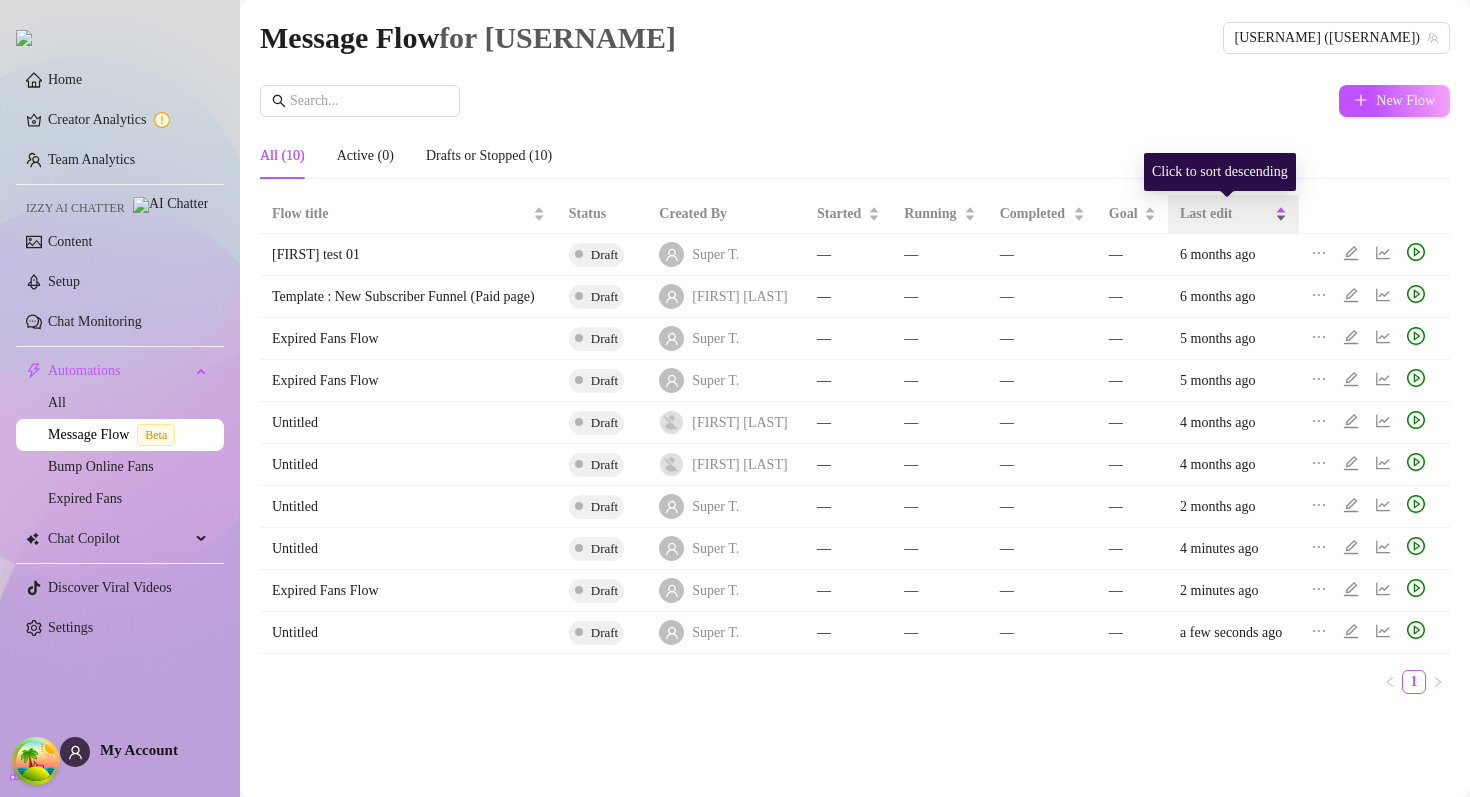click on "Last edit" at bounding box center [1233, 214] 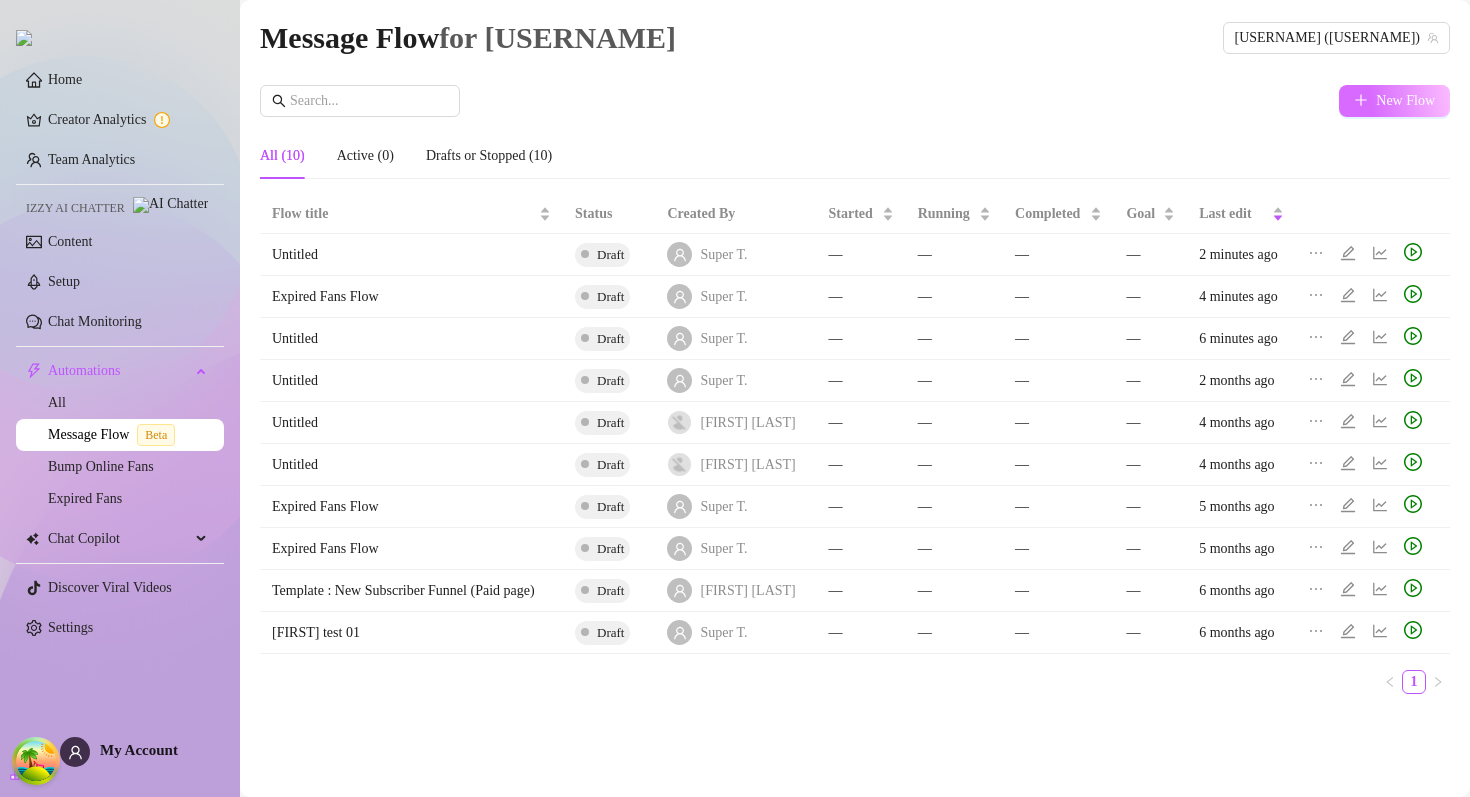 click on "New Flow" at bounding box center (1394, 101) 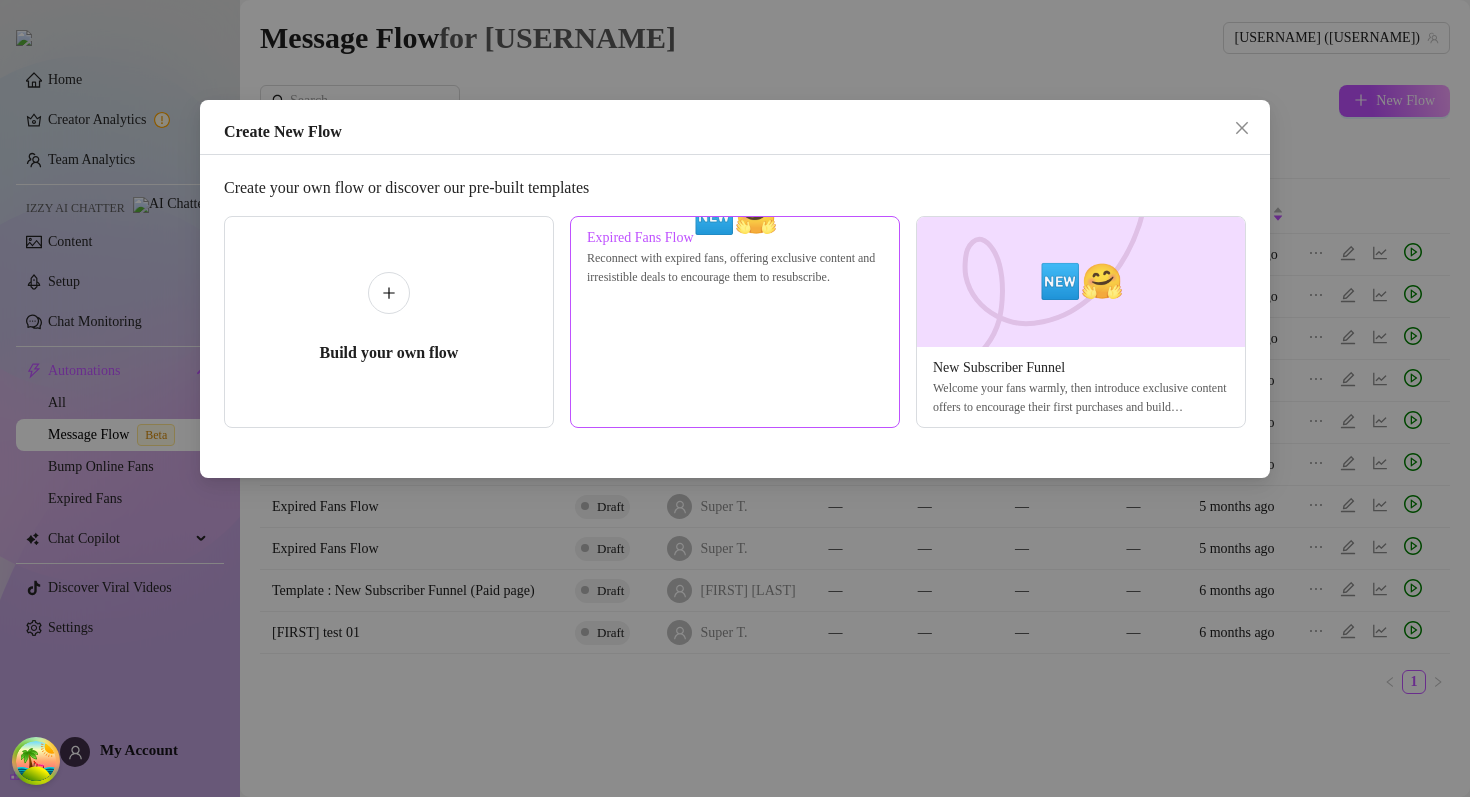 click on "🆕🤗" at bounding box center (735, 216) 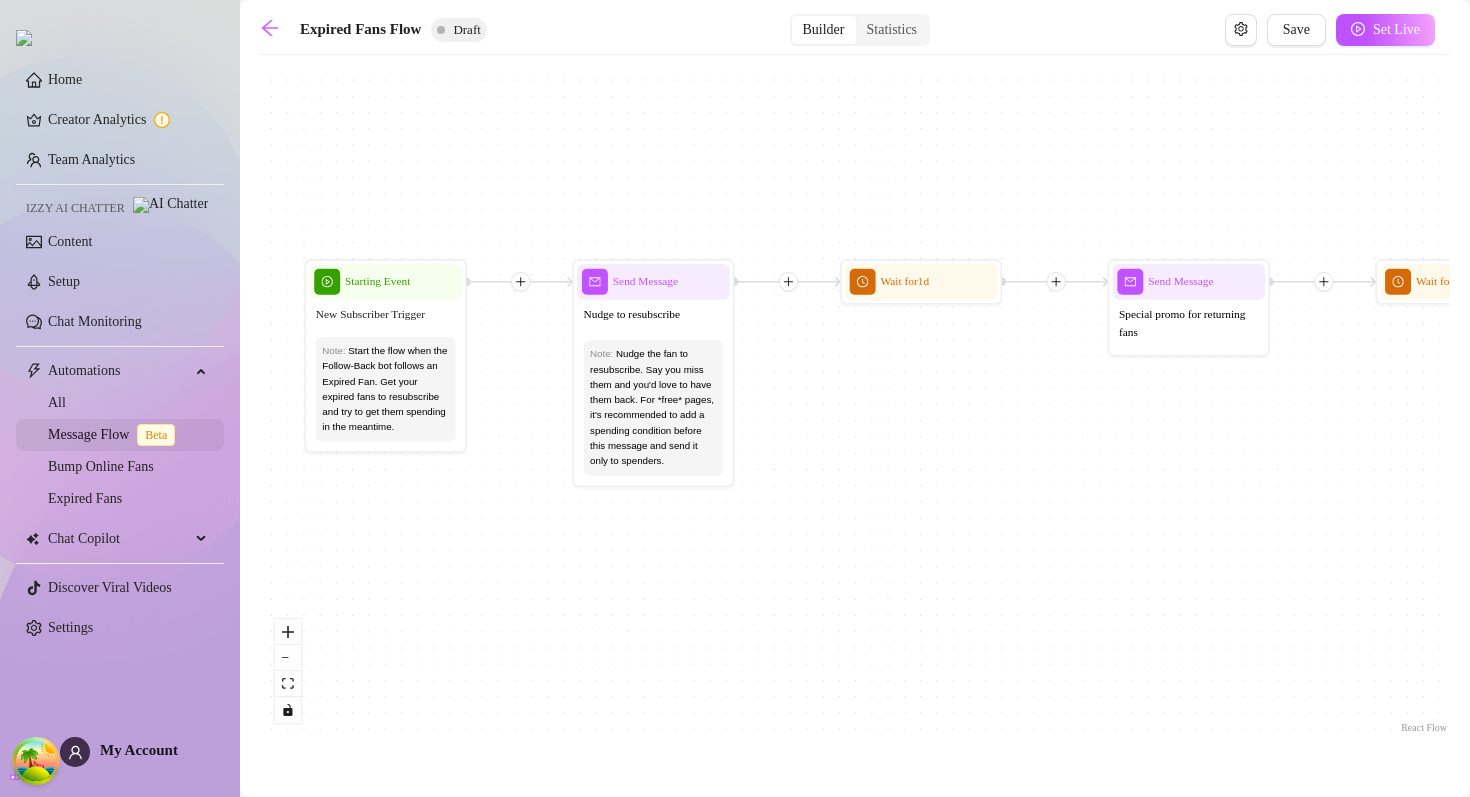 click on "Message Flow Beta" at bounding box center [115, 434] 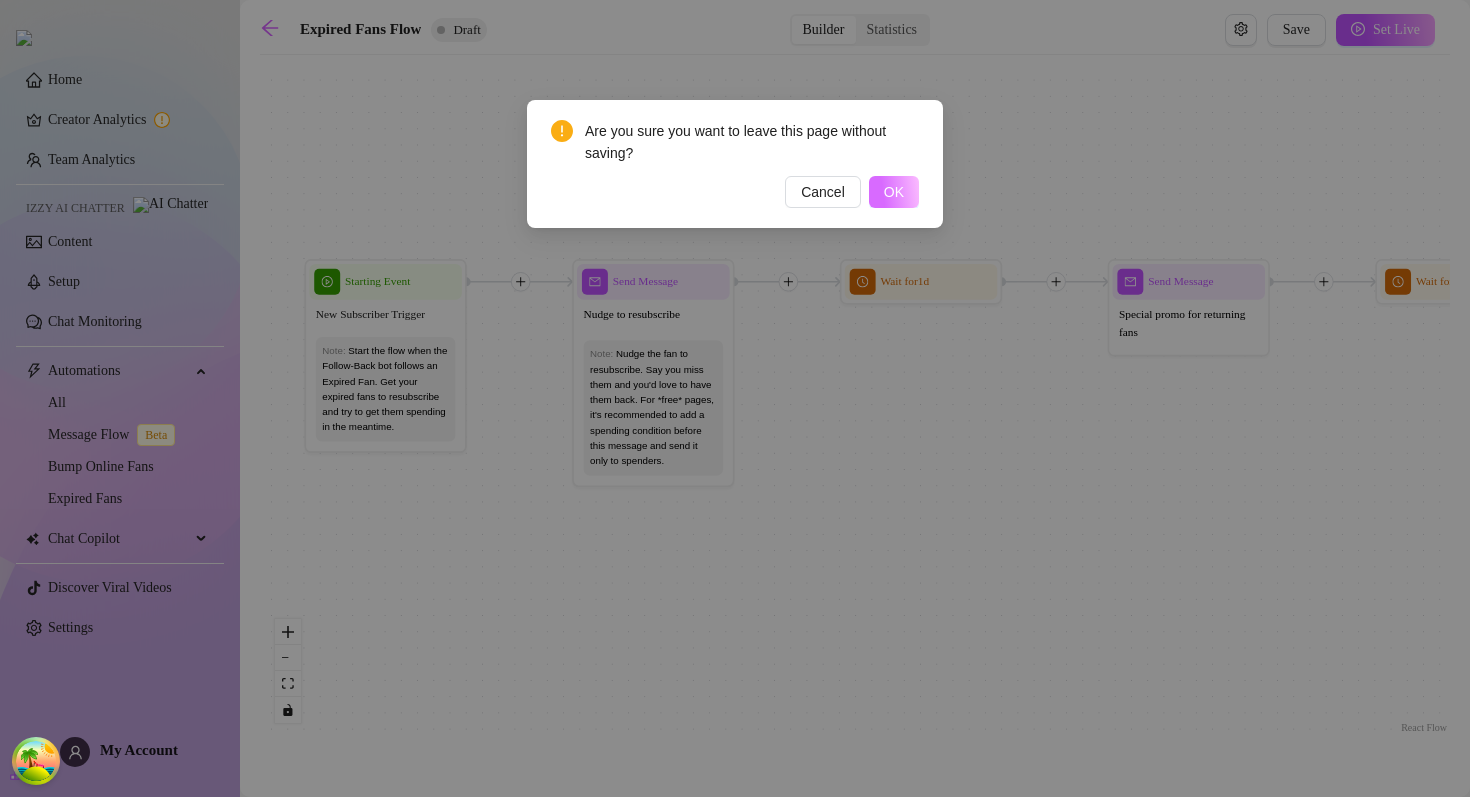 click on "OK" at bounding box center (894, 192) 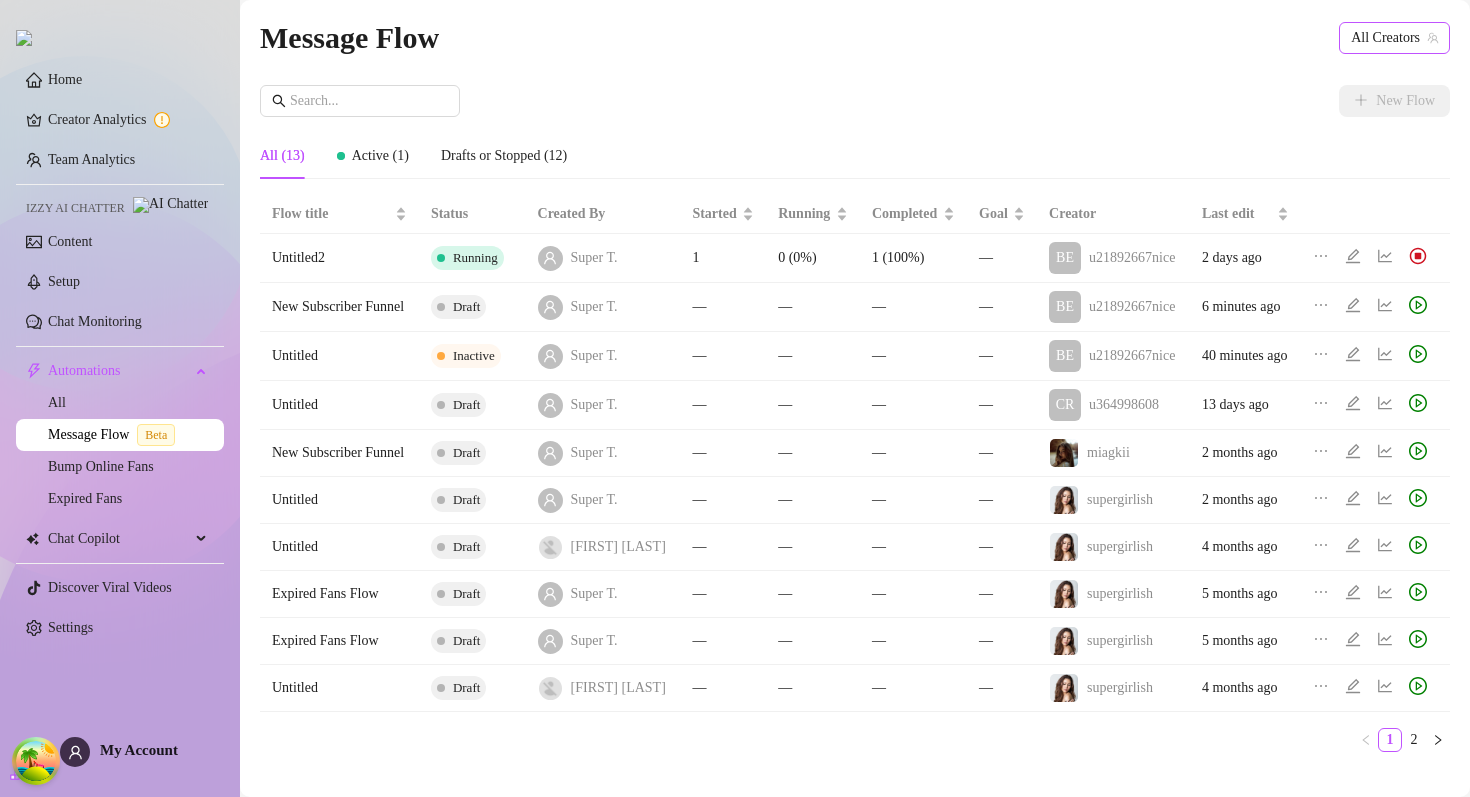 click on "All Creators" at bounding box center (1394, 38) 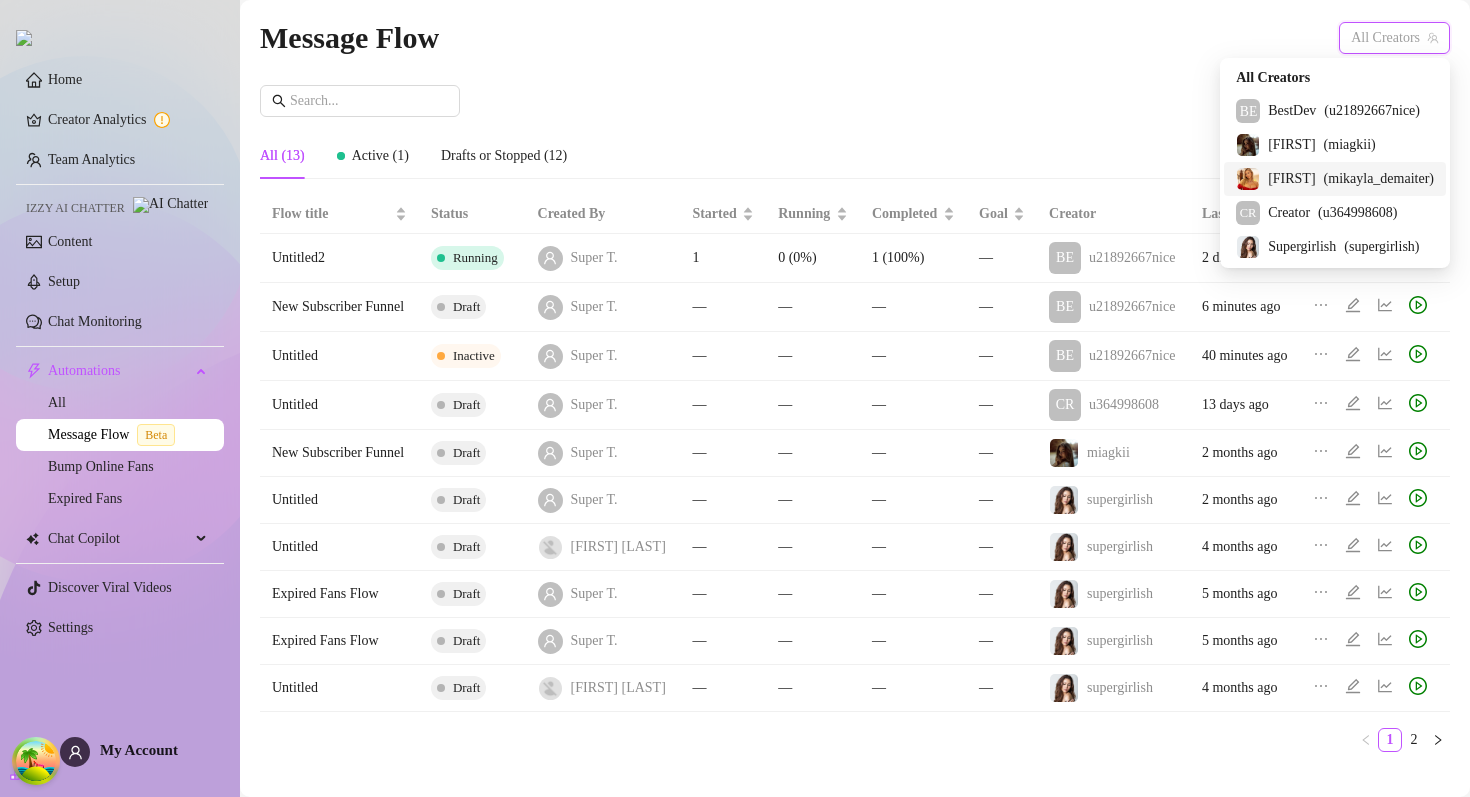click on "Mikayla" at bounding box center [1291, 179] 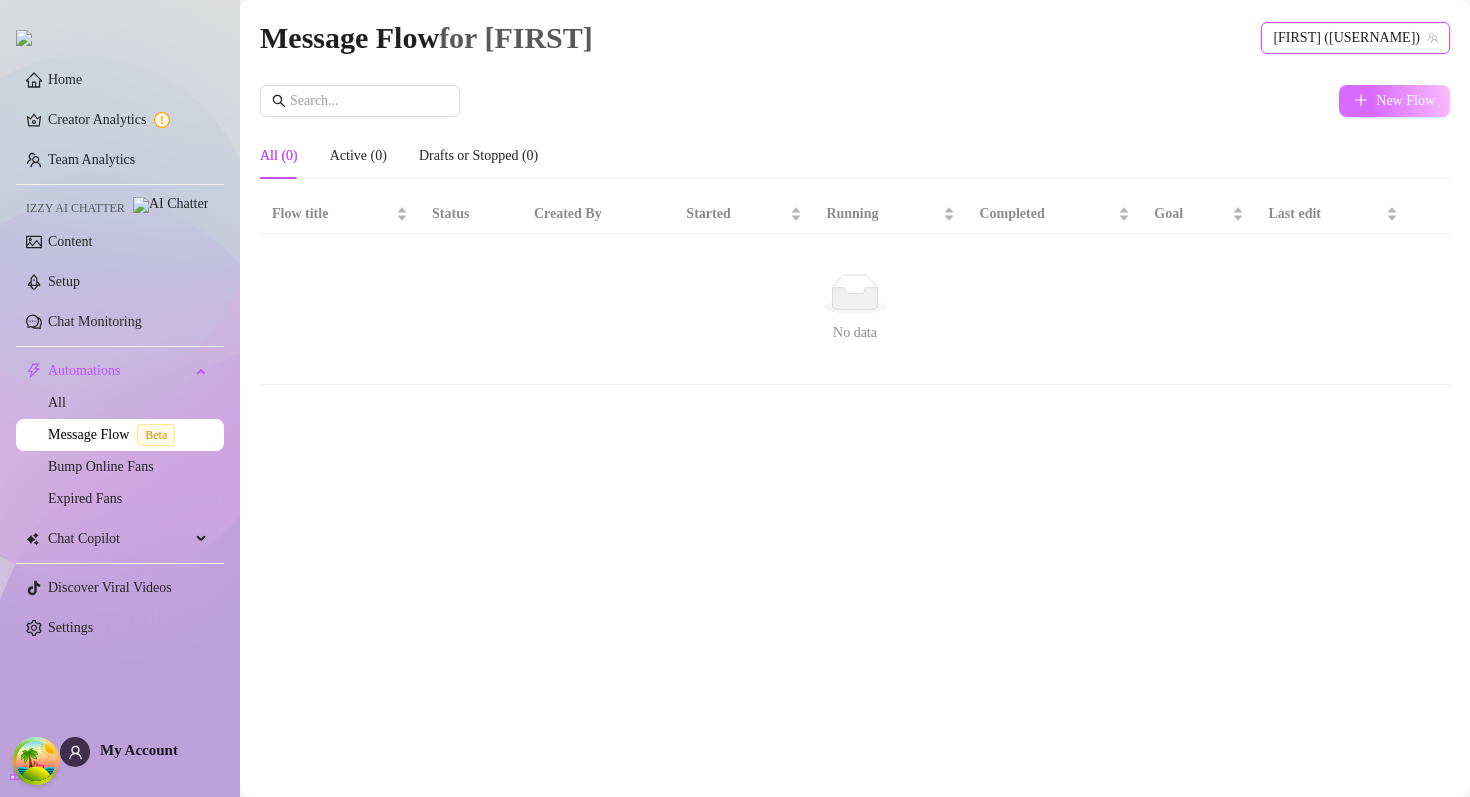 click on "New Flow" at bounding box center (1394, 101) 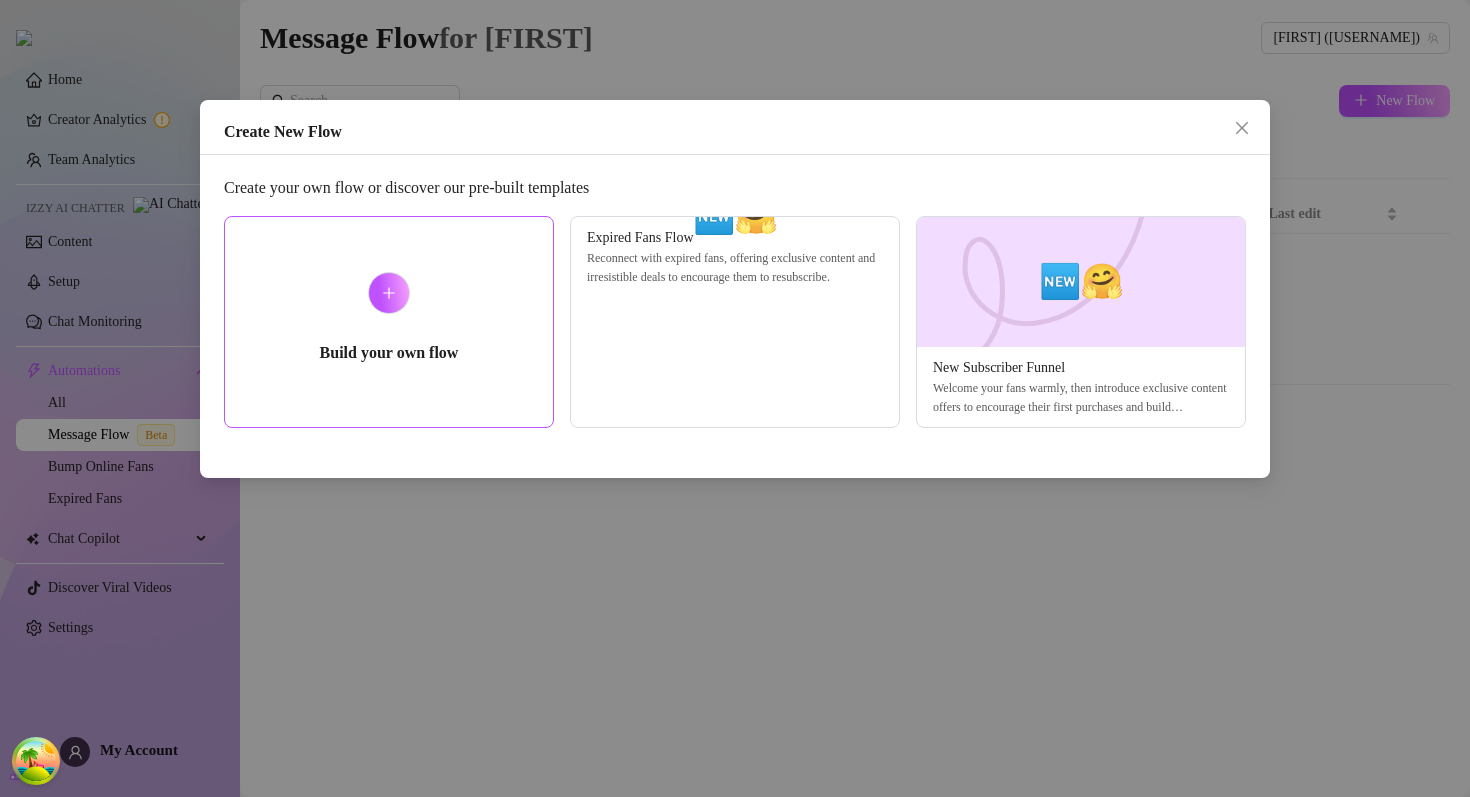 click on "Build your own flow" at bounding box center [389, 322] 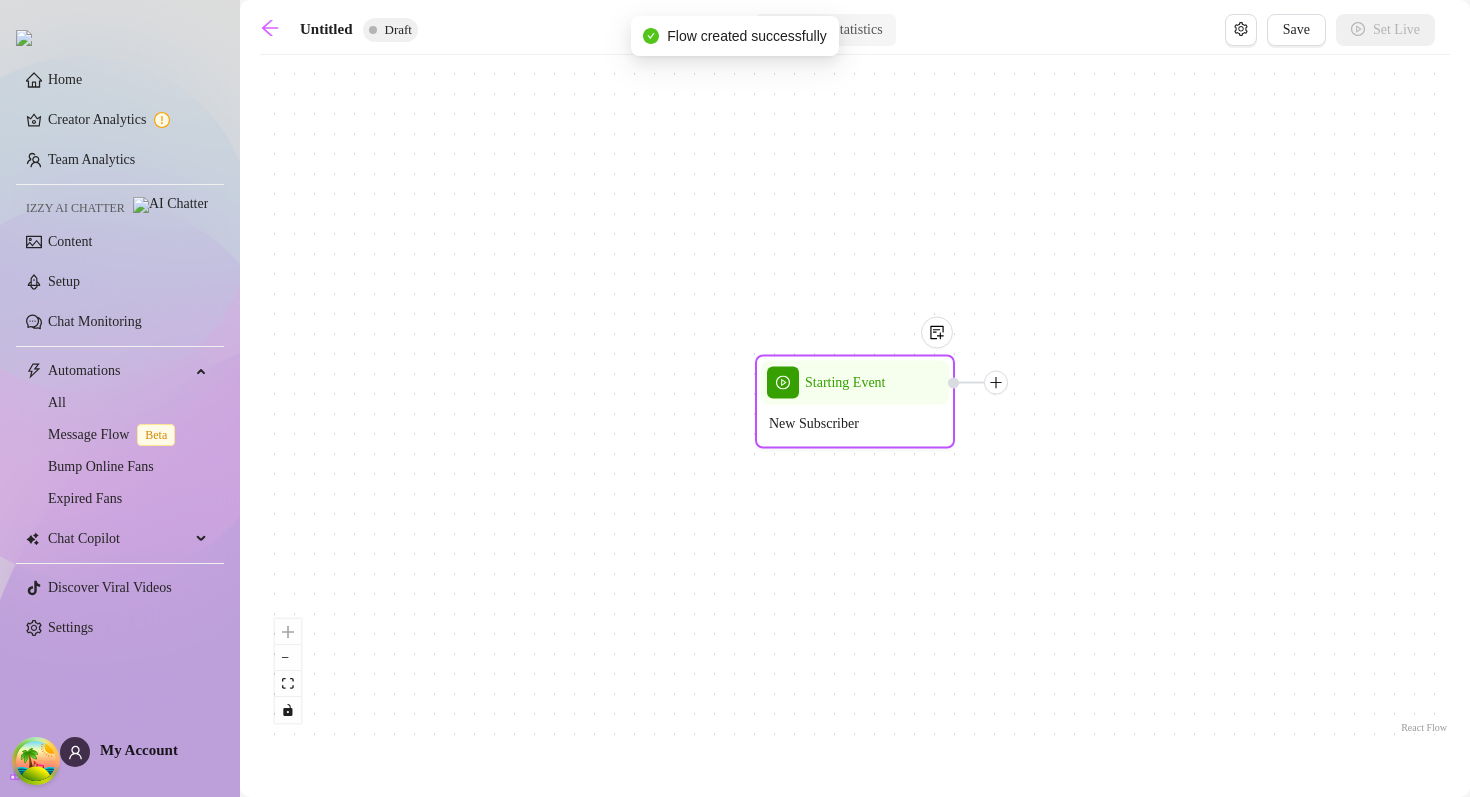 click on "New Subscriber" at bounding box center (814, 424) 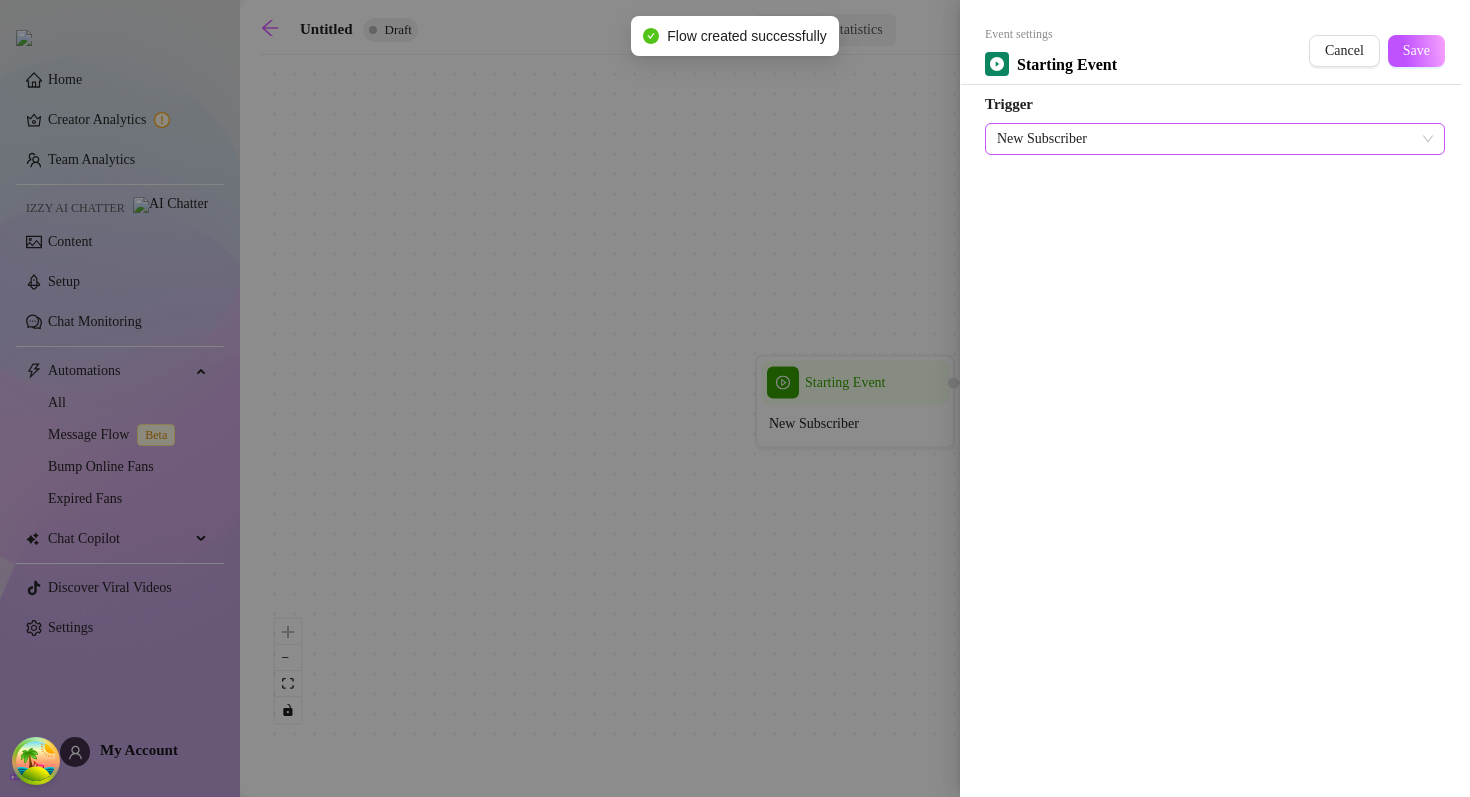 click on "New Subscriber" at bounding box center (1215, 139) 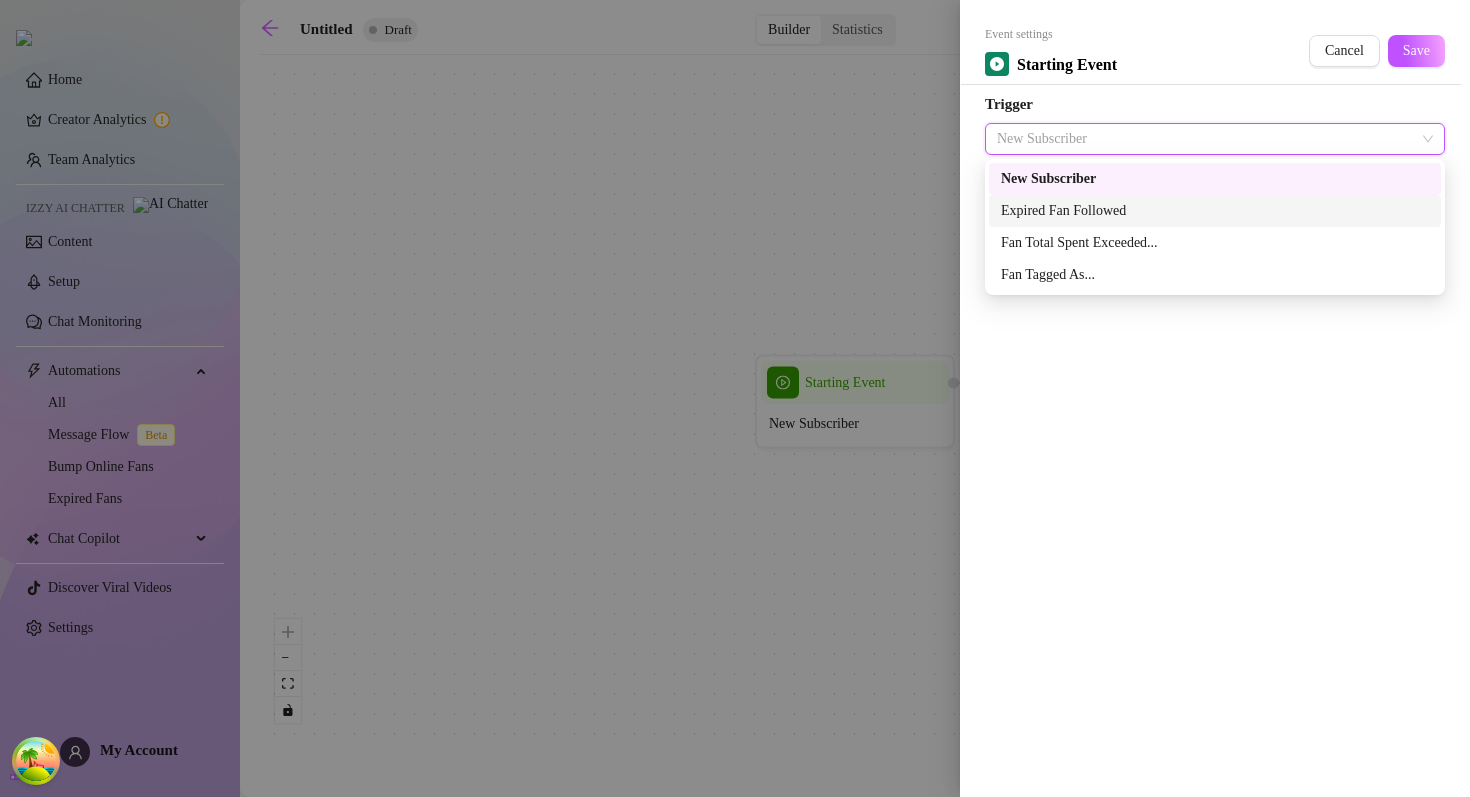 click on "Expired Fan Followed" at bounding box center (1215, 211) 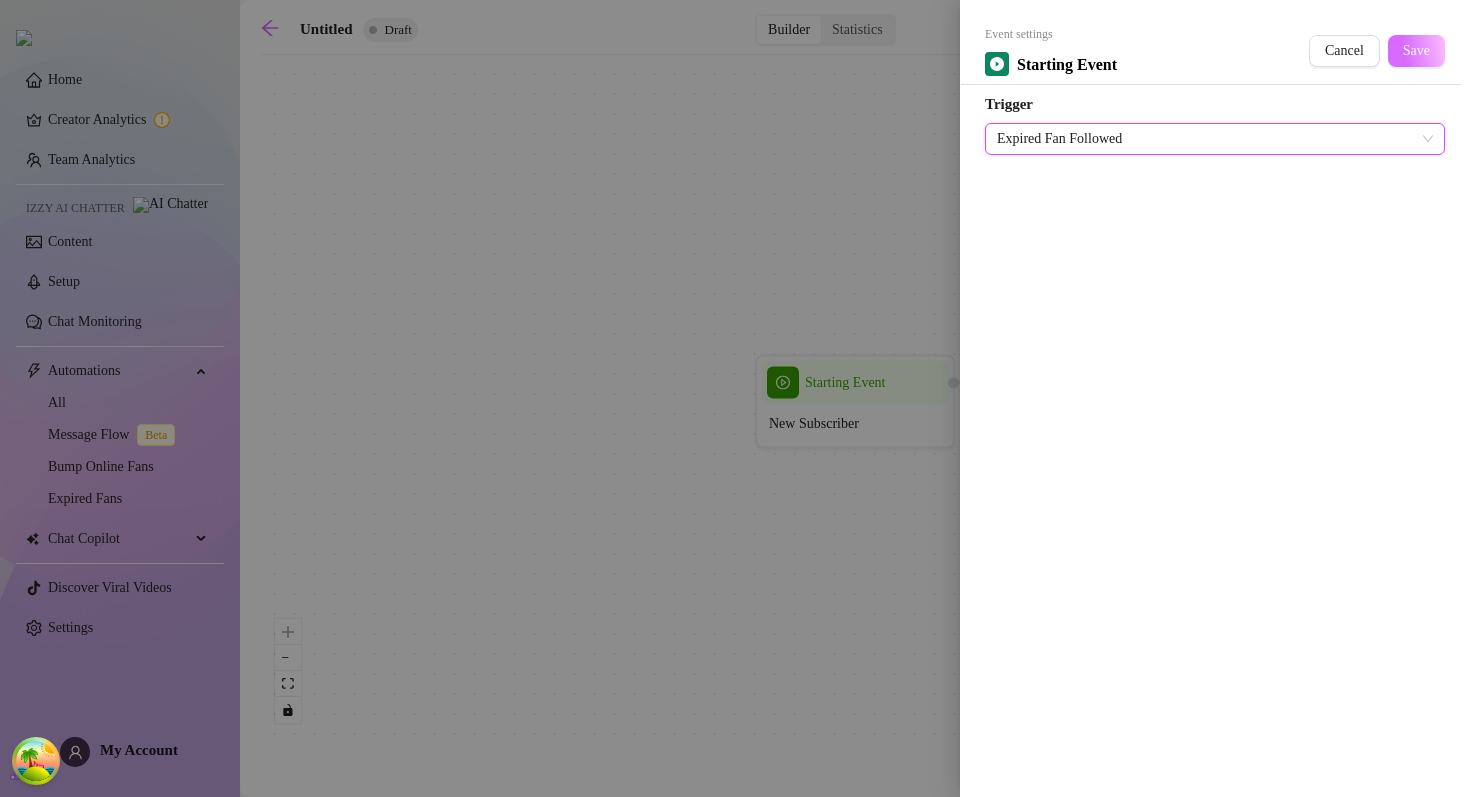 click on "Save" at bounding box center (1416, 51) 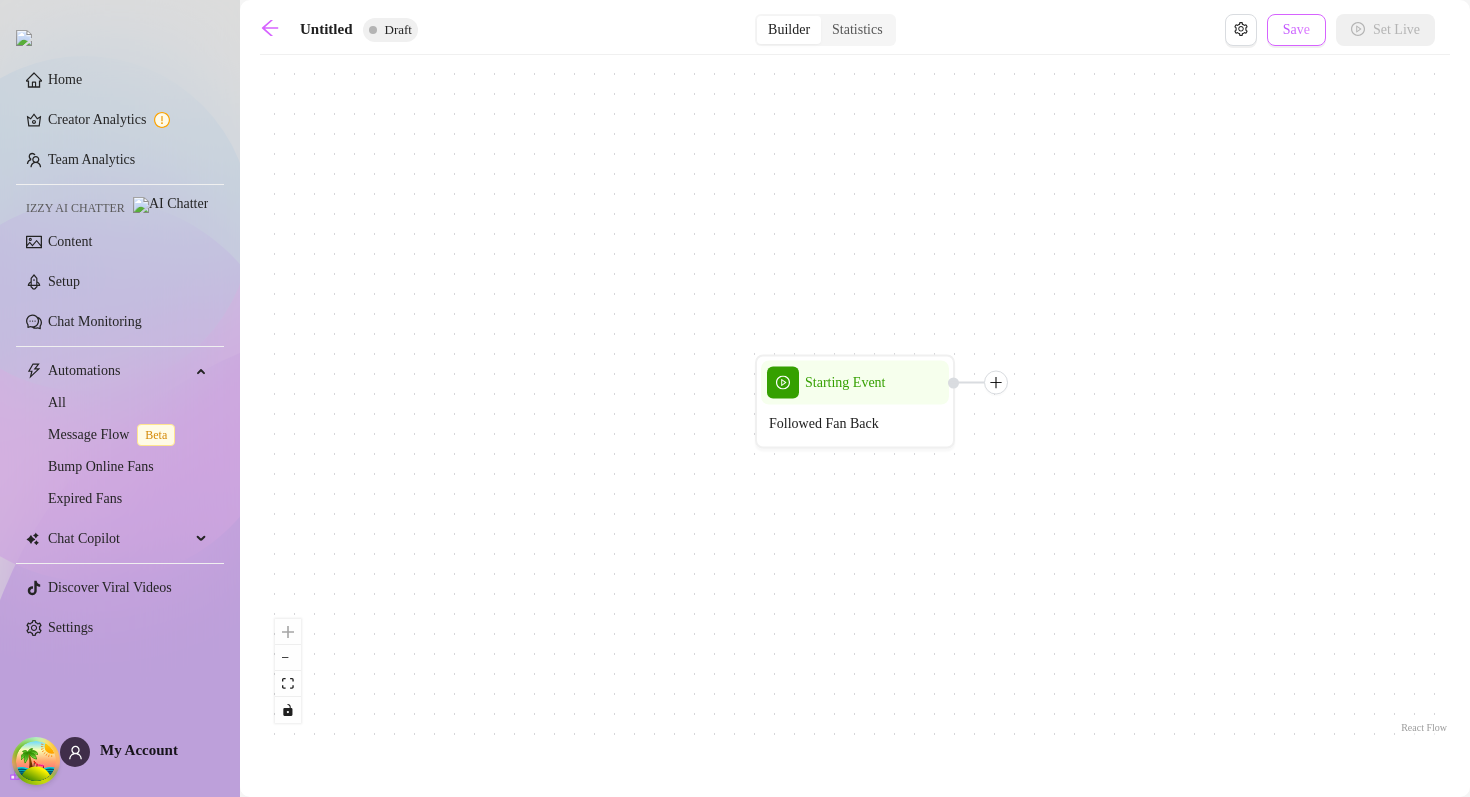 click on "Save" at bounding box center (1296, 30) 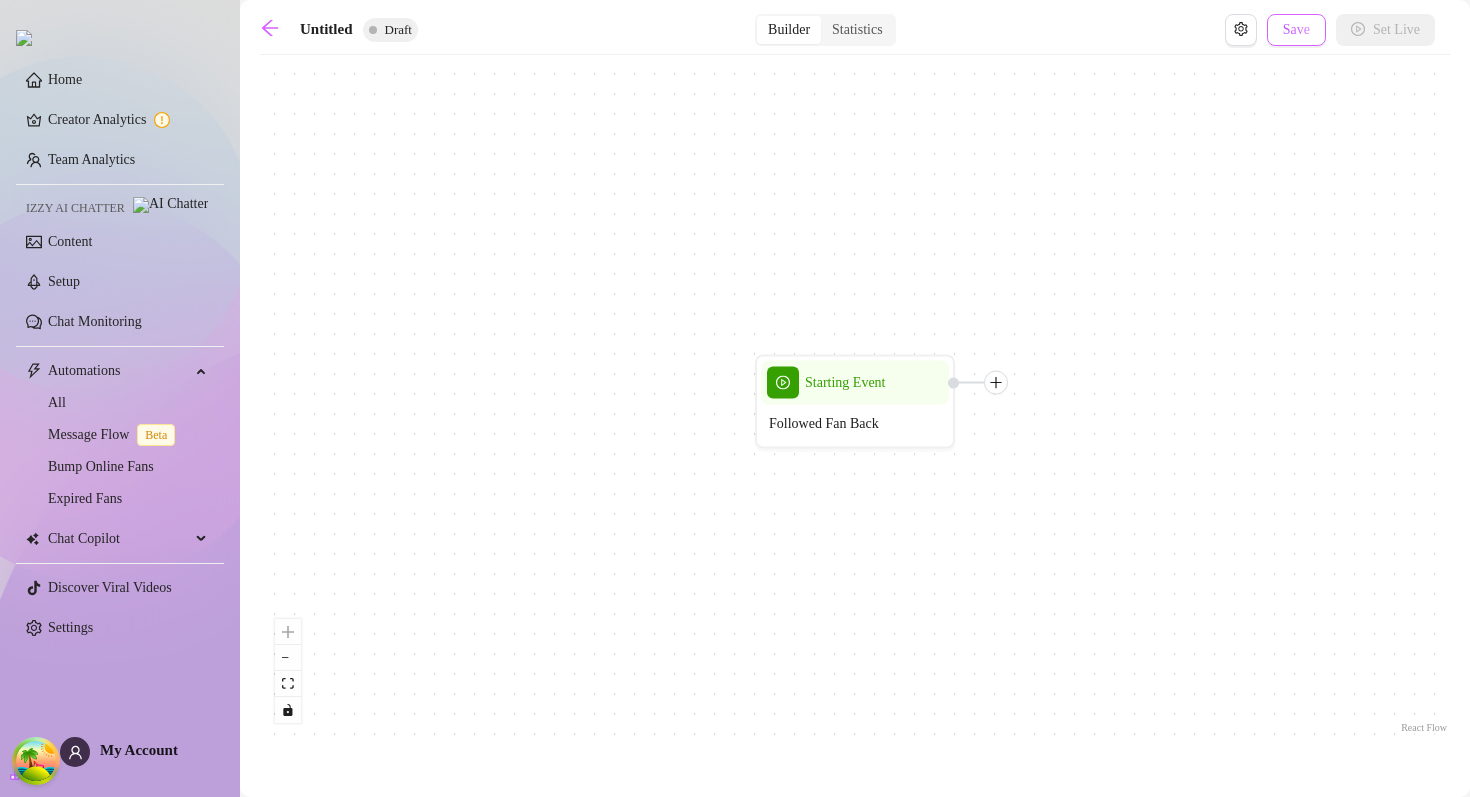 click on "Save" at bounding box center [1296, 30] 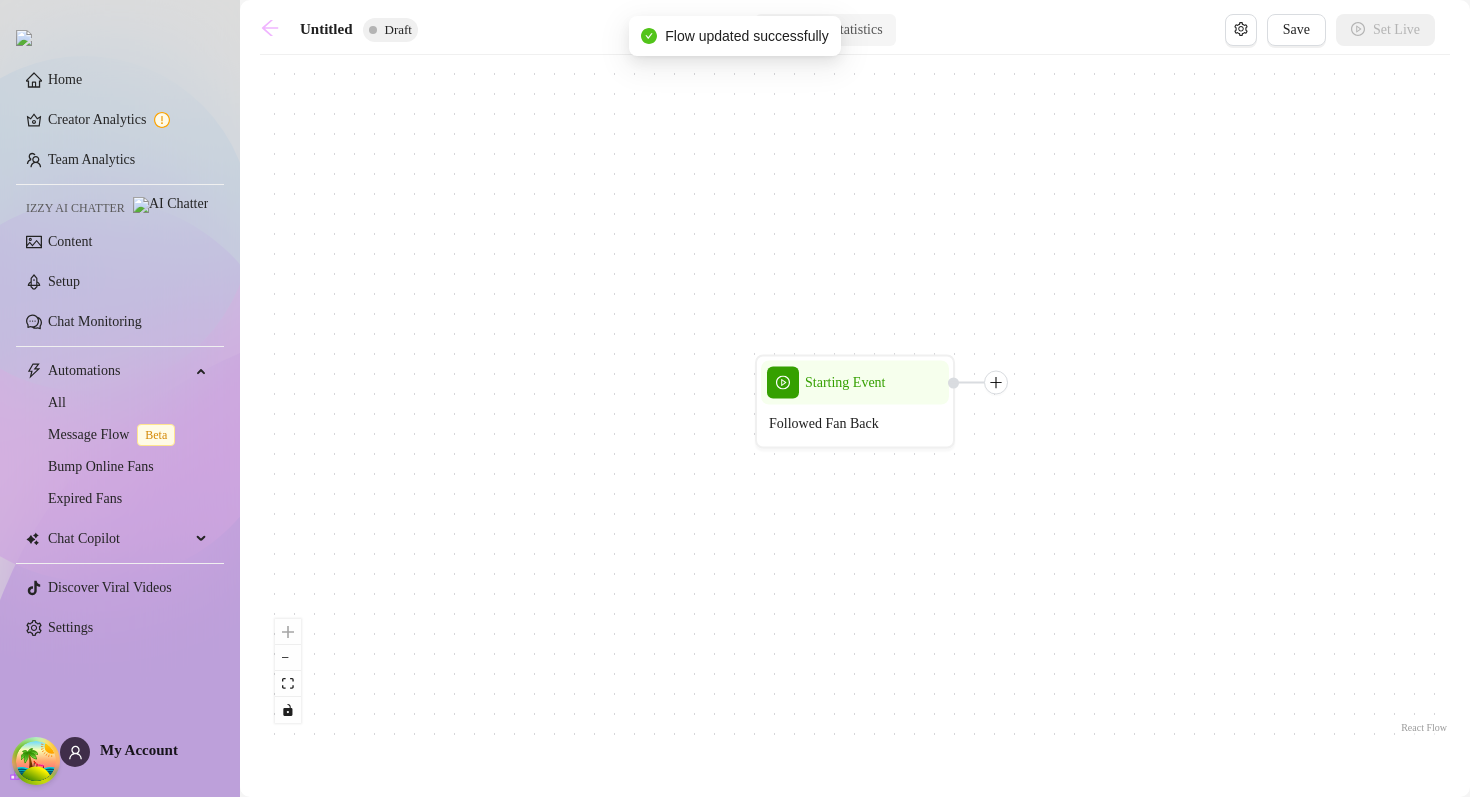 click 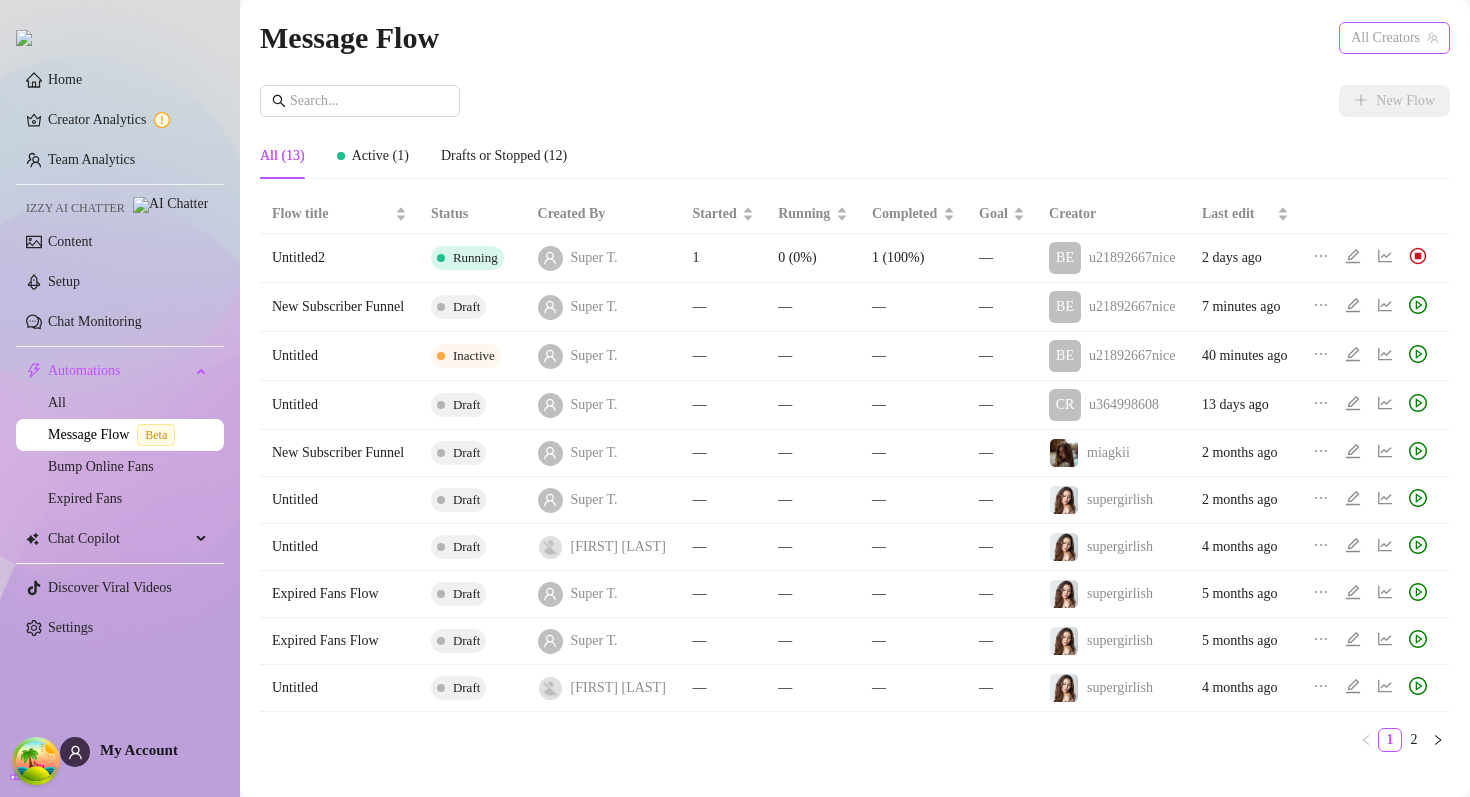 click on "All Creators" at bounding box center [1394, 38] 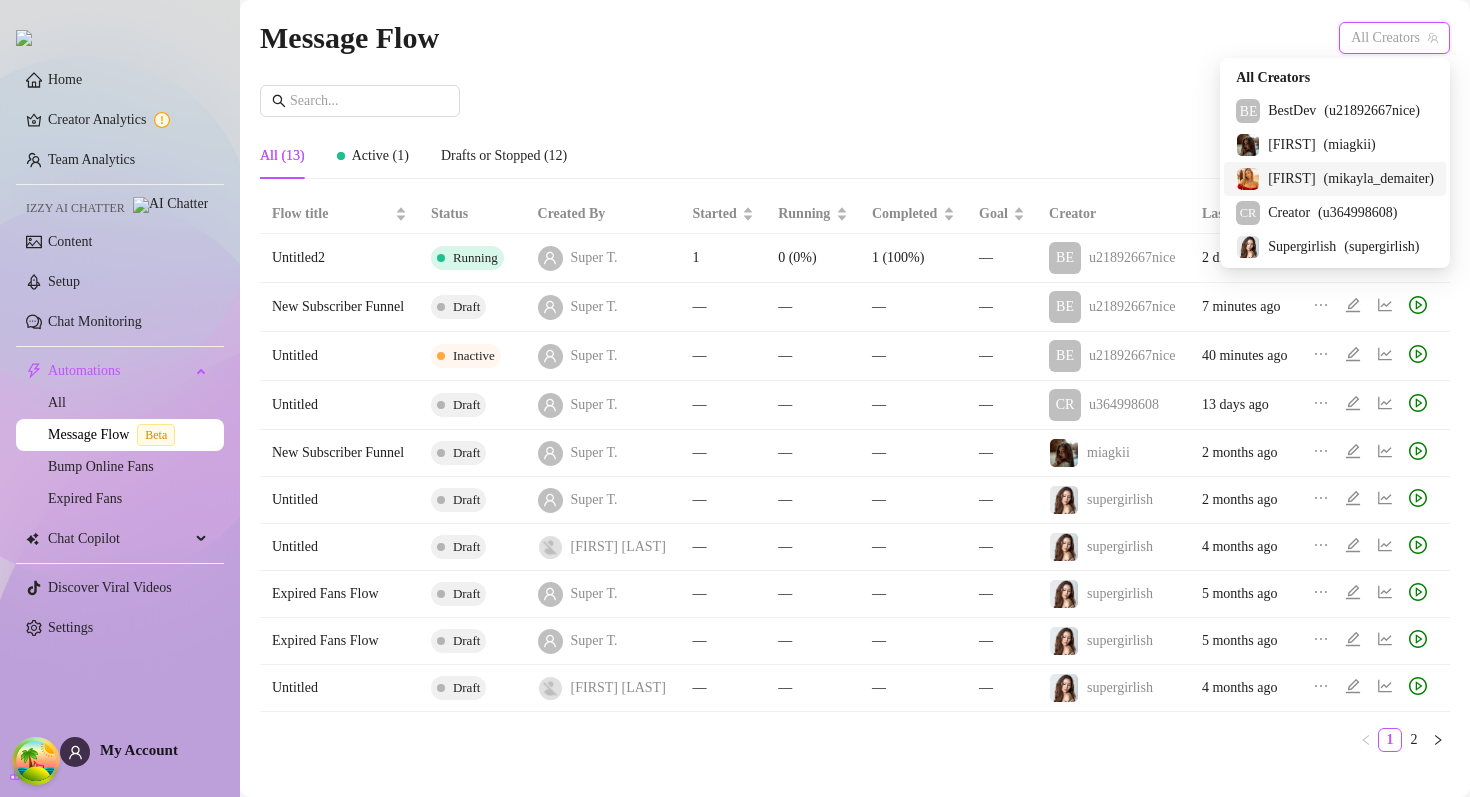click on "Mikayla   ( mikayla_demaiter )" at bounding box center (1335, 179) 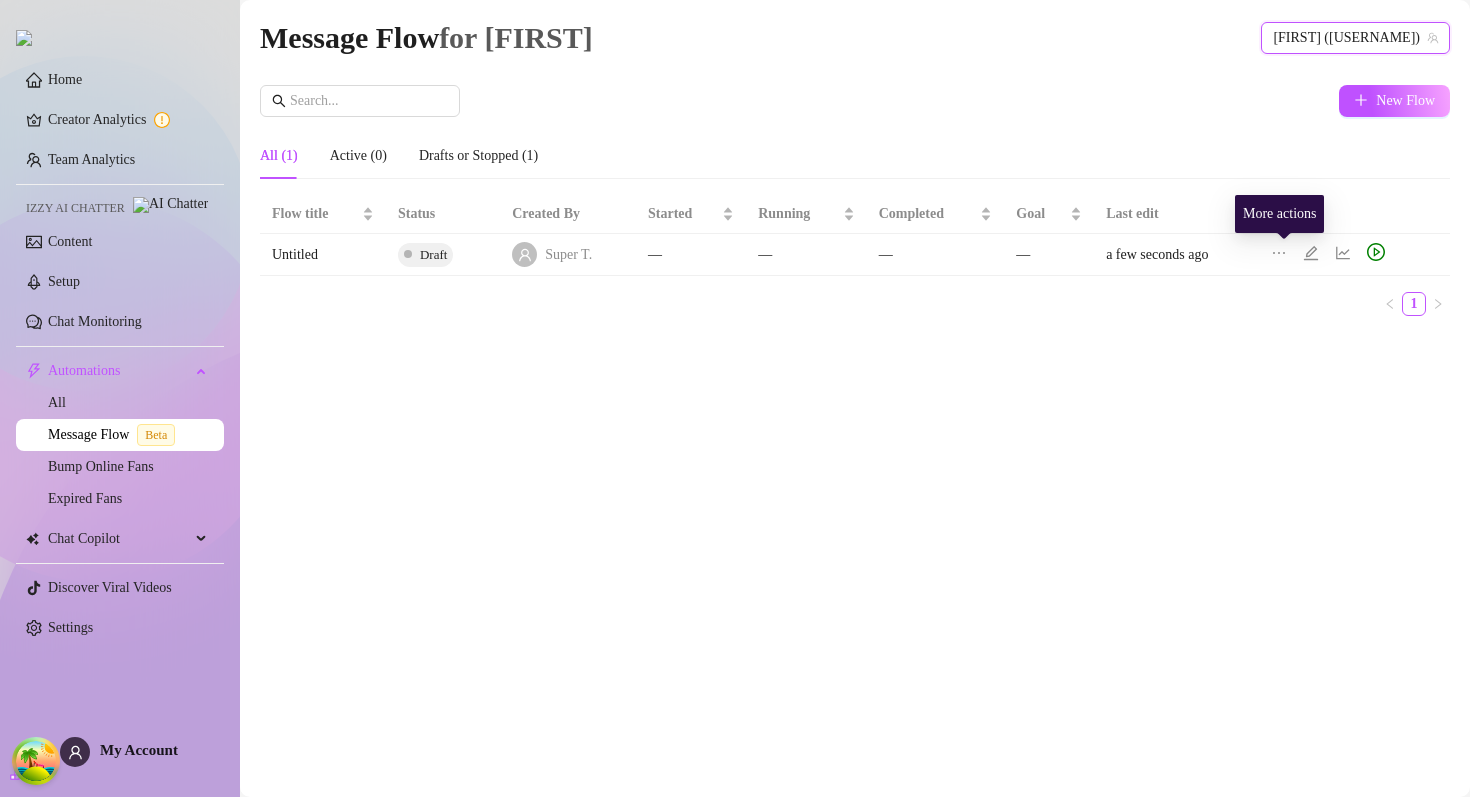 click 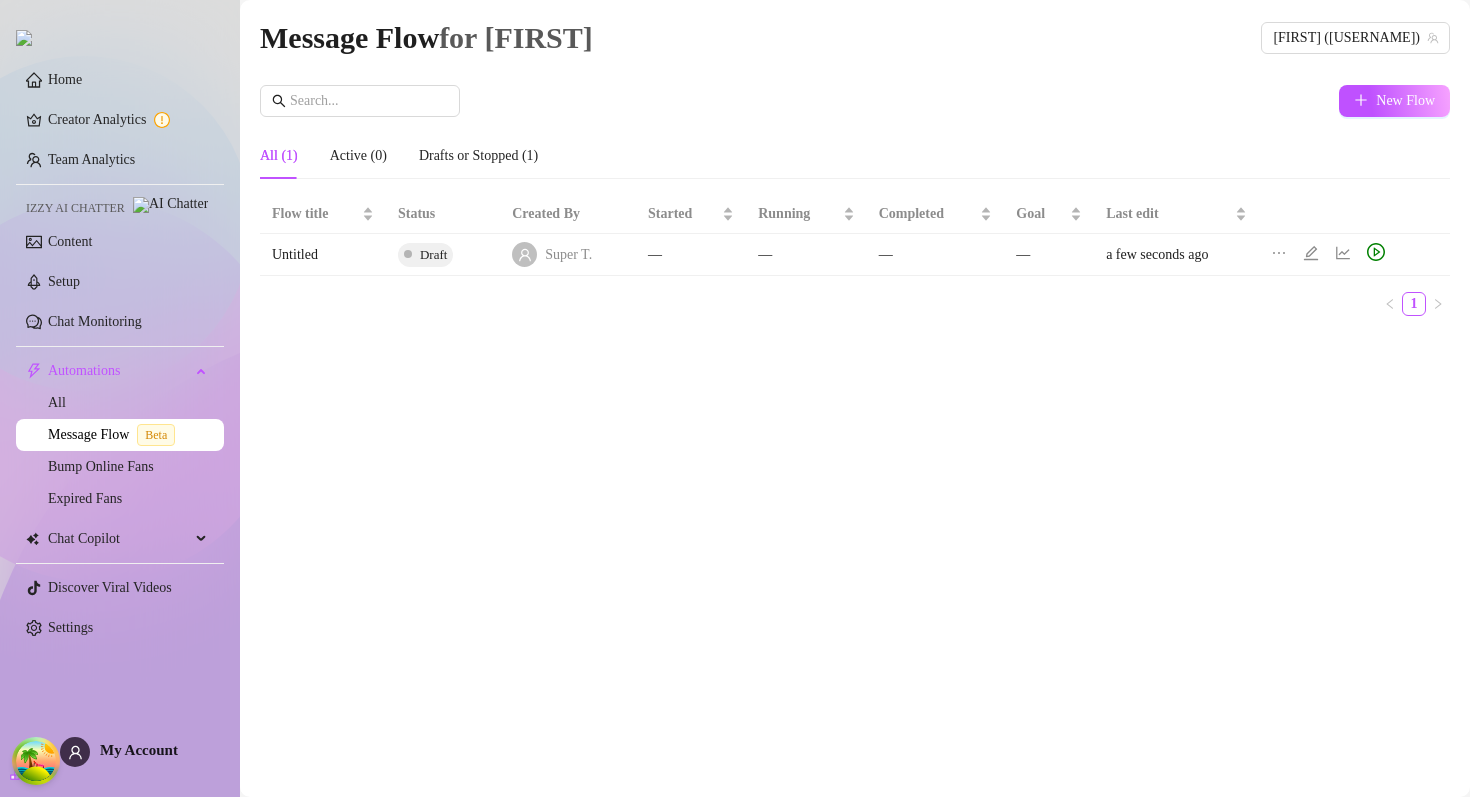 click on "Message Flow  for Mikayla Mikayla (mikayla_demaiter) New Flow All (1) Active (0) Drafts or Stopped (1) Flow title Status Created By Started Running Completed Goal Last edit Untitled Draft Super T. — — — — a few seconds ago 1" at bounding box center (855, 375) 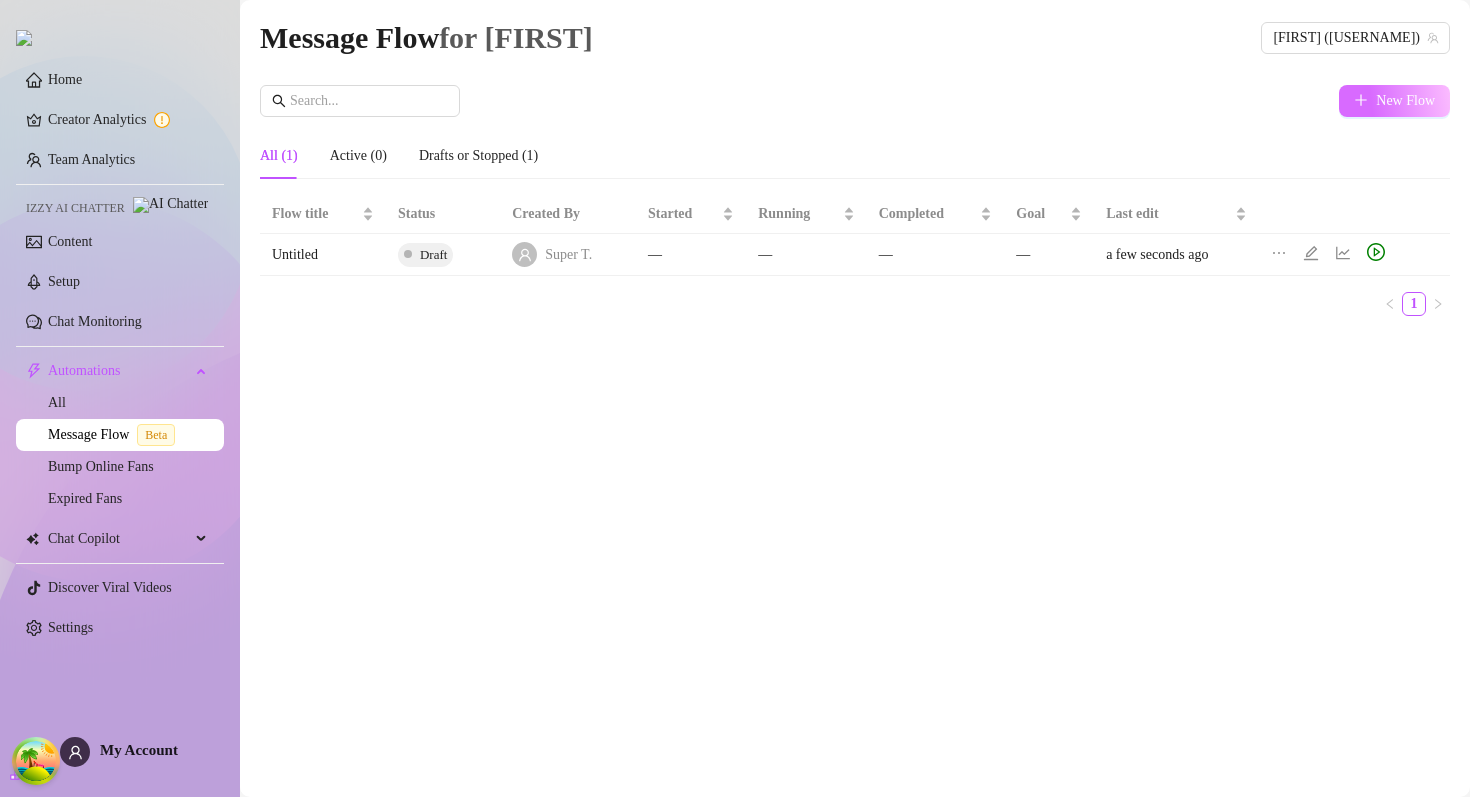 click on "New Flow" at bounding box center [1394, 101] 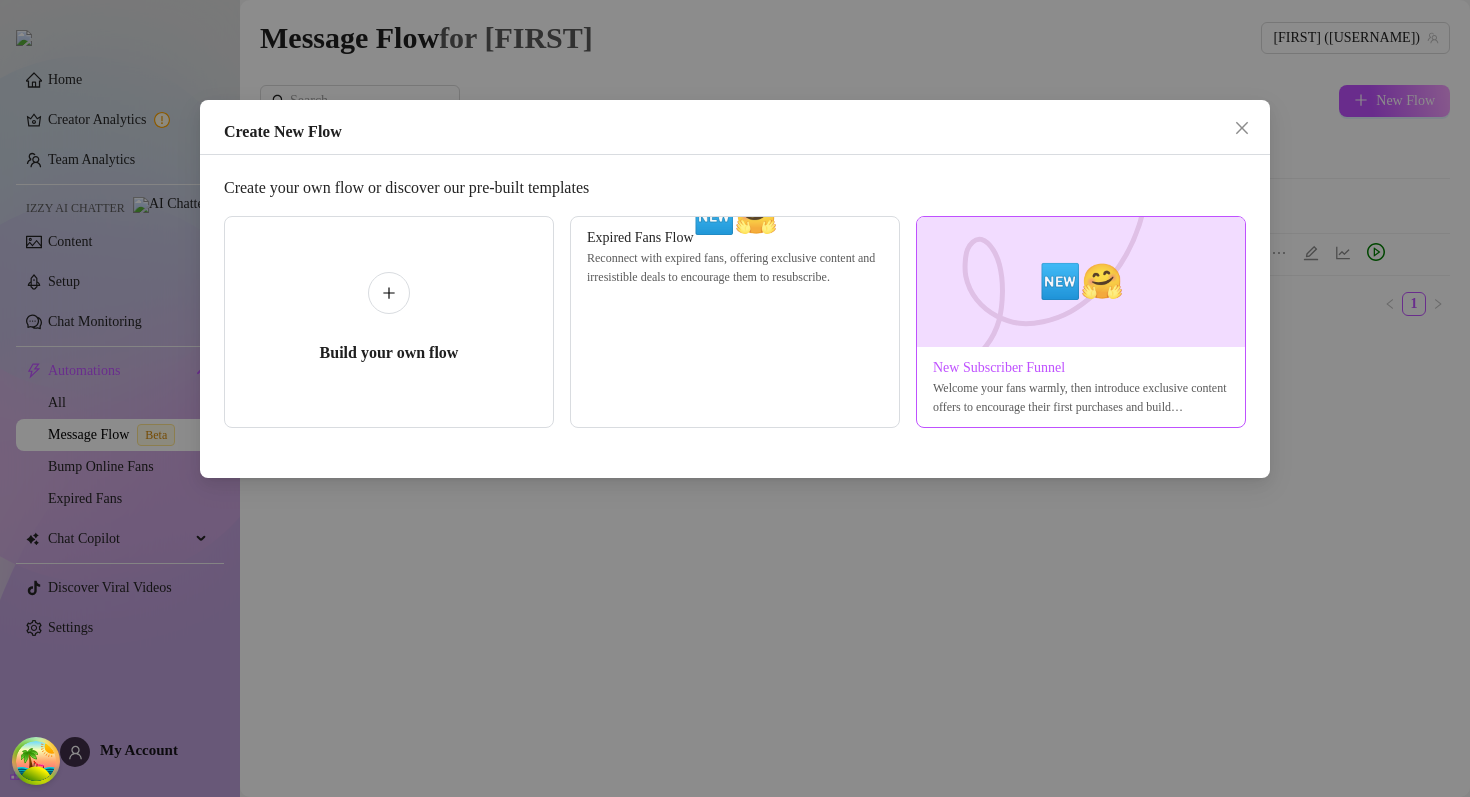 click at bounding box center [1081, 282] 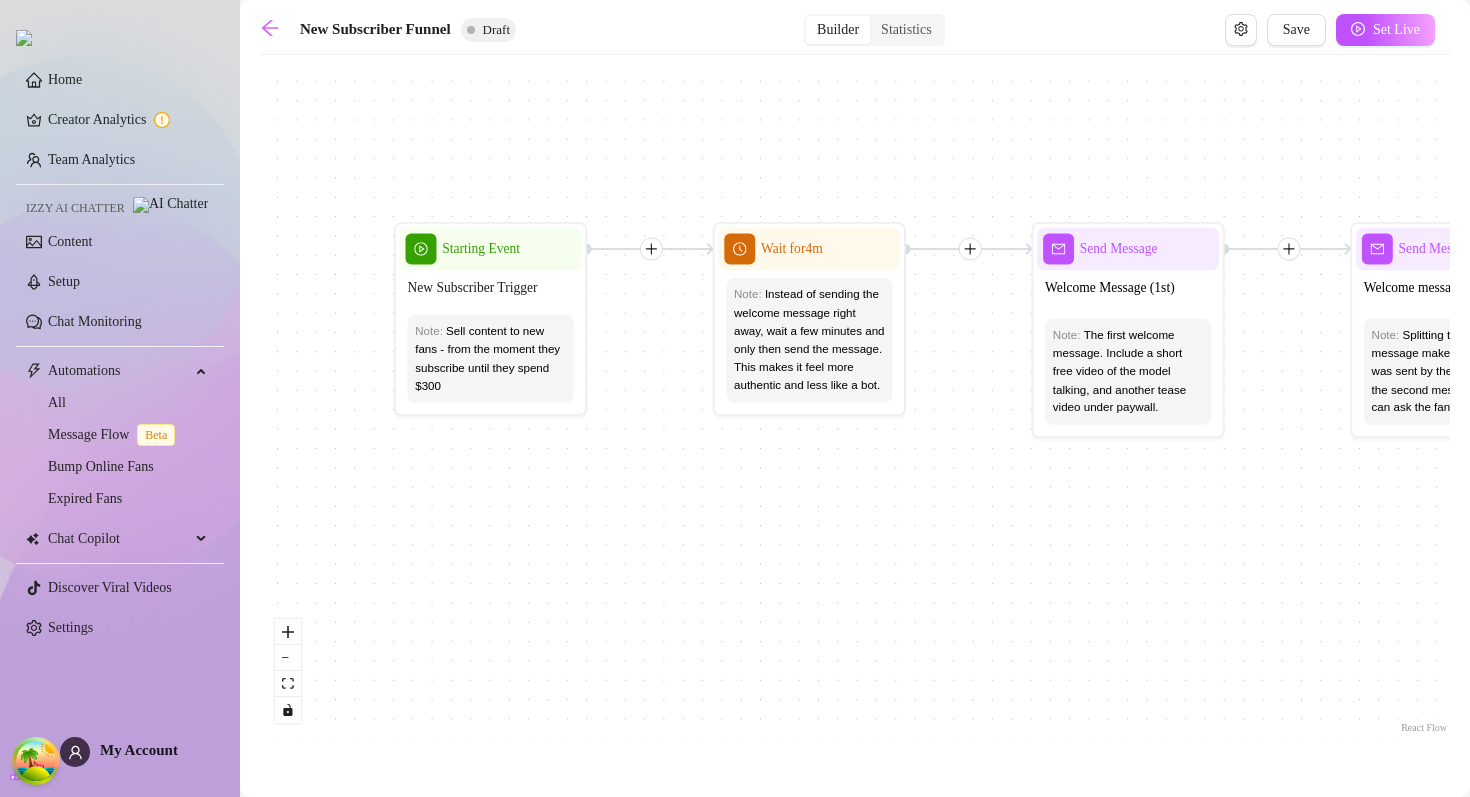 drag, startPoint x: 485, startPoint y: 427, endPoint x: 714, endPoint y: 426, distance: 229.00218 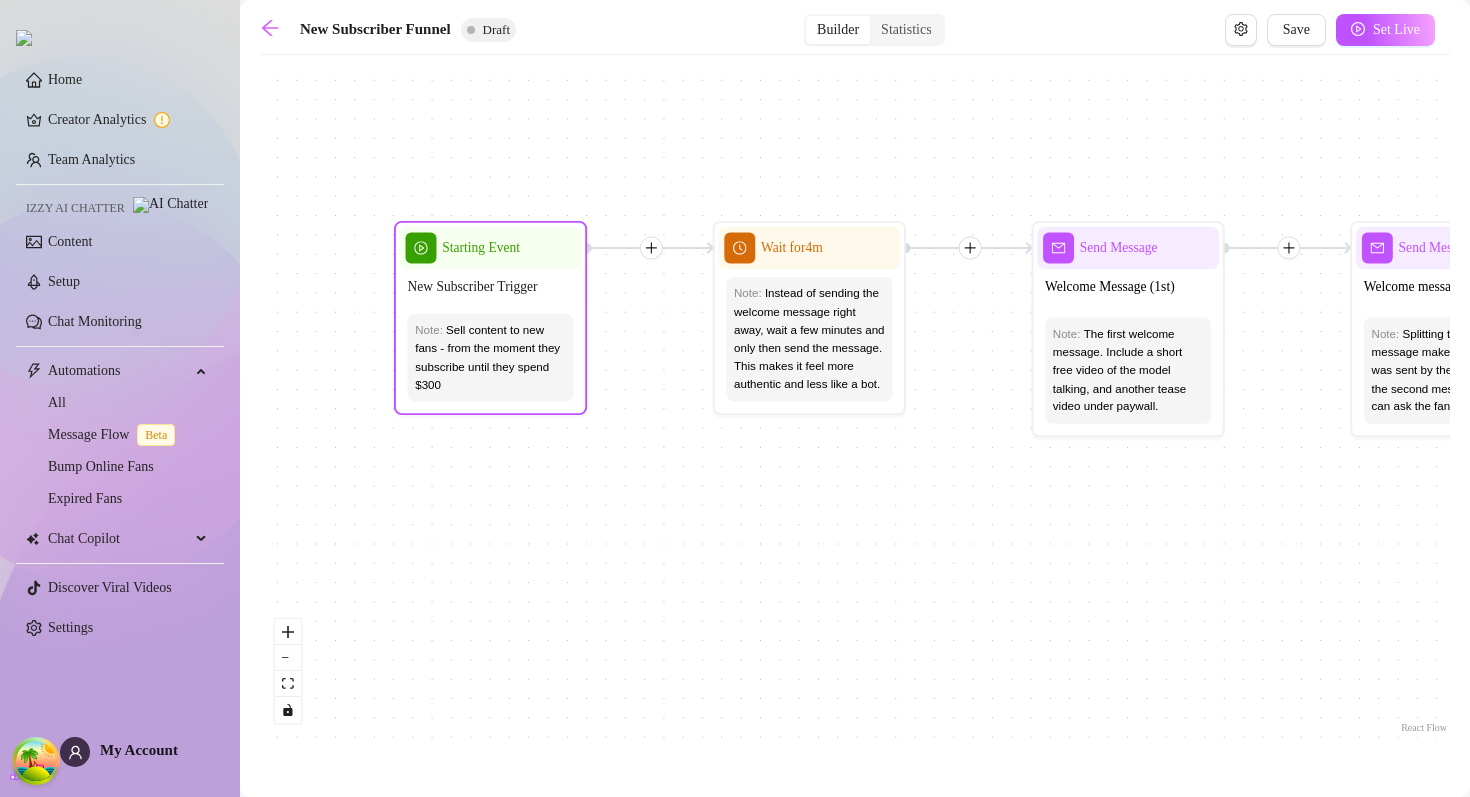 click on "New Subscriber Trigger" at bounding box center (472, 287) 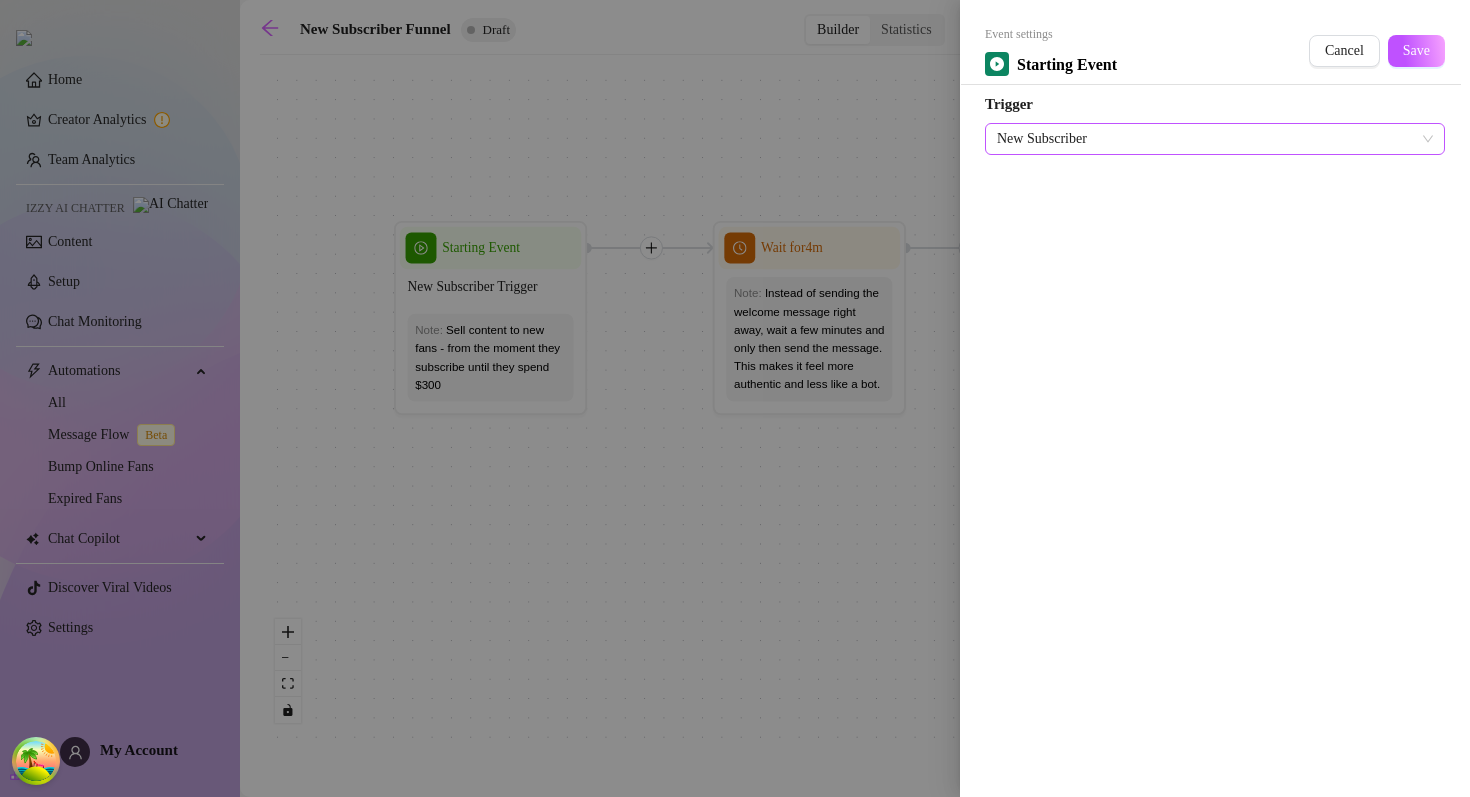 click on "New Subscriber" at bounding box center [1215, 139] 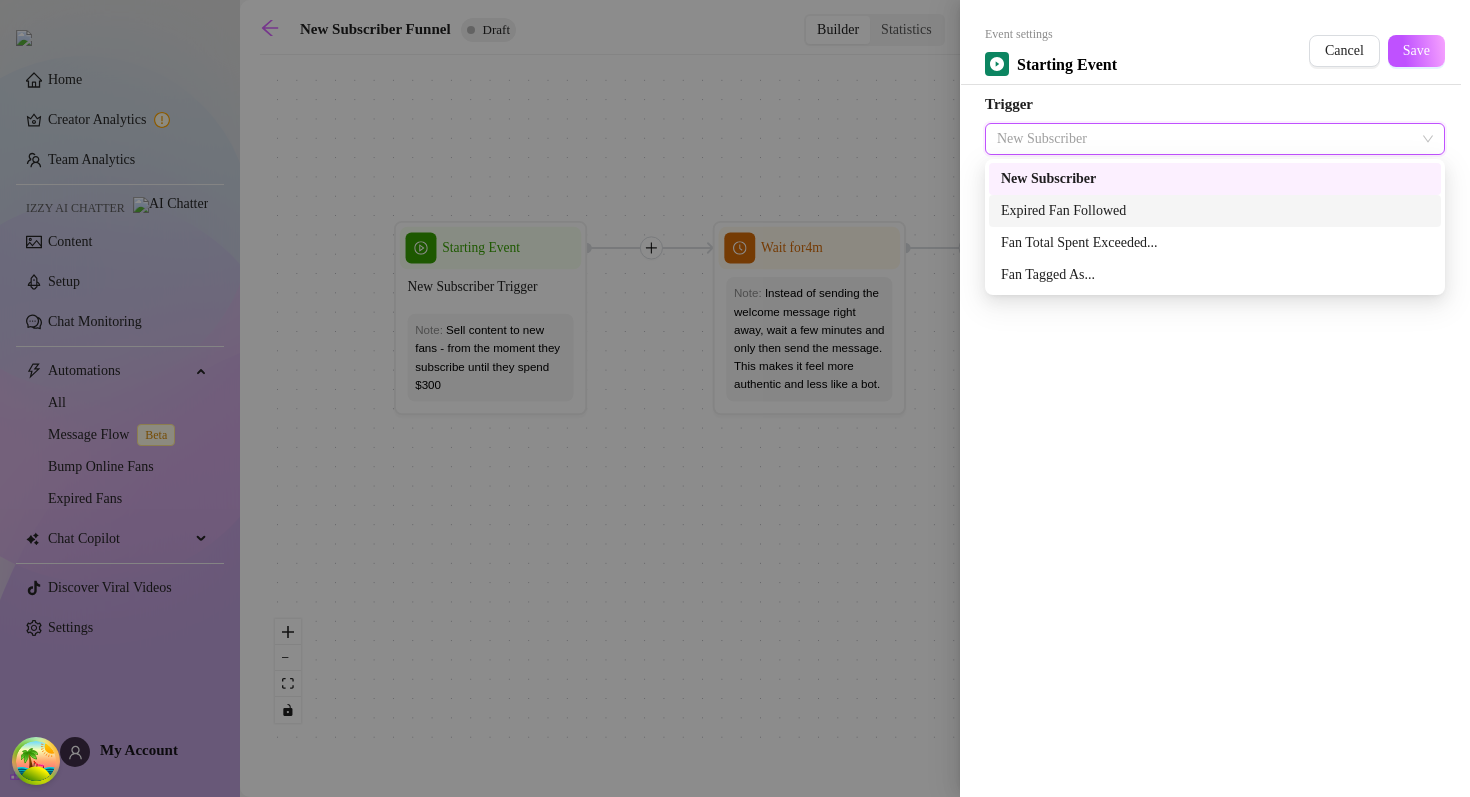 click on "Expired Fan Followed" at bounding box center (1215, 211) 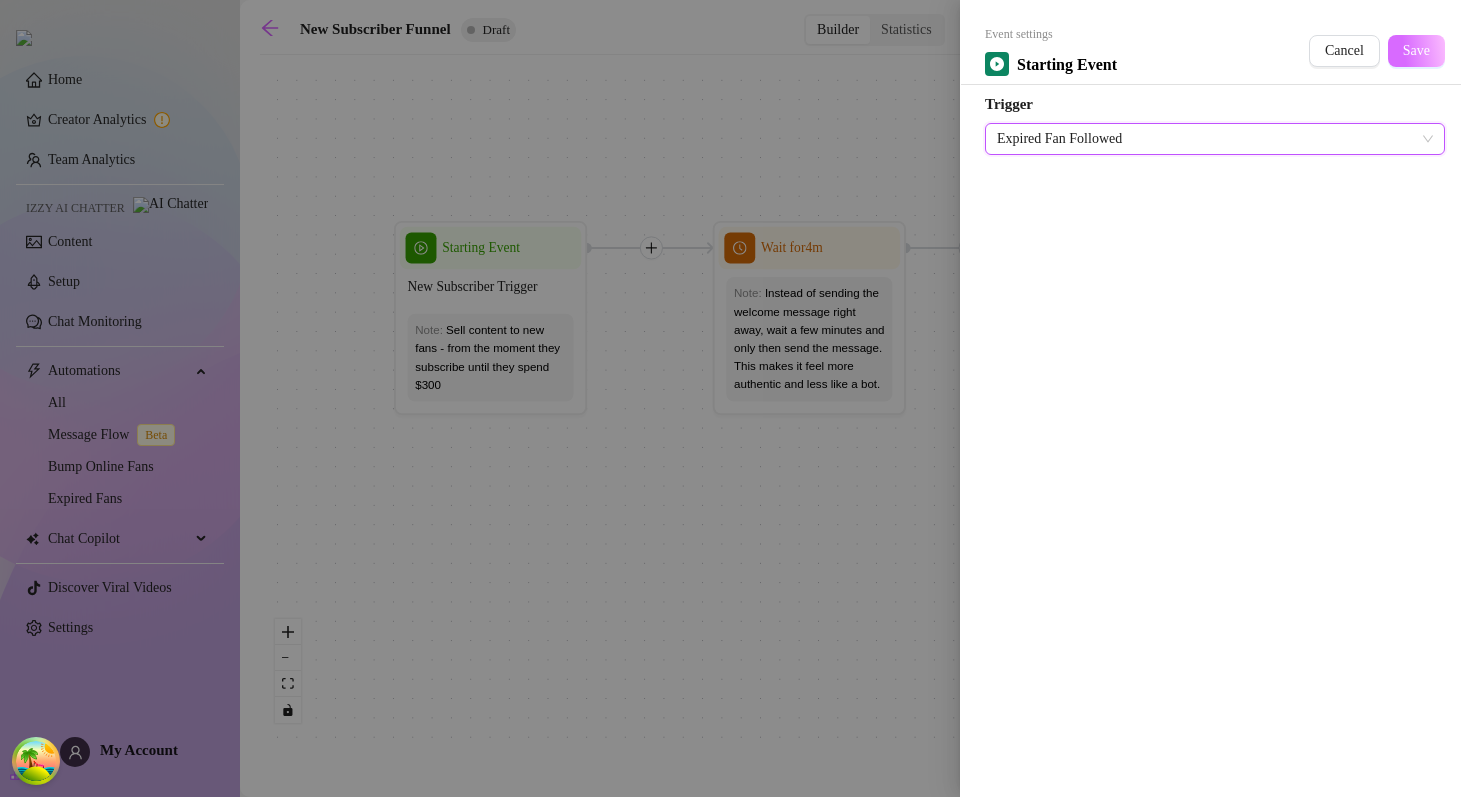 click on "Save" at bounding box center [1416, 51] 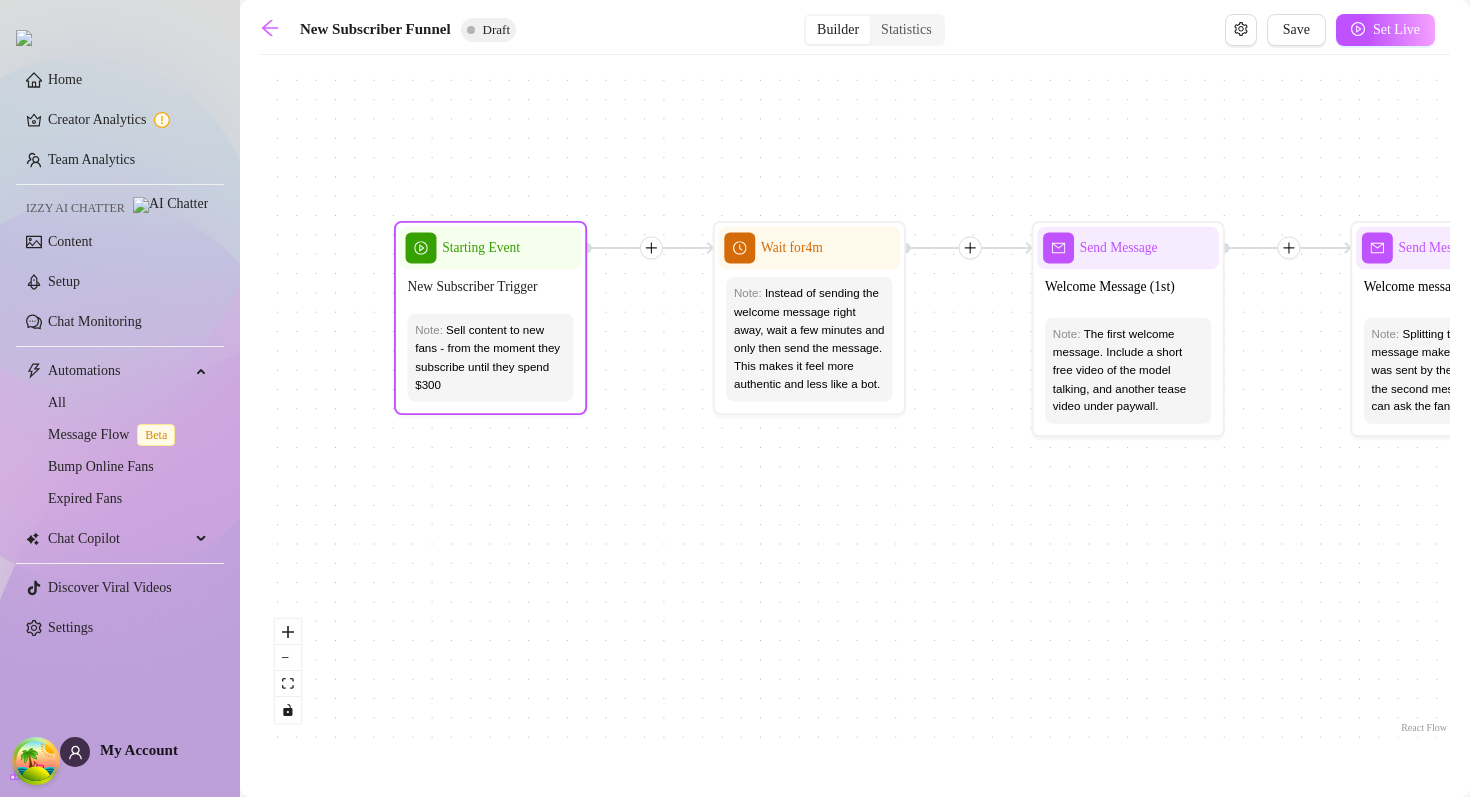 click on "New Subscriber Trigger" at bounding box center [491, 287] 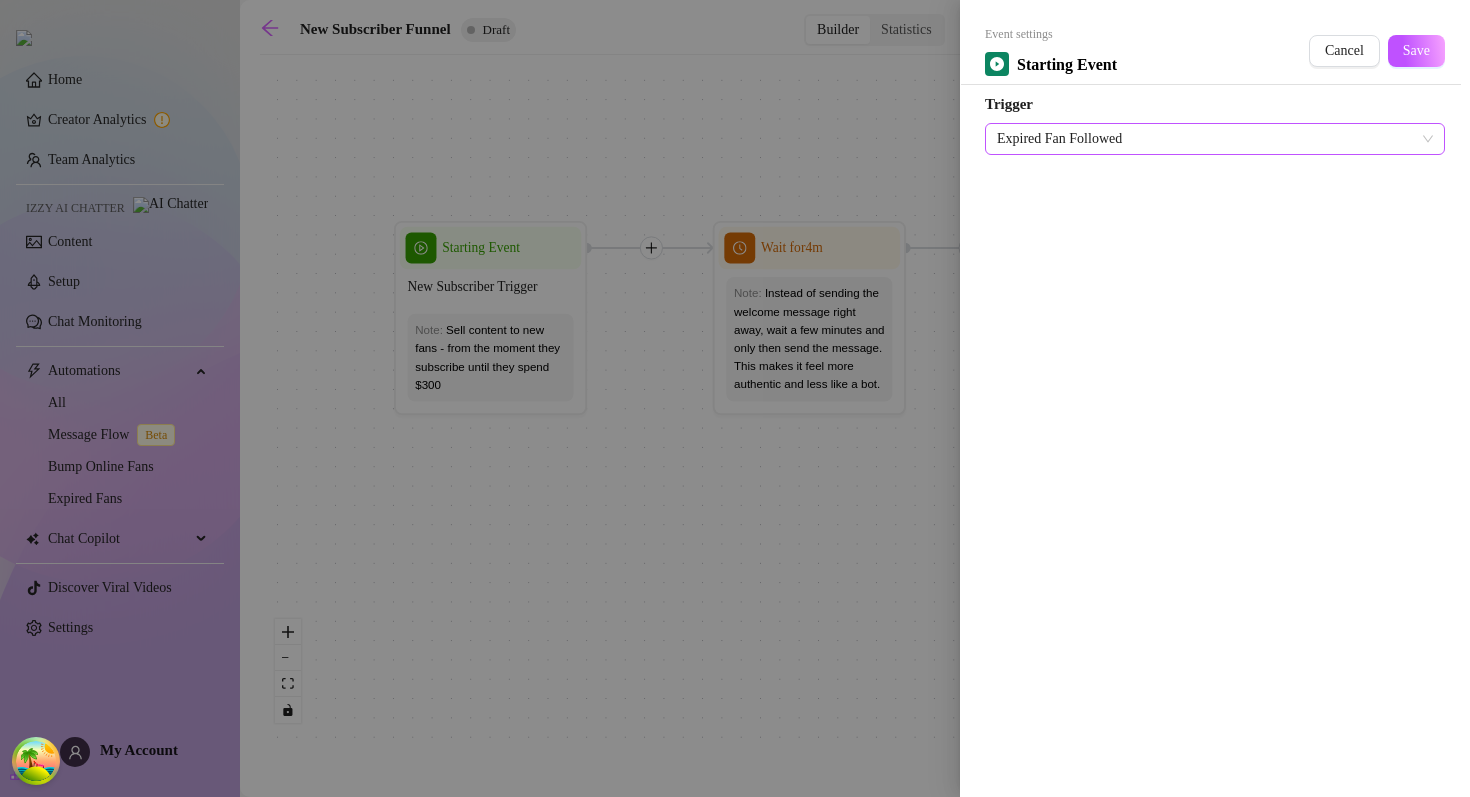 click on "Expired Fan Followed" at bounding box center [1215, 139] 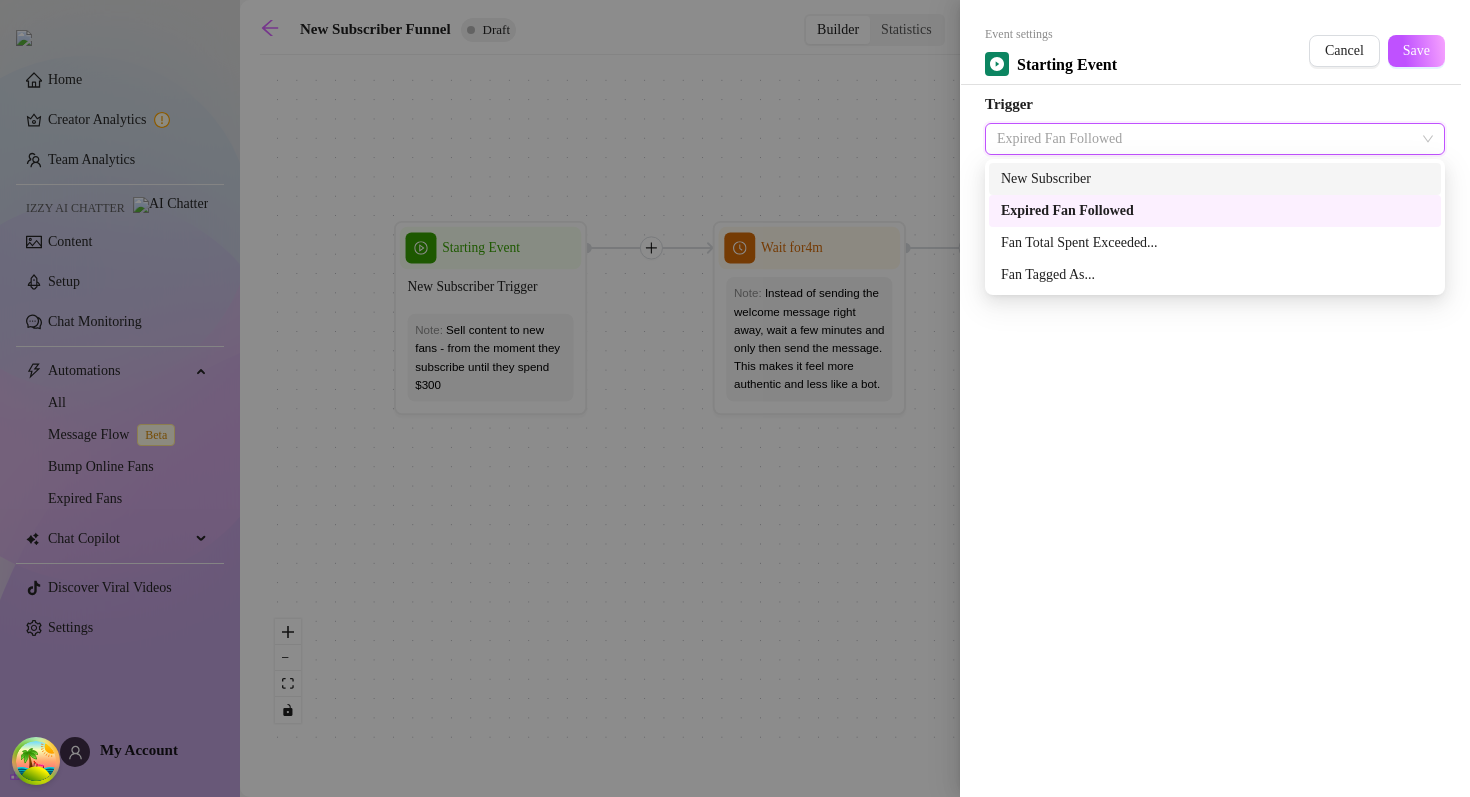 click on "New Subscriber" at bounding box center [1215, 179] 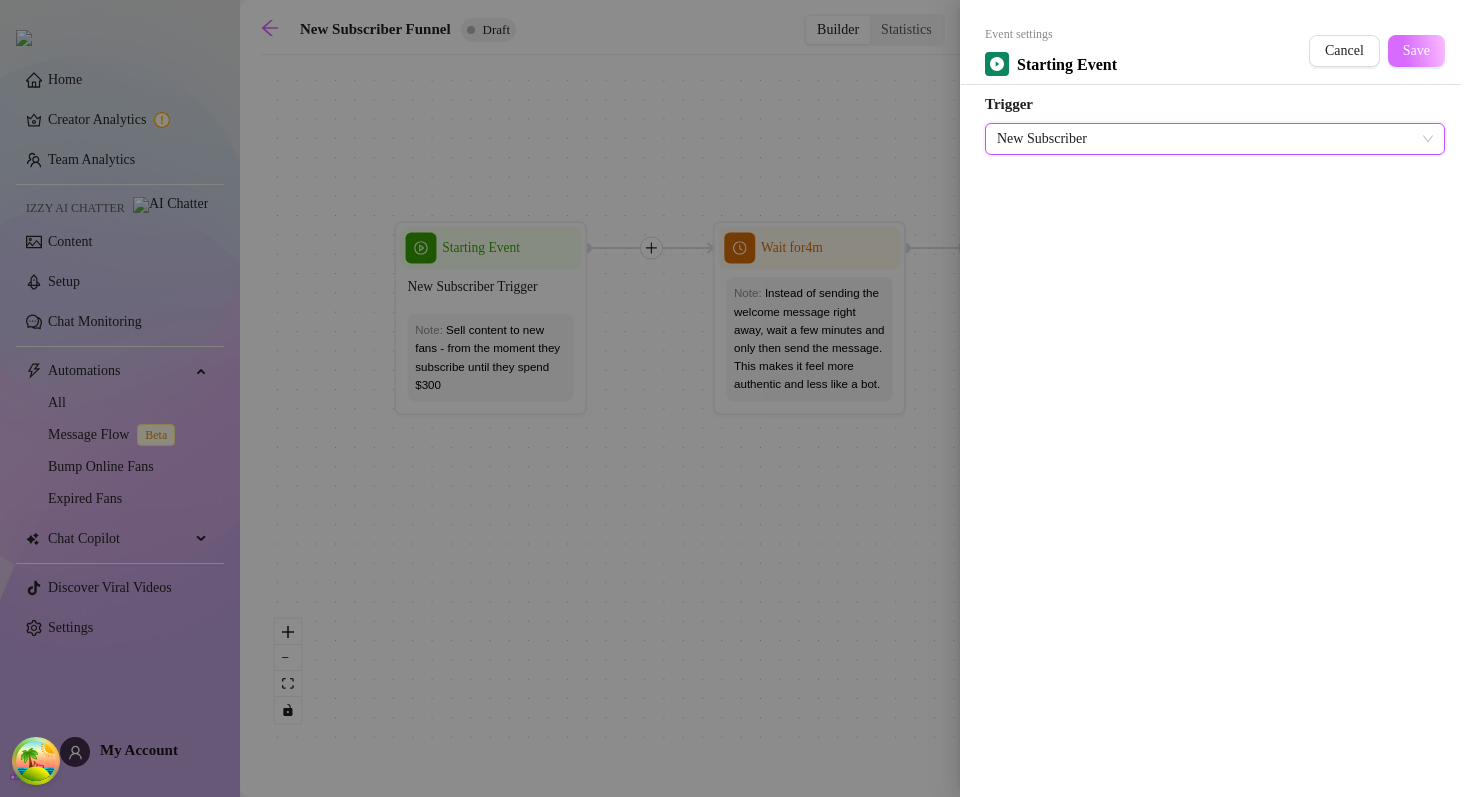 click on "Save" at bounding box center (1416, 51) 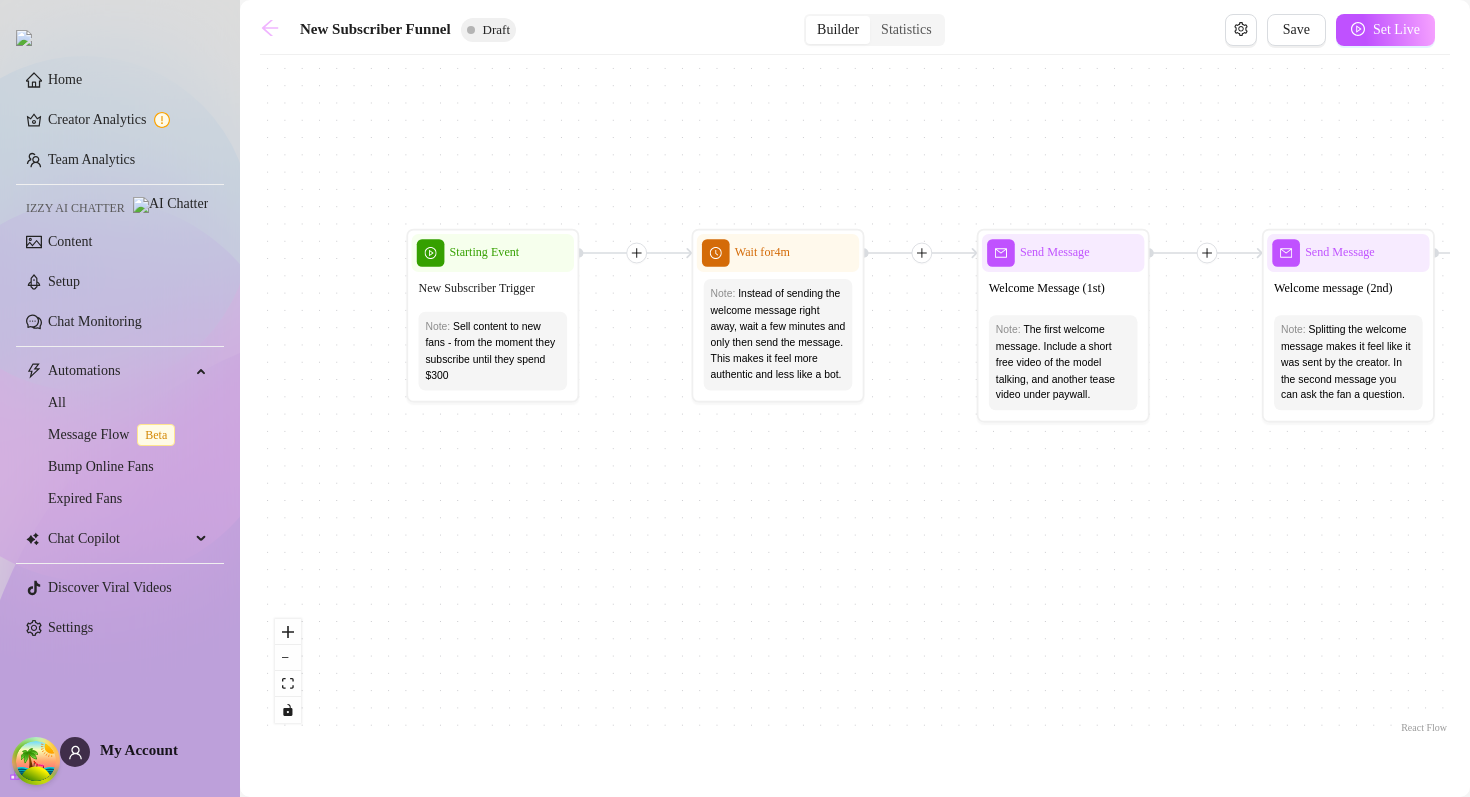 click 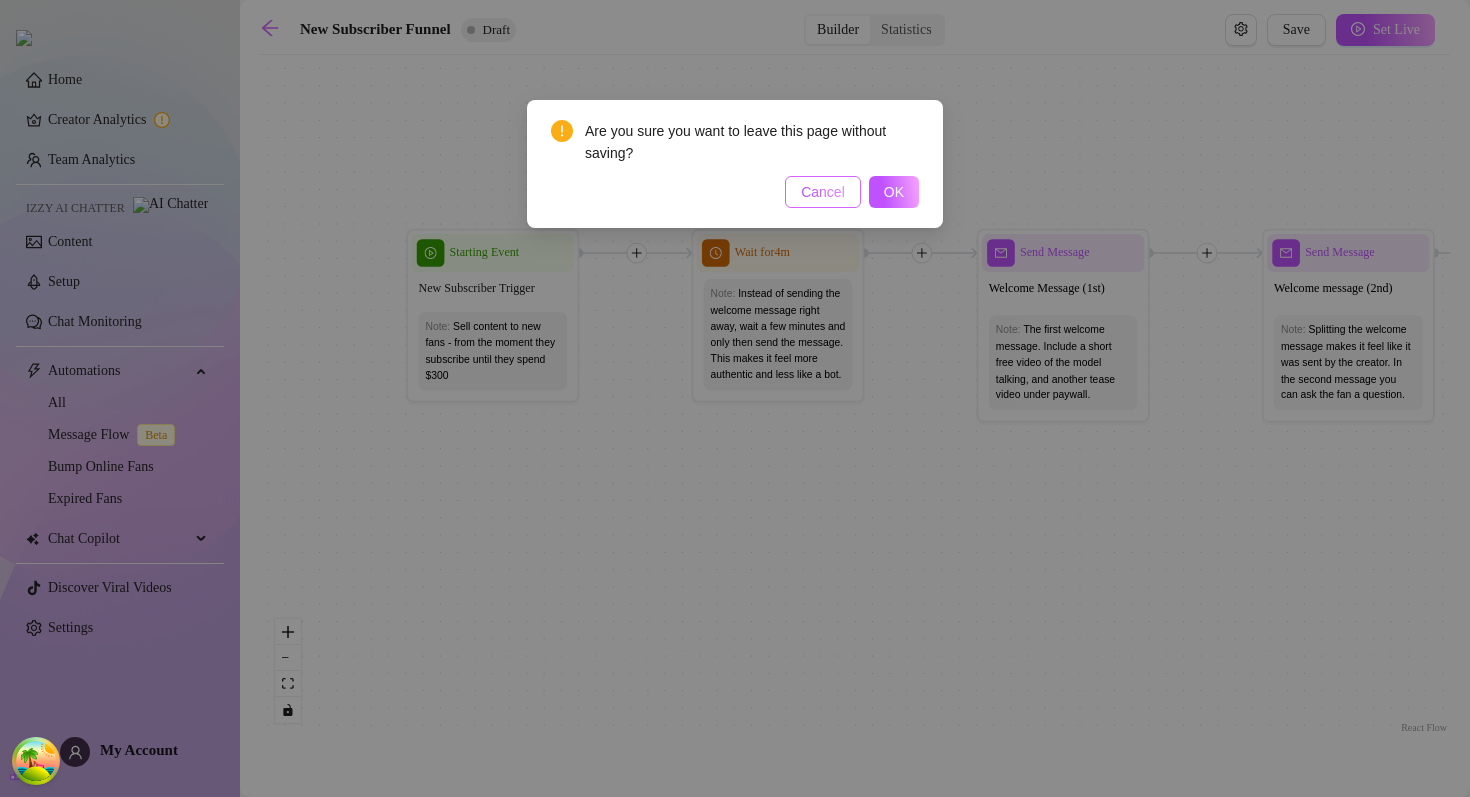 click on "Cancel" at bounding box center [823, 192] 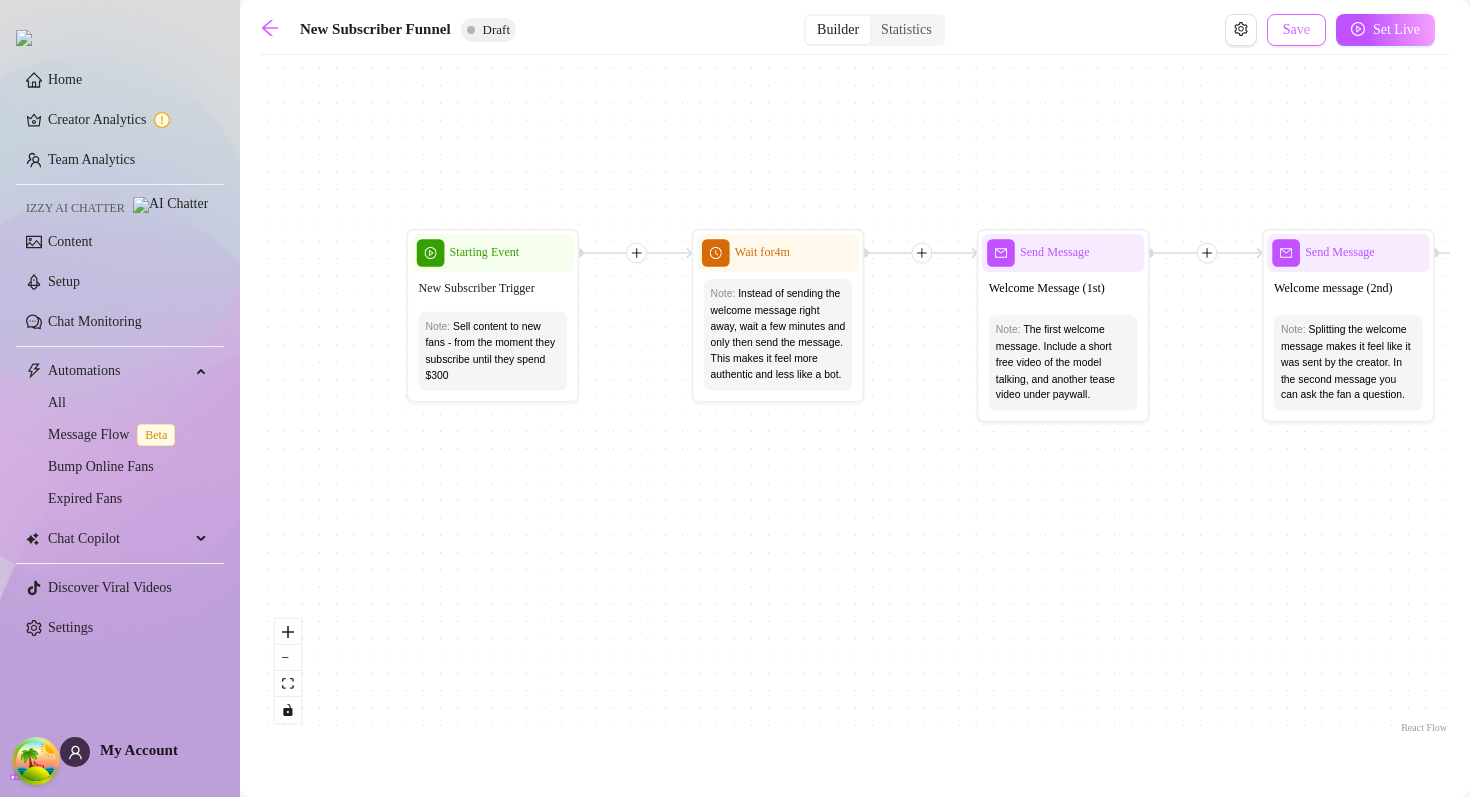 click on "Save" at bounding box center (1296, 30) 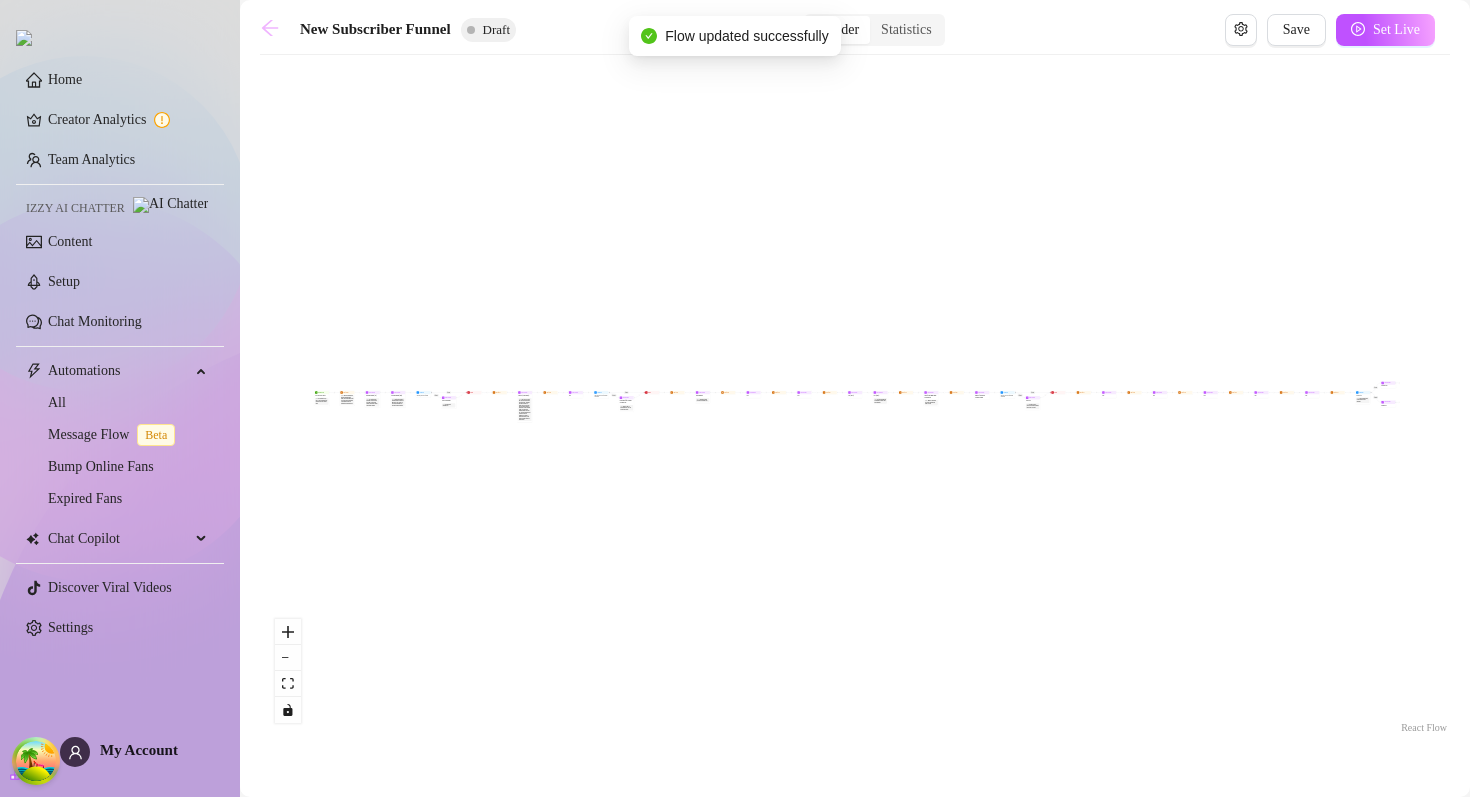 scroll, scrollTop: 0, scrollLeft: 0, axis: both 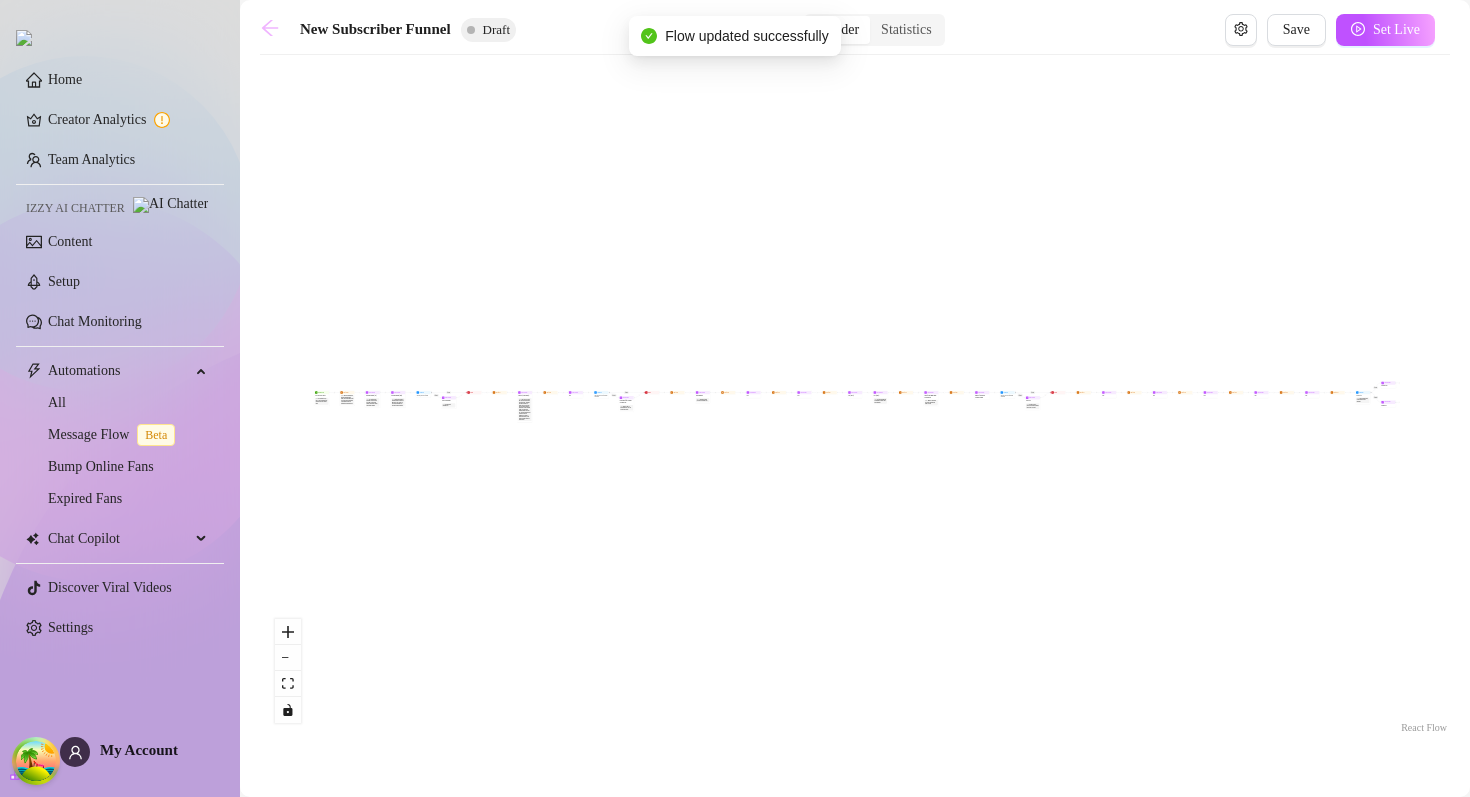 click 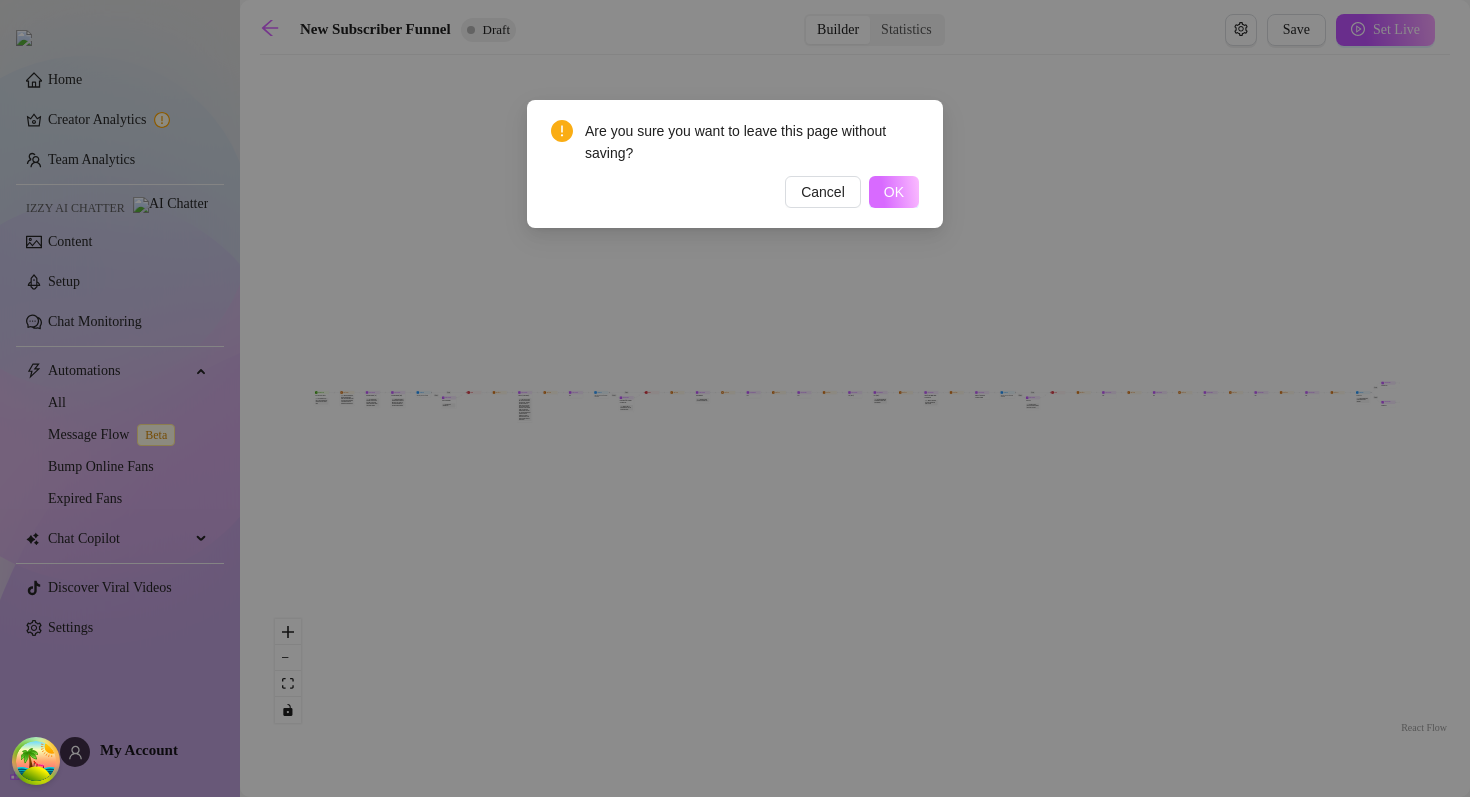 click on "OK" at bounding box center [894, 192] 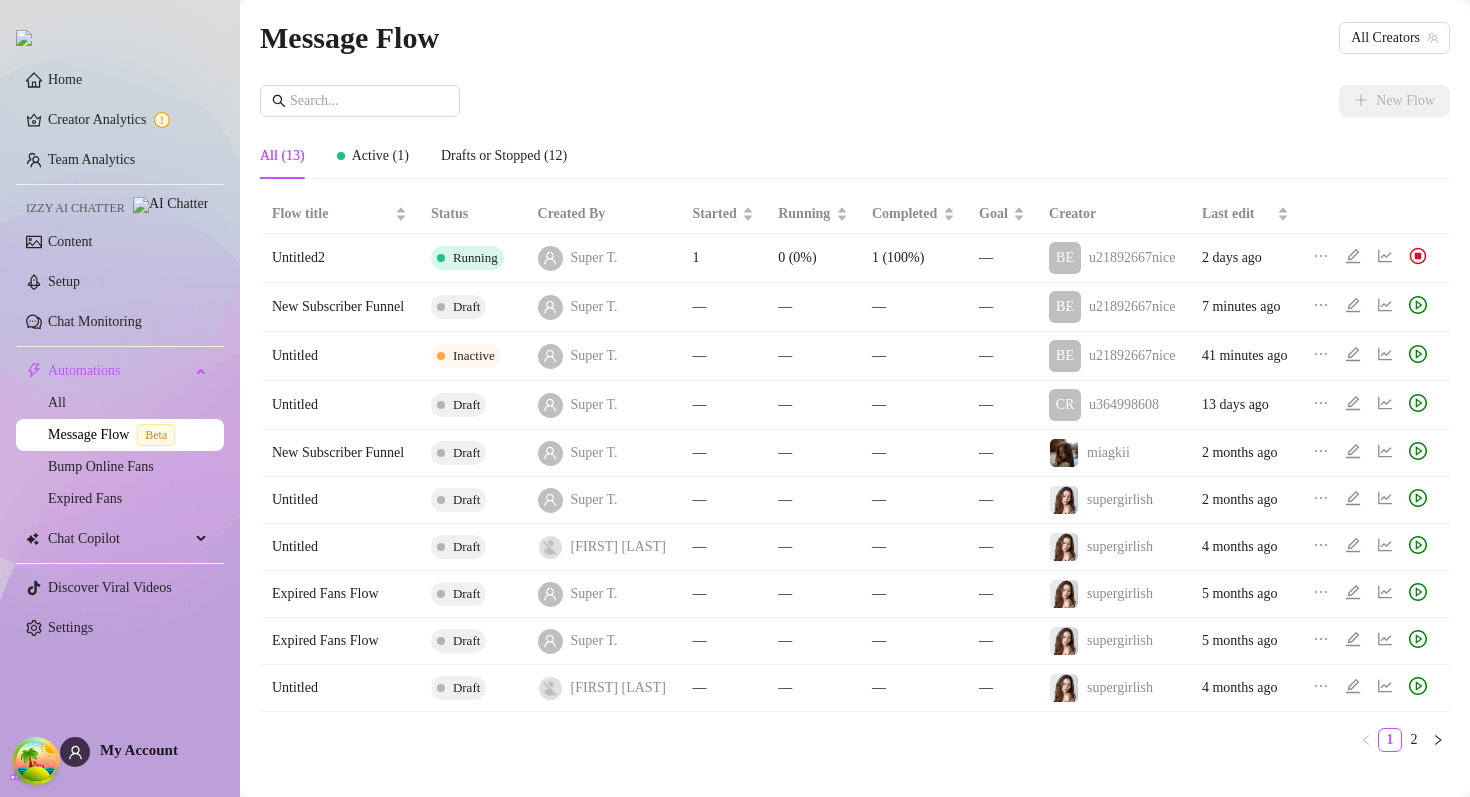click on "Message Flow All Creators" at bounding box center (855, 37) 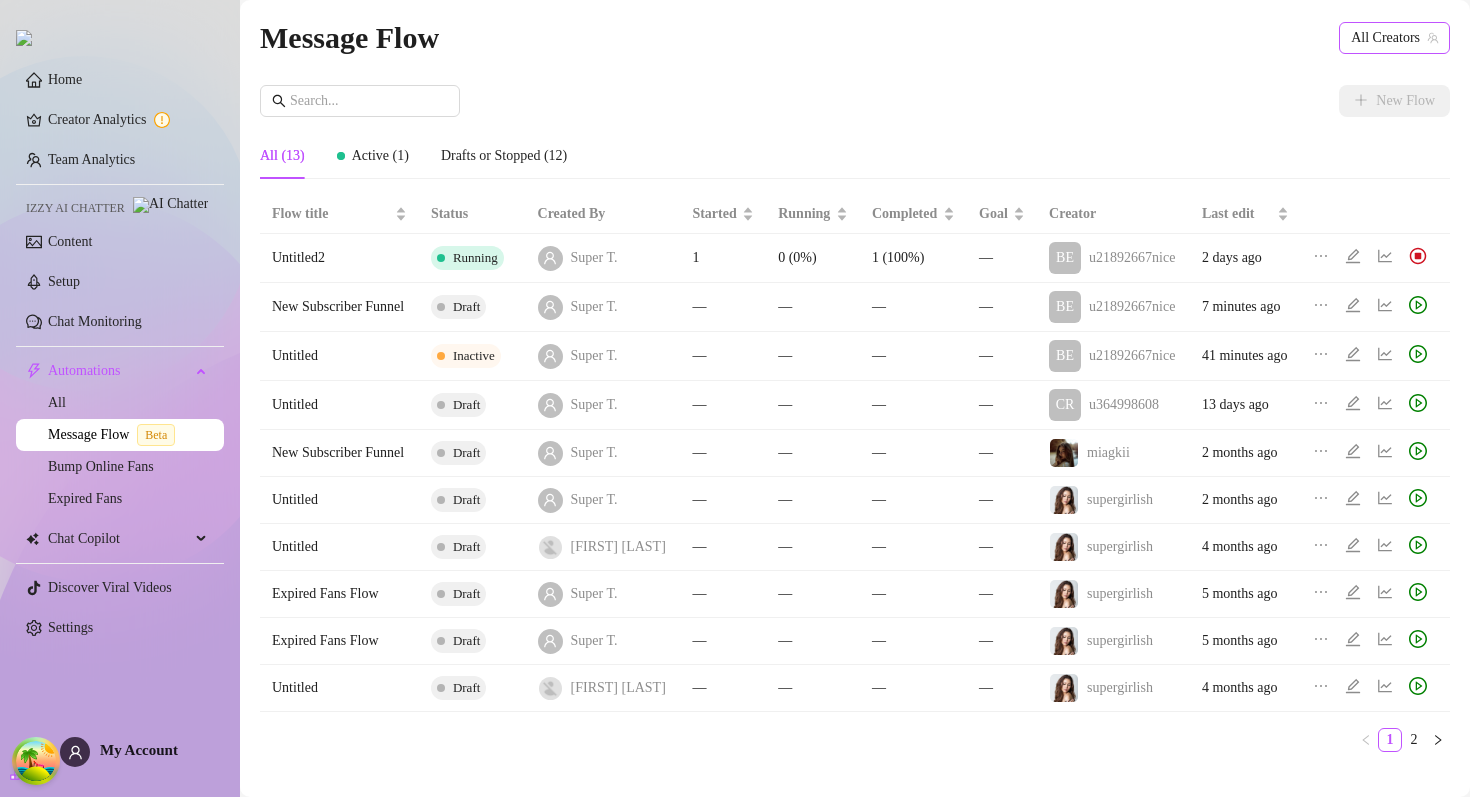 click on "All Creators" at bounding box center [1394, 38] 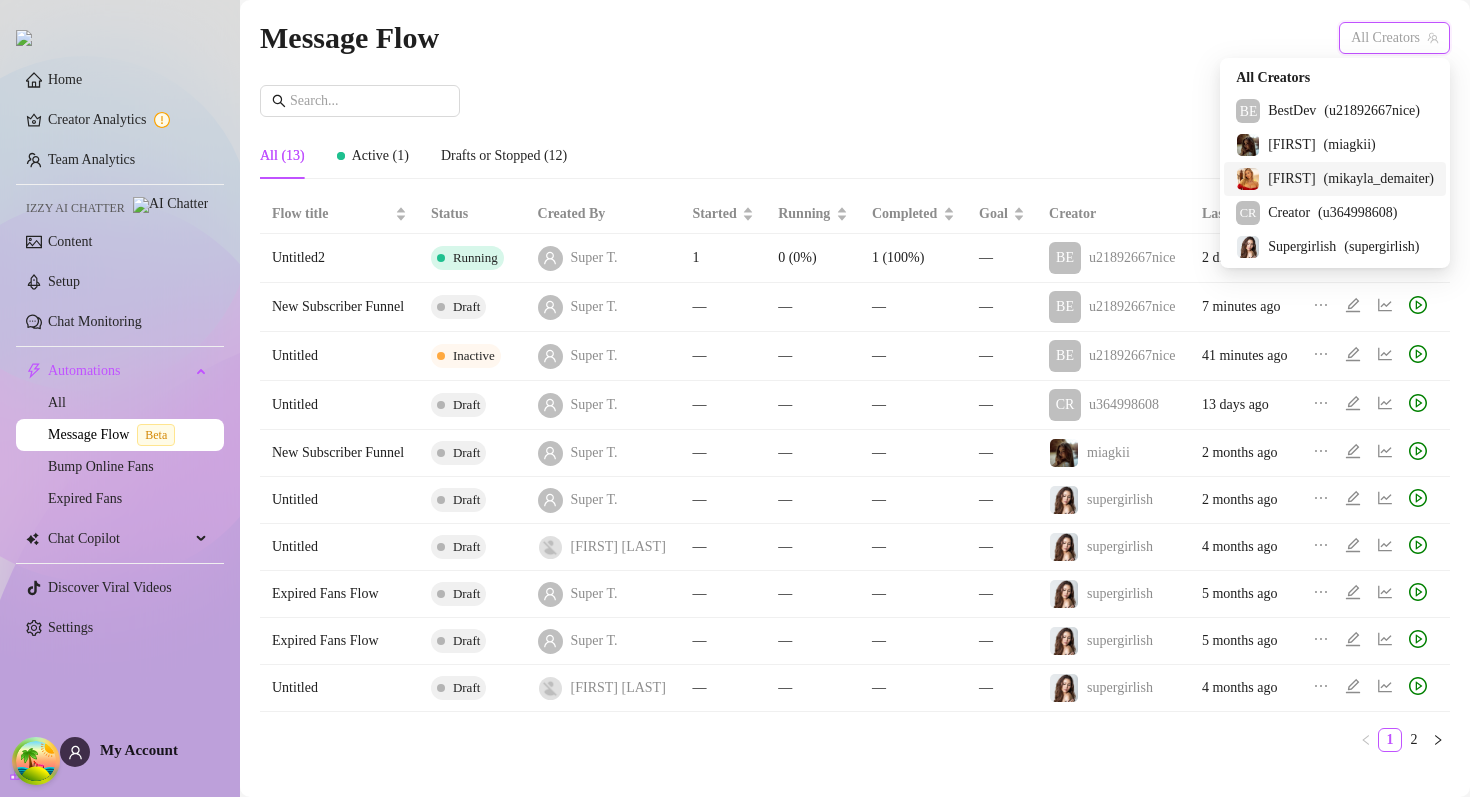 click on "Mikayla" at bounding box center (1291, 179) 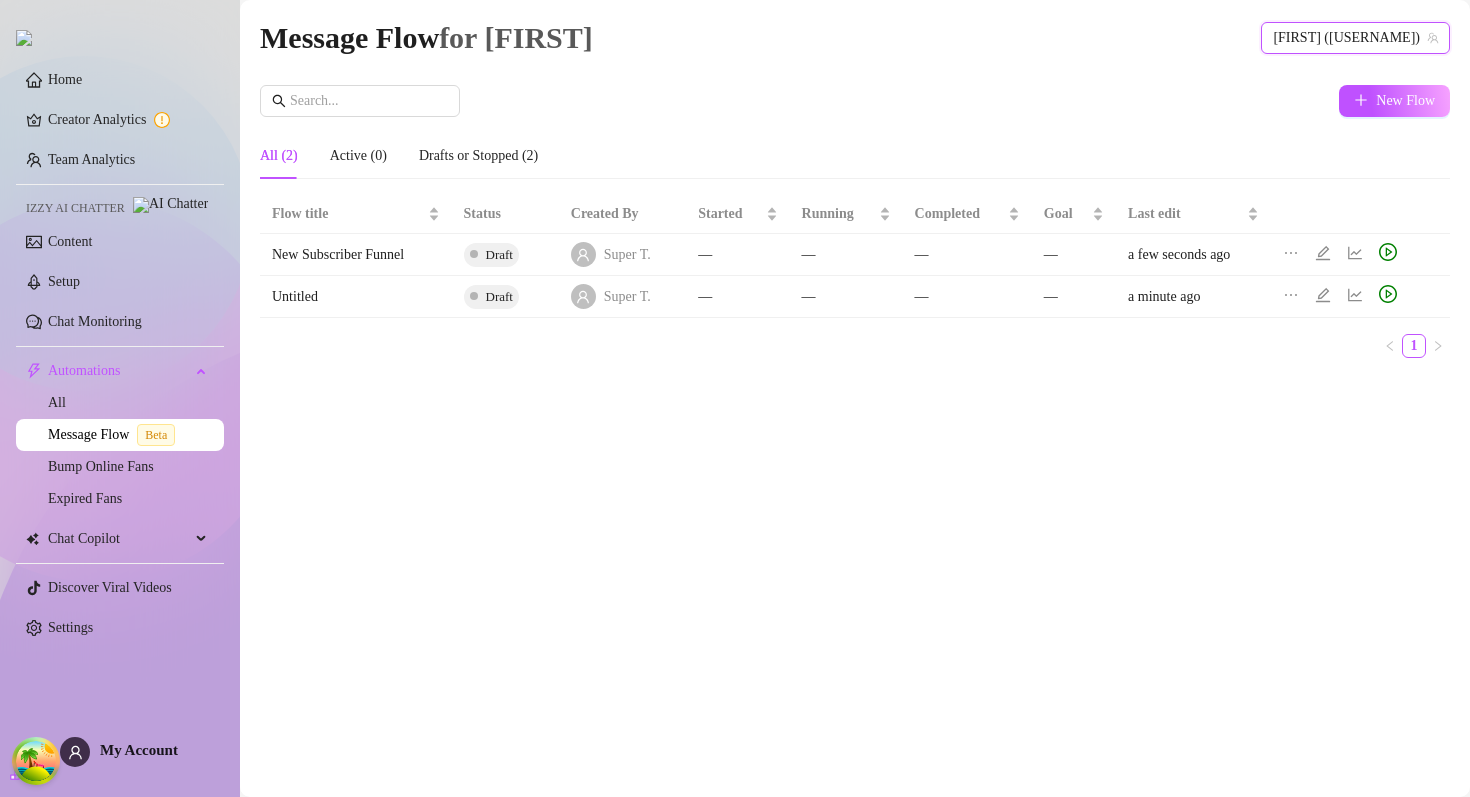 click on "All (2) Active (0) Drafts or Stopped (2)" at bounding box center (855, 156) 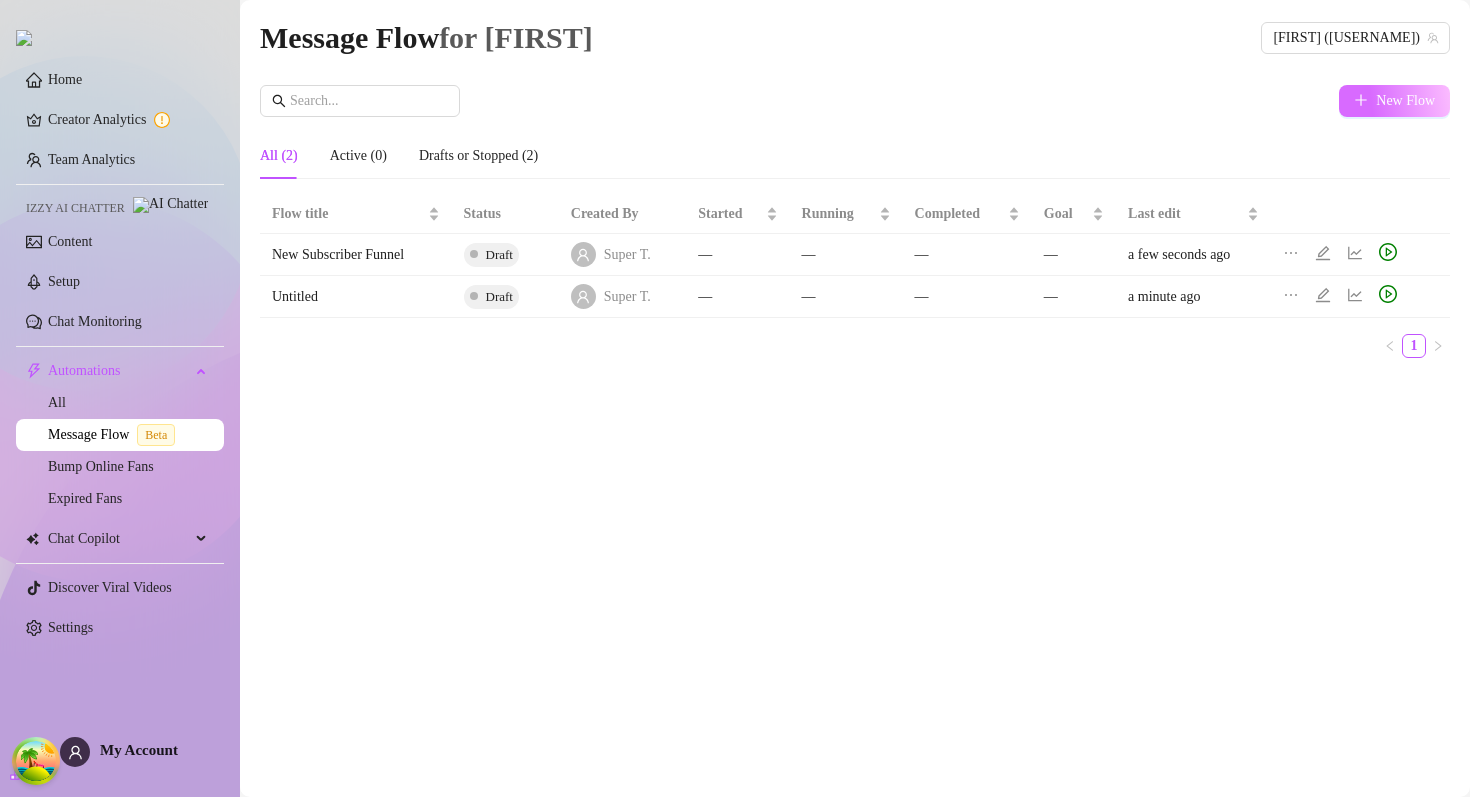 click on "New Flow" at bounding box center [1394, 101] 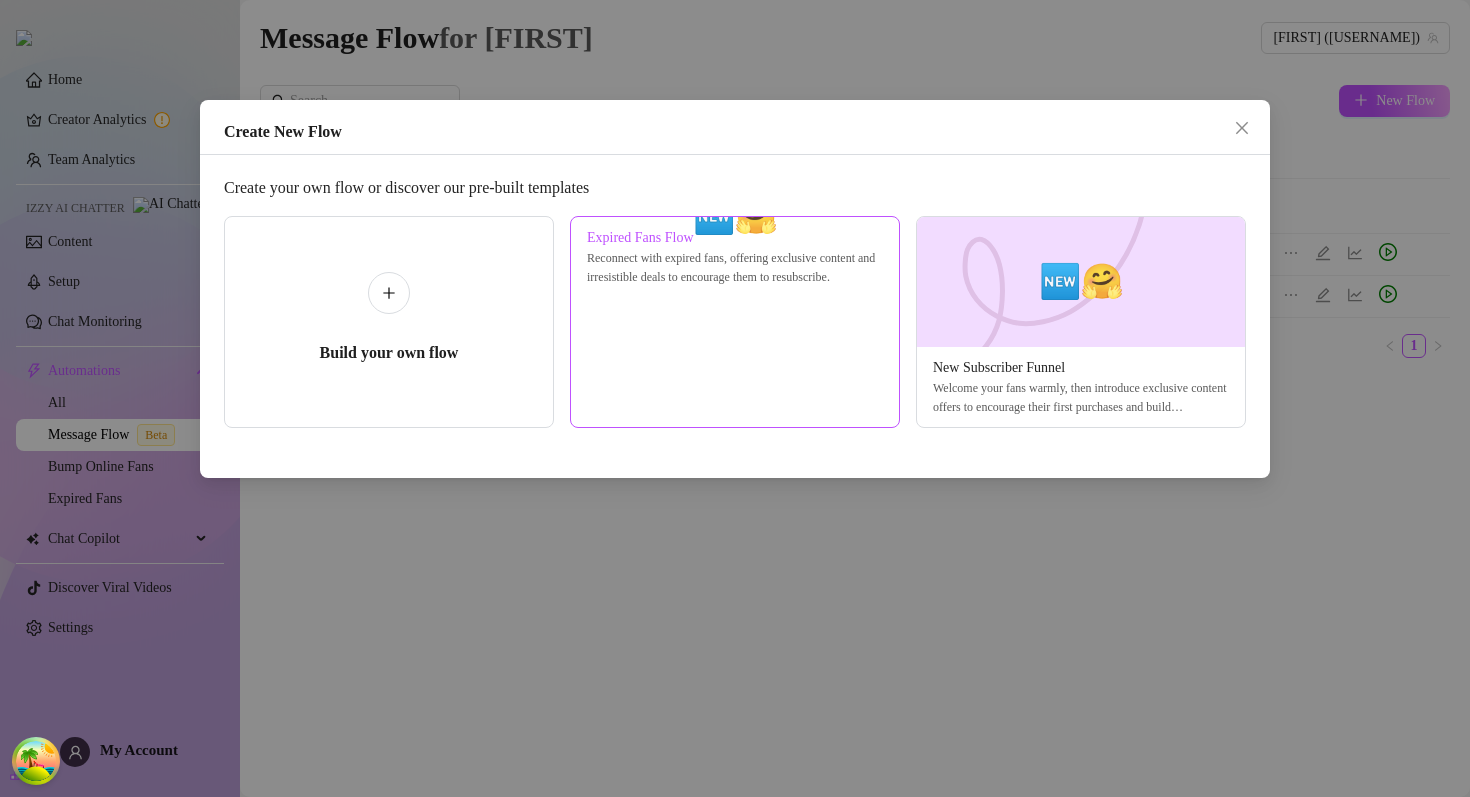 click at bounding box center (735, 217) 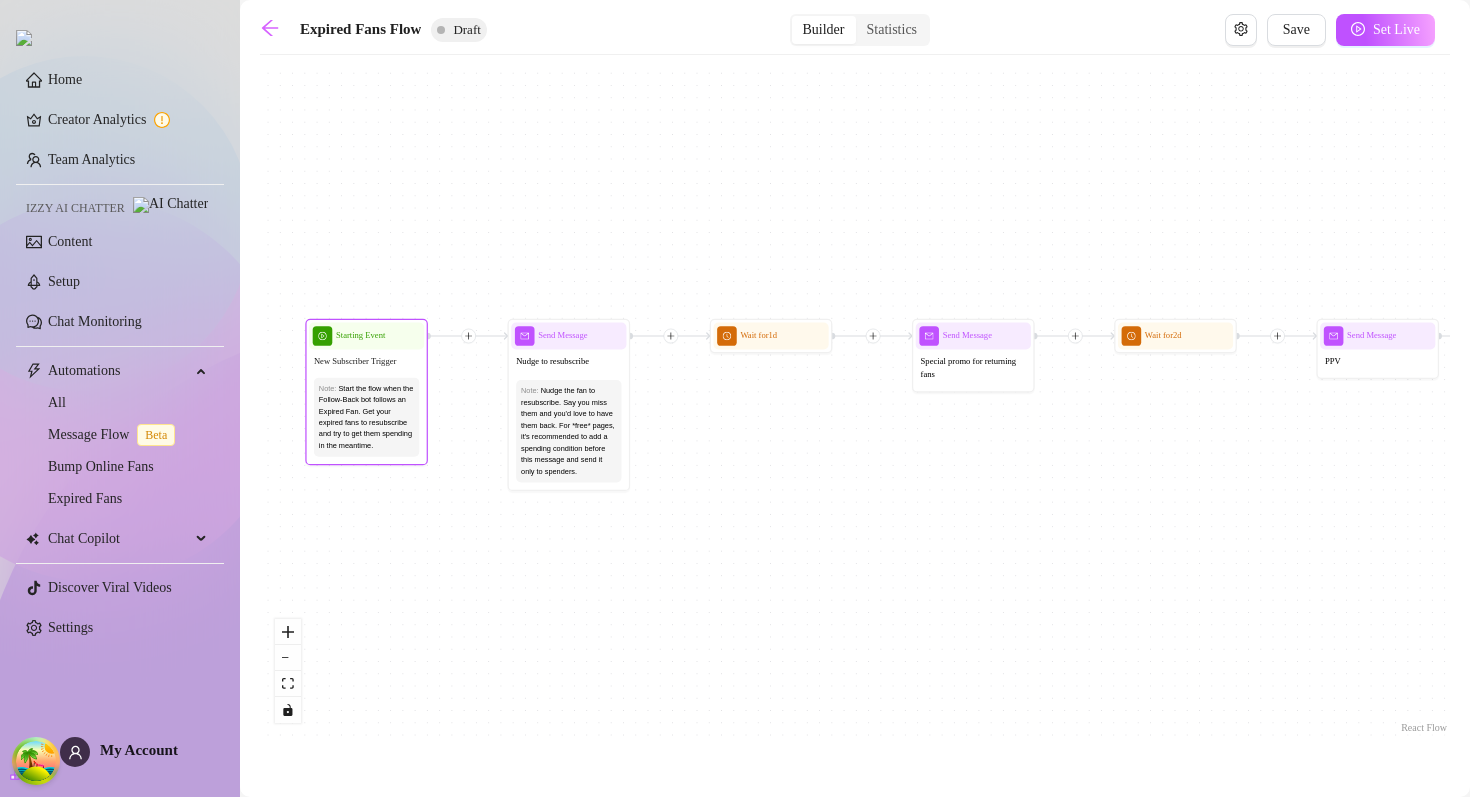 click on "New Subscriber Trigger" at bounding box center (355, 360) 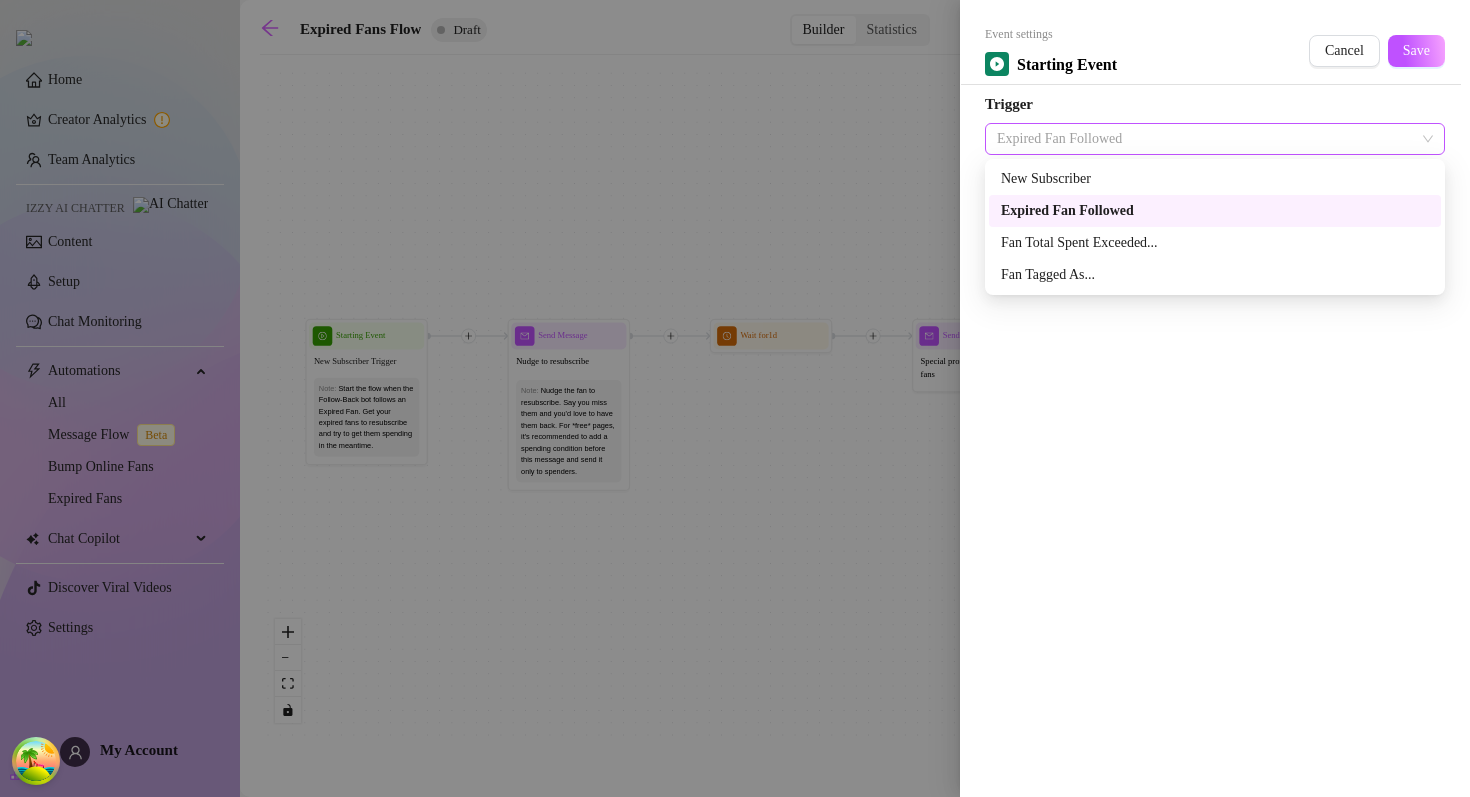 click on "Expired Fan Followed" at bounding box center [1215, 139] 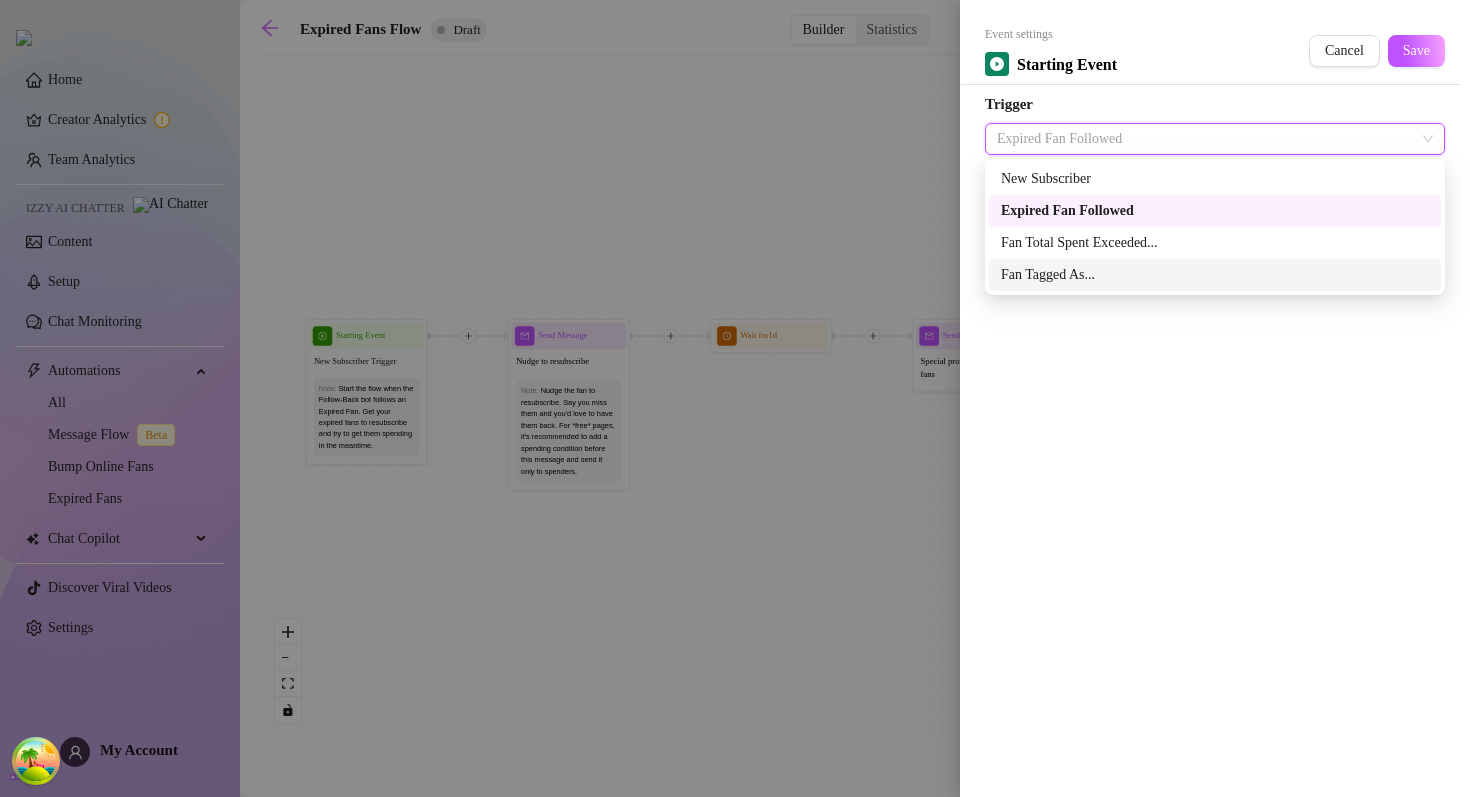 click on "Event settings Starting Event Cancel Save Trigger Expired Fan Followed" at bounding box center (1215, 398) 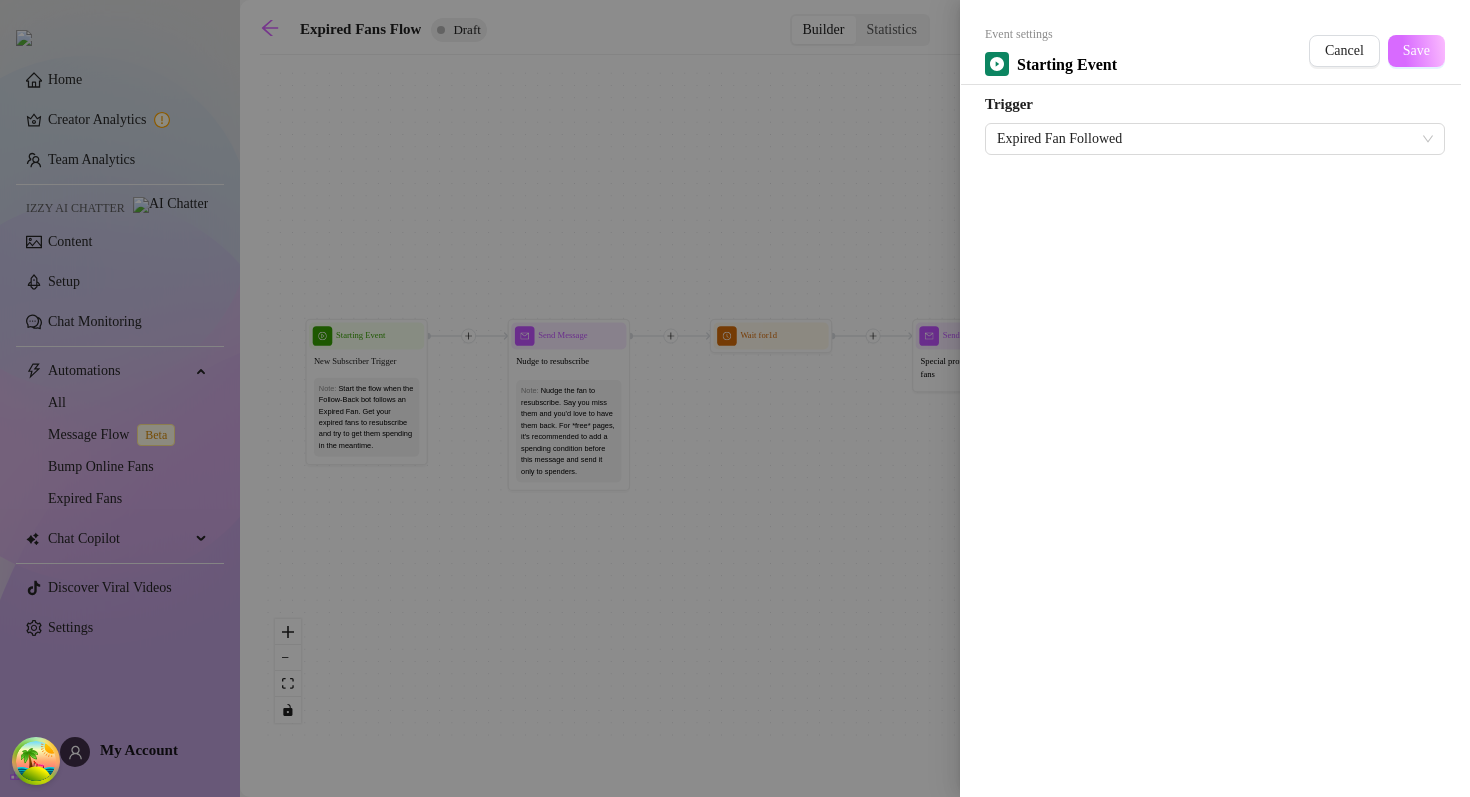 click on "Save" at bounding box center [1416, 51] 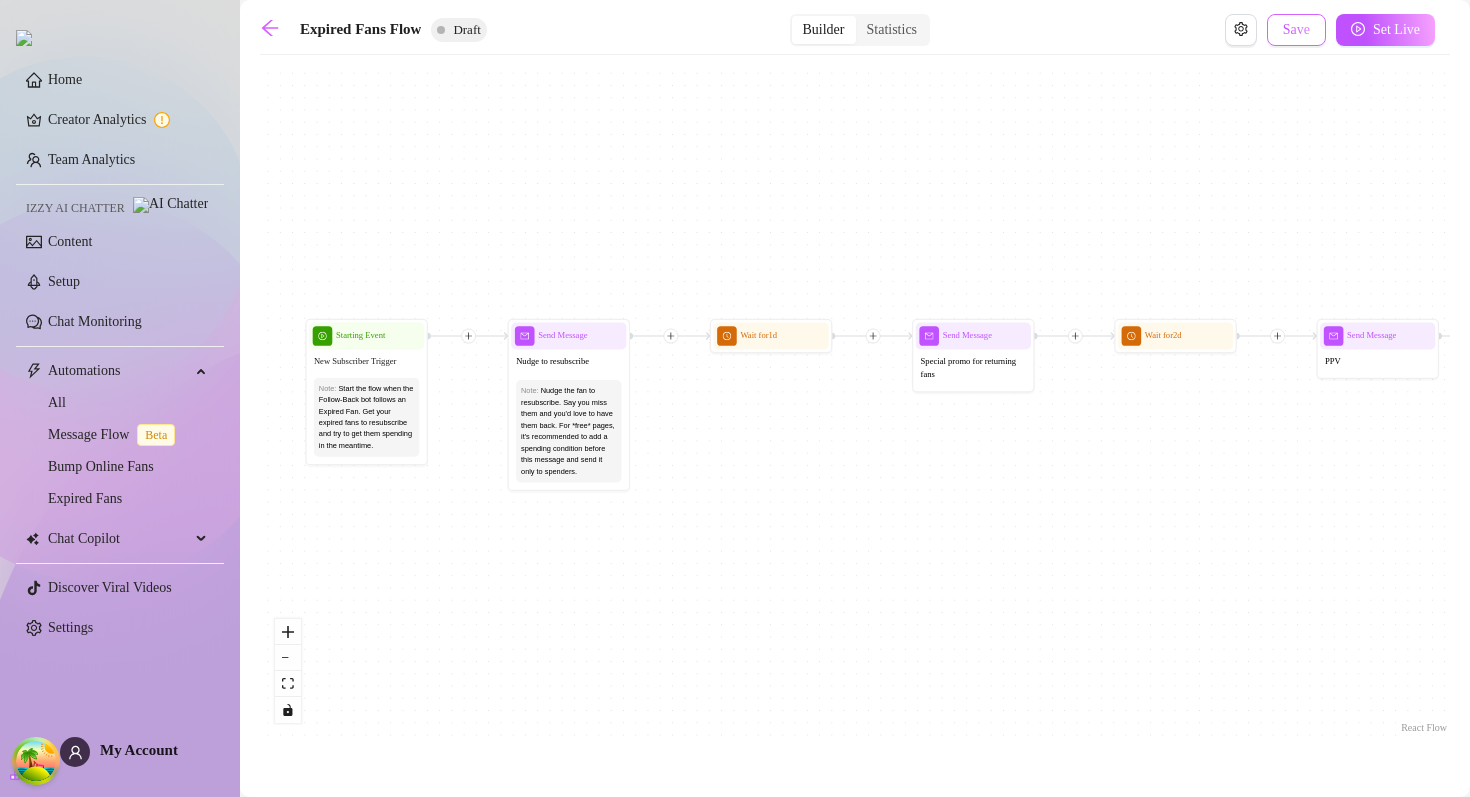 click on "Save" at bounding box center [1296, 30] 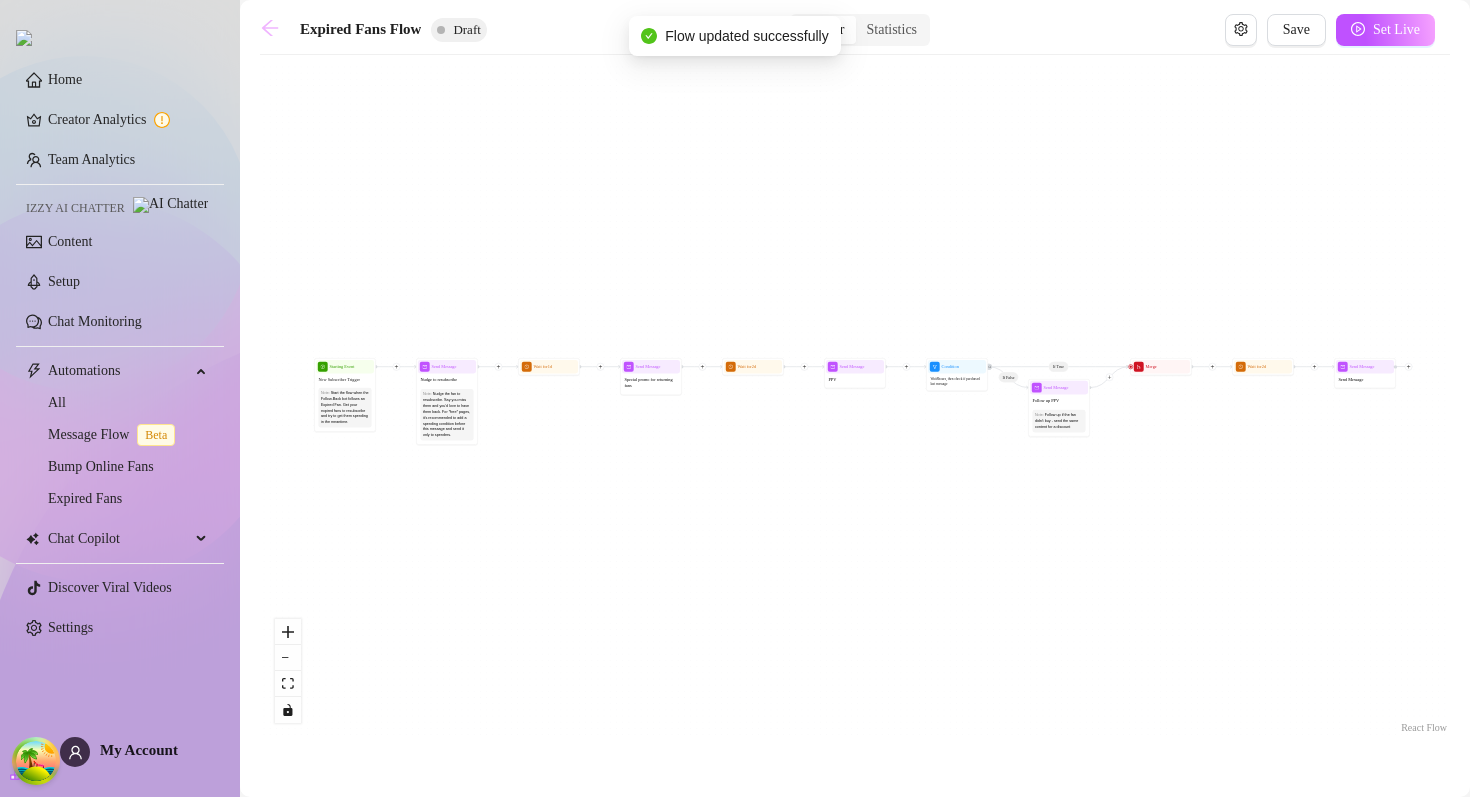 click 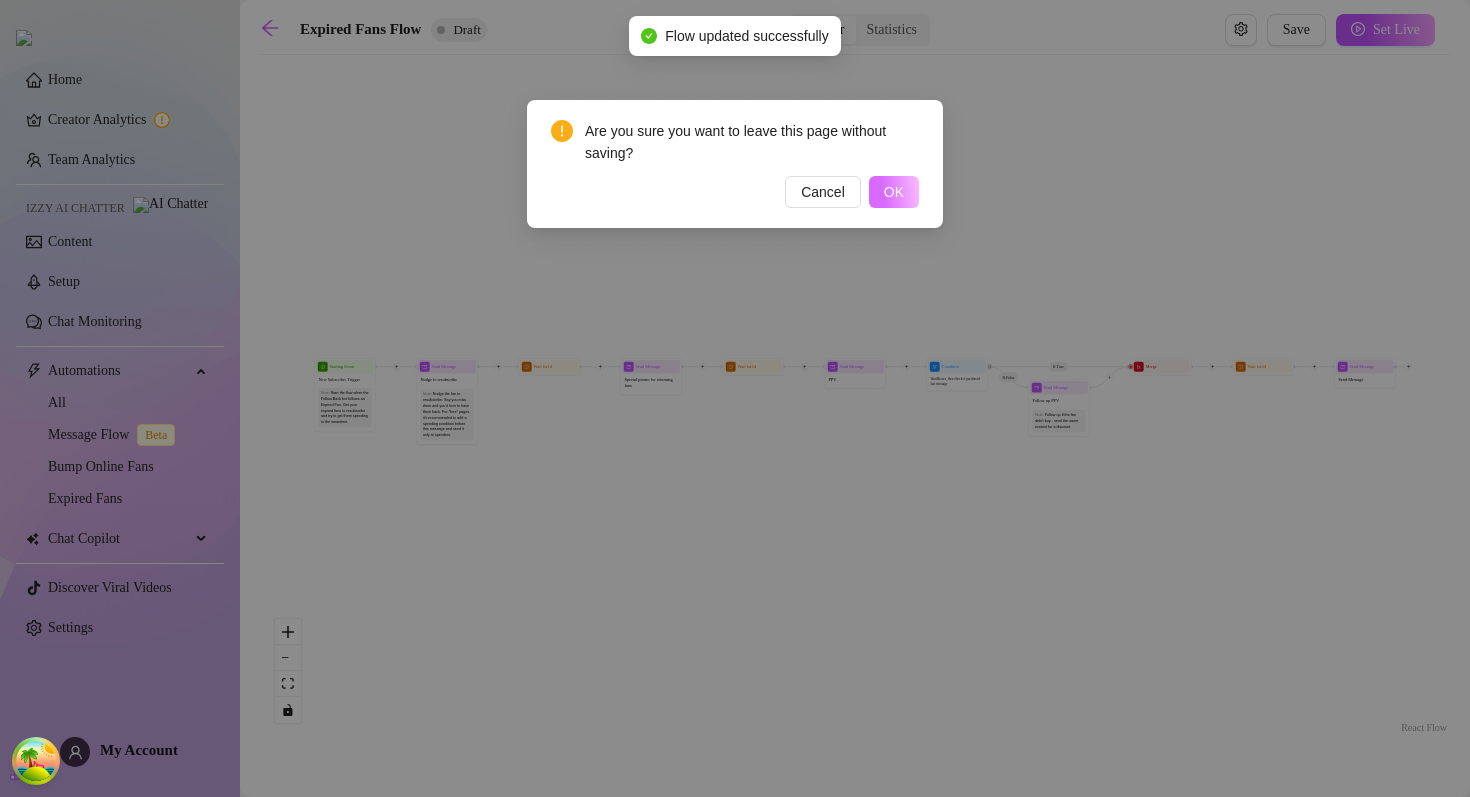 click on "OK" at bounding box center [894, 192] 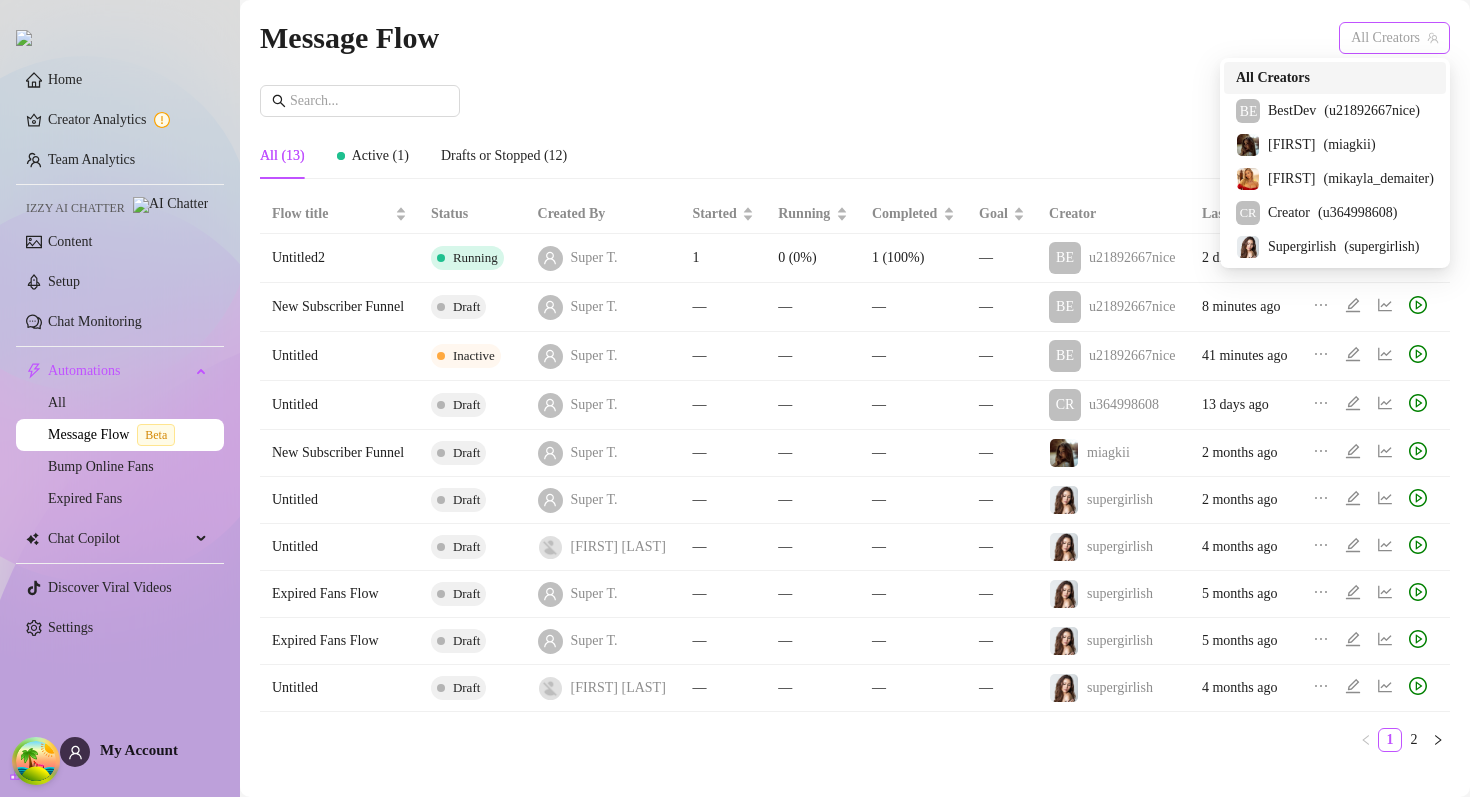 click on "All Creators" at bounding box center (1394, 38) 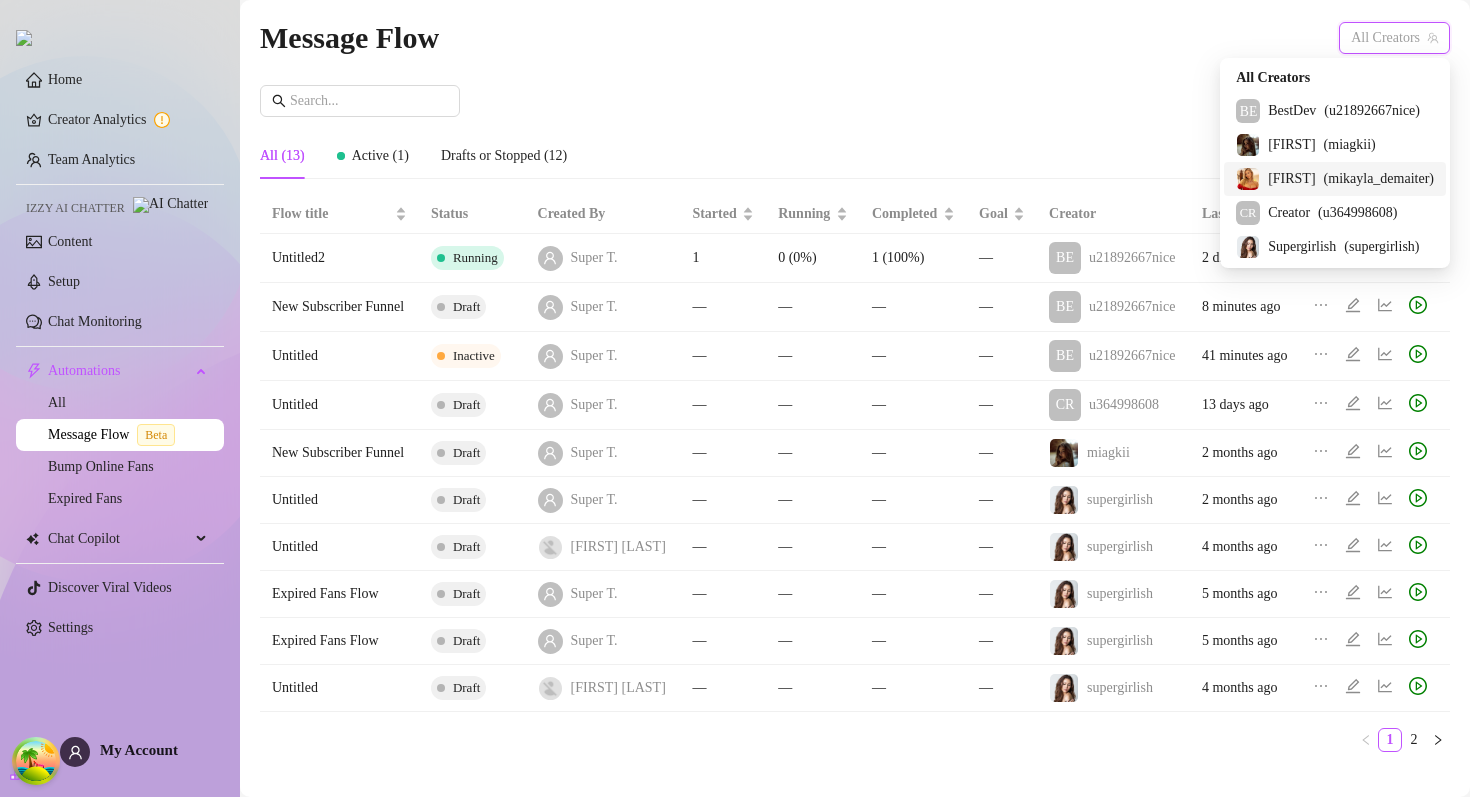 click on "( mikayla_demaiter )" at bounding box center (1379, 179) 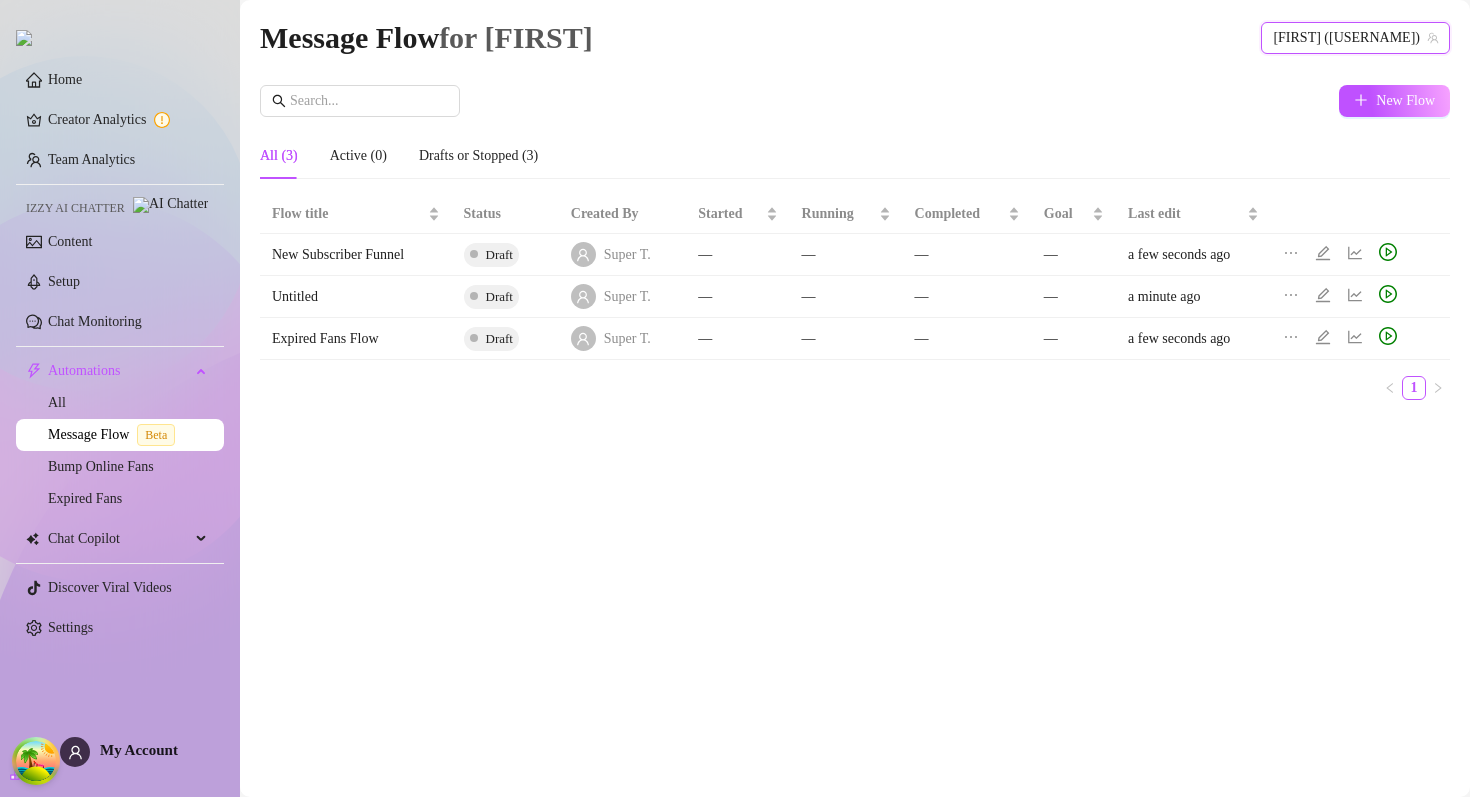 click 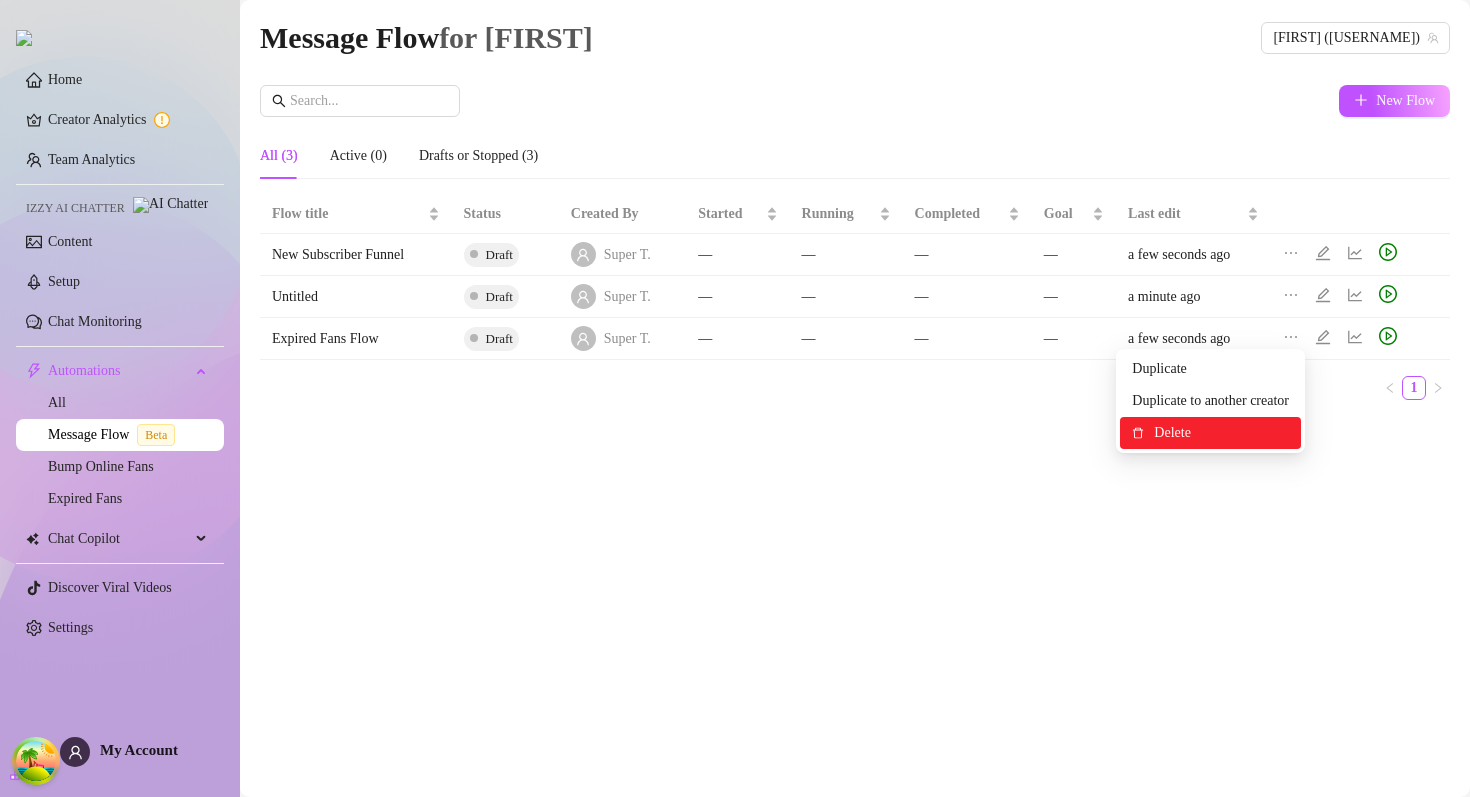 click on "Delete" at bounding box center (1221, 433) 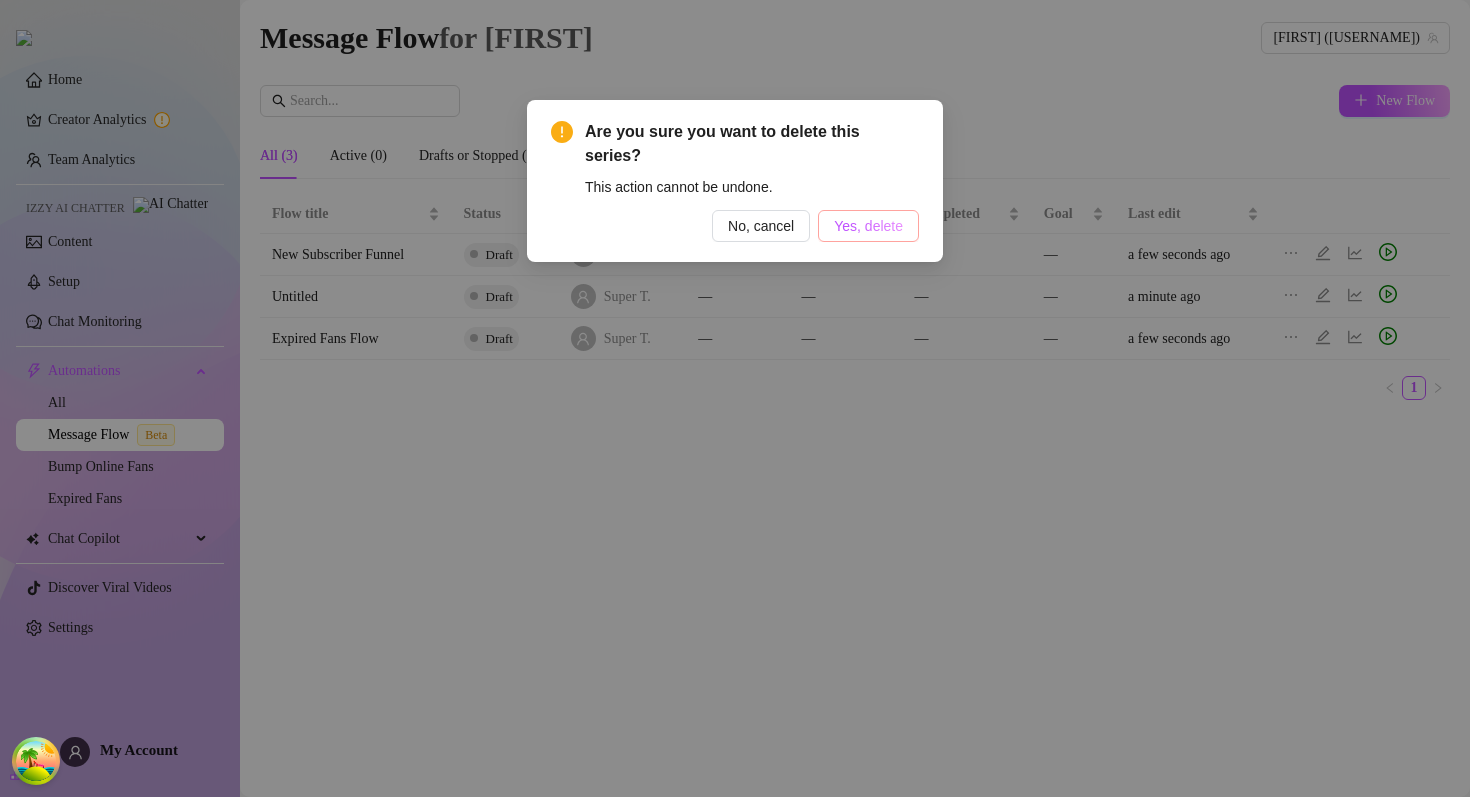 click on "Yes, delete" at bounding box center (868, 226) 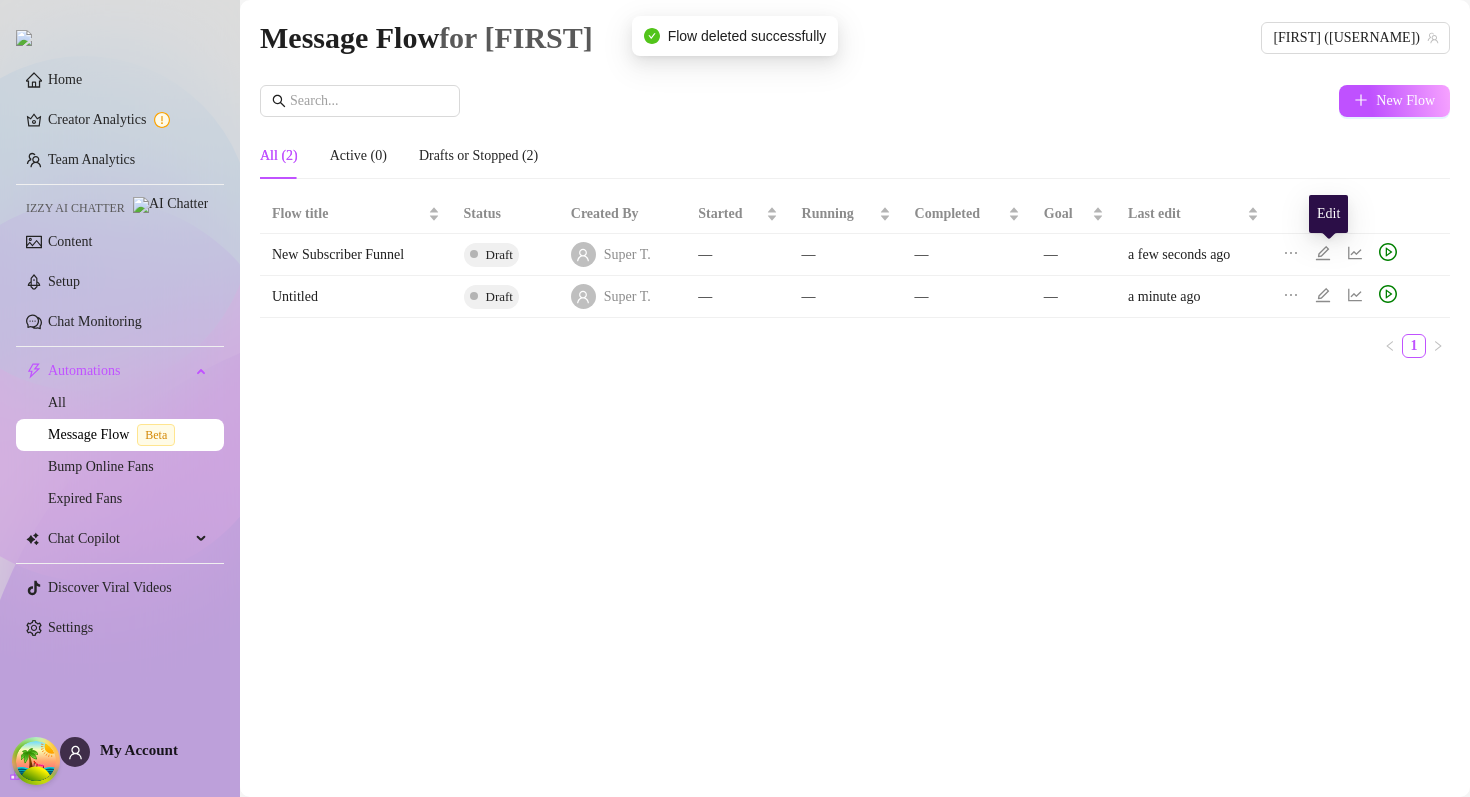 click 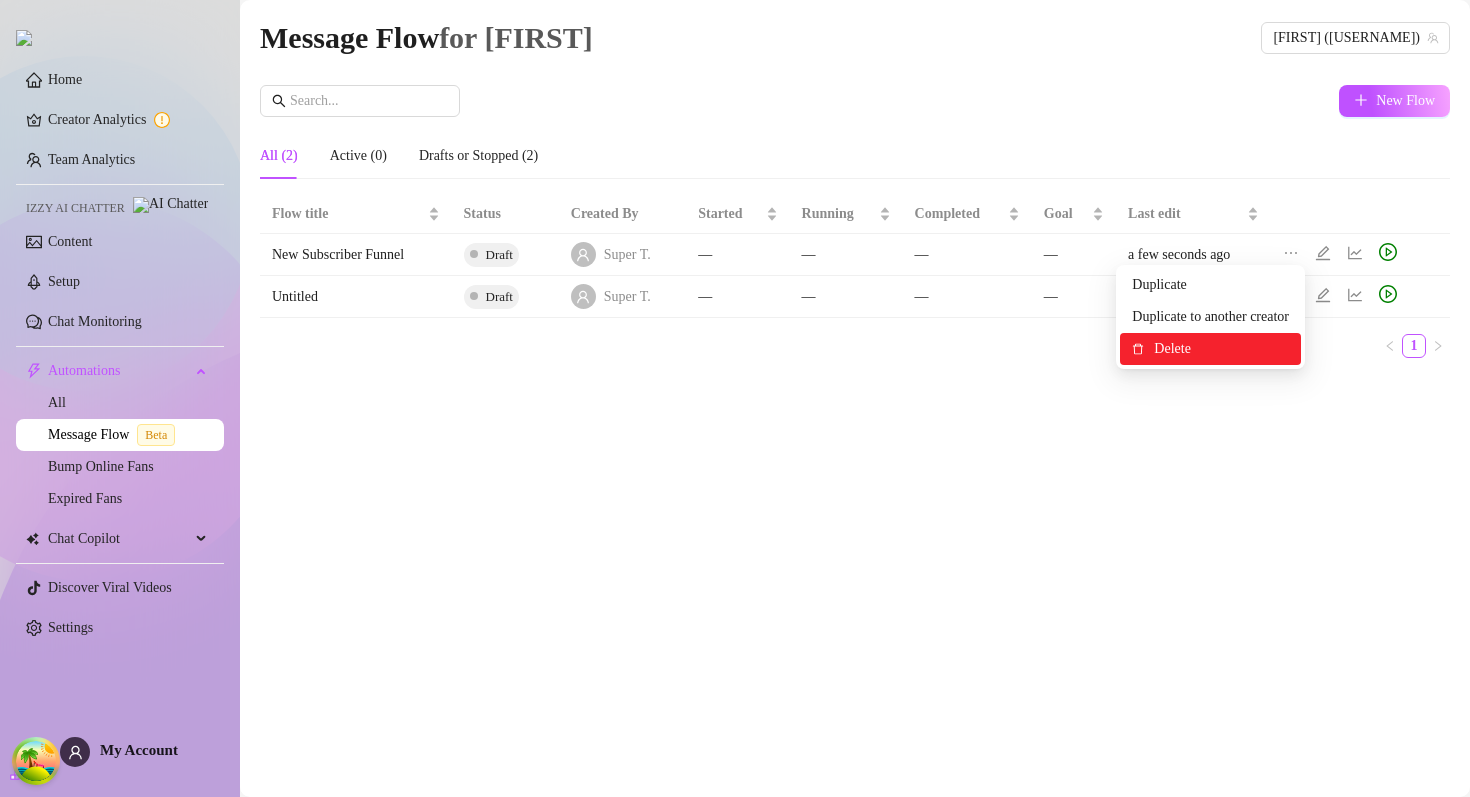 click on "Delete" at bounding box center (1221, 349) 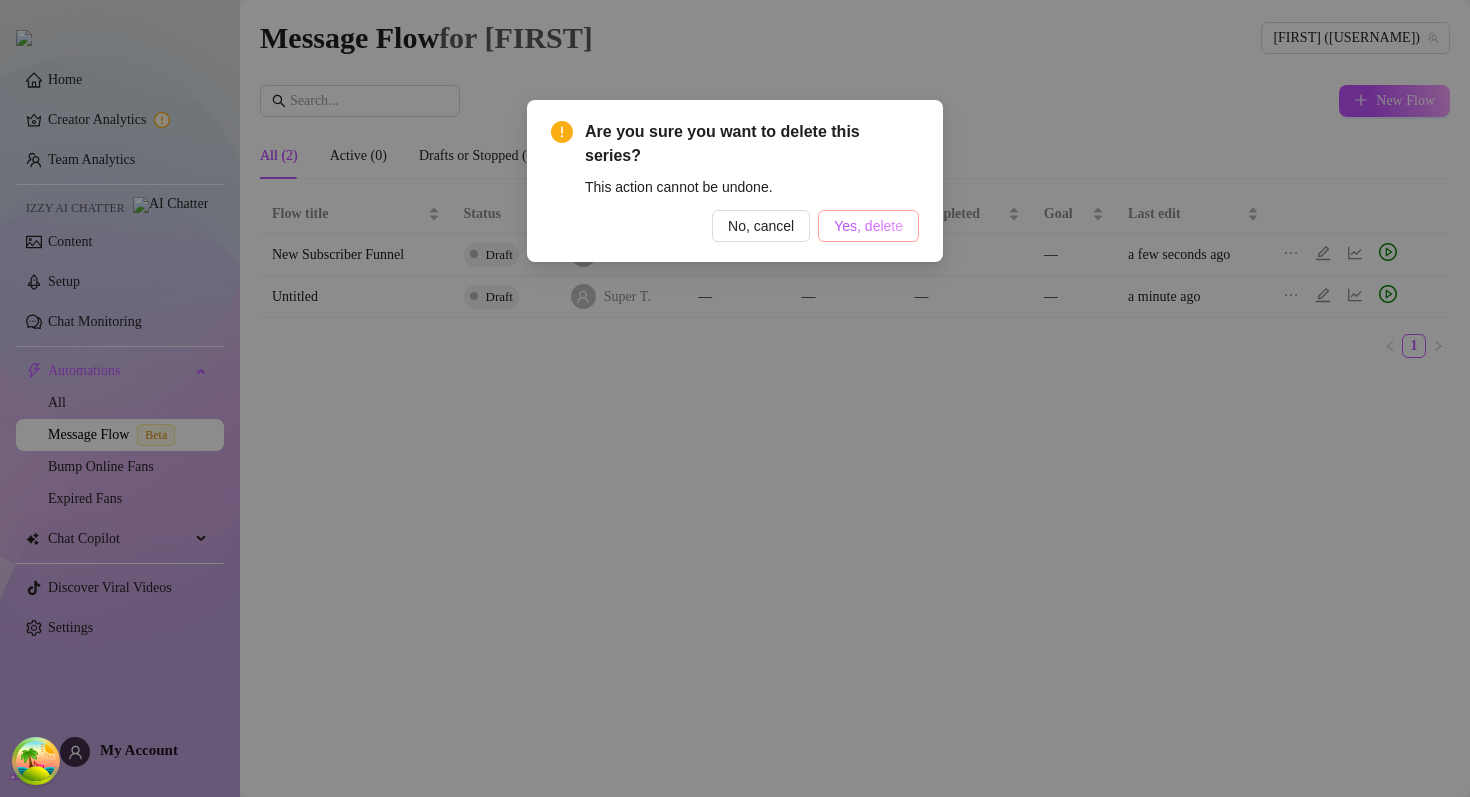 click on "Yes, delete" at bounding box center (868, 226) 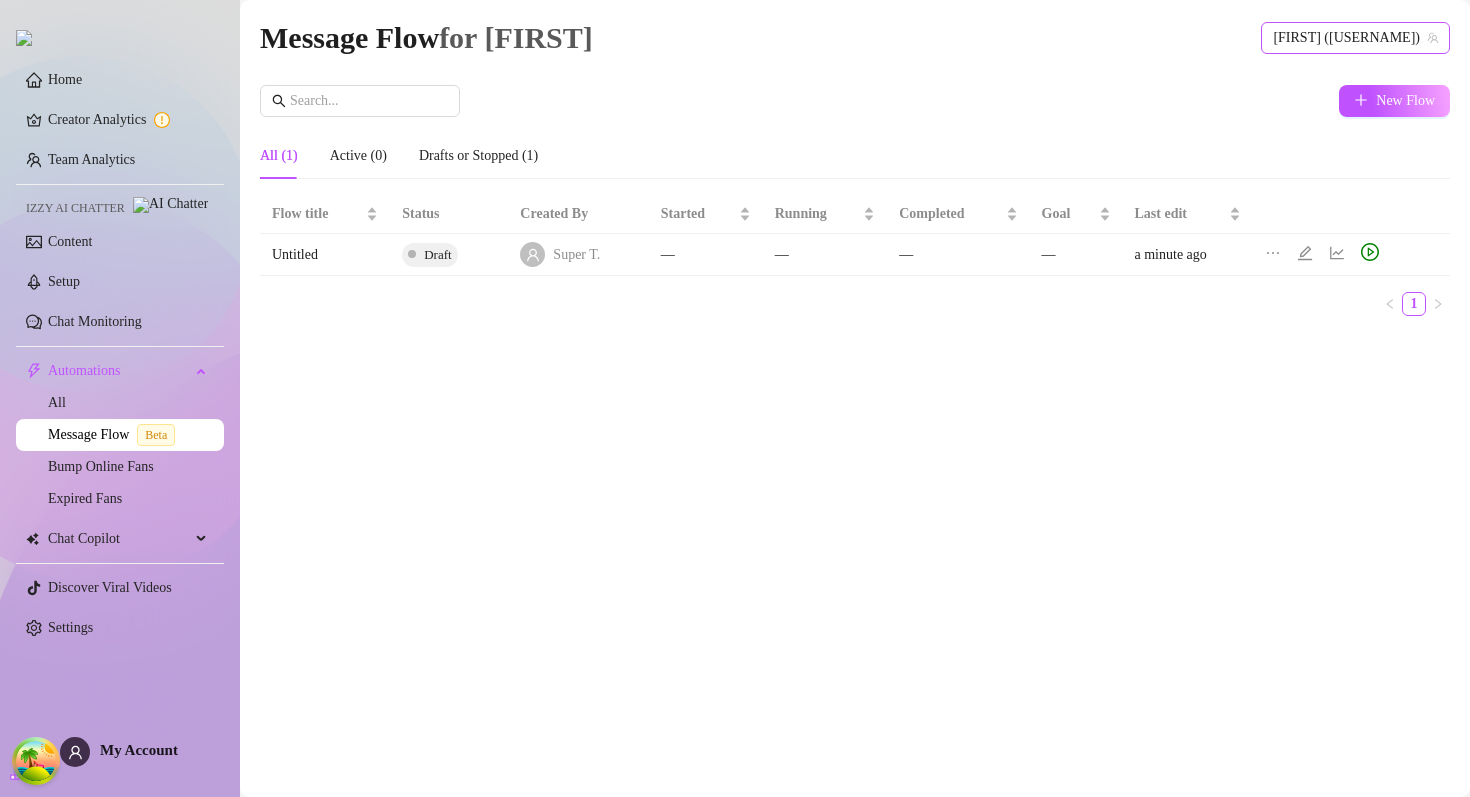 click on "[FIRST] ([USERNAME])" at bounding box center (1355, 38) 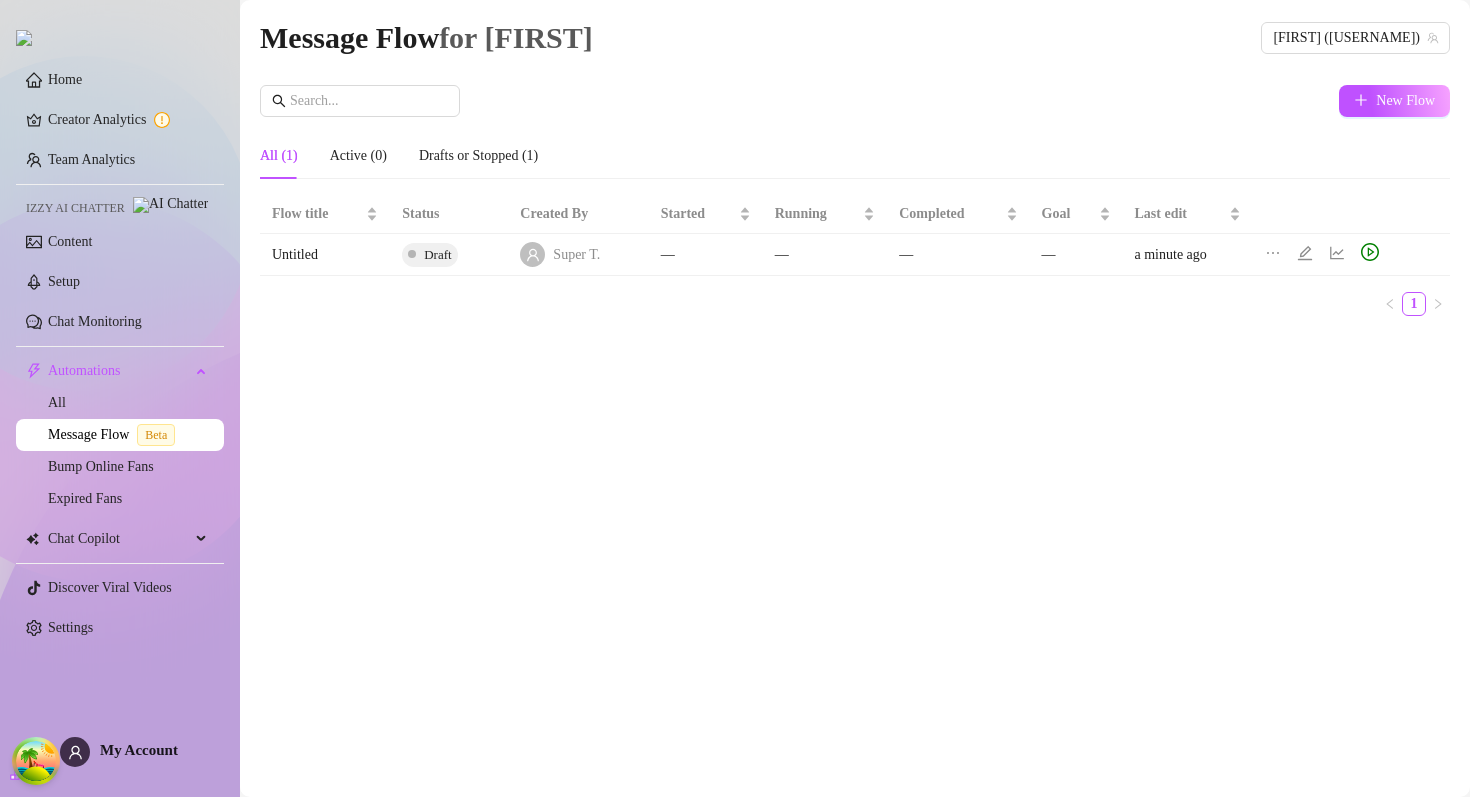 click on "New Flow" at bounding box center [855, 101] 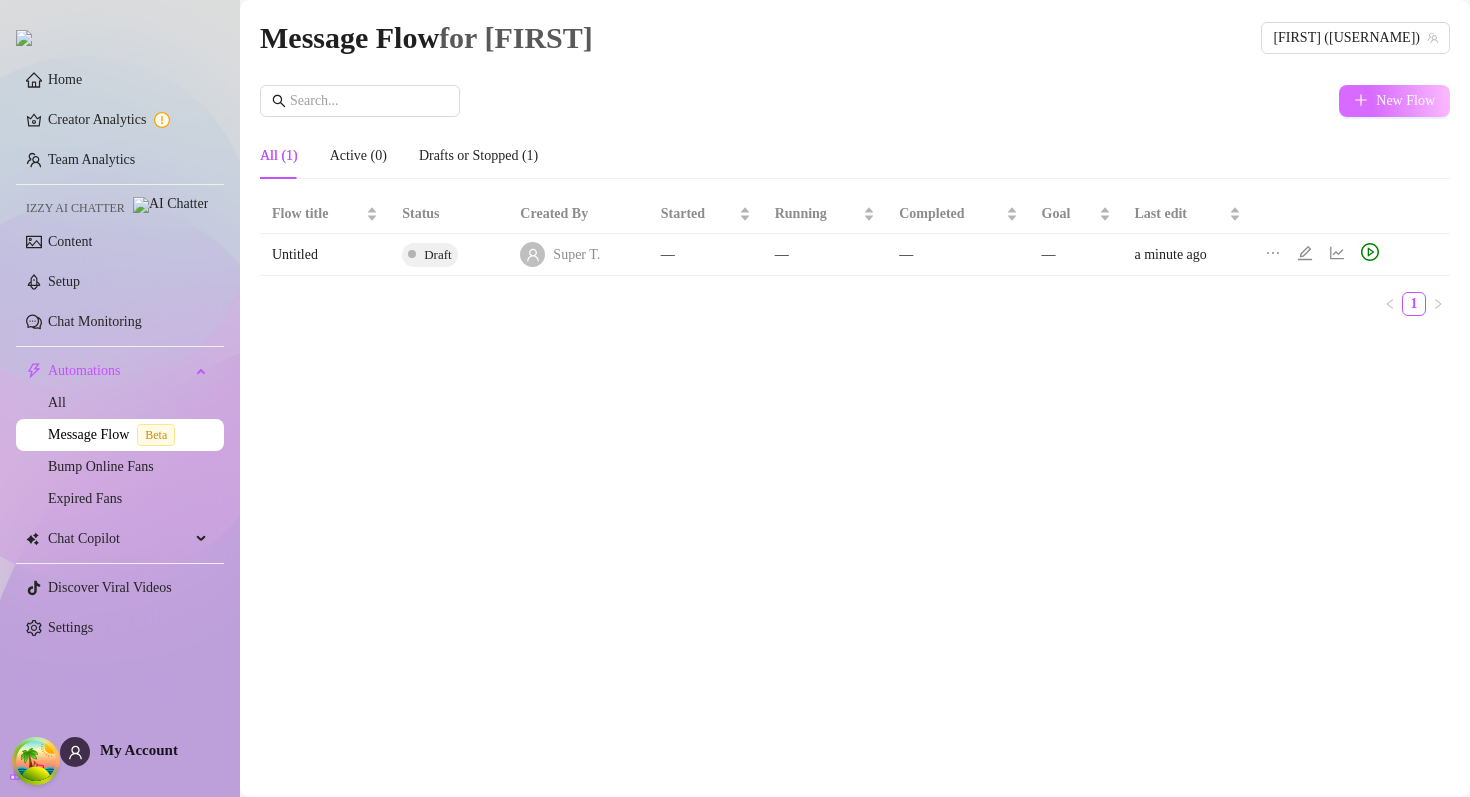 click on "New Flow" at bounding box center [1405, 101] 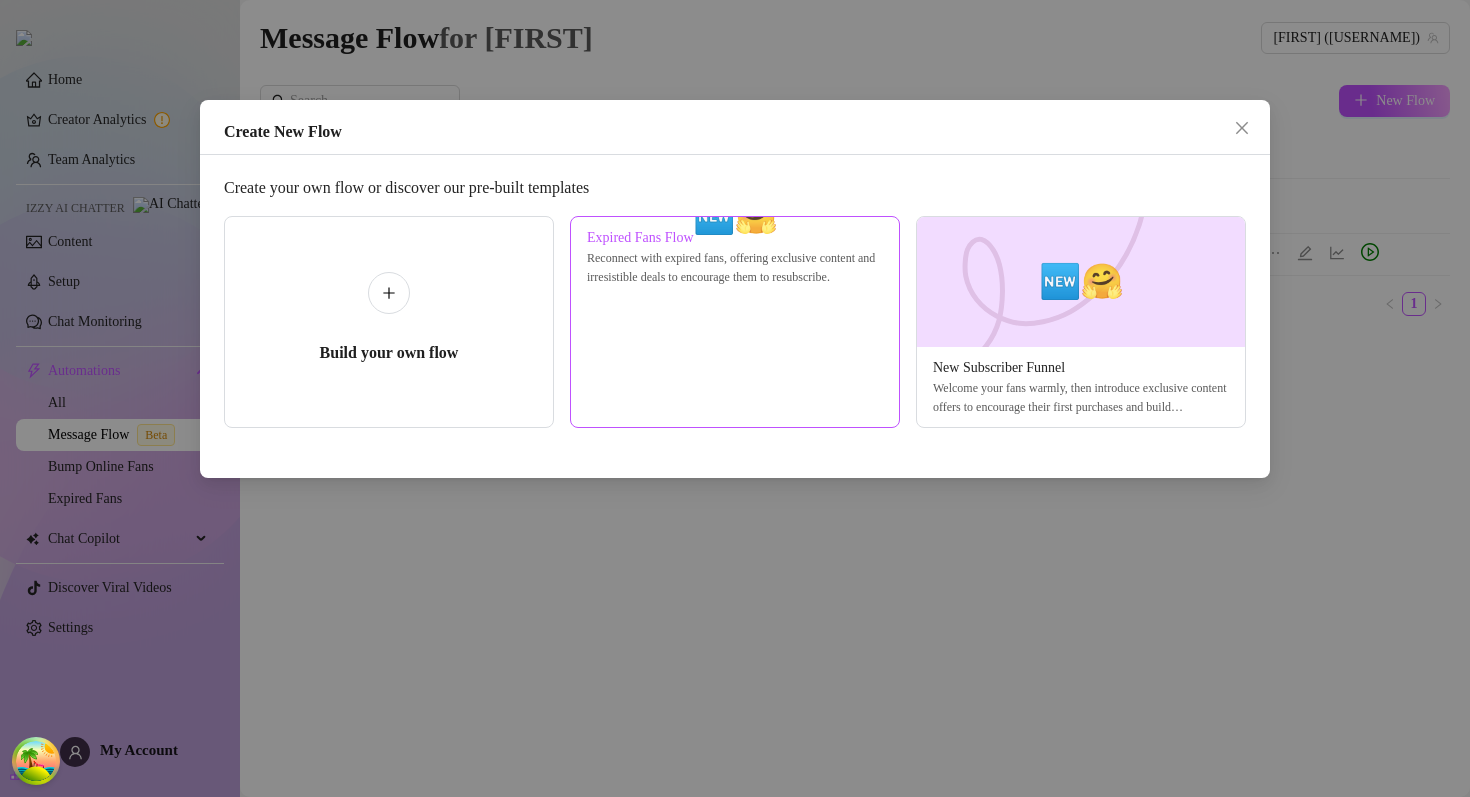 click at bounding box center [735, 217] 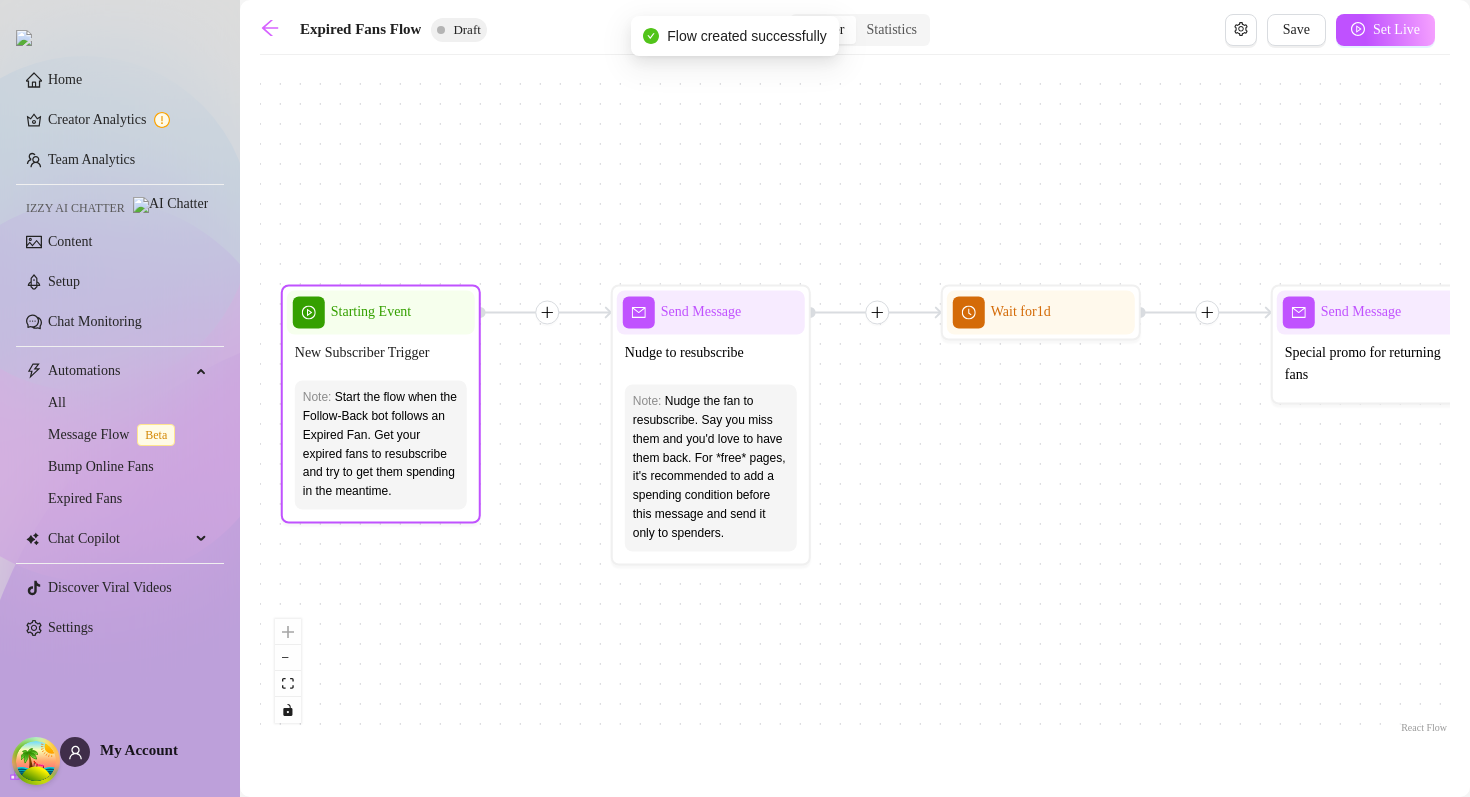 click on "New Subscriber Trigger" at bounding box center (381, 353) 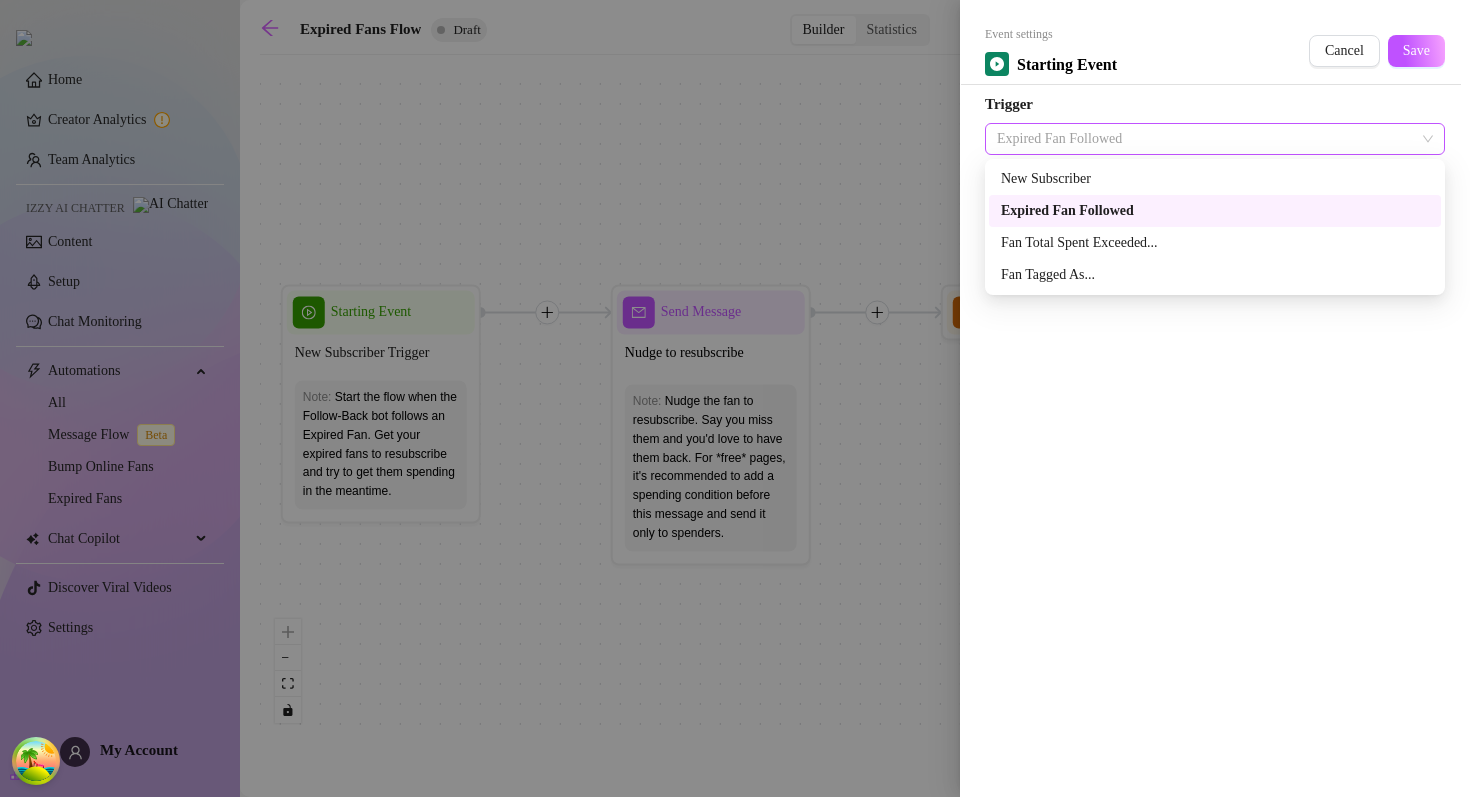 click on "Expired Fan Followed" at bounding box center [1215, 139] 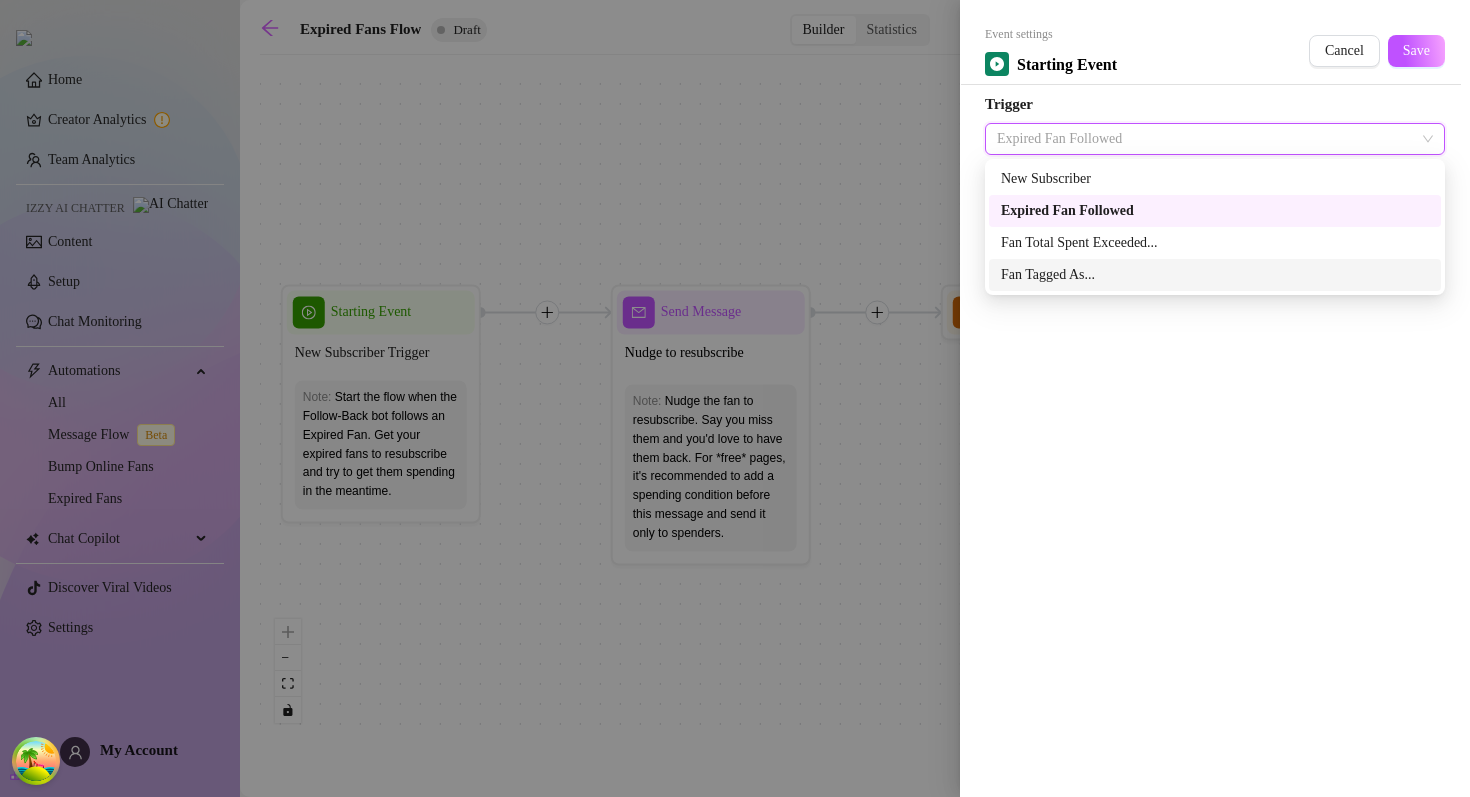click on "Event settings Starting Event Cancel Save Trigger Expired Fan Followed" at bounding box center (1215, 398) 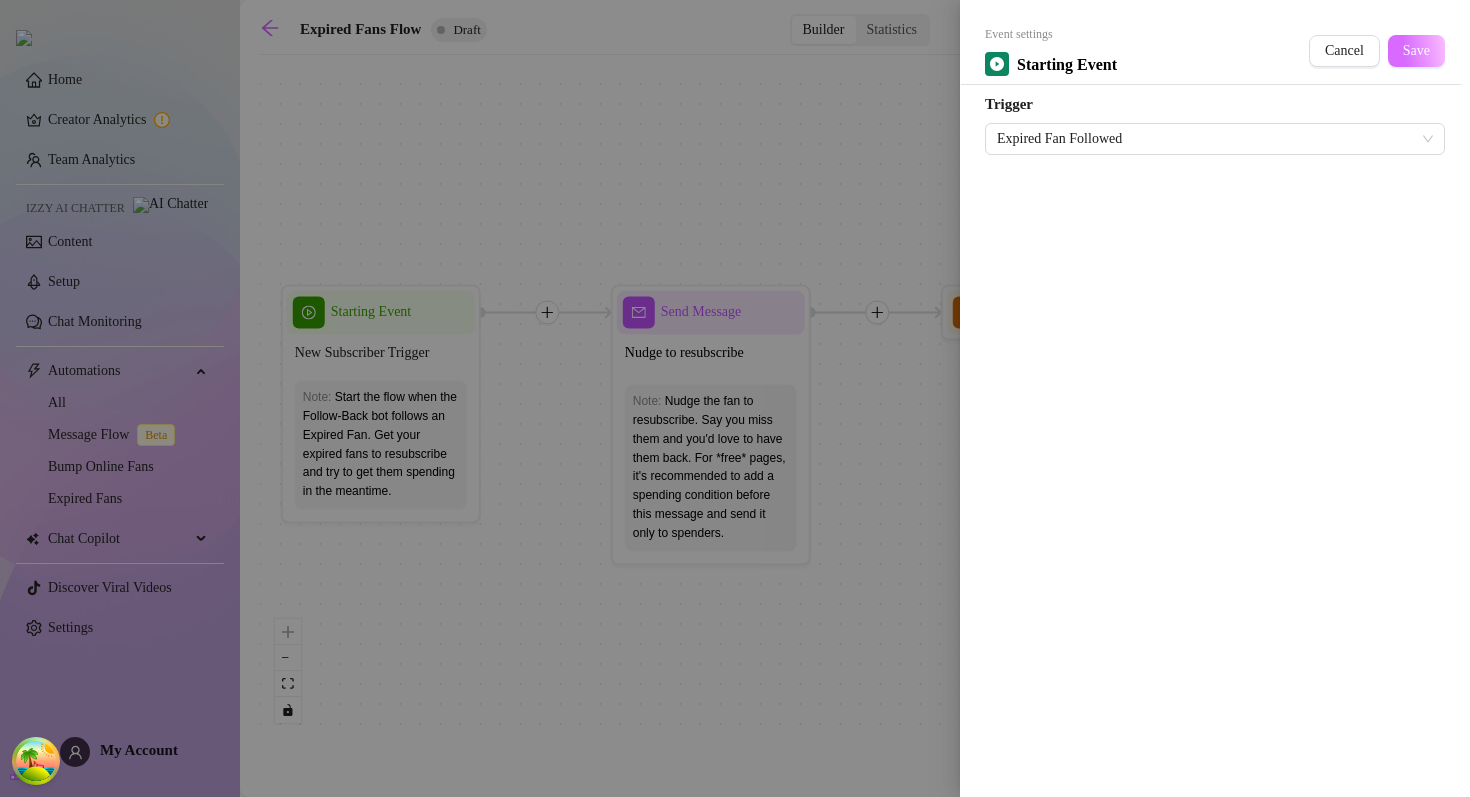 click on "Save" at bounding box center (1416, 51) 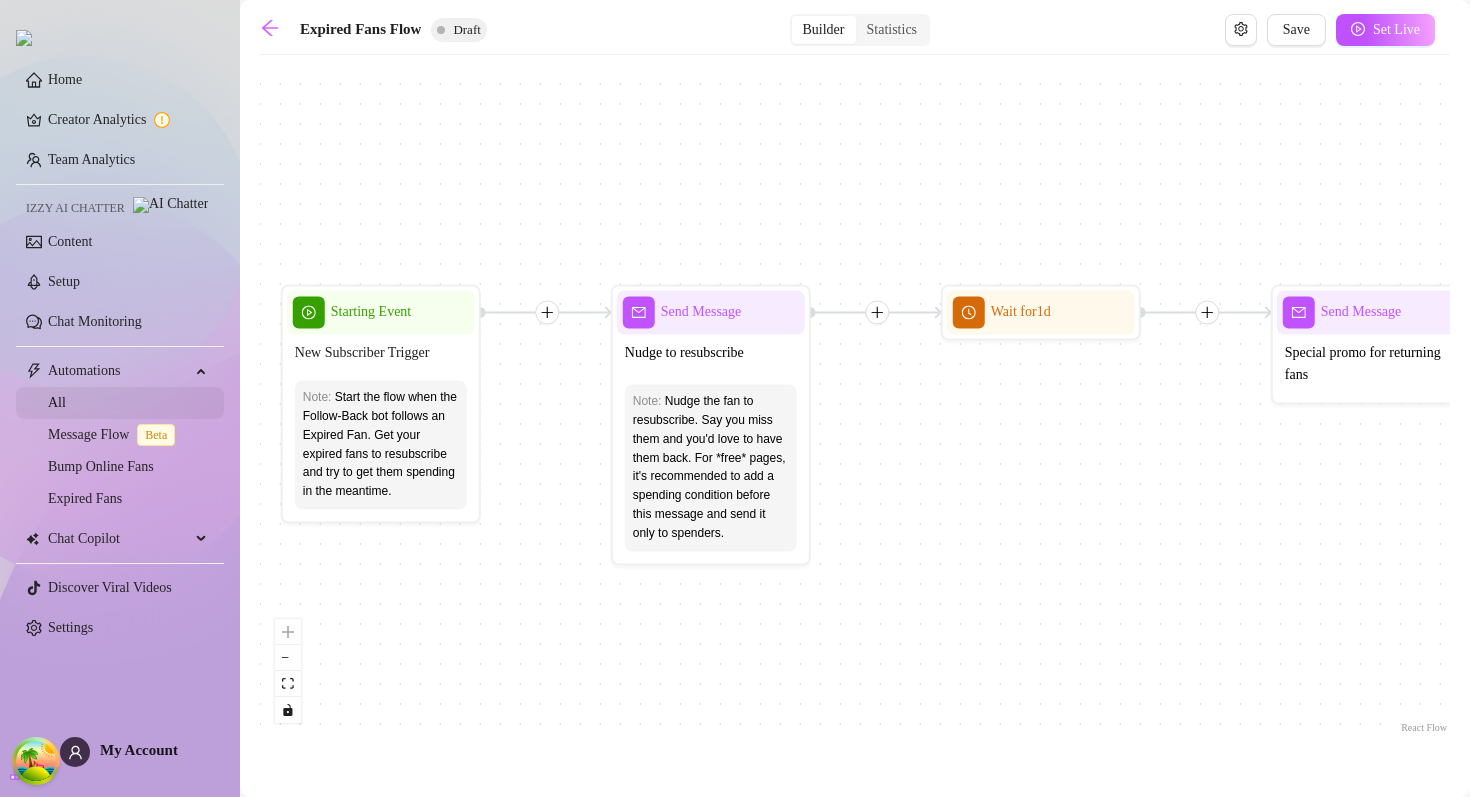 click on "All" at bounding box center (57, 402) 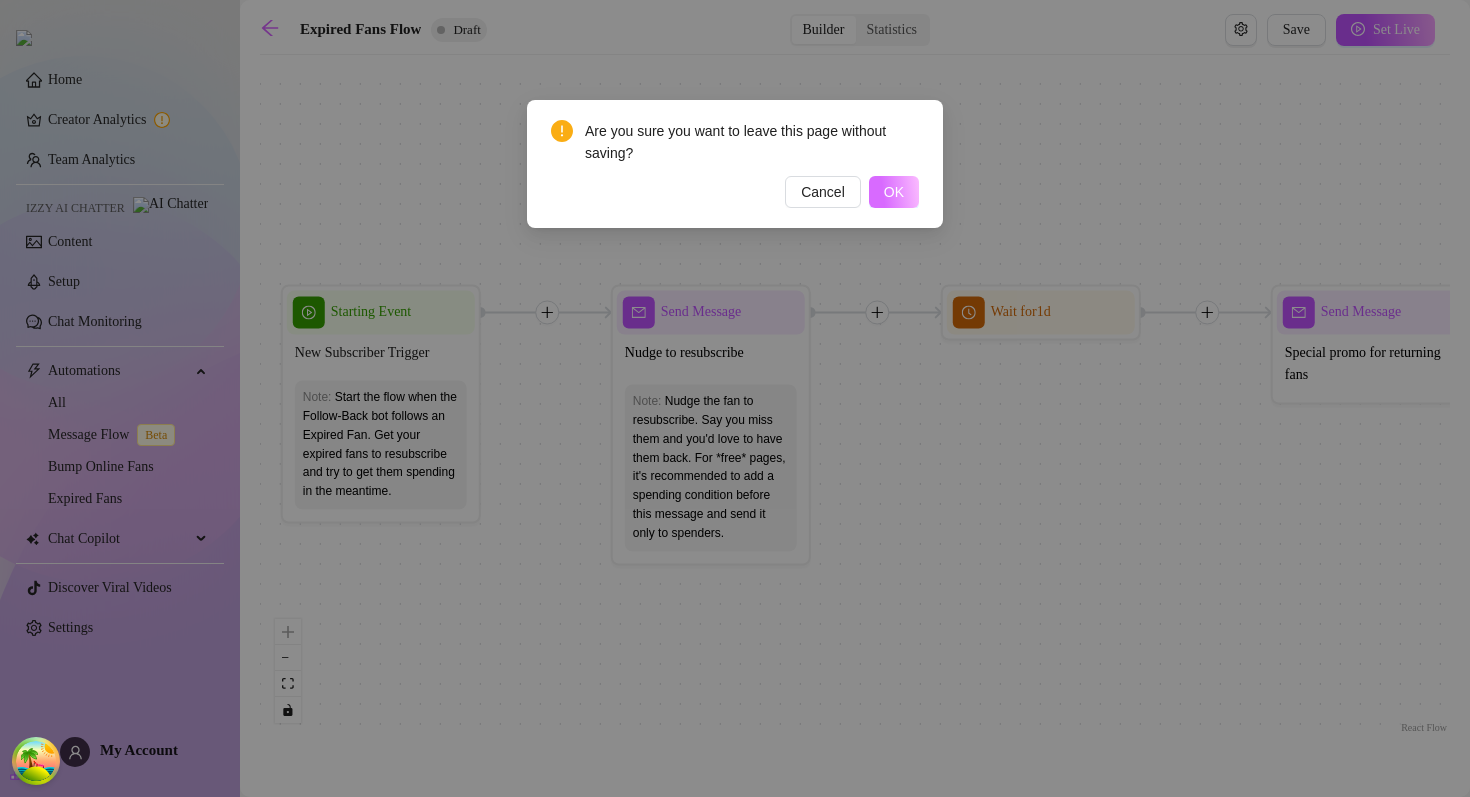 click on "OK" at bounding box center (894, 192) 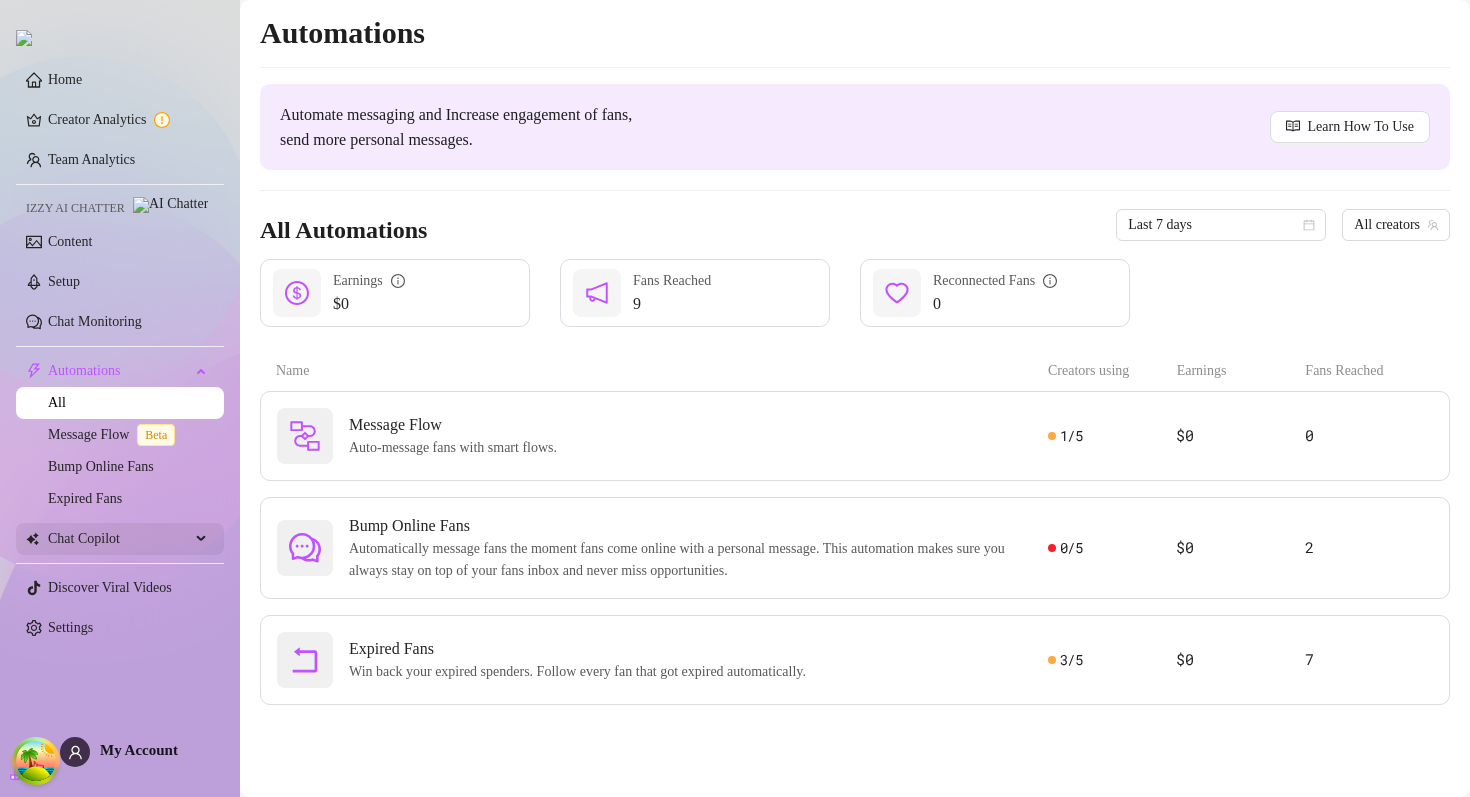 click on "Chat Copilot" at bounding box center [119, 539] 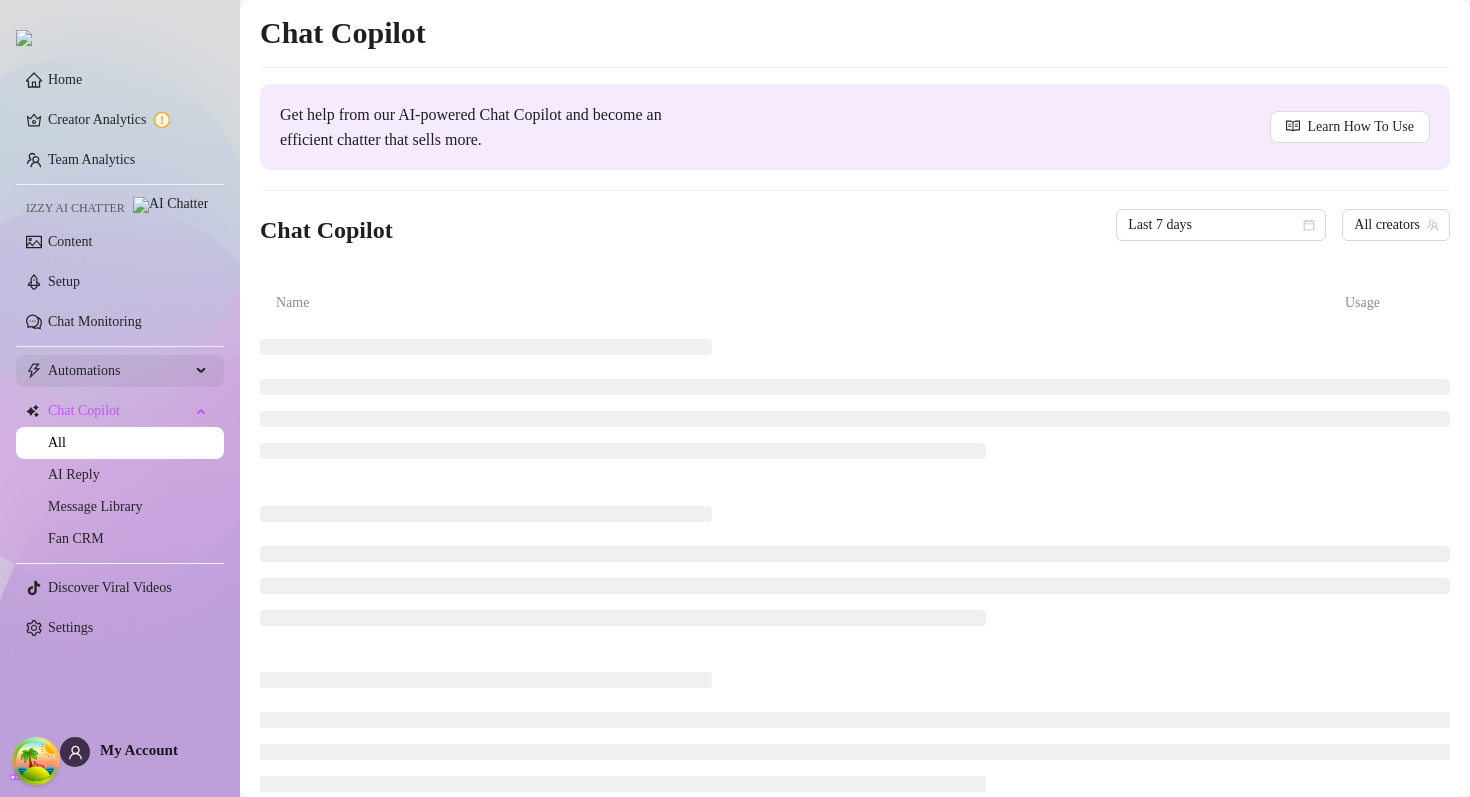 click on "Automations" at bounding box center (119, 371) 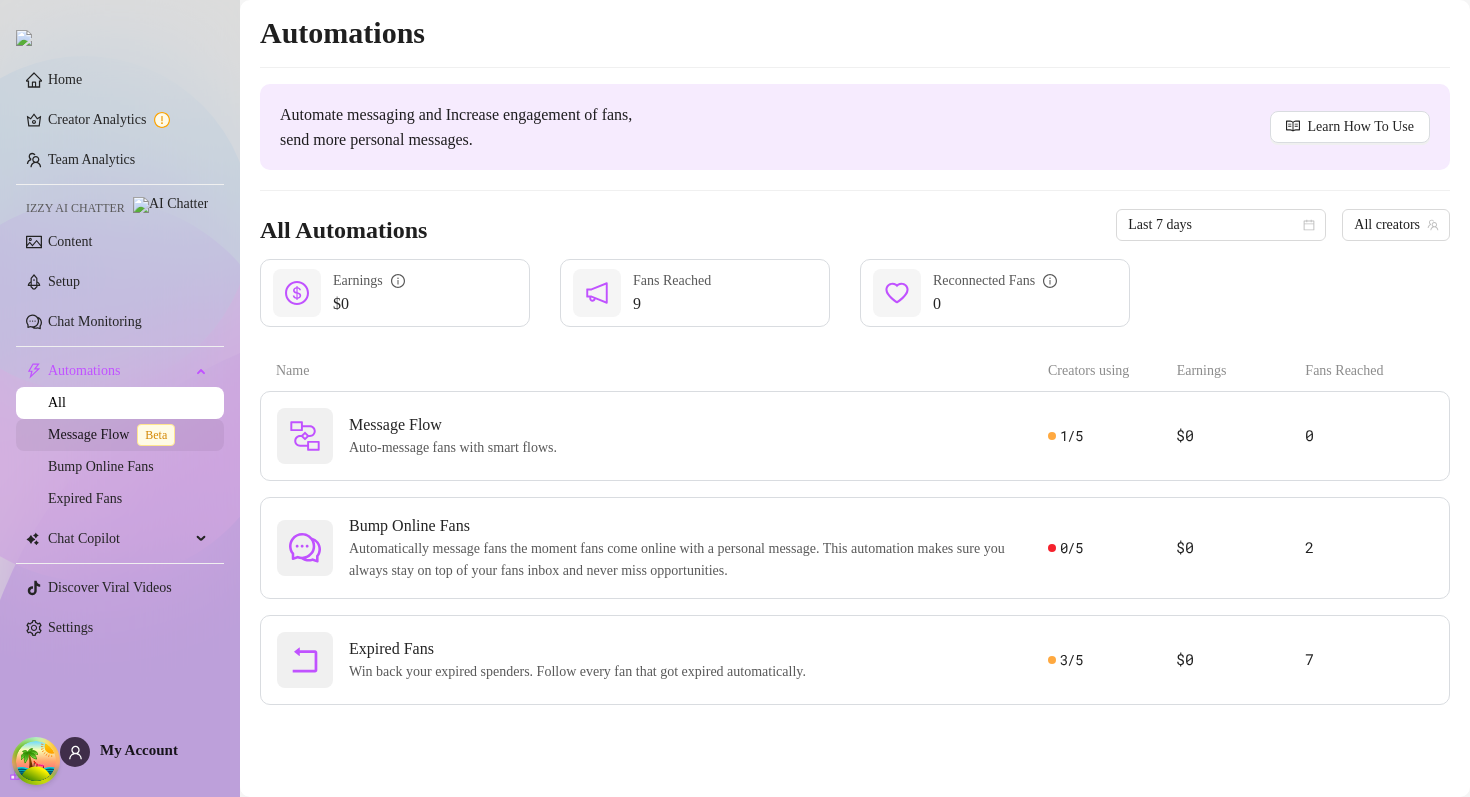click on "Message Flow Beta" at bounding box center [115, 434] 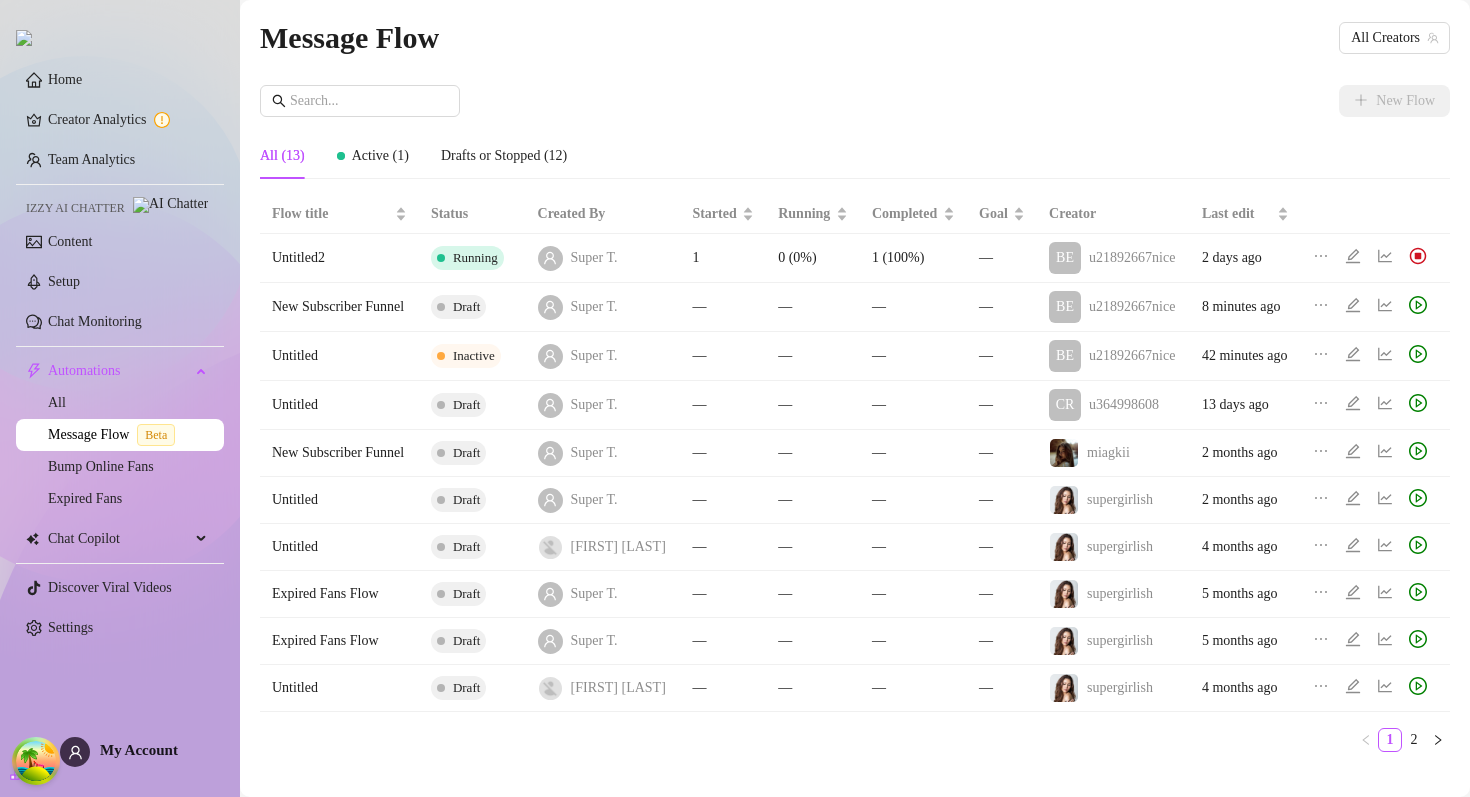 click on "New Flow" at bounding box center (855, 101) 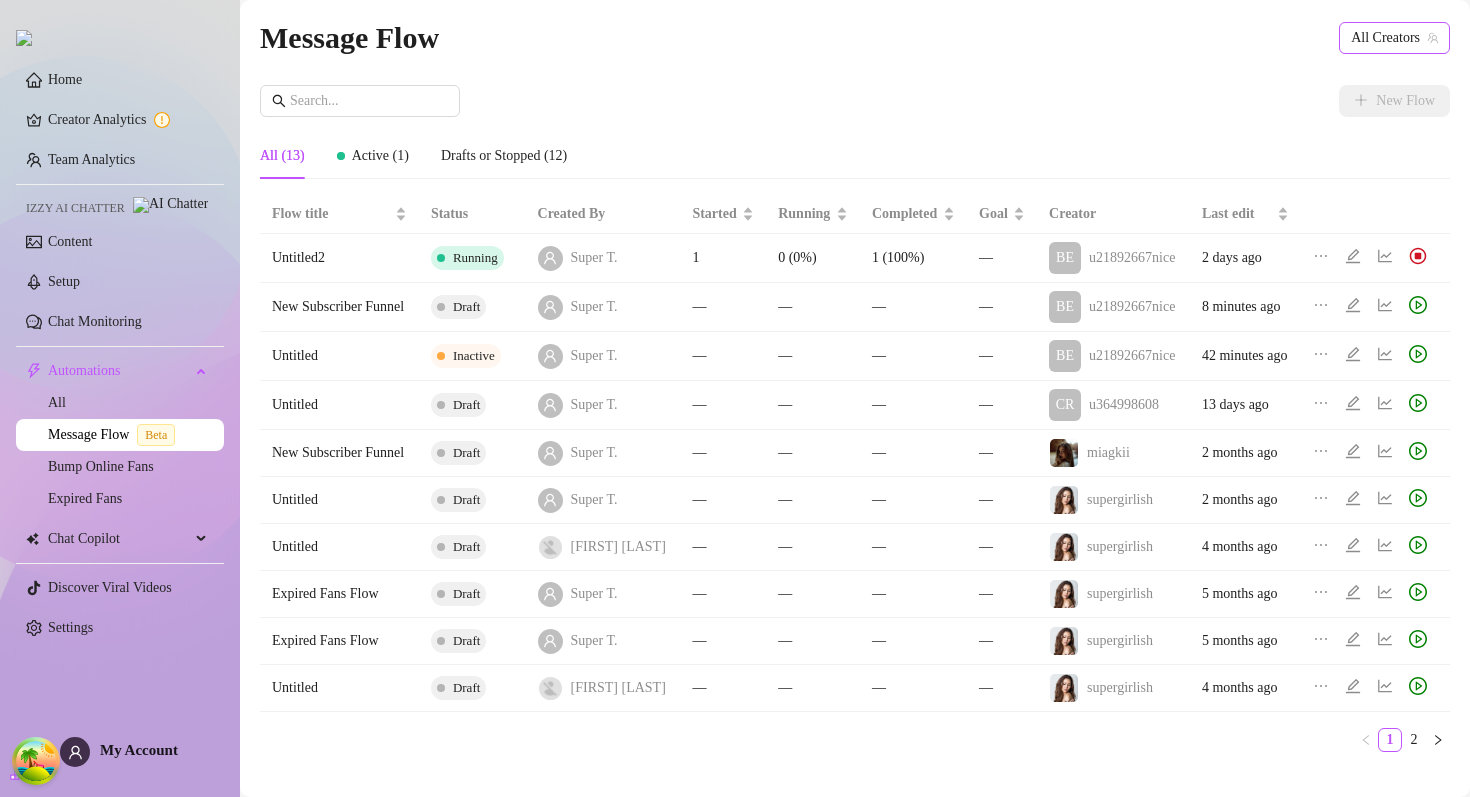 click on "All Creators" at bounding box center (1394, 38) 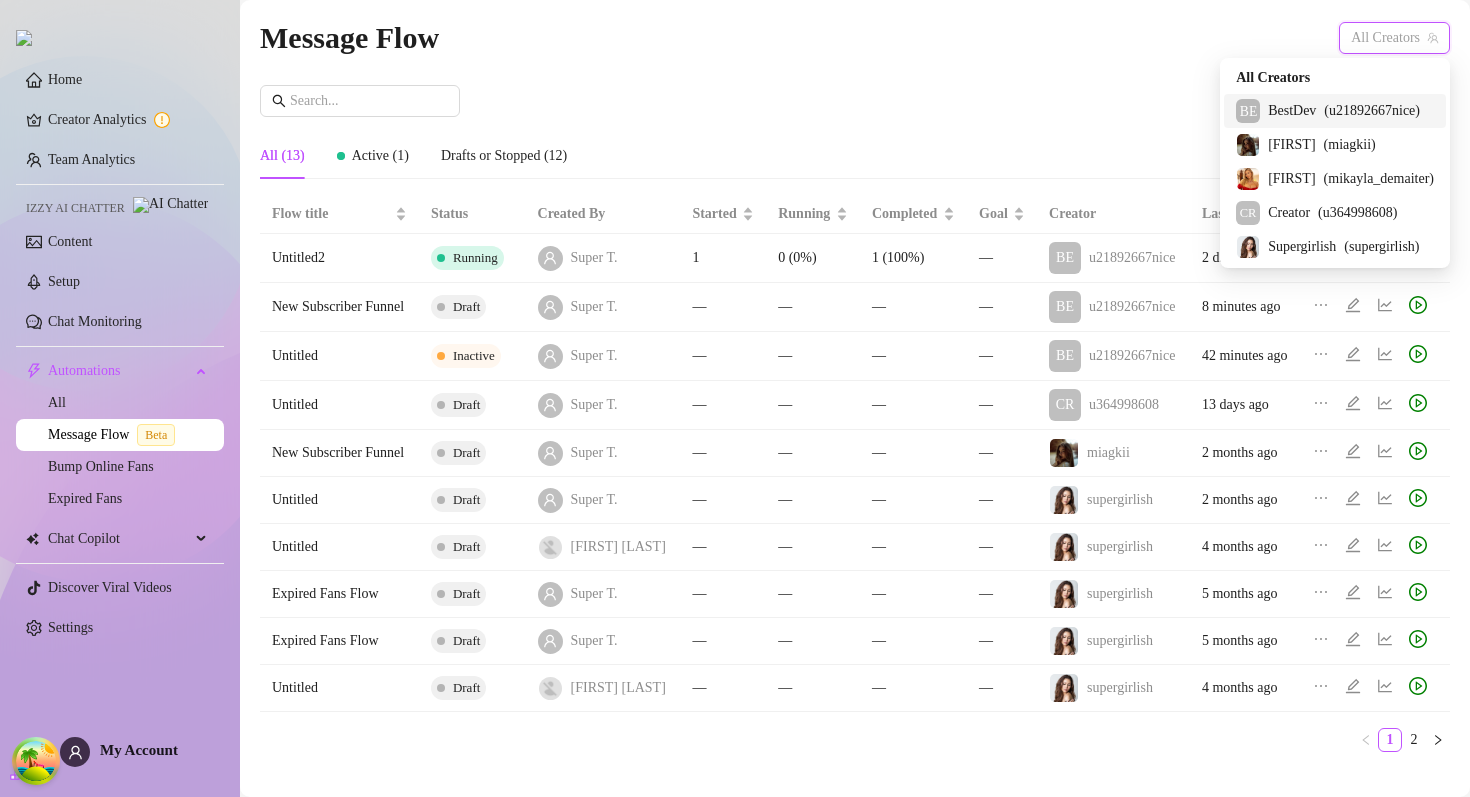 click on "BE BestDev   ( u21892667nice )" at bounding box center [1335, 111] 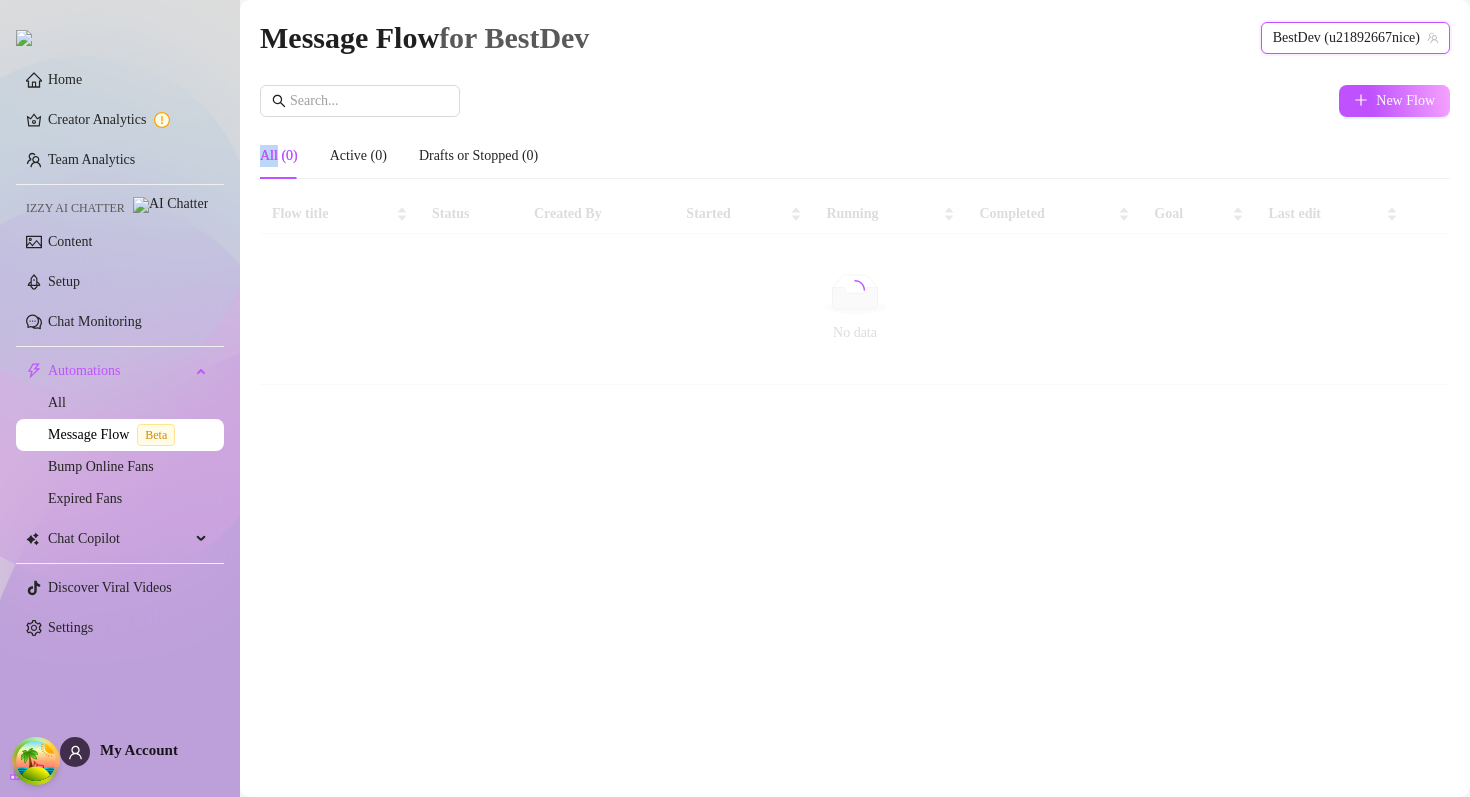 click on "New Flow All (0) Active (0) Drafts or Stopped (0) Flow title Status Created By Started Running Completed Goal Last edit No data No data" at bounding box center (855, 235) 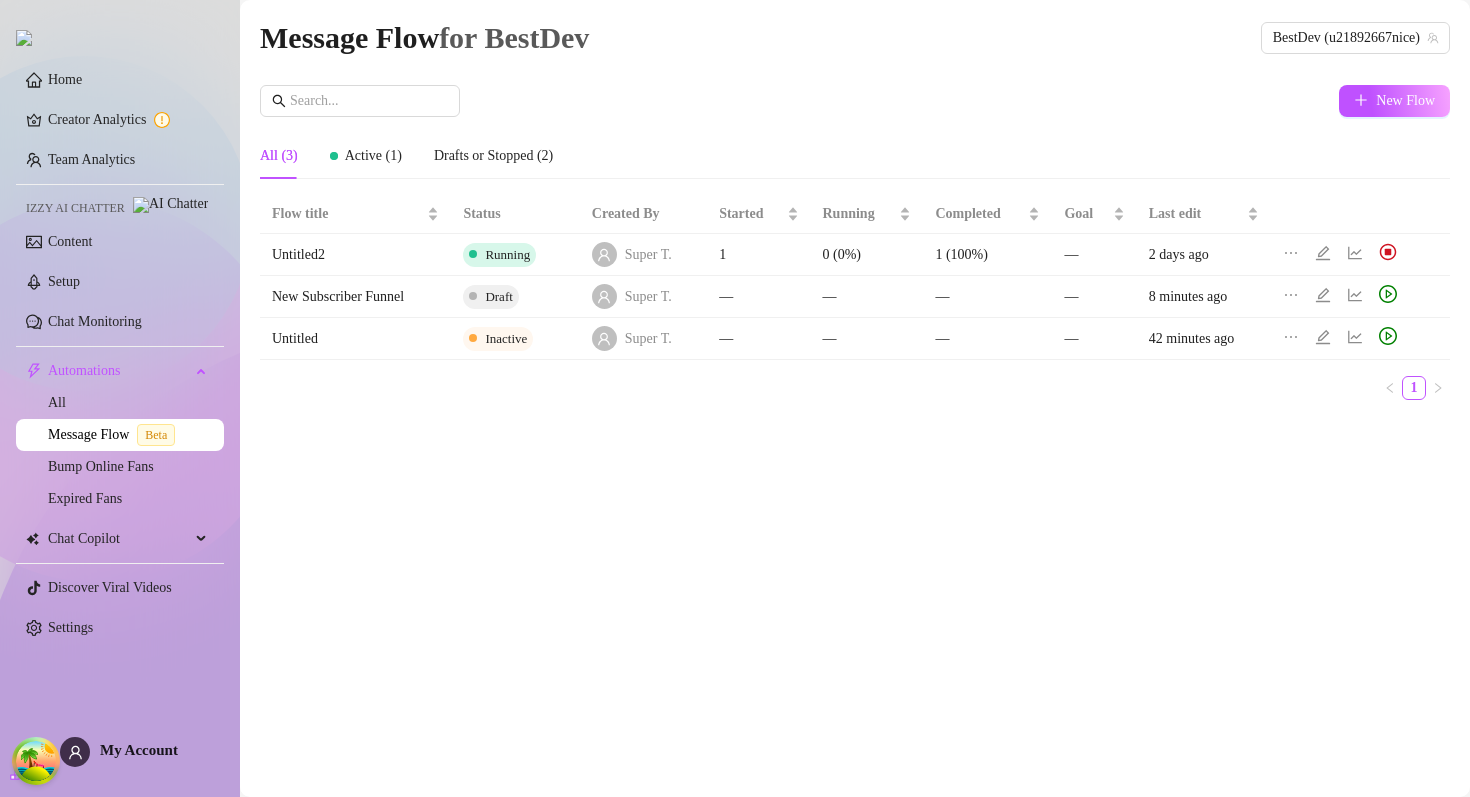 click on "Message Flow  for BestDev BestDev (u21892667nice) New Flow All (3) Active (1) Drafts or Stopped (2) Flow title Status Created By Started Running Completed Goal Last edit Untitled2 Running Super T. 1 0 (0%) 1 (100%) — 2 days ago New Subscriber Funnel Draft Super T. — — — — 8 minutes ago Untitled Inactive Super T. — — — — 42 minutes ago 1" at bounding box center (855, 398) 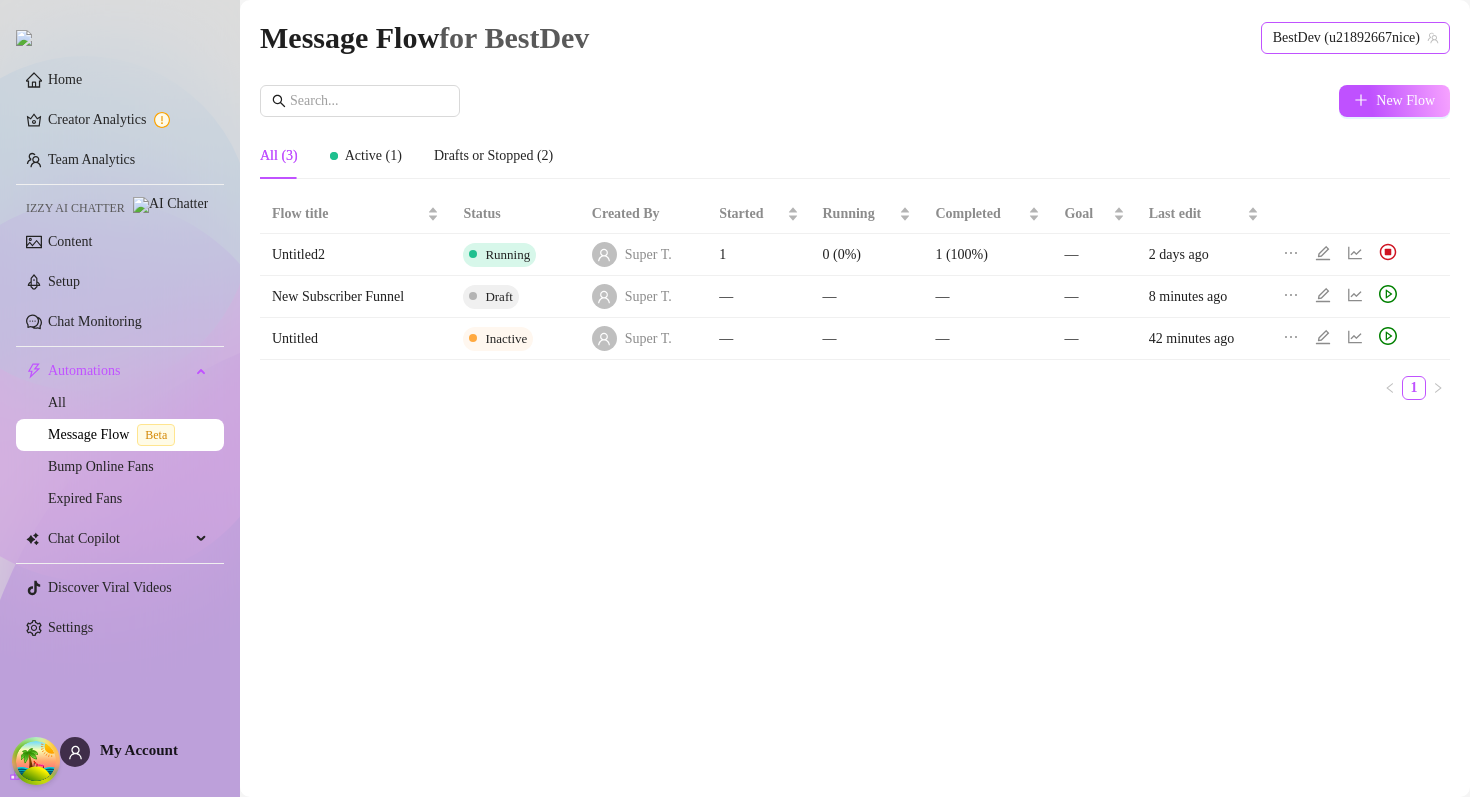 click on "BestDev (u21892667nice)" at bounding box center (1355, 38) 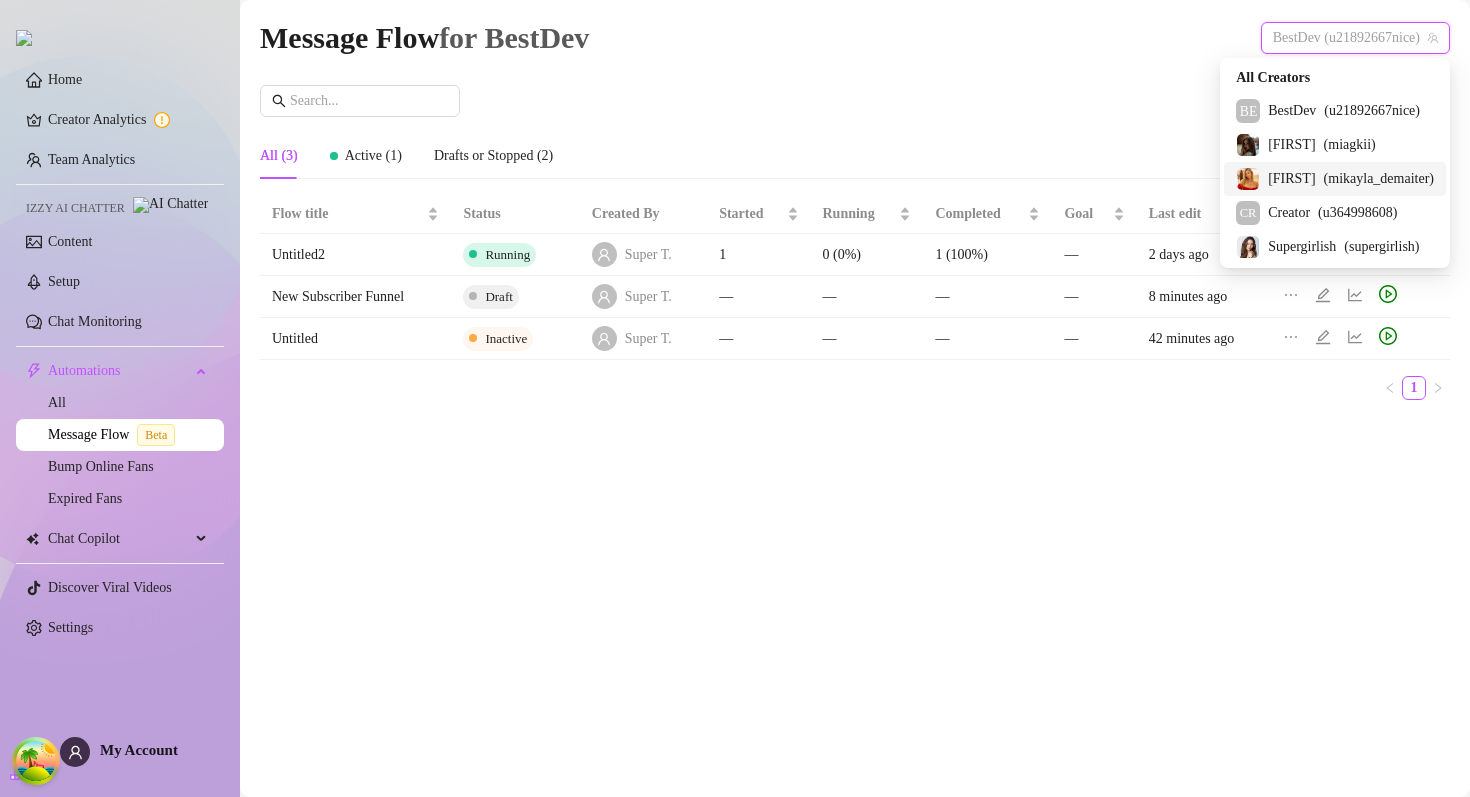 click on "[FIRST]" at bounding box center (1291, 179) 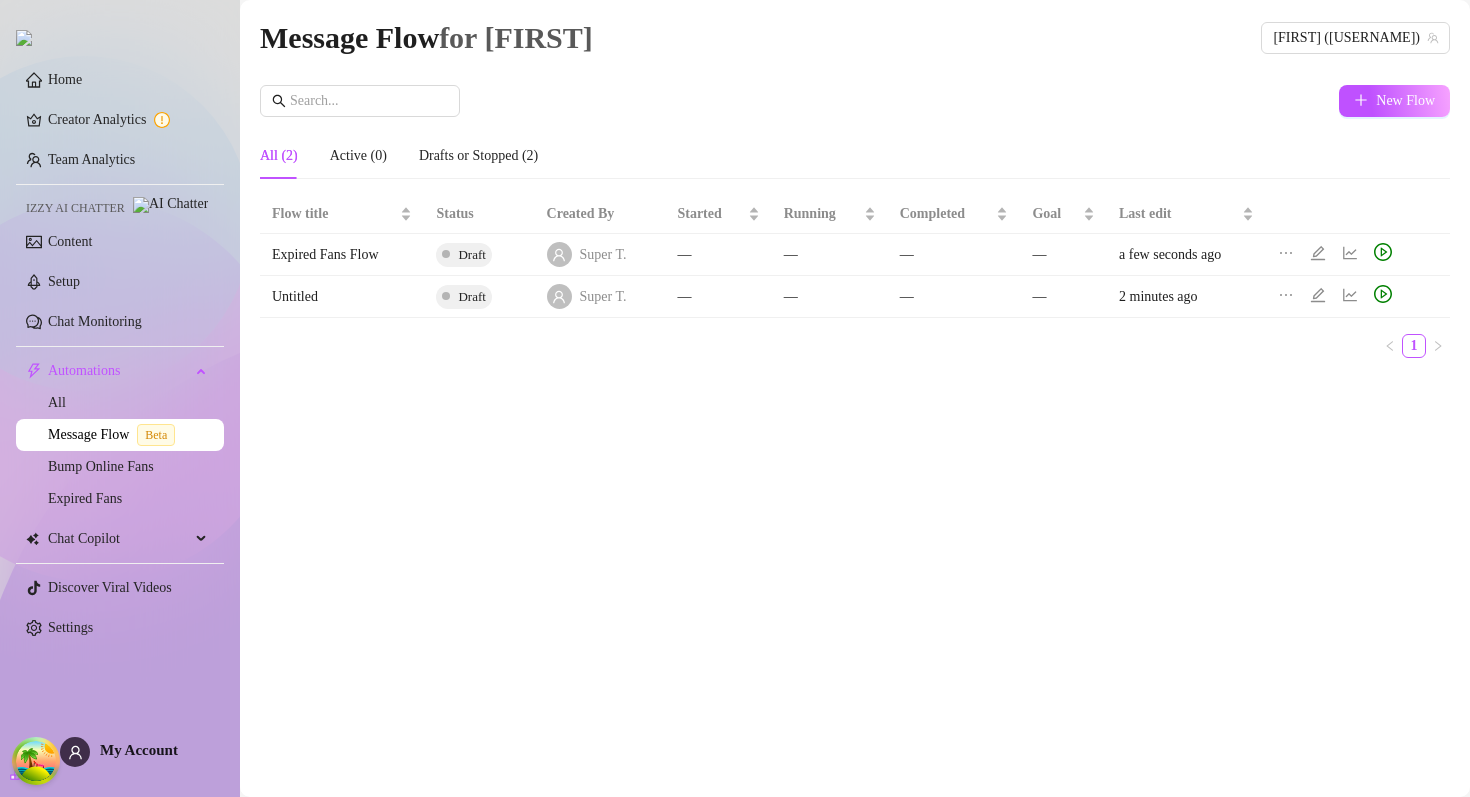 click at bounding box center (1358, 255) 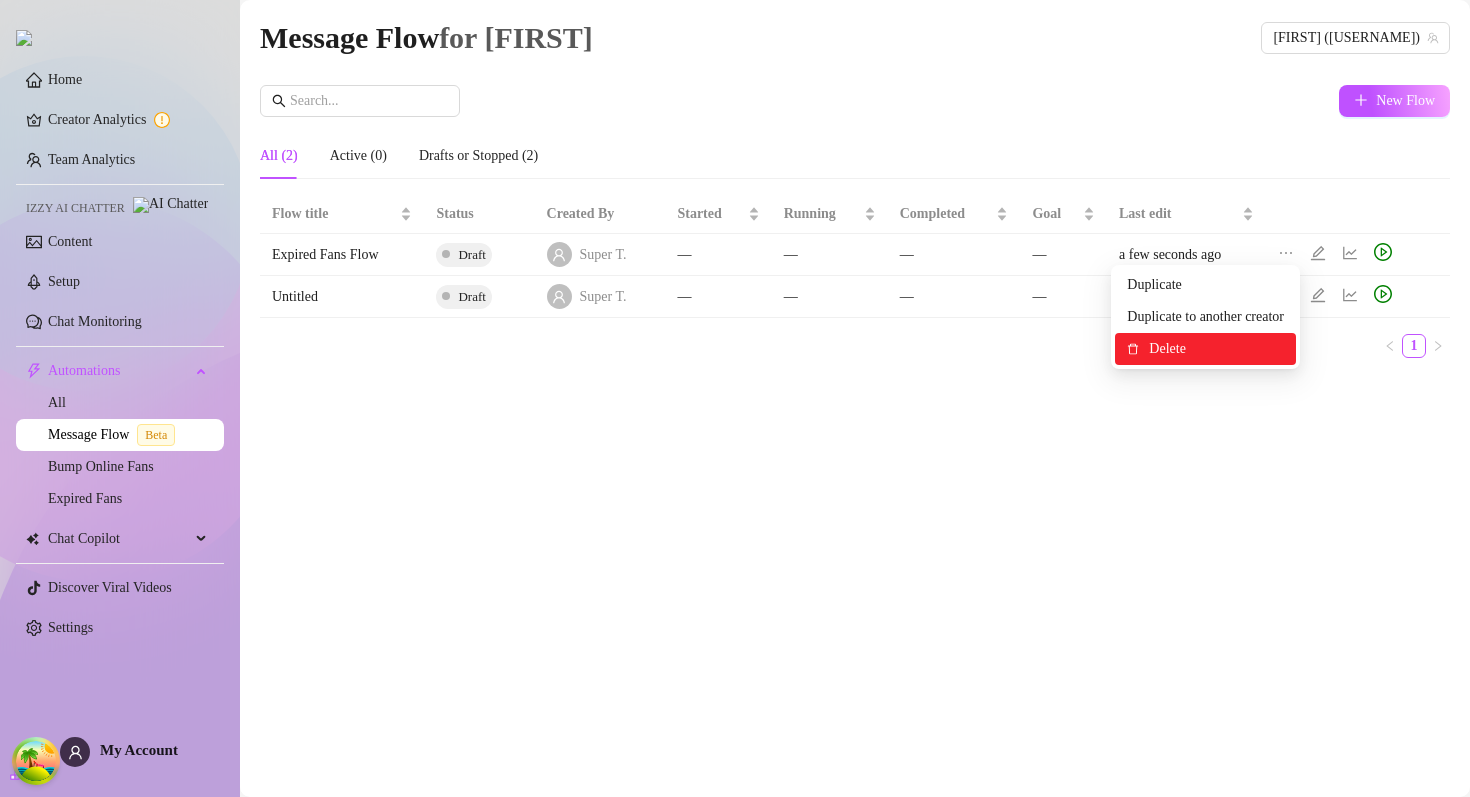 click on "Delete" at bounding box center [1216, 349] 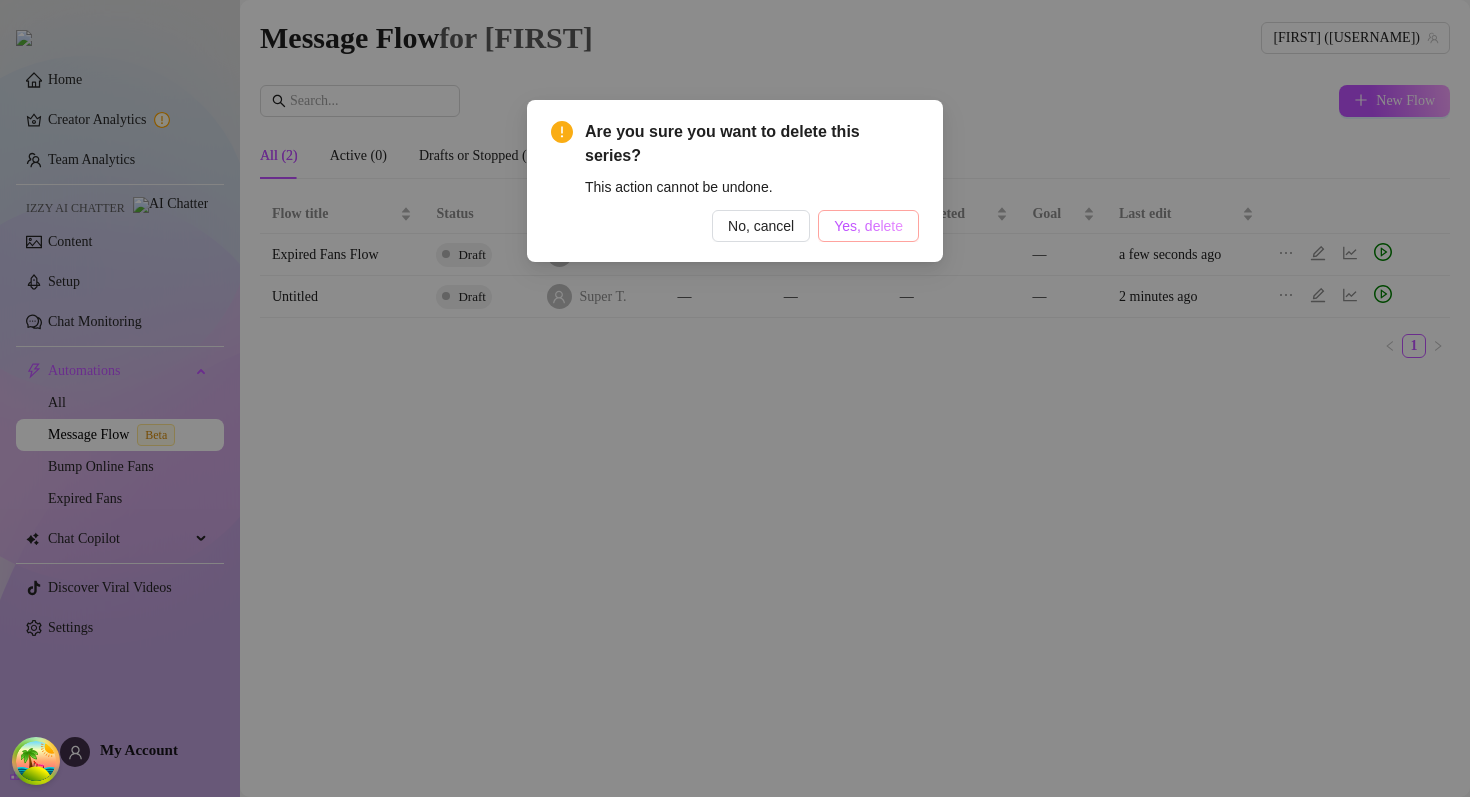 click on "Yes, delete" at bounding box center [868, 226] 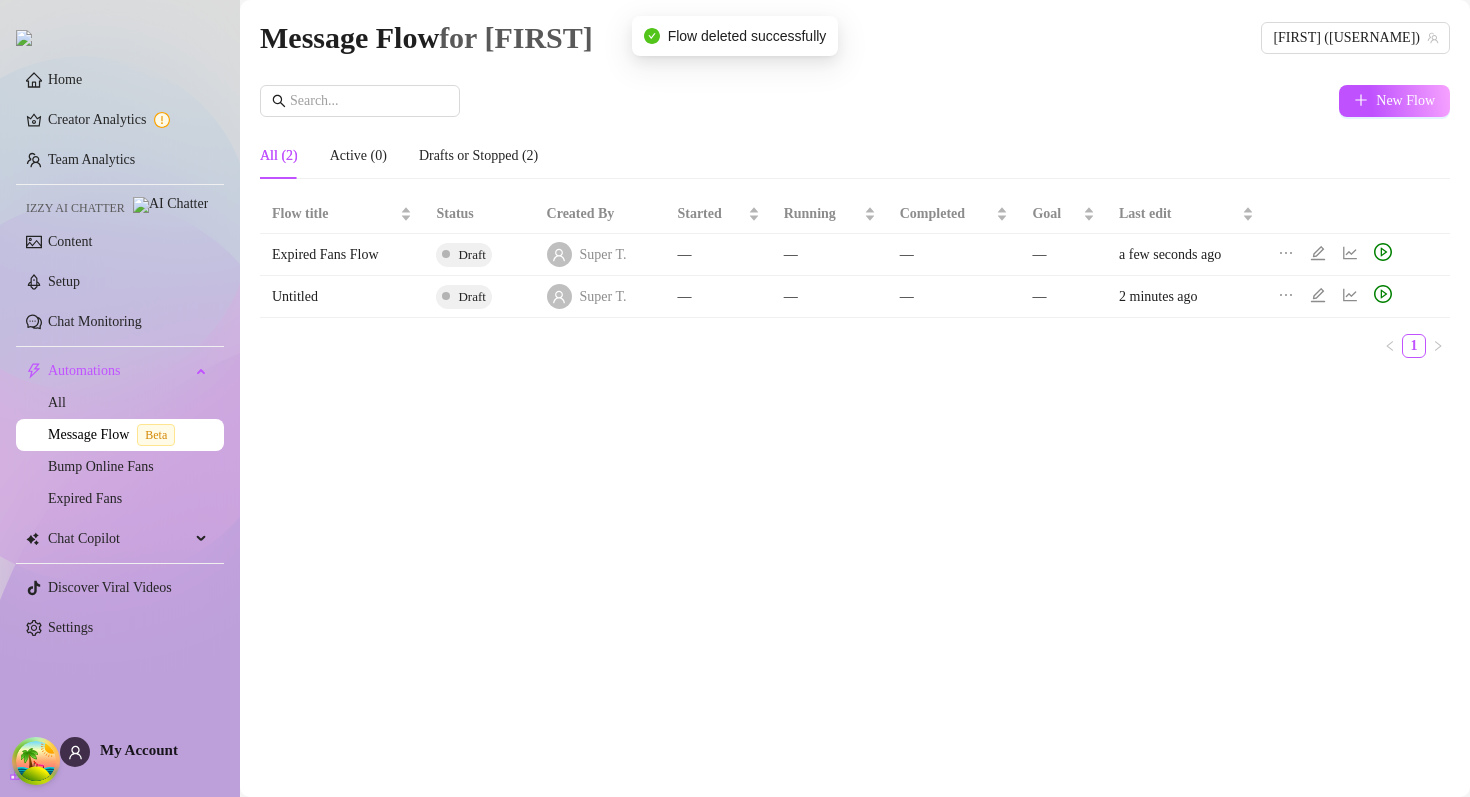 click on "All (2) Active (0) Drafts or Stopped (2)" at bounding box center (855, 156) 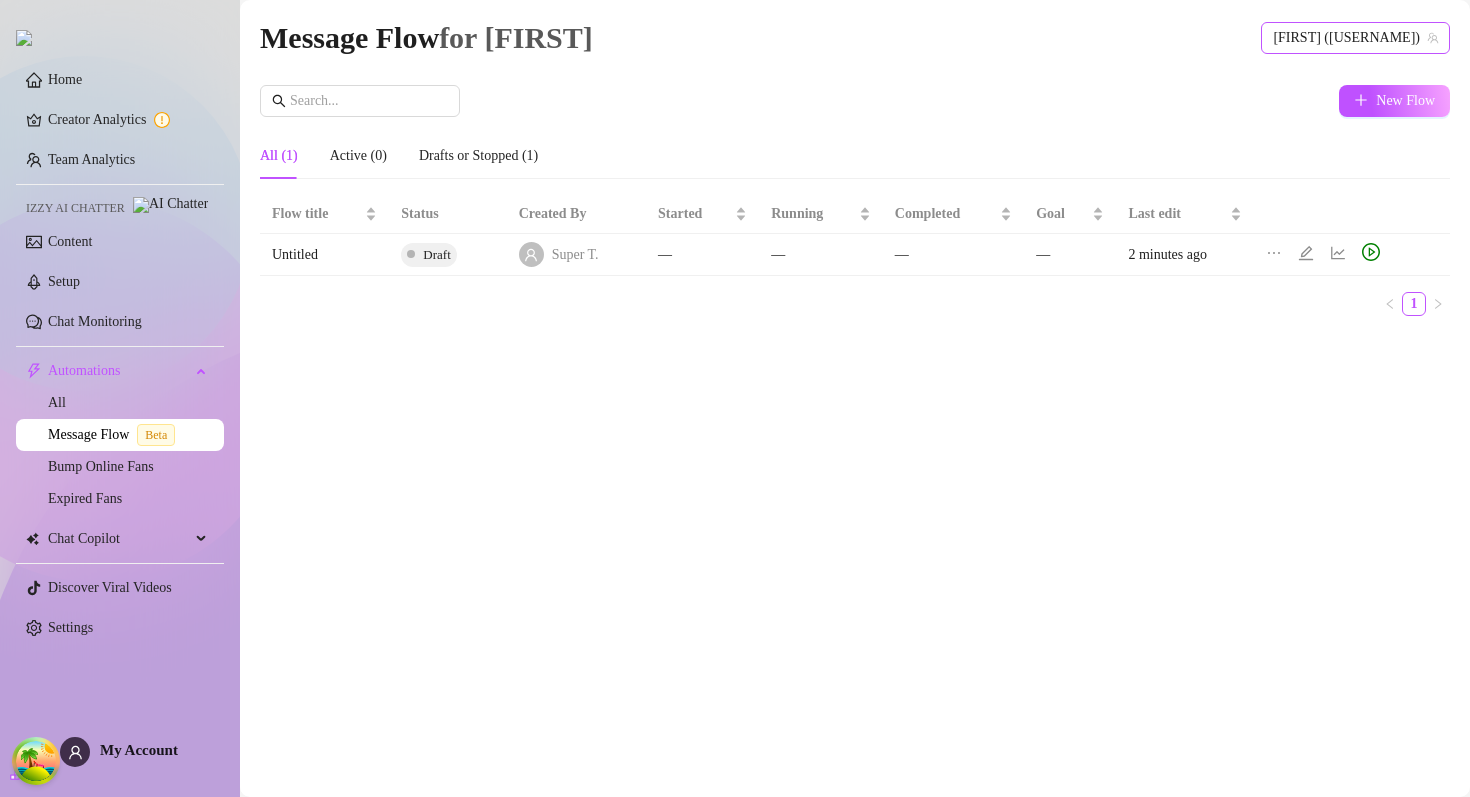 click on "[FIRST] ([USERNAME])" at bounding box center (1355, 38) 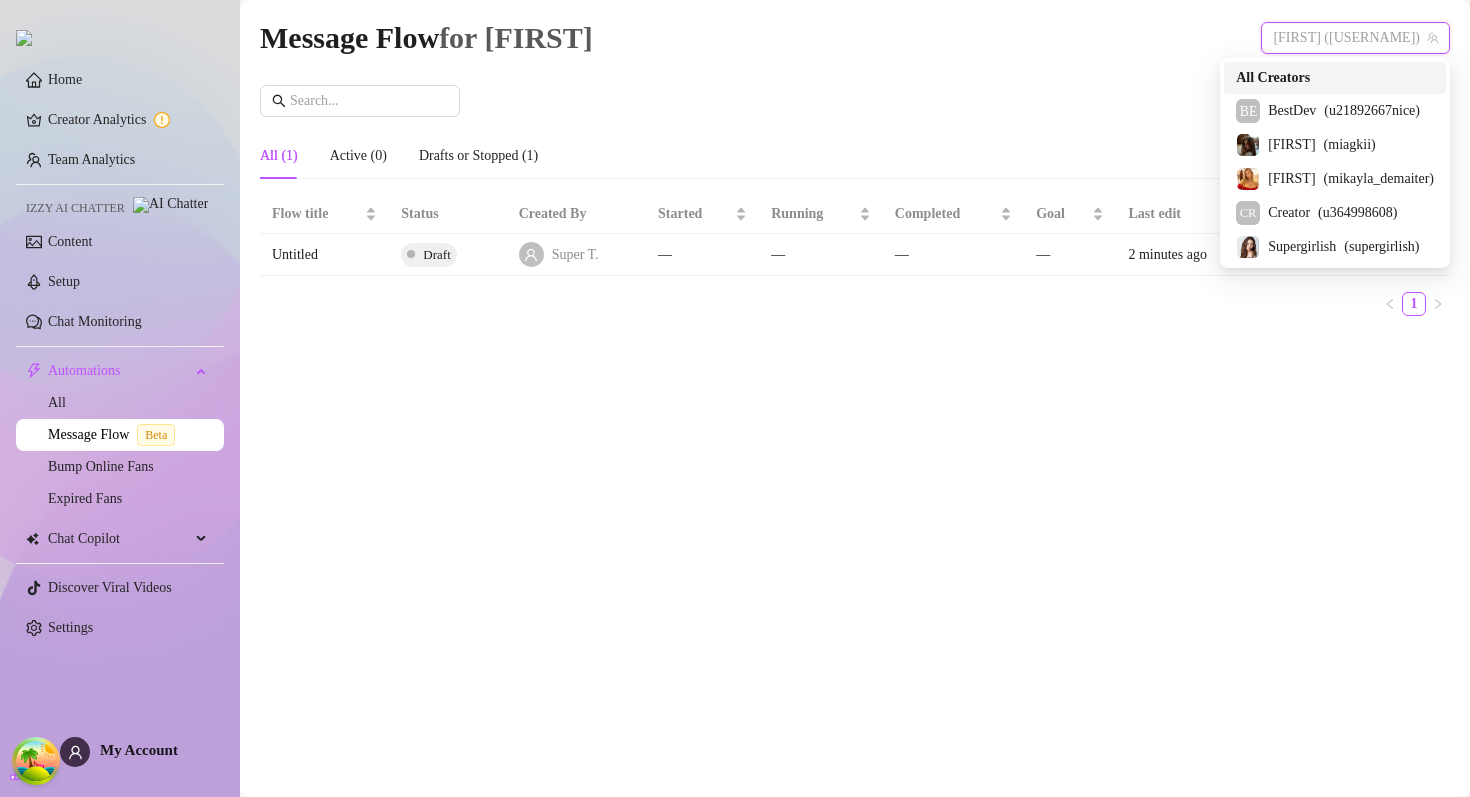 click on "All Creators" at bounding box center (1273, 78) 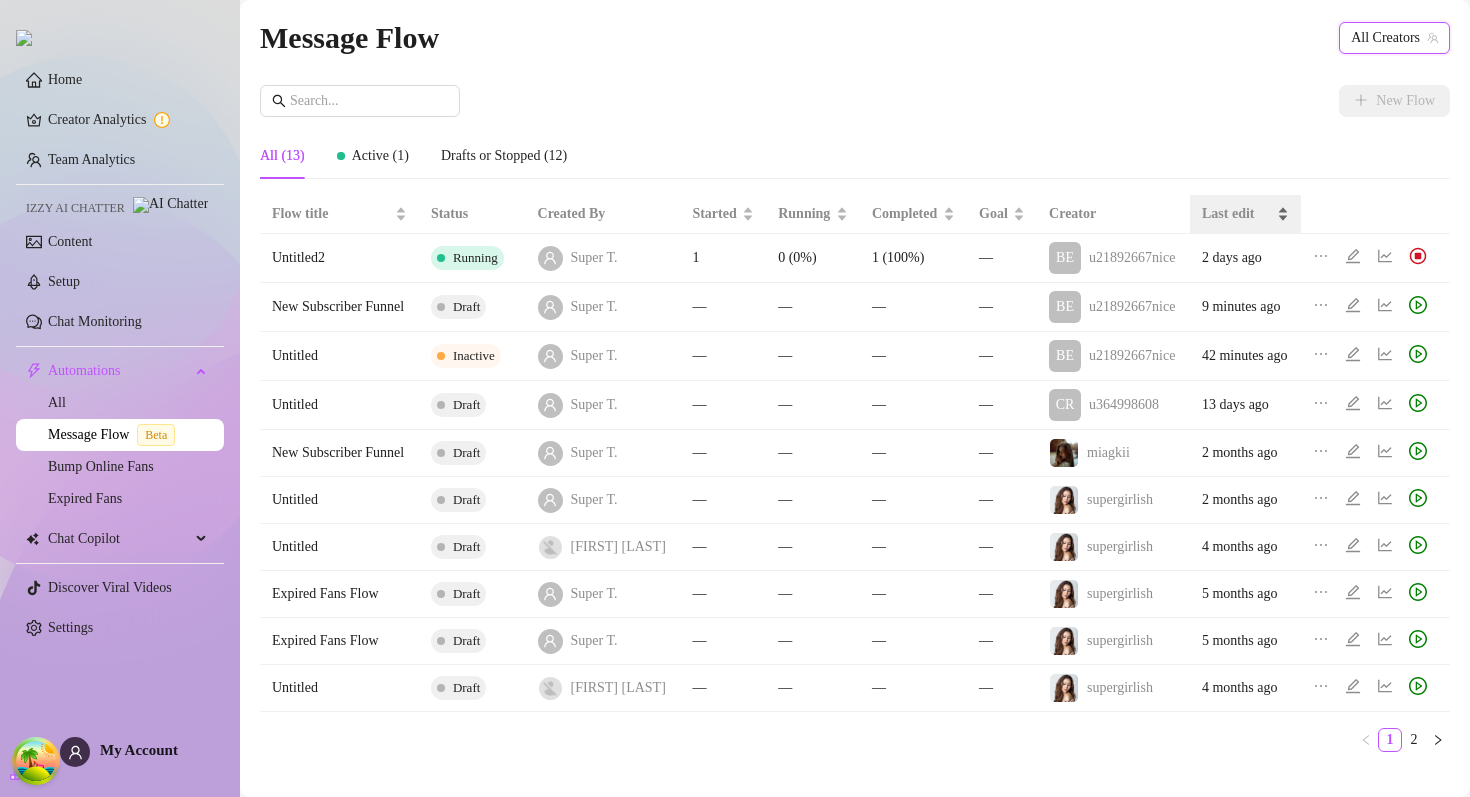click on "Last edit" at bounding box center (1237, 214) 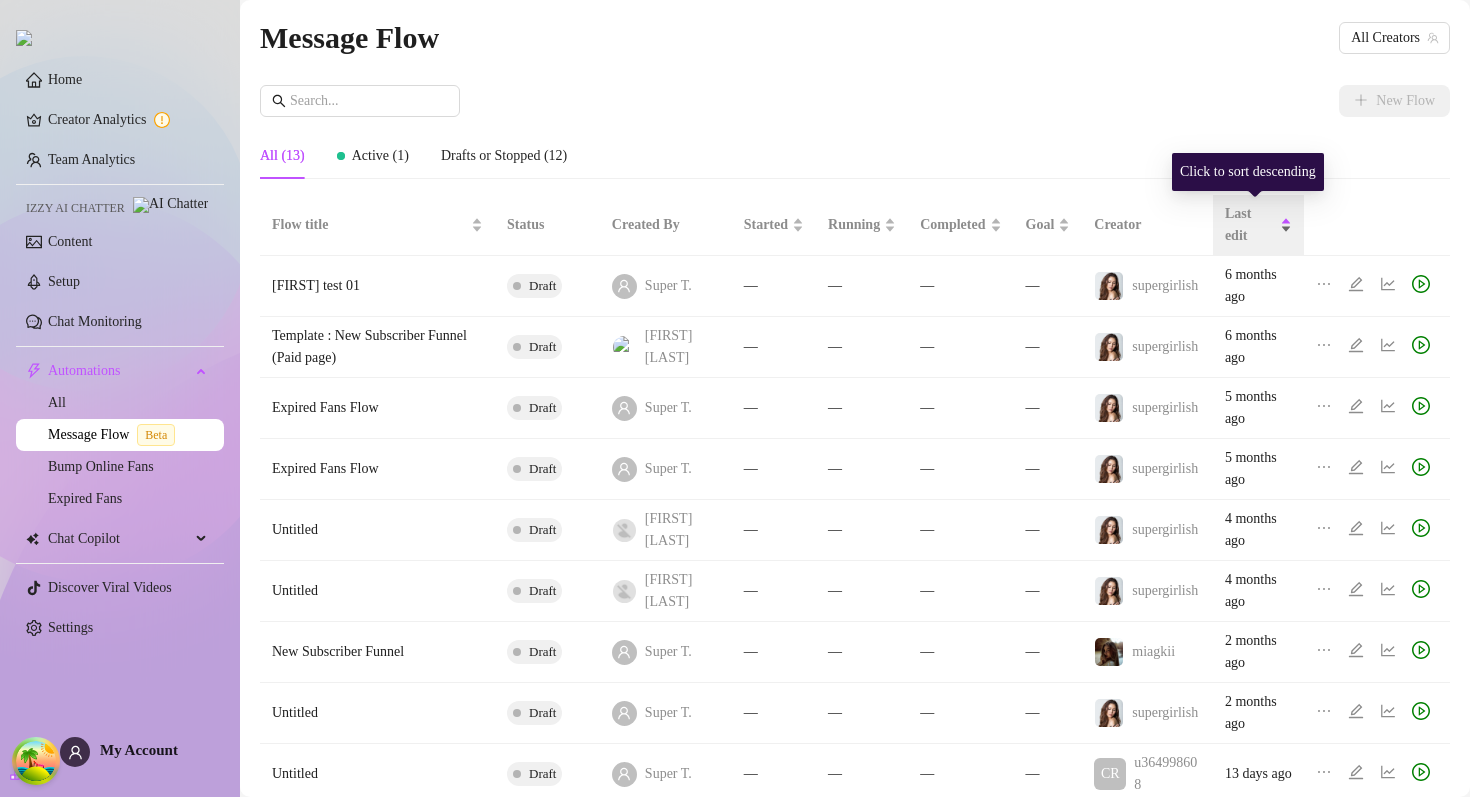 click on "Last edit" at bounding box center (1250, 225) 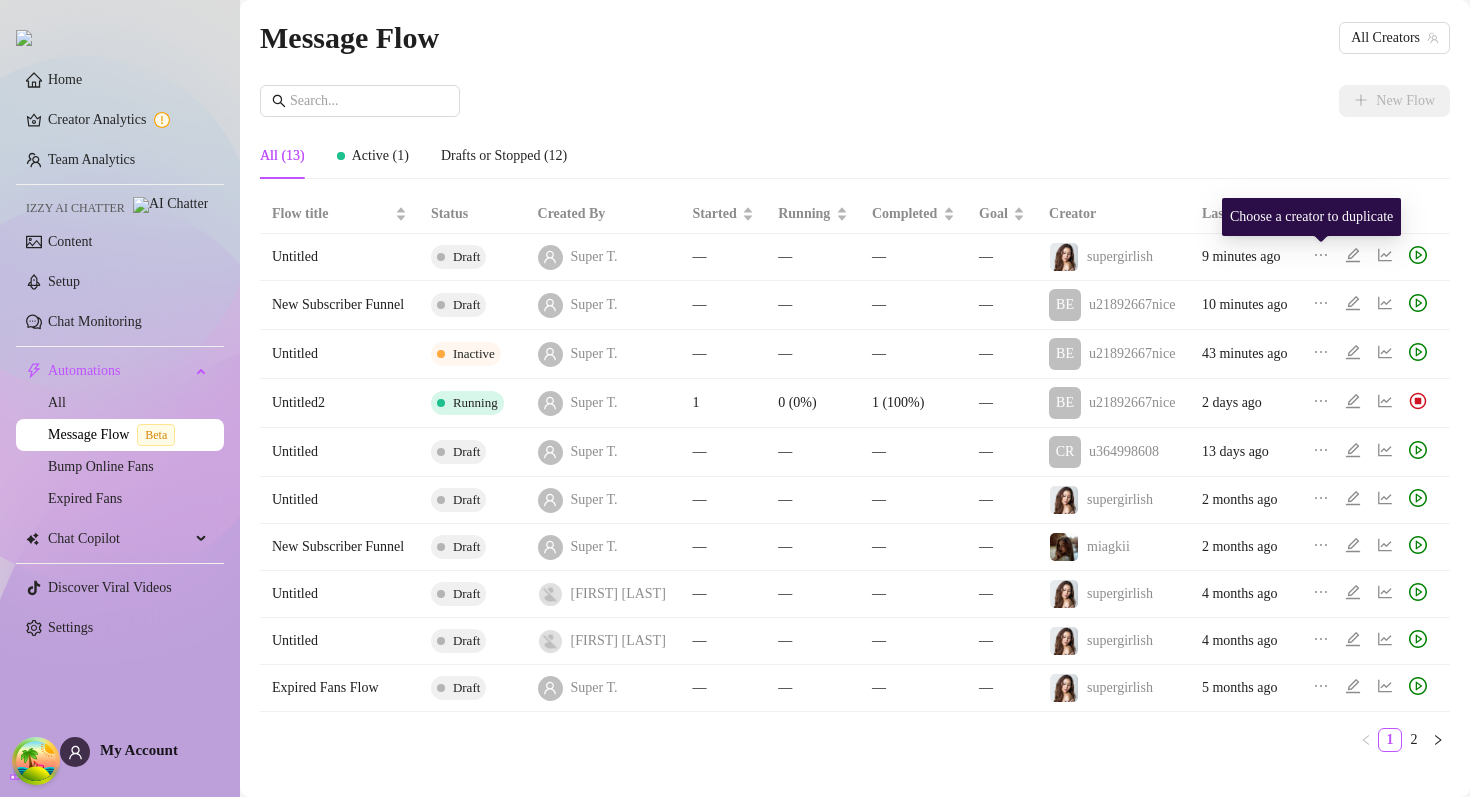 click 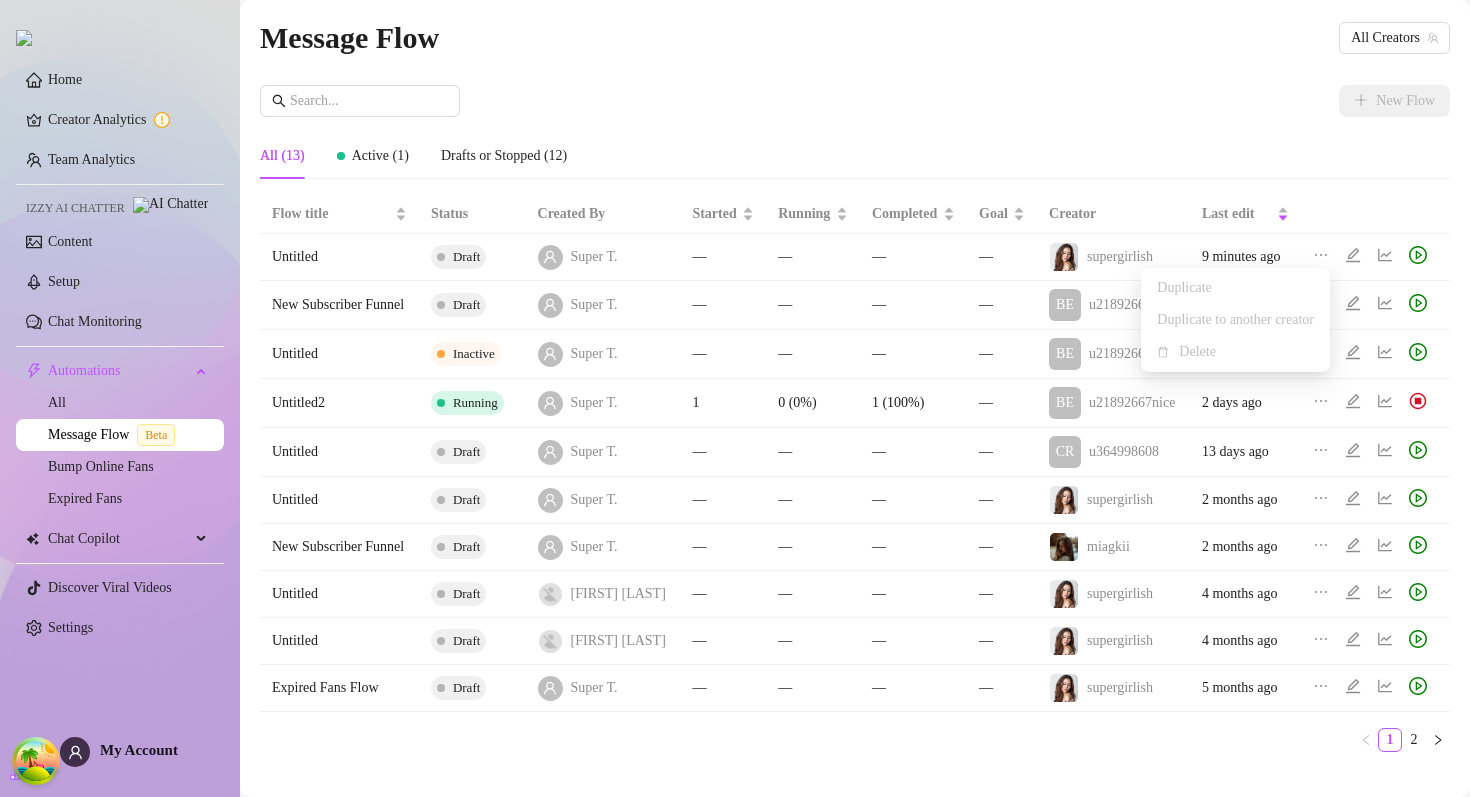 click on "Message Flow All Creators New Flow All (13) Active (1) Drafts or Stopped (12) Flow title Status Created By Started Running Completed Goal Creator Last edit Untitled Draft Super T. — — — — supergirlish 9 minutes ago New Subscriber Funnel Draft Super T. — — — — BE u21892667nice 10 minutes ago Untitled Inactive Super T. — — — — BE u21892667nice 43 minutes ago Untitled2 Running Super T. 1 0 (0%) 1 (100%) — BE u21892667nice 2 days ago Untitled Draft Super T. — — — — CR u364998608 13 days ago Untitled Draft Super T. — — — — supergirlish 2 months ago New Subscriber Funnel Draft Super T. — — — — miagkii 2 months ago Untitled Draft Andrey V. — — — — supergirlish 4 months ago Untitled Draft Andrey V. — — — — supergirlish 4 months ago Expired Fans Flow Draft Super T. — — — — supergirlish 5 months ago 1 2" at bounding box center [855, 391] 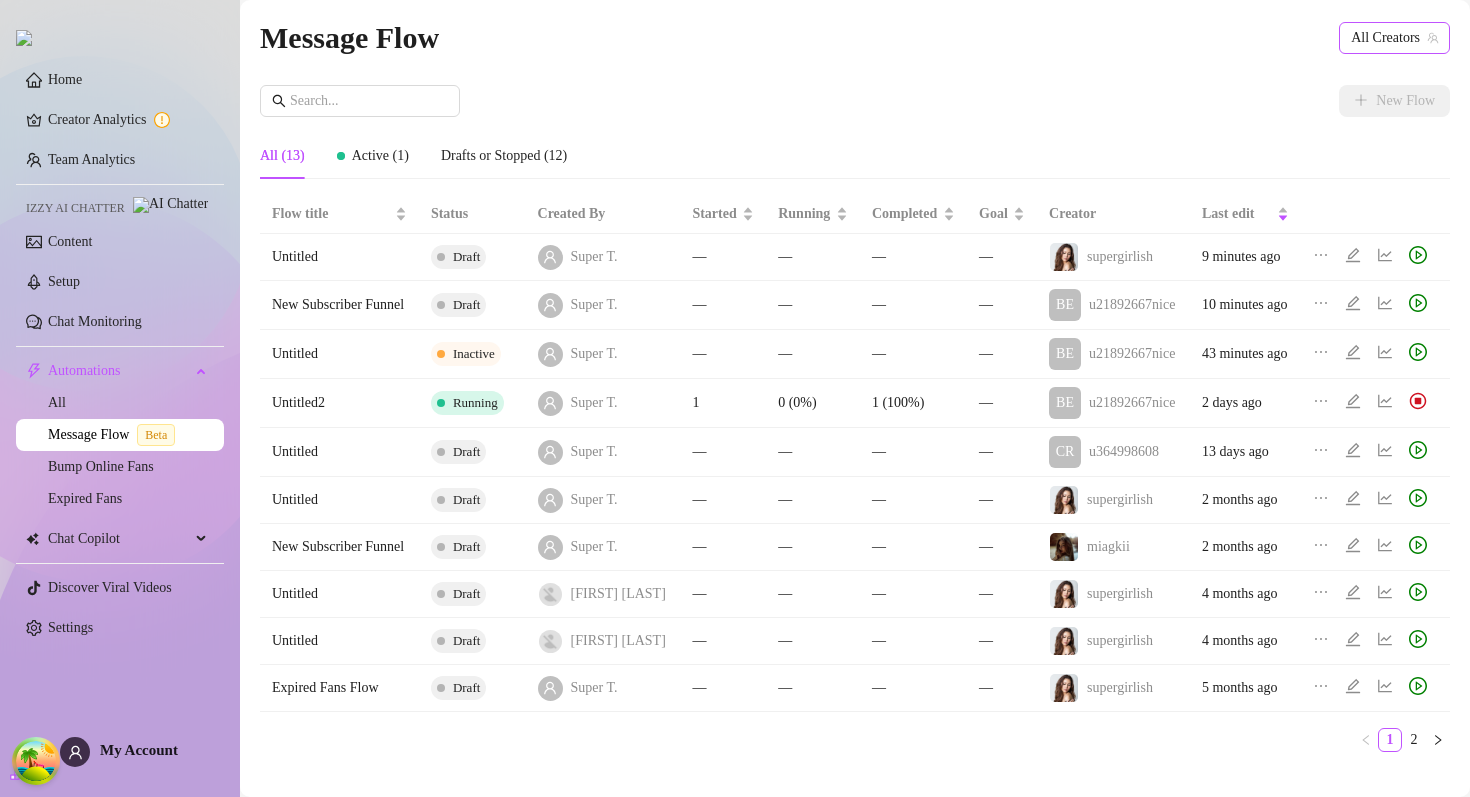 click on "All Creators" at bounding box center (1394, 38) 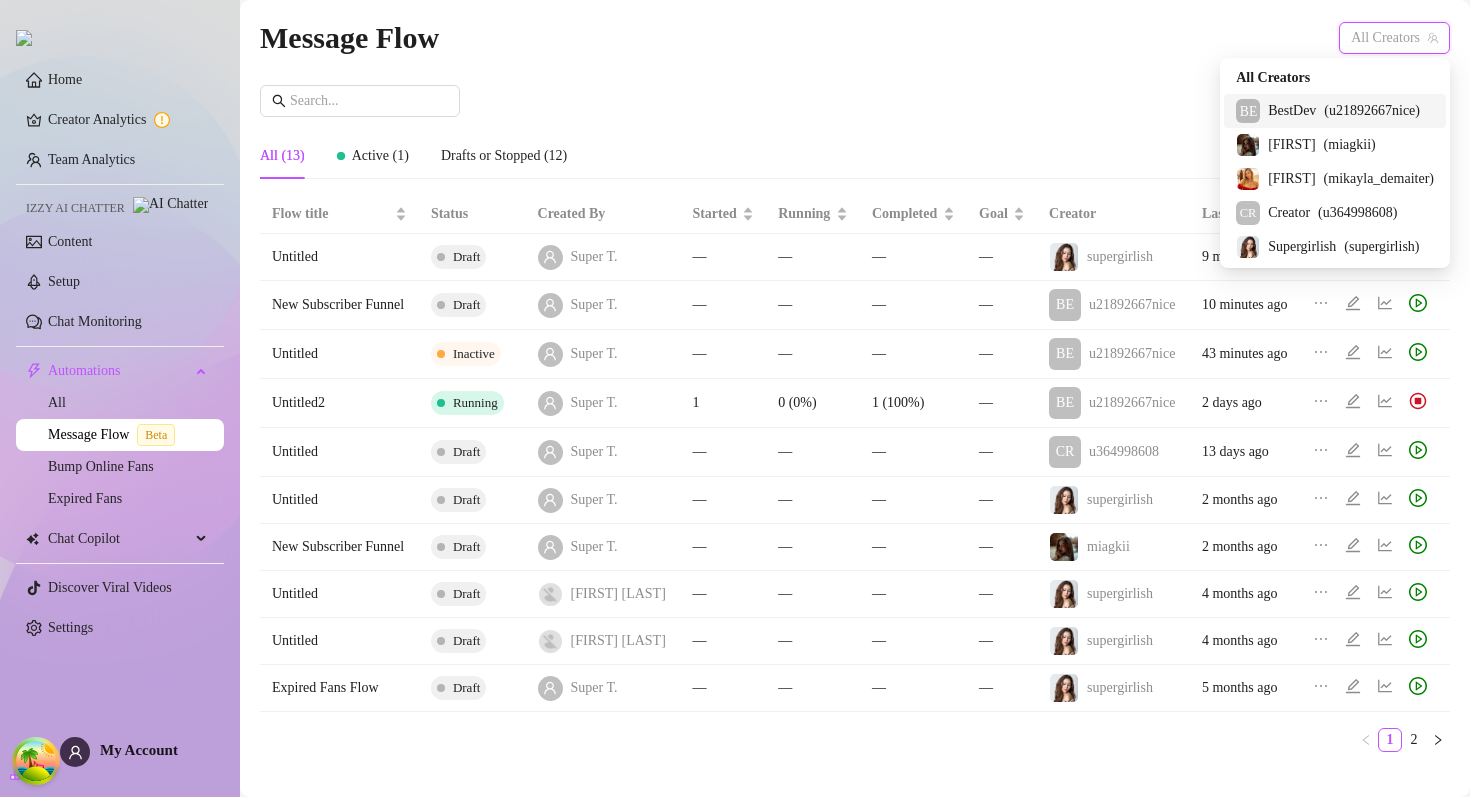 click on "( u21892667nice )" at bounding box center [1372, 111] 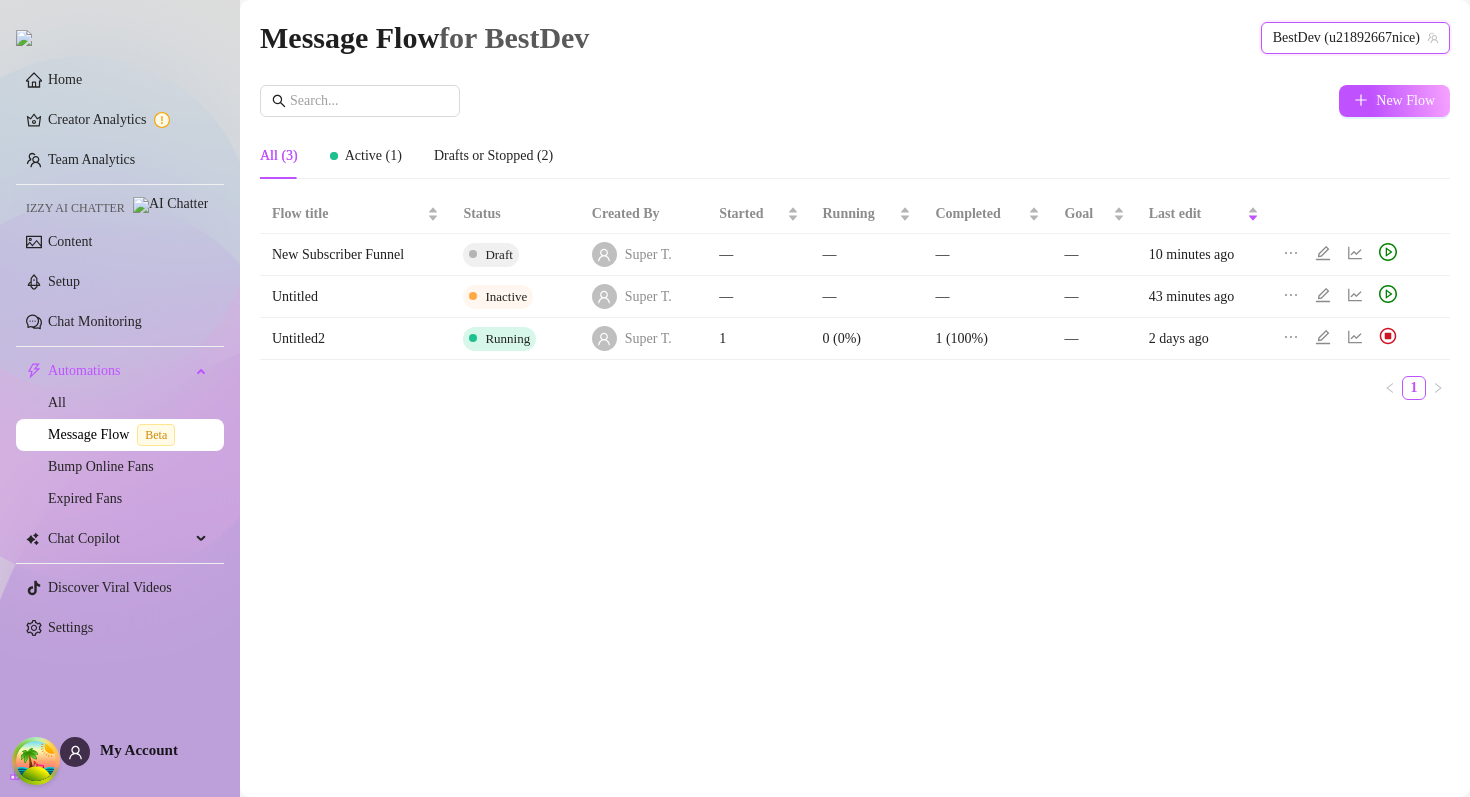 click 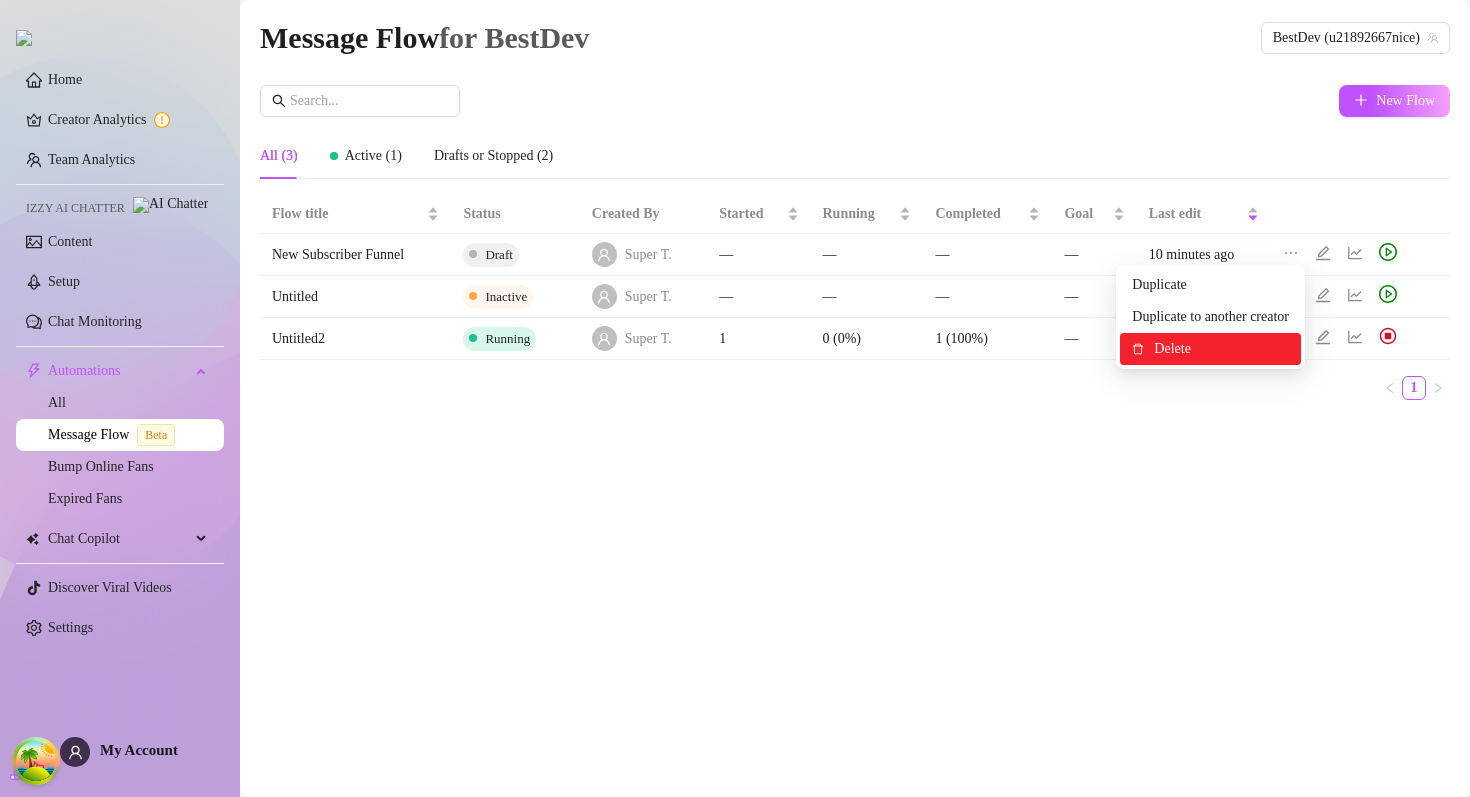 click on "Delete" at bounding box center [1221, 349] 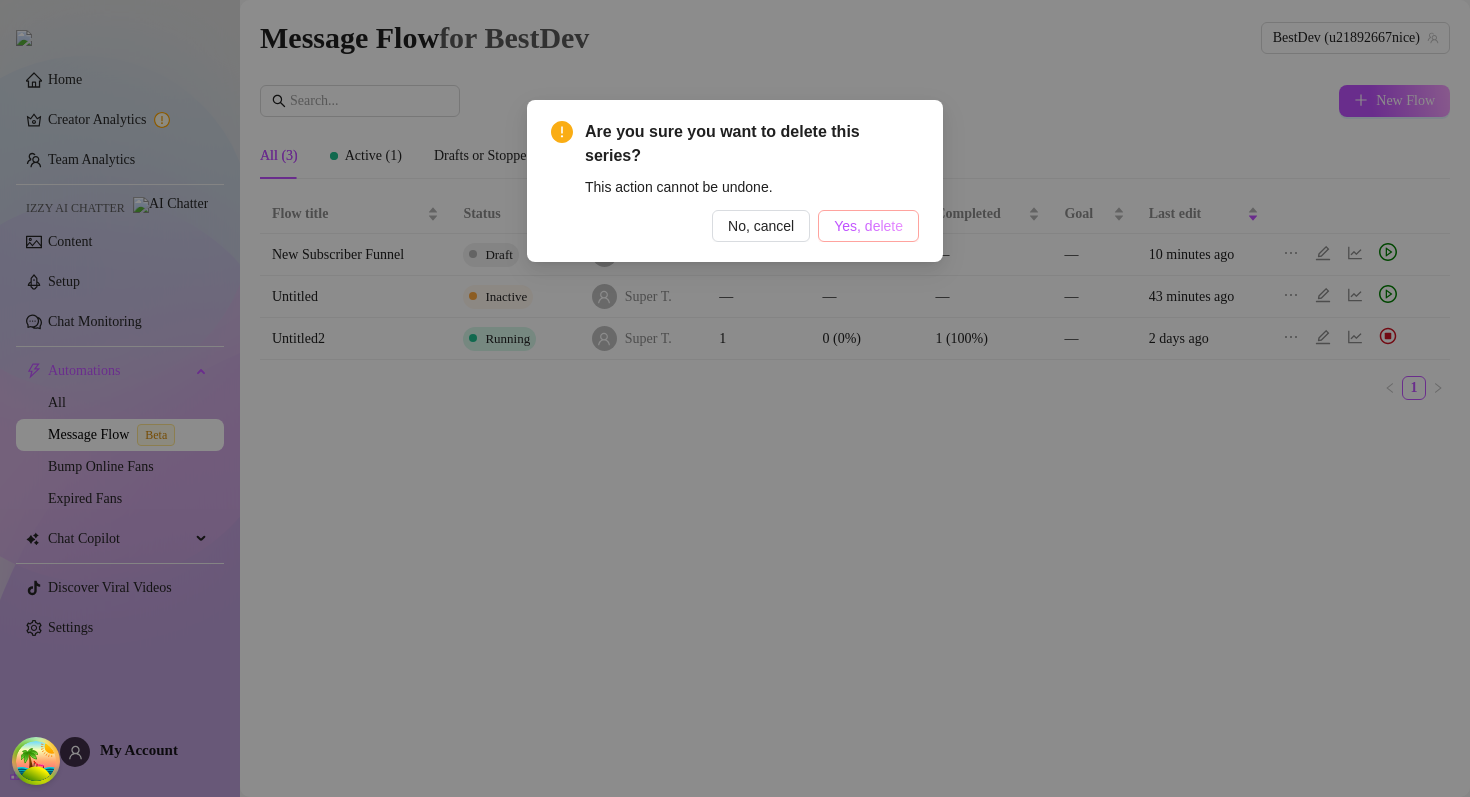 click on "Yes, delete" at bounding box center (868, 226) 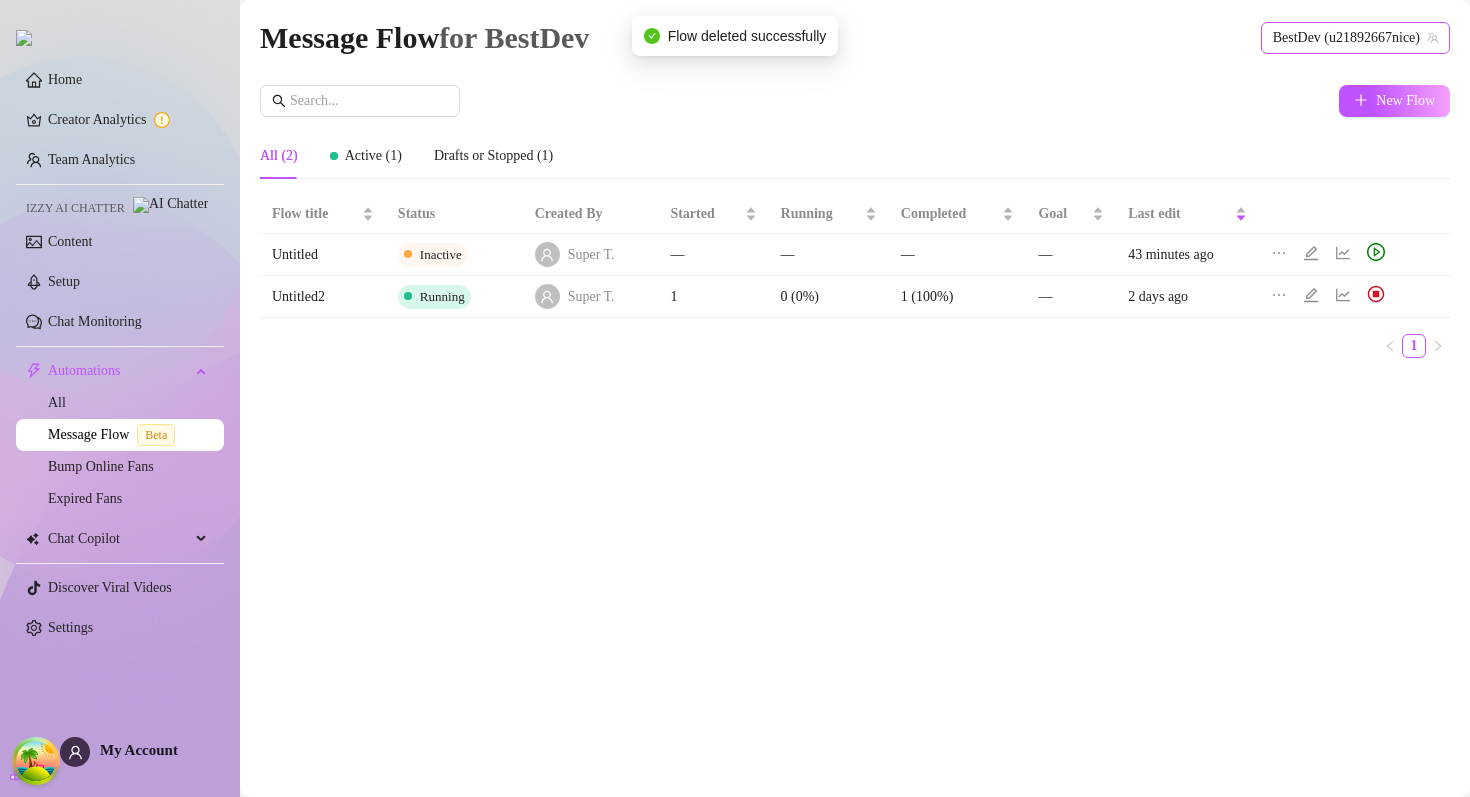 click on "BestDev (u21892667nice)" at bounding box center [1355, 38] 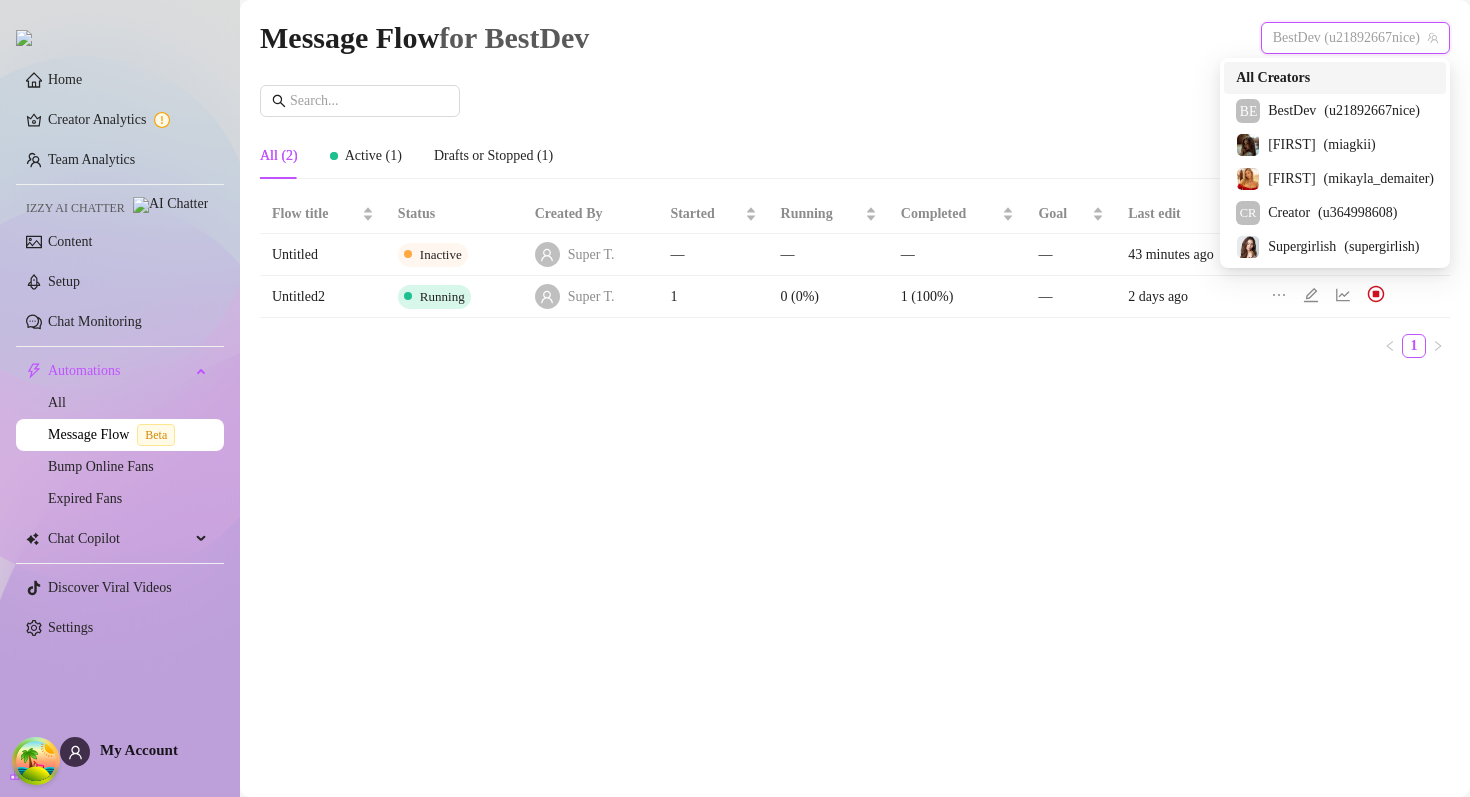 click on "All Creators" at bounding box center (1273, 78) 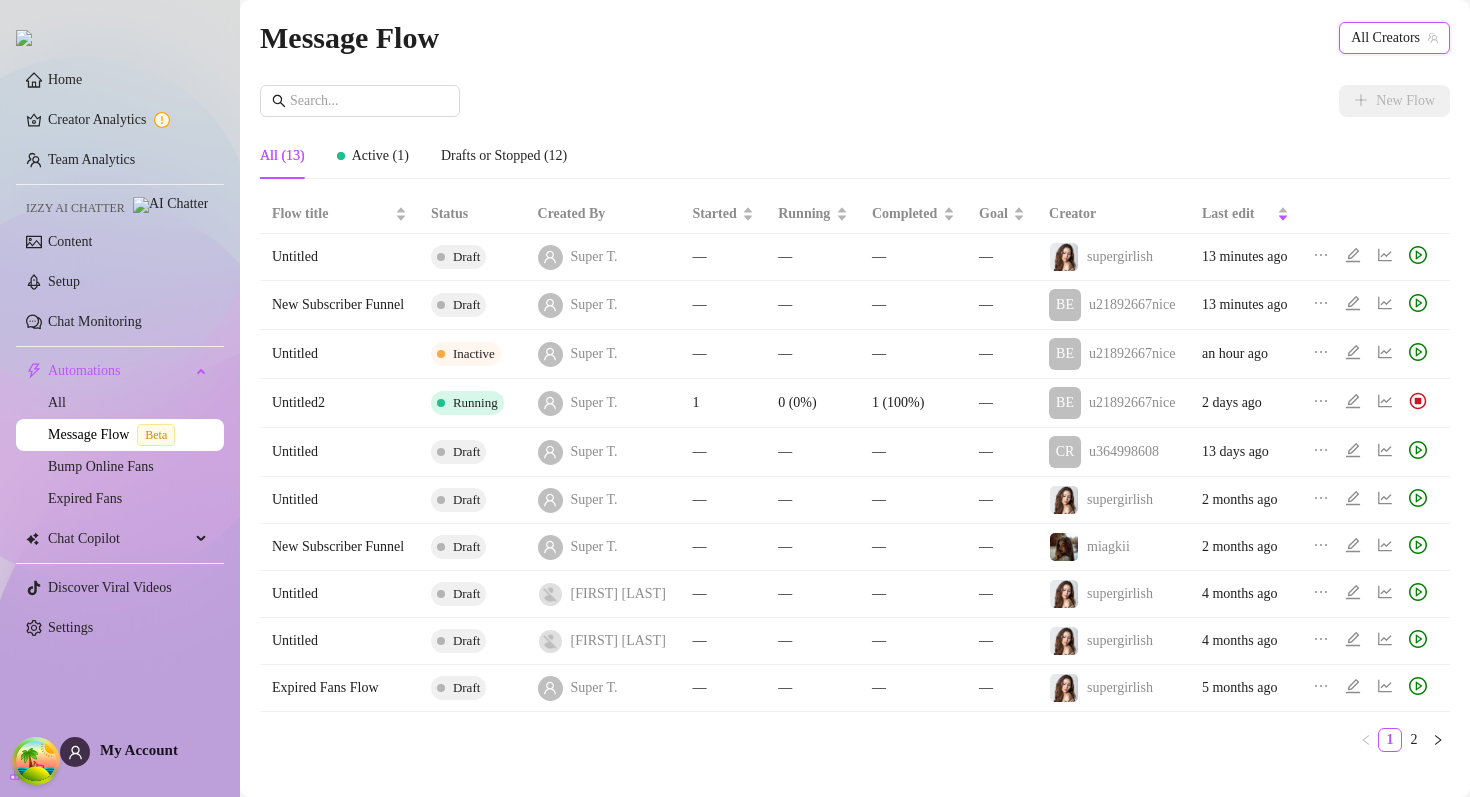 click on "All (13) Active (1) Drafts or Stopped (12)" at bounding box center [855, 156] 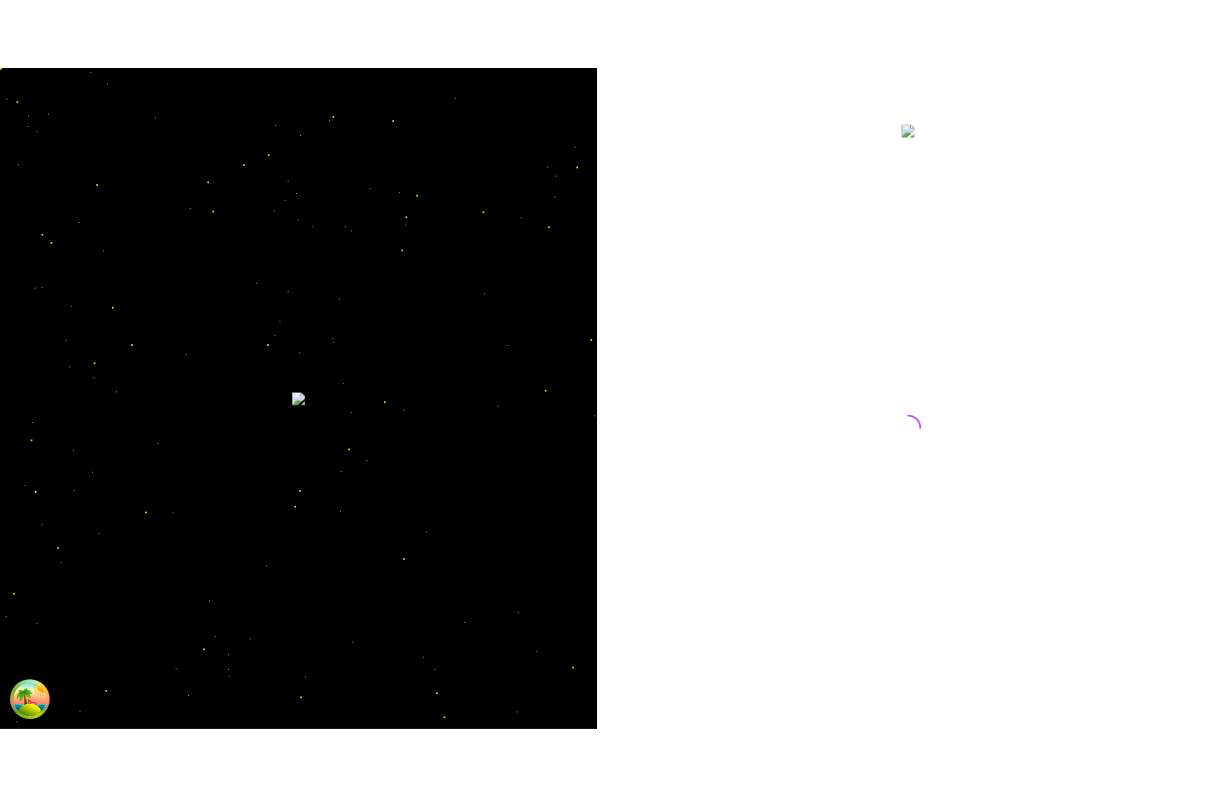 scroll, scrollTop: 0, scrollLeft: 0, axis: both 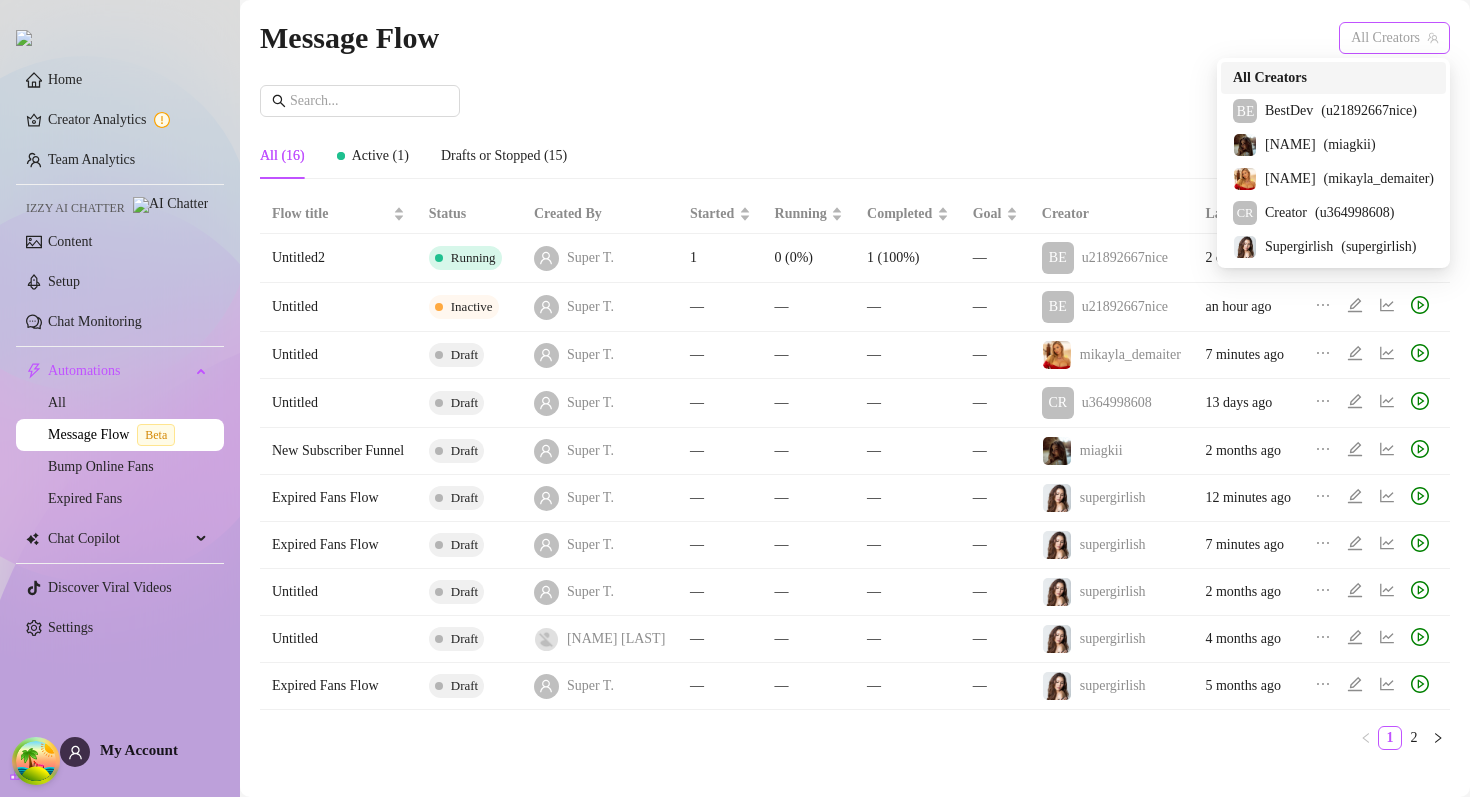 click on "All Creators" at bounding box center (1394, 38) 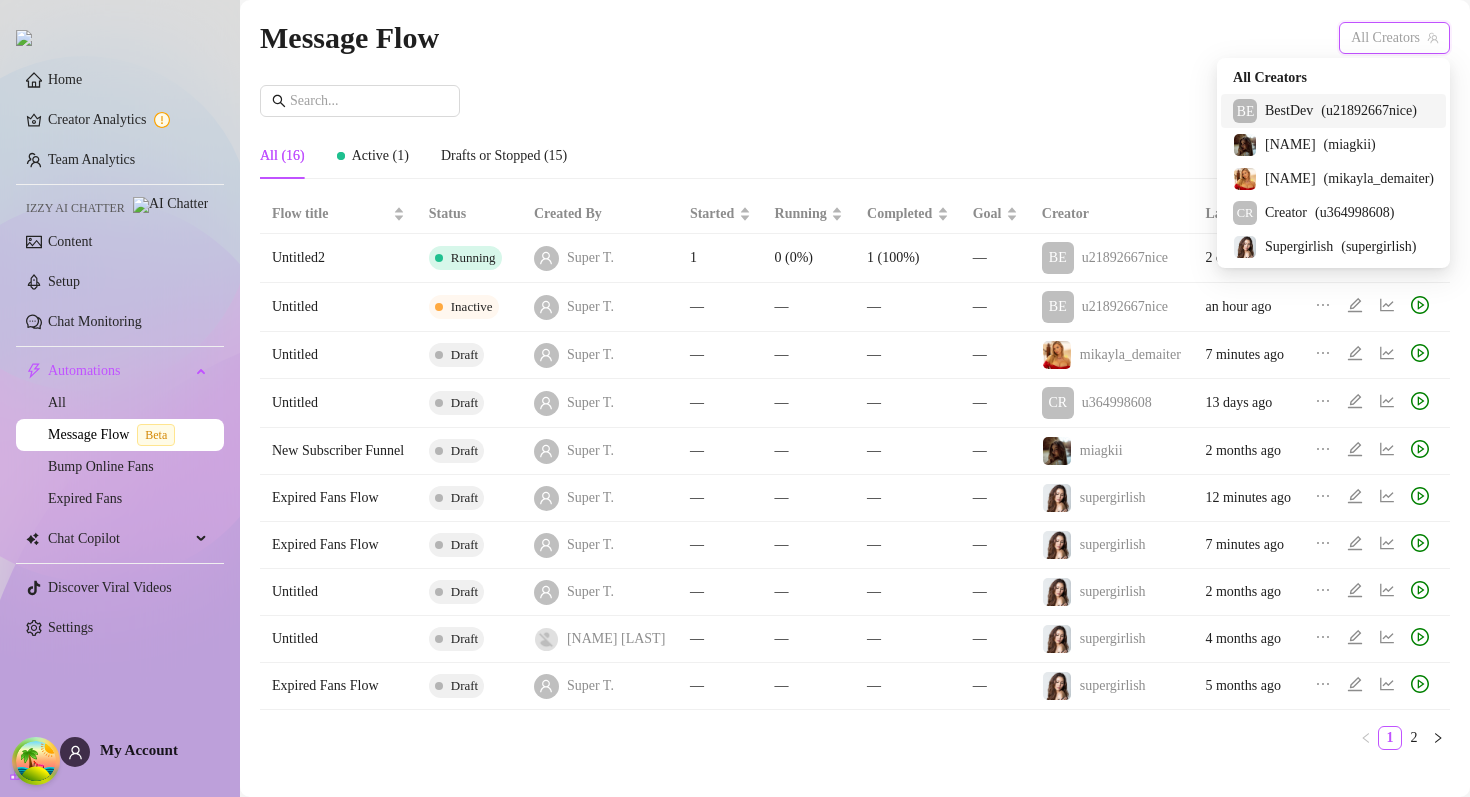 click on "BE BestDev   ( u21892667nice )" at bounding box center (1333, 111) 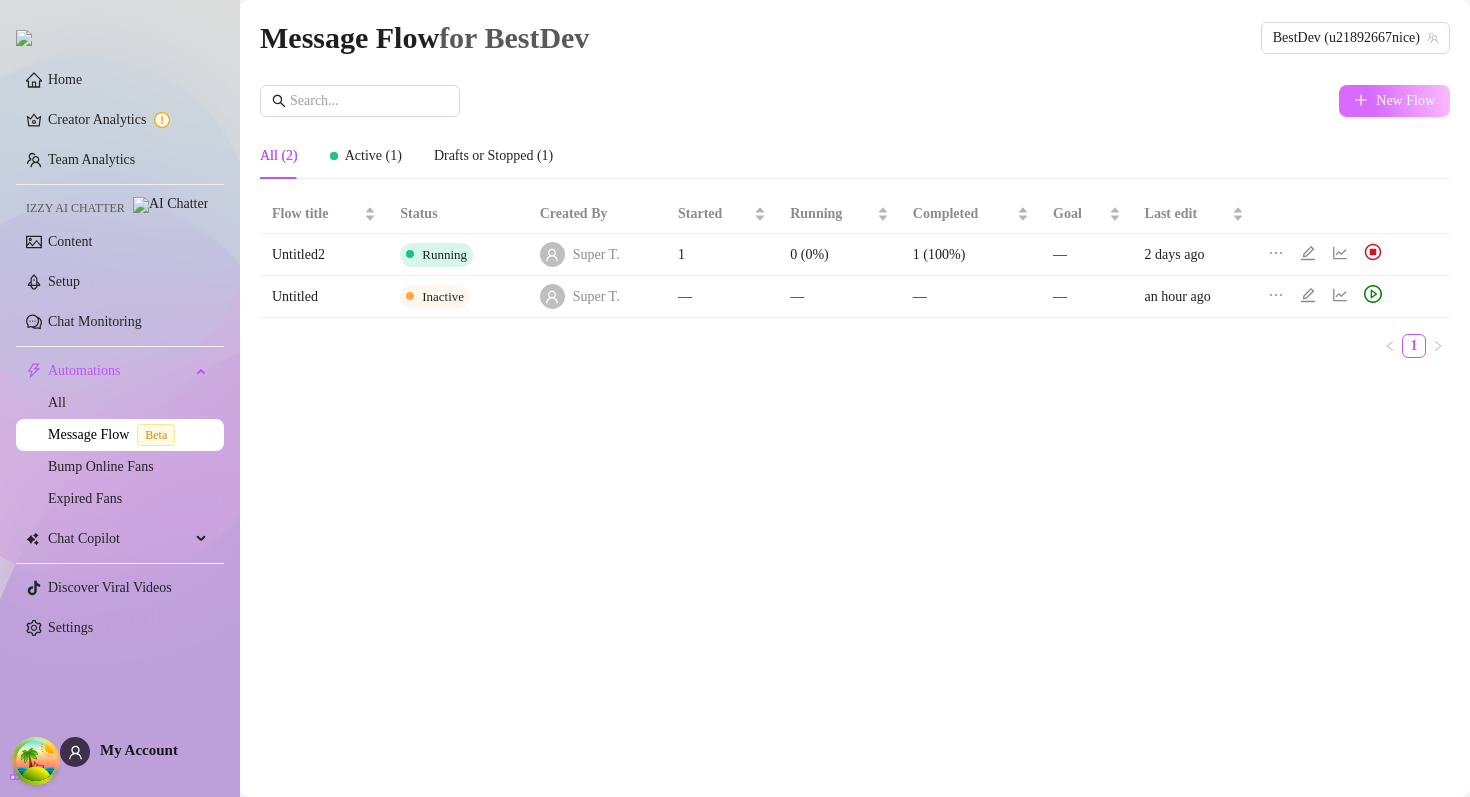 click on "New Flow" at bounding box center [1405, 101] 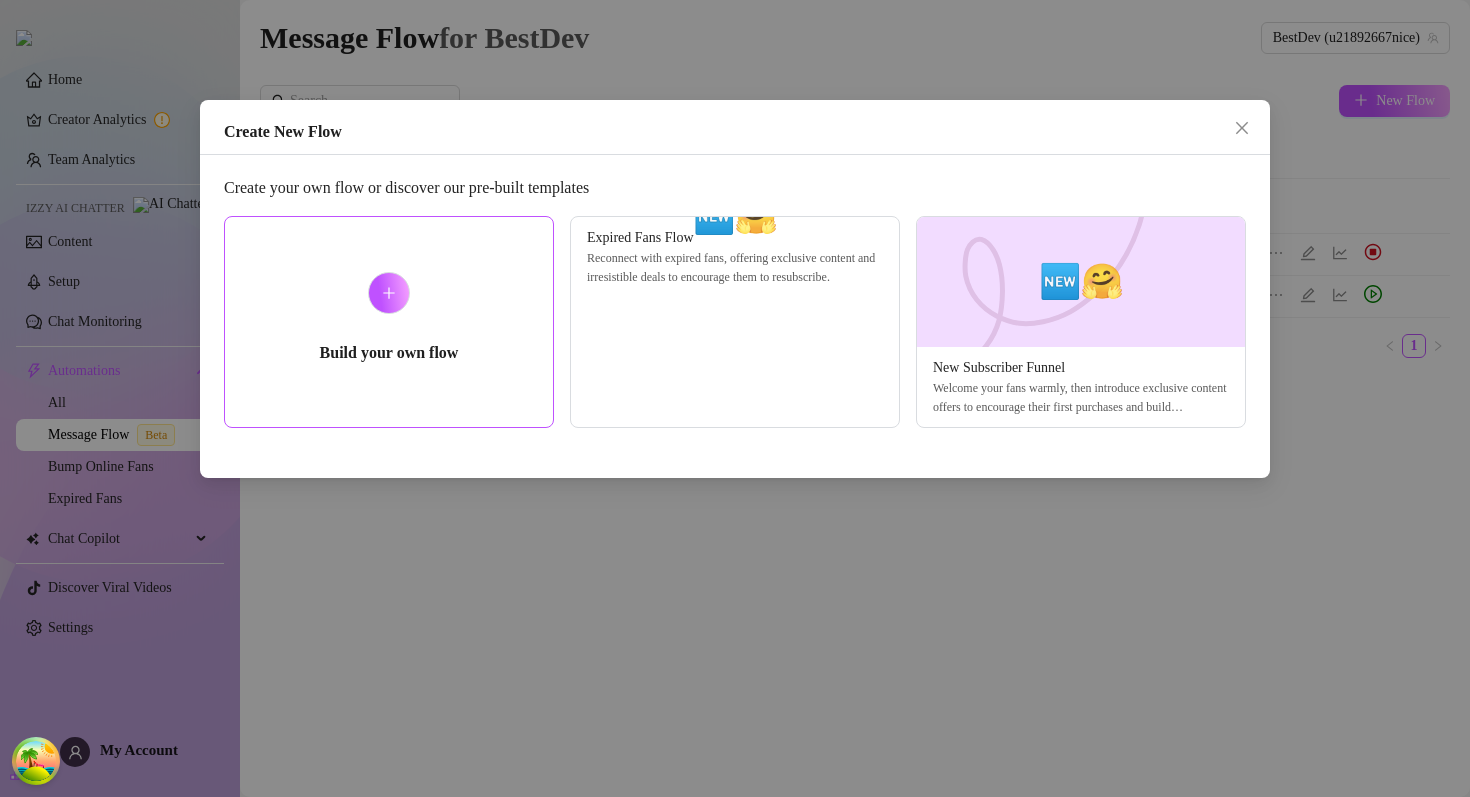 click on "Build your own flow" at bounding box center [389, 322] 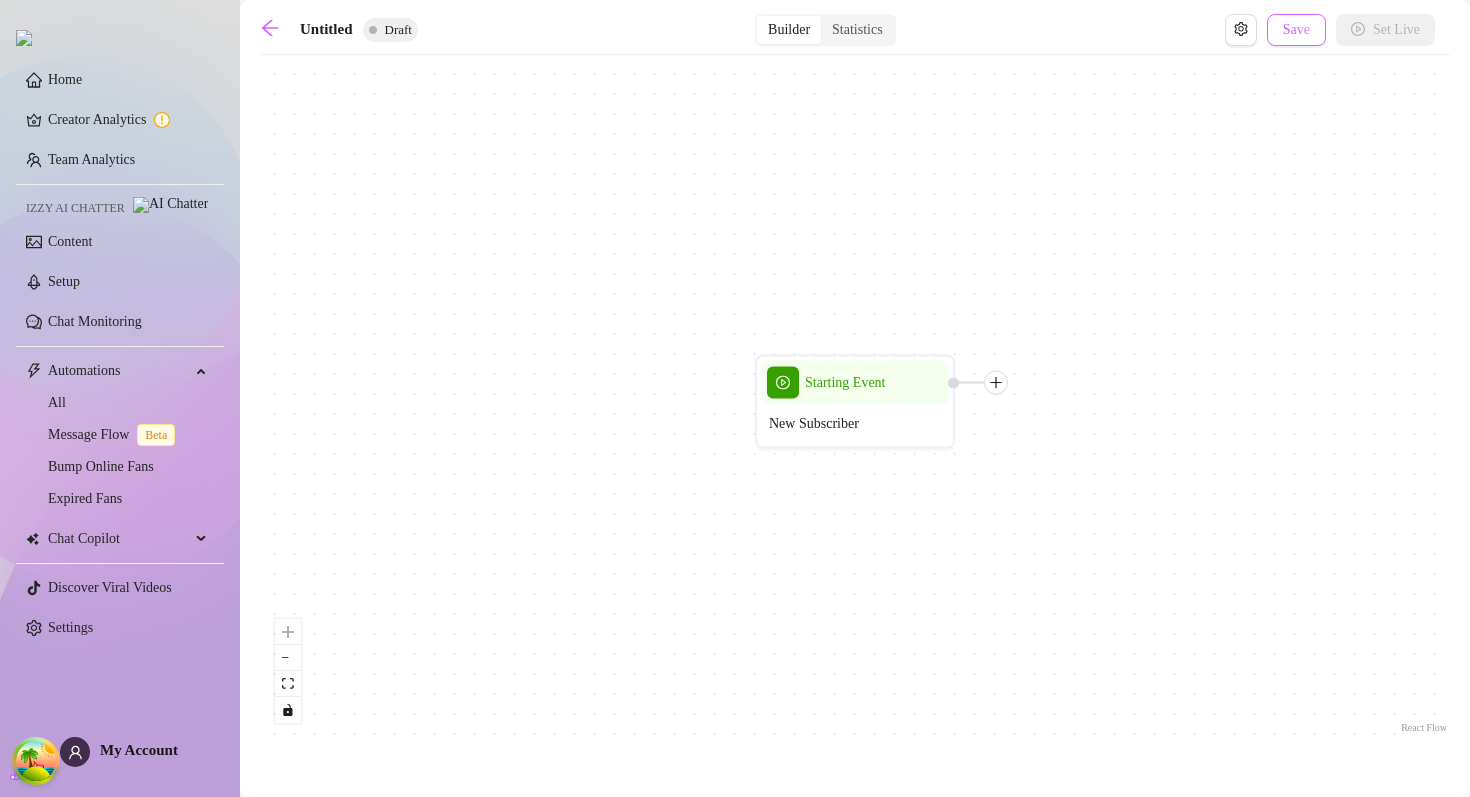 click on "Save" at bounding box center (1296, 30) 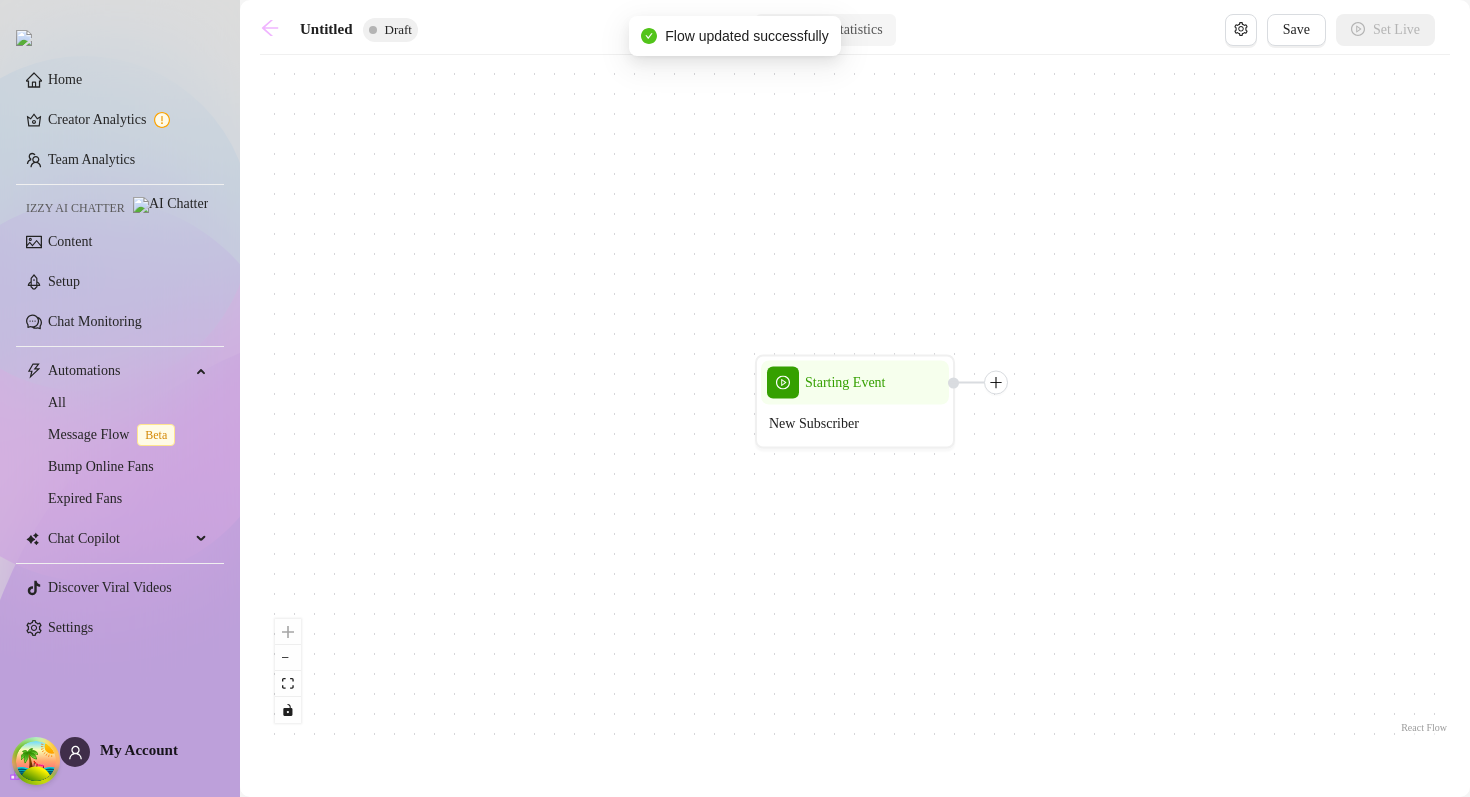 click 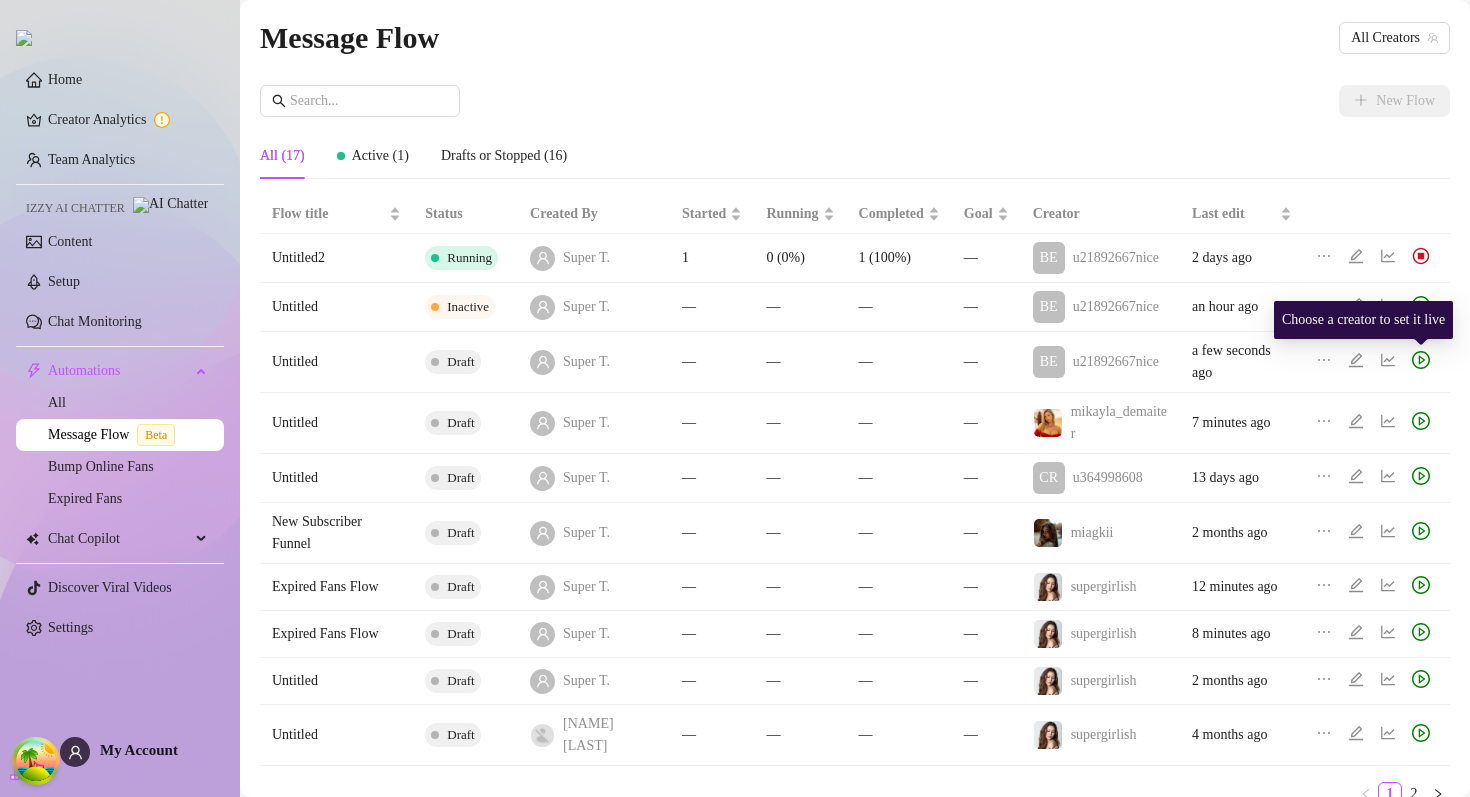 click 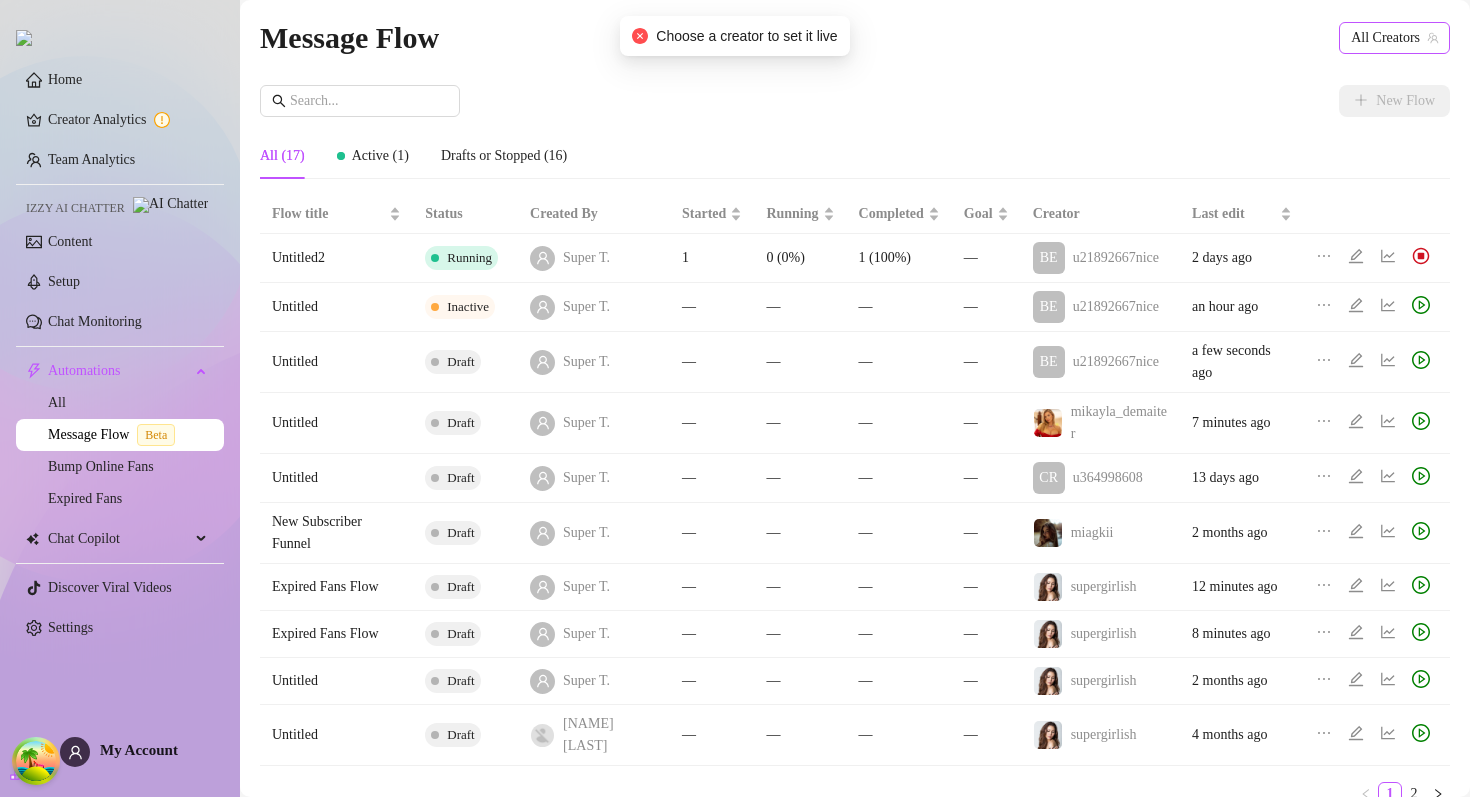 click on "All Creators" at bounding box center [1394, 38] 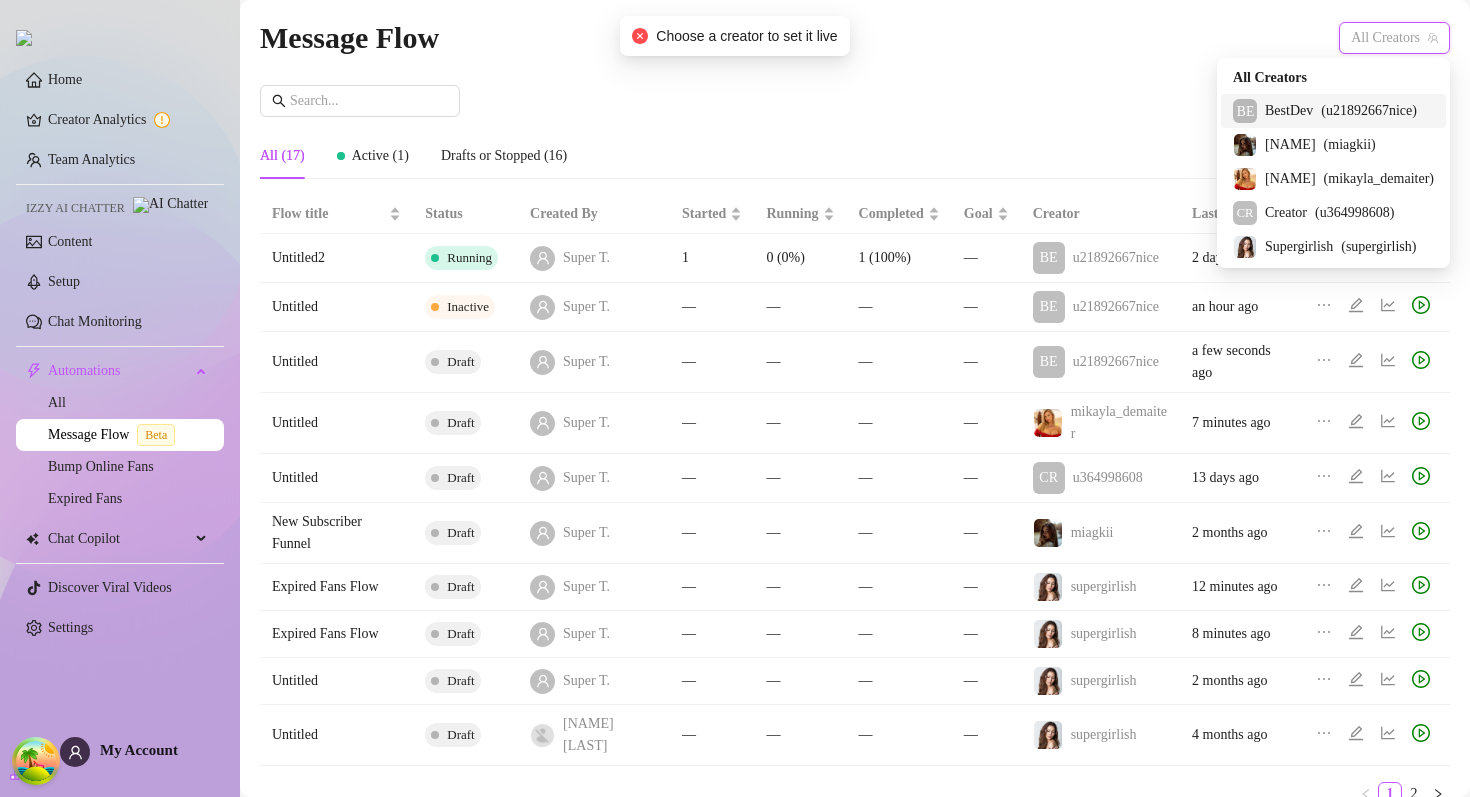 click on "BestDev" at bounding box center [1289, 111] 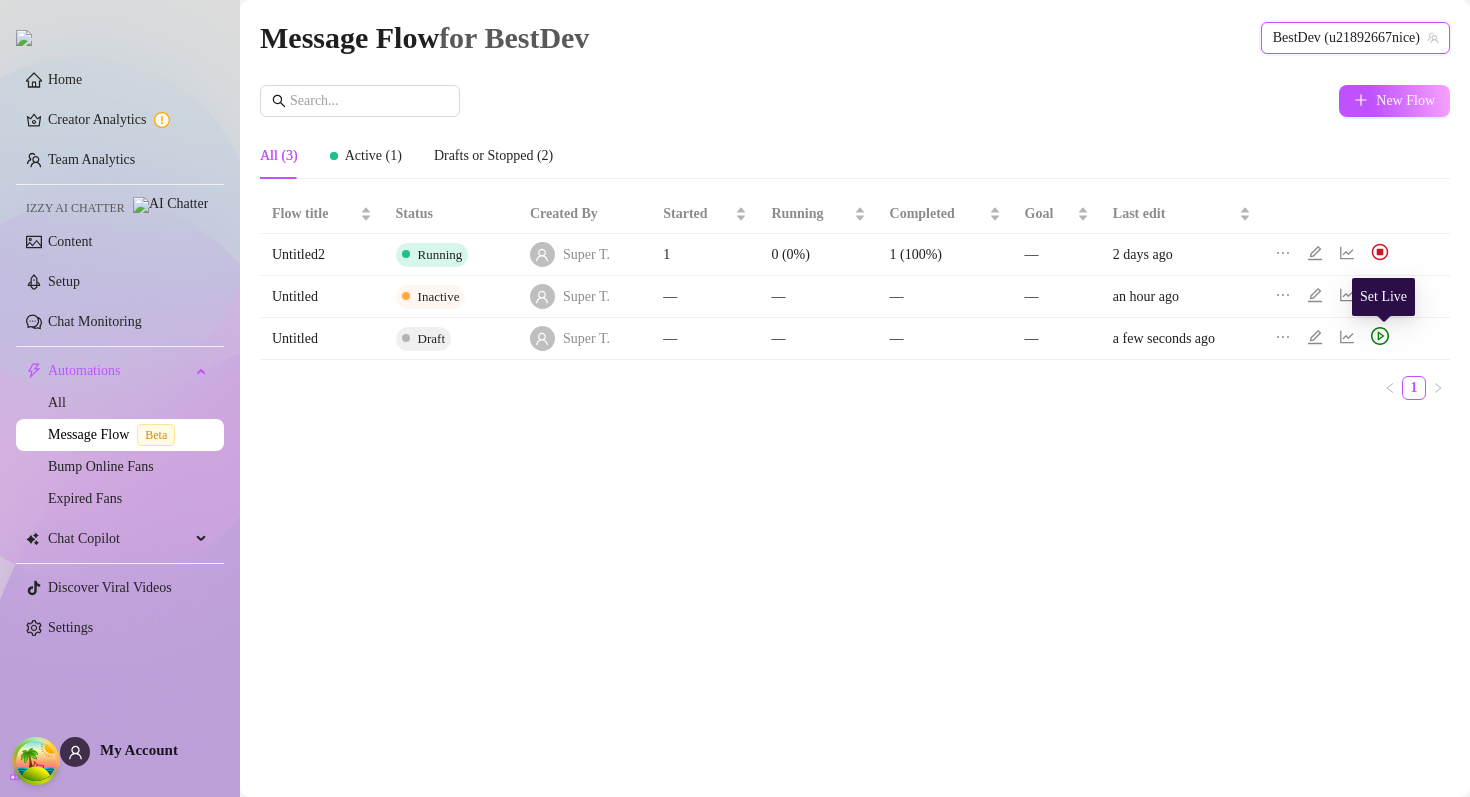 click 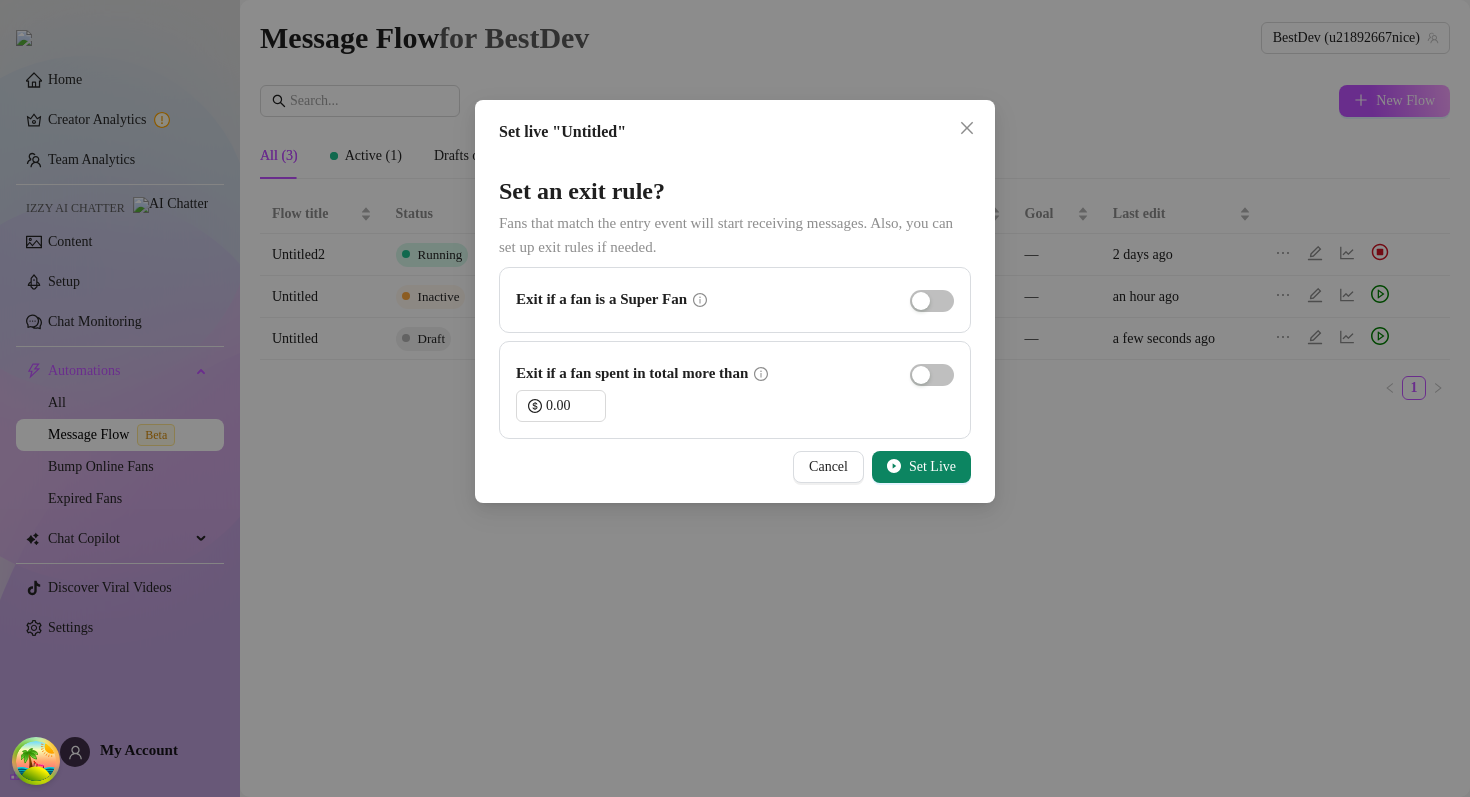 click on "Set Live" at bounding box center (932, 467) 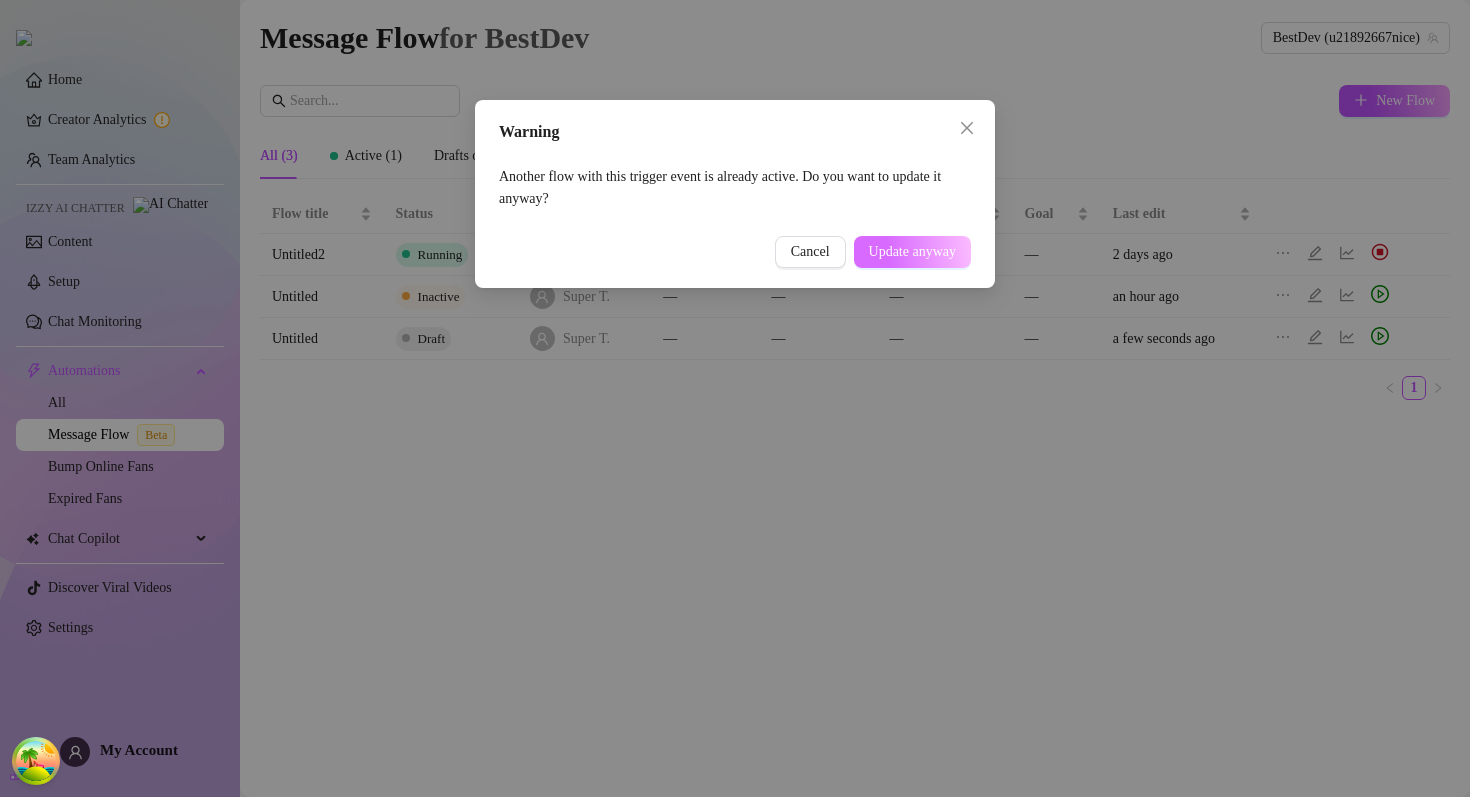 click on "Update anyway" at bounding box center [912, 252] 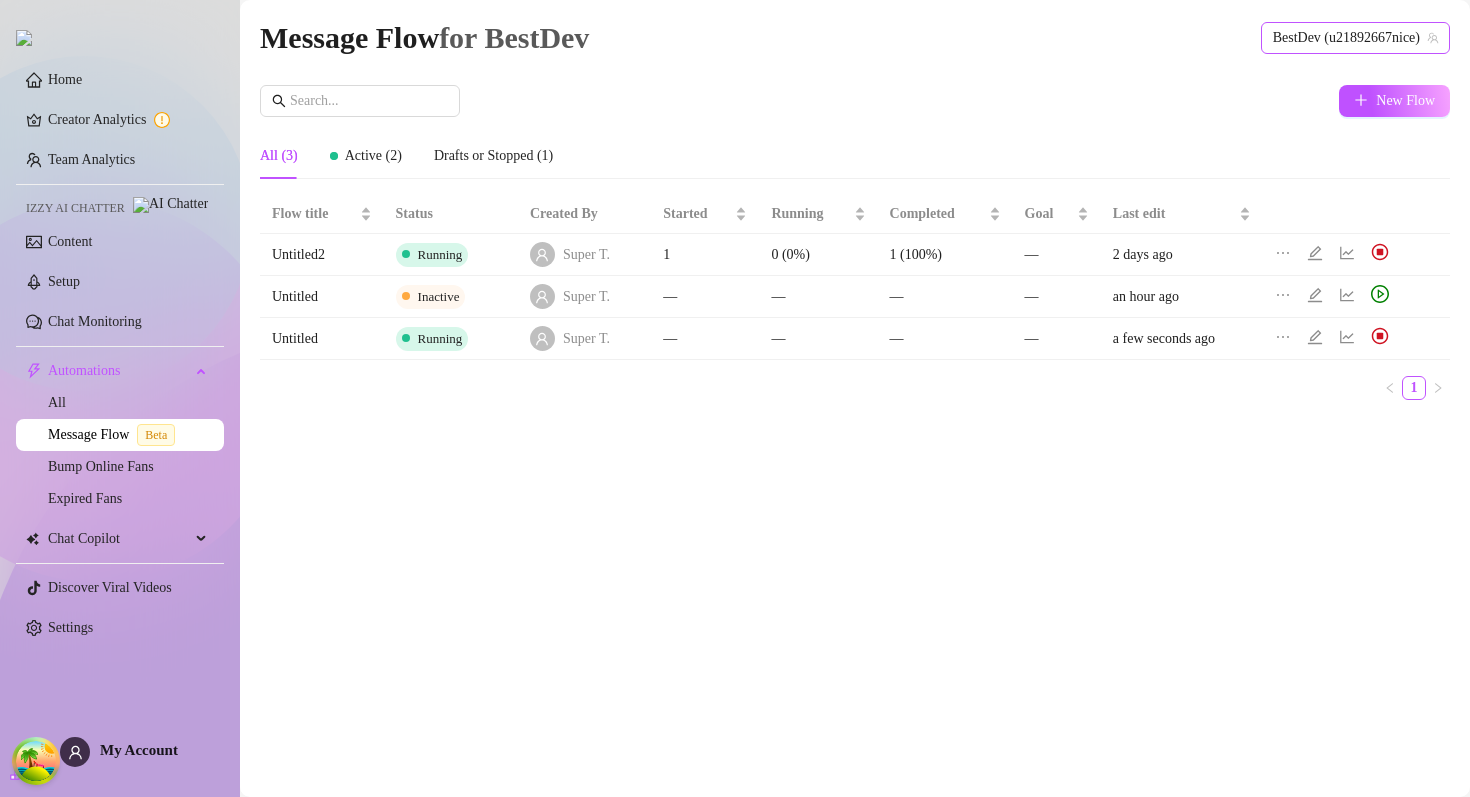 click on "BestDev (u21892667nice)" at bounding box center [1355, 38] 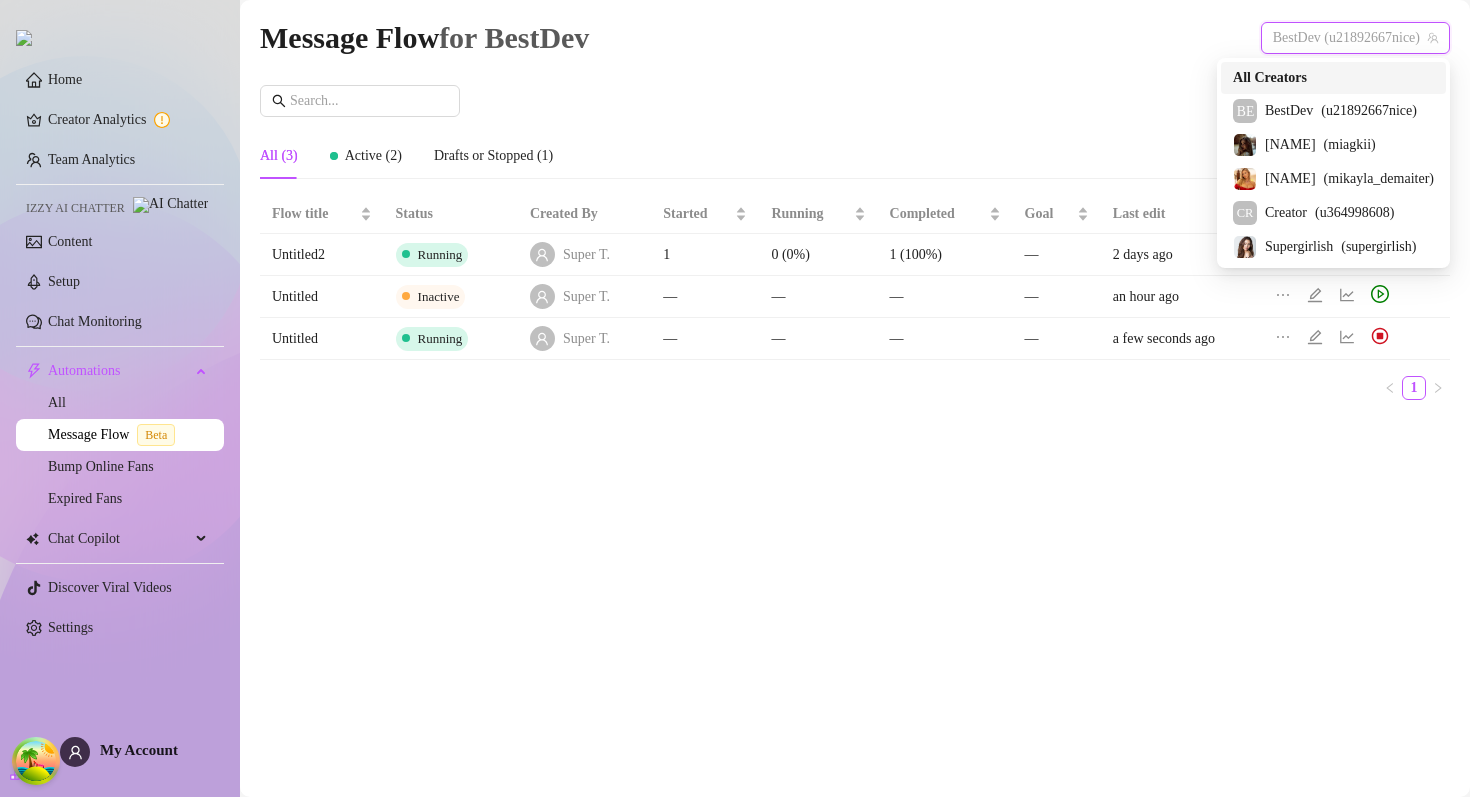 click on "All Creators" at bounding box center [1270, 78] 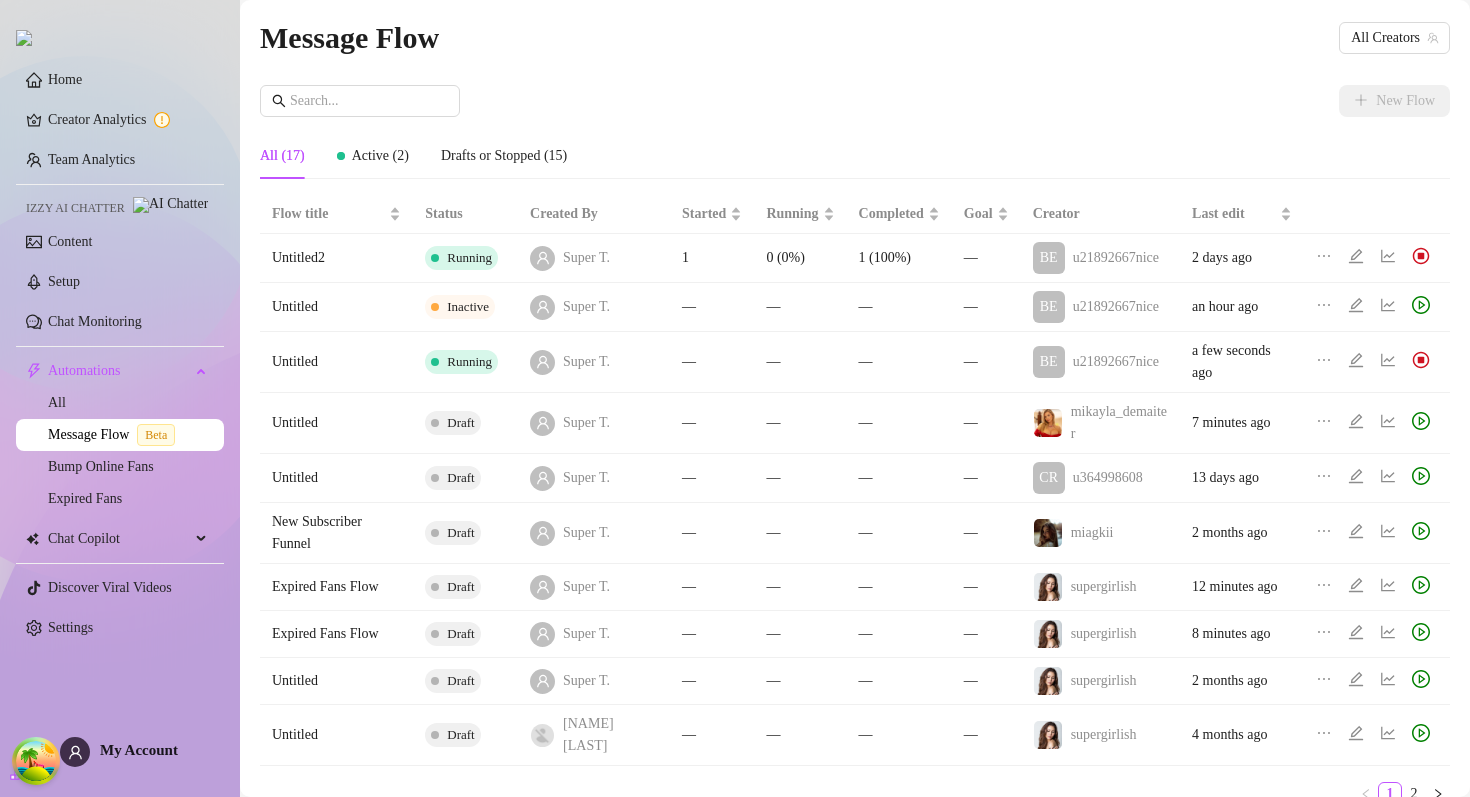 click on "New Flow" at bounding box center (855, 101) 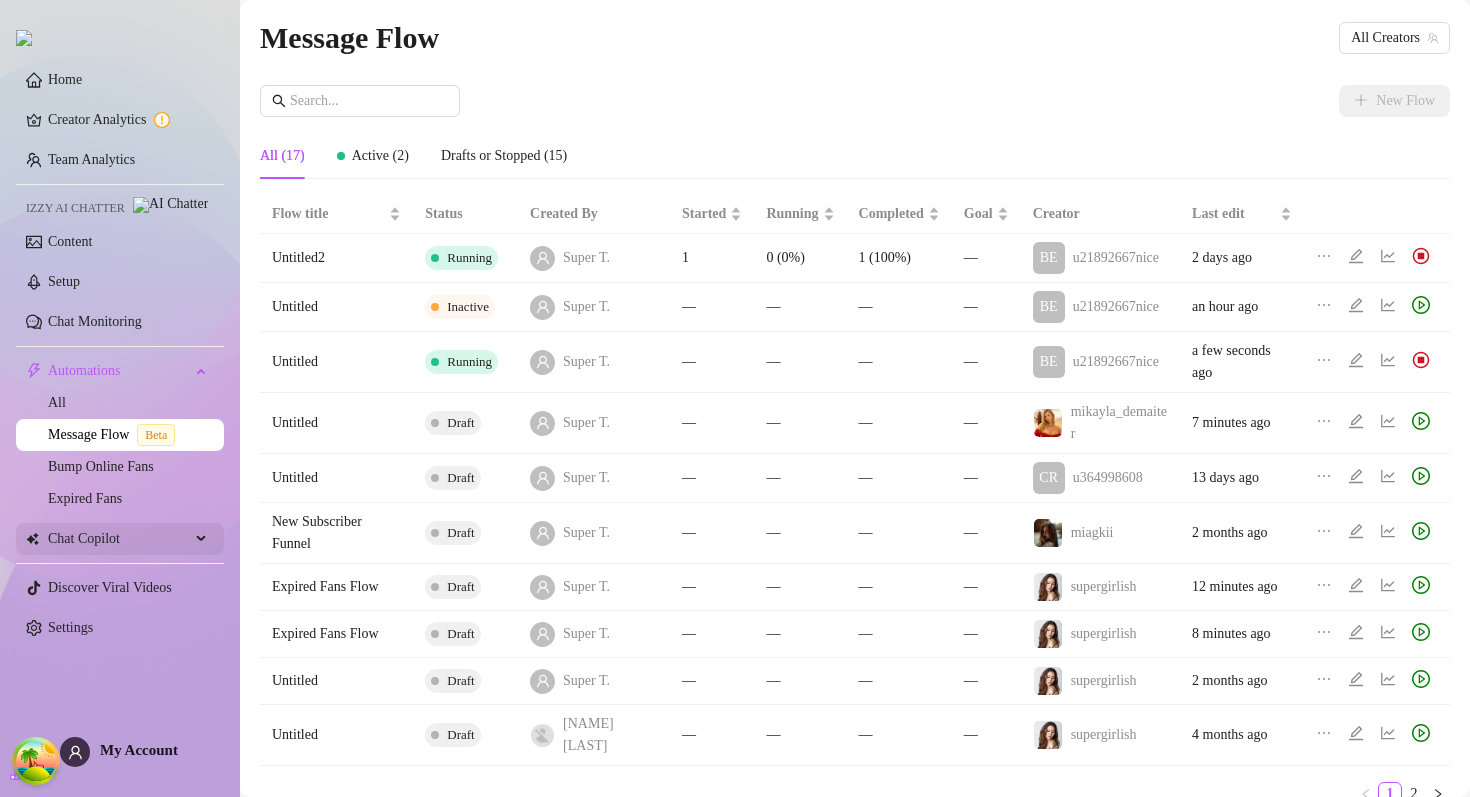 click on "Chat Copilot" at bounding box center (119, 539) 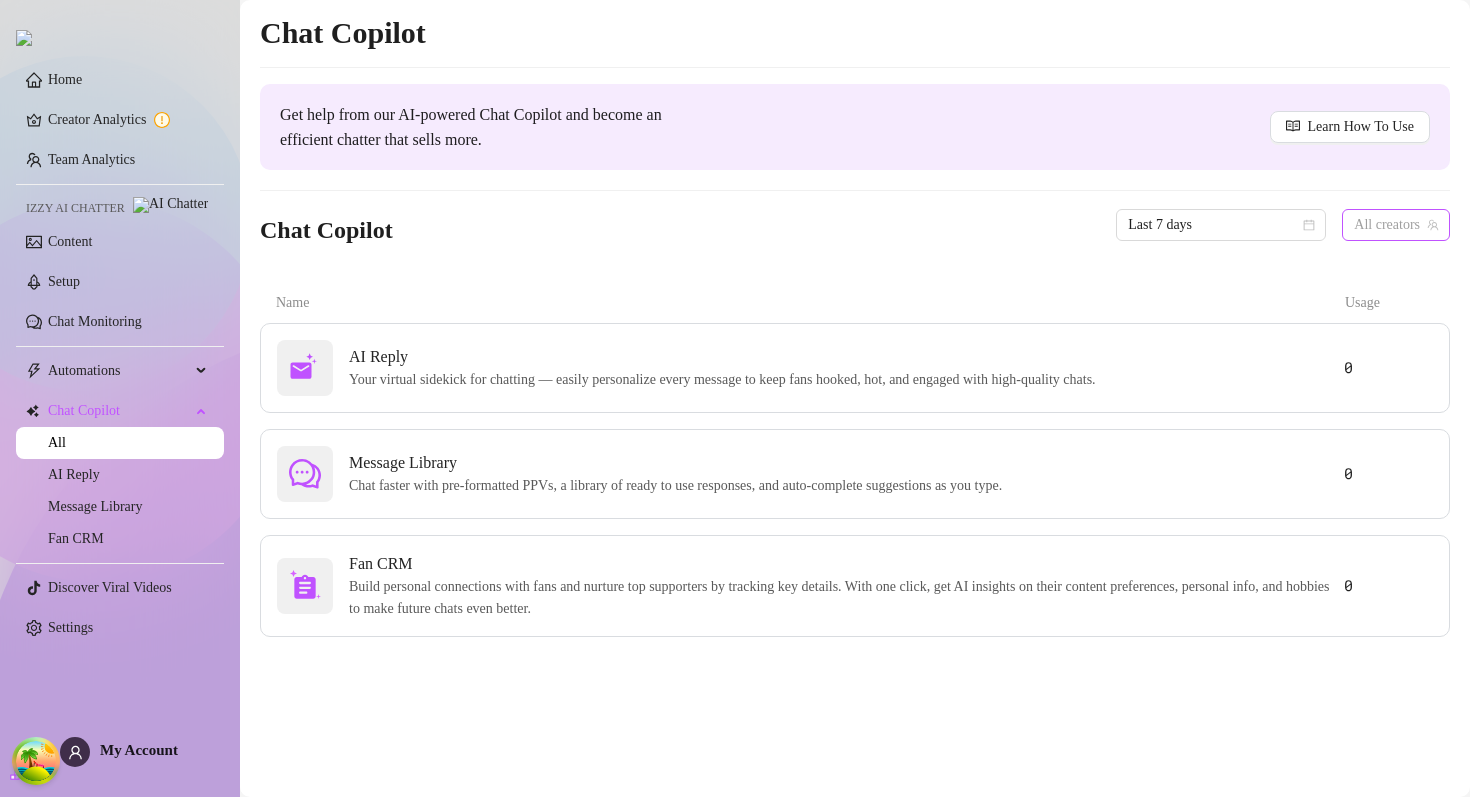 click on "All creators" at bounding box center [1396, 225] 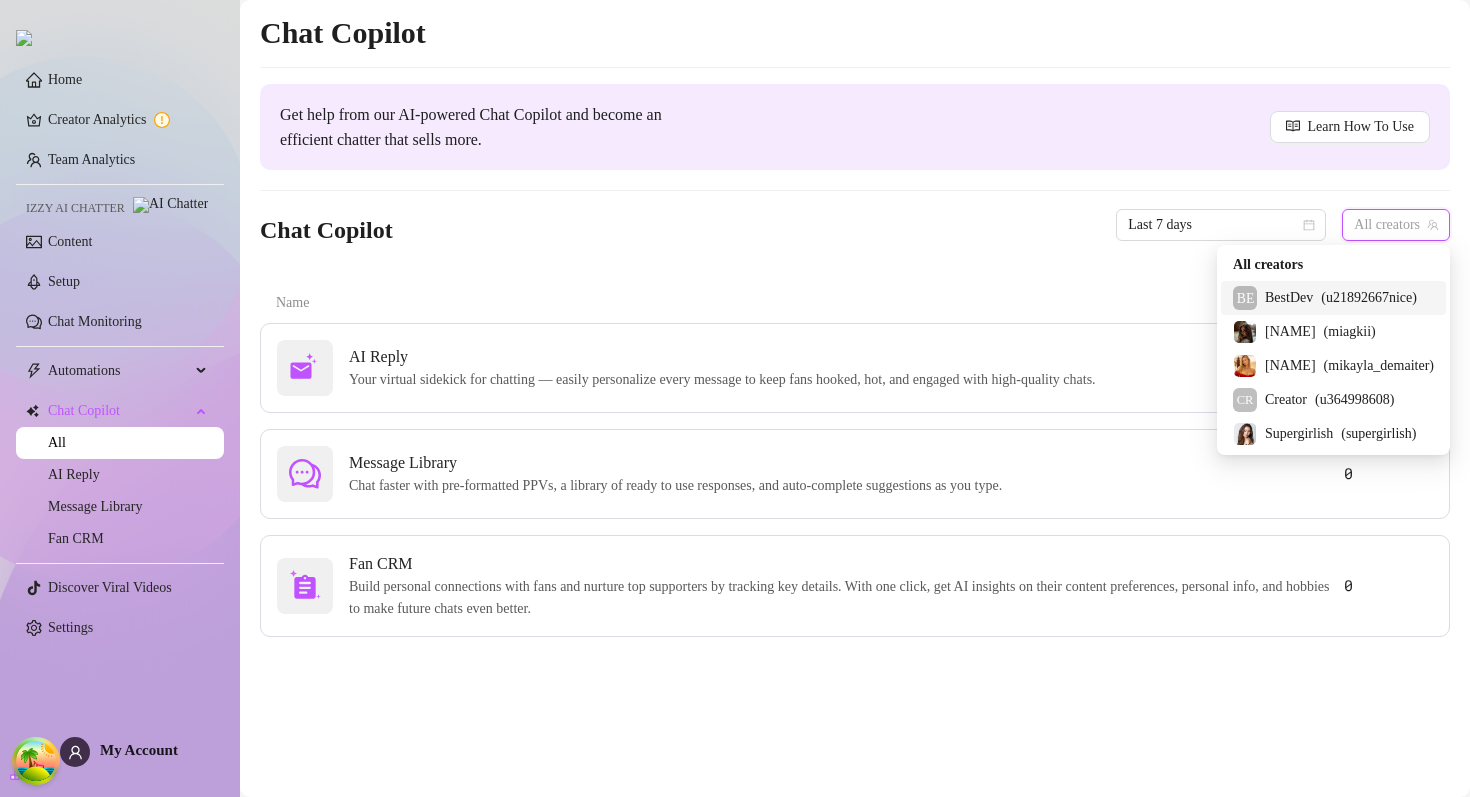click on "BE BestDev   ( u21892667nice )" at bounding box center (1333, 298) 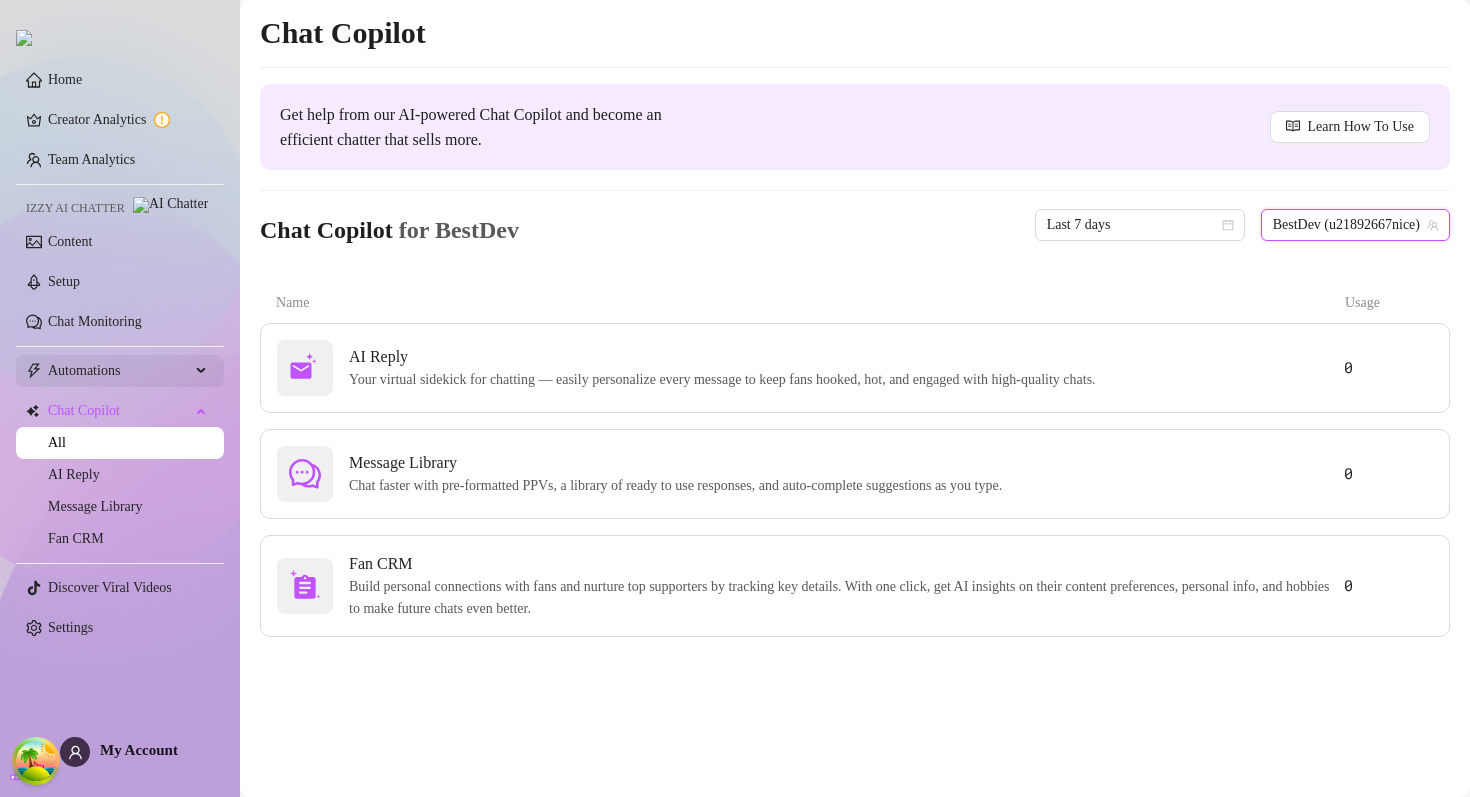click on "Automations" at bounding box center [119, 371] 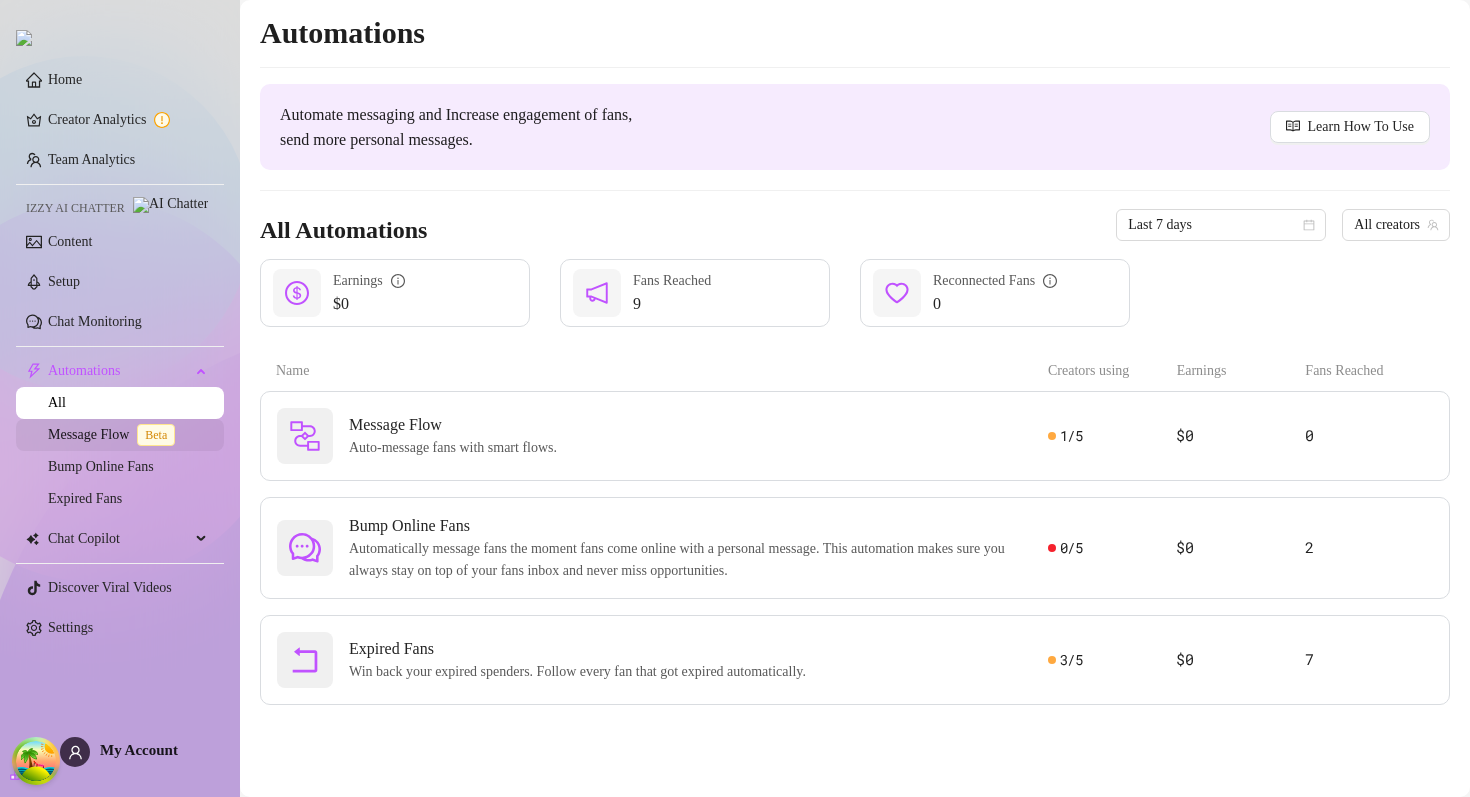 click on "Message Flow Beta" at bounding box center [115, 434] 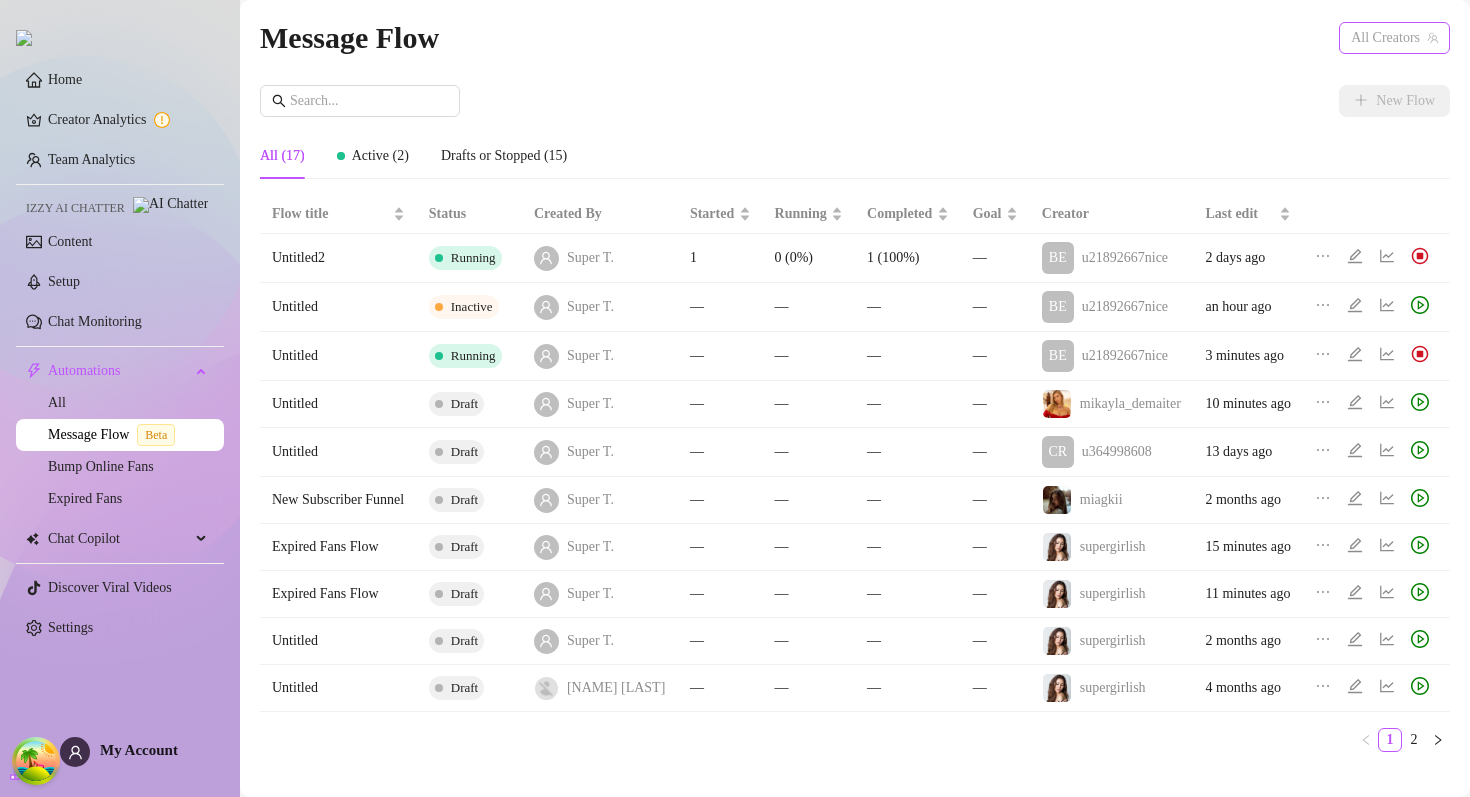 click on "All Creators" at bounding box center (1394, 38) 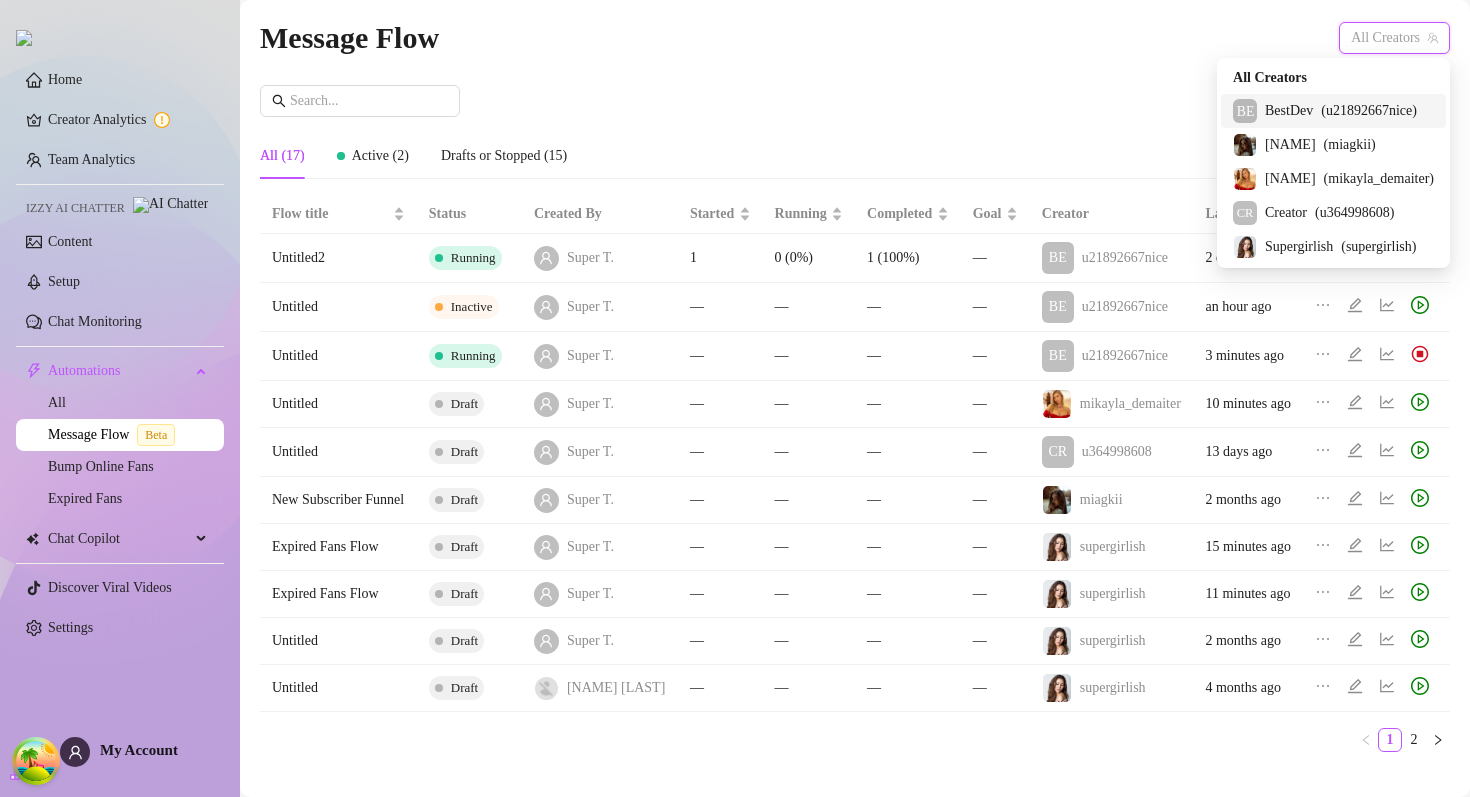 click on "BestDev" at bounding box center [1289, 111] 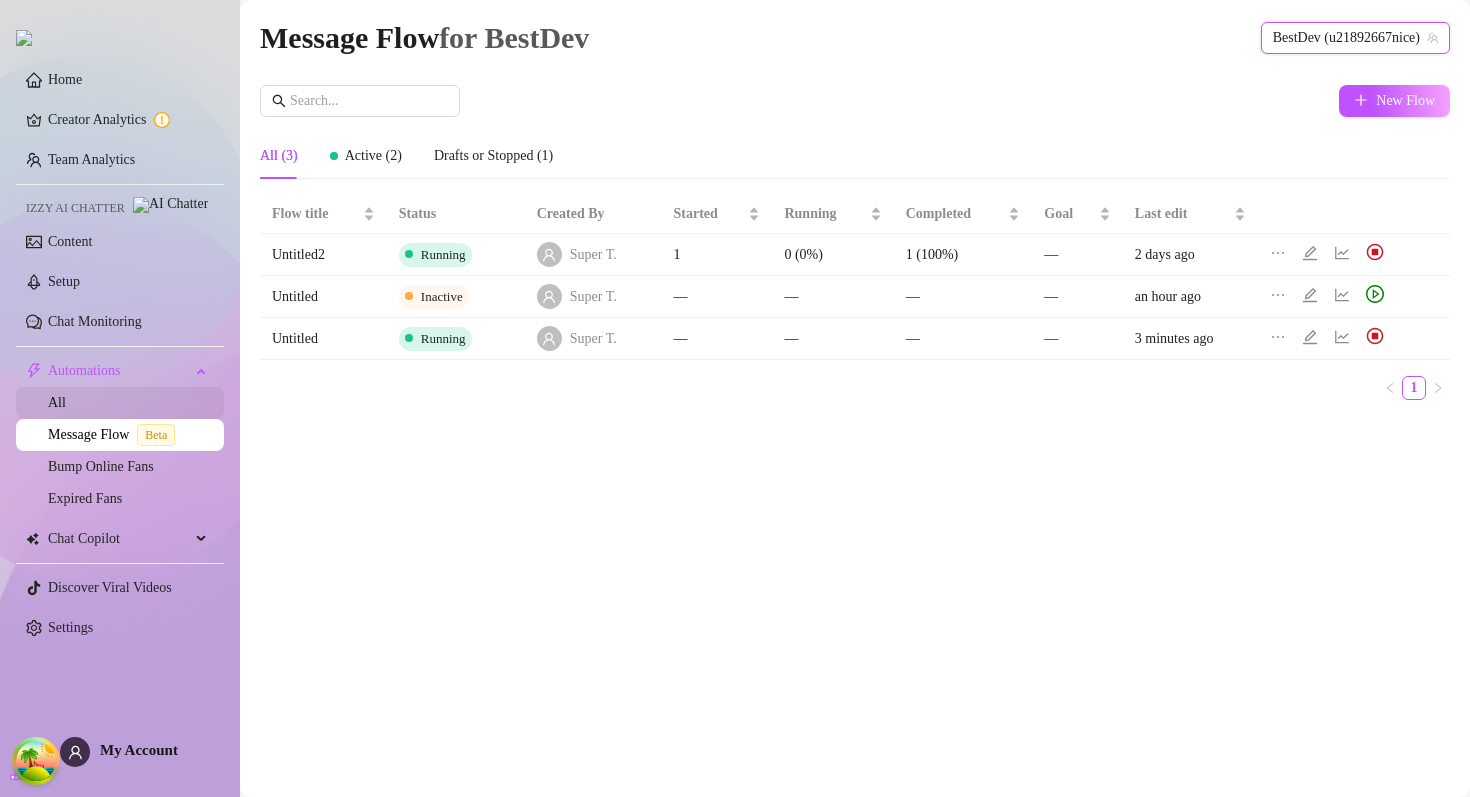 click on "All" at bounding box center (57, 402) 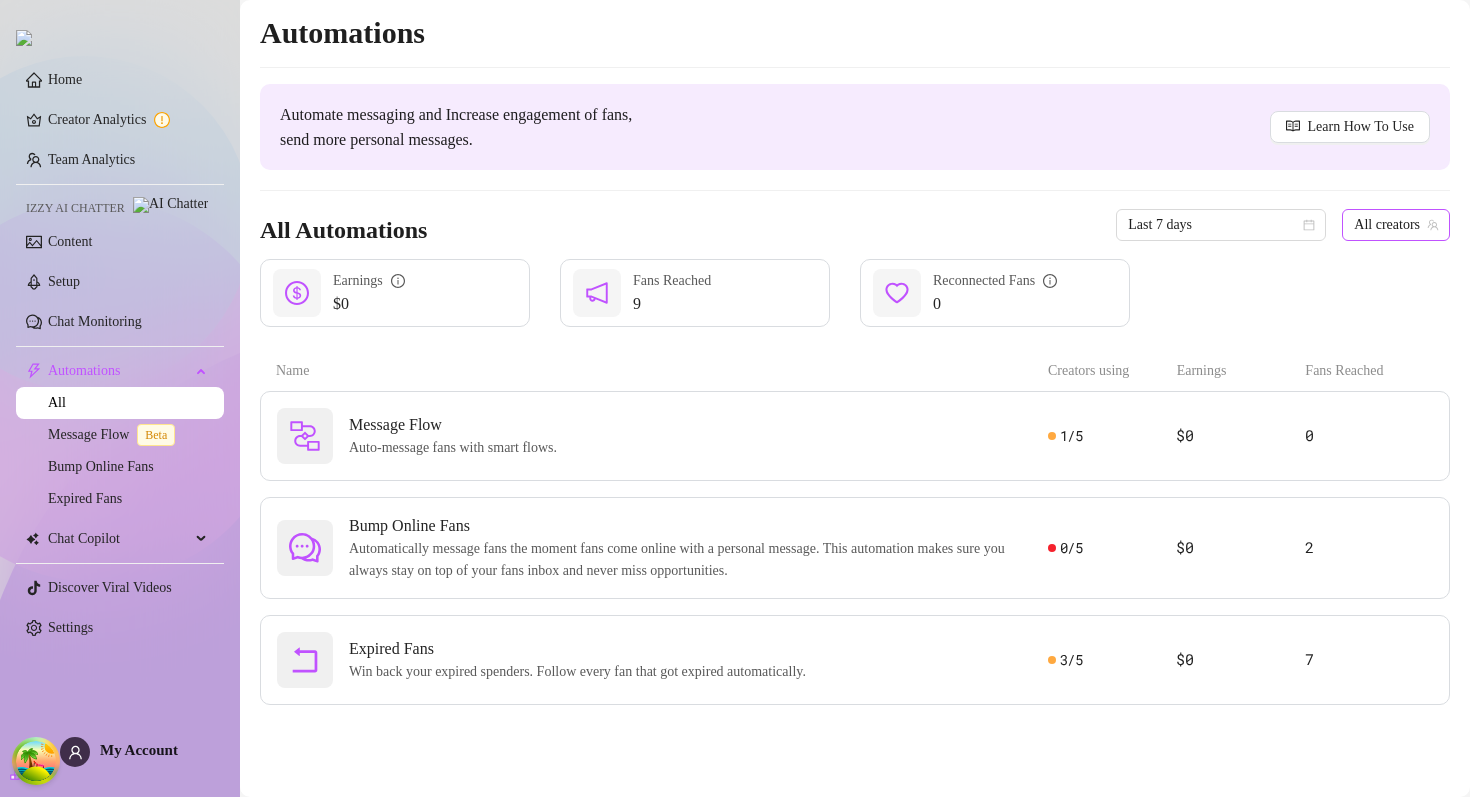 click on "All creators" at bounding box center (1396, 225) 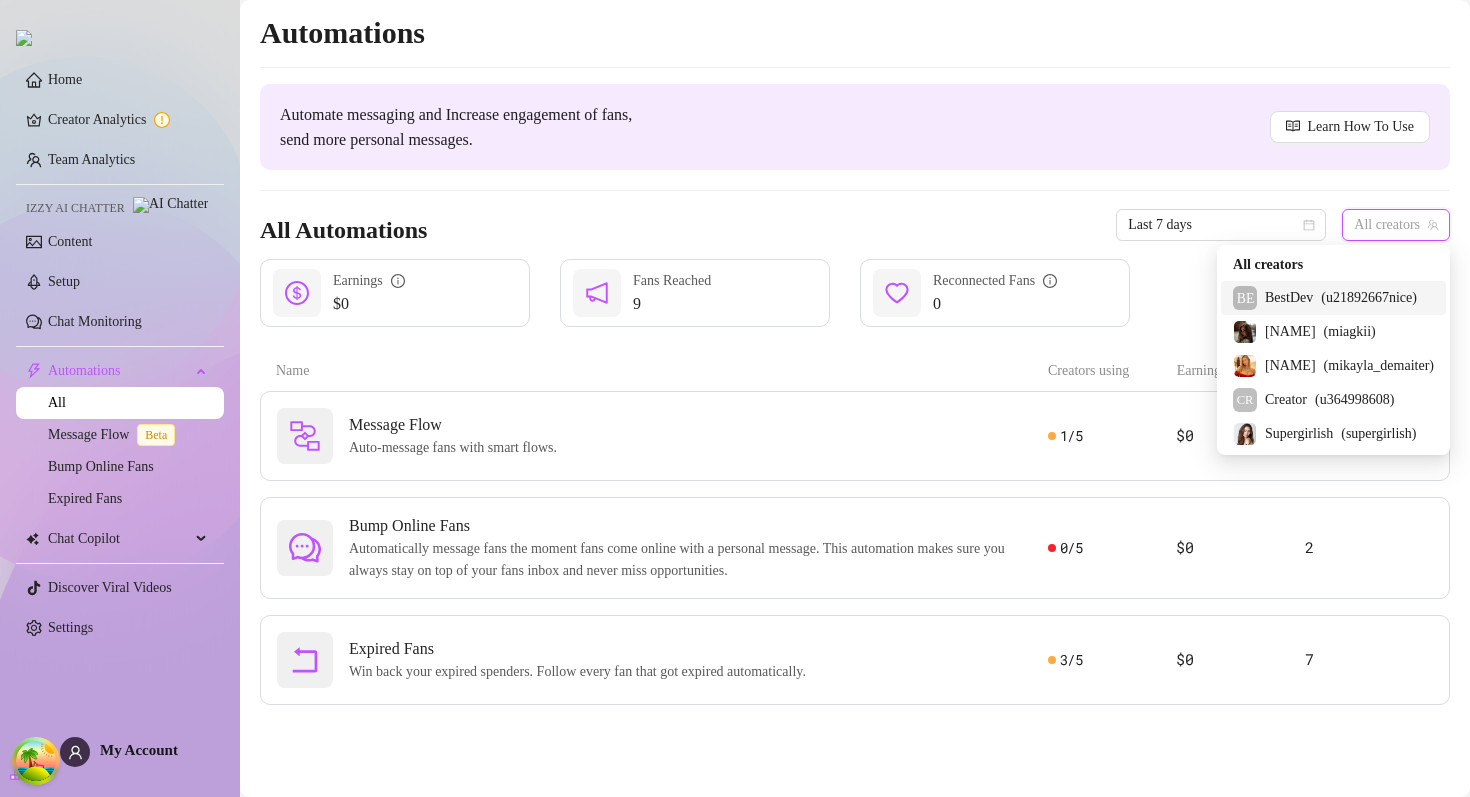 click on "BestDev" at bounding box center (1289, 298) 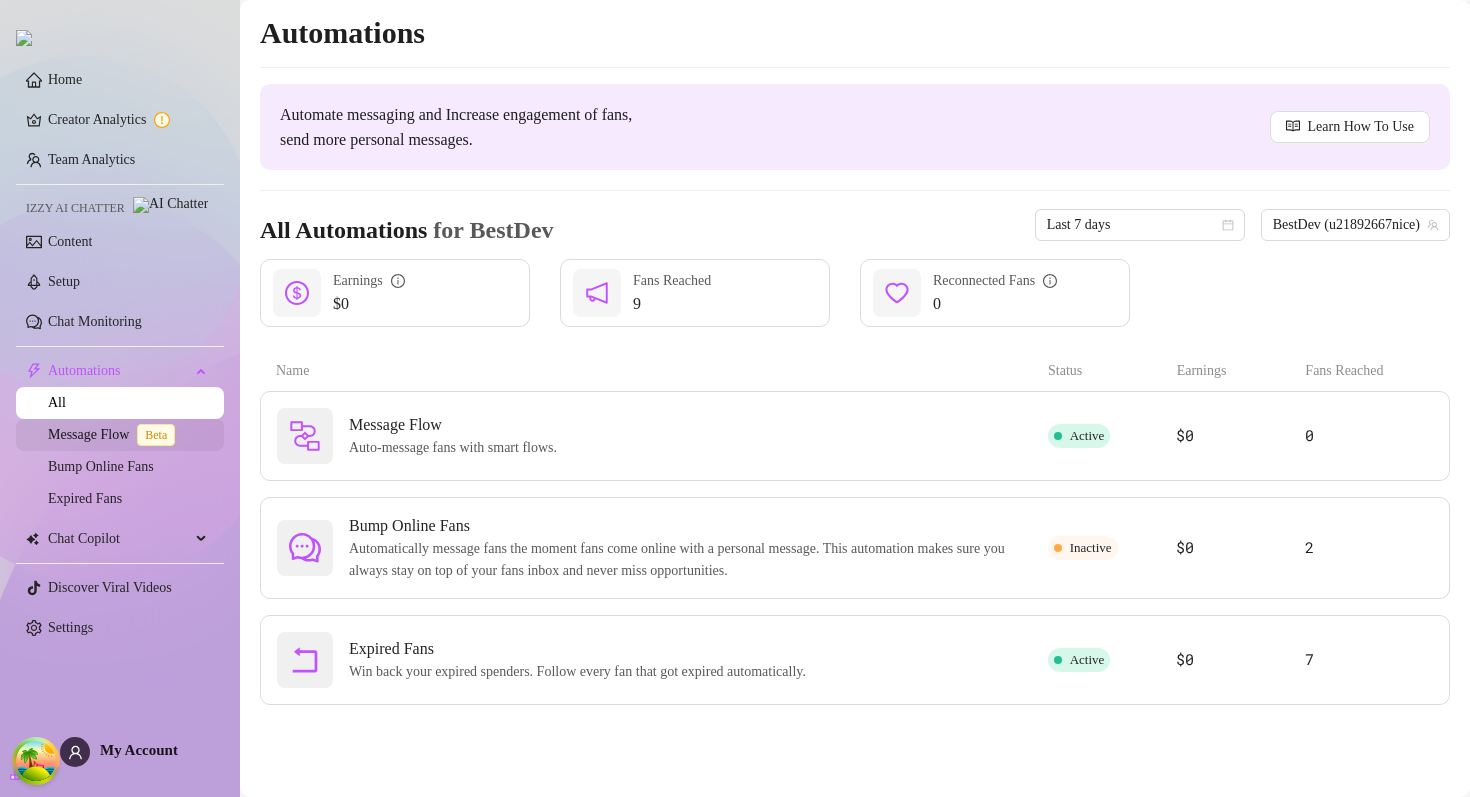 click on "Message Flow Beta" at bounding box center (115, 434) 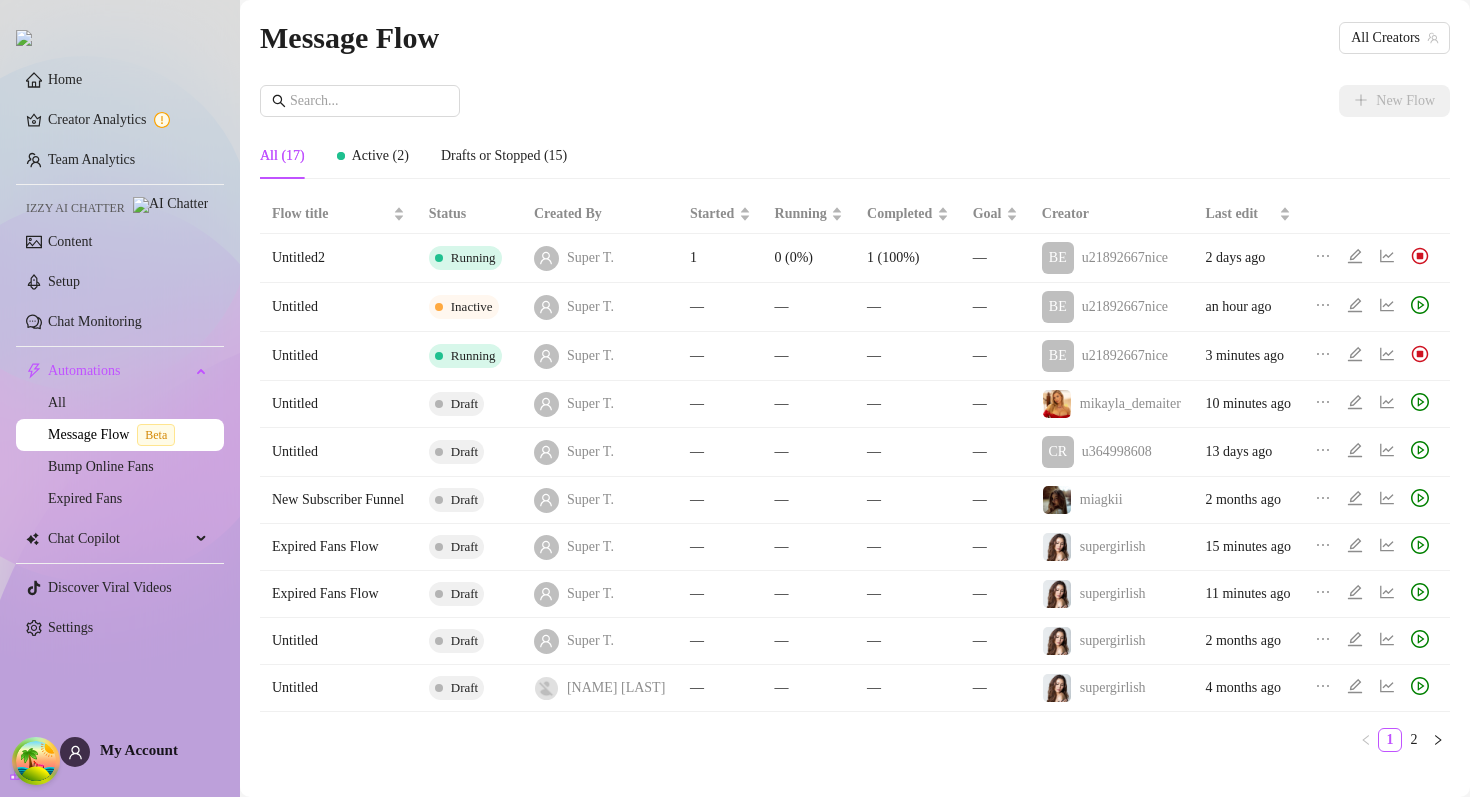 click on "New Flow" at bounding box center [855, 101] 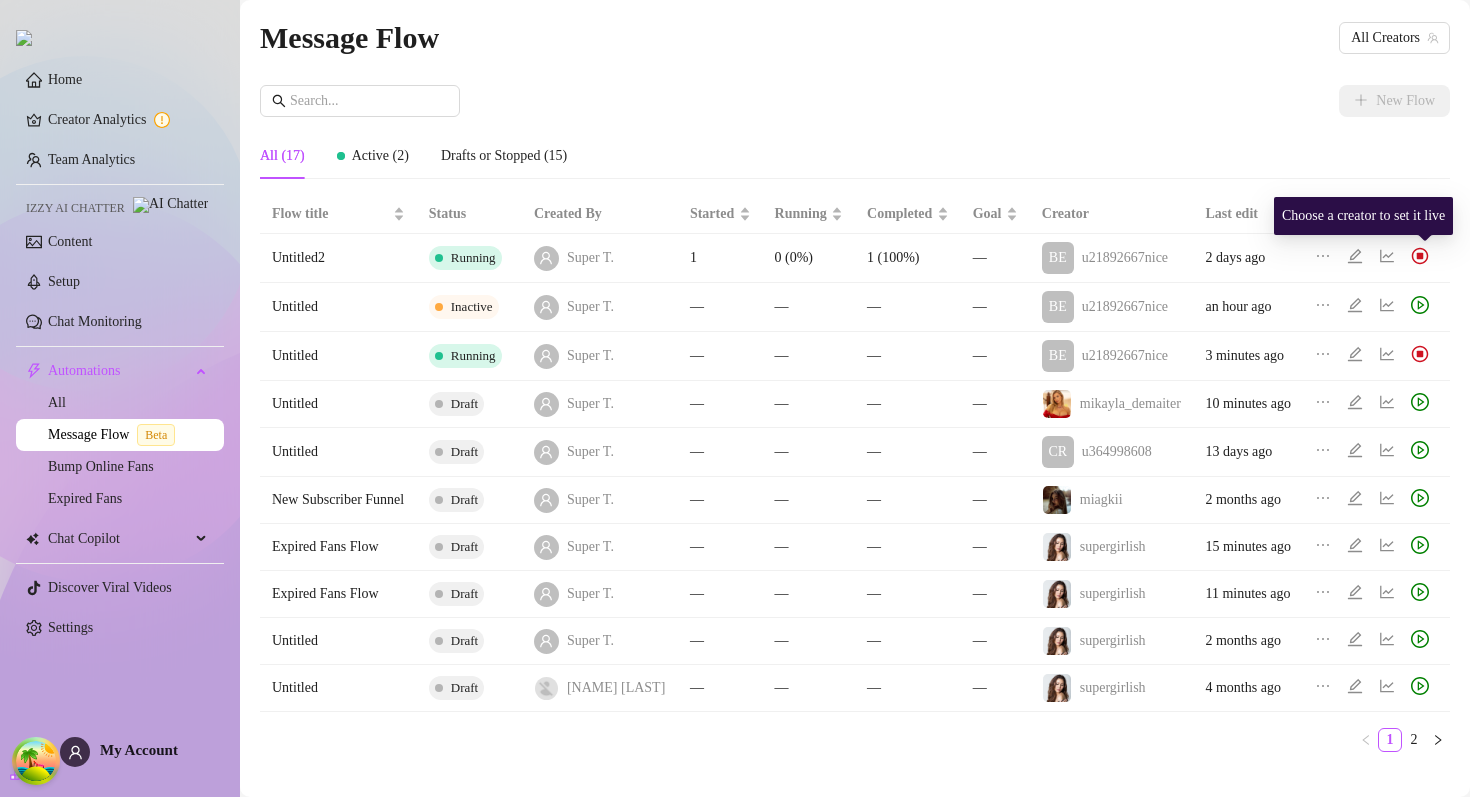 click at bounding box center (1420, 256) 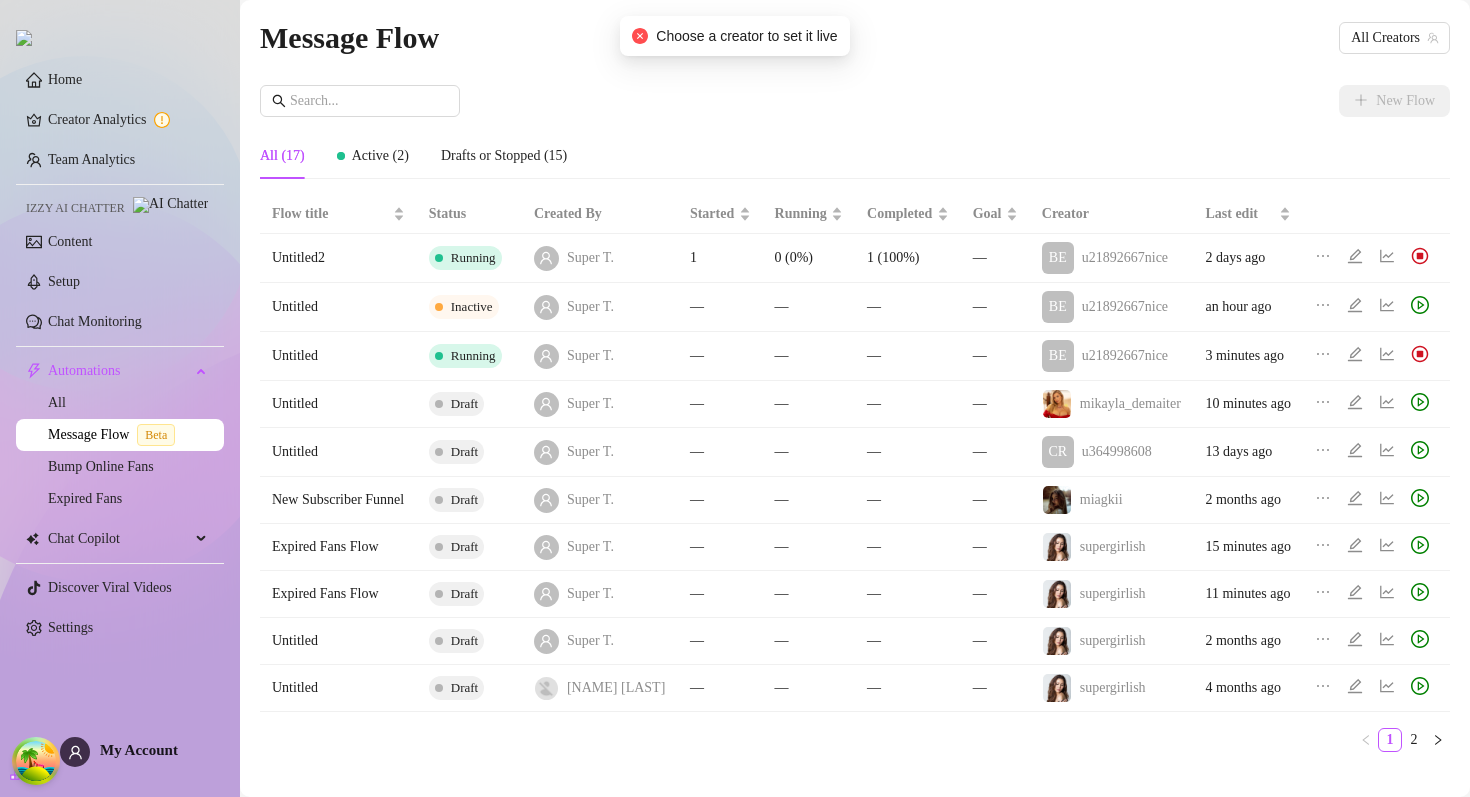 click 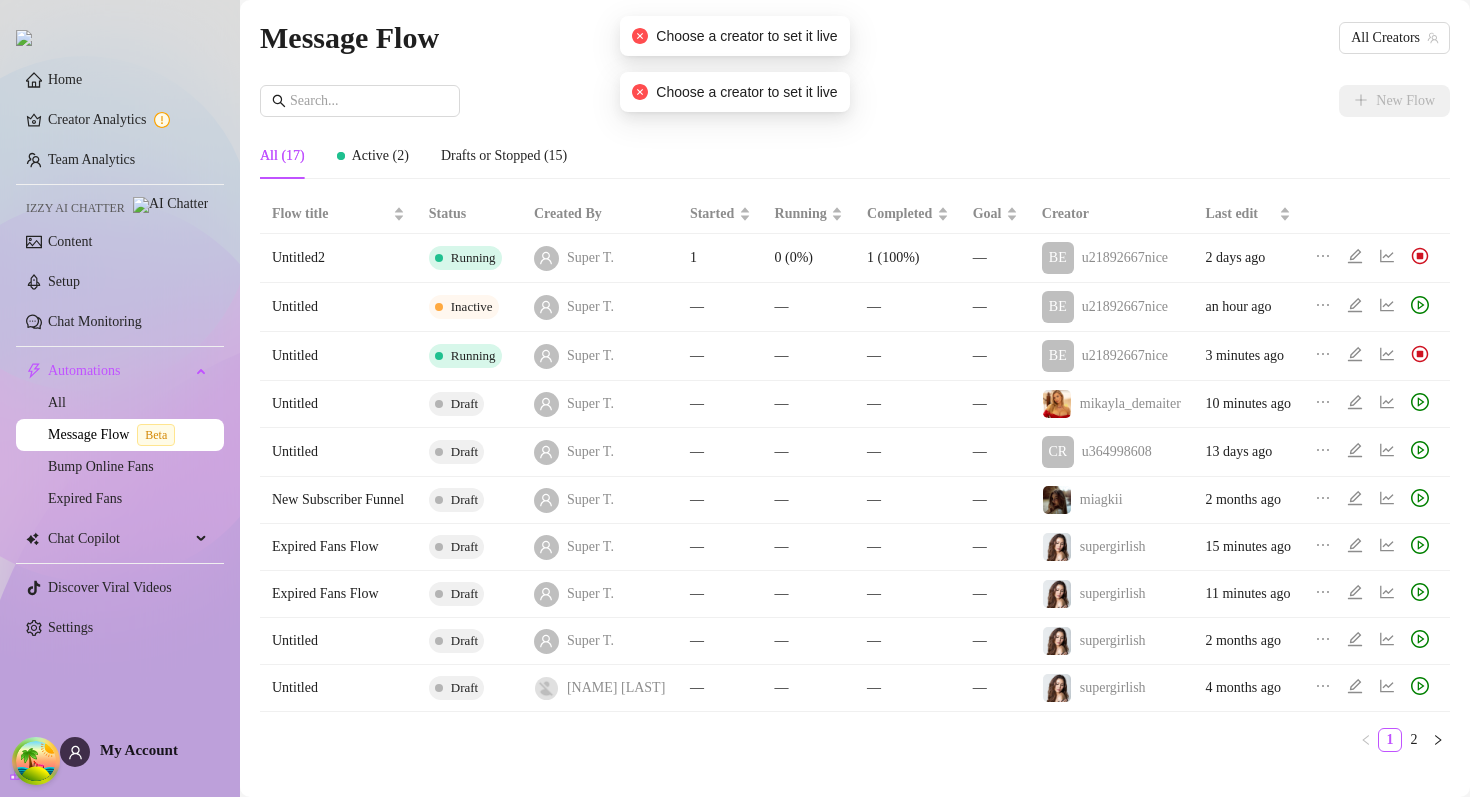 click on "Choose a creator to set it live" at bounding box center (746, 92) 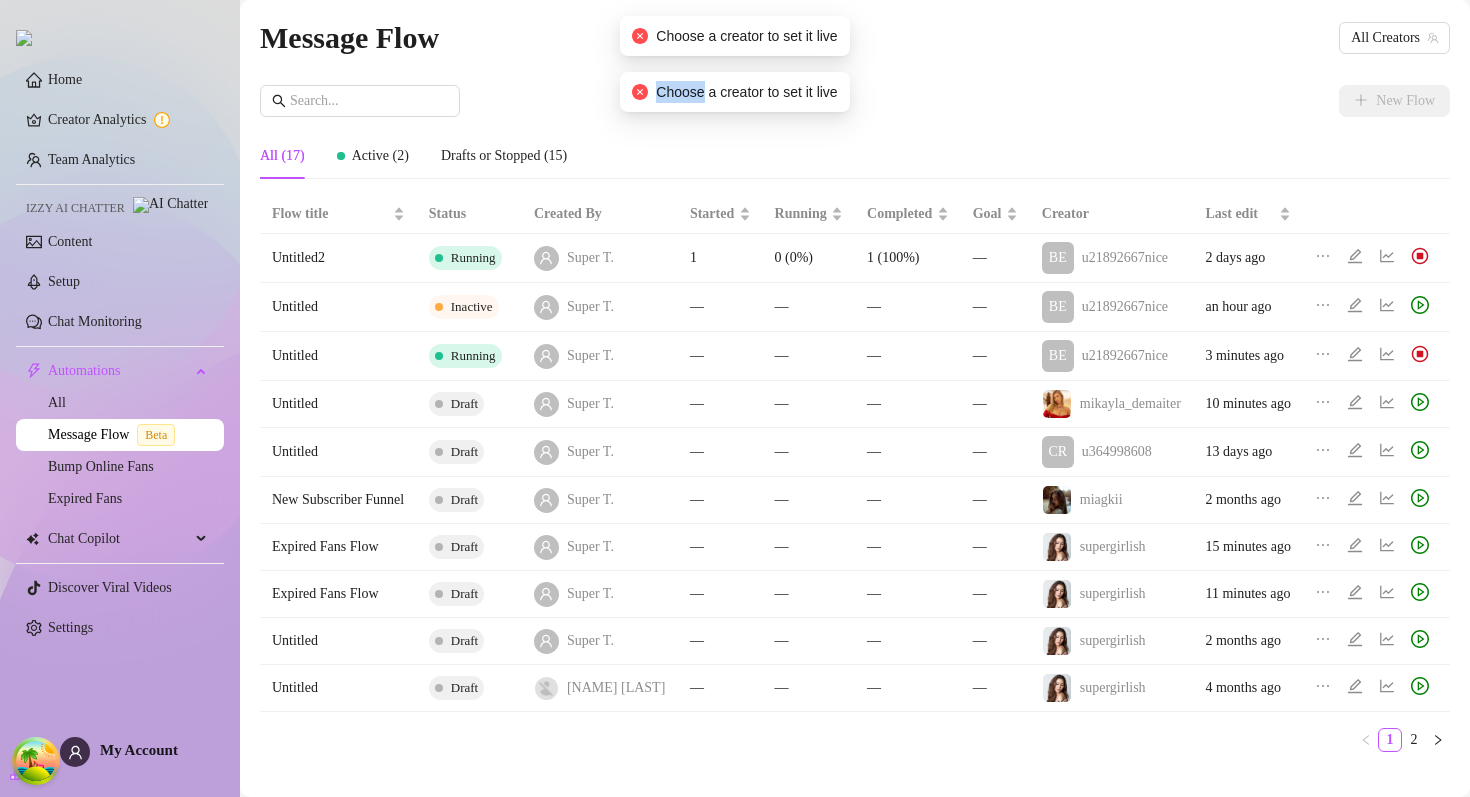 drag, startPoint x: 677, startPoint y: 94, endPoint x: 826, endPoint y: 79, distance: 149.75313 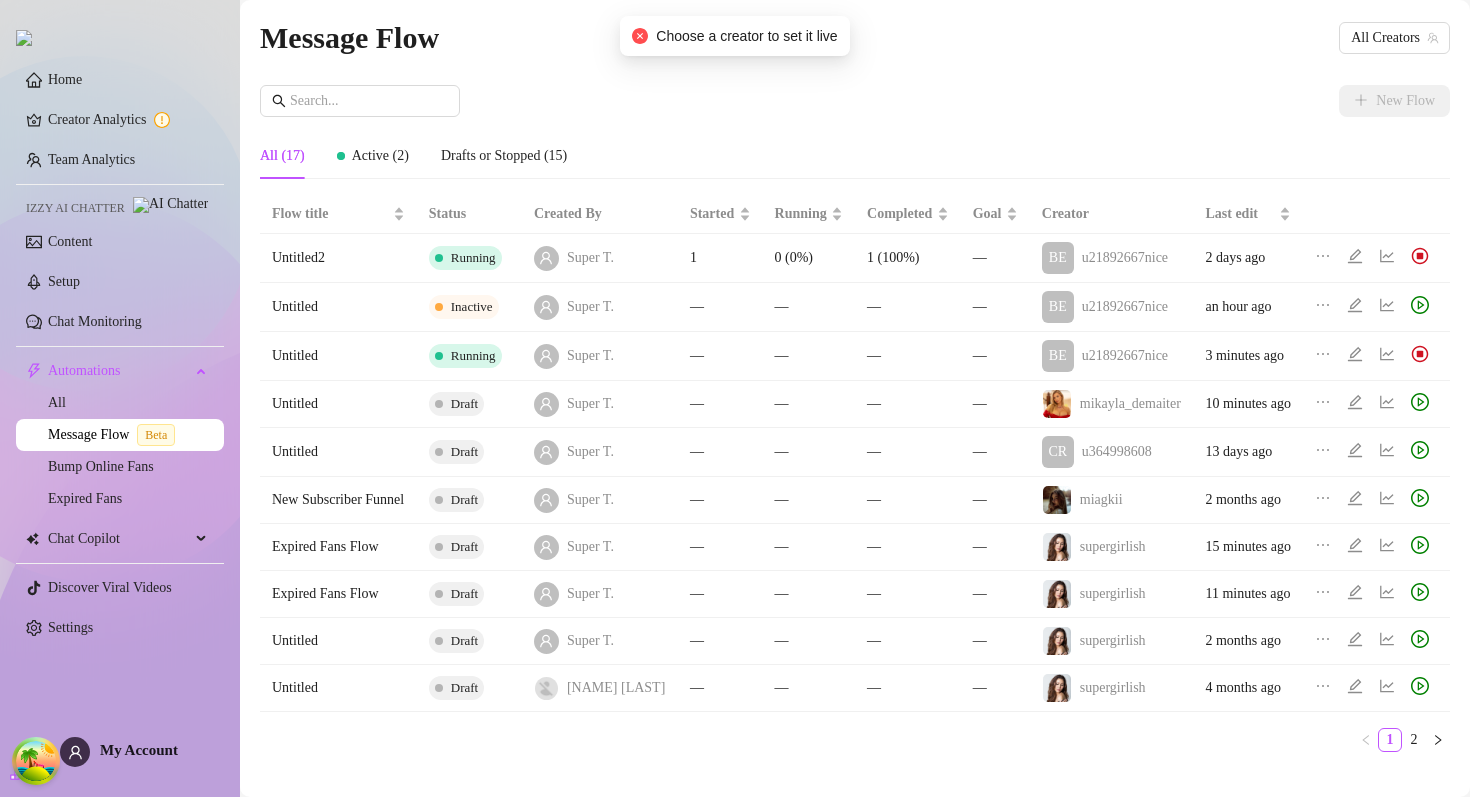 click on "New Flow" at bounding box center [855, 101] 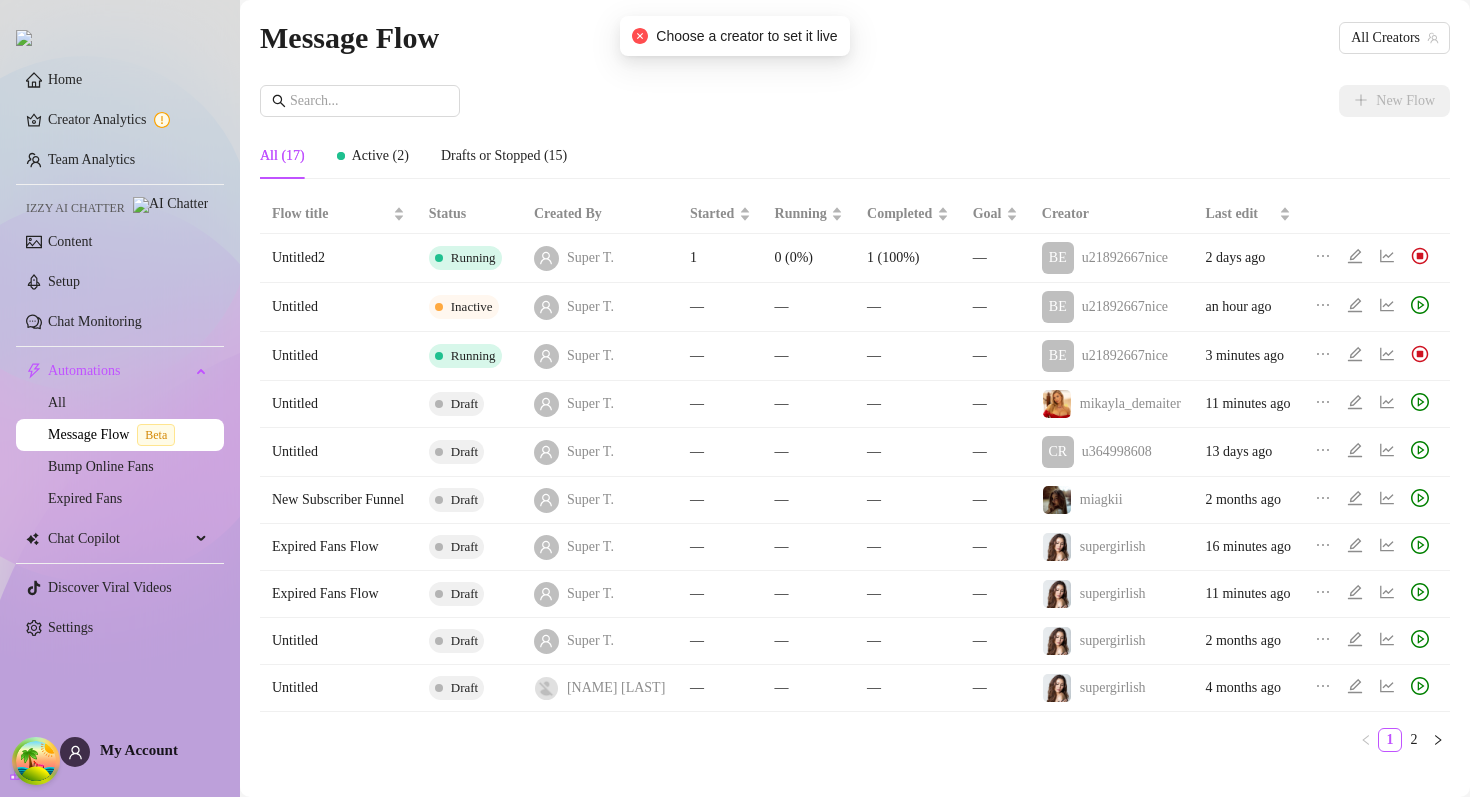 click on "New Flow" at bounding box center (855, 101) 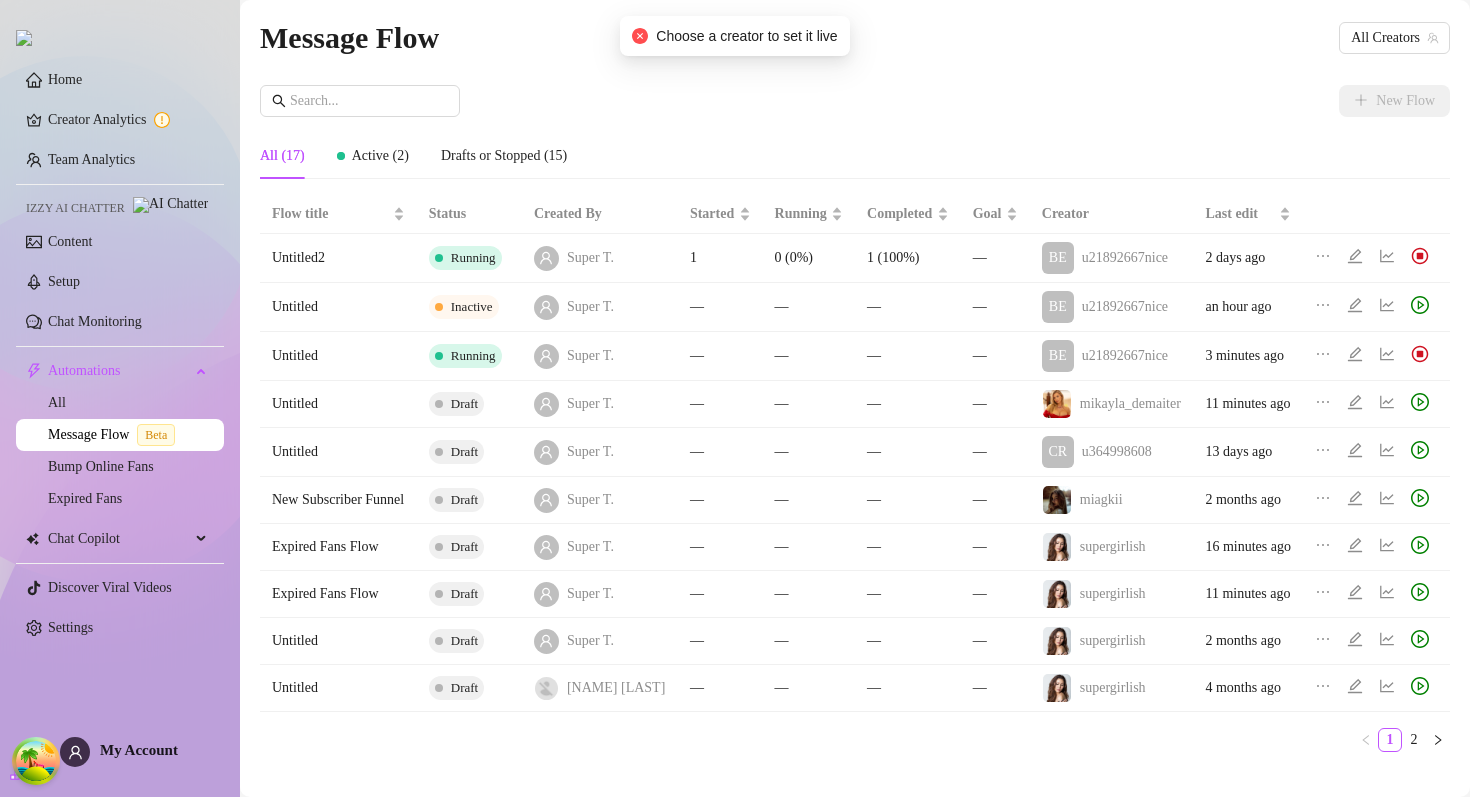 click 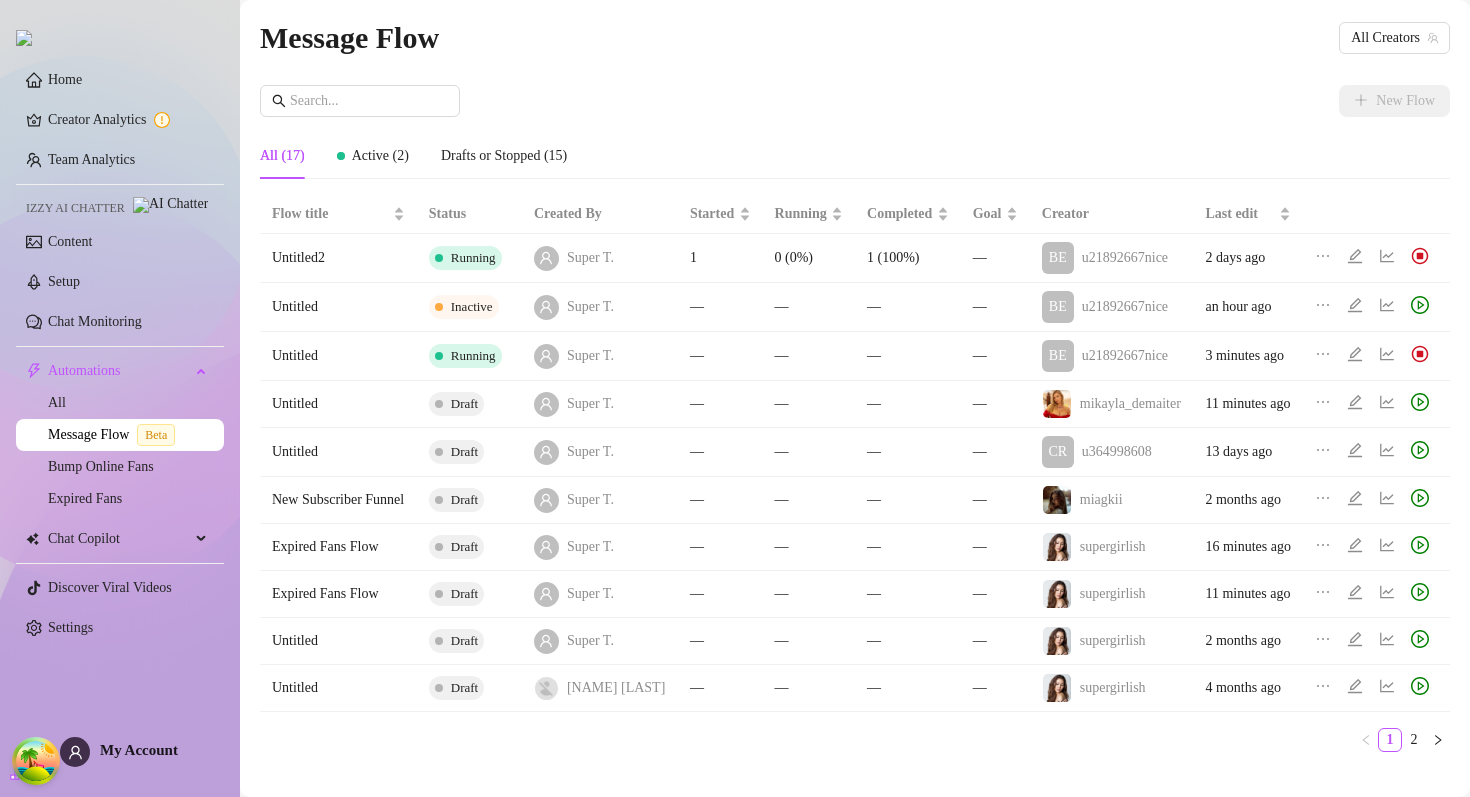 click on "All (17) Active (2) Drafts or Stopped (15)" at bounding box center (855, 156) 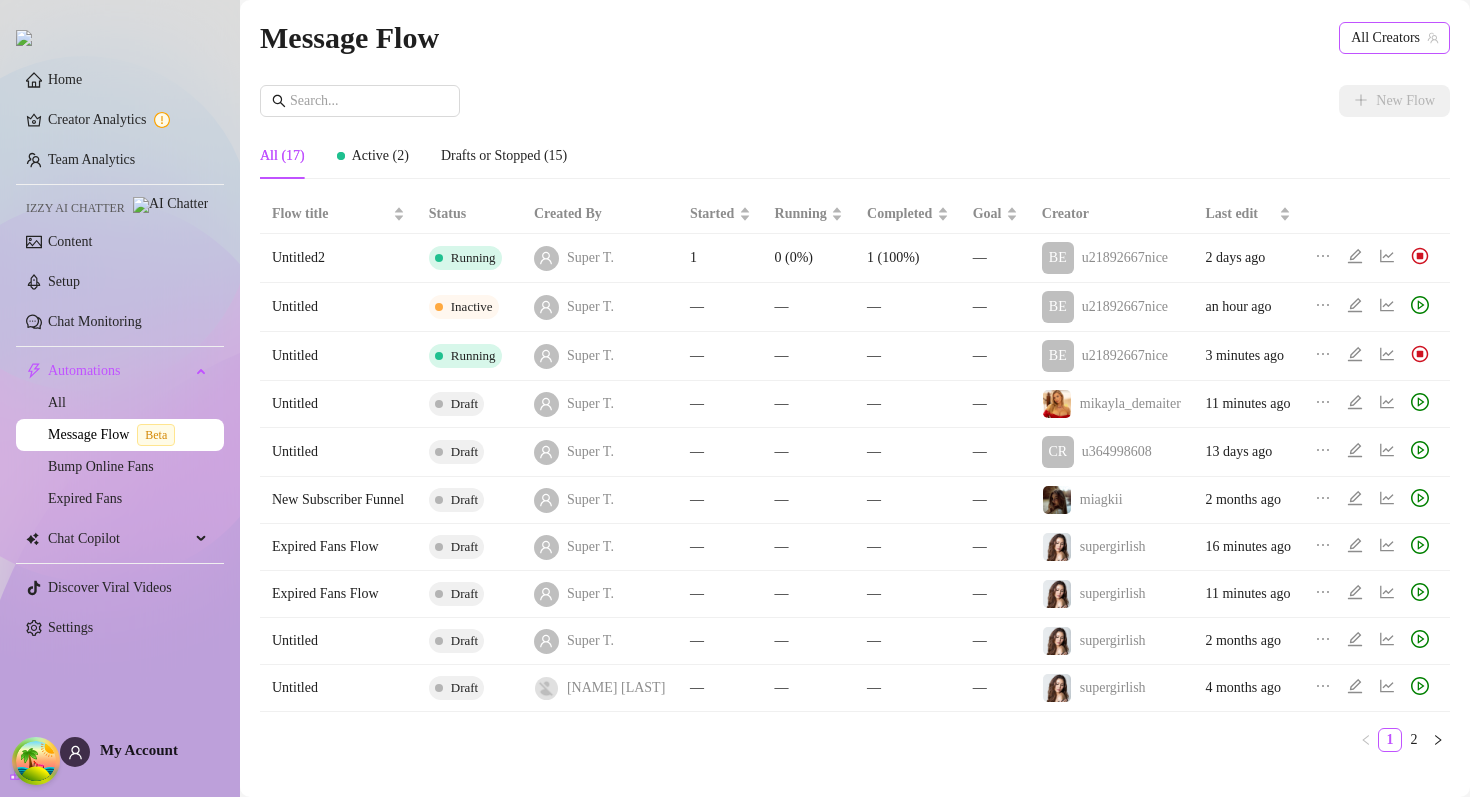 click on "All Creators" at bounding box center [1394, 38] 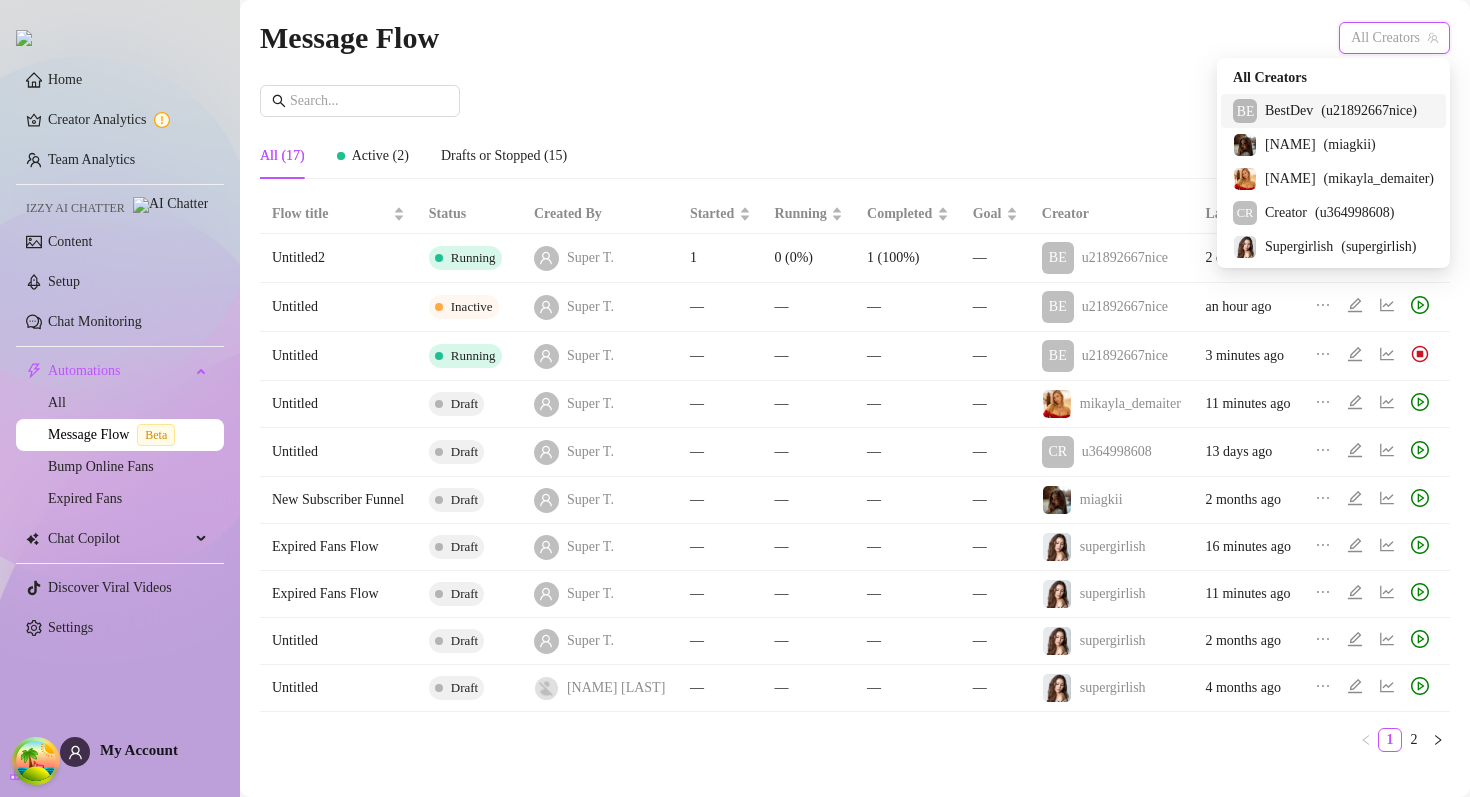 click on "BestDev" at bounding box center [1289, 111] 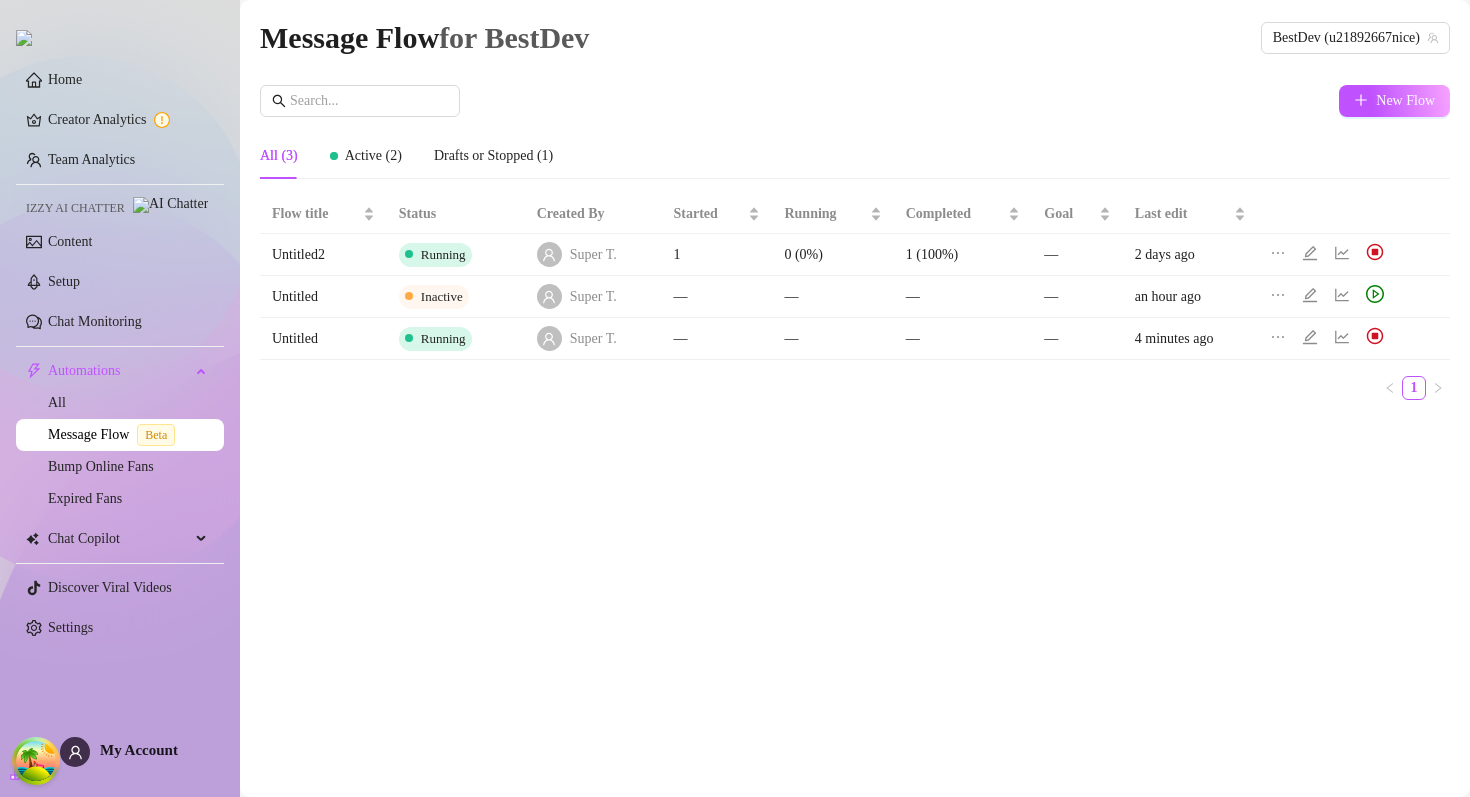 click 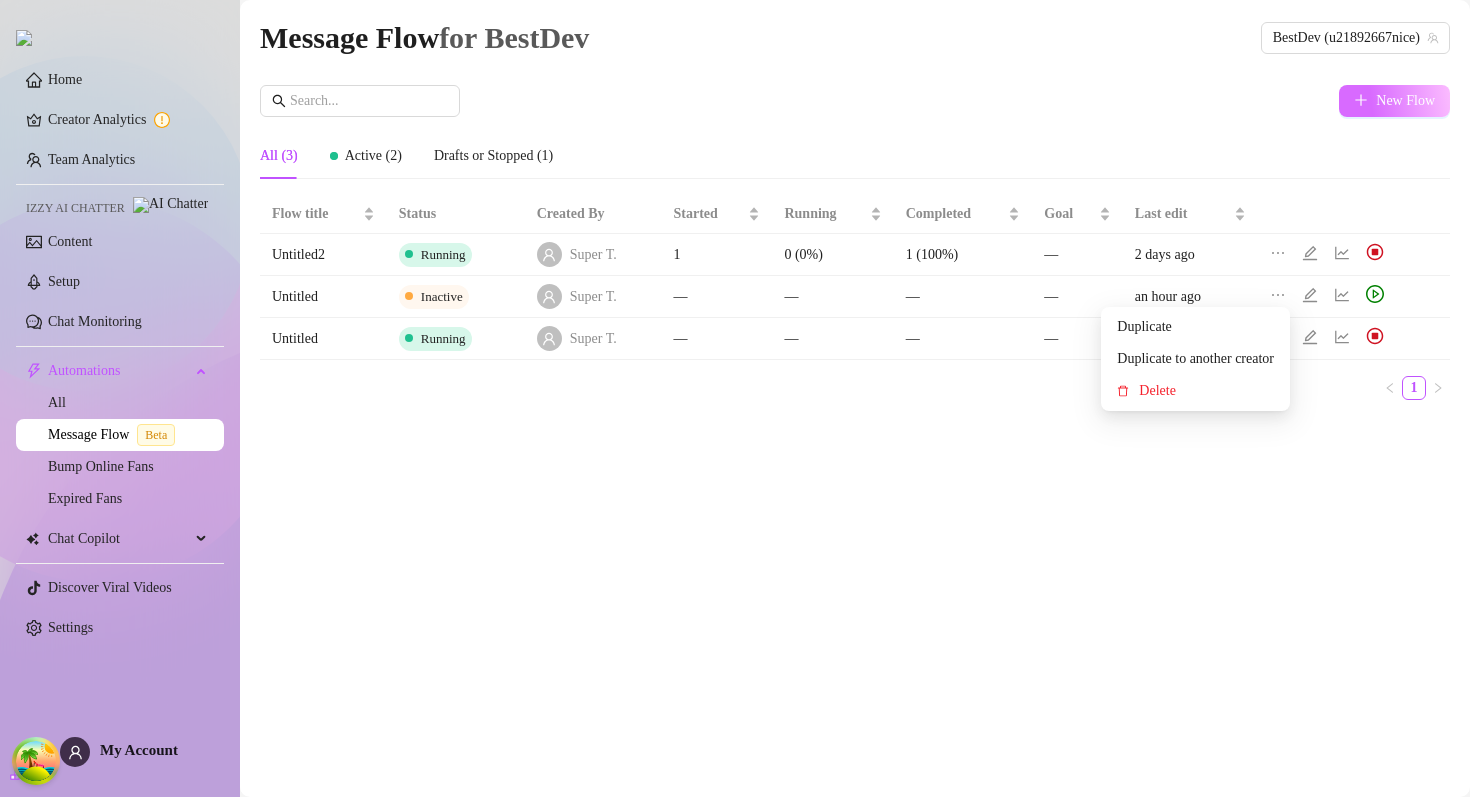 click on "New Flow" at bounding box center (1394, 101) 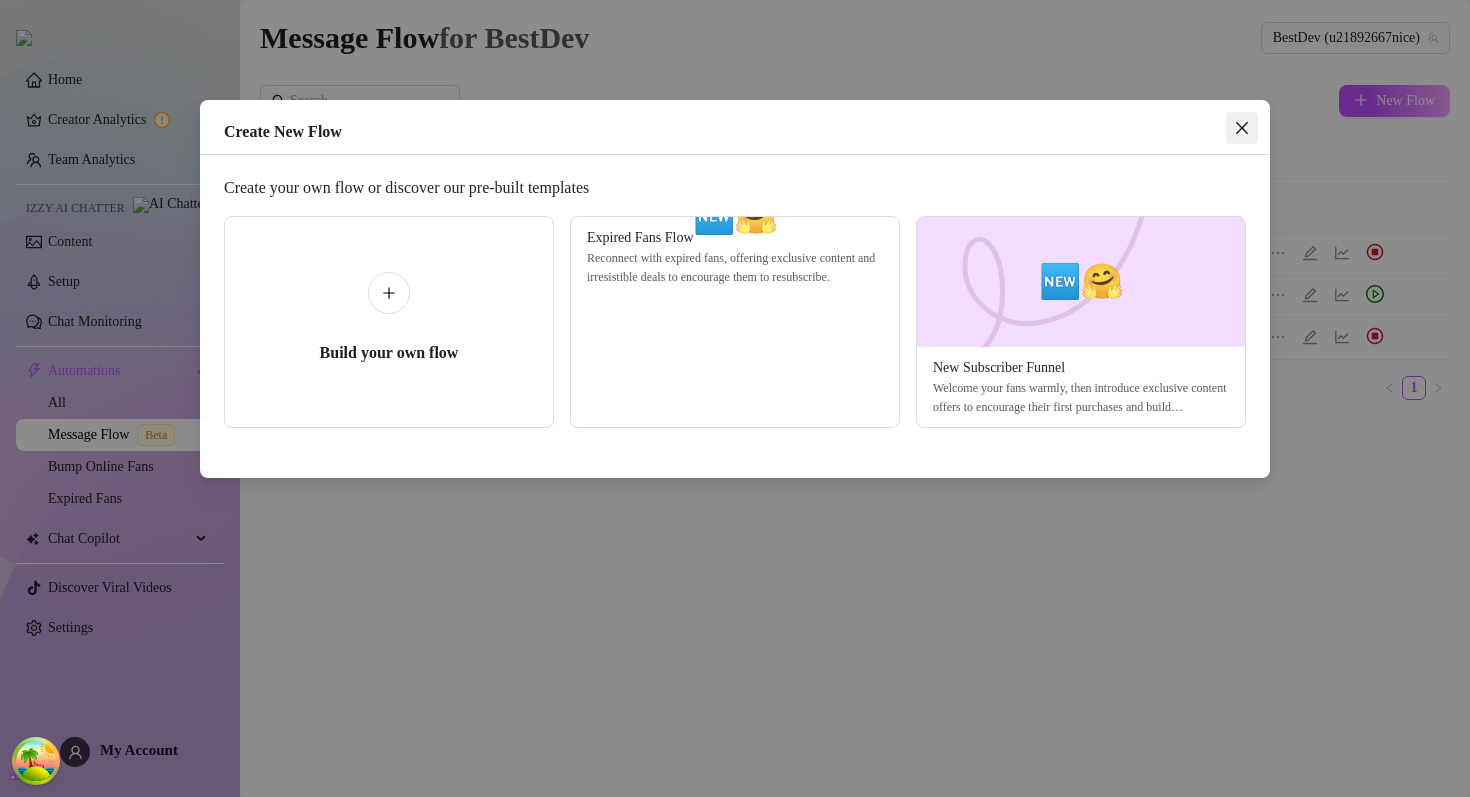 click 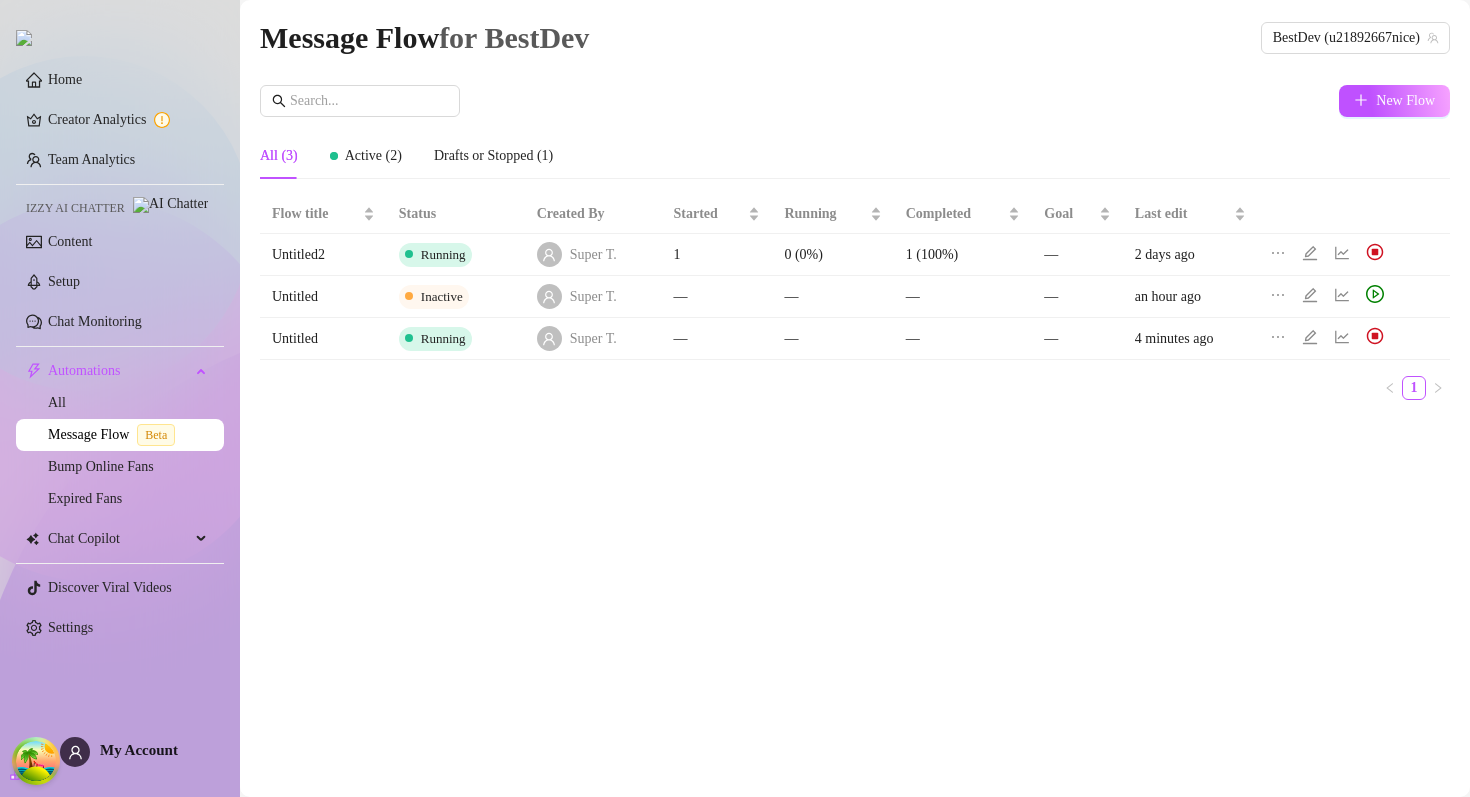 click on "New Flow" at bounding box center [855, 101] 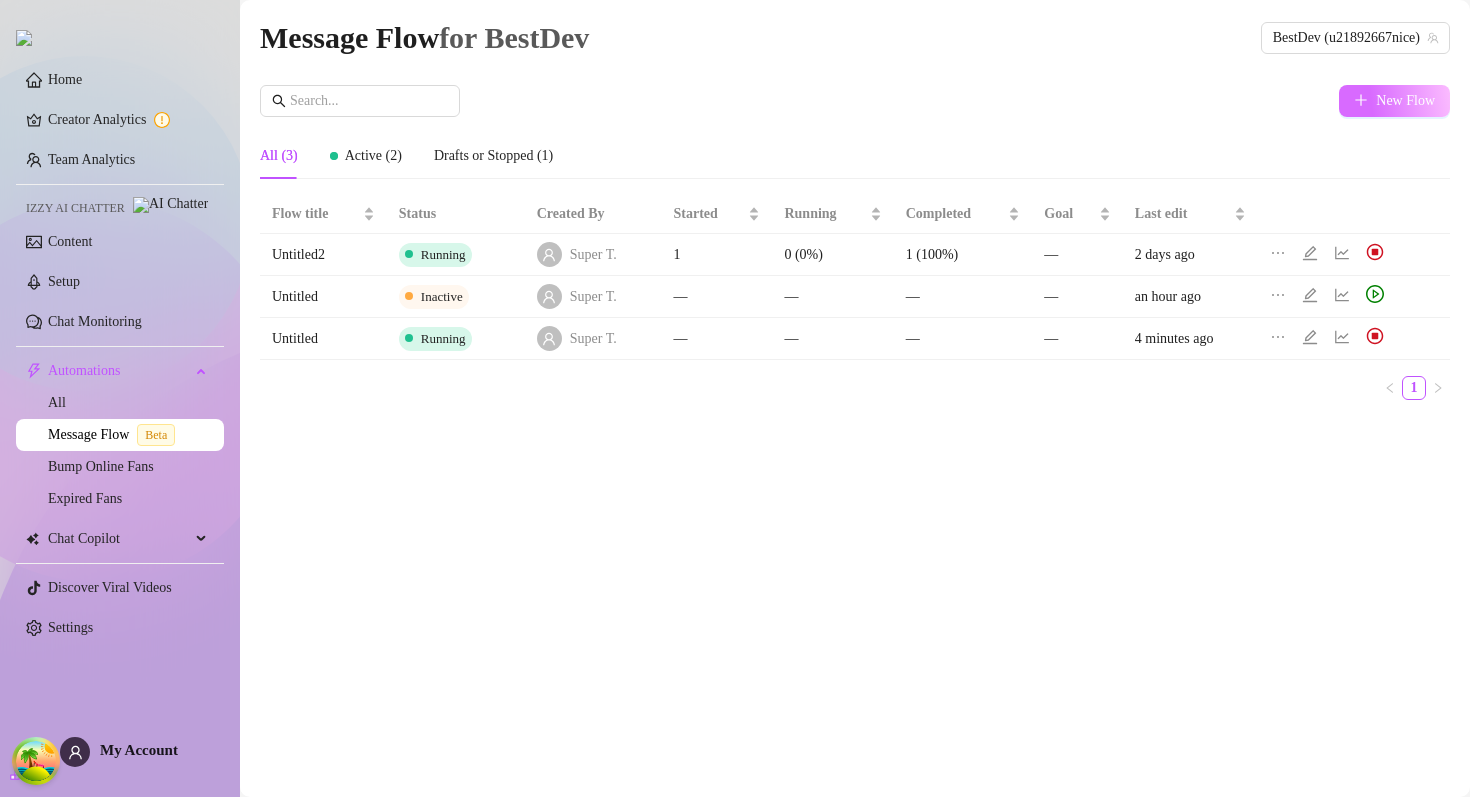 click on "New Flow" at bounding box center [1405, 101] 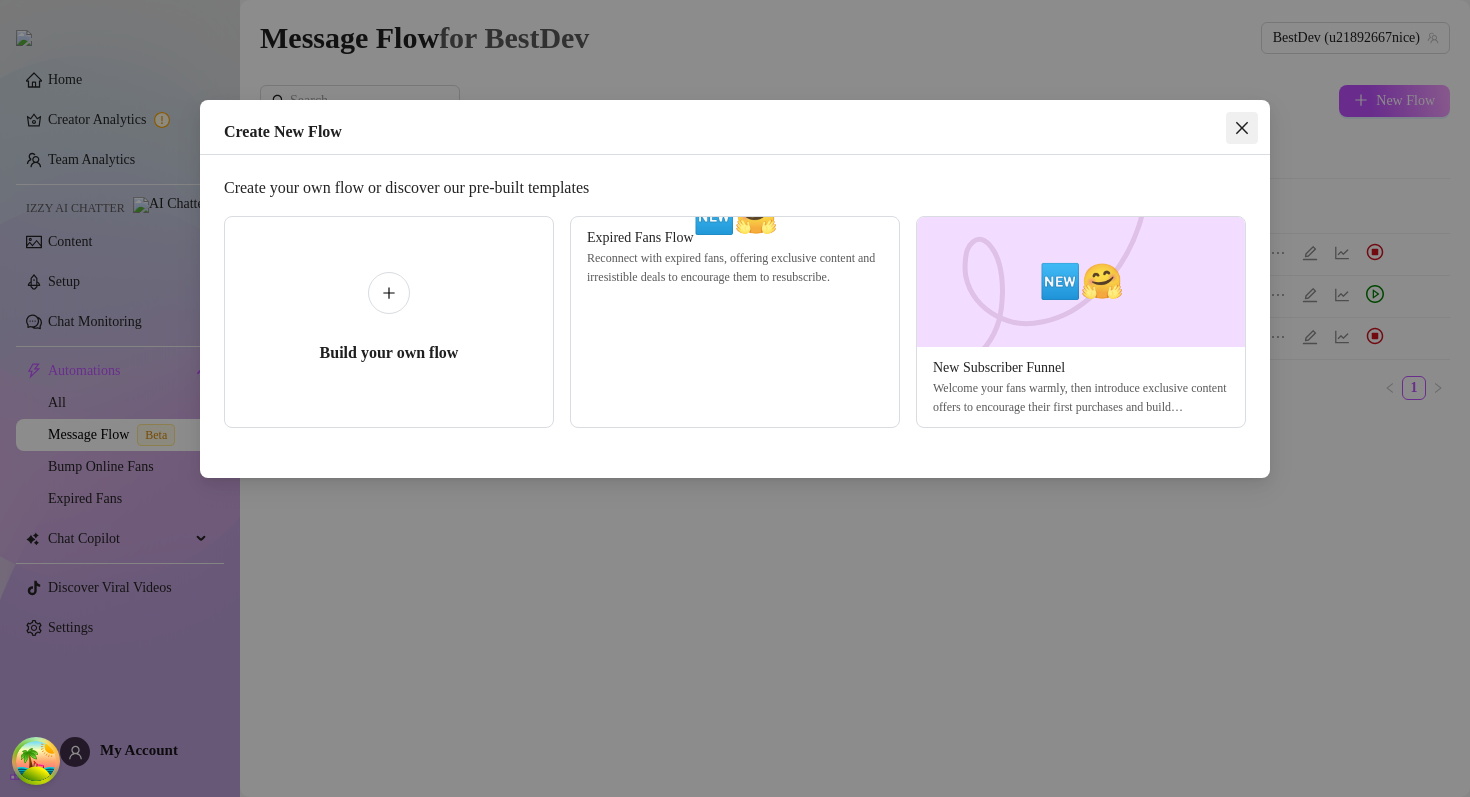 click 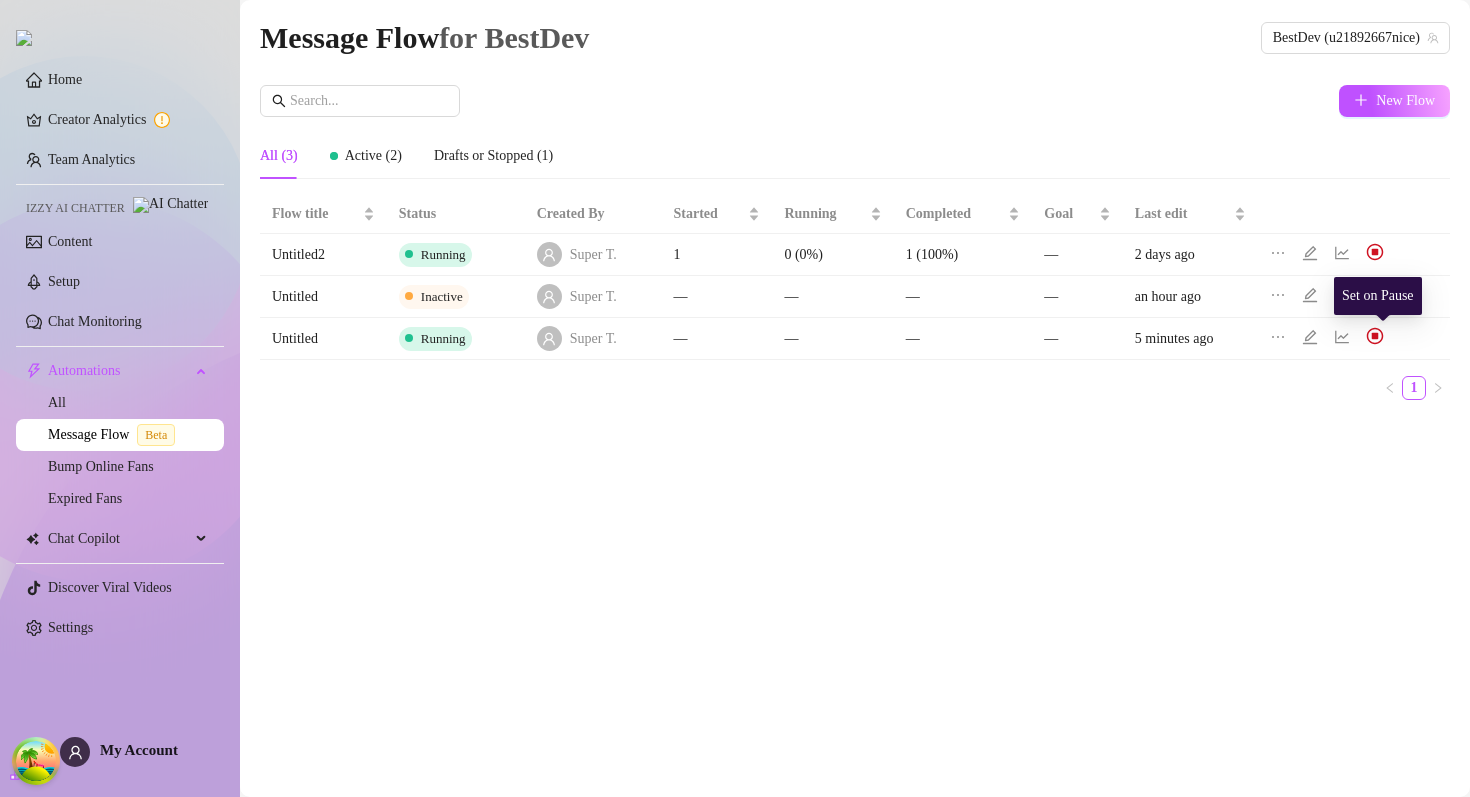 click at bounding box center [1375, 336] 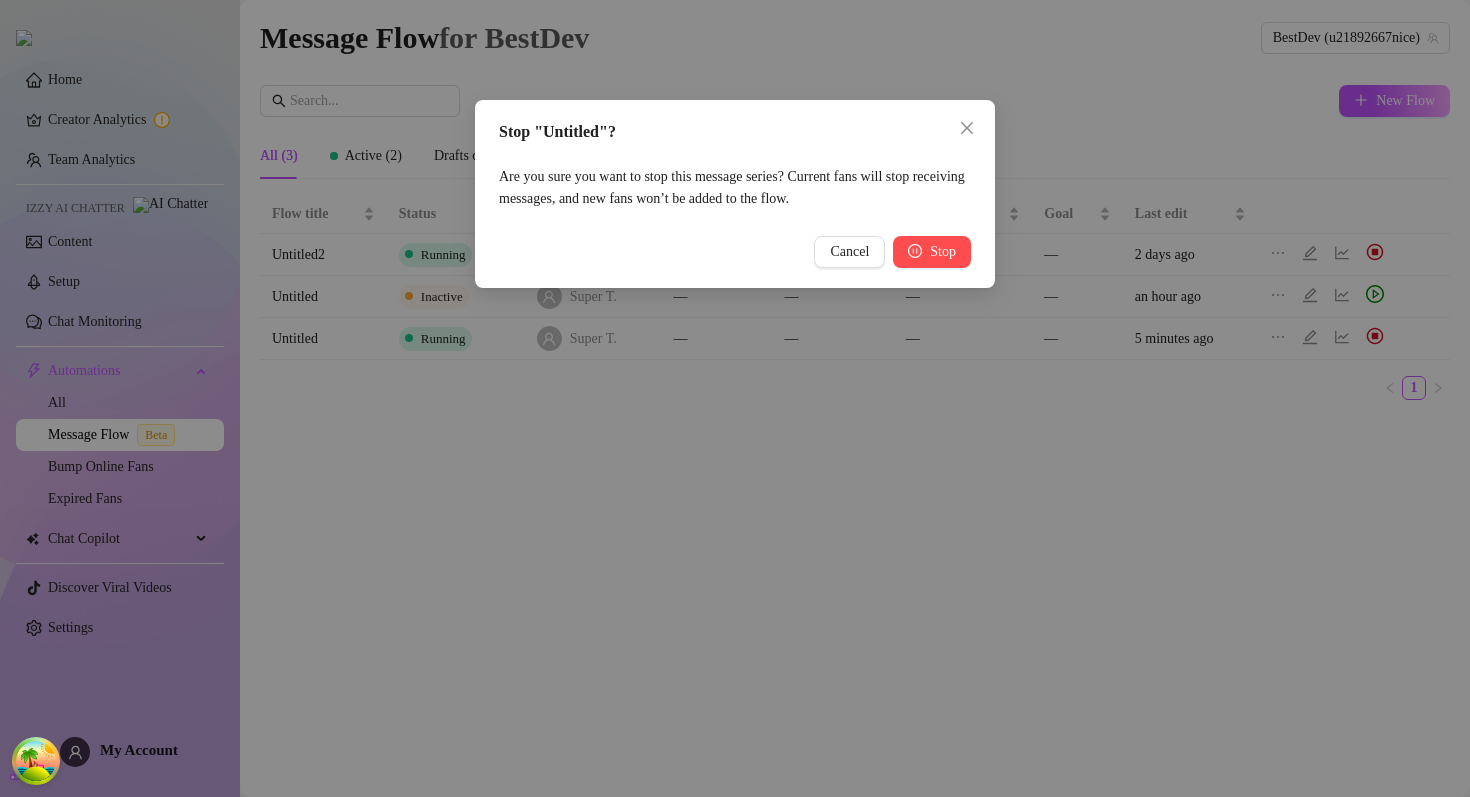 click on "Stop" at bounding box center [943, 252] 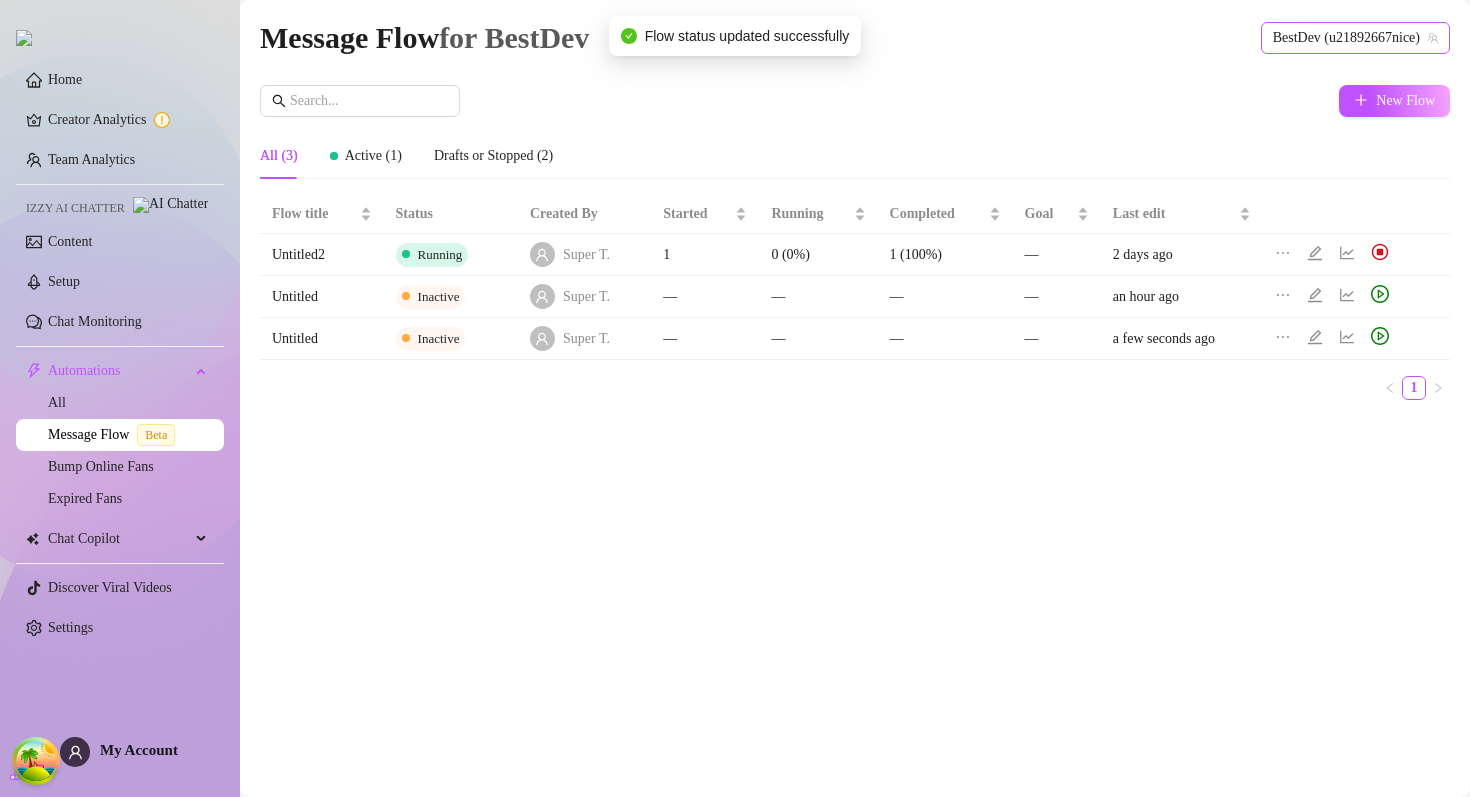 click on "BestDev (u21892667nice)" at bounding box center [1355, 38] 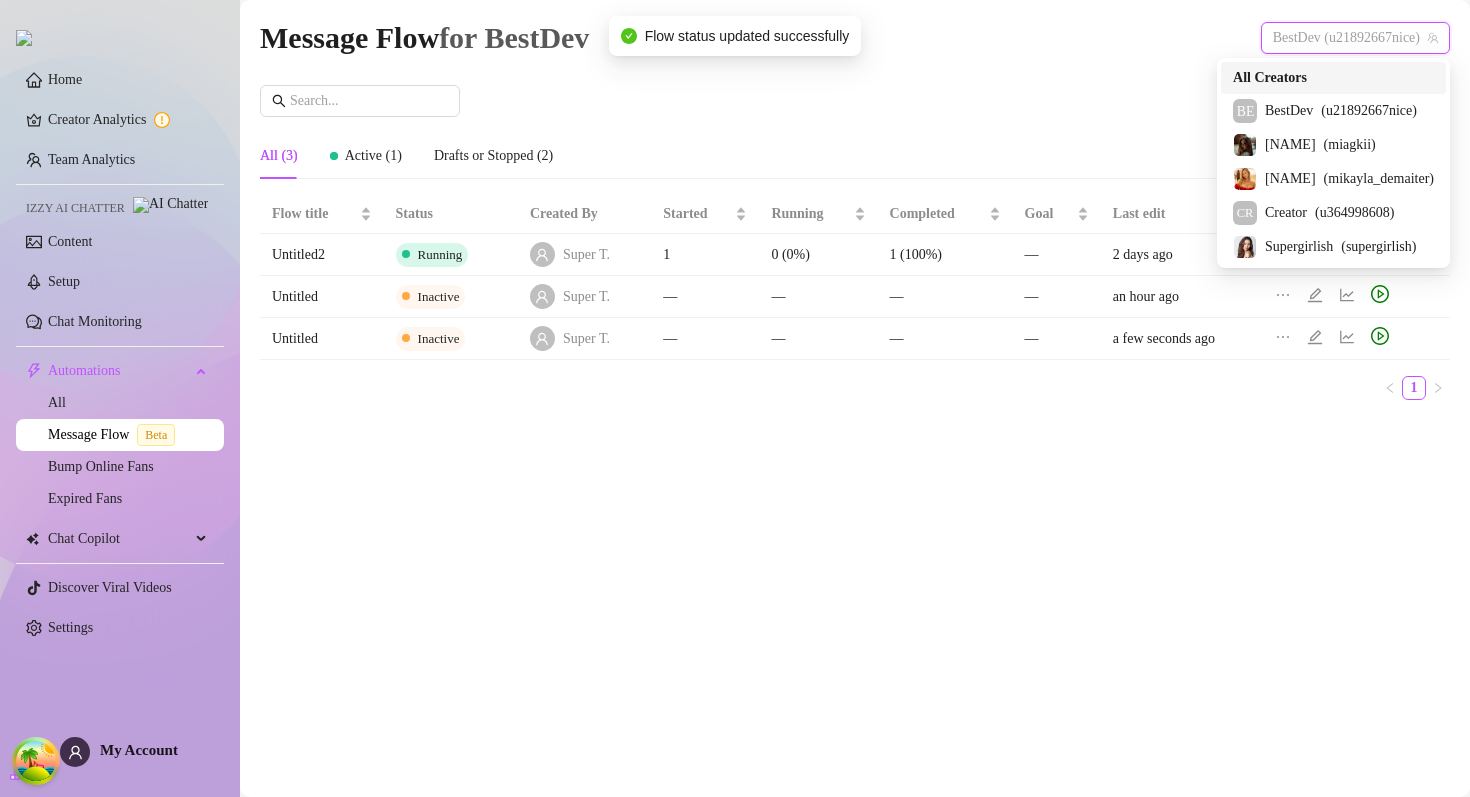 click on "All Creators" at bounding box center [1270, 78] 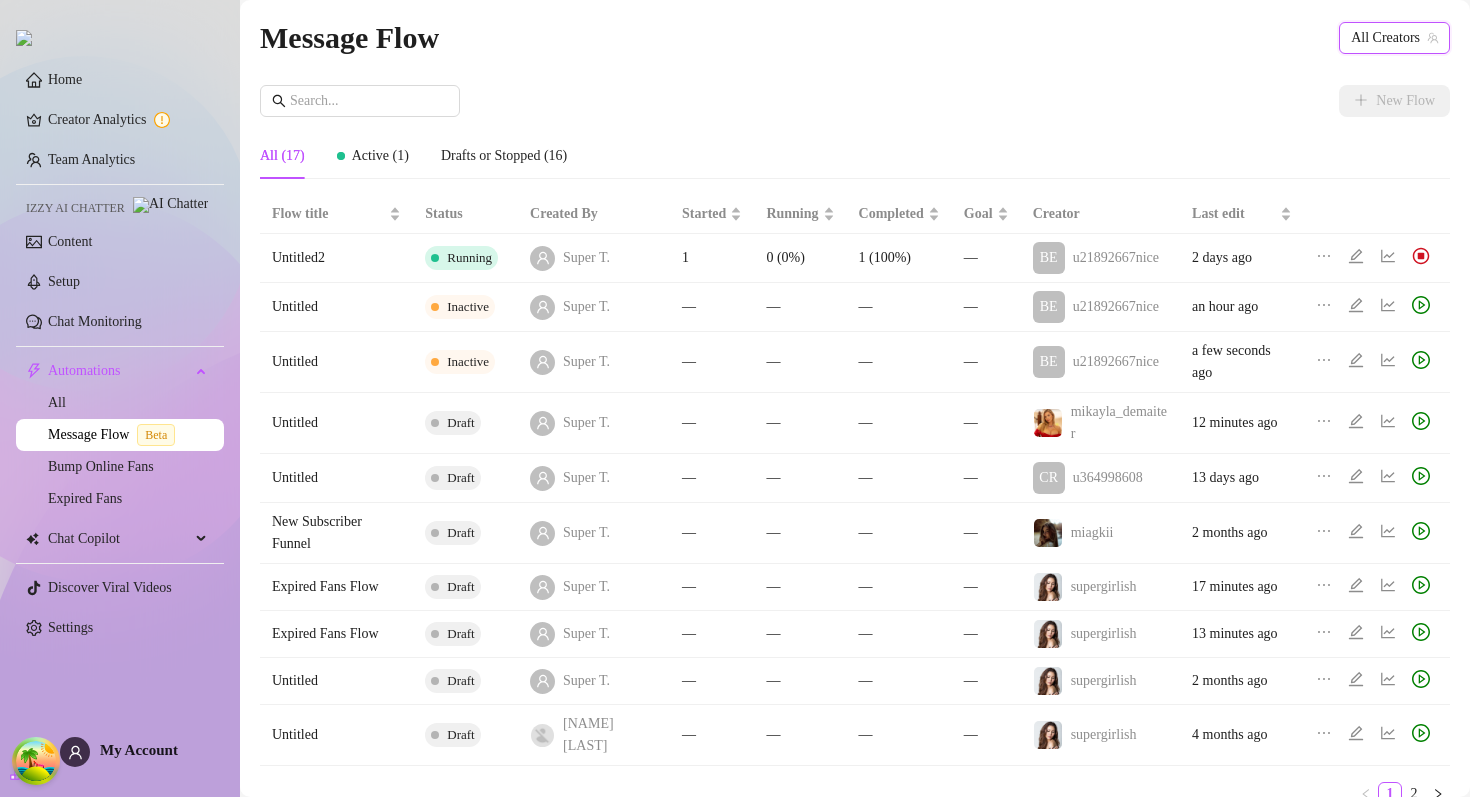 click on "New Flow" at bounding box center (855, 101) 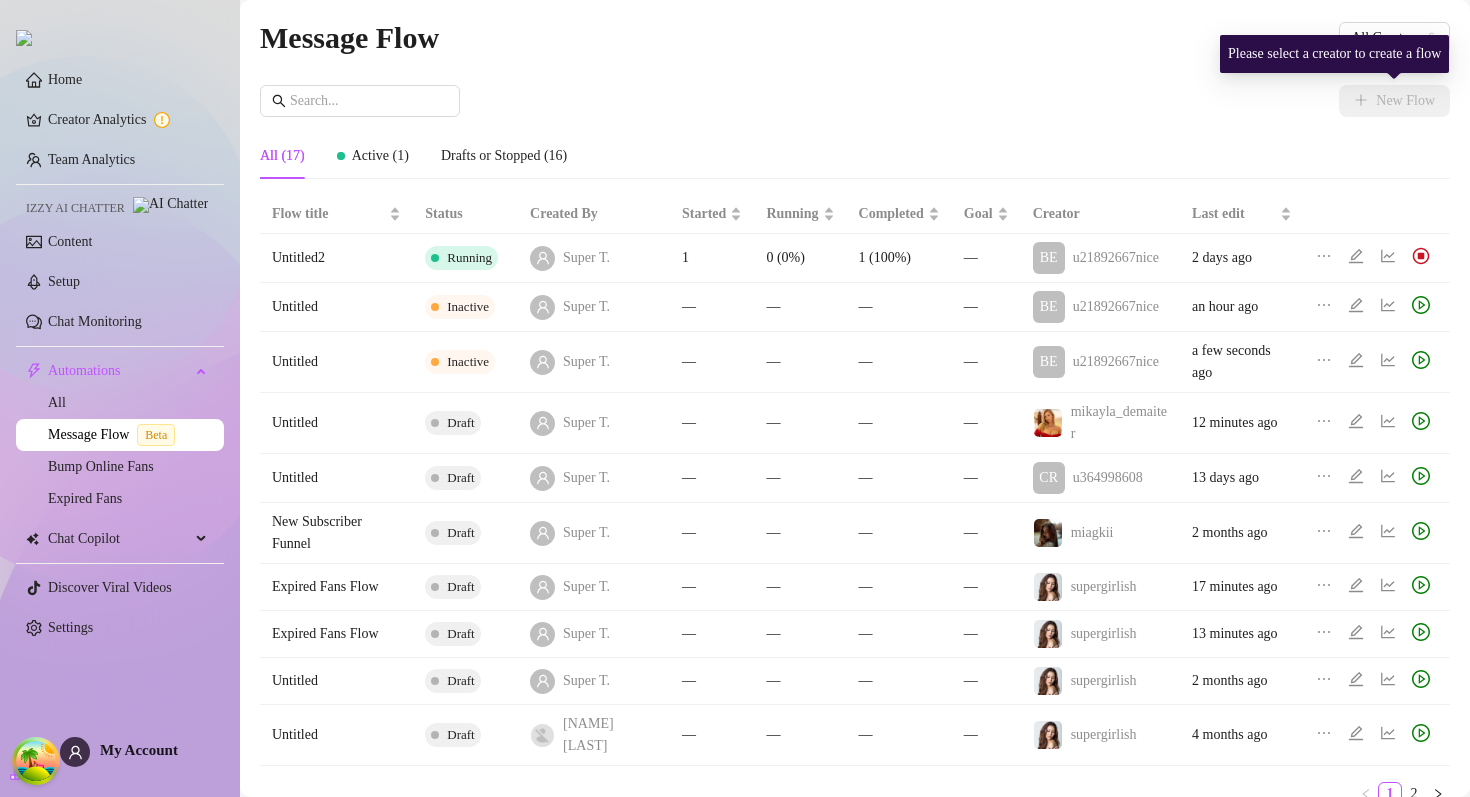 click on "New Flow" at bounding box center (855, 101) 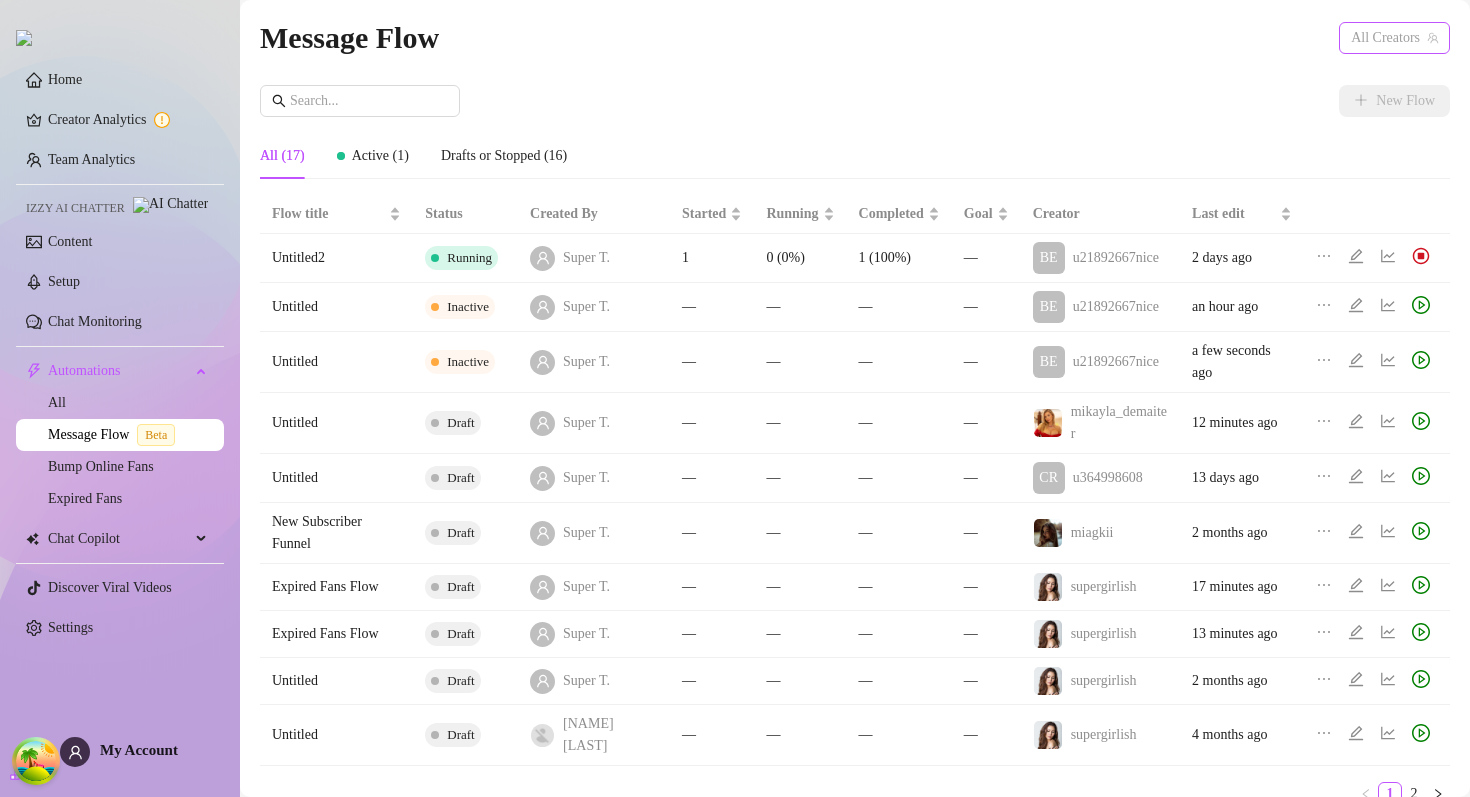 click on "All Creators" at bounding box center [1394, 38] 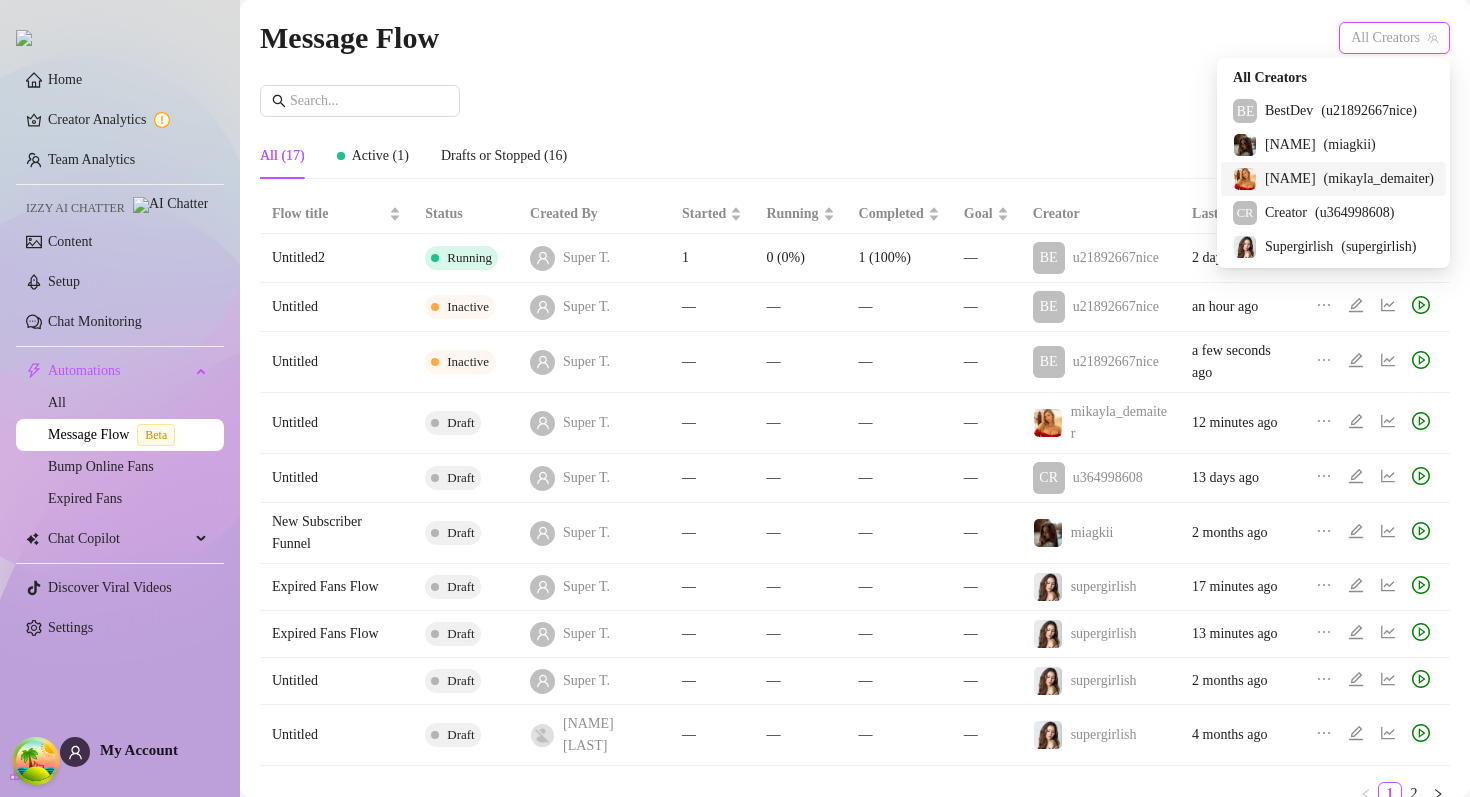 click on "[NAME]" at bounding box center [1290, 179] 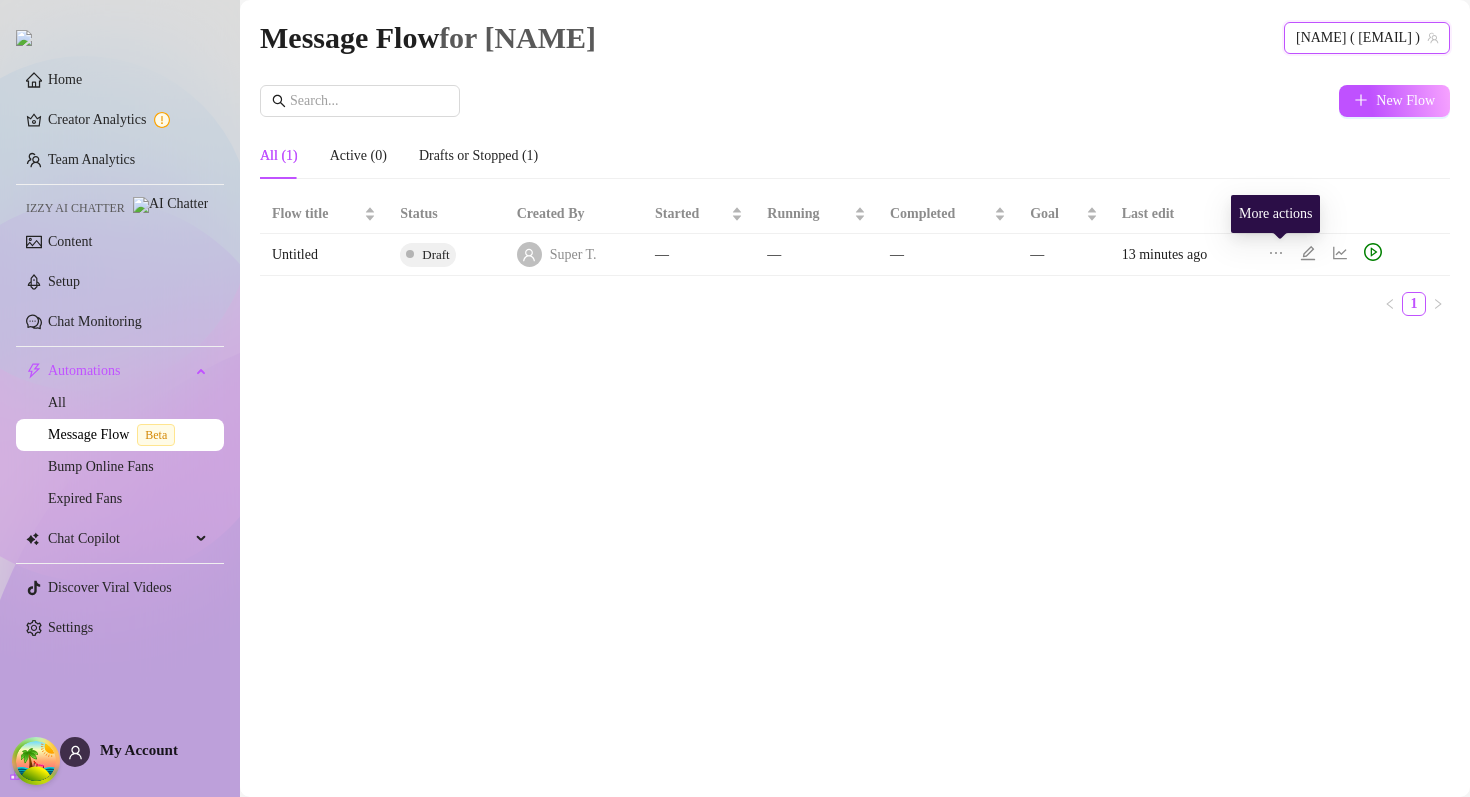 click 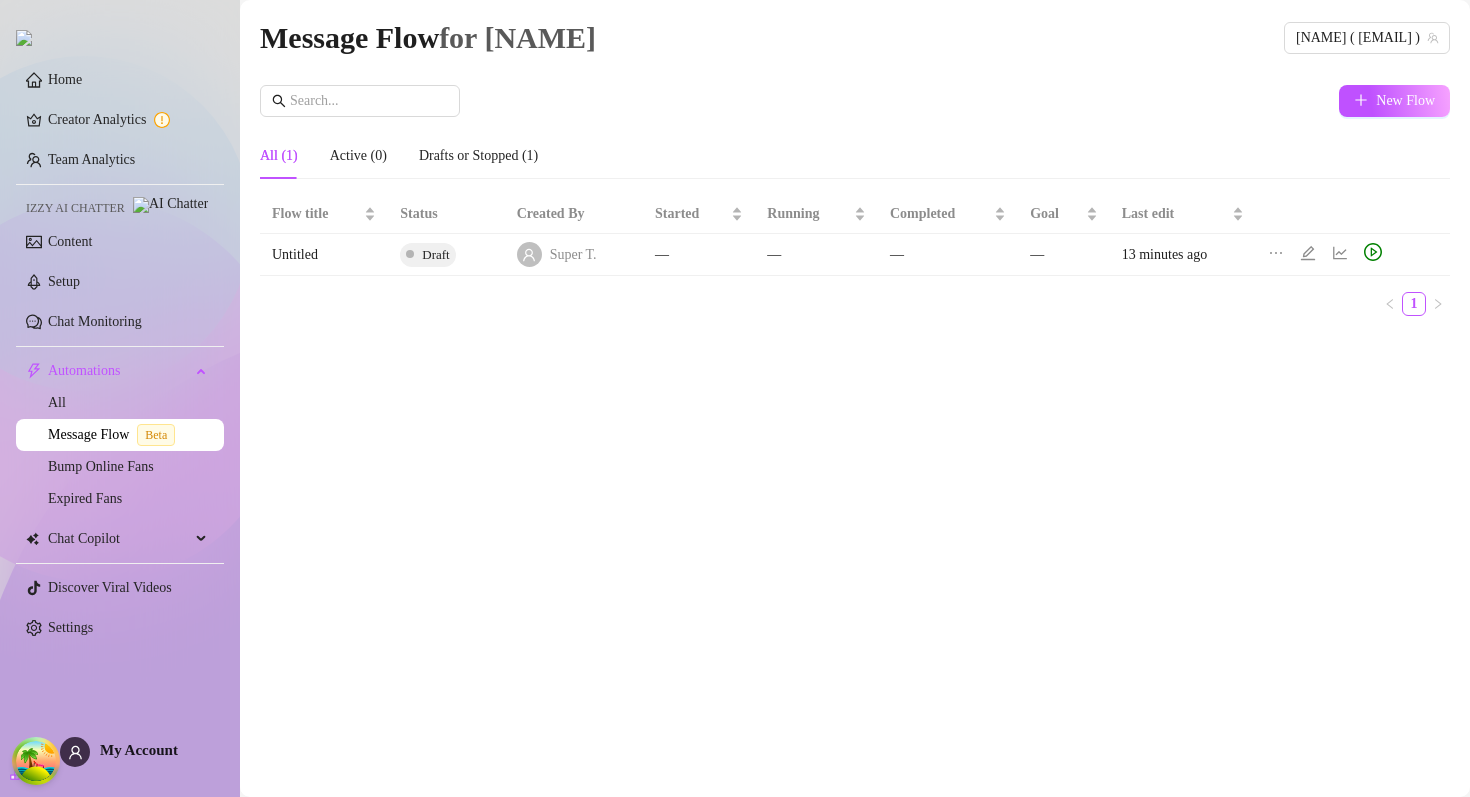 click on "Message Flow  for Mikayla Mikayla (mikayla_demaiter) New Flow All (1) Active (0) Drafts or Stopped (1) Flow title Status Created By Started Running Completed Goal Last edit Untitled Draft Super T. — — — — 13 minutes ago 1" at bounding box center [855, 375] 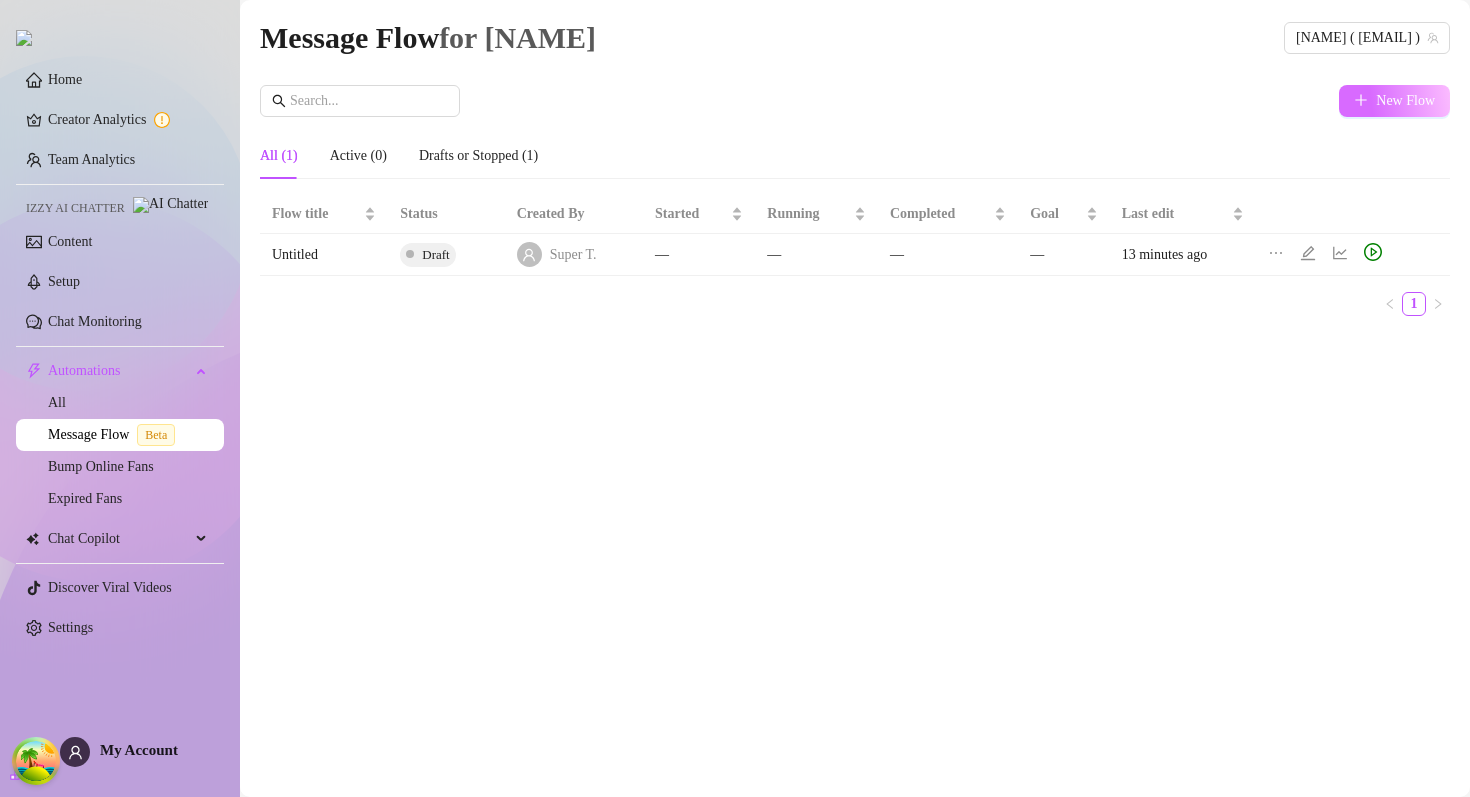 click on "New Flow" at bounding box center [1405, 101] 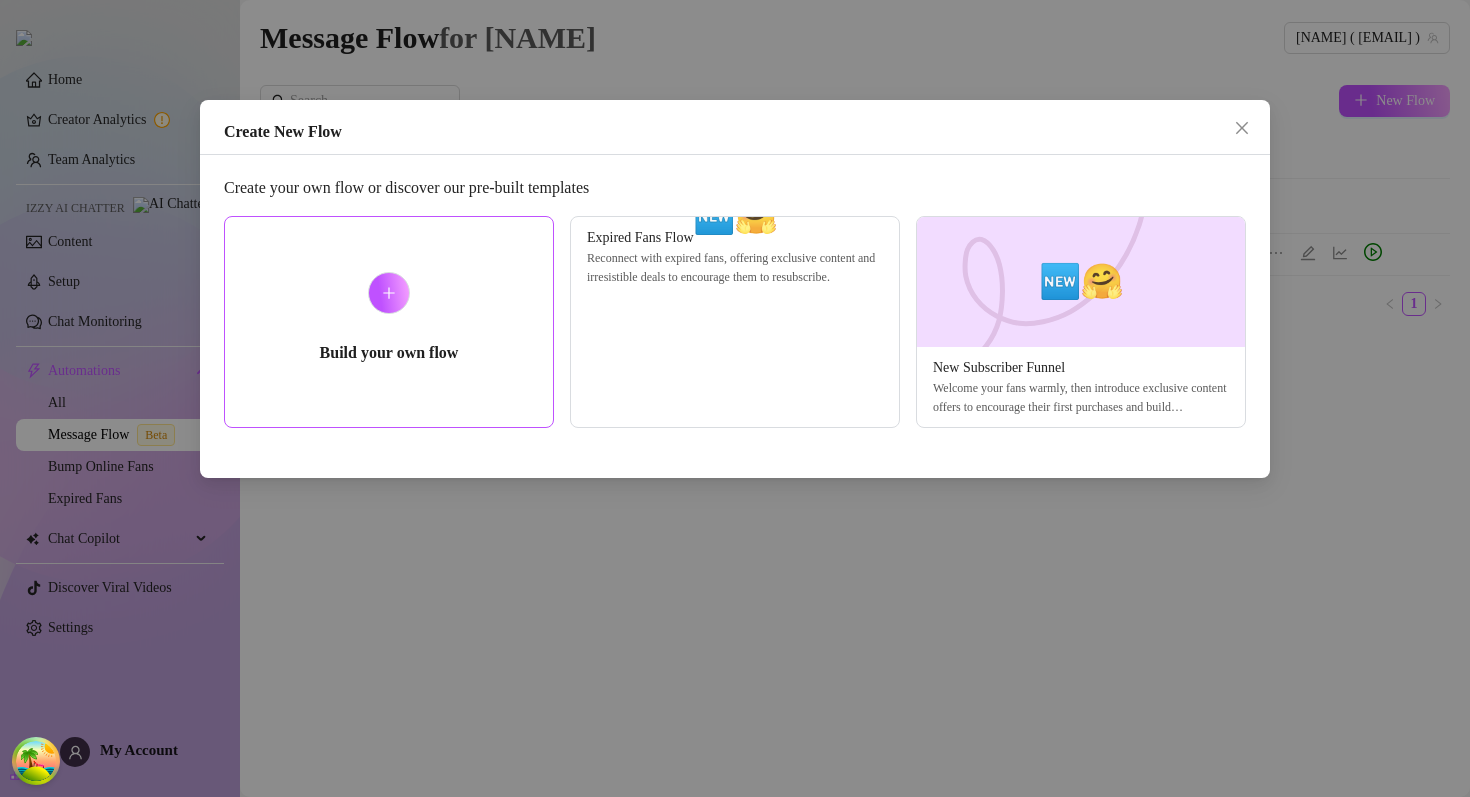 click on "Build your own flow" at bounding box center [389, 353] 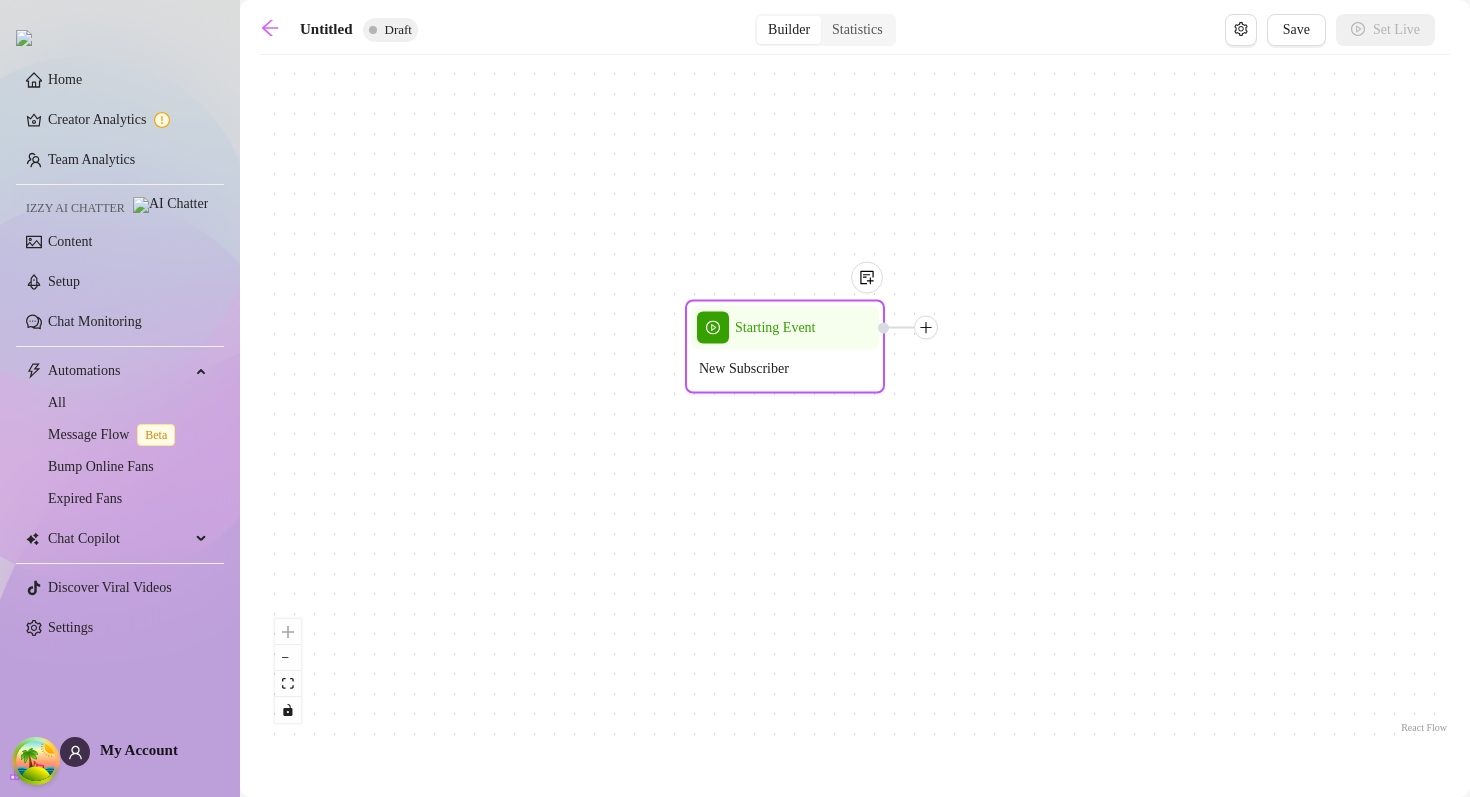 drag, startPoint x: 856, startPoint y: 420, endPoint x: 777, endPoint y: 362, distance: 98.005104 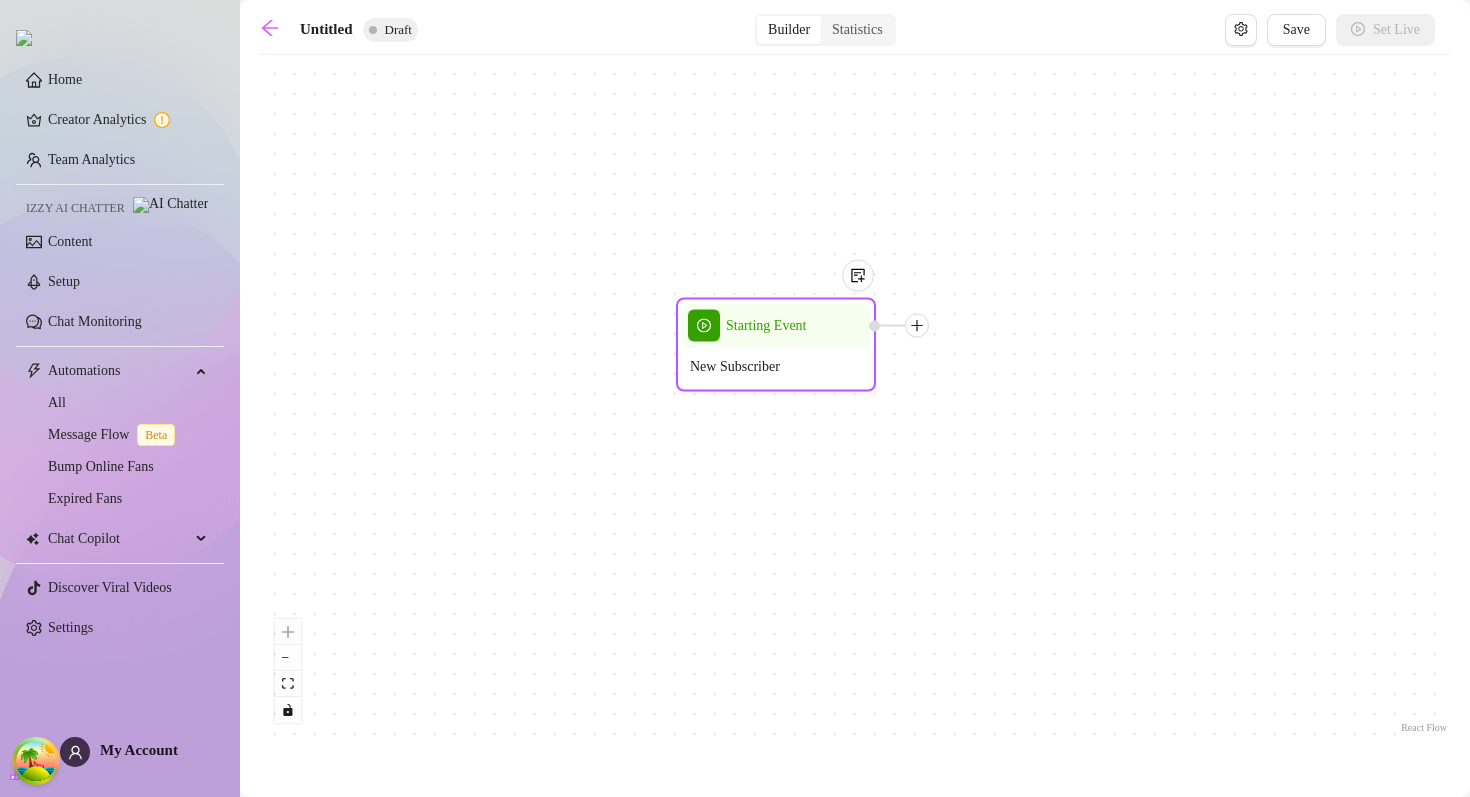 click on "New Subscriber" at bounding box center [735, 367] 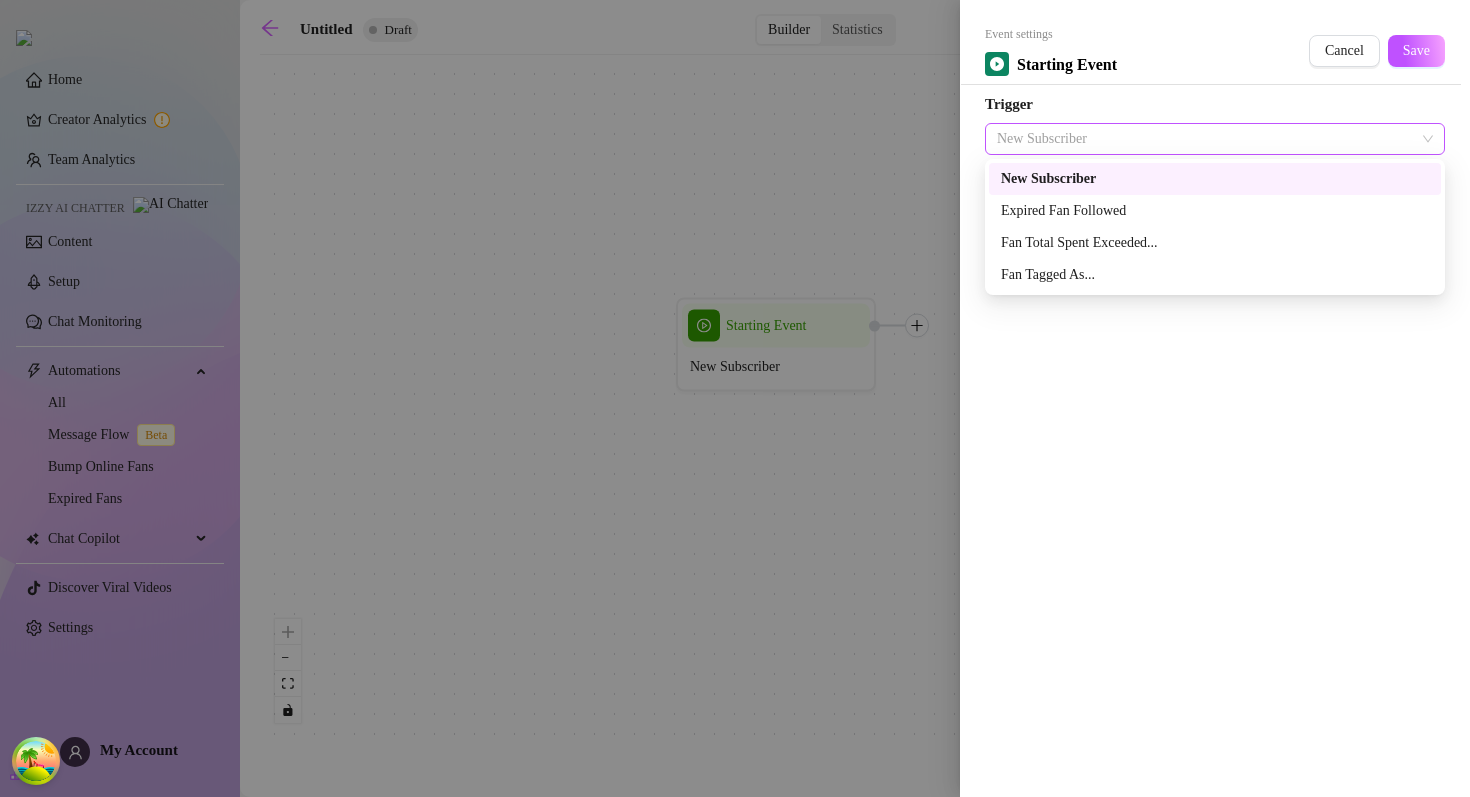 click on "New Subscriber" at bounding box center [1215, 139] 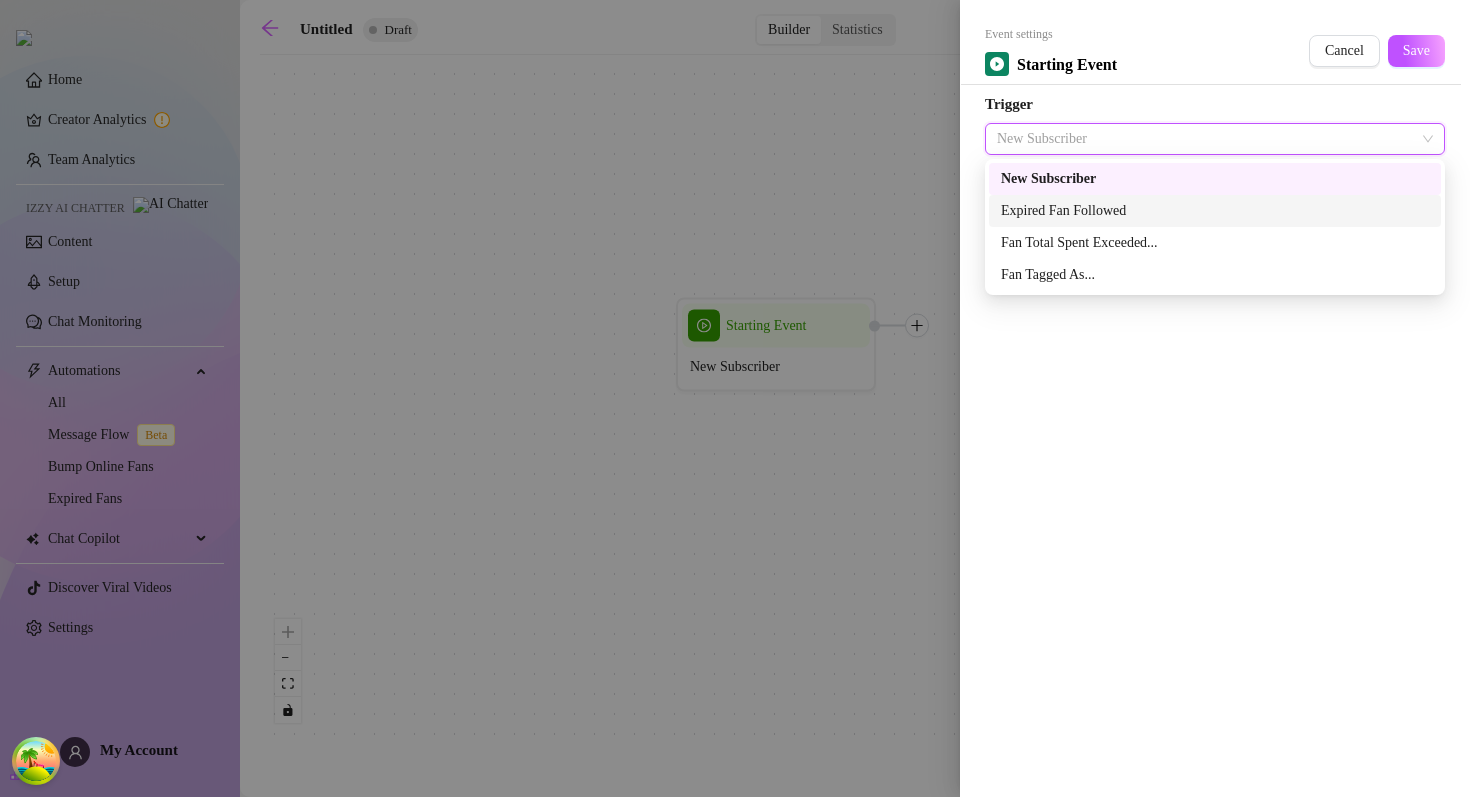 click on "Expired Fan Followed" at bounding box center (1215, 211) 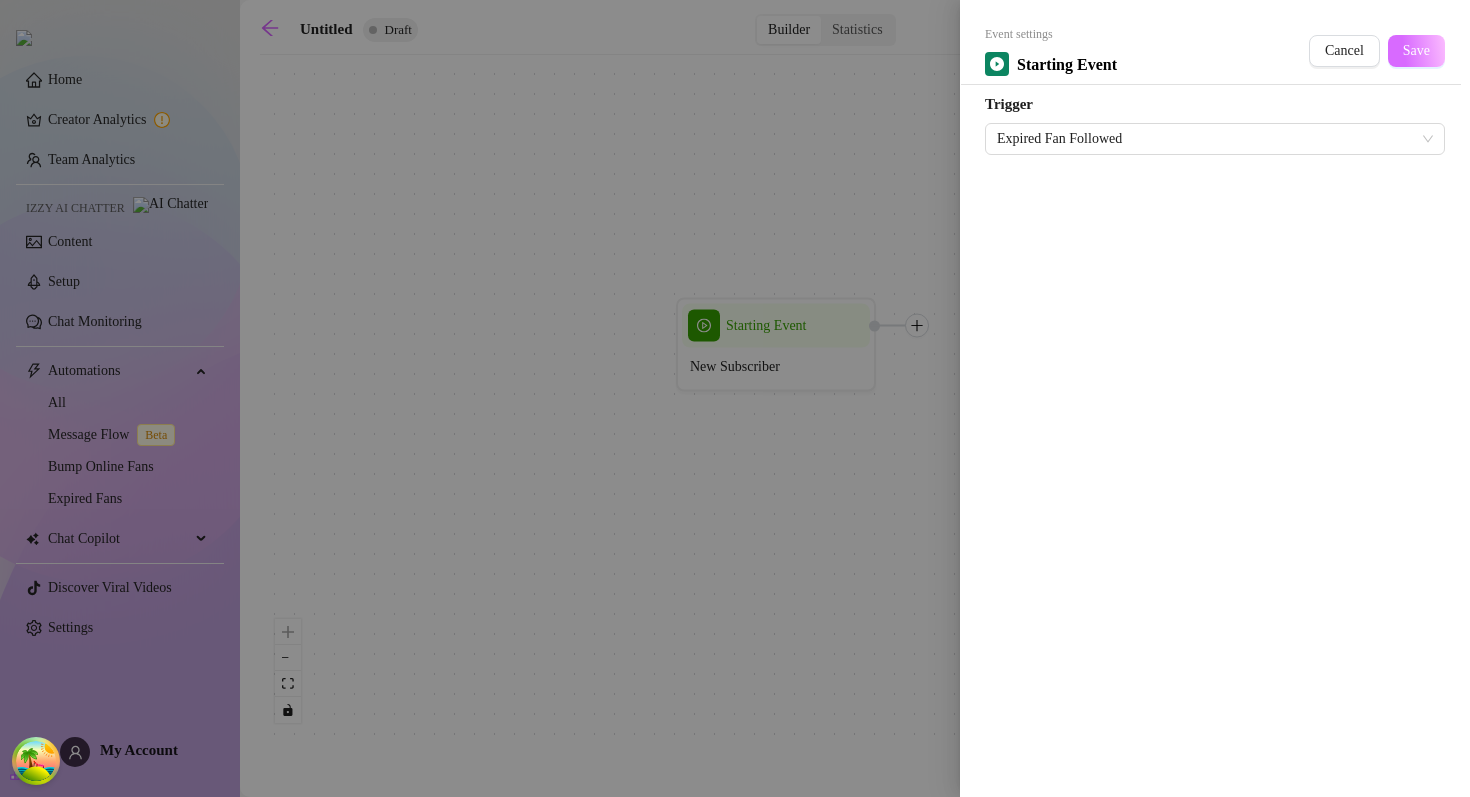 click on "Save" at bounding box center (1416, 51) 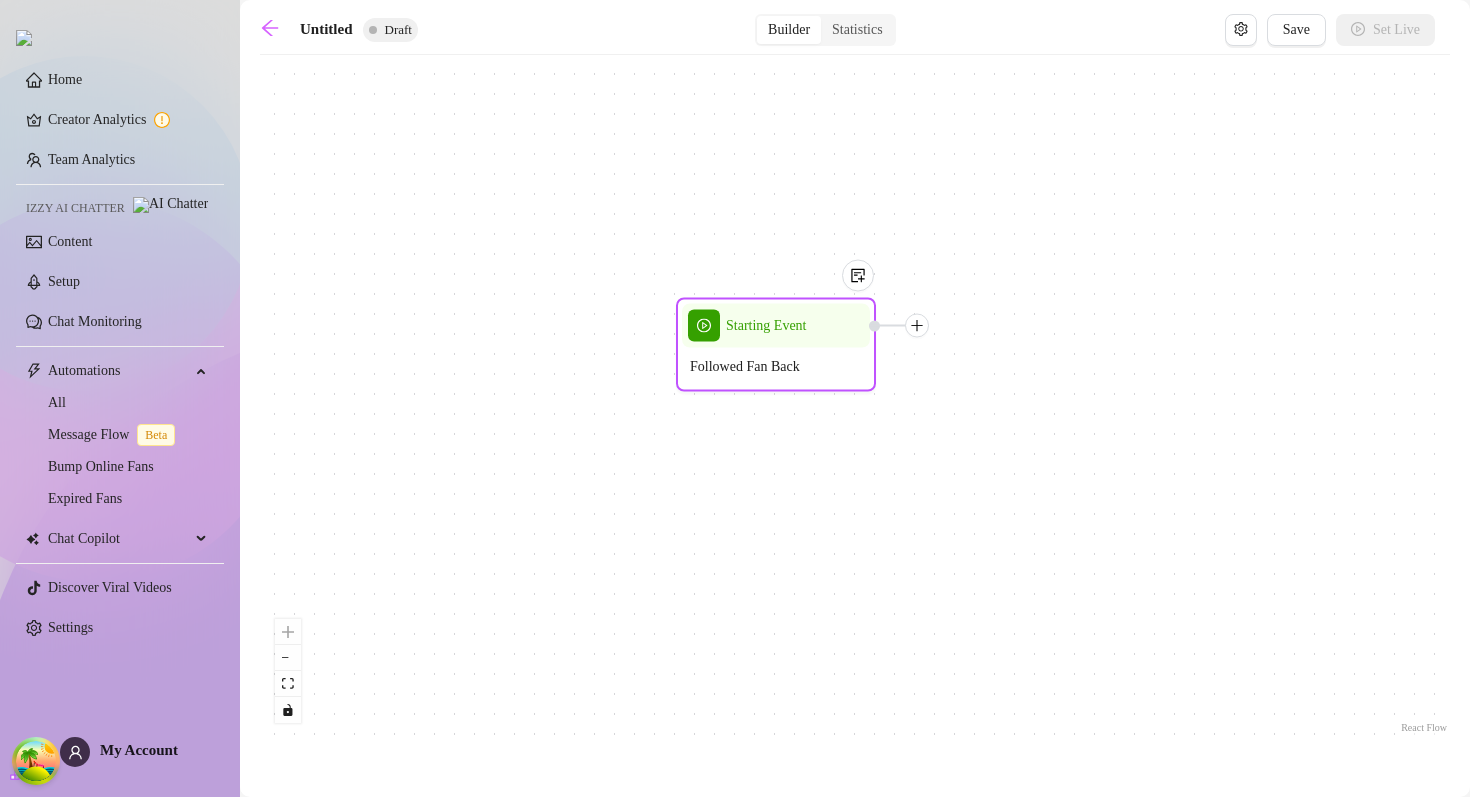 click on "Followed Fan Back" at bounding box center [745, 367] 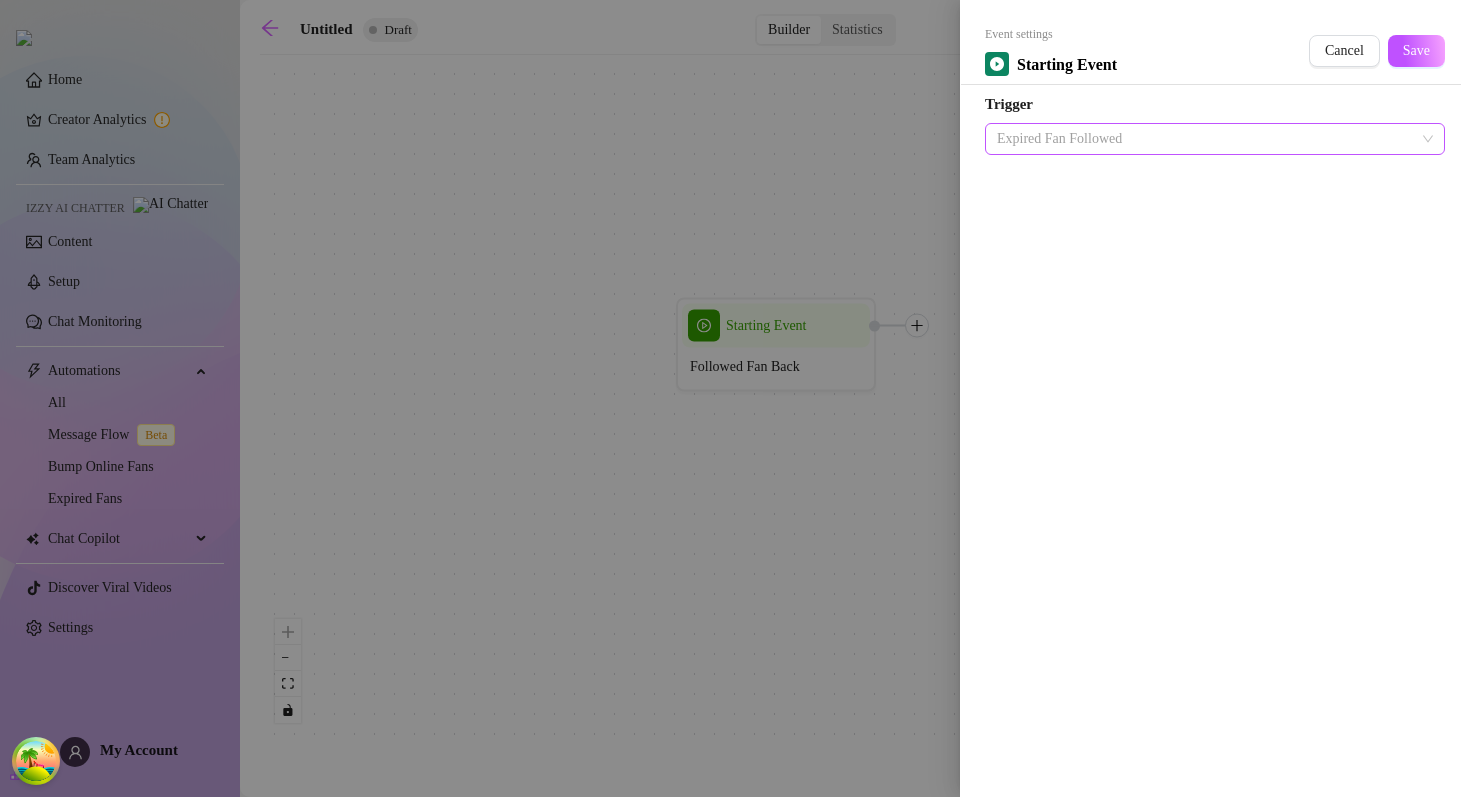 click on "Expired Fan Followed" at bounding box center (1215, 139) 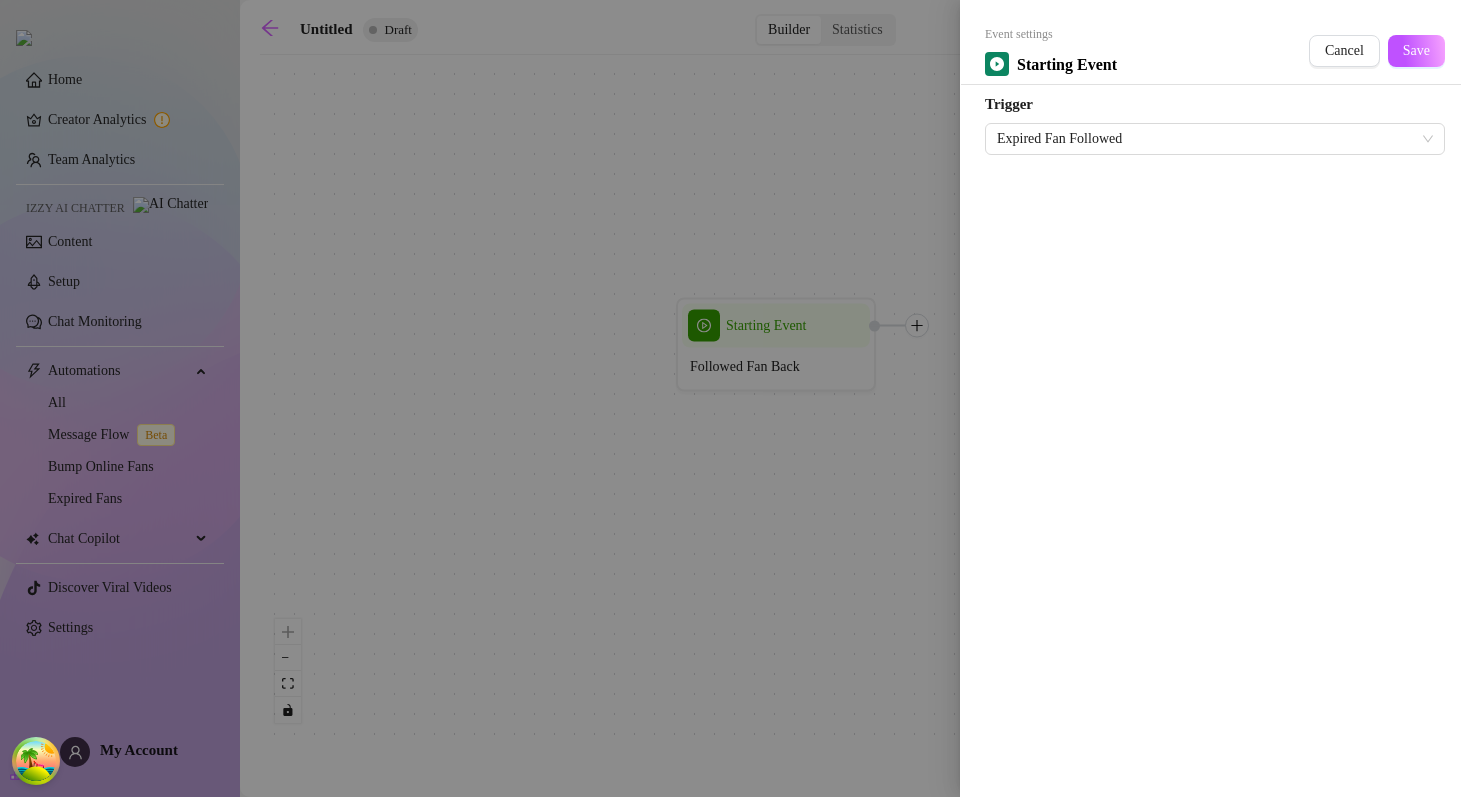 click at bounding box center [735, 398] 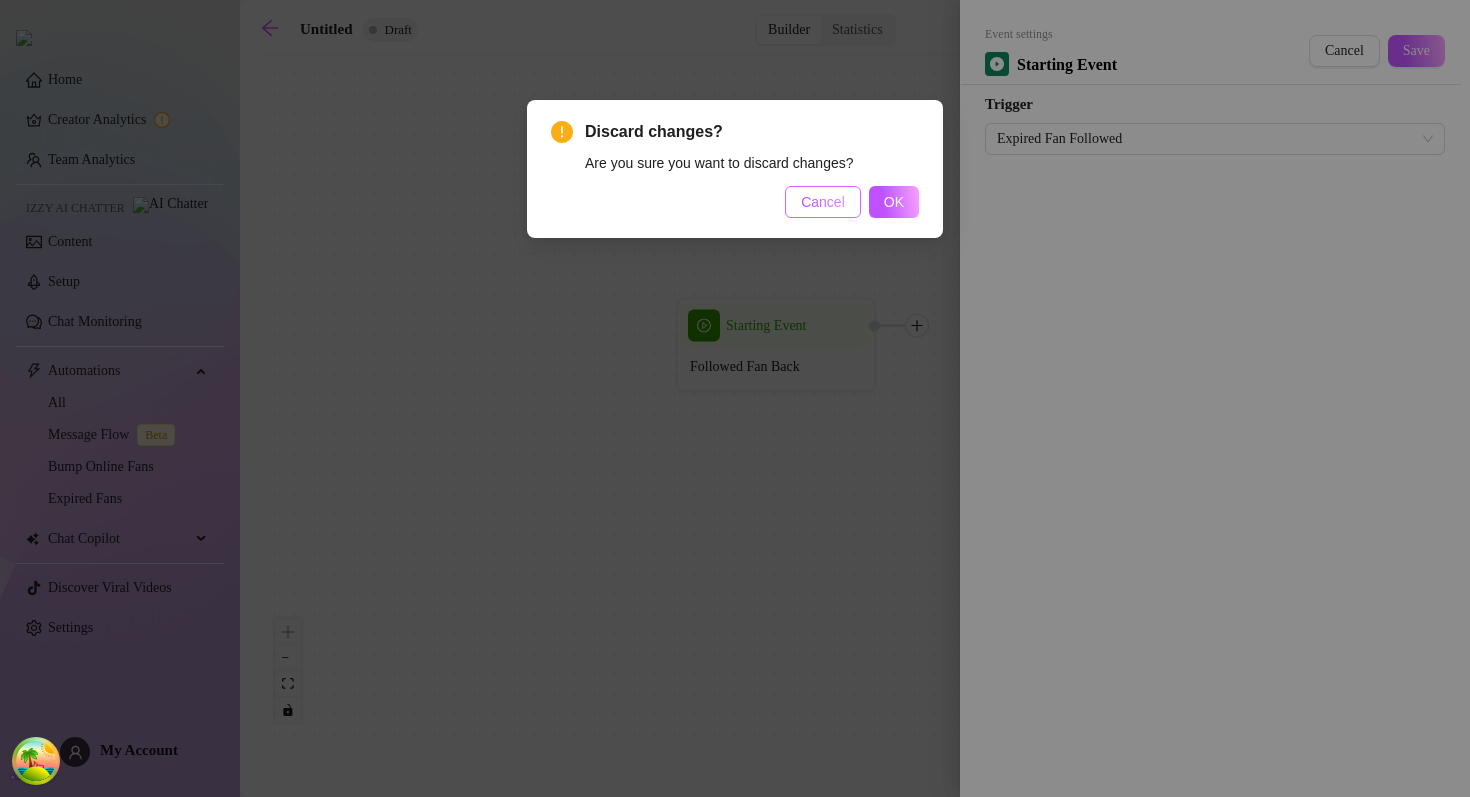 click on "Cancel" at bounding box center (823, 202) 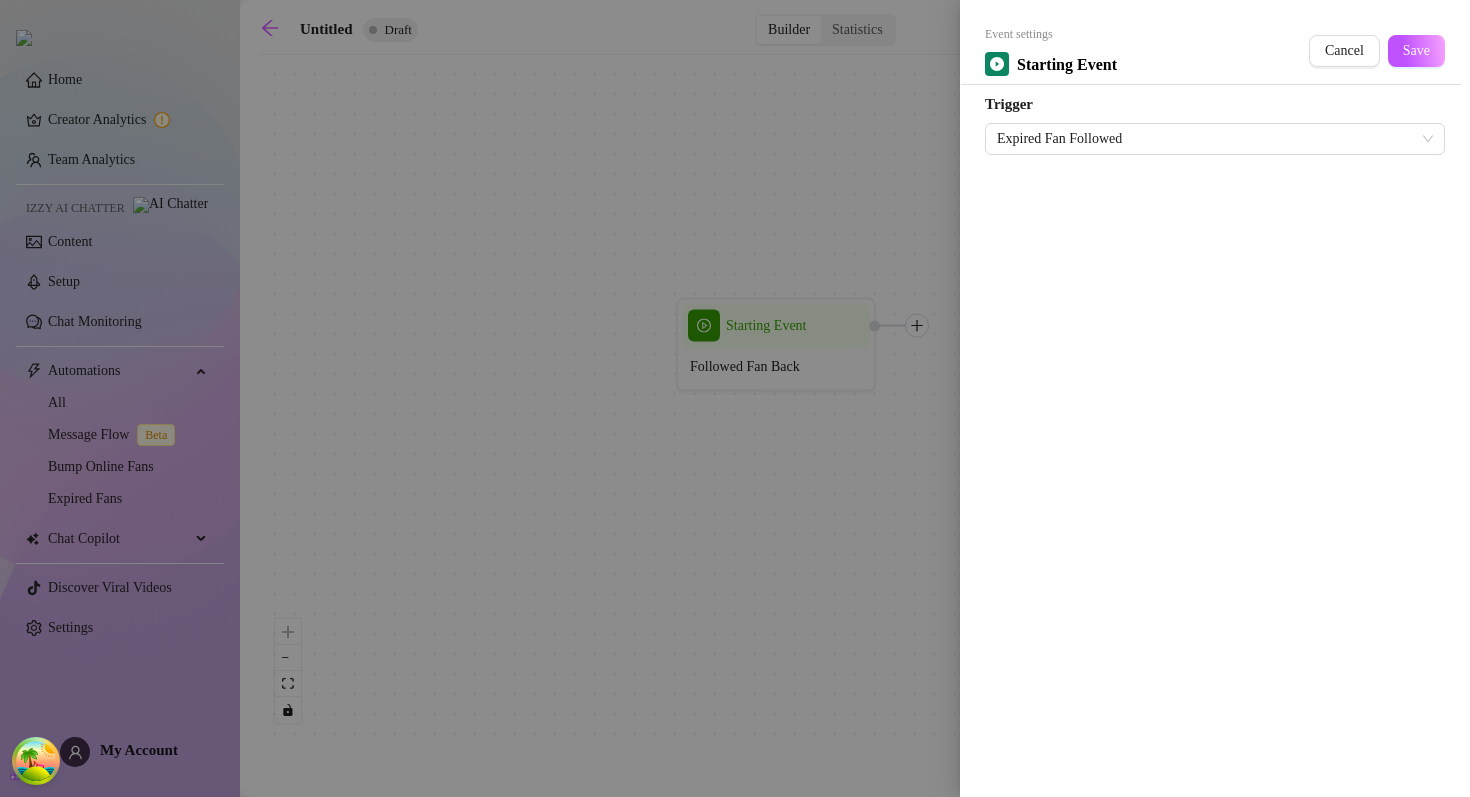 click on "Event settings Starting Event Cancel Save Trigger Expired Fan Followed" at bounding box center [1215, 398] 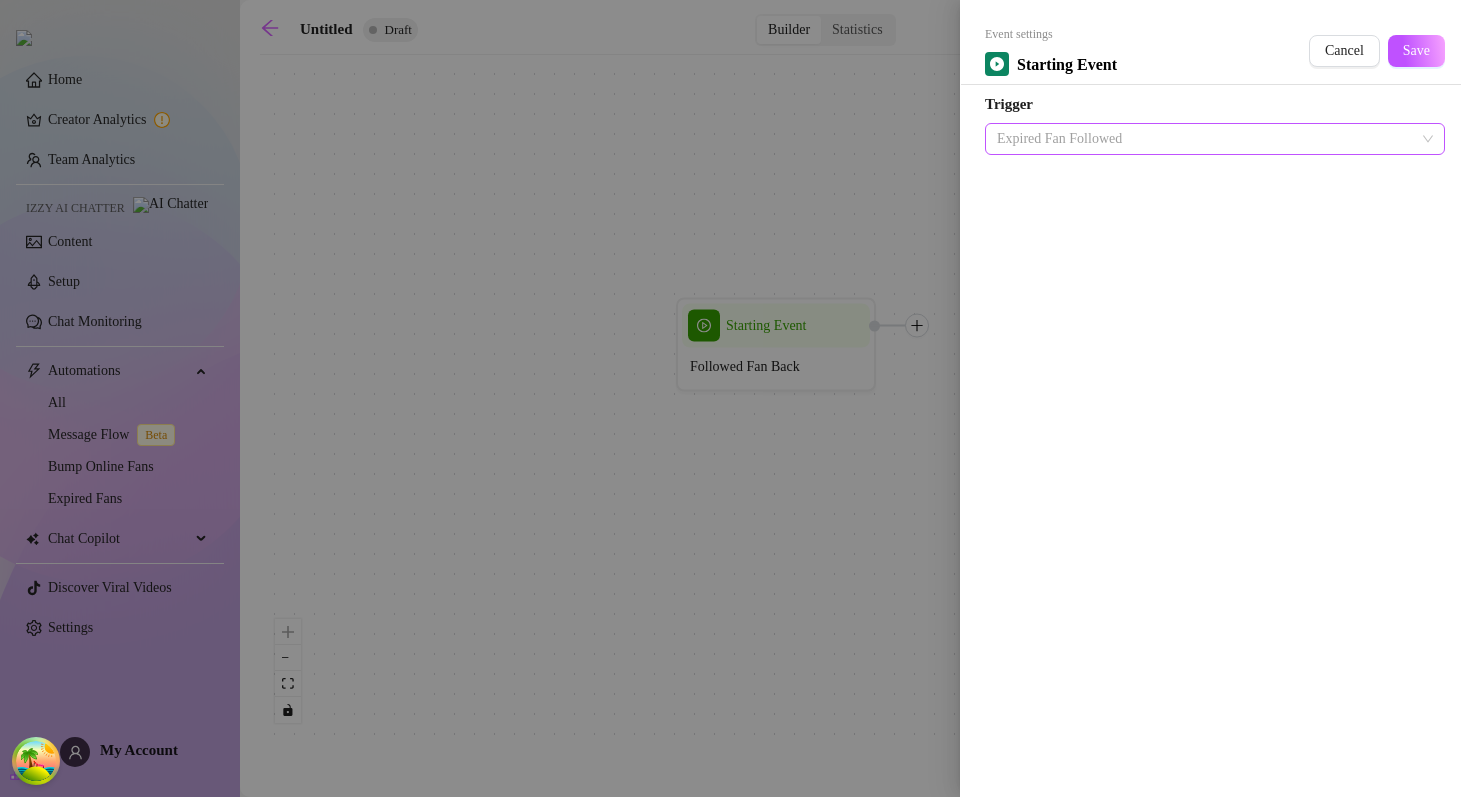 click on "Expired Fan Followed" at bounding box center (1215, 139) 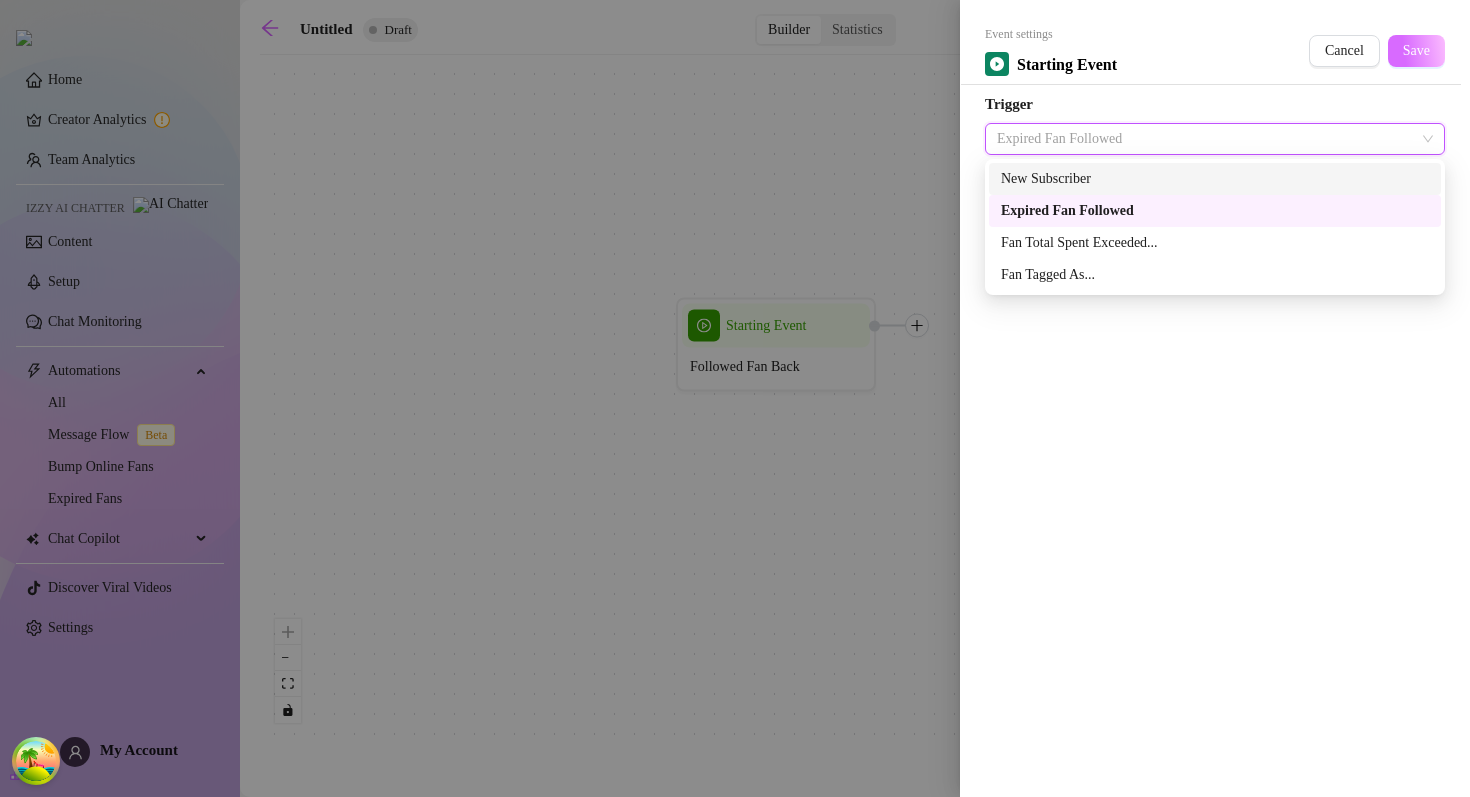 click on "Save" at bounding box center [1416, 51] 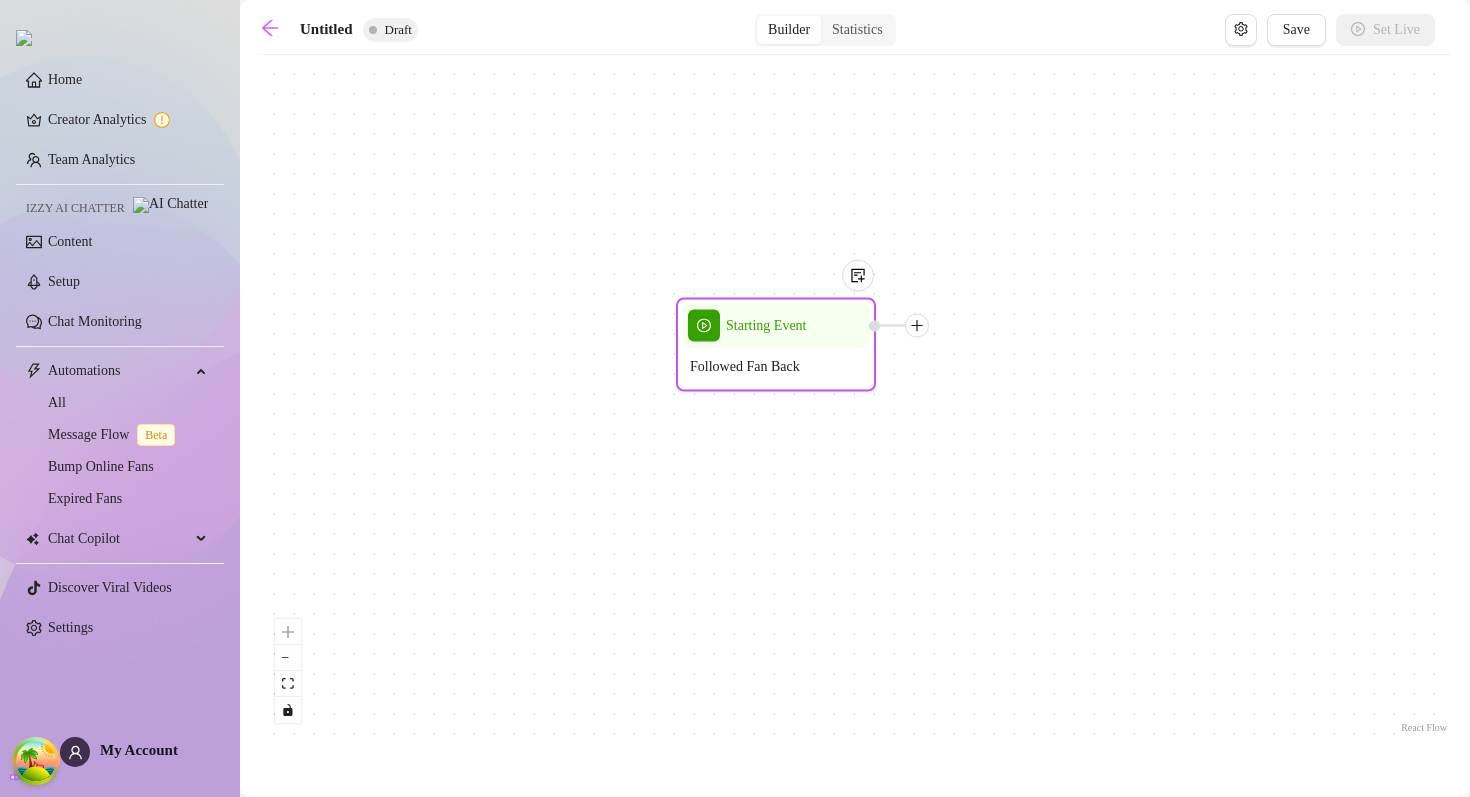 click on "Followed Fan Back" at bounding box center (745, 367) 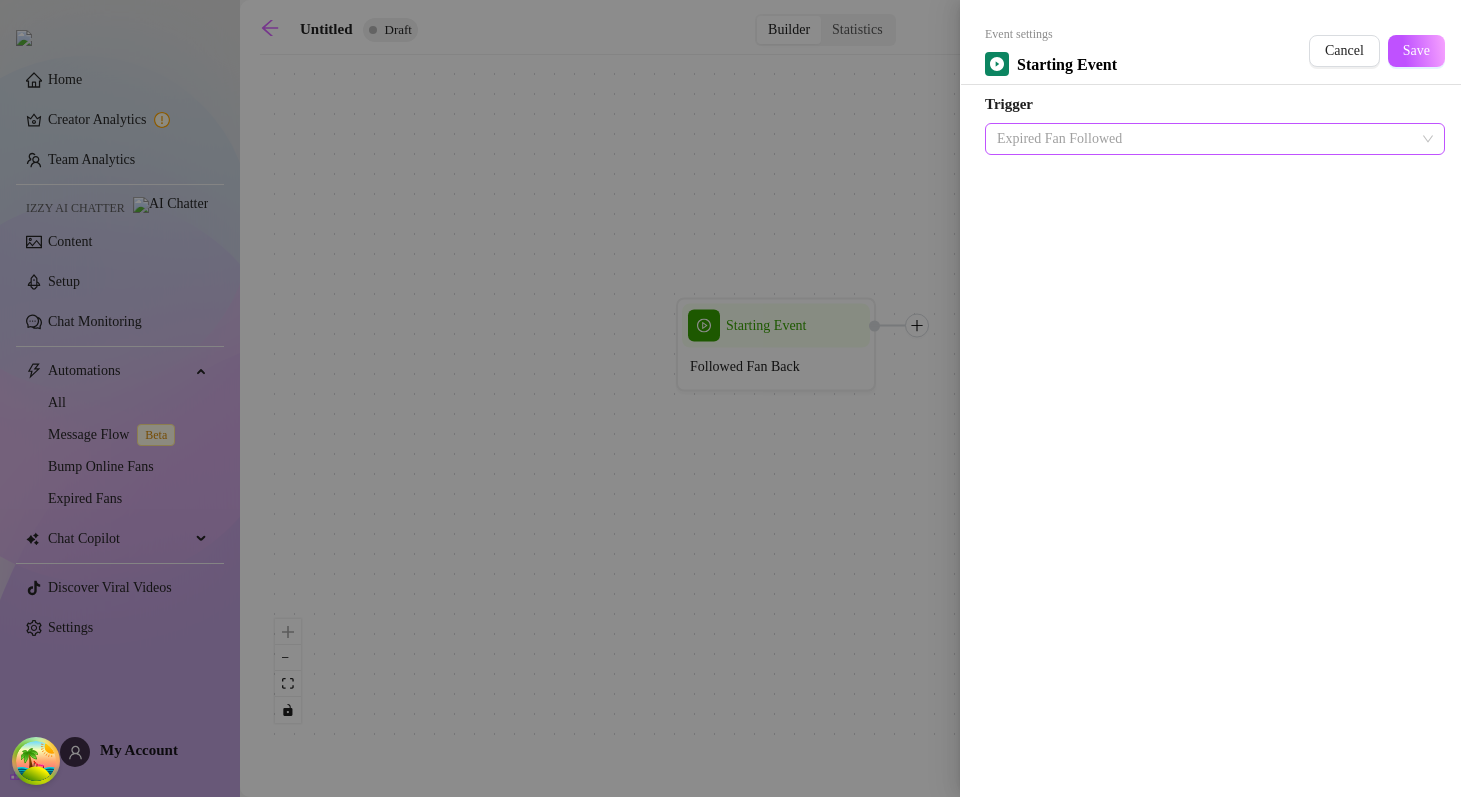 click on "Expired Fan Followed" at bounding box center (1215, 139) 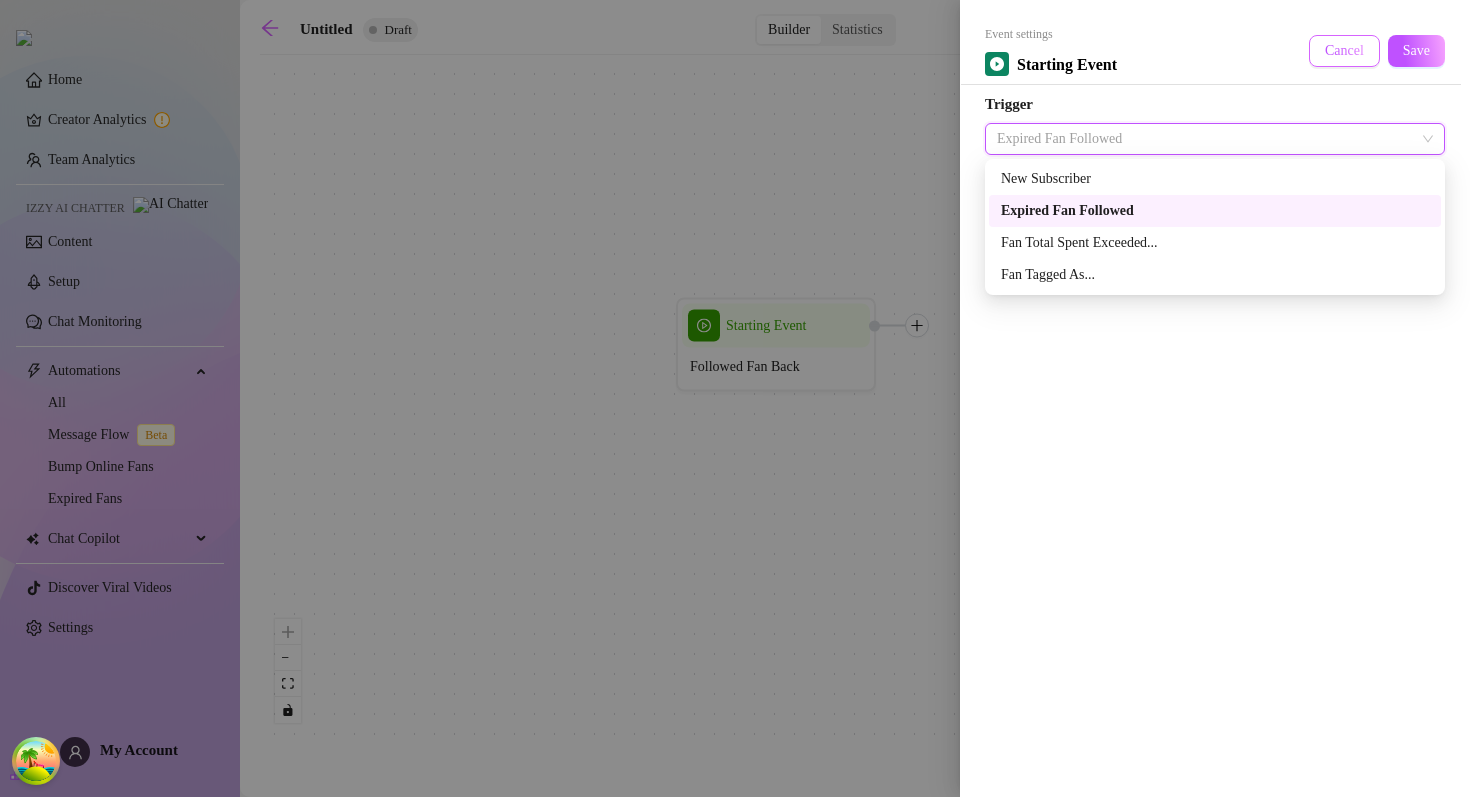 click on "Cancel" at bounding box center (1344, 51) 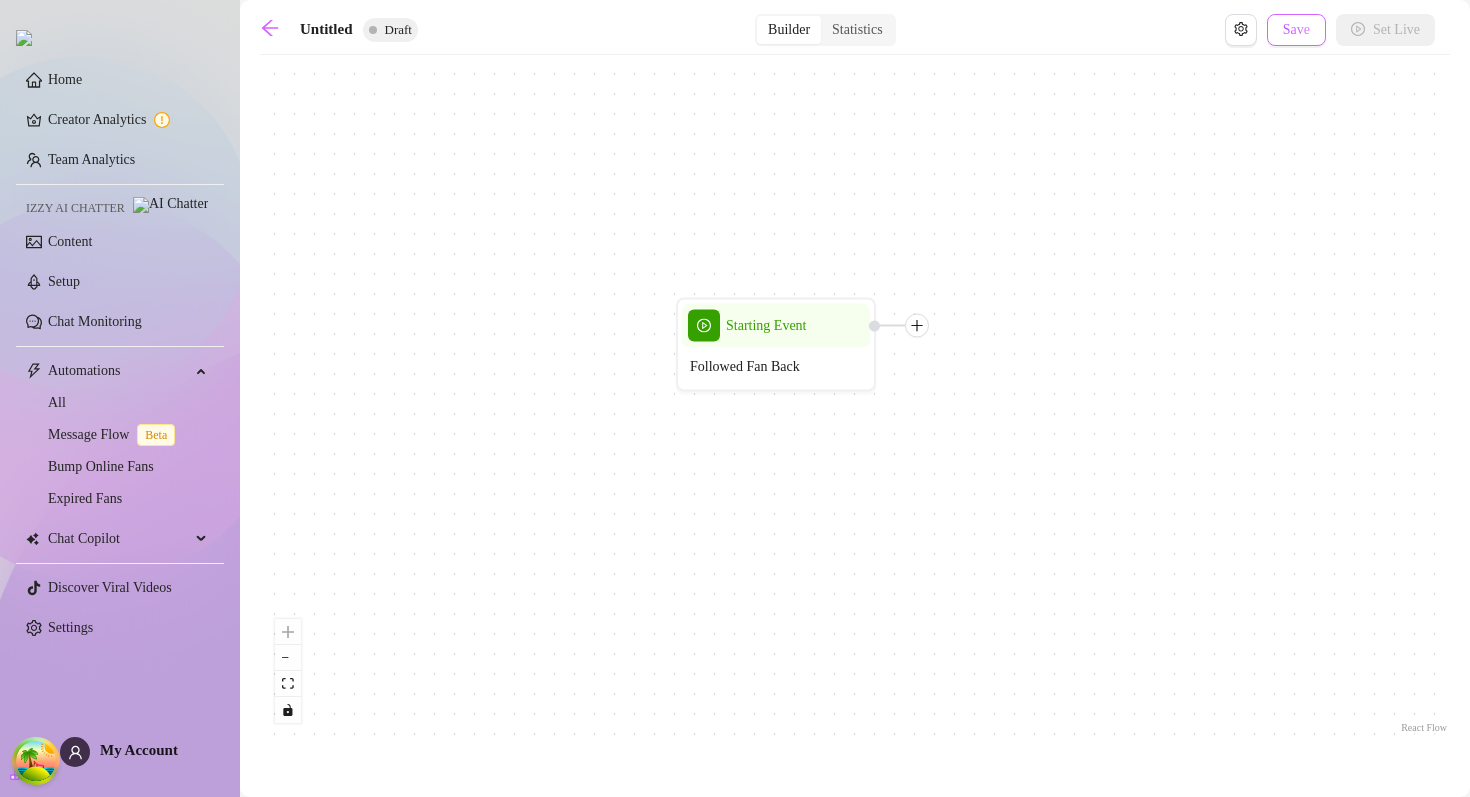 click on "Save" at bounding box center (1296, 30) 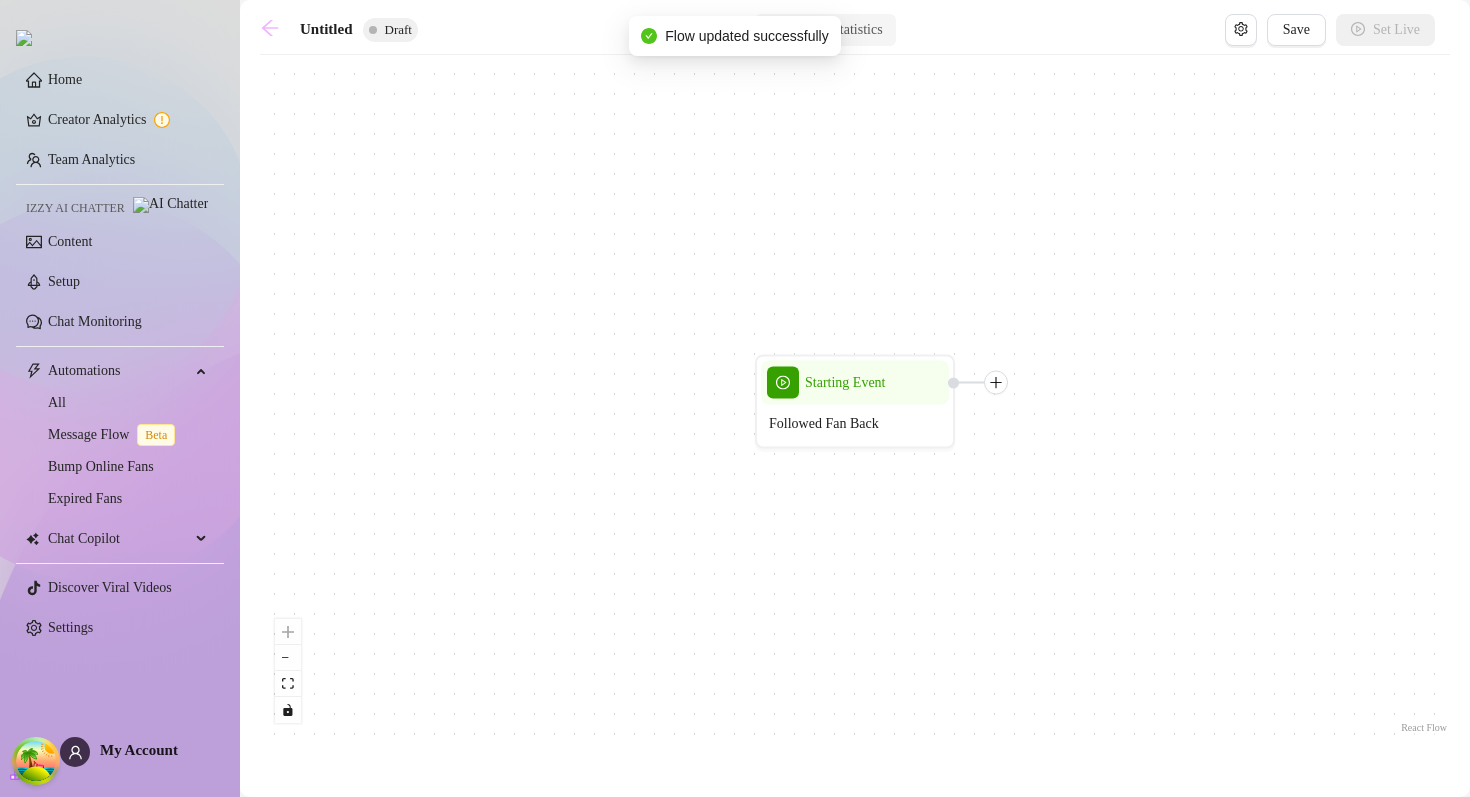 click 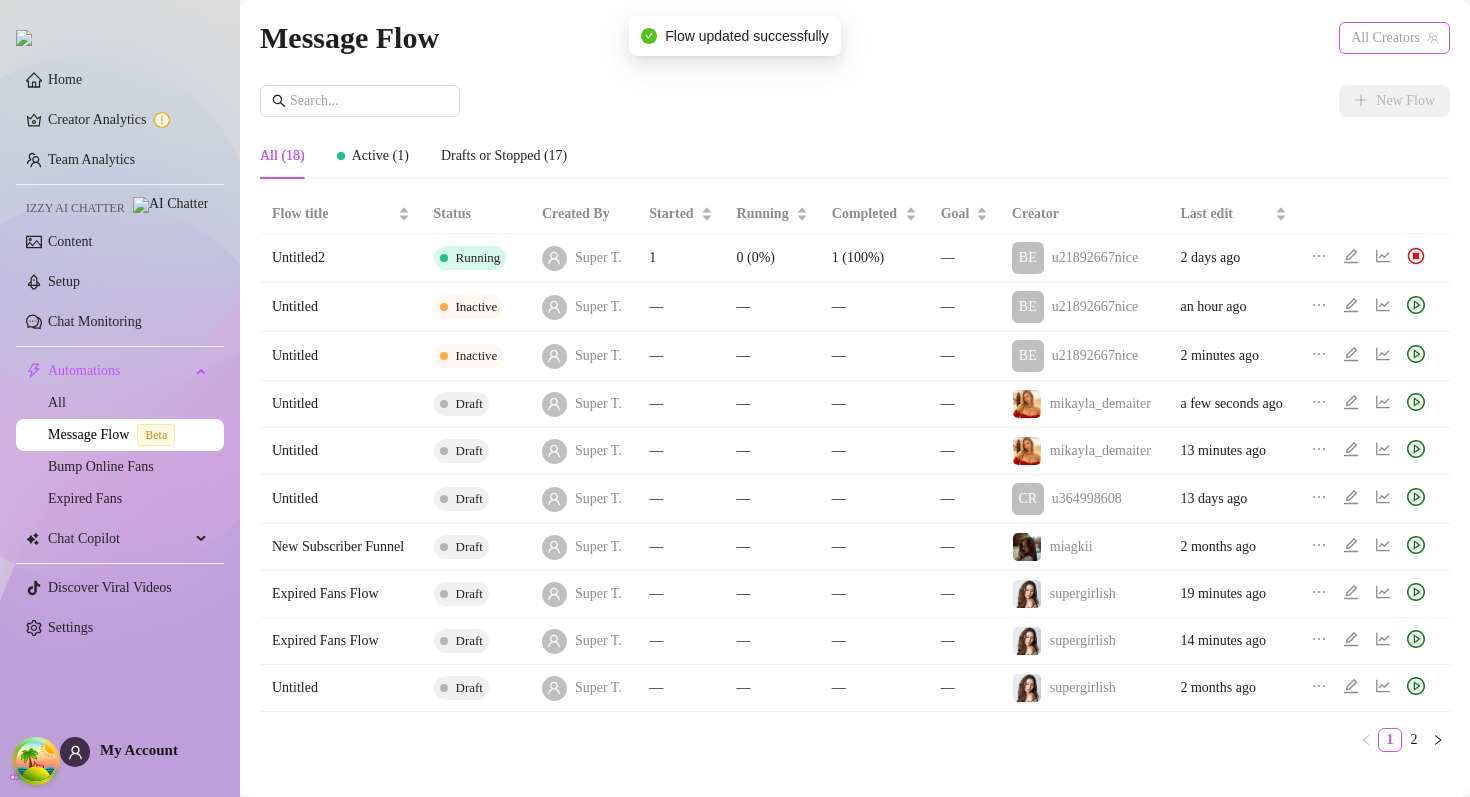 click on "All Creators" at bounding box center [1394, 38] 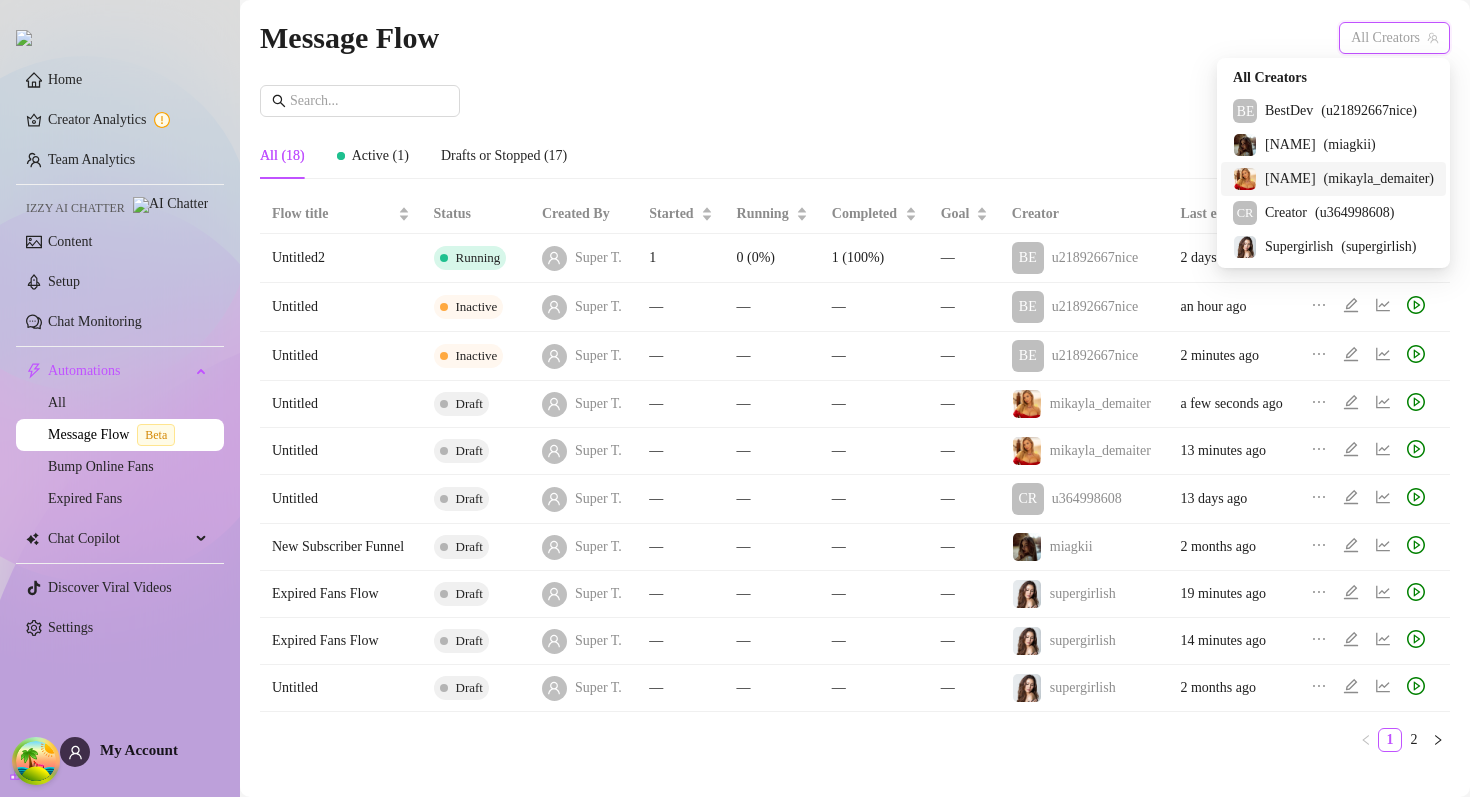 click on "[NAME]" at bounding box center (1290, 179) 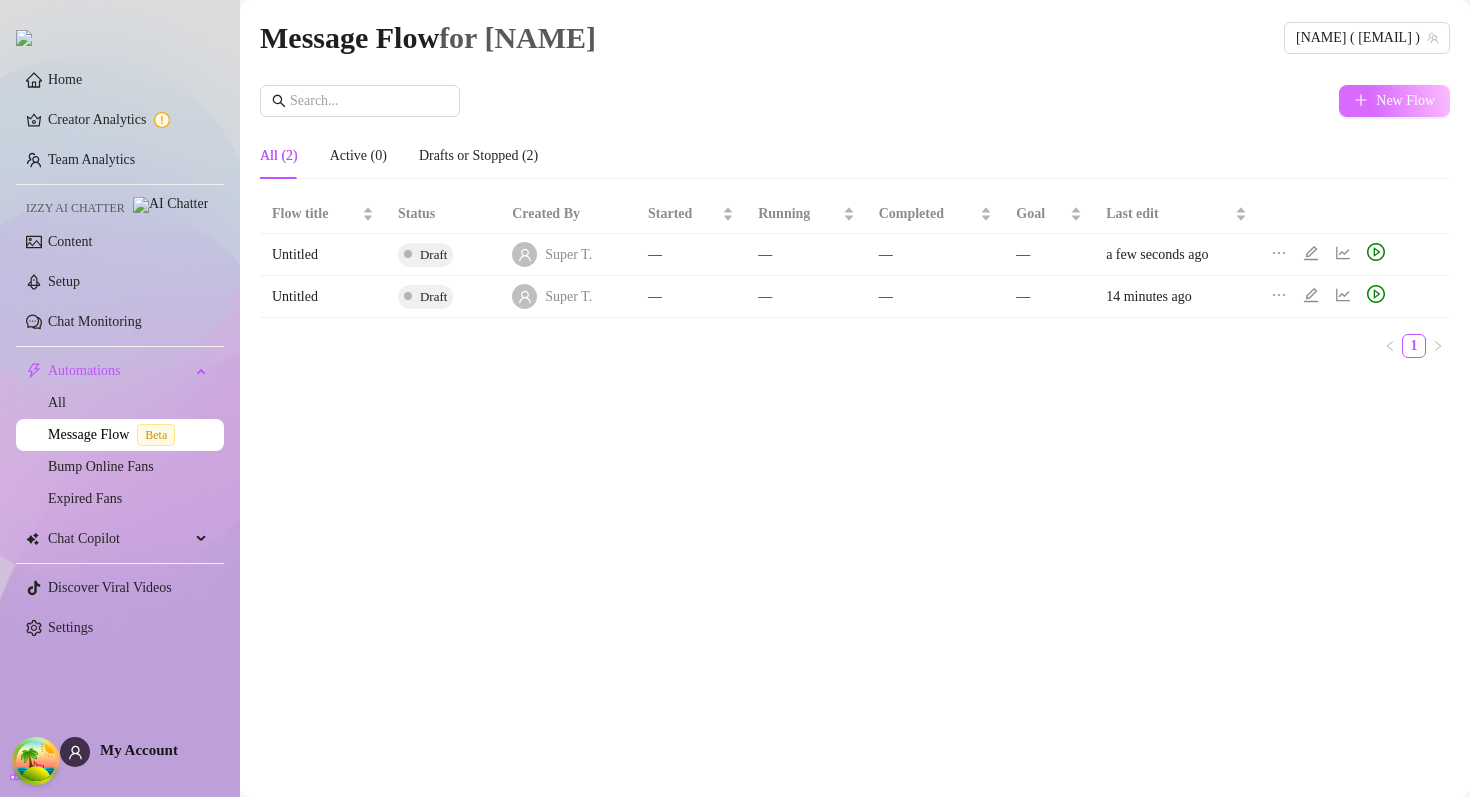 click on "New Flow" at bounding box center [1405, 101] 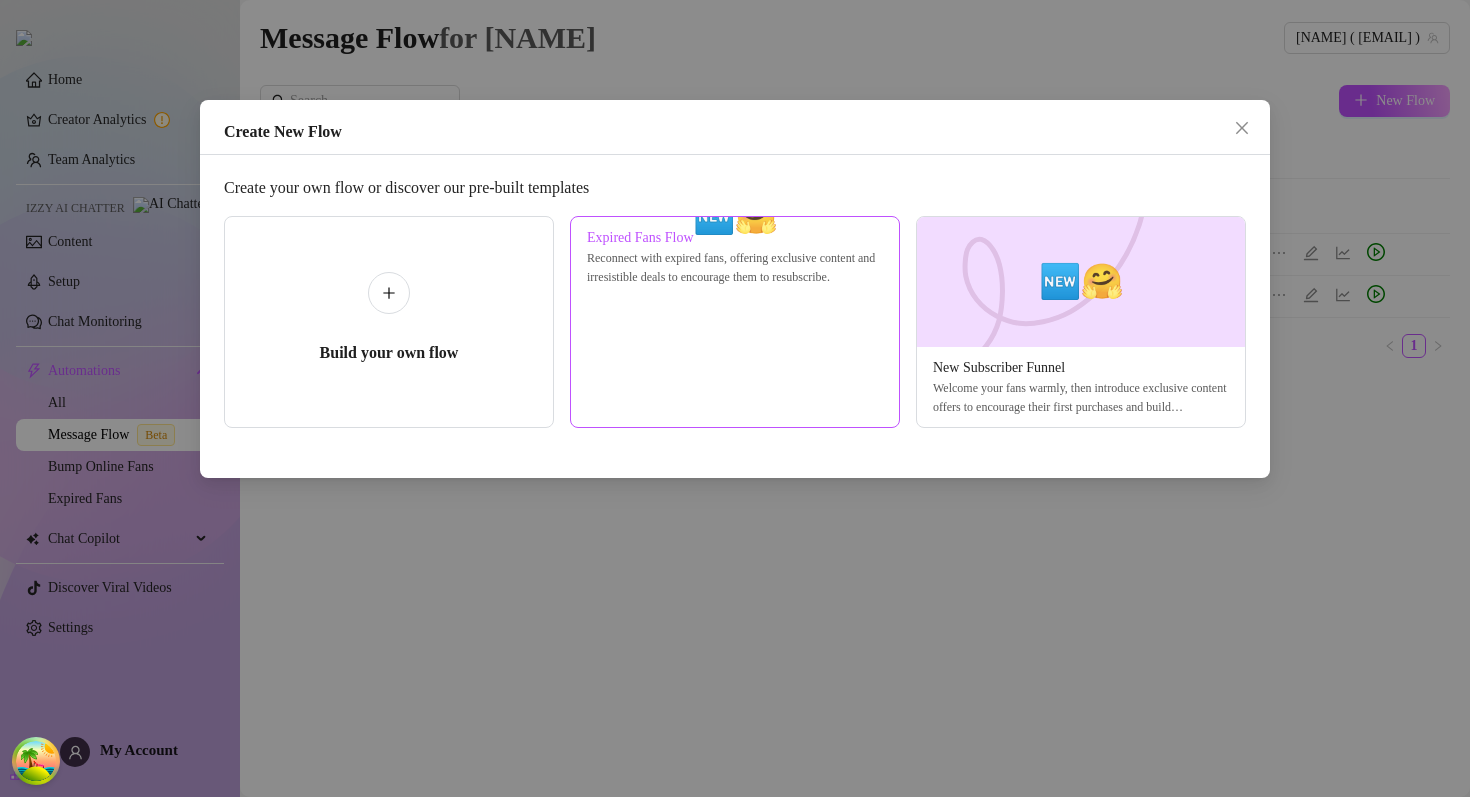 click at bounding box center [735, 217] 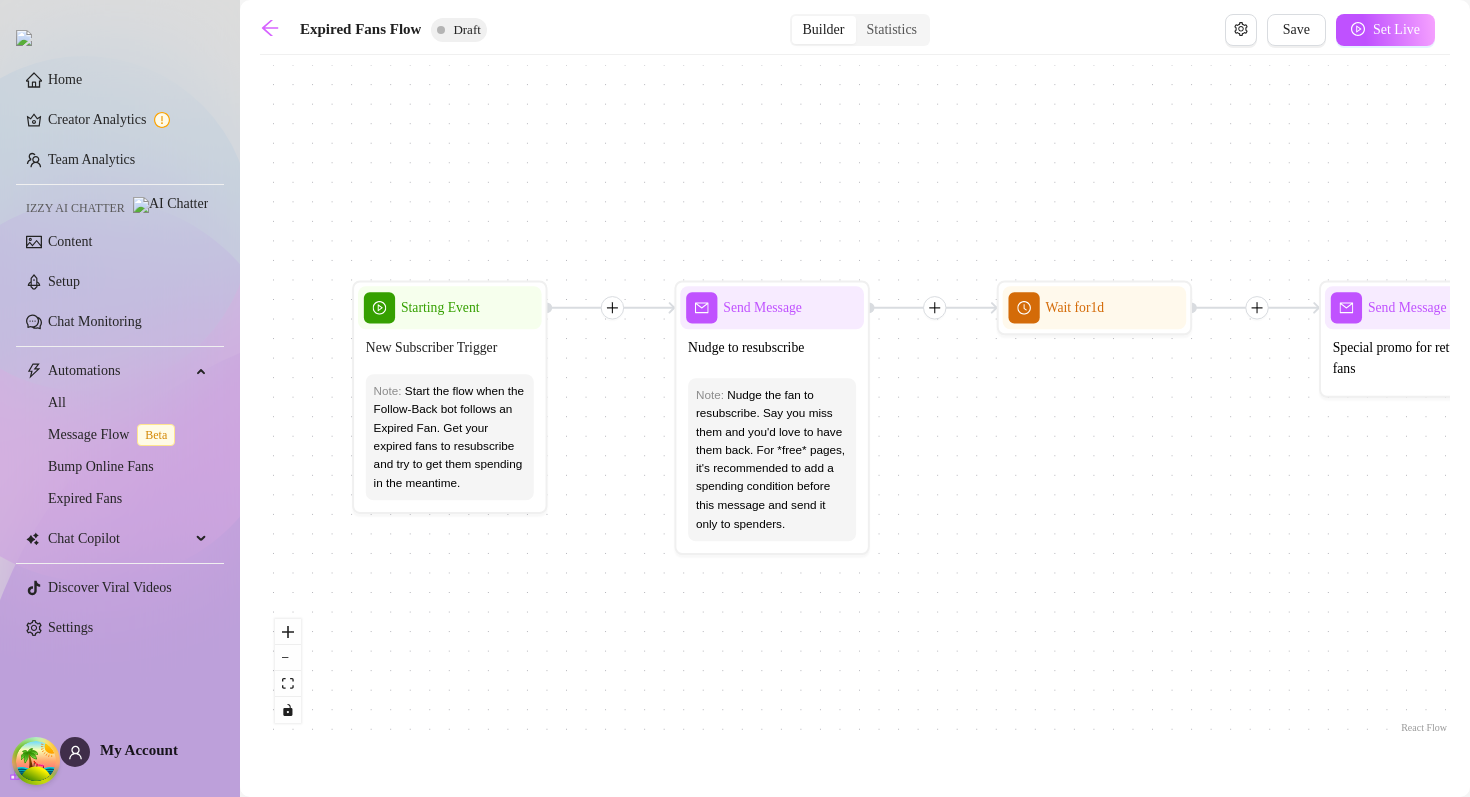 drag, startPoint x: 502, startPoint y: 347, endPoint x: 747, endPoint y: 348, distance: 245.00204 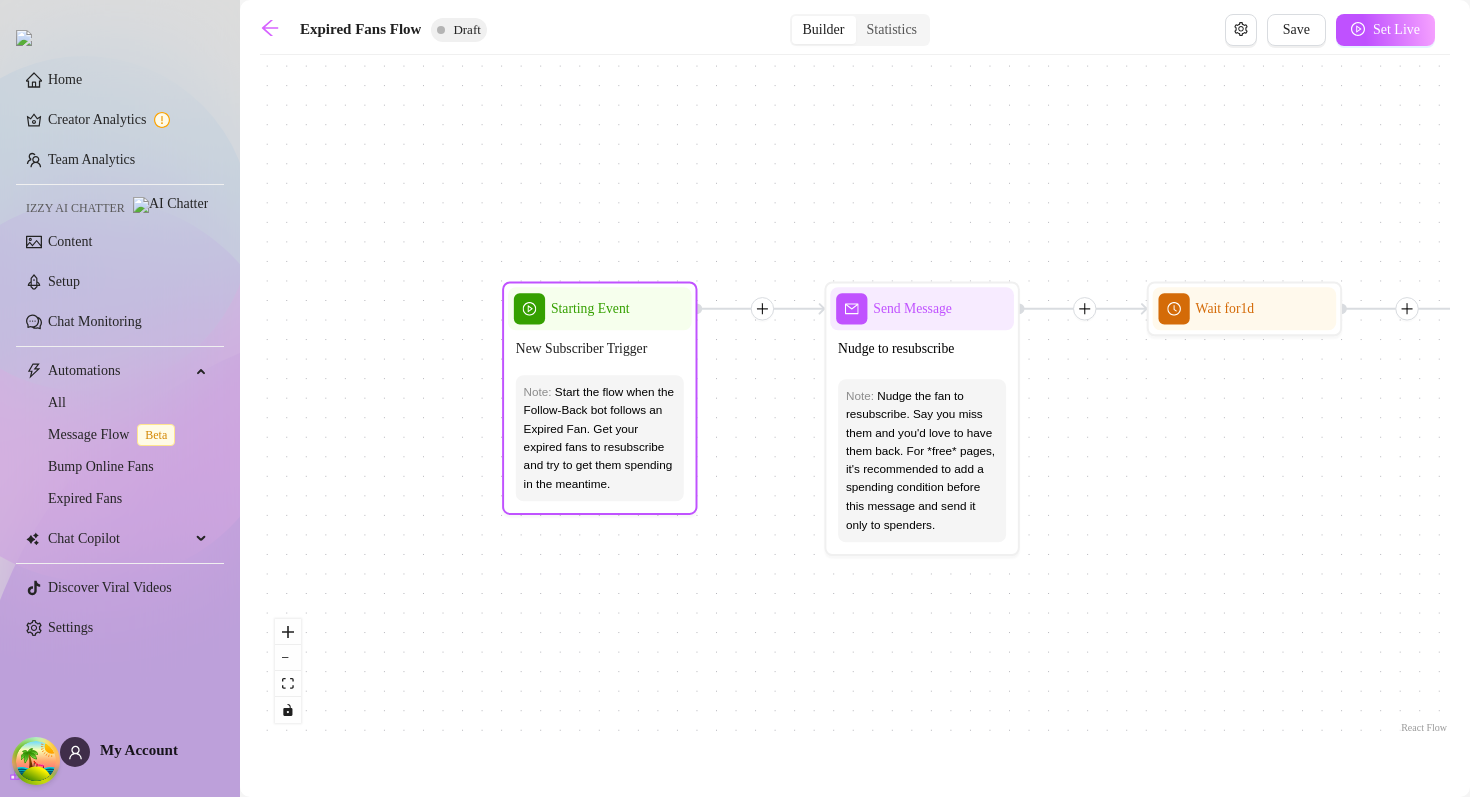 click on "New Subscriber Trigger" at bounding box center [600, 348] 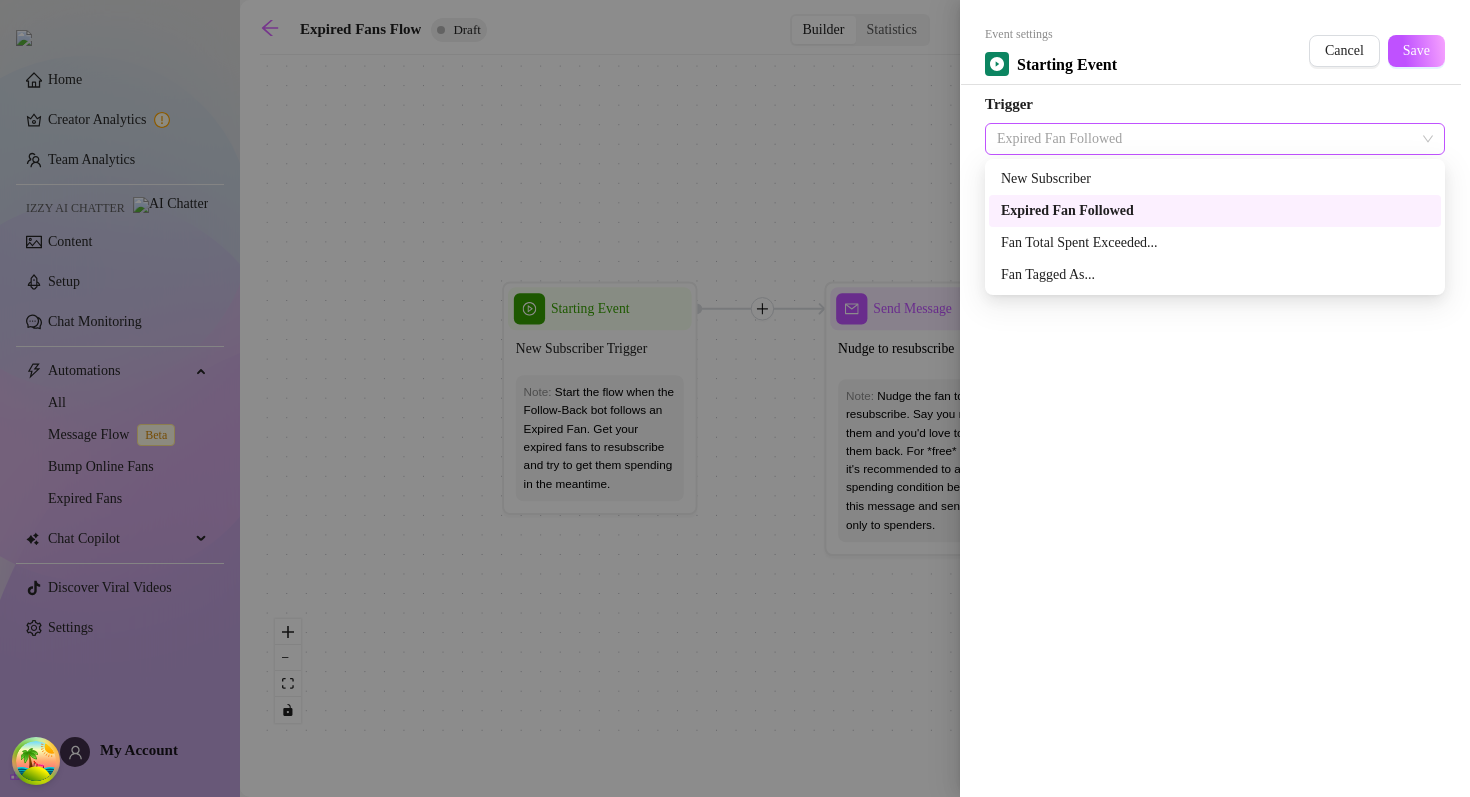 click on "Expired Fan Followed" at bounding box center [1215, 139] 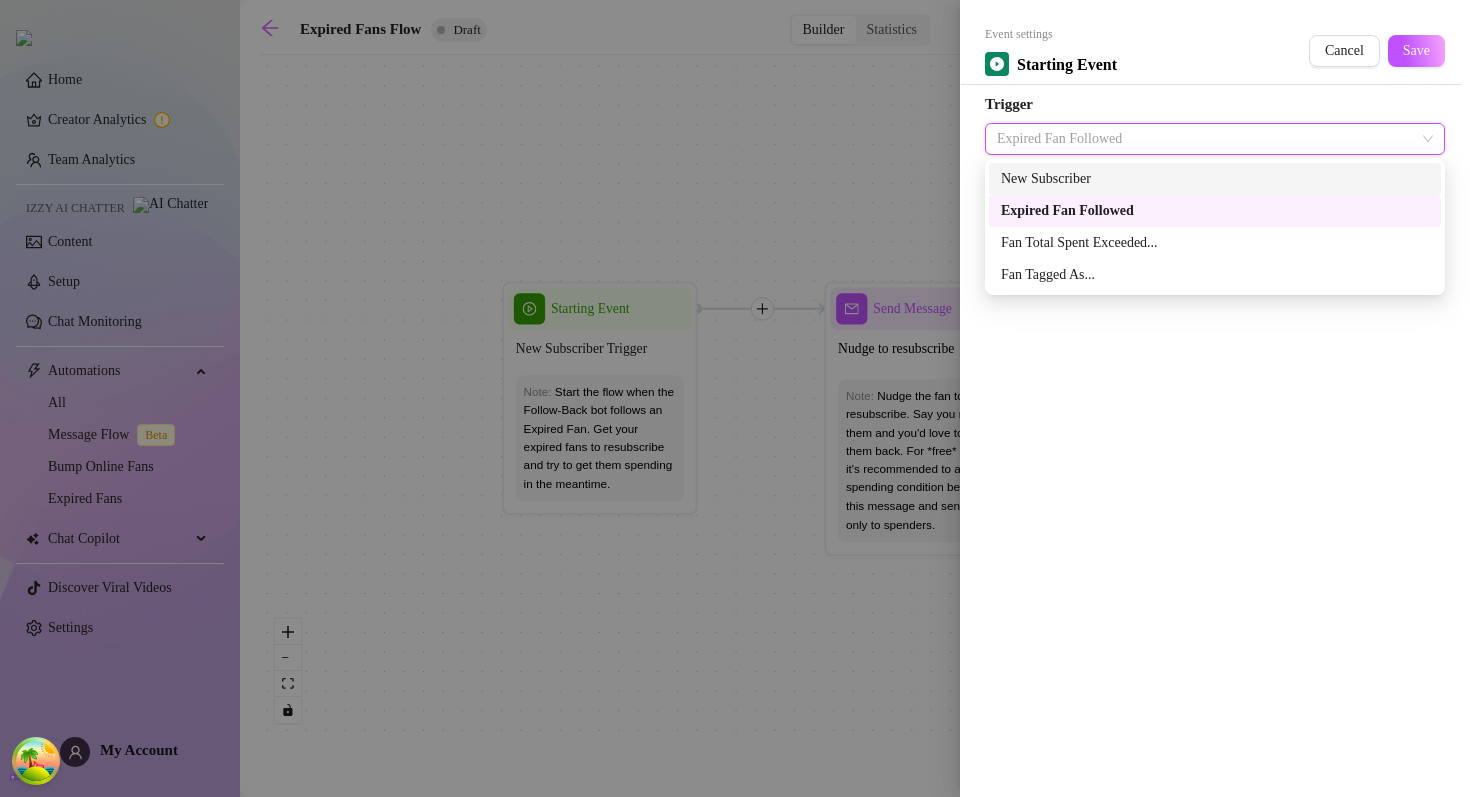 click on "New Subscriber" at bounding box center (1215, 179) 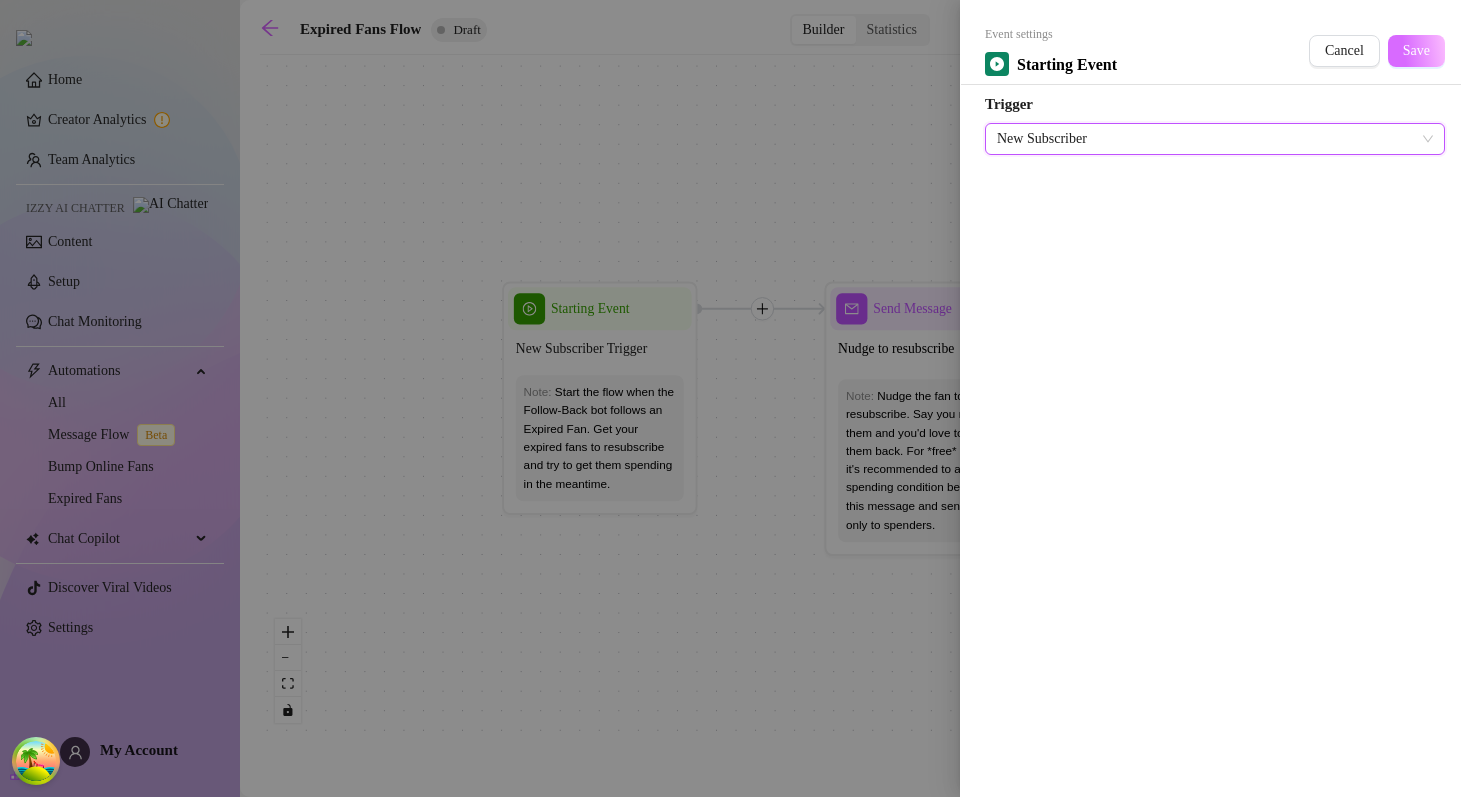 click on "Save" at bounding box center [1416, 51] 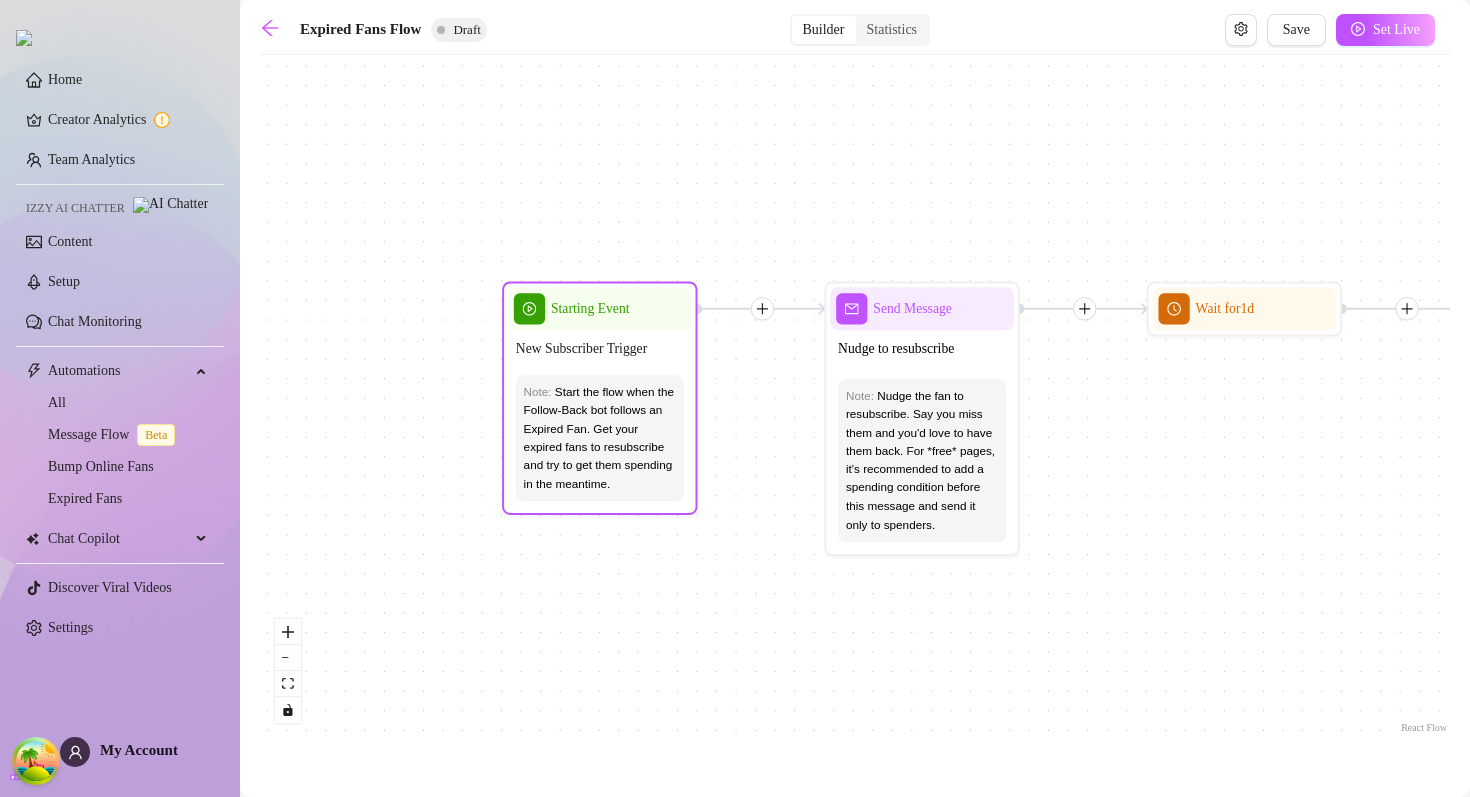 click on "New Subscriber Trigger" at bounding box center [581, 348] 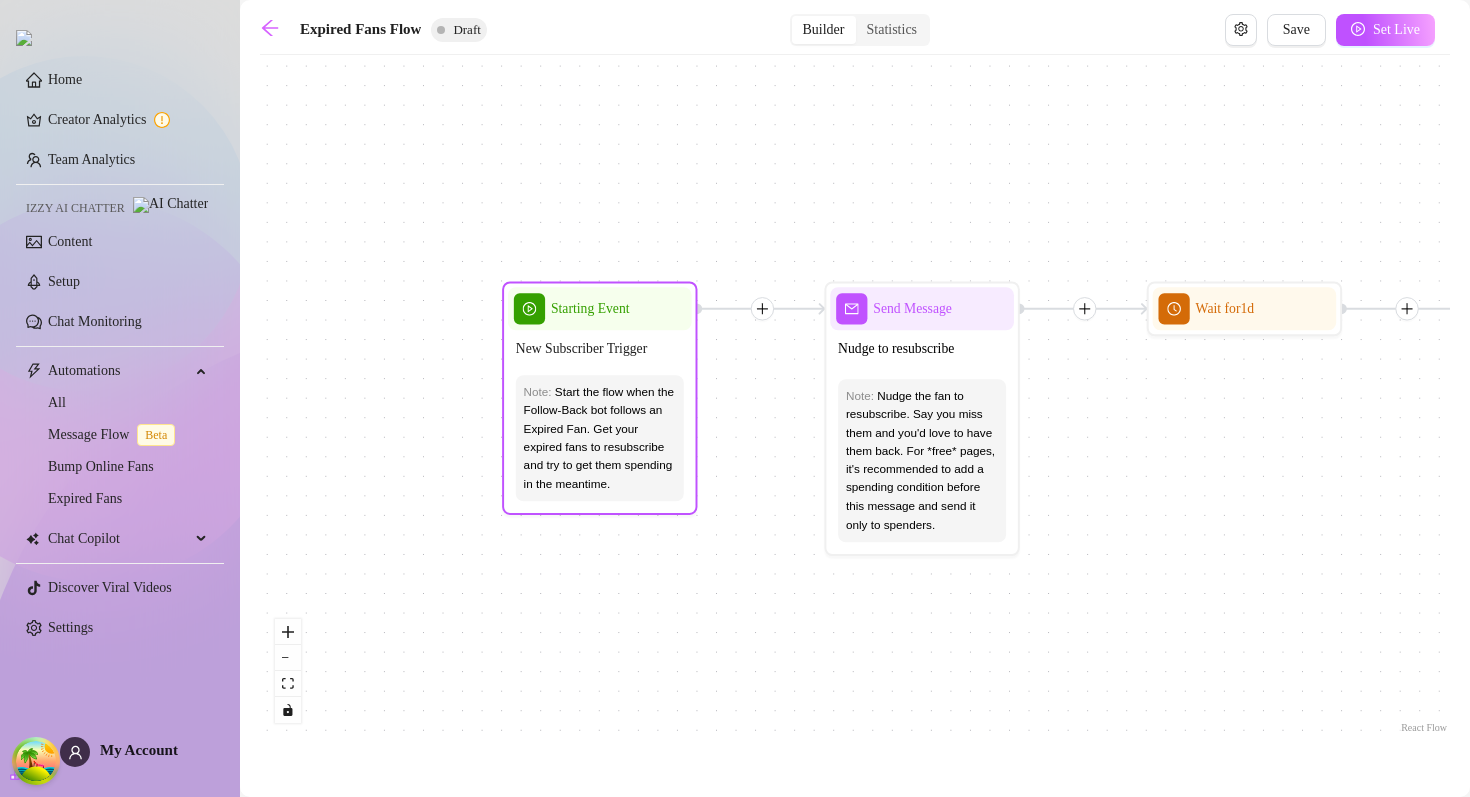 click on "New Subscriber Trigger" at bounding box center [600, 348] 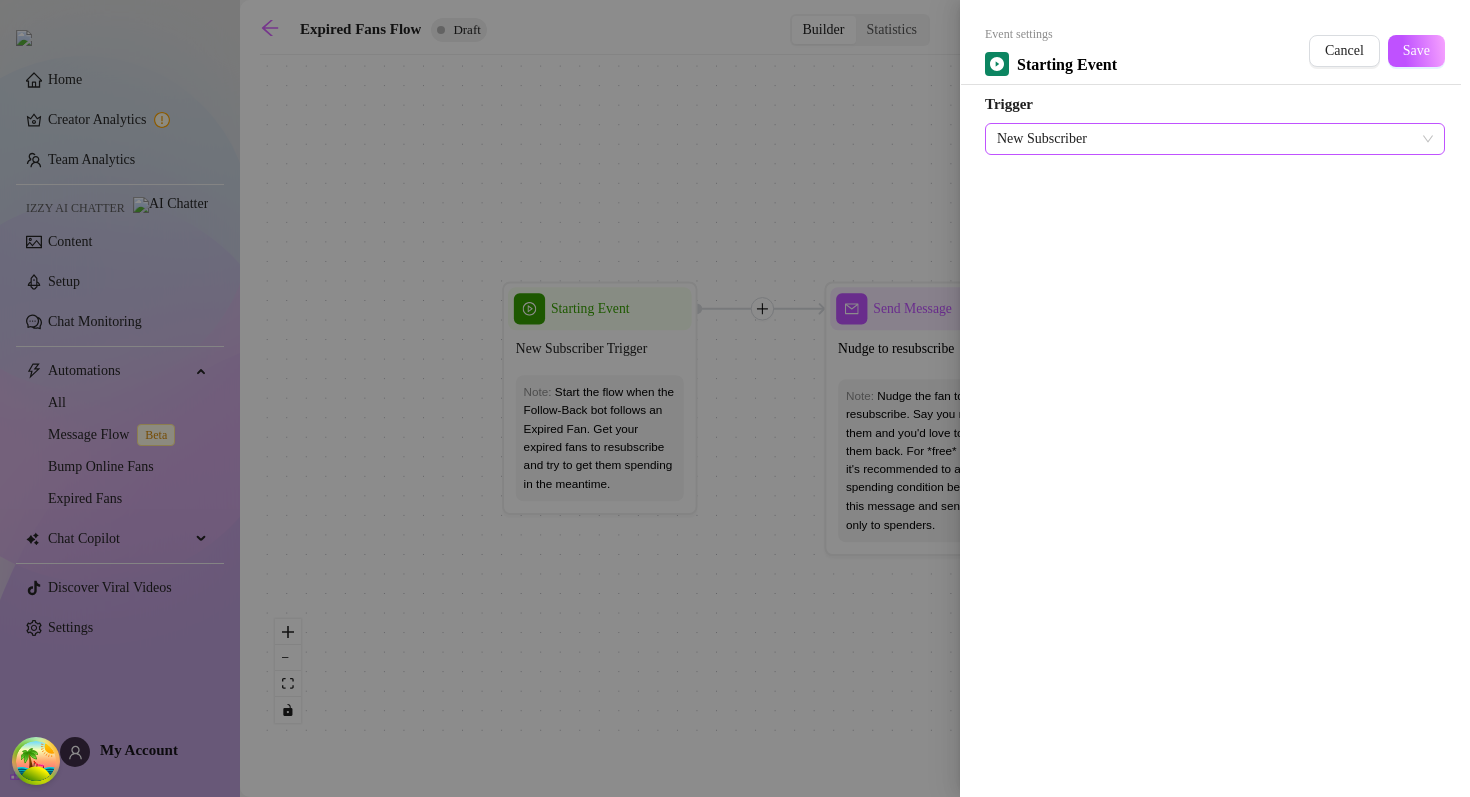 click on "New Subscriber" at bounding box center (1215, 139) 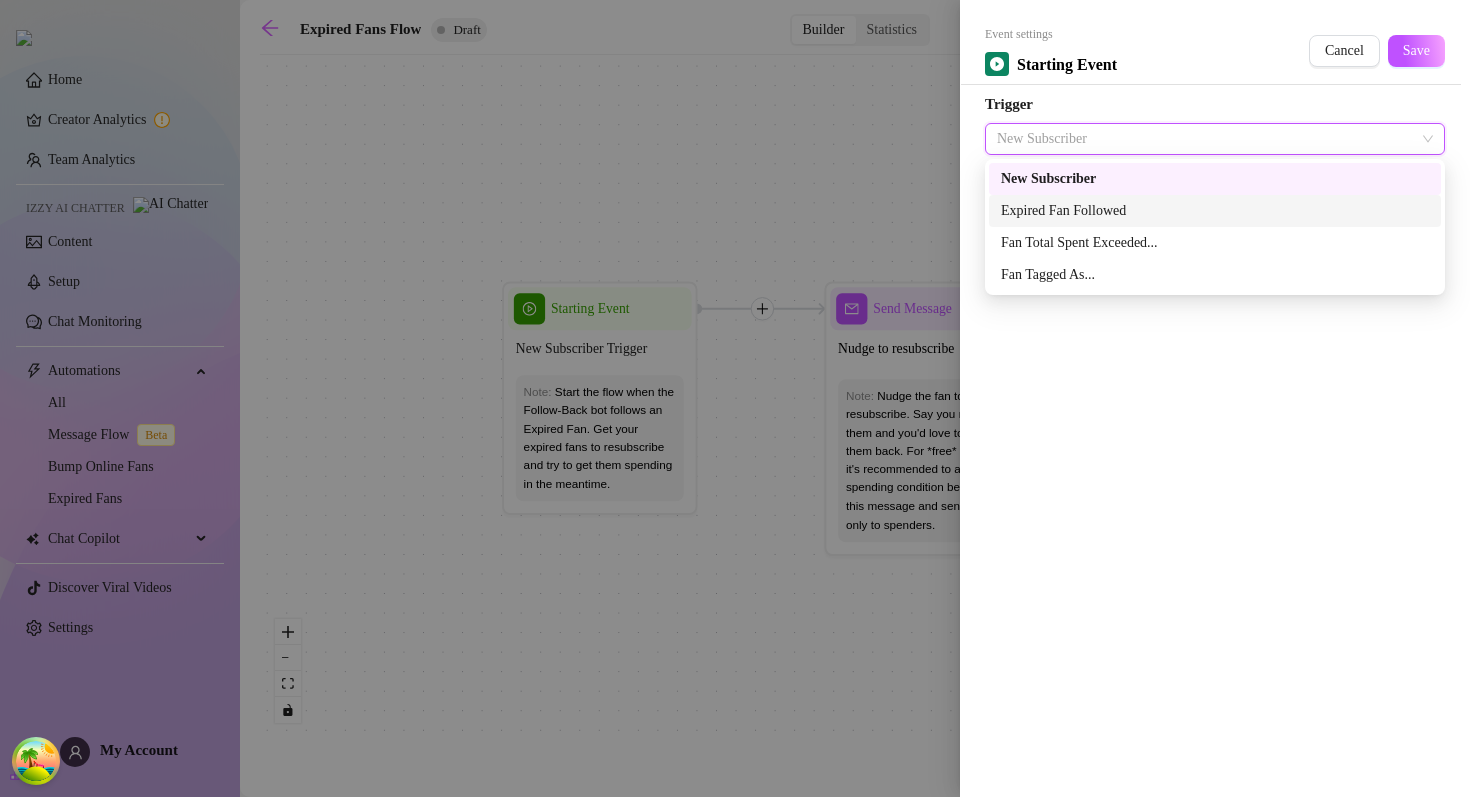 click on "Expired Fan Followed" at bounding box center (1215, 211) 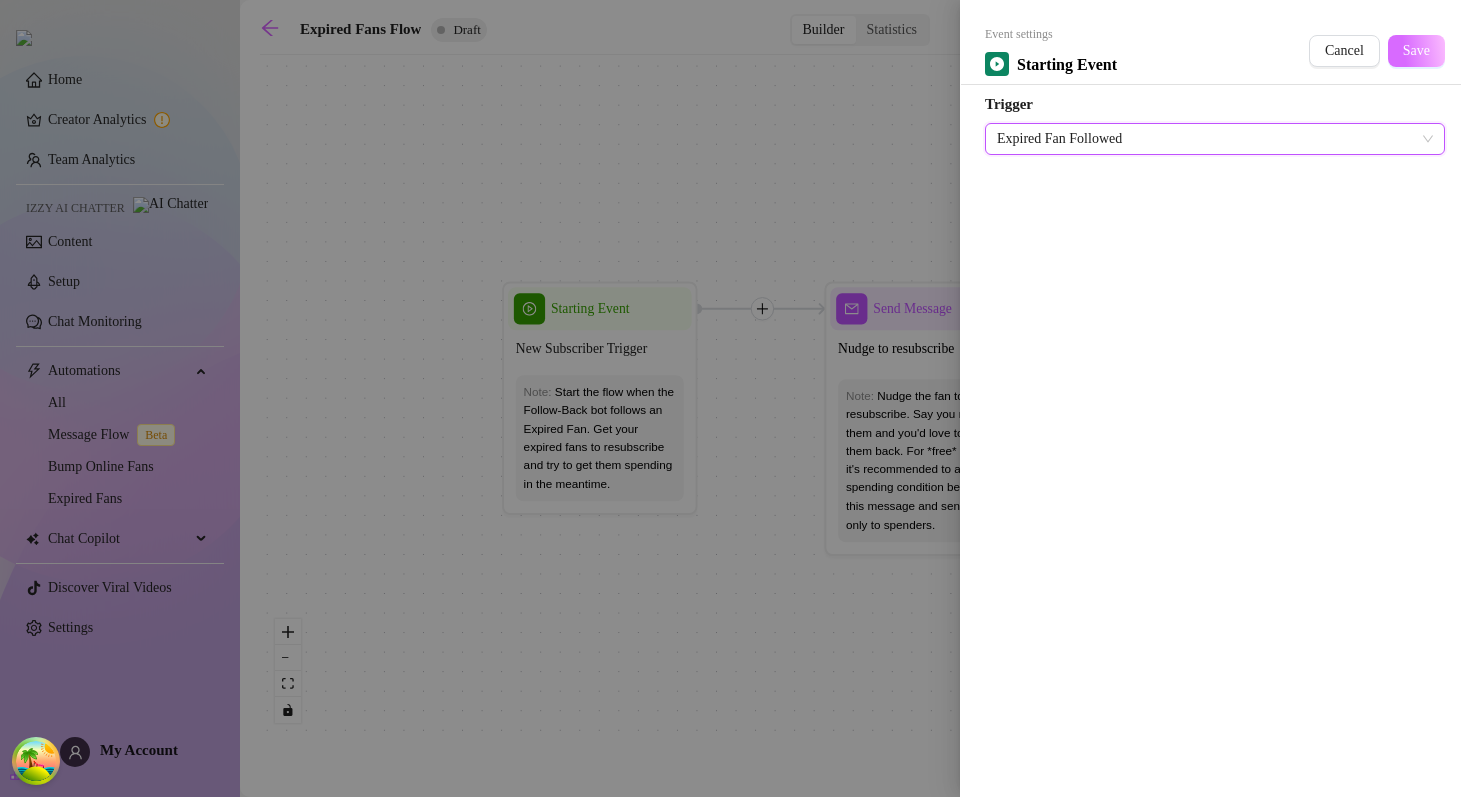 click on "Save" at bounding box center (1416, 51) 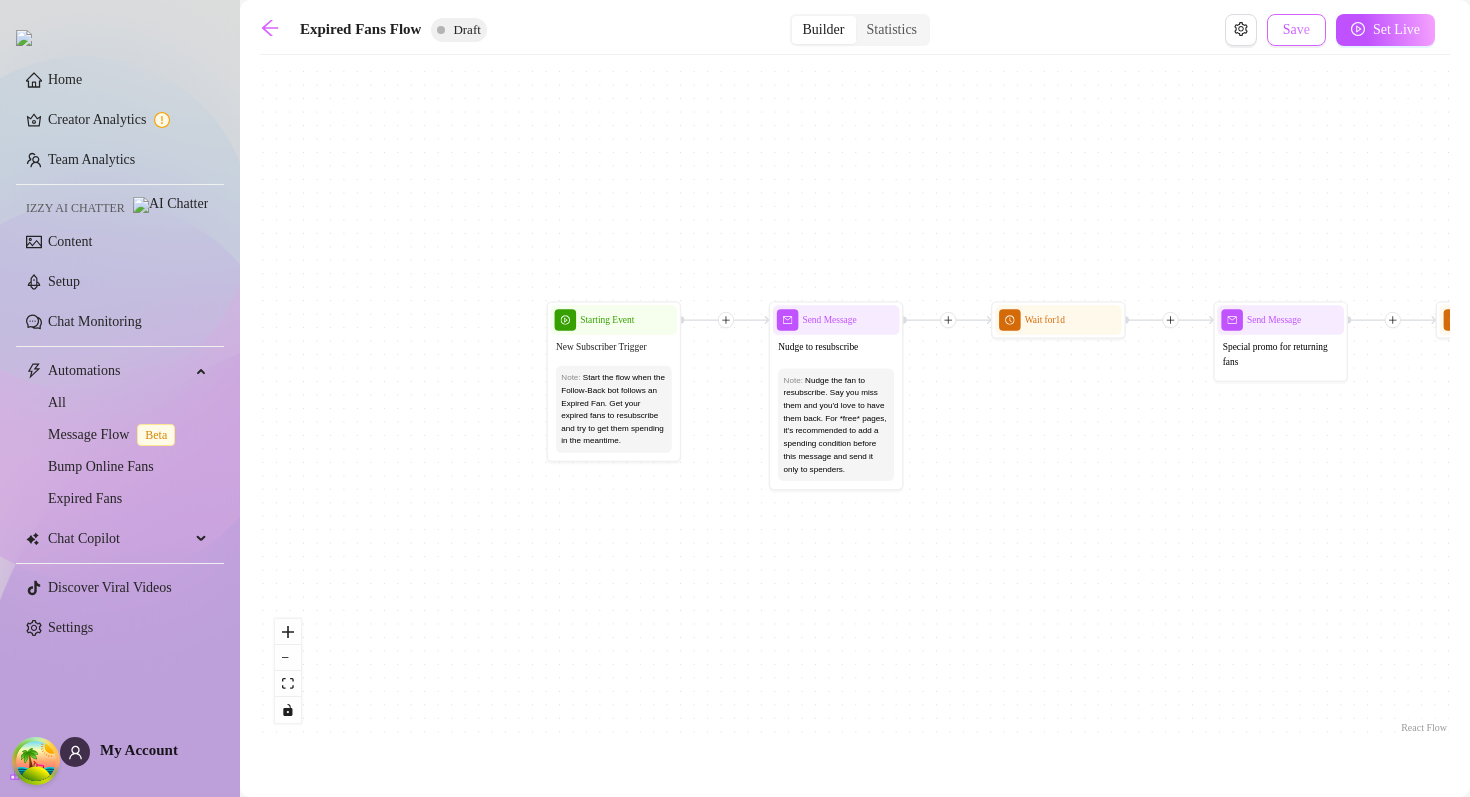 click on "Save" at bounding box center (1296, 30) 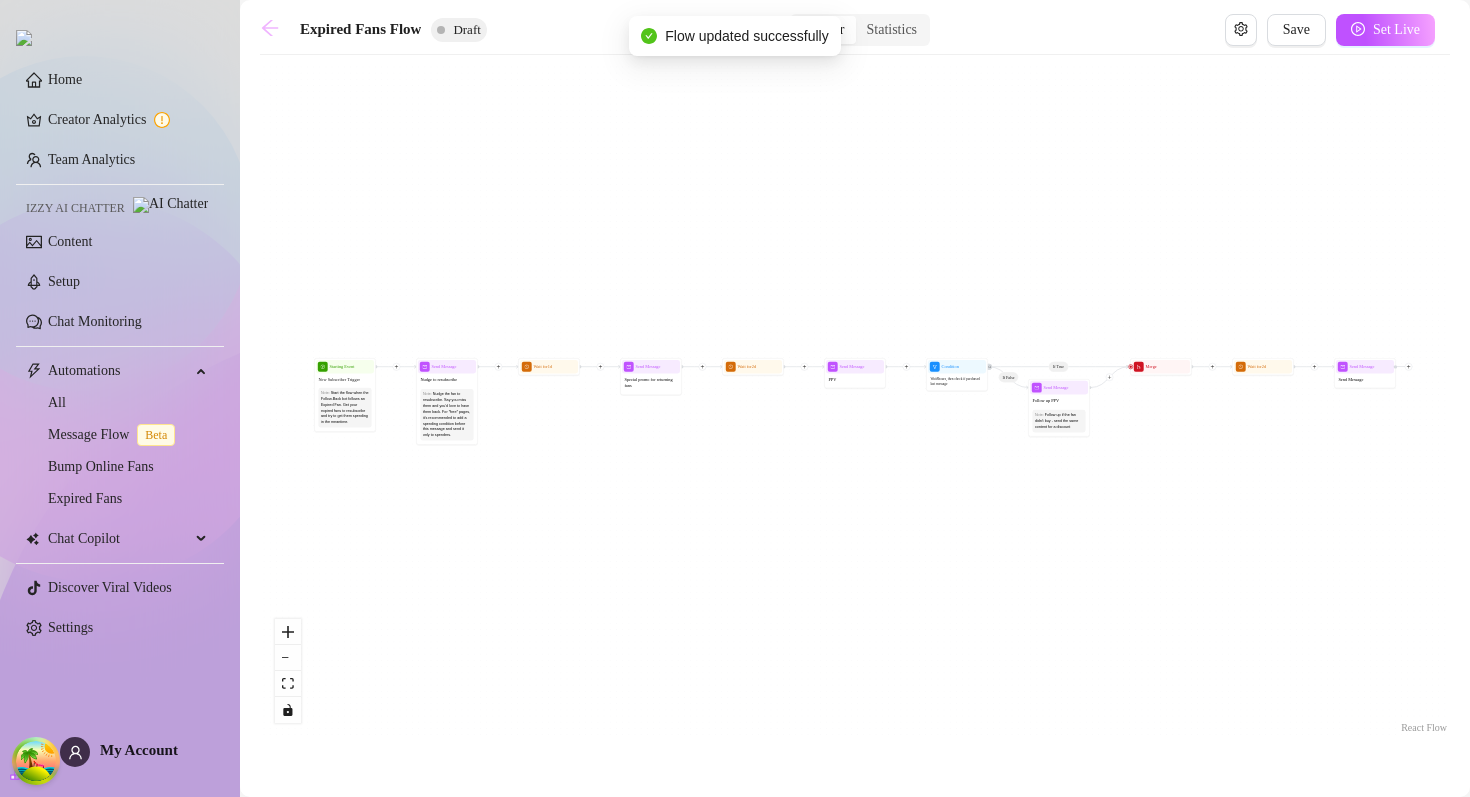 click 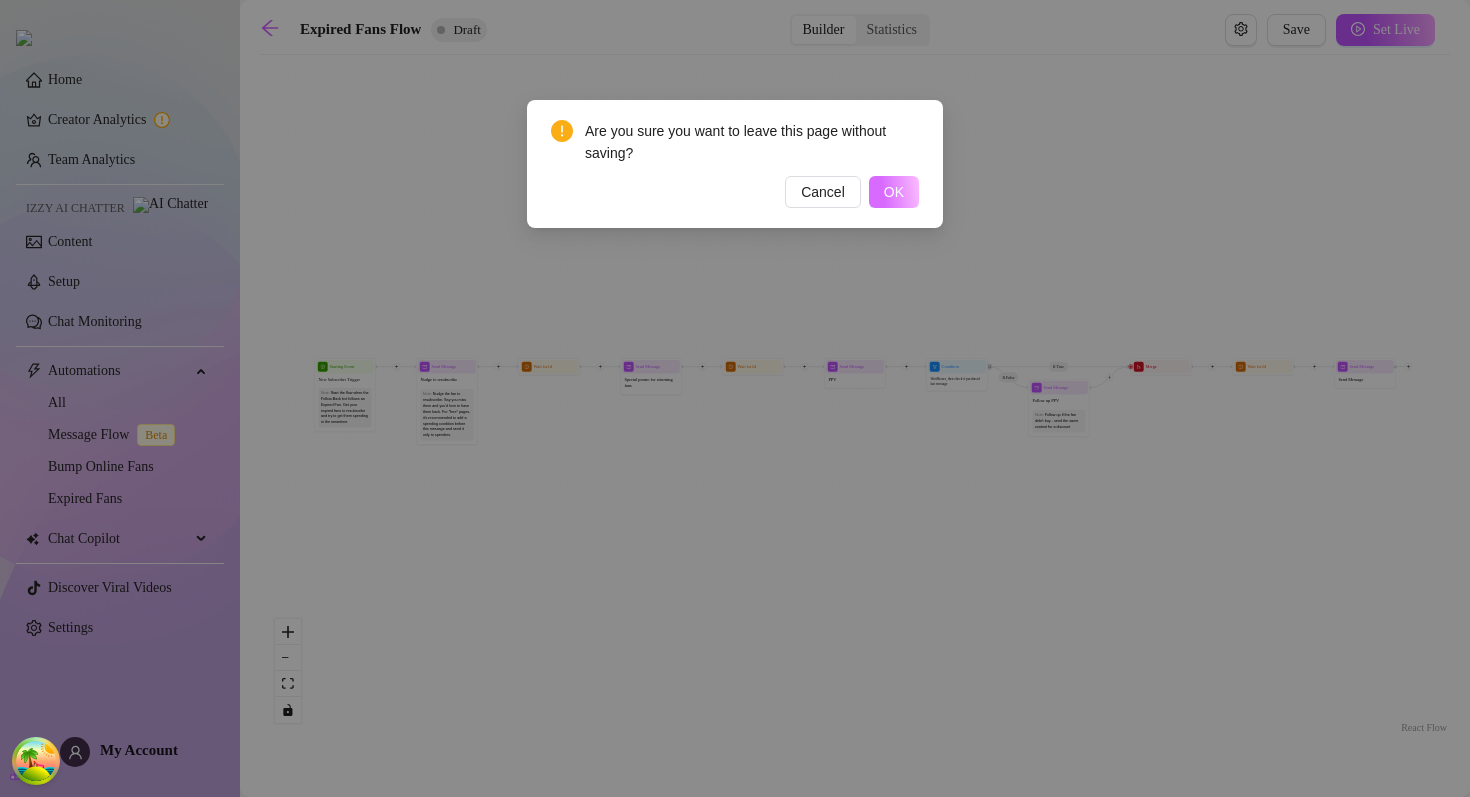 click on "OK" at bounding box center (894, 192) 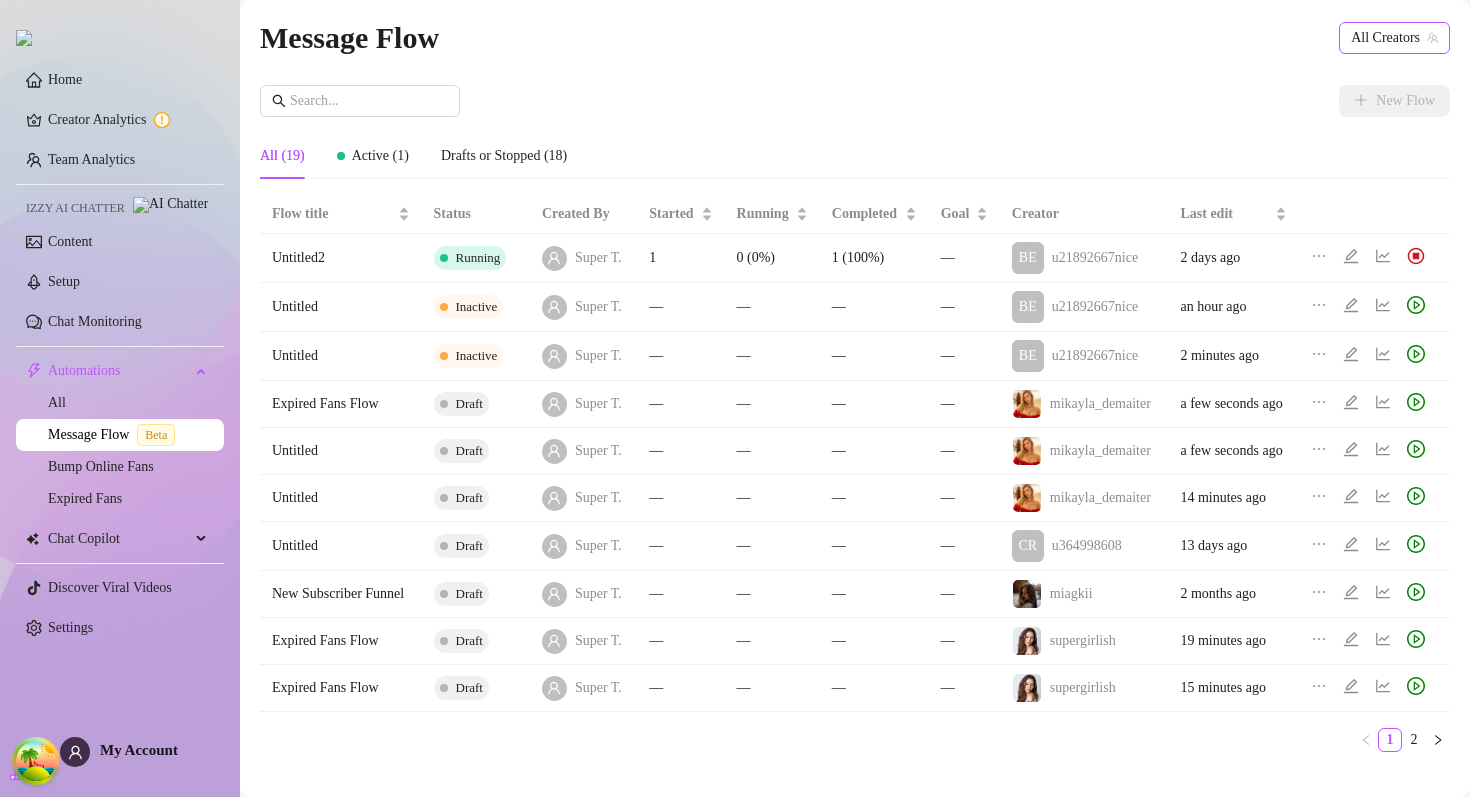 click on "All Creators" at bounding box center (1394, 38) 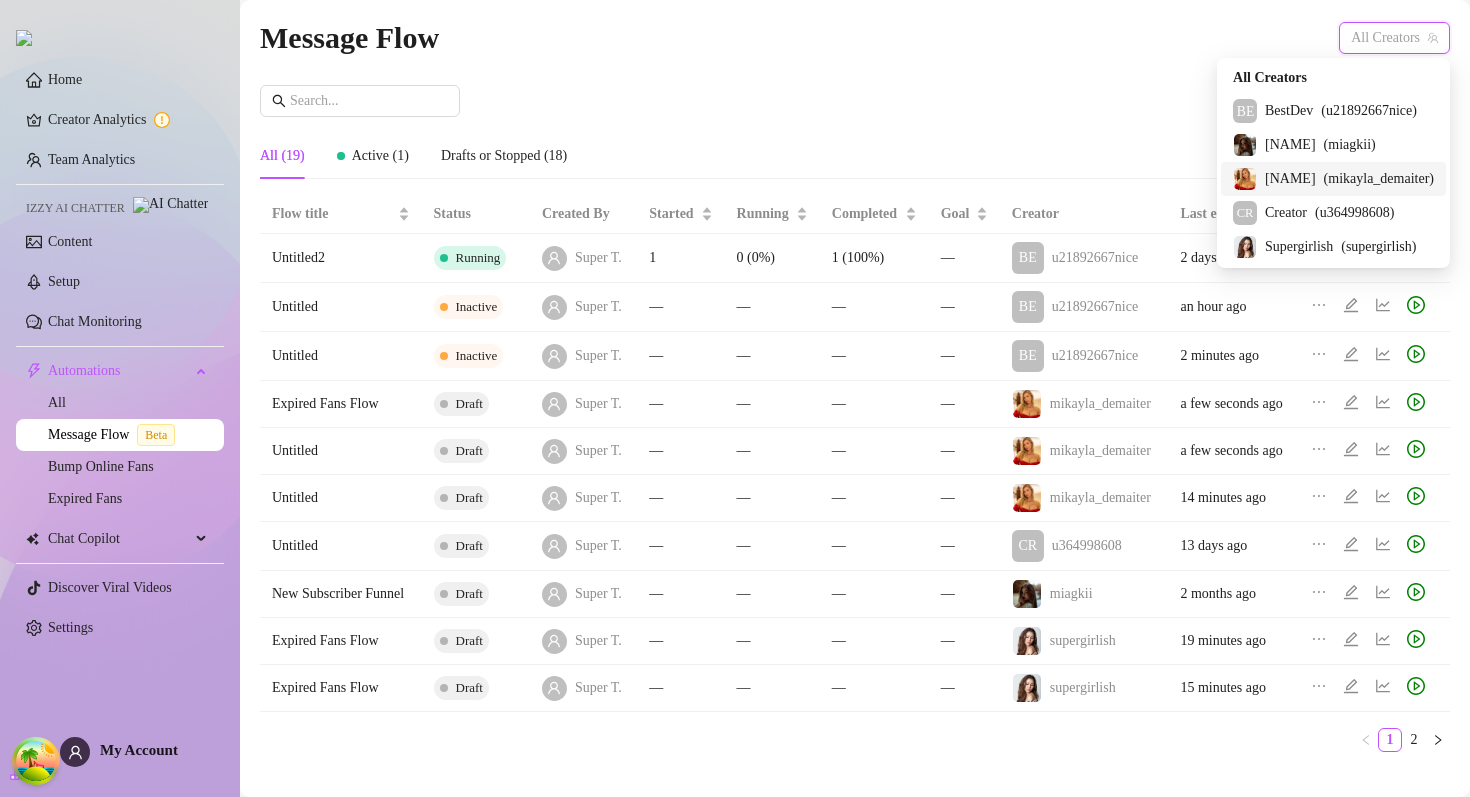 click on "[NAME]" at bounding box center [1290, 179] 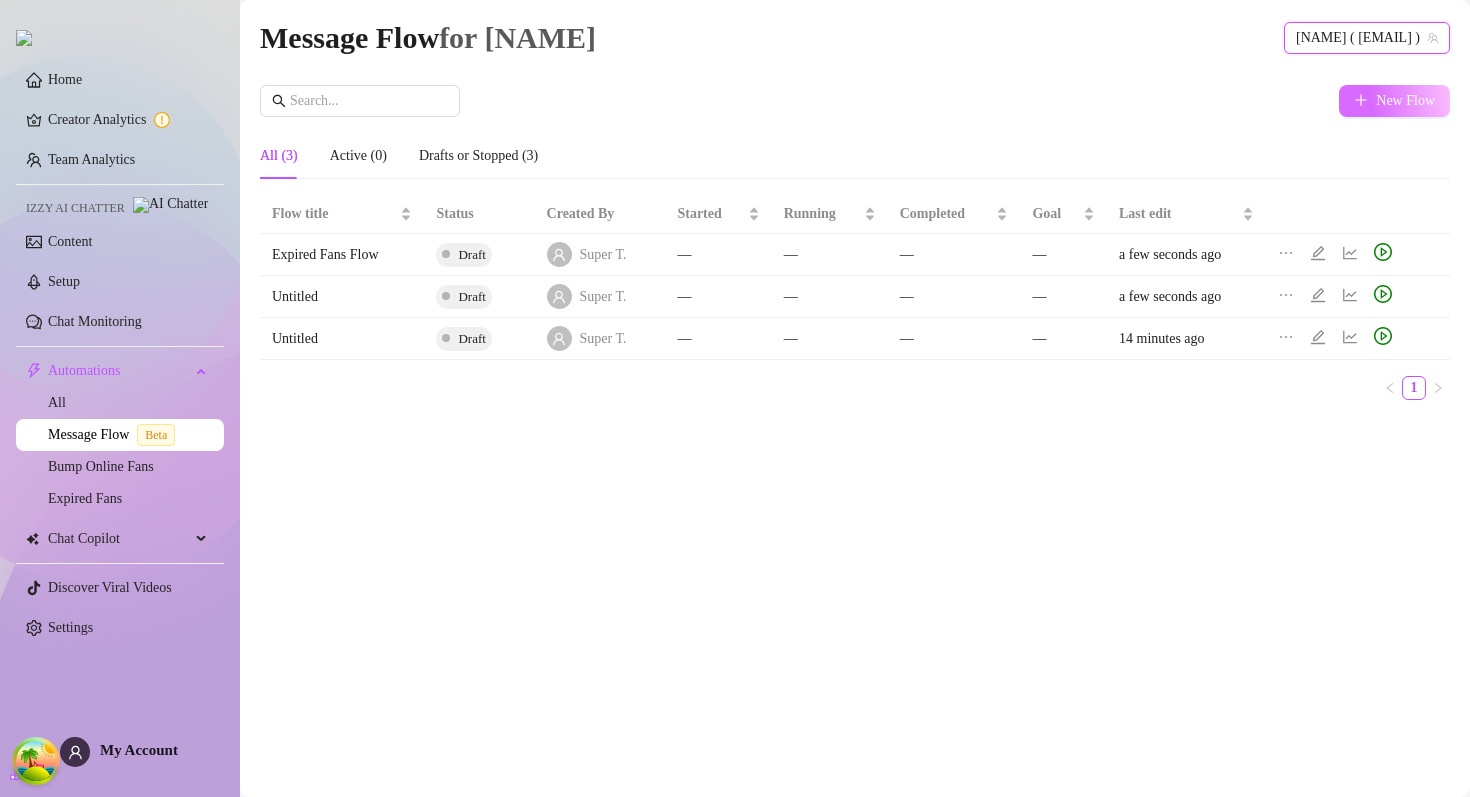 click on "New Flow" at bounding box center [1394, 101] 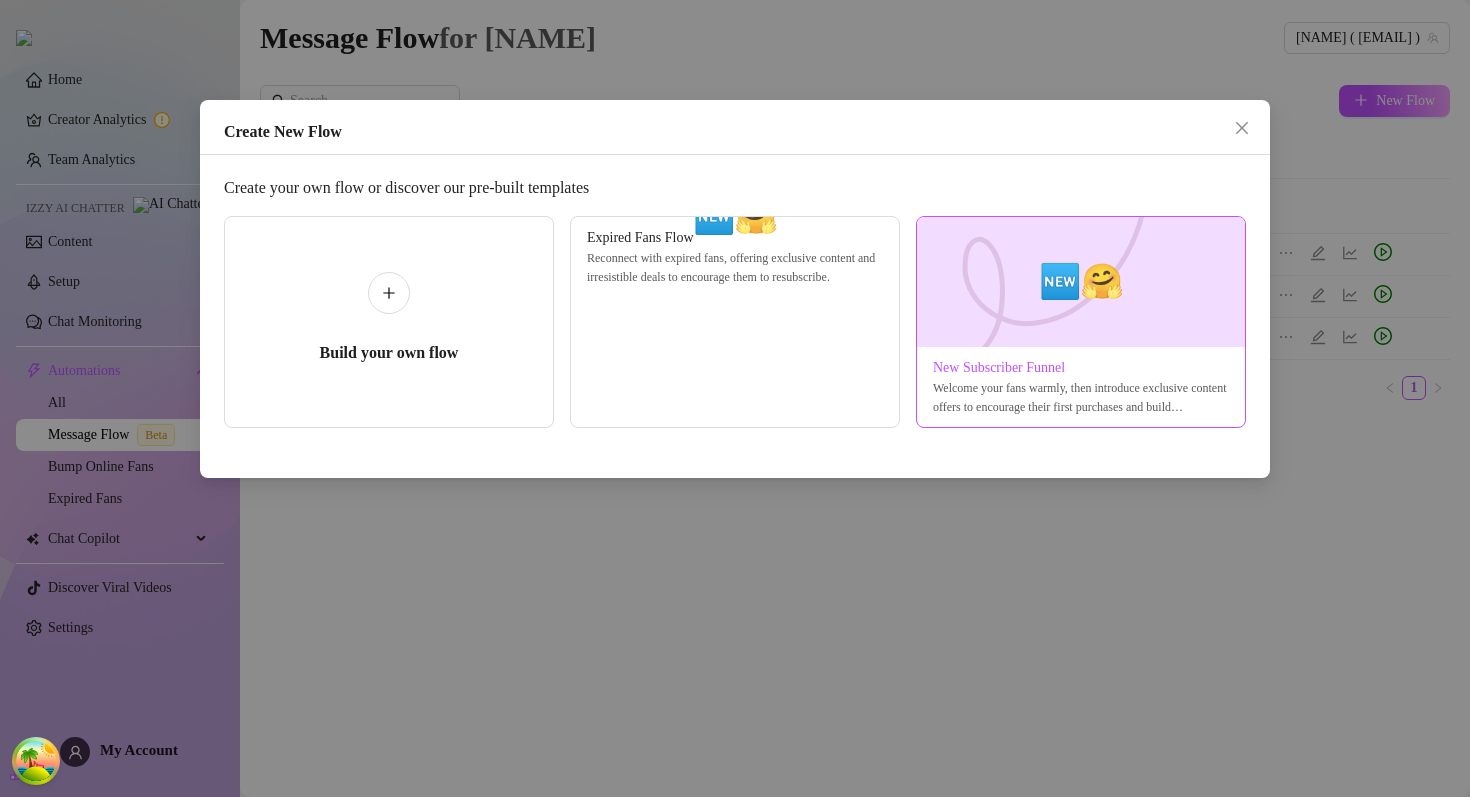 click on "🆕🤗 New Subscriber Funnel Welcome your fans warmly, then introduce exclusive content offers to encourage their first purchases and build engagement." at bounding box center (1081, 322) 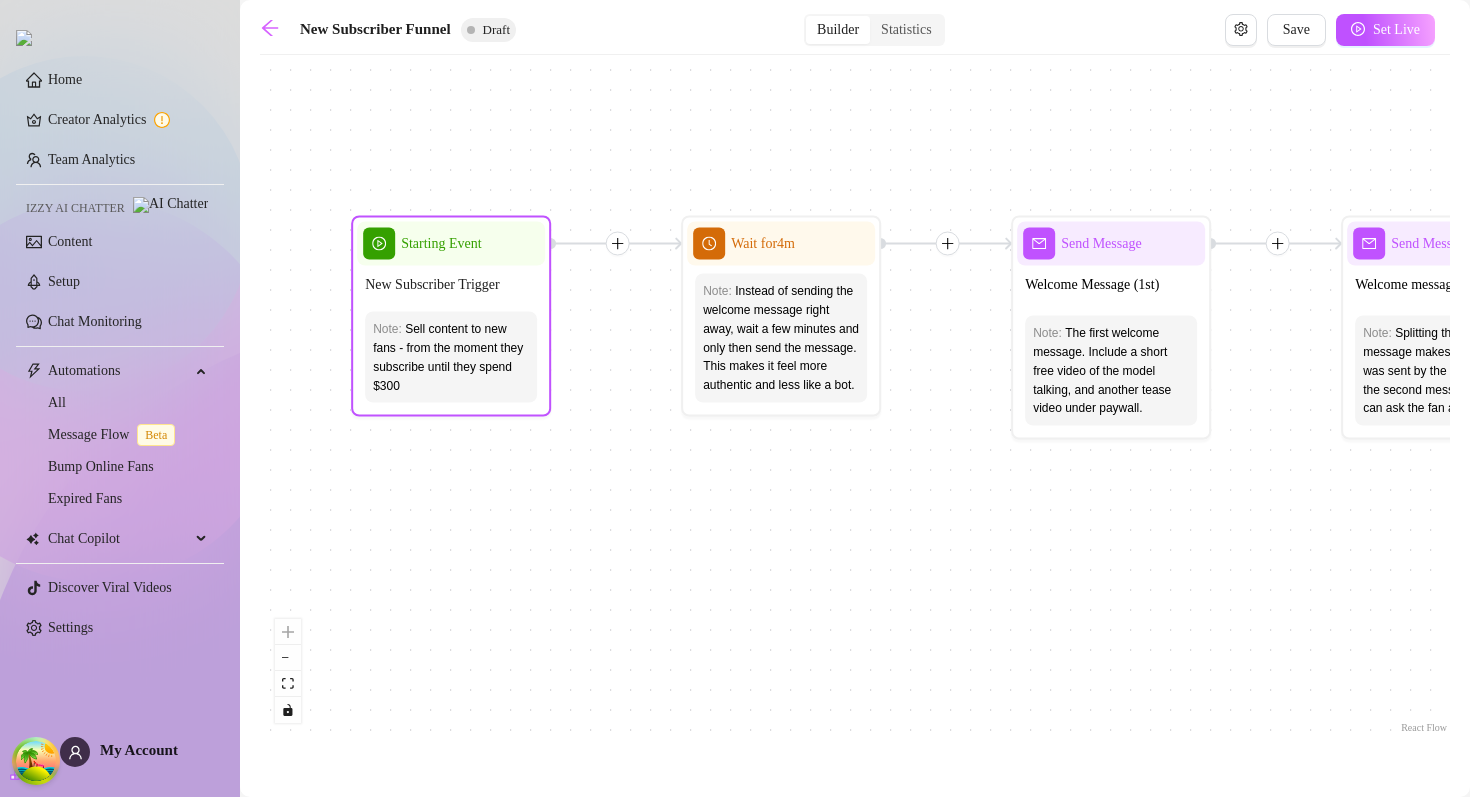 click on "New Subscriber Trigger" at bounding box center [432, 285] 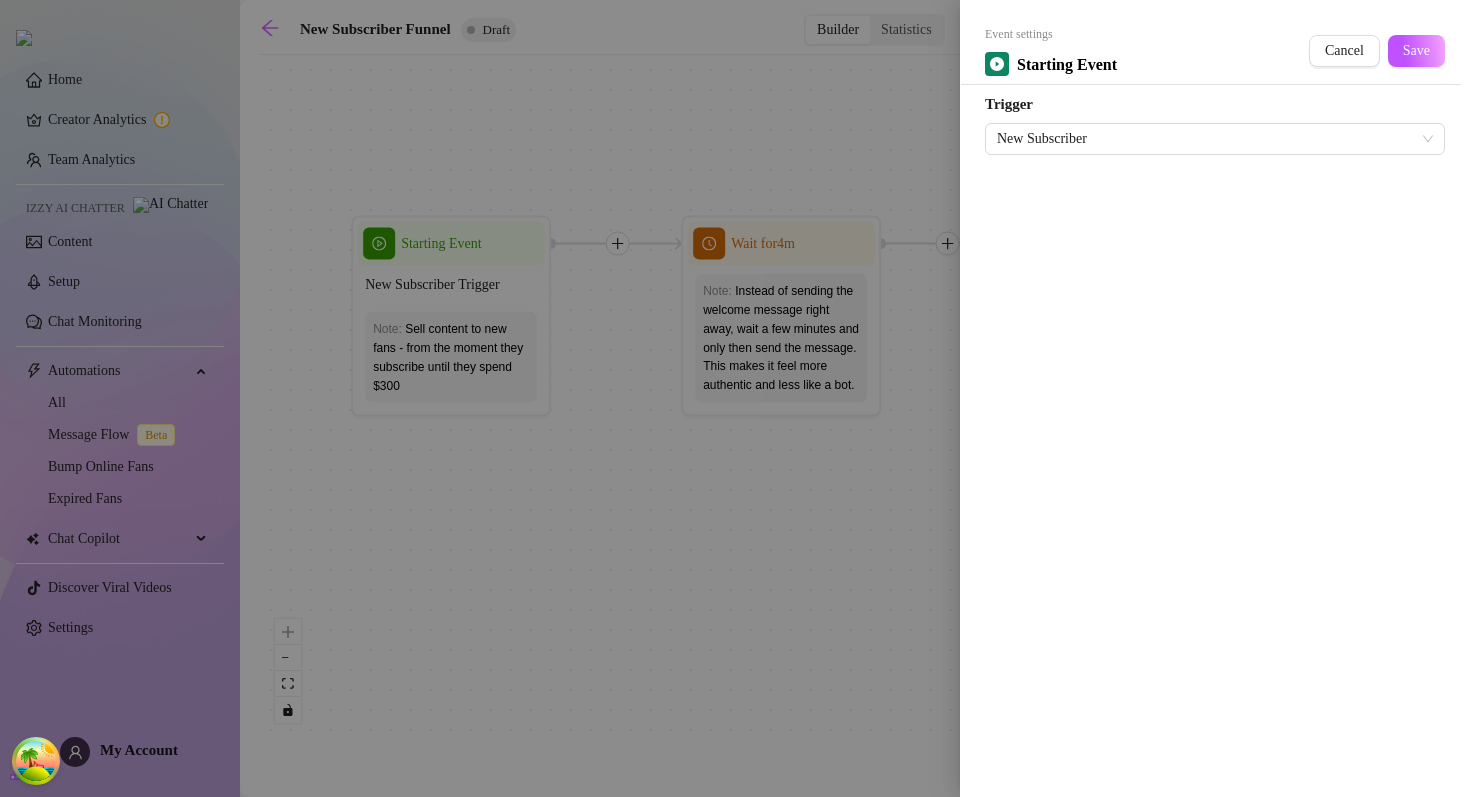 click at bounding box center (735, 398) 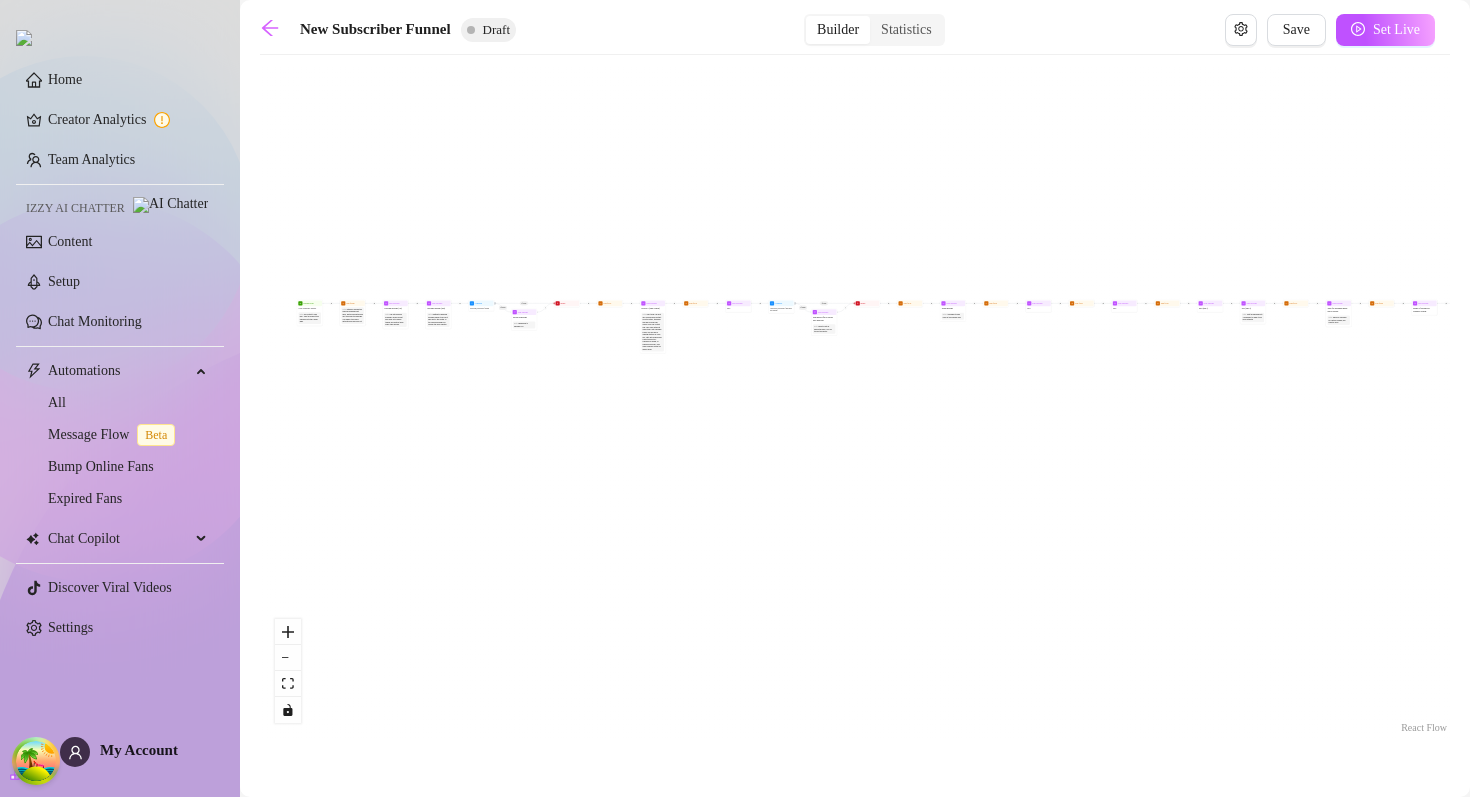 drag, startPoint x: 894, startPoint y: 199, endPoint x: 476, endPoint y: 374, distance: 453.1545 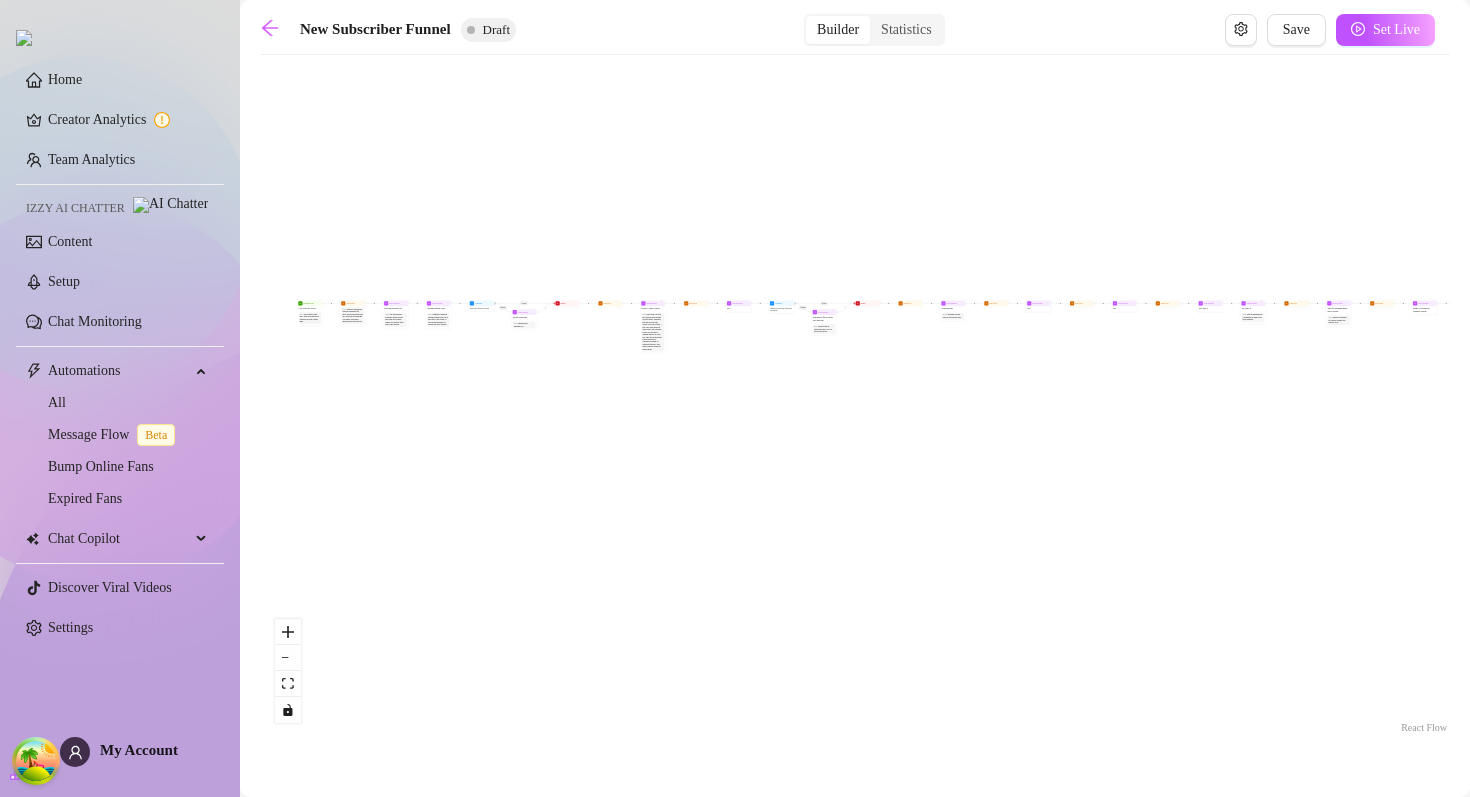 click on "If True If True If True If False If False If False If True If False Merge Merge Merge Send Message Regular set Send Message Exclusive set Condition Spent  above  $ 100 Note:     Send 2 different sets for spenders and low-spenders Wait for  1d  Send Message PPV Wait for  2d  Send Message PPV Wait for  1d  Send Message PPV Wait for  1d  Send Message PPV Wait for  1d  Send Message PPV Send Message Follow up Note: Create FOMO by saying you're about to delete the last PPV you sent Condition Wait  4  hours, then check if purchased last message Wait for  1d  Send Message PPV (part 2) Note: Split the message into 2 messages to make it look more authentic Send Message Follow up message Note: Nudge fans to message you Condition Wait  1  hours, then check if replied Send Message Discounted offer to anyone who didn't buy Note: Send the set for discounted price, "only for the next few hours" Condition Wait  12  hours, then check if purchased last message Starting Event New Subscriber Trigger Note: Wait for  4m Note: Note:" at bounding box center [855, 401] 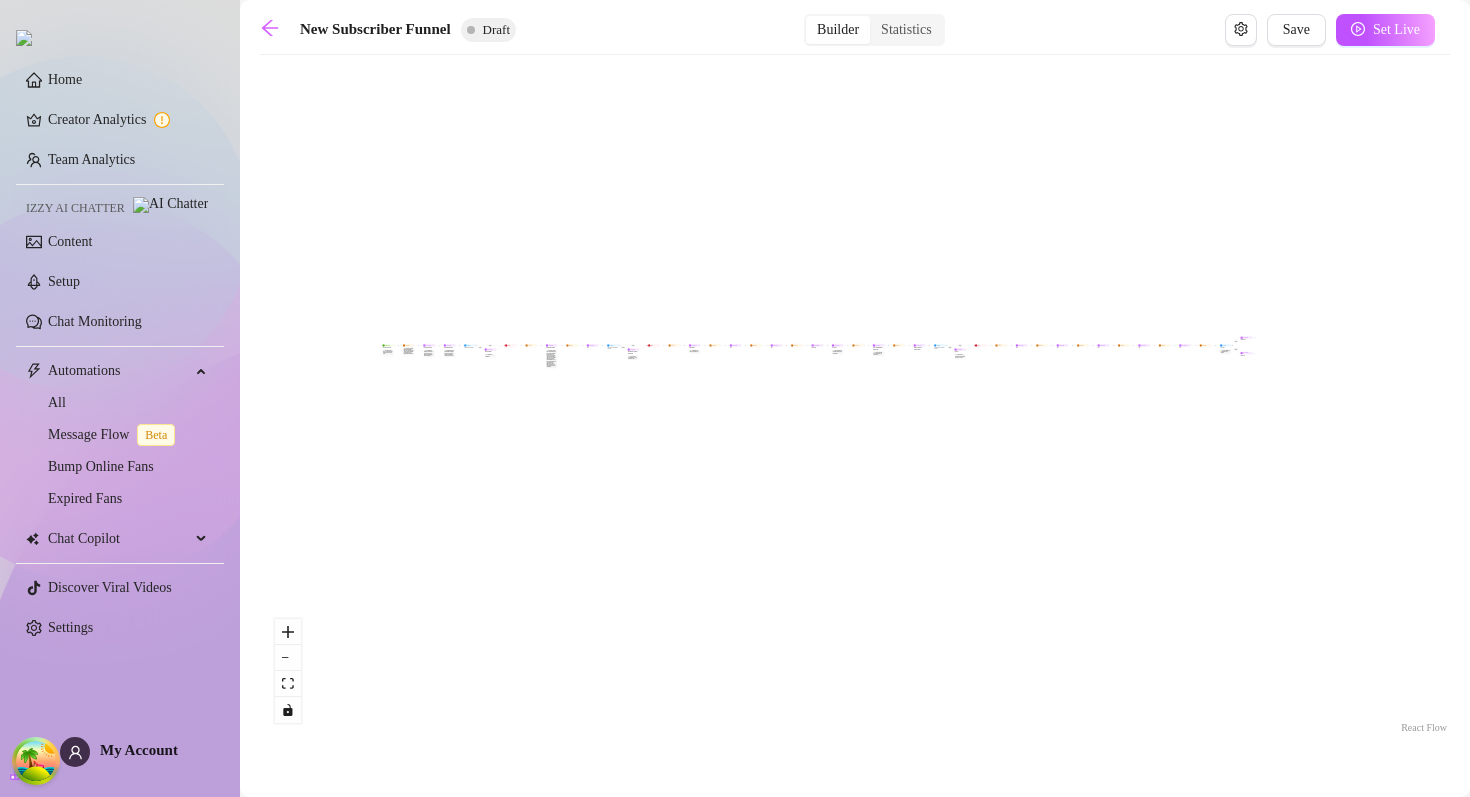 drag, startPoint x: 692, startPoint y: 428, endPoint x: 706, endPoint y: 424, distance: 14.56022 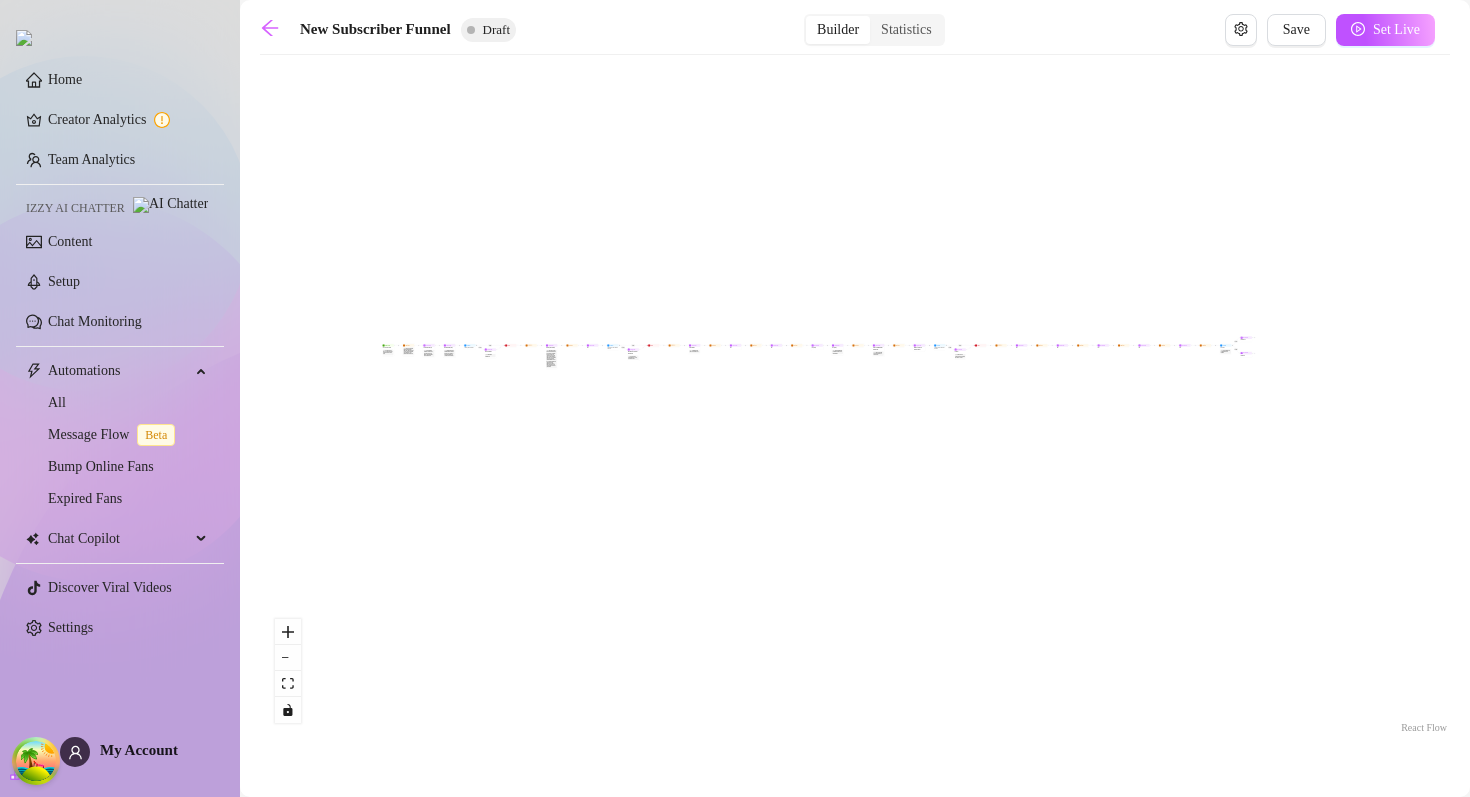 click on "If True If True If True If False If False If False If True If False Merge Merge Merge Send Message Regular set Send Message Exclusive set Condition Spent  above  $ 100 Note:     Send 2 different sets for spenders and low-spenders Wait for  1d  Send Message PPV Wait for  2d  Send Message PPV Wait for  1d  Send Message PPV Wait for  1d  Send Message PPV Wait for  1d  Send Message PPV Send Message Follow up Note: Create FOMO by saying you're about to delete the last PPV you sent Condition Wait  4  hours, then check if purchased last message Wait for  1d  Send Message PPV (part 2) Note: Split the message into 2 messages to make it look more authentic Send Message Follow up message Note: Nudge fans to message you Condition Wait  1  hours, then check if replied Send Message Discounted offer to anyone who didn't buy Note: Send the set for discounted price, "only for the next few hours" Condition Wait  12  hours, then check if purchased last message Starting Event New Subscriber Trigger Note: Wait for  4m Note: Note:" at bounding box center [855, 401] 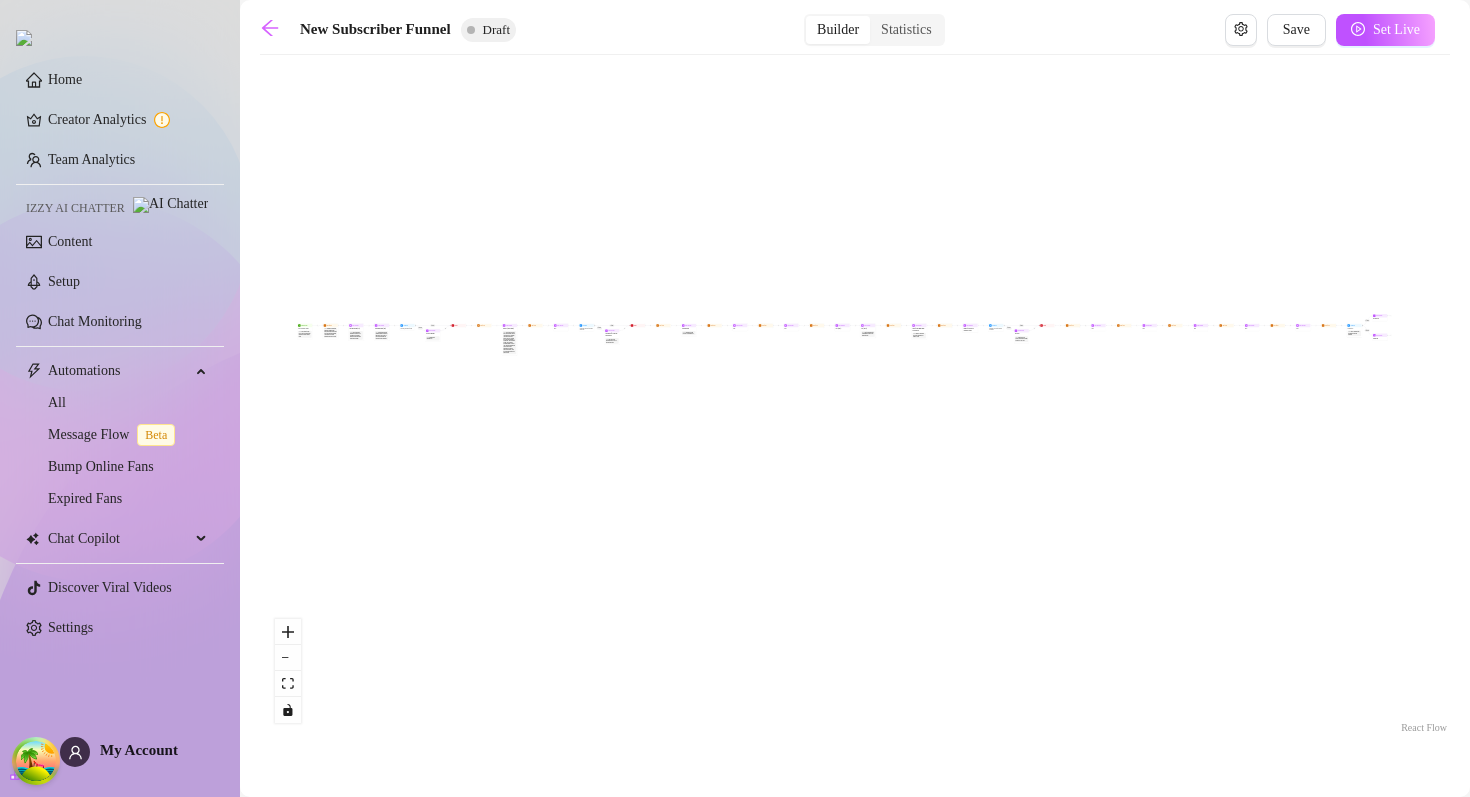 click on "If True If True If True If False If False If False If True If False Merge Merge Merge Send Message Regular set Send Message Exclusive set Condition Spent  above  $ 100 Note:     Send 2 different sets for spenders and low-spenders Wait for  1d  Send Message PPV Wait for  2d  Send Message PPV Wait for  1d  Send Message PPV Wait for  1d  Send Message PPV Wait for  1d  Send Message PPV Send Message Follow up Note: Create FOMO by saying you're about to delete the last PPV you sent Condition Wait  4  hours, then check if purchased last message Wait for  1d  Send Message PPV (part 2) Note: Split the message into 2 messages to make it look more authentic Send Message Follow up message Note: Nudge fans to message you Condition Wait  1  hours, then check if replied Send Message Discounted offer to anyone who didn't buy Note: Send the set for discounted price, "only for the next few hours" Condition Wait  12  hours, then check if purchased last message Starting Event New Subscriber Trigger Note: Wait for  4m Note: Note:" at bounding box center (855, 401) 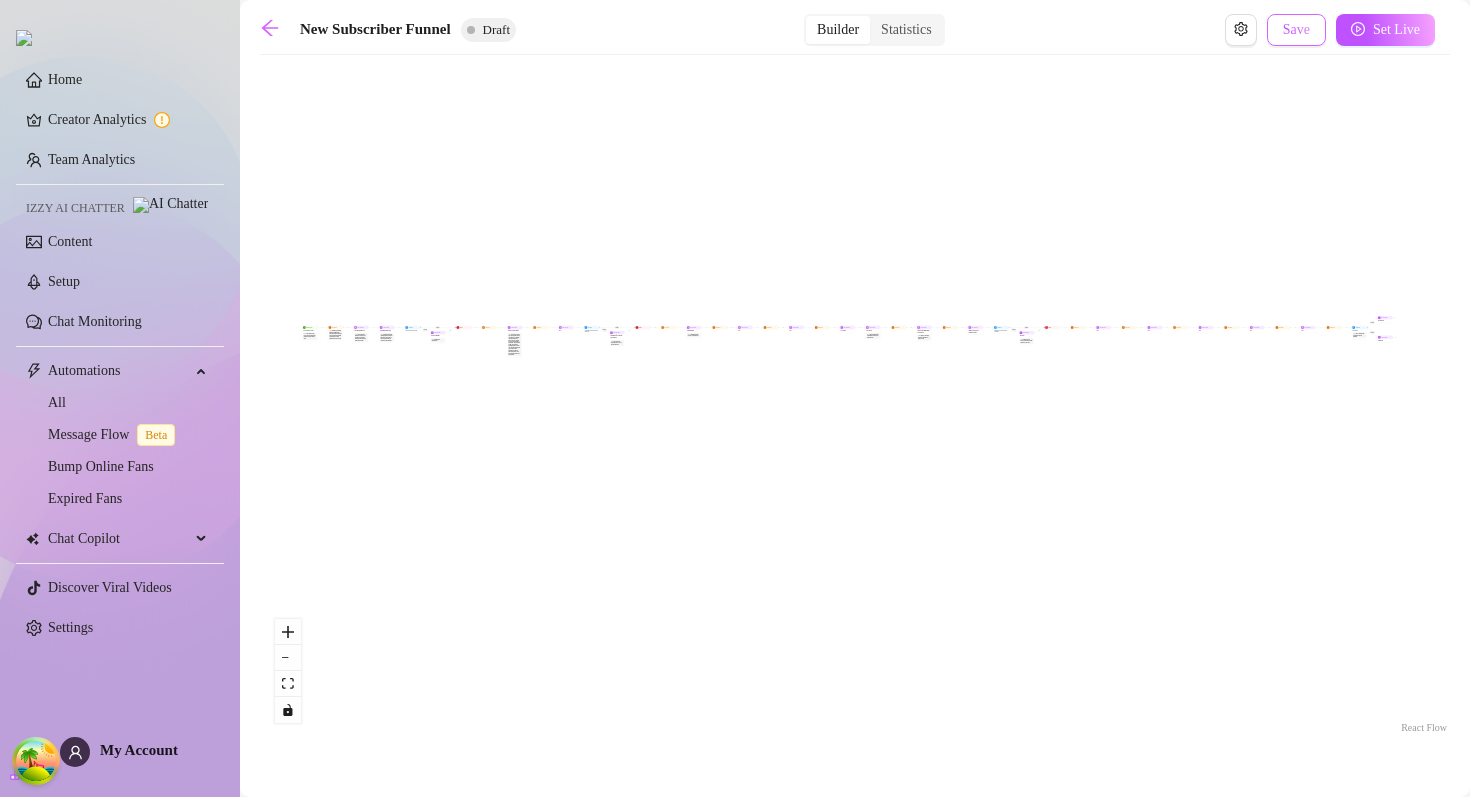 click on "Save" at bounding box center (1296, 30) 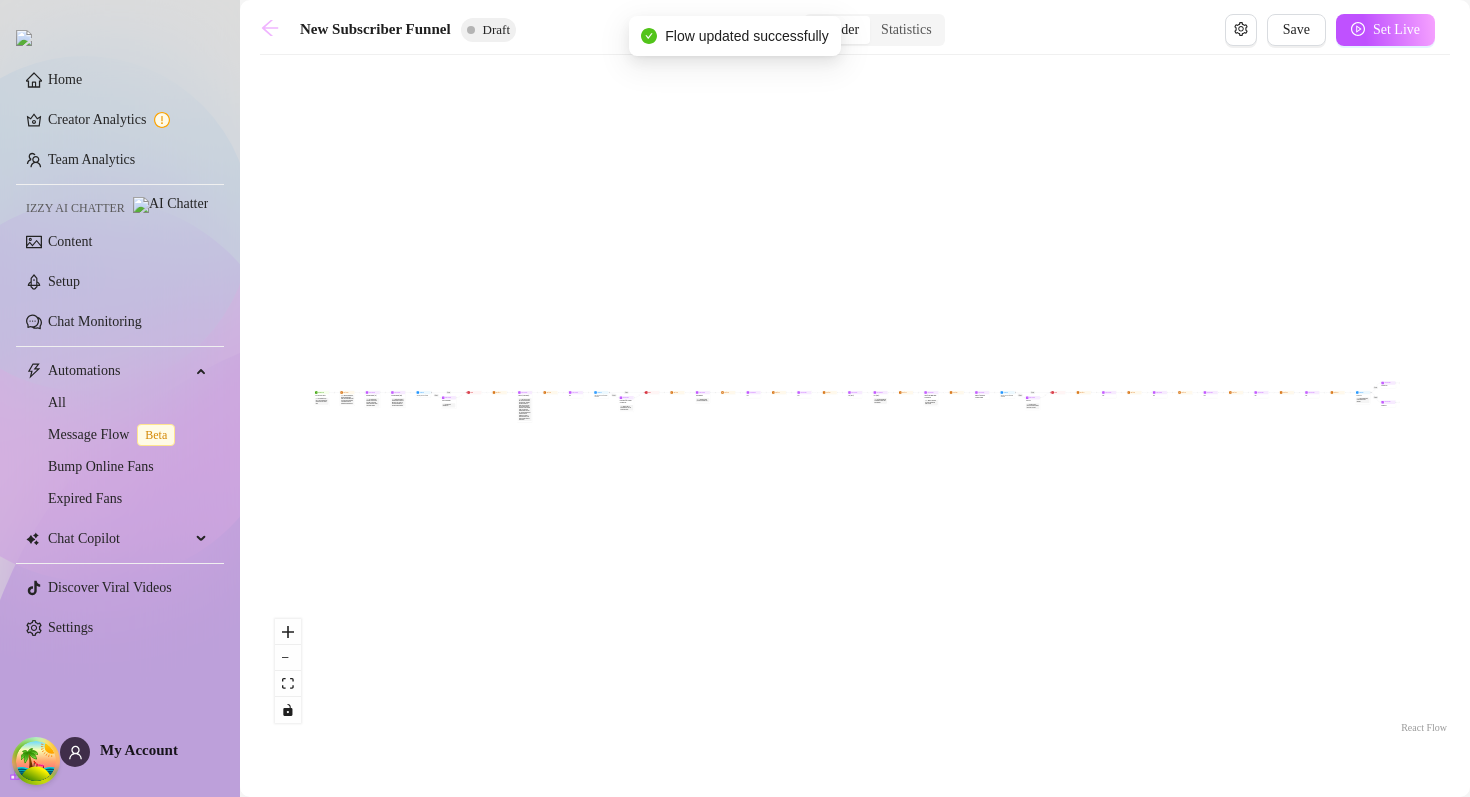 click 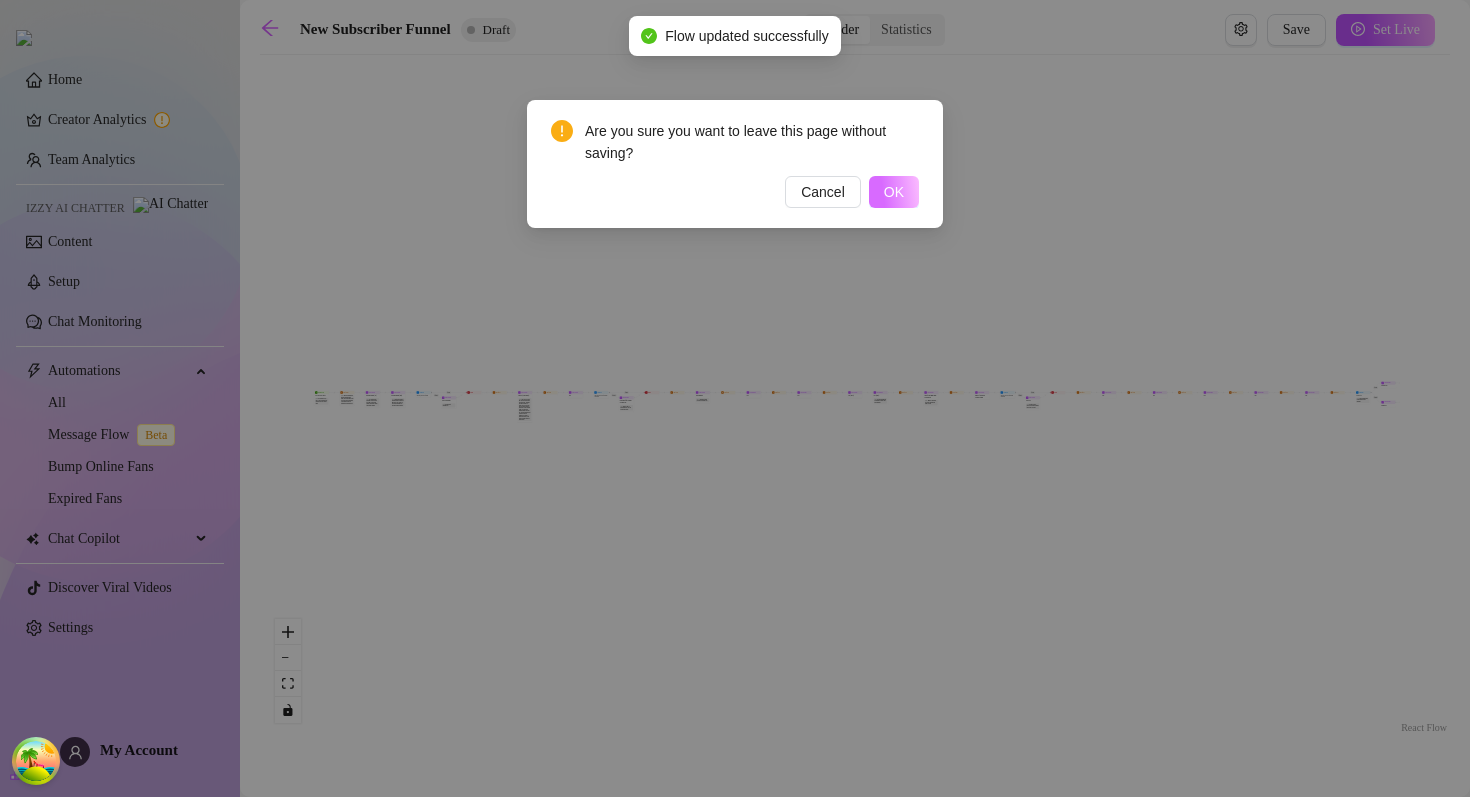 click on "OK" at bounding box center (894, 192) 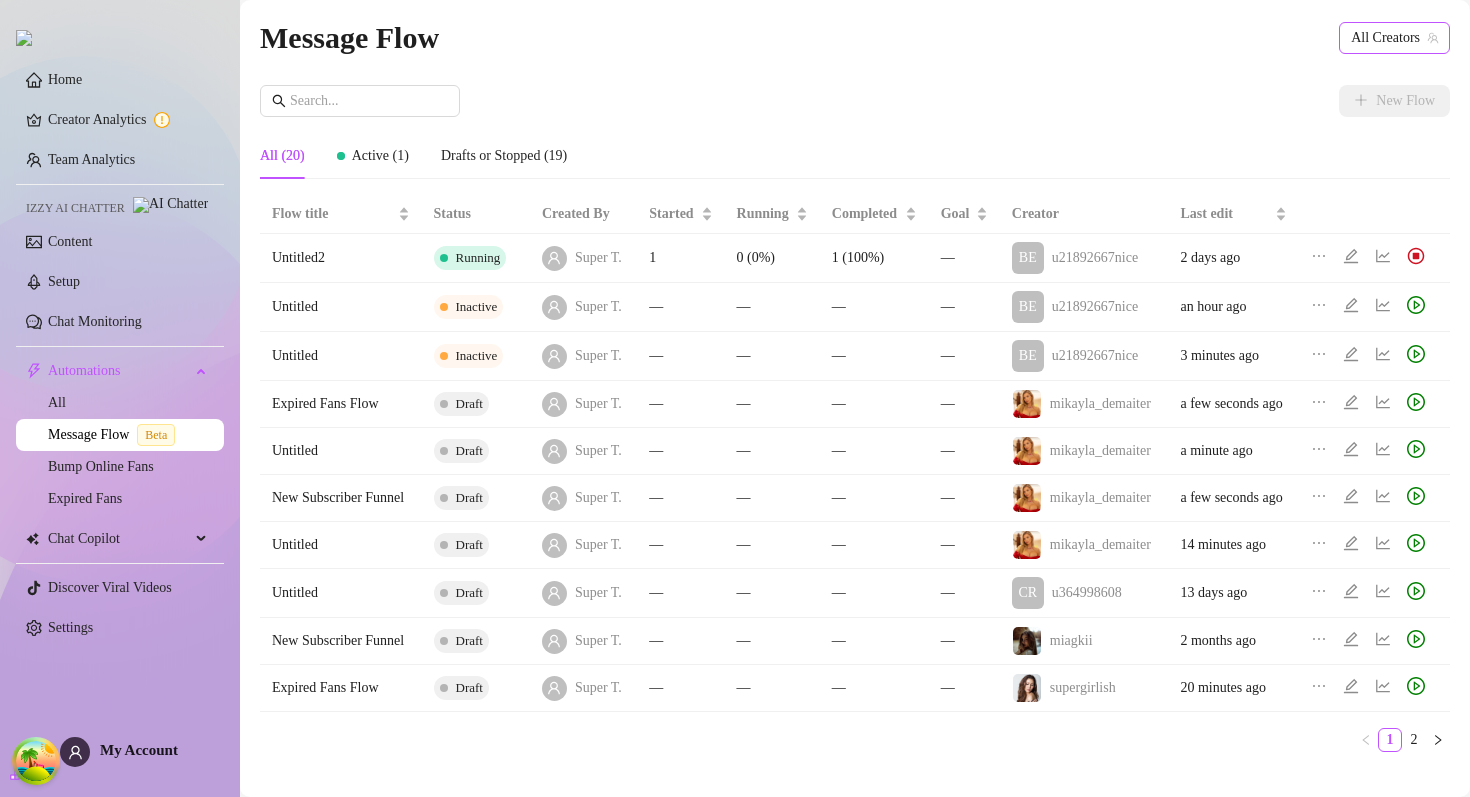click on "All Creators" at bounding box center [1394, 38] 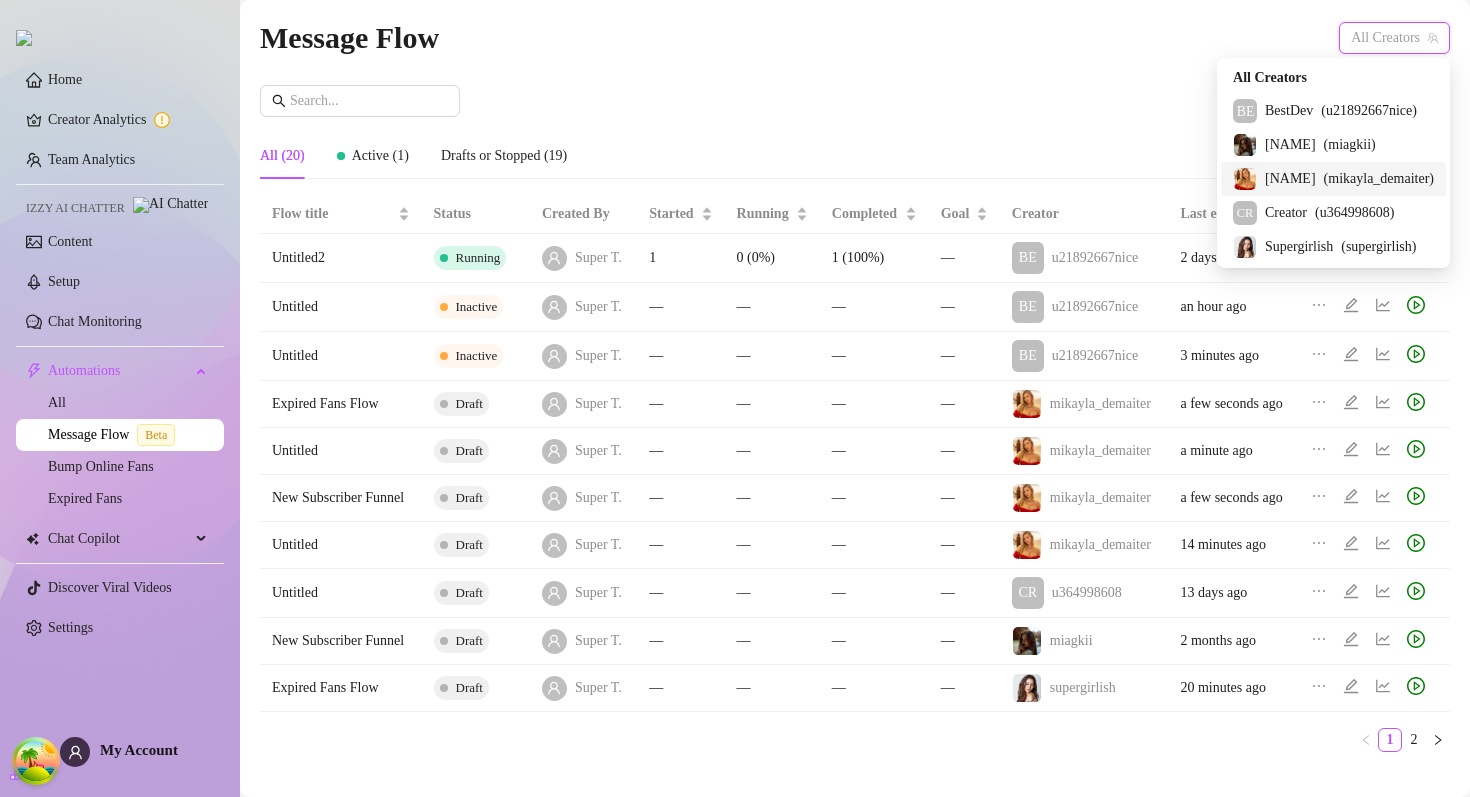 click on "Mikayla   ( mikayla_demaiter )" at bounding box center (1333, 179) 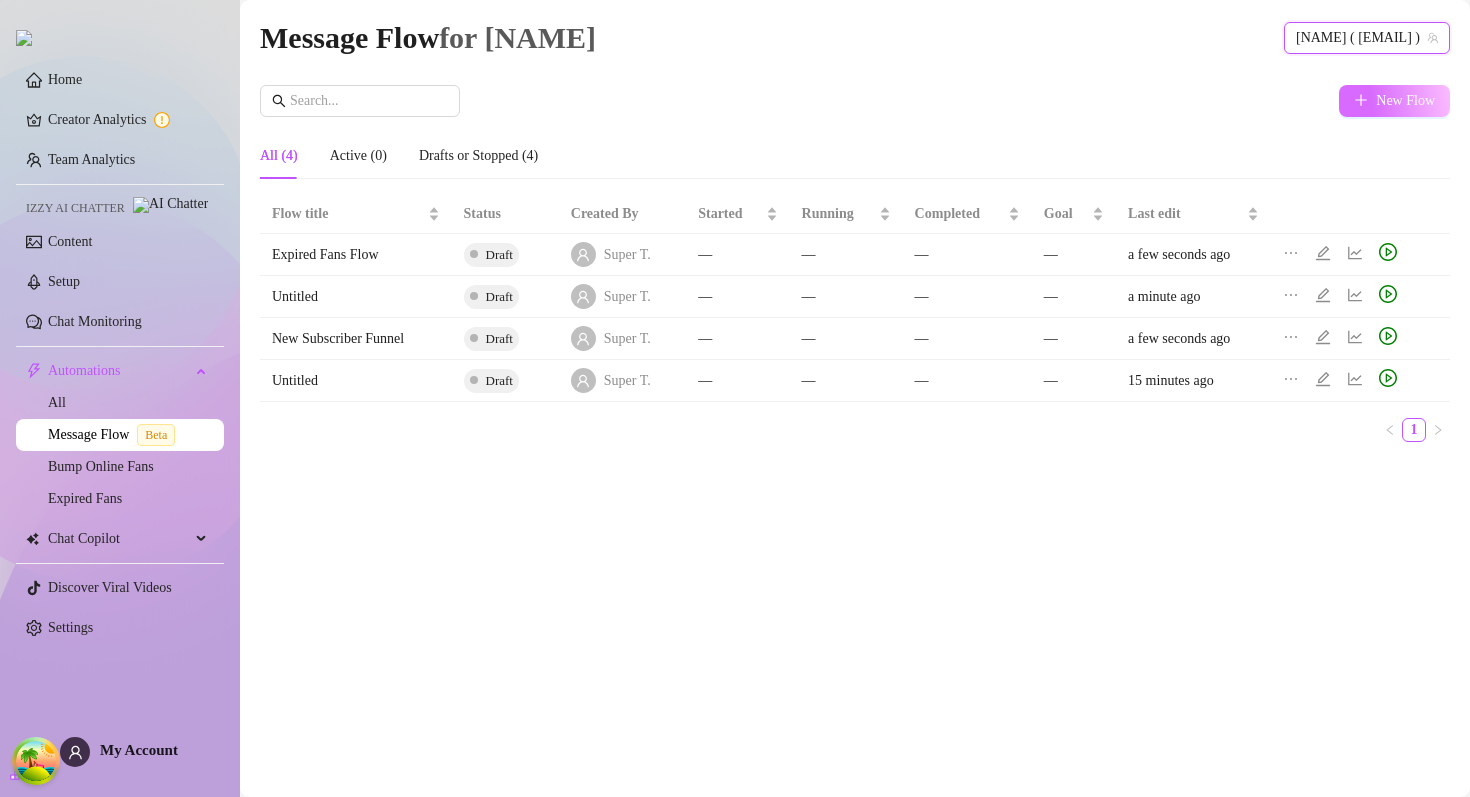 click on "New Flow" at bounding box center [855, 101] 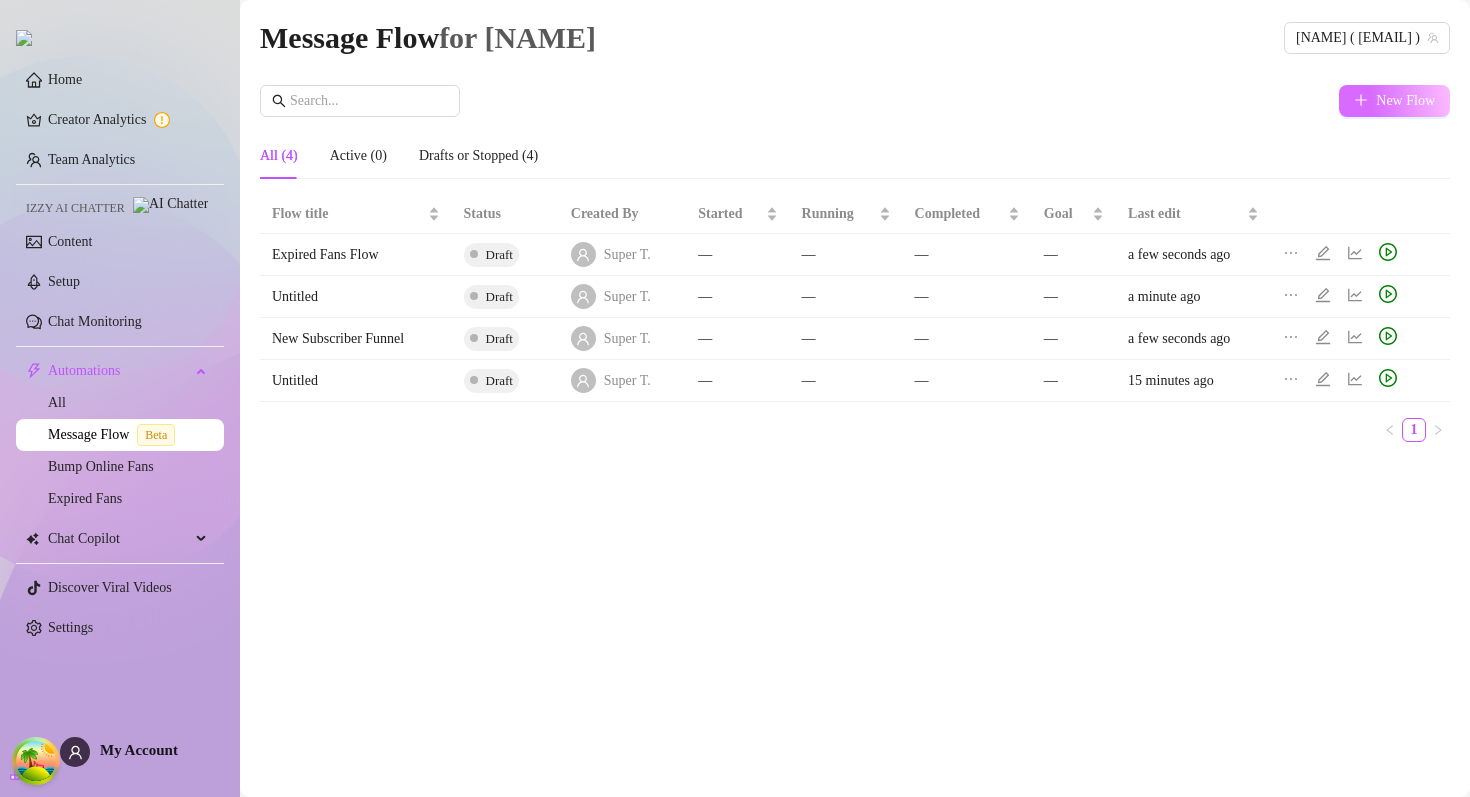 click on "New Flow" at bounding box center [1394, 101] 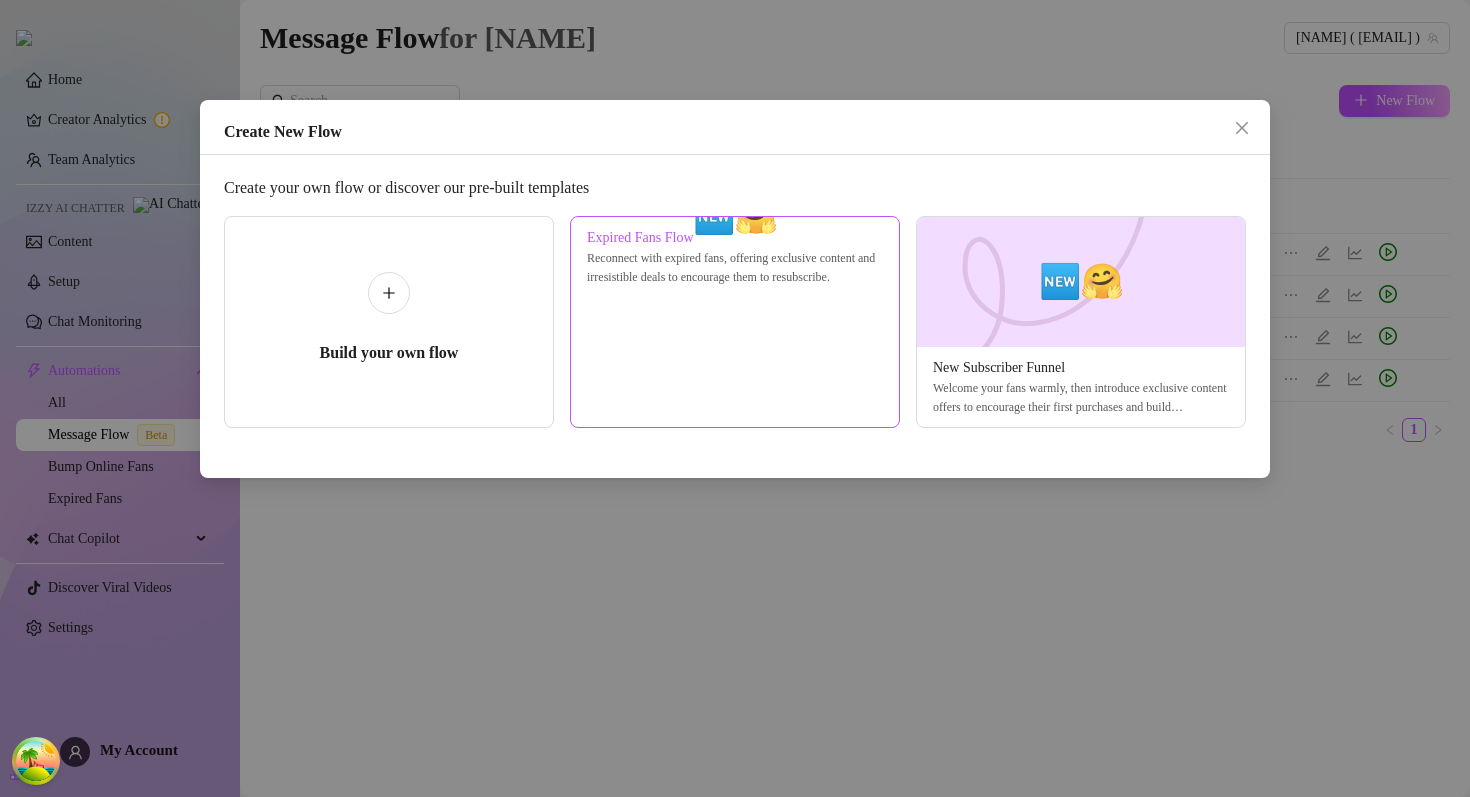 click at bounding box center [735, 217] 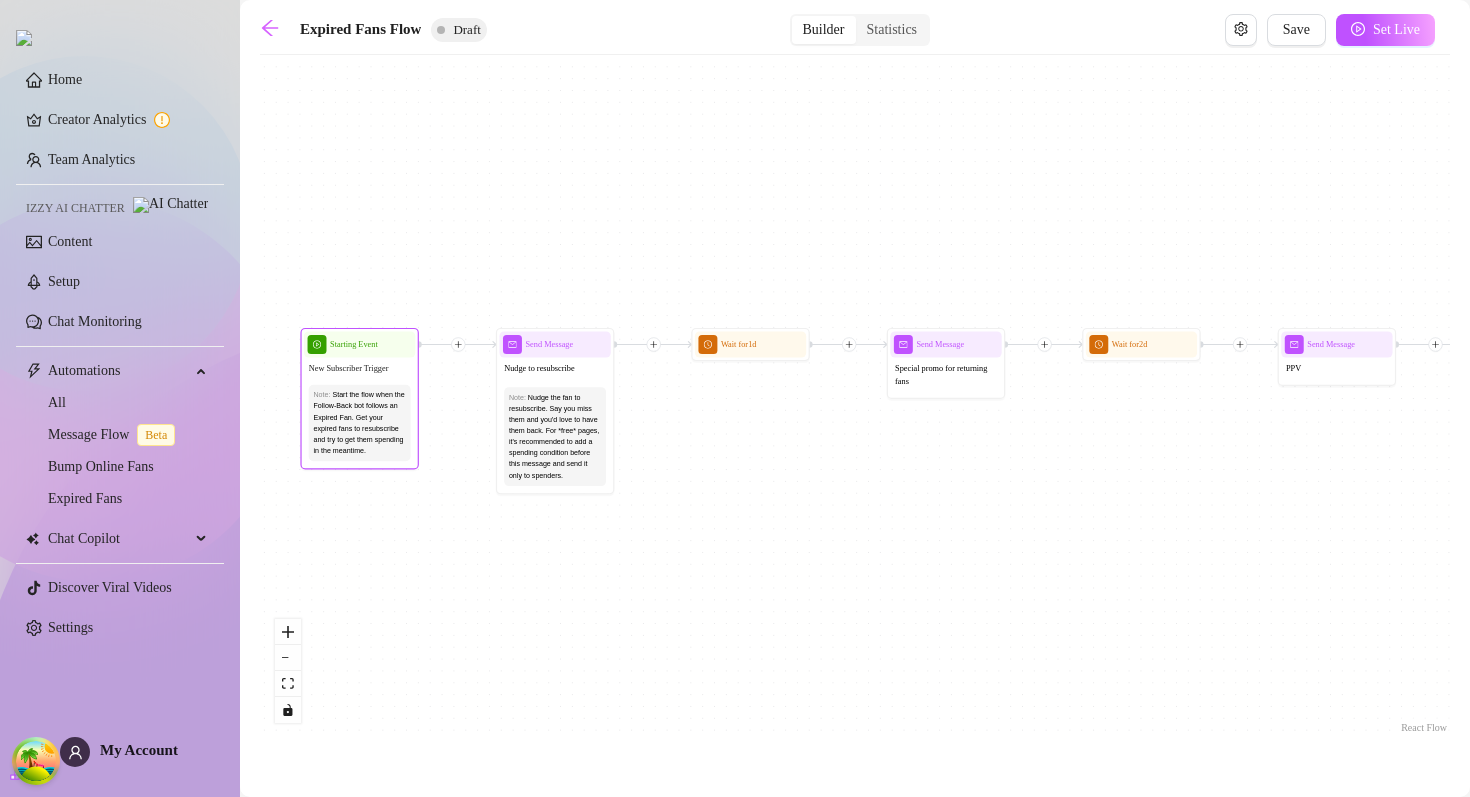 click on "New Subscriber Trigger" at bounding box center [359, 369] 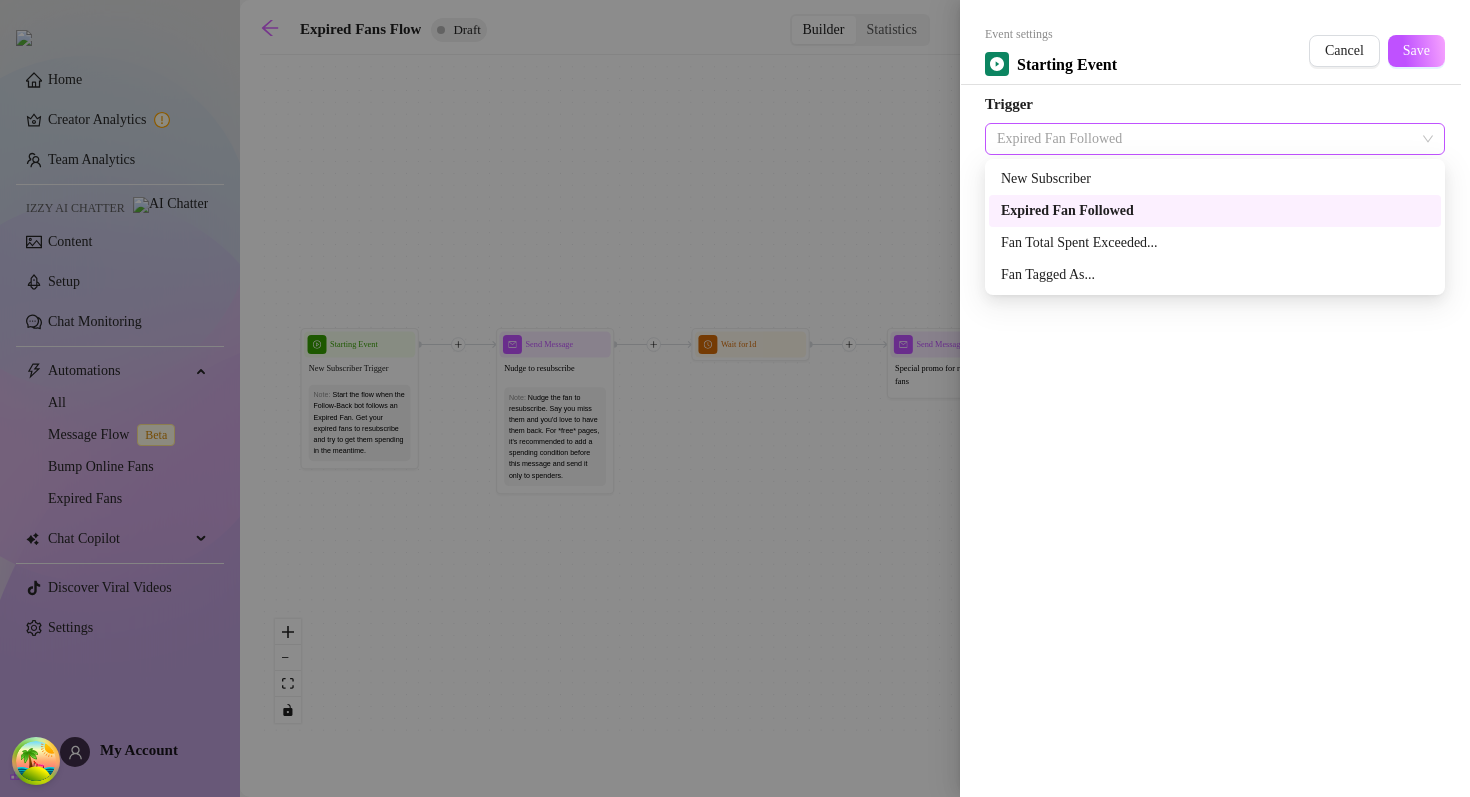 click on "Expired Fan Followed" at bounding box center [1215, 139] 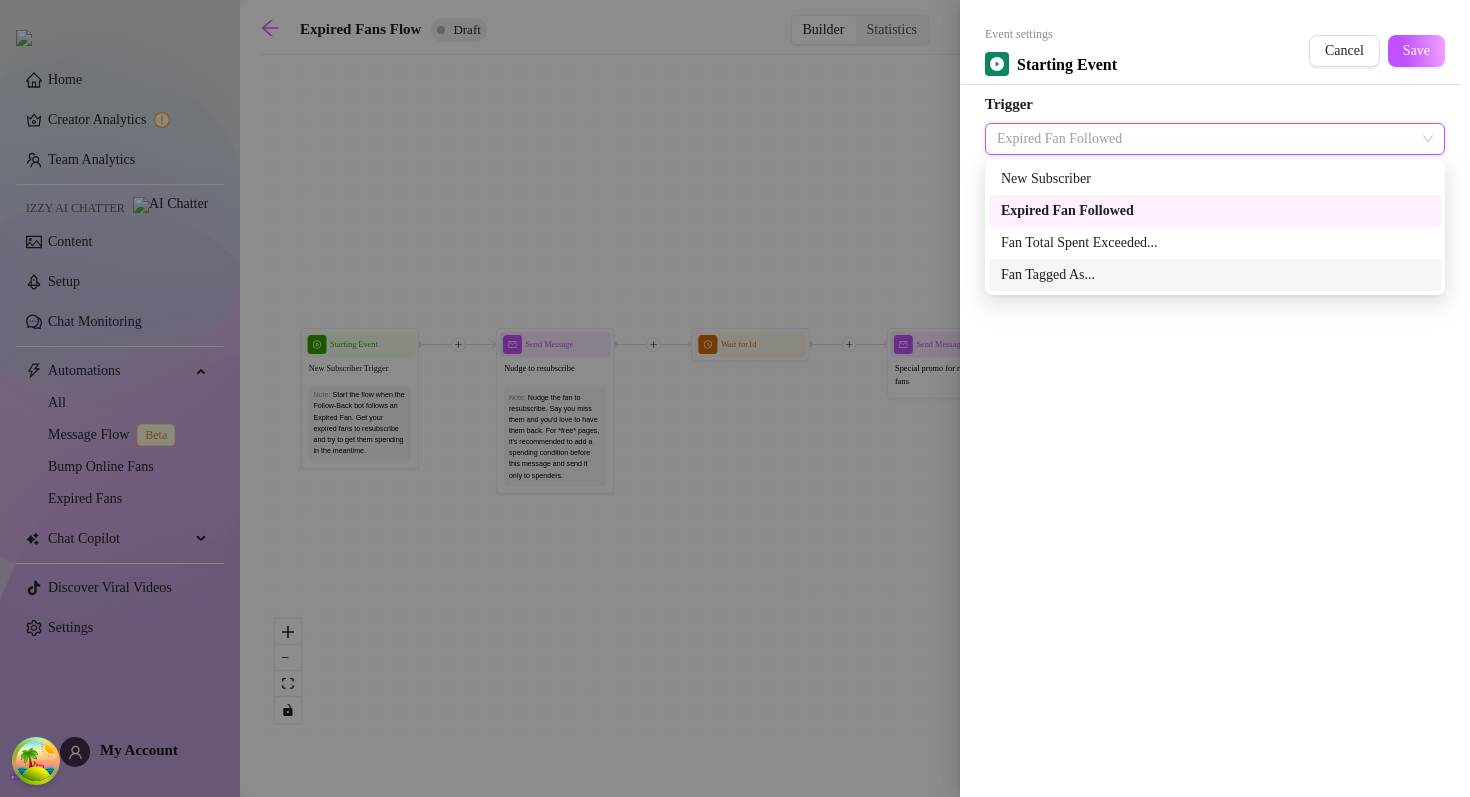 click on "Event settings Starting Event Cancel Save Trigger Expired Fan Followed" at bounding box center (1215, 398) 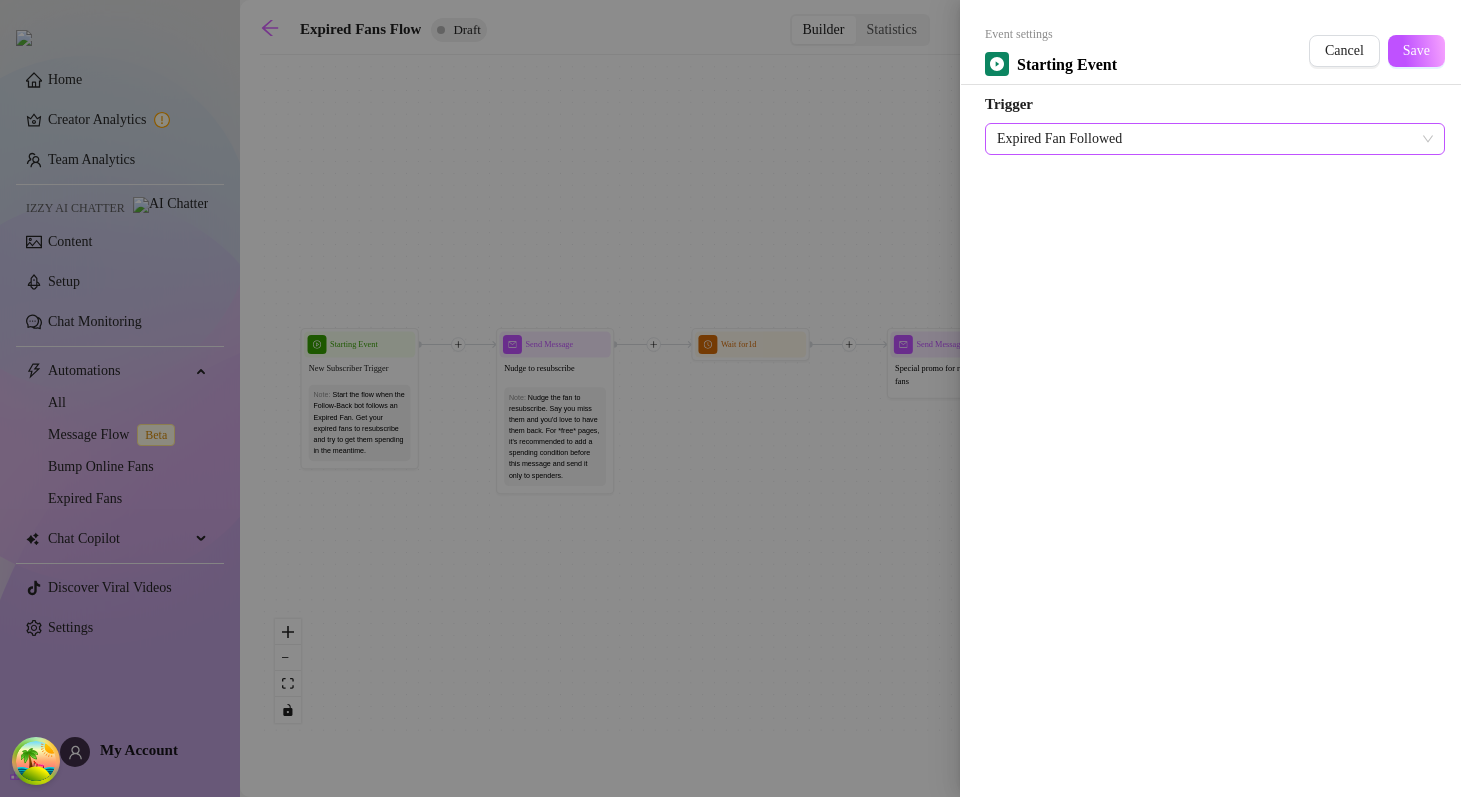 click on "Expired Fan Followed" at bounding box center (1215, 139) 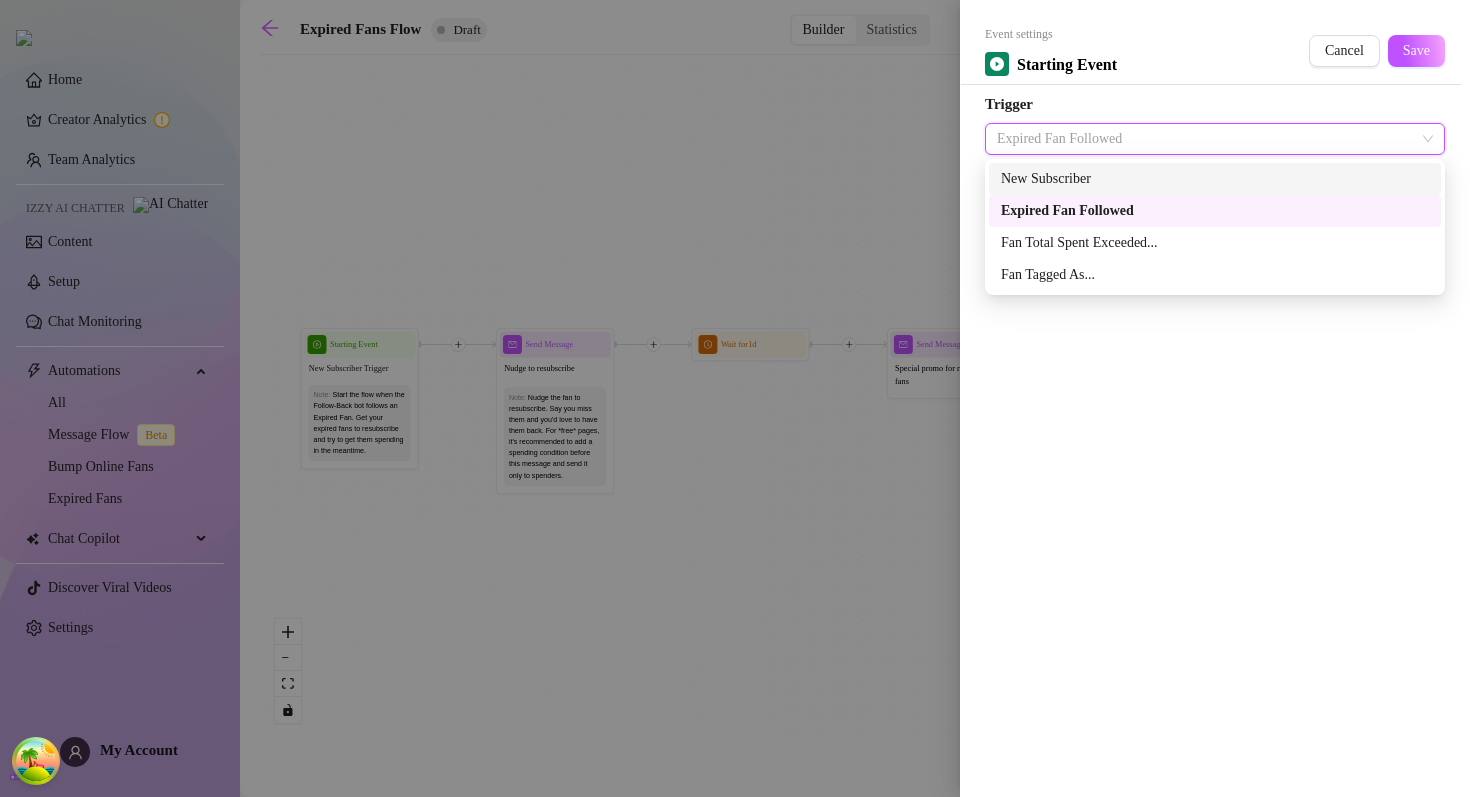 click on "New Subscriber" at bounding box center (1215, 179) 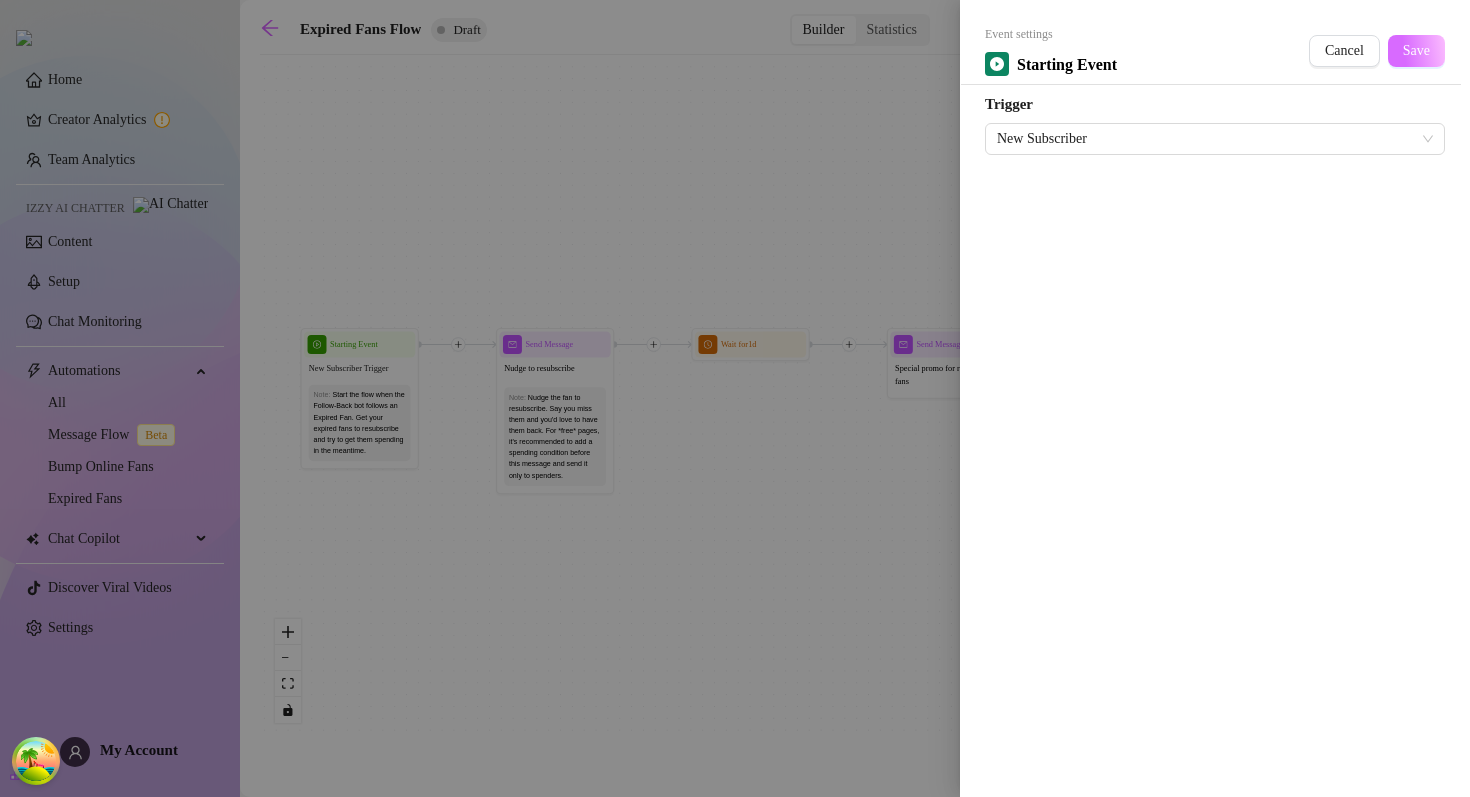click on "Save" at bounding box center [1416, 51] 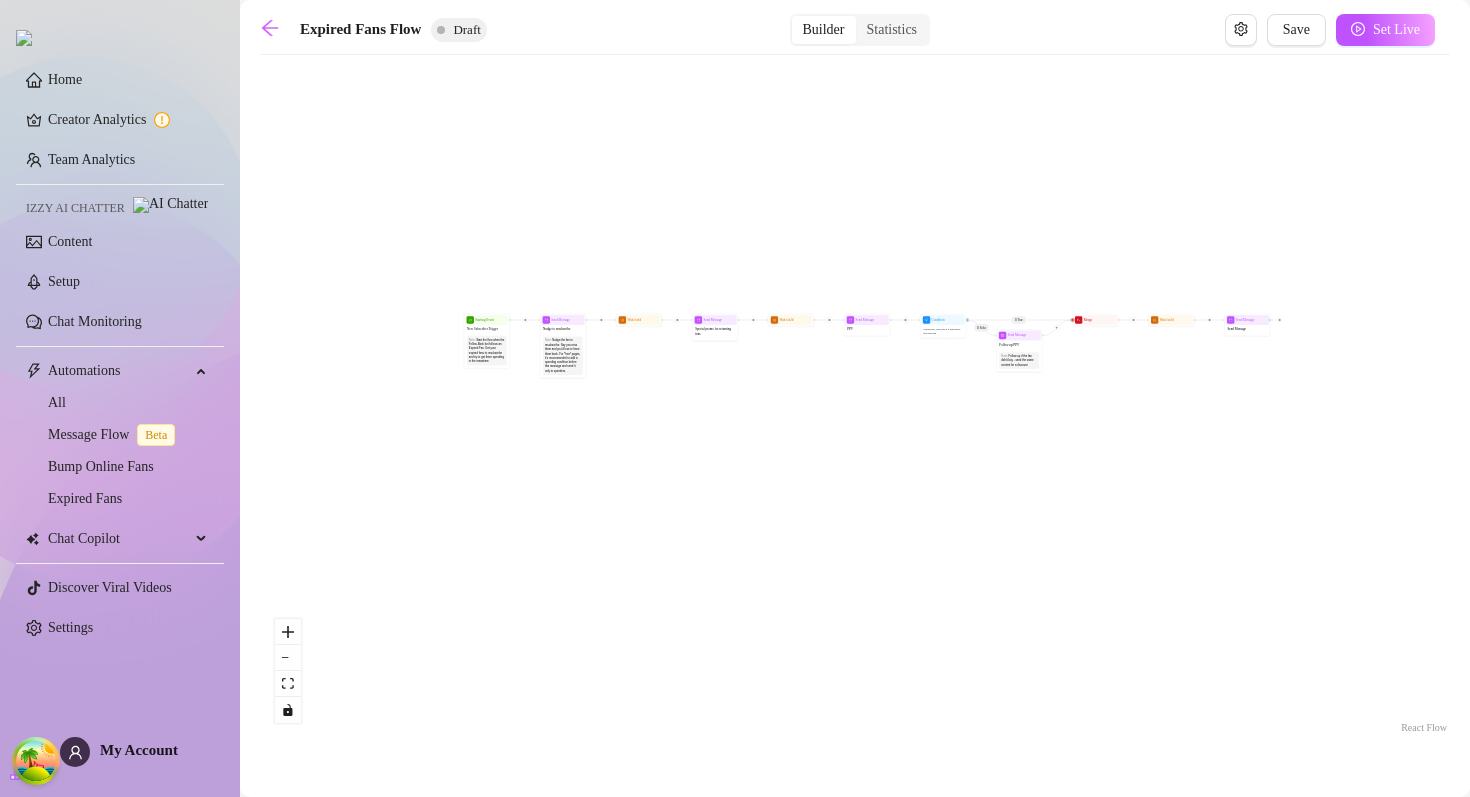 drag, startPoint x: 1017, startPoint y: 221, endPoint x: 730, endPoint y: 275, distance: 292.03595 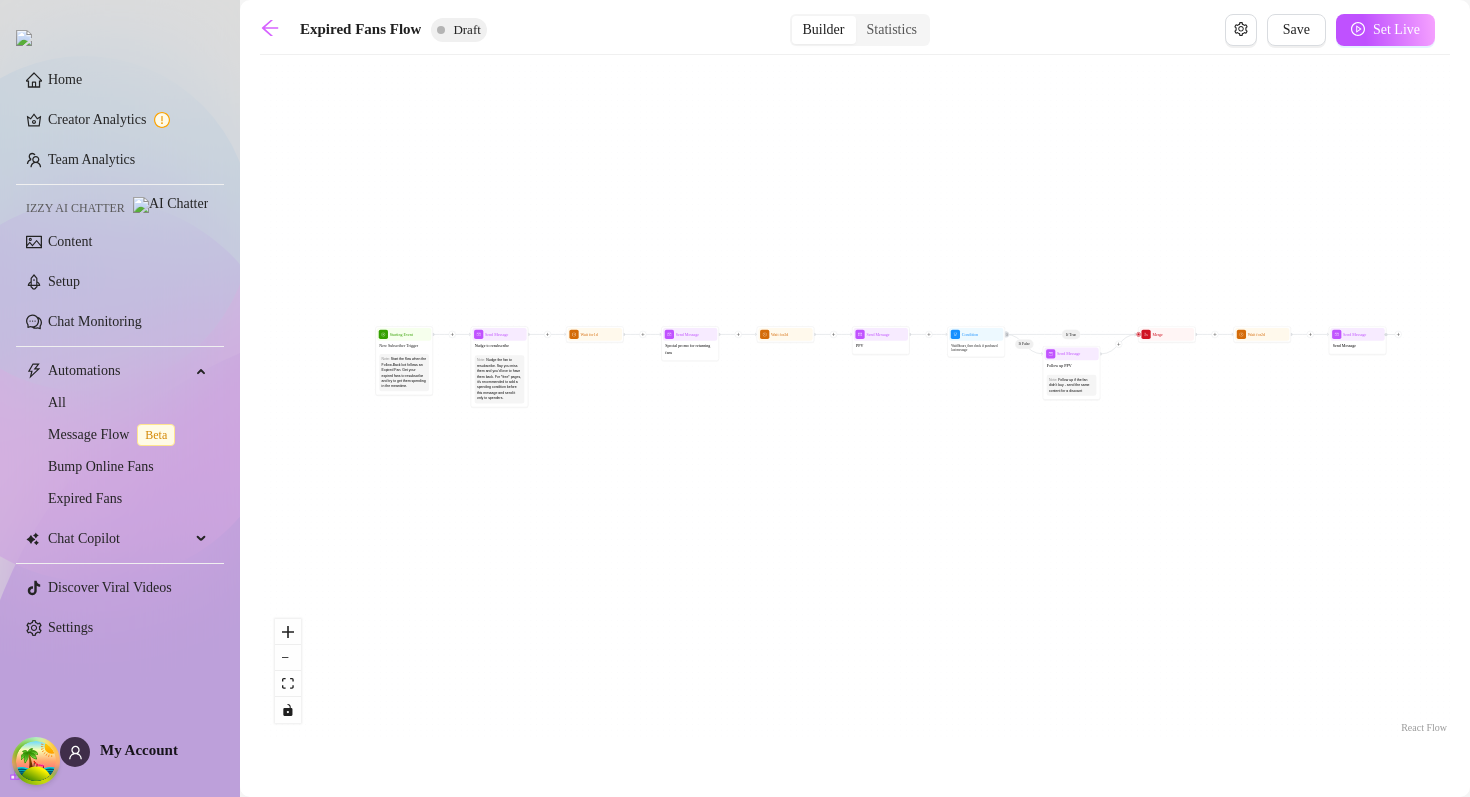 drag, startPoint x: 730, startPoint y: 275, endPoint x: 704, endPoint y: 281, distance: 26.683329 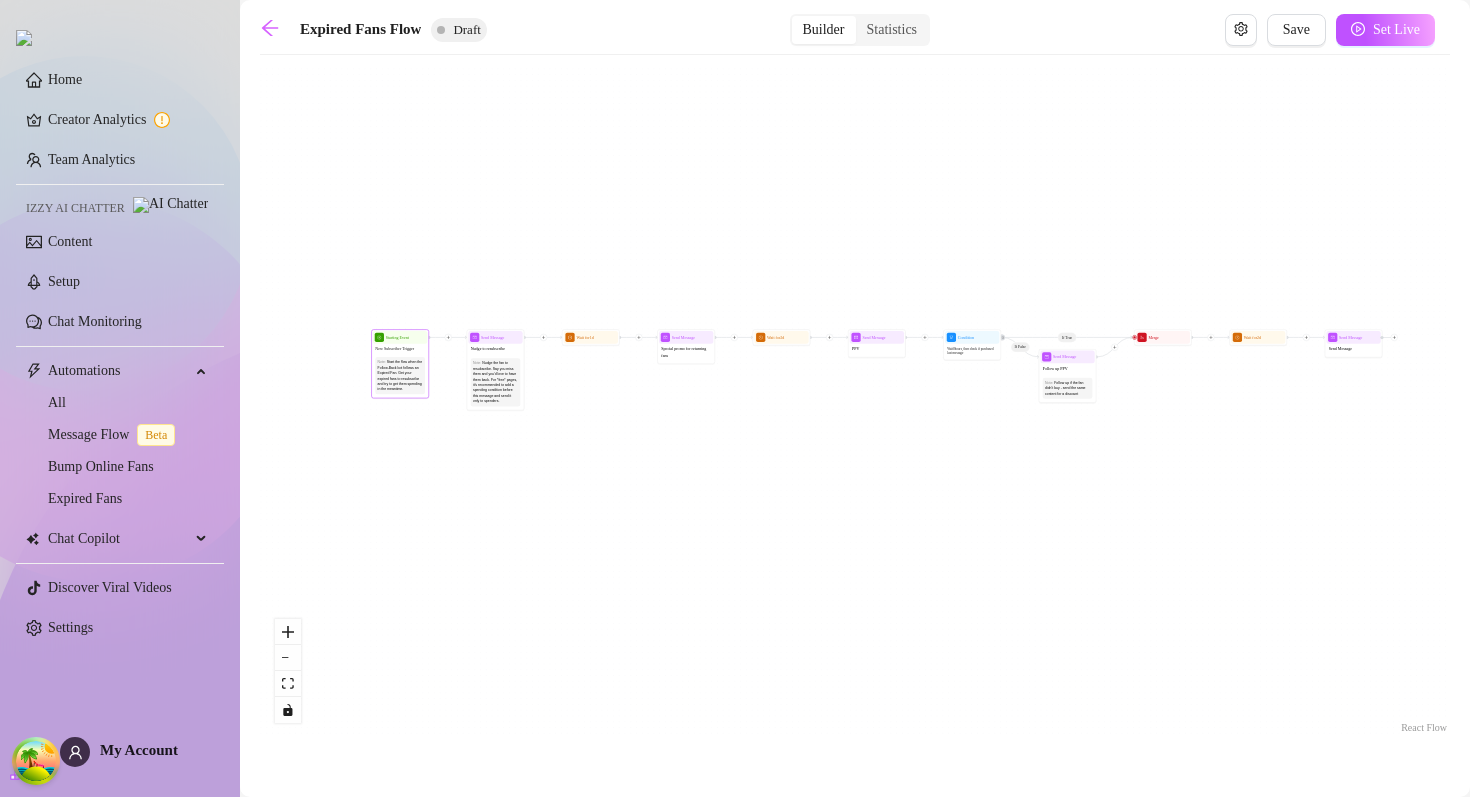 click on "Start the flow when the Follow-Back bot follows an Expired Fan. Get your expired fans to resubscribe and try to get them spending in the meantime." at bounding box center (400, 375) 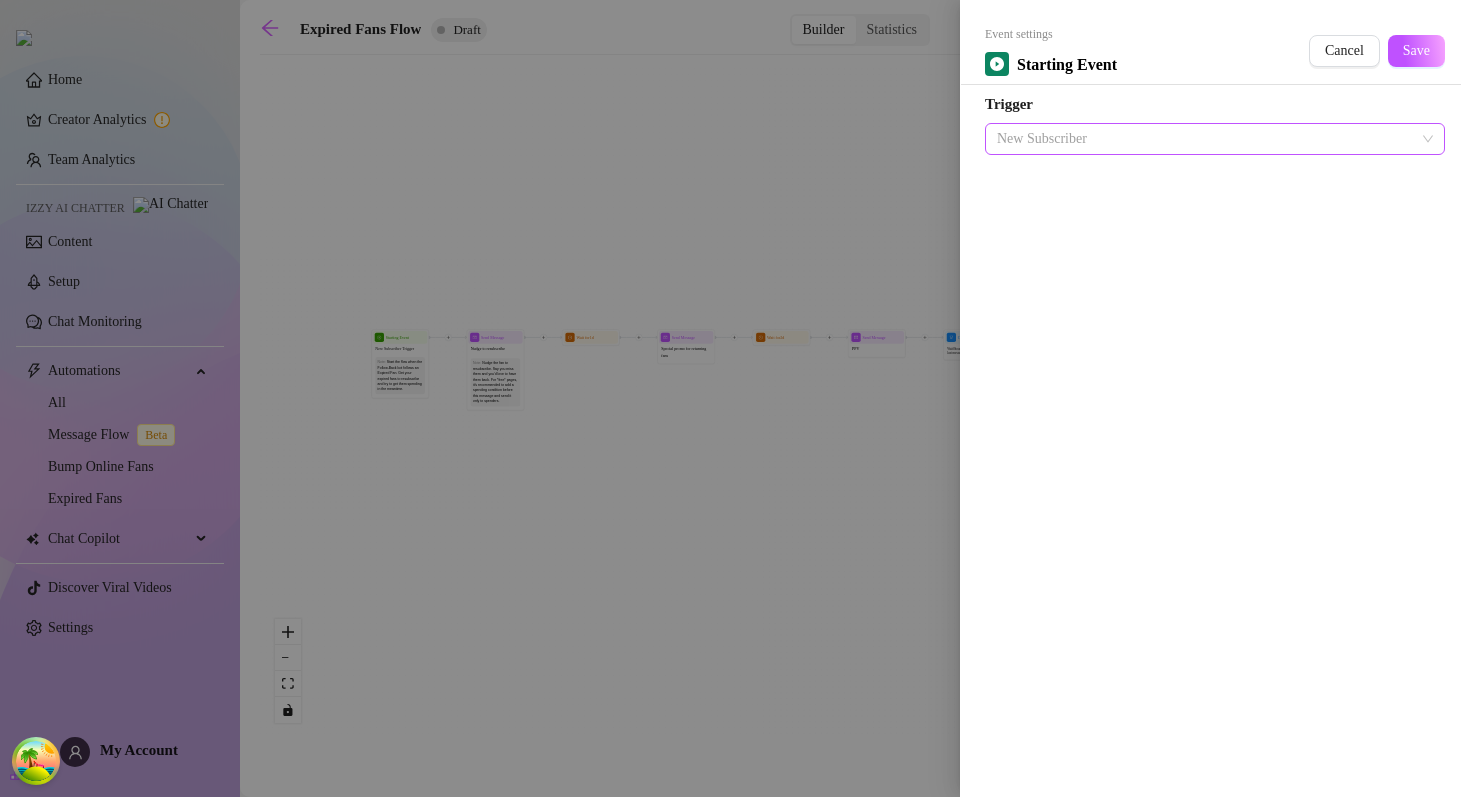 click on "New Subscriber" at bounding box center (1215, 139) 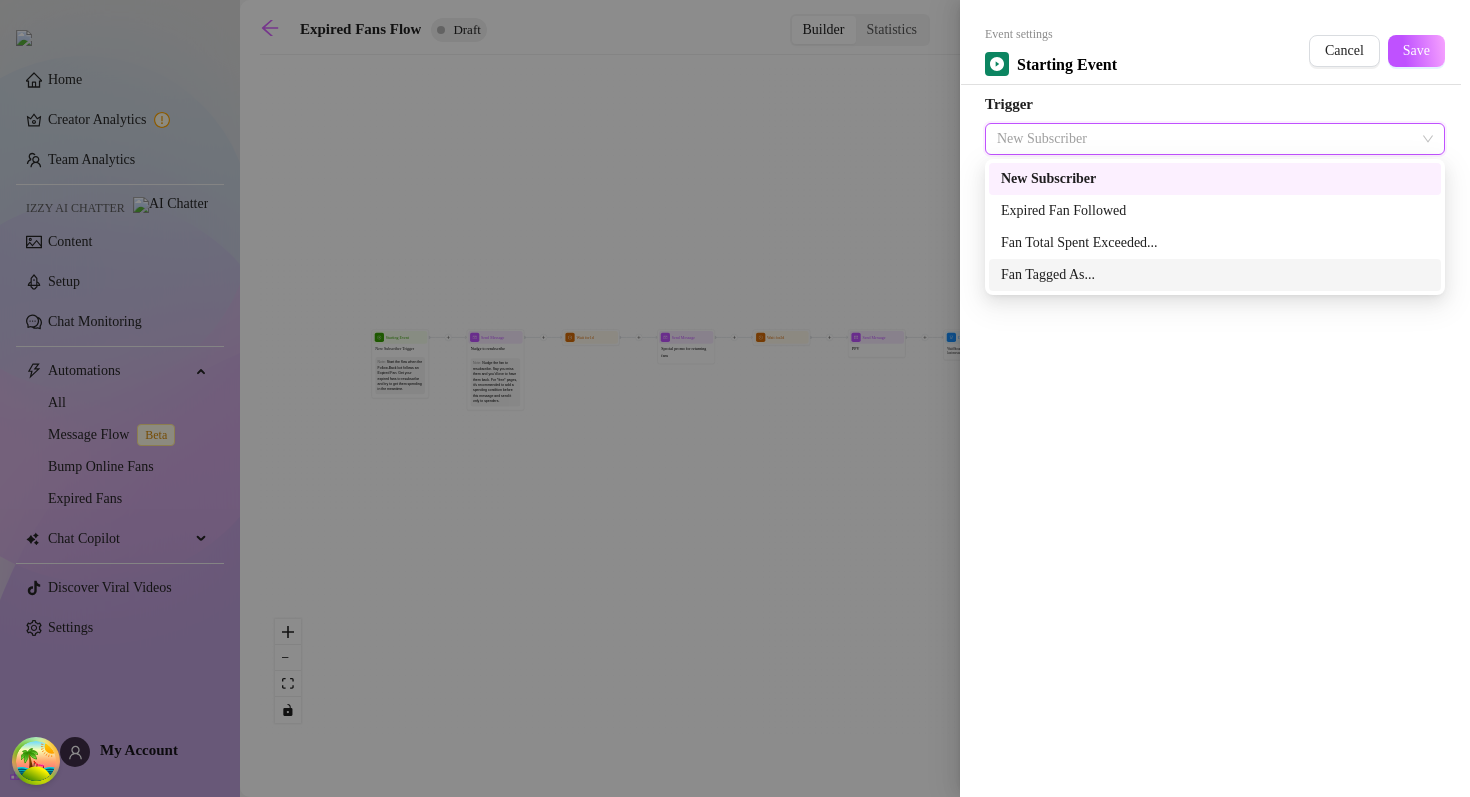 click on "Event settings Starting Event Cancel Save Trigger New Subscriber" at bounding box center [1215, 398] 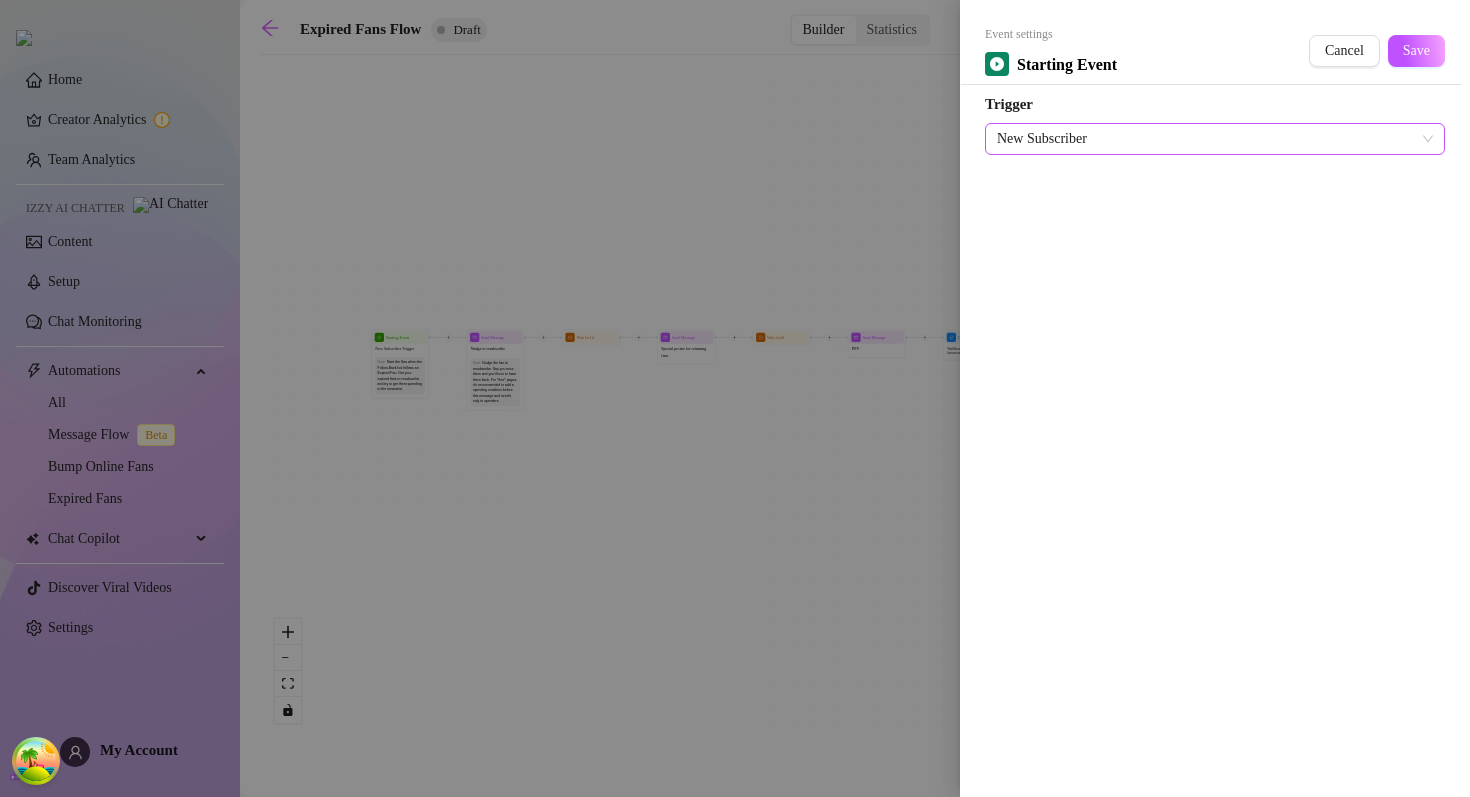 click on "New Subscriber" at bounding box center [1215, 139] 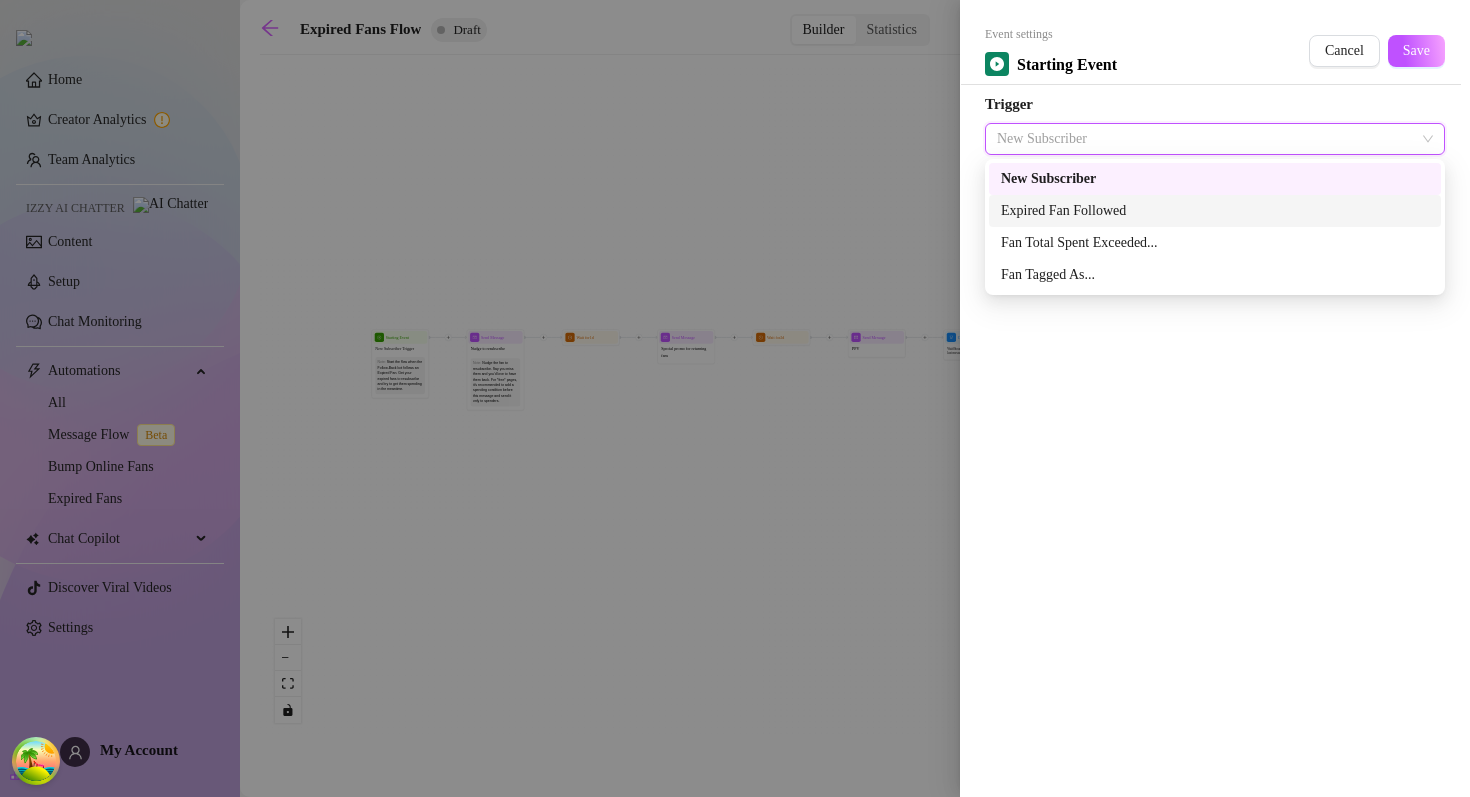 click on "Expired Fan Followed" at bounding box center [1215, 211] 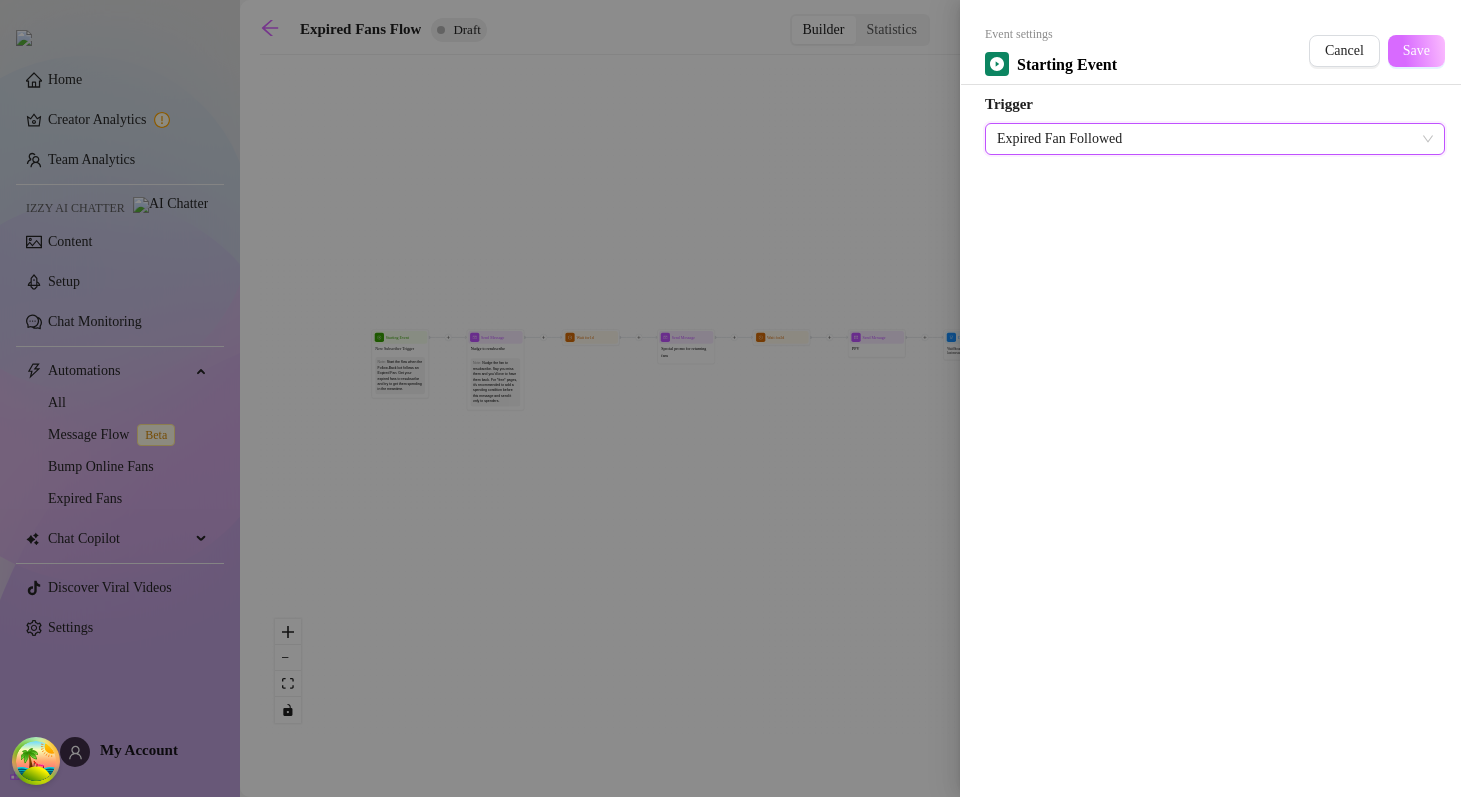 click on "Save" at bounding box center (1416, 51) 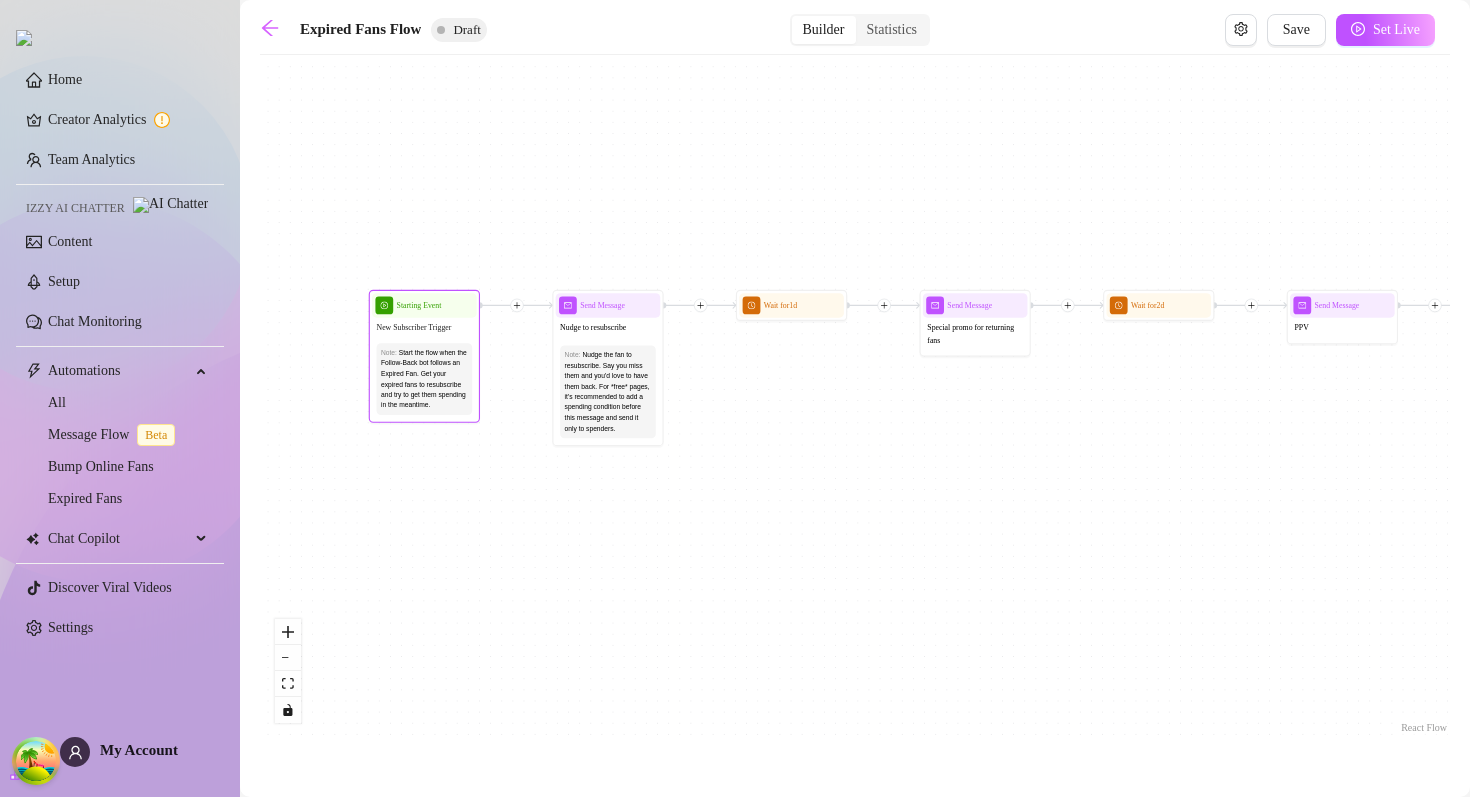click on "New Subscriber Trigger" at bounding box center (424, 328) 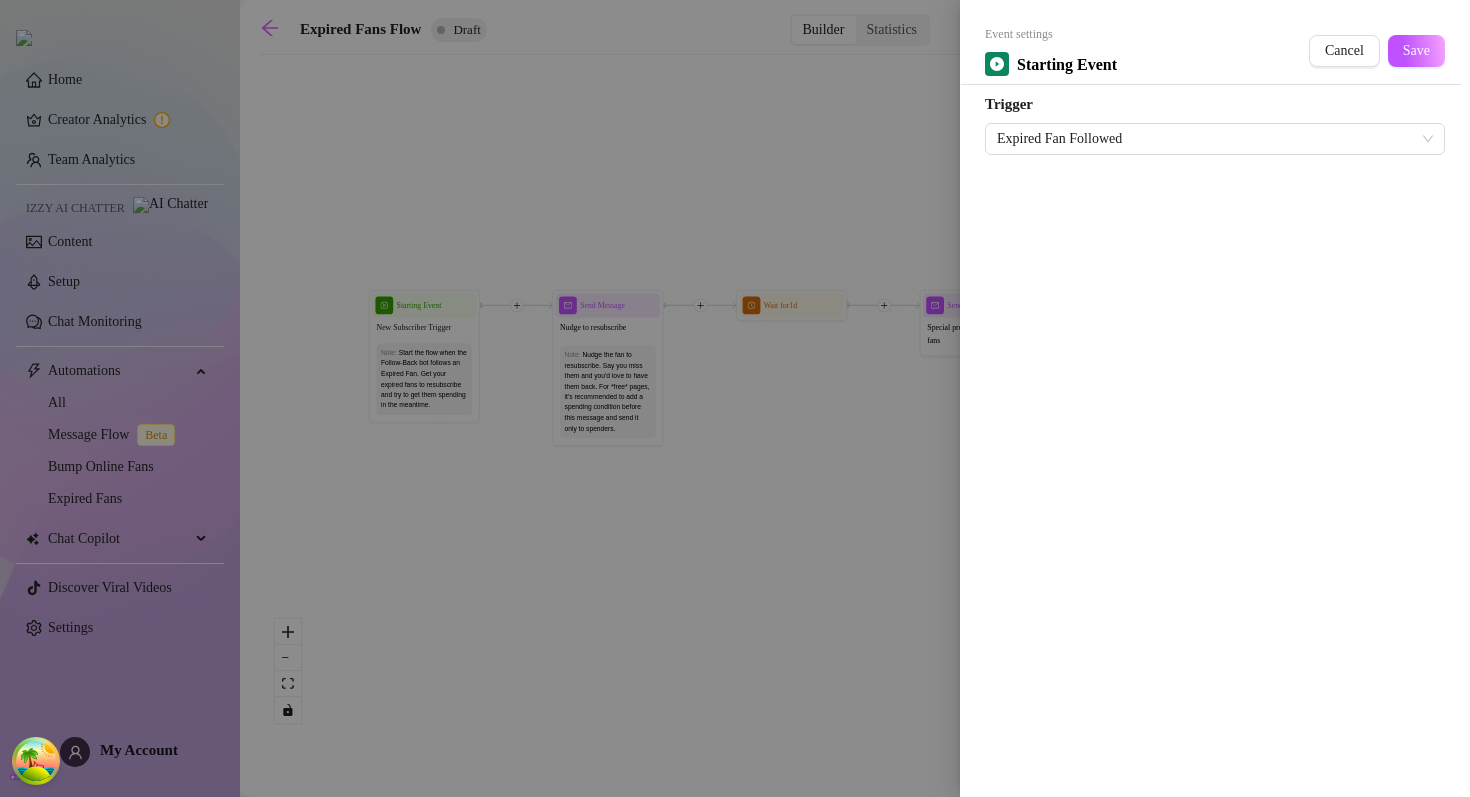 click at bounding box center (735, 398) 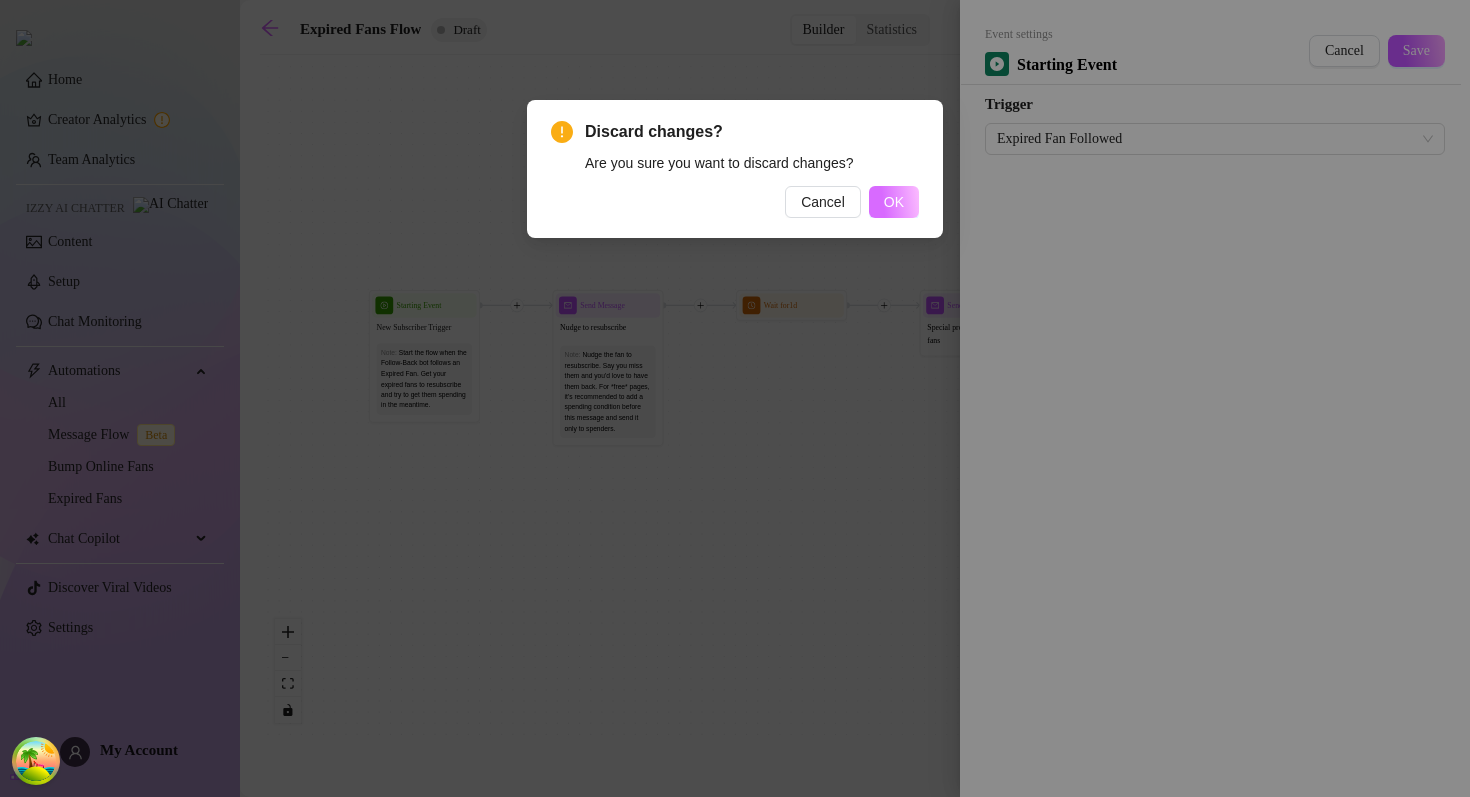 click on "OK" at bounding box center [894, 202] 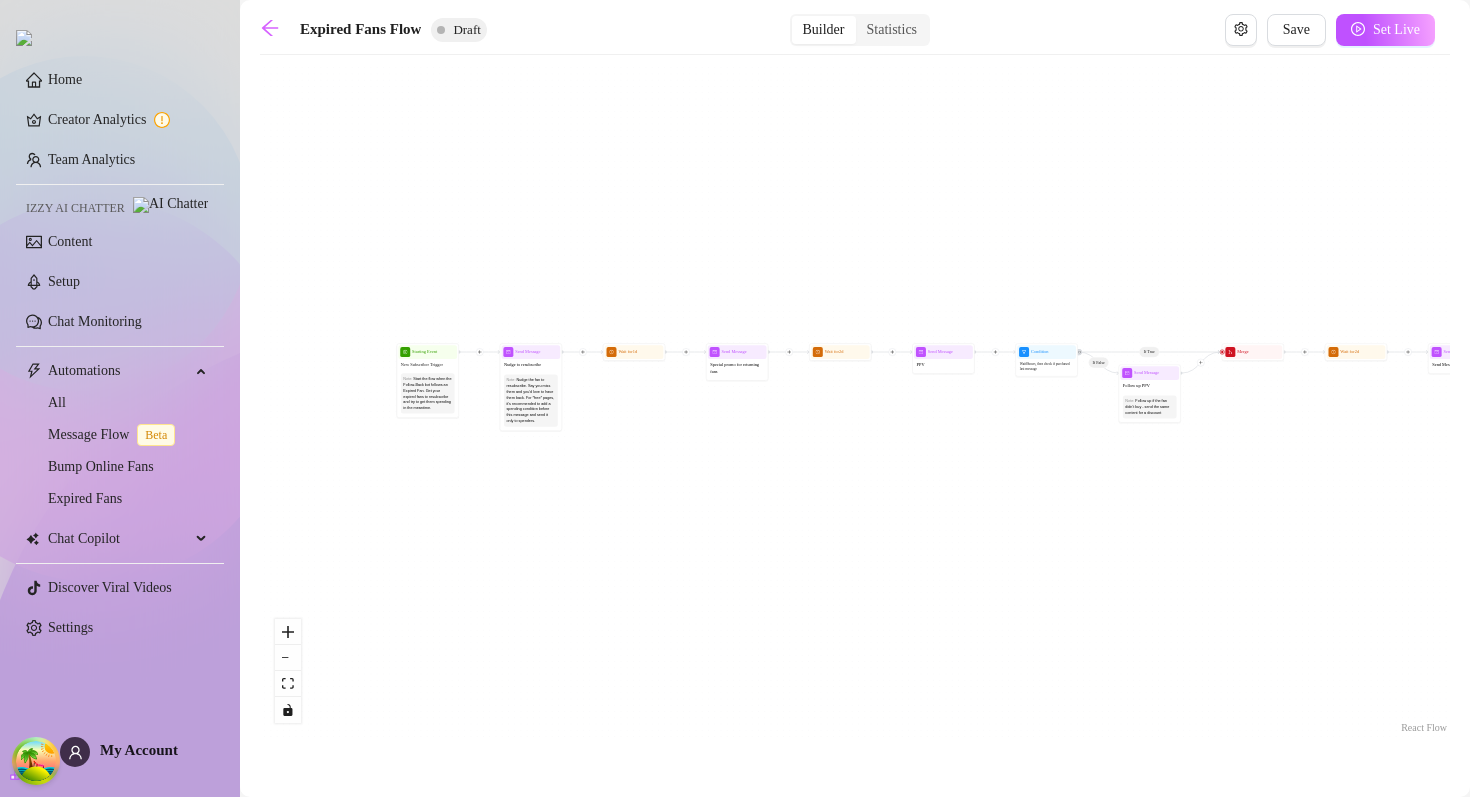 drag, startPoint x: 893, startPoint y: 211, endPoint x: 688, endPoint y: 299, distance: 223.08966 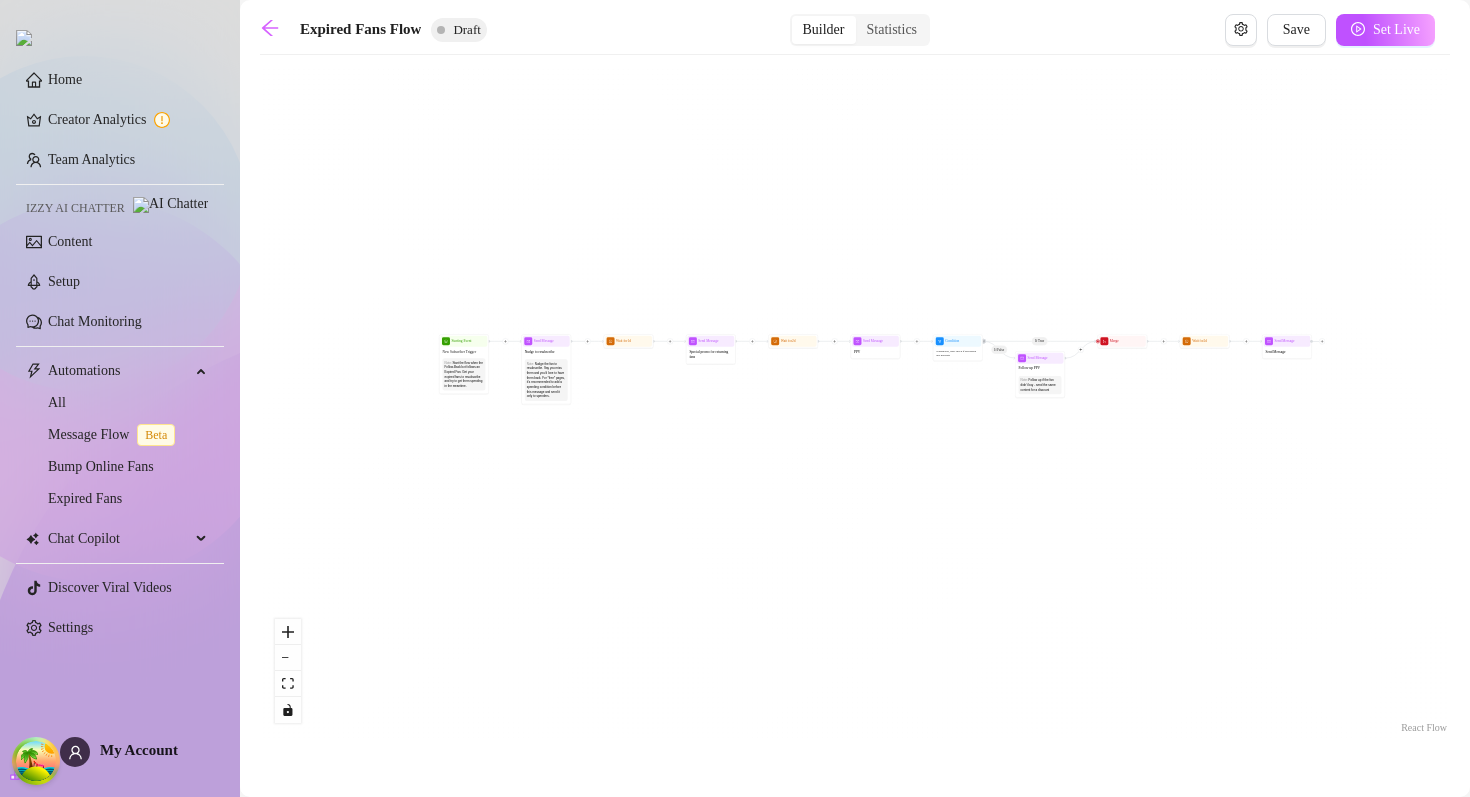 drag, startPoint x: 515, startPoint y: 333, endPoint x: 472, endPoint y: 338, distance: 43.289722 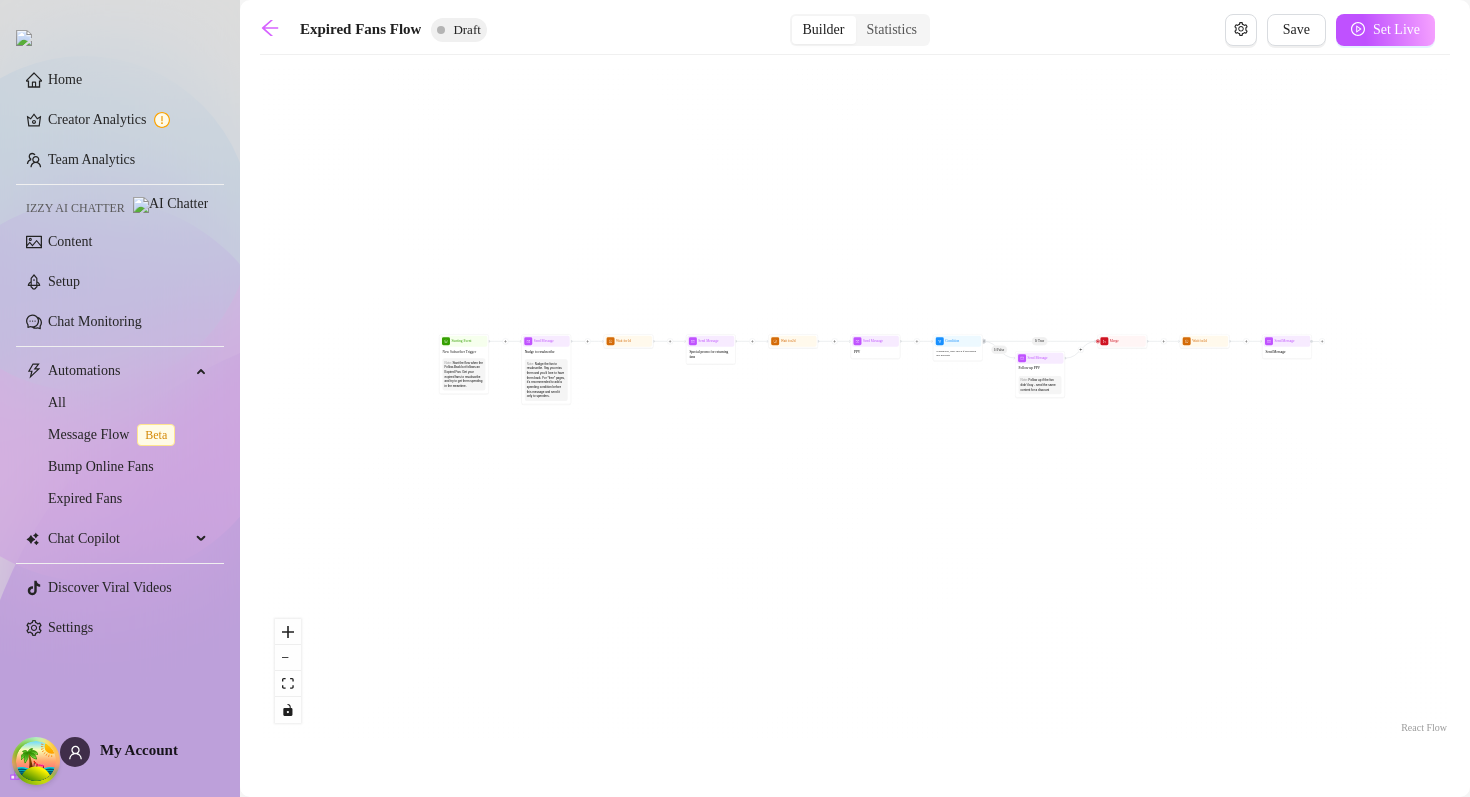 click on "If True If False Send Message Send Message Wait for  2d  Merge Send Message Follow up PPV Note: Follow up if the fan didn't buy - send the same content for a discount Condition Wait  8  hours, then check if purchased last message Send Message PPV Wait for  2d  Starting Event New Subscriber Trigger Note: Start the flow when the Follow-Back bot follows an Expired Fan. Get your expired fans to resubscribe and try to get them spending in the meantime. Send Message Nudge to resubscribe Note: Nudge the fan to resubscribe. Say you miss them and you'd love to have them back.
For *free* pages, it's recommended to add a spending condition before this message and send it only to spenders. Wait for  1d  Send Message Special promo for returning fans" at bounding box center (855, 401) 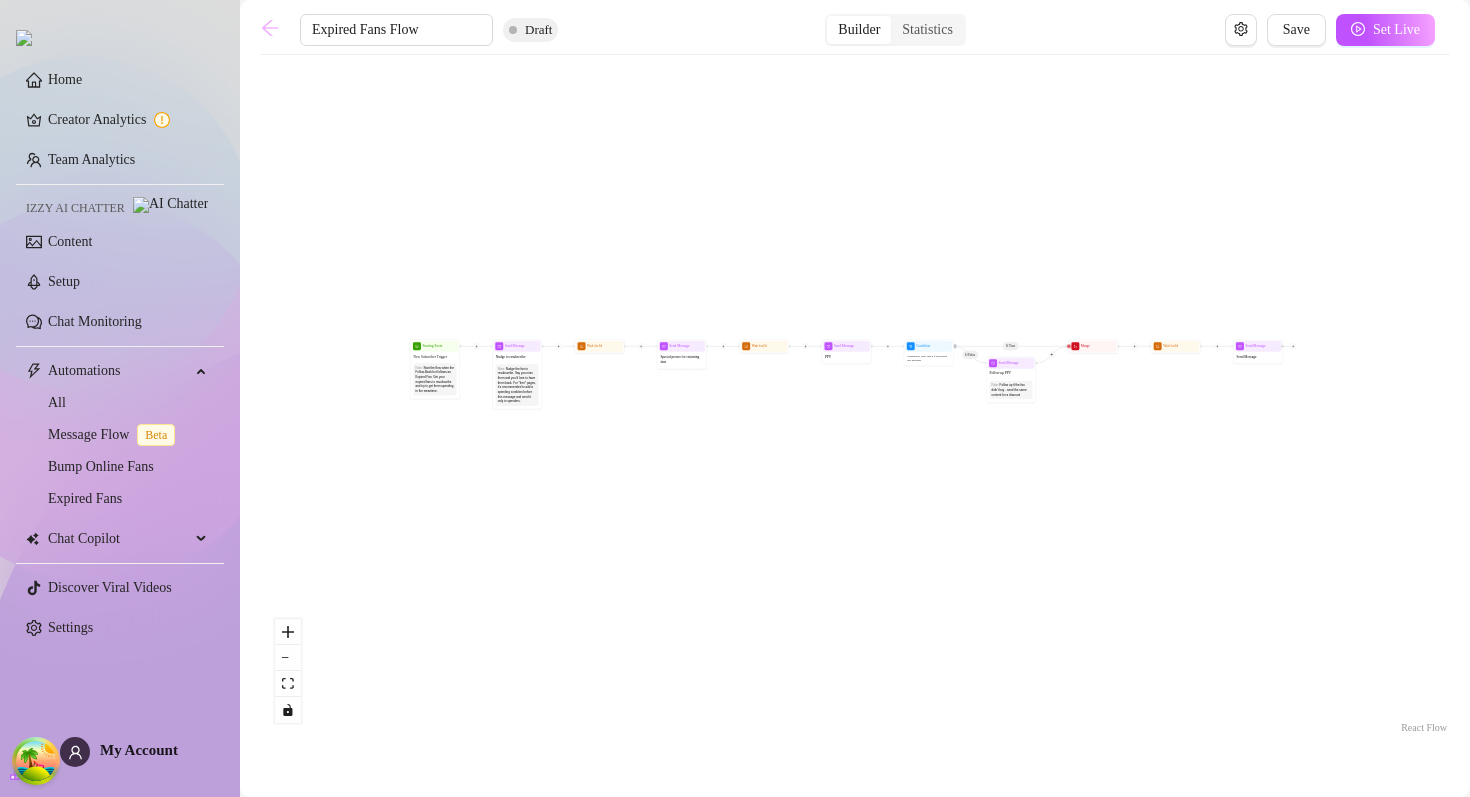 click 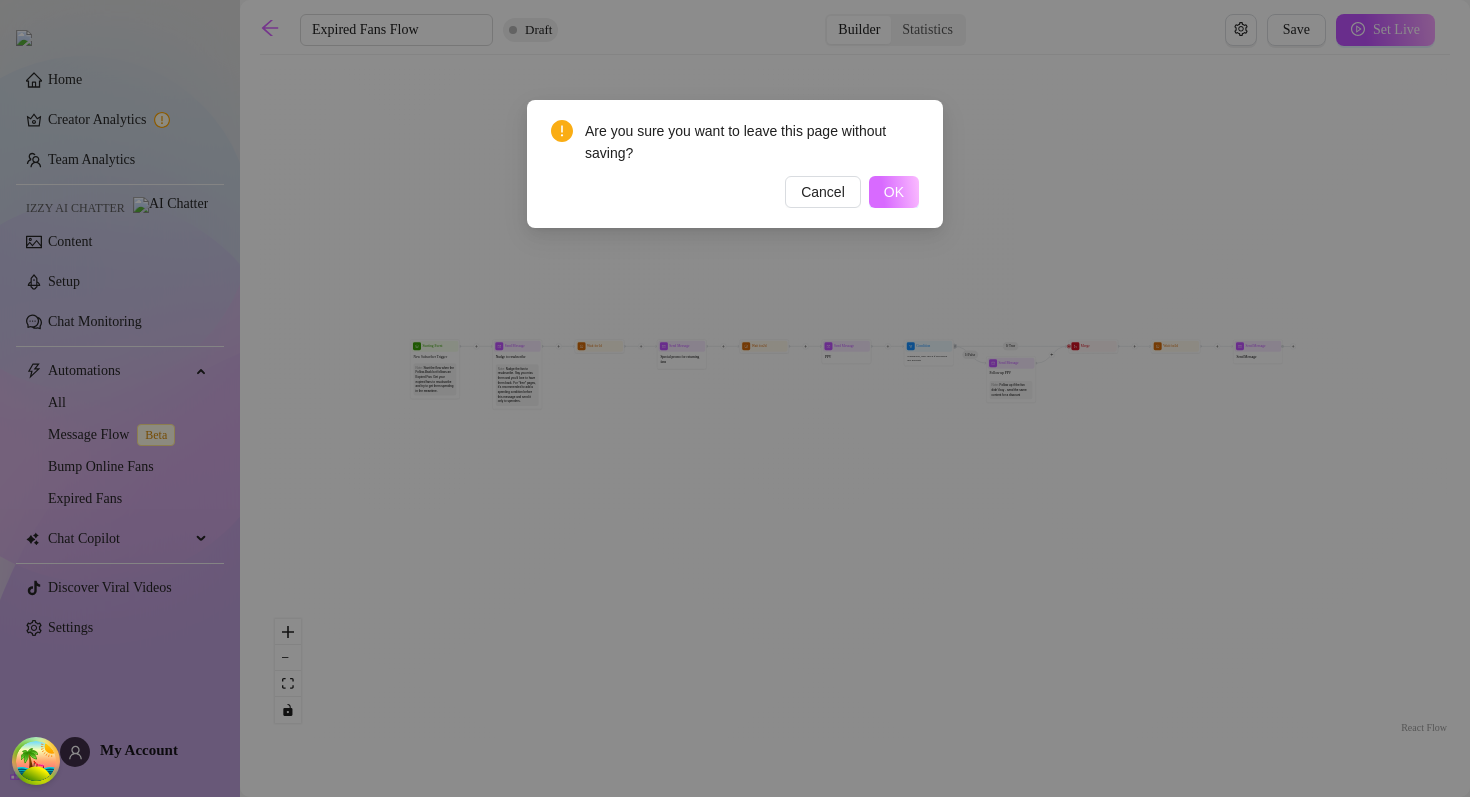 click on "OK" at bounding box center [894, 192] 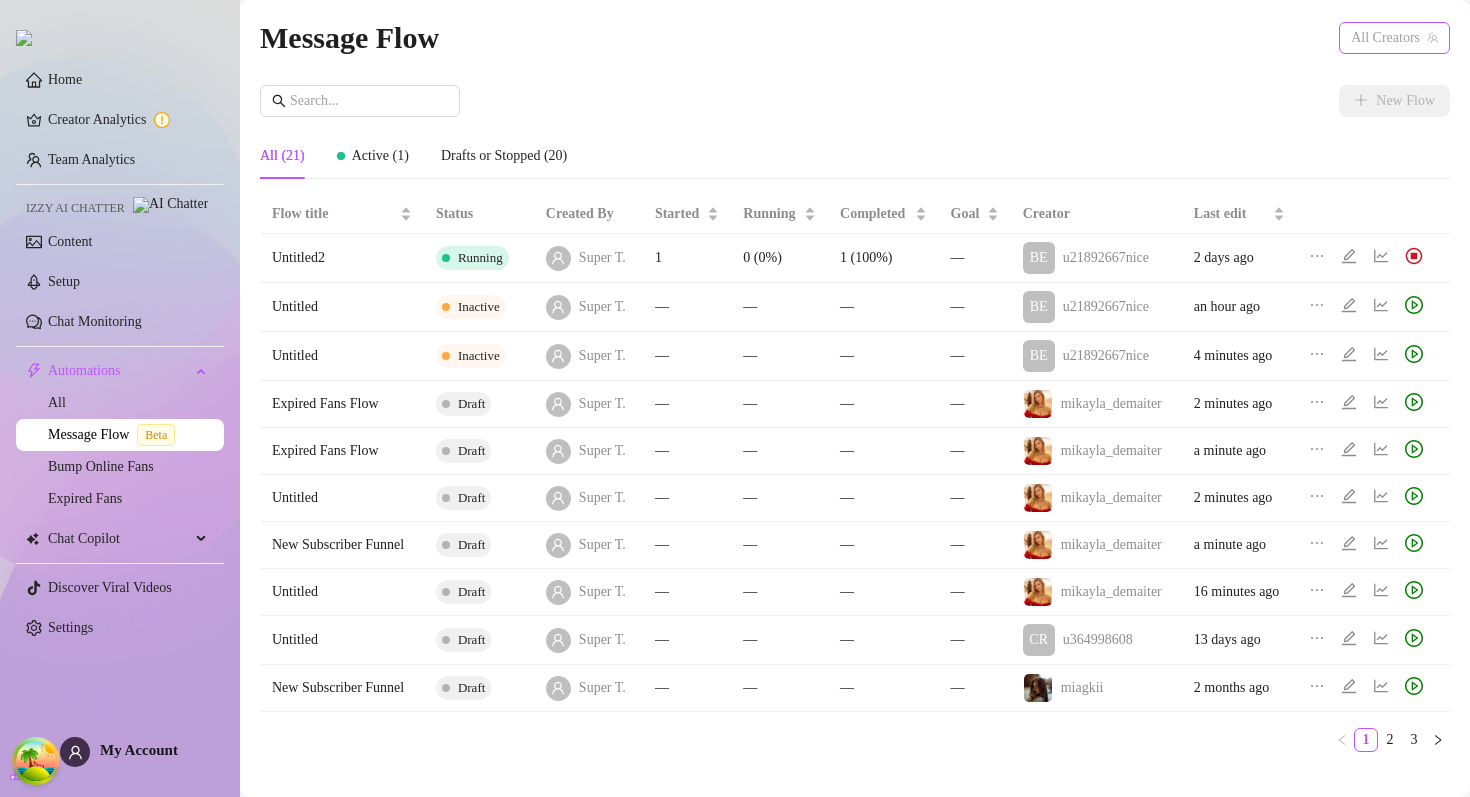 click on "All Creators" at bounding box center (1394, 38) 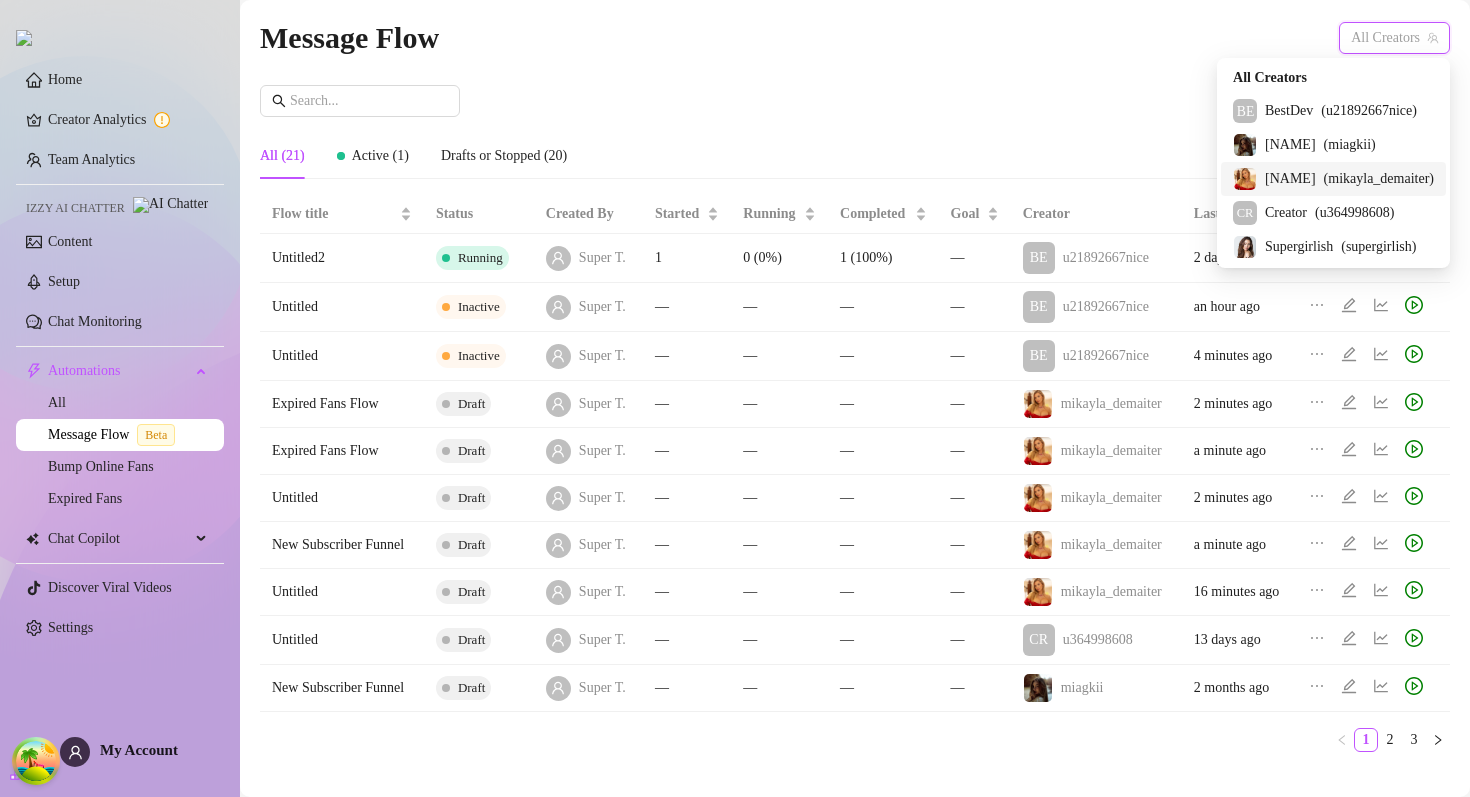 click on "Mikayla   ( mikayla_demaiter )" at bounding box center (1333, 179) 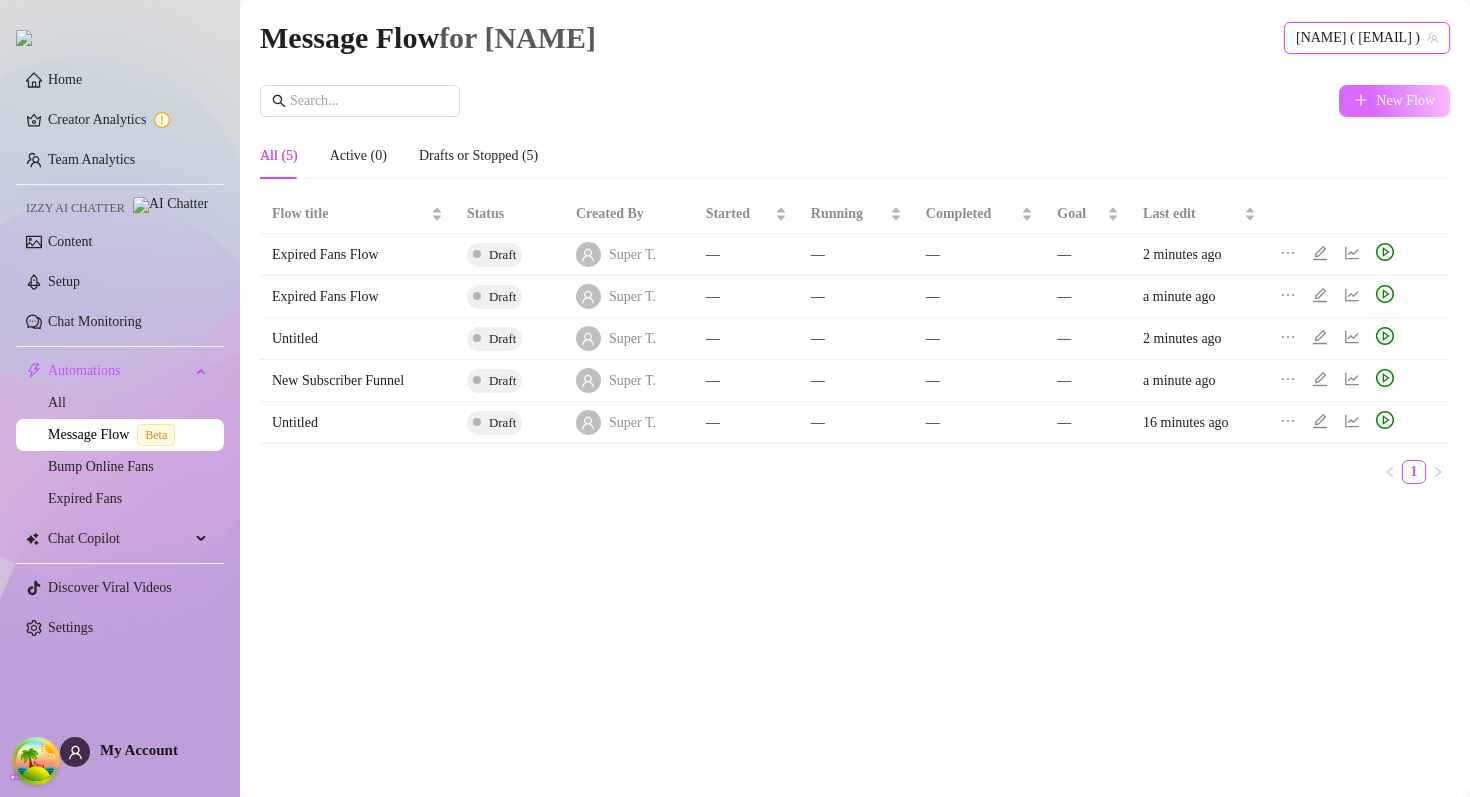 click on "New Flow" at bounding box center (1405, 101) 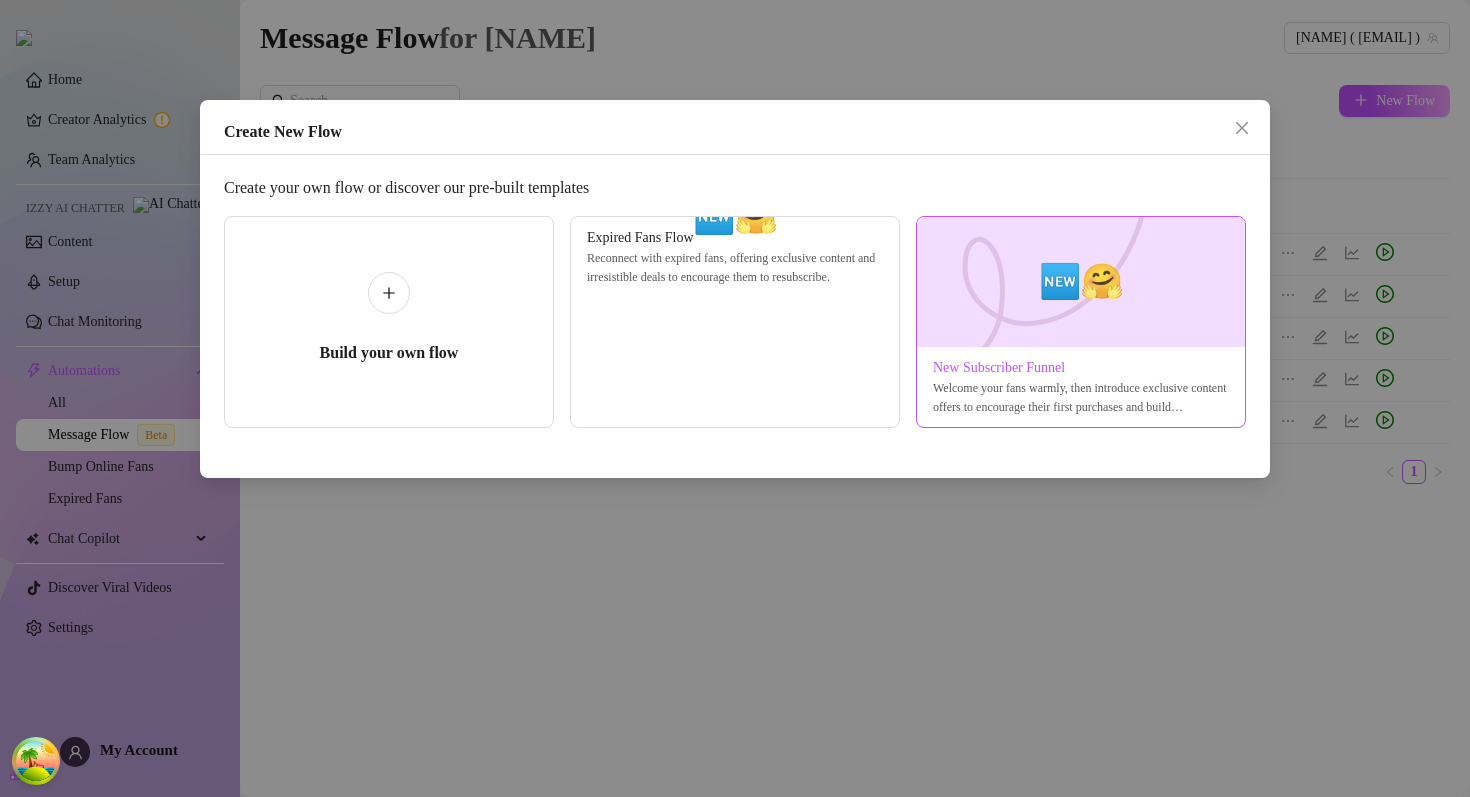click at bounding box center [1081, 282] 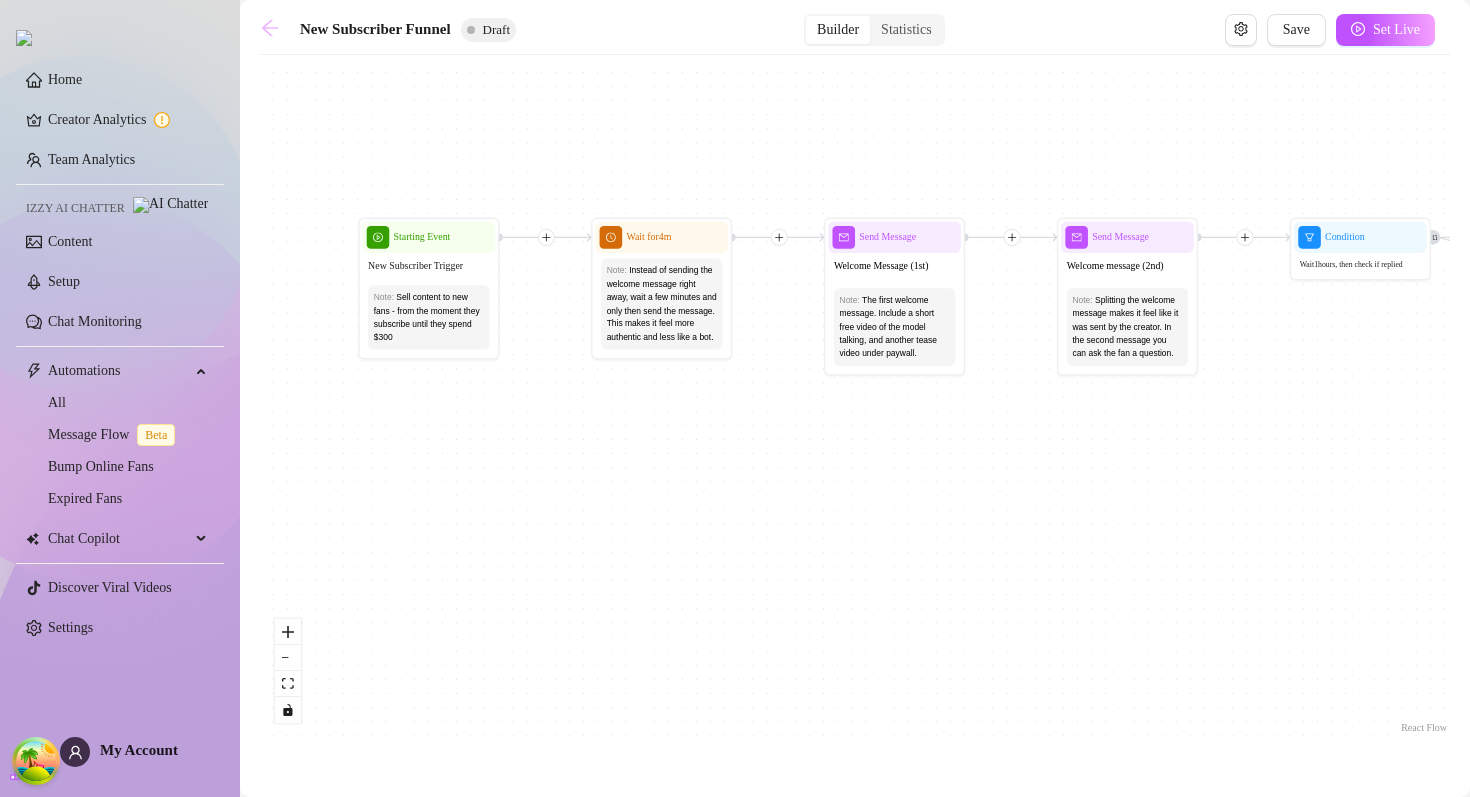 click 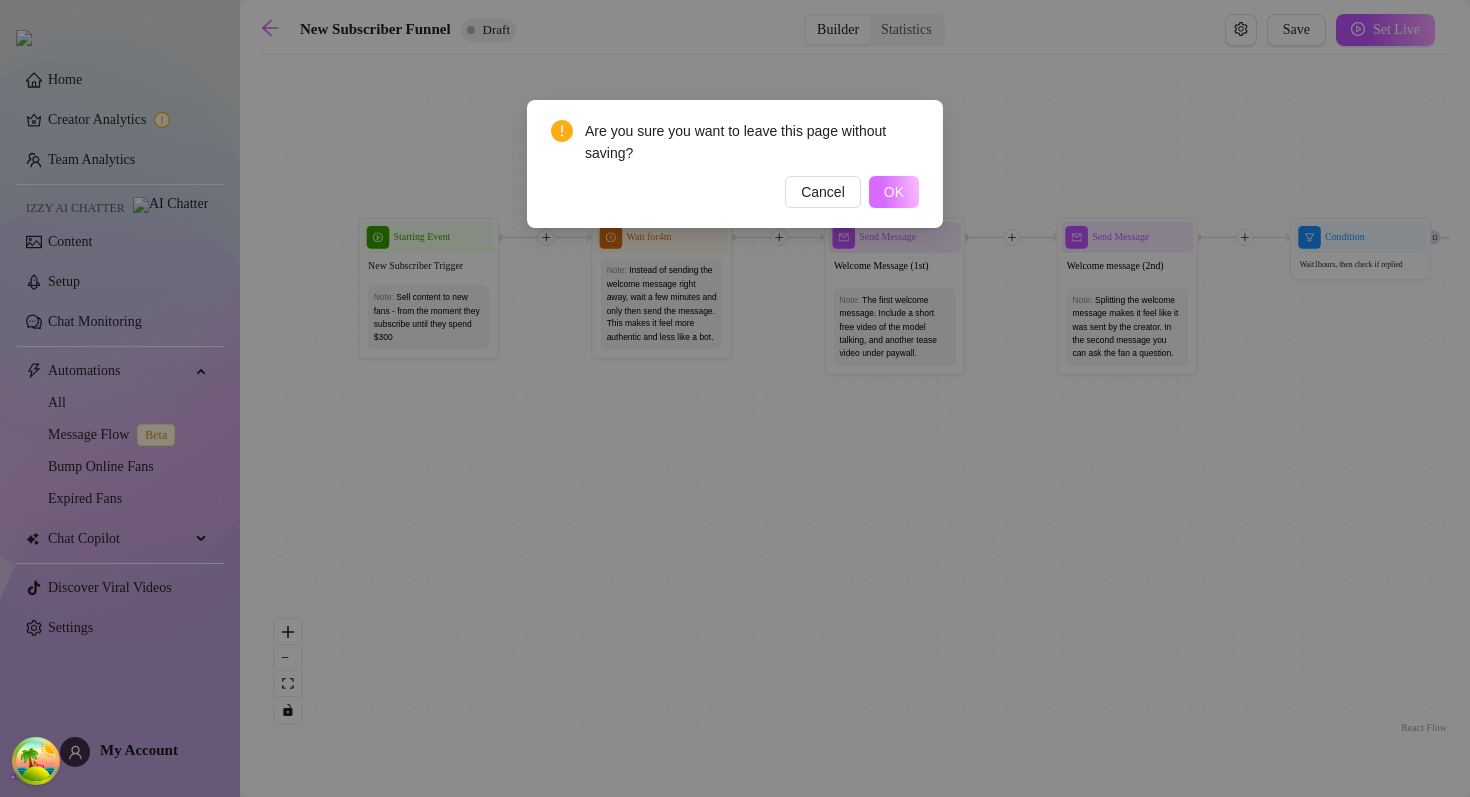 click on "OK" at bounding box center [894, 192] 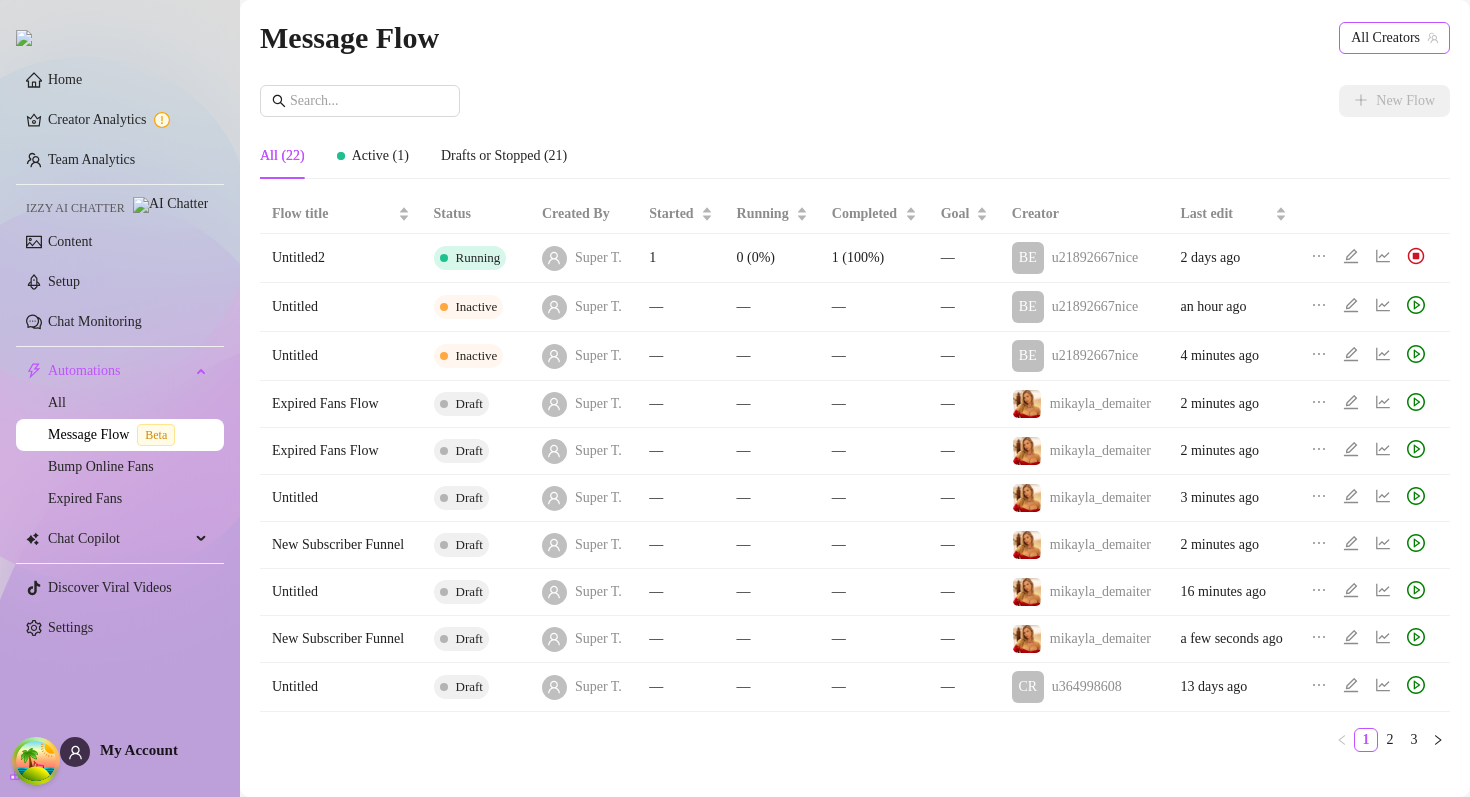 click on "All Creators" at bounding box center [1394, 38] 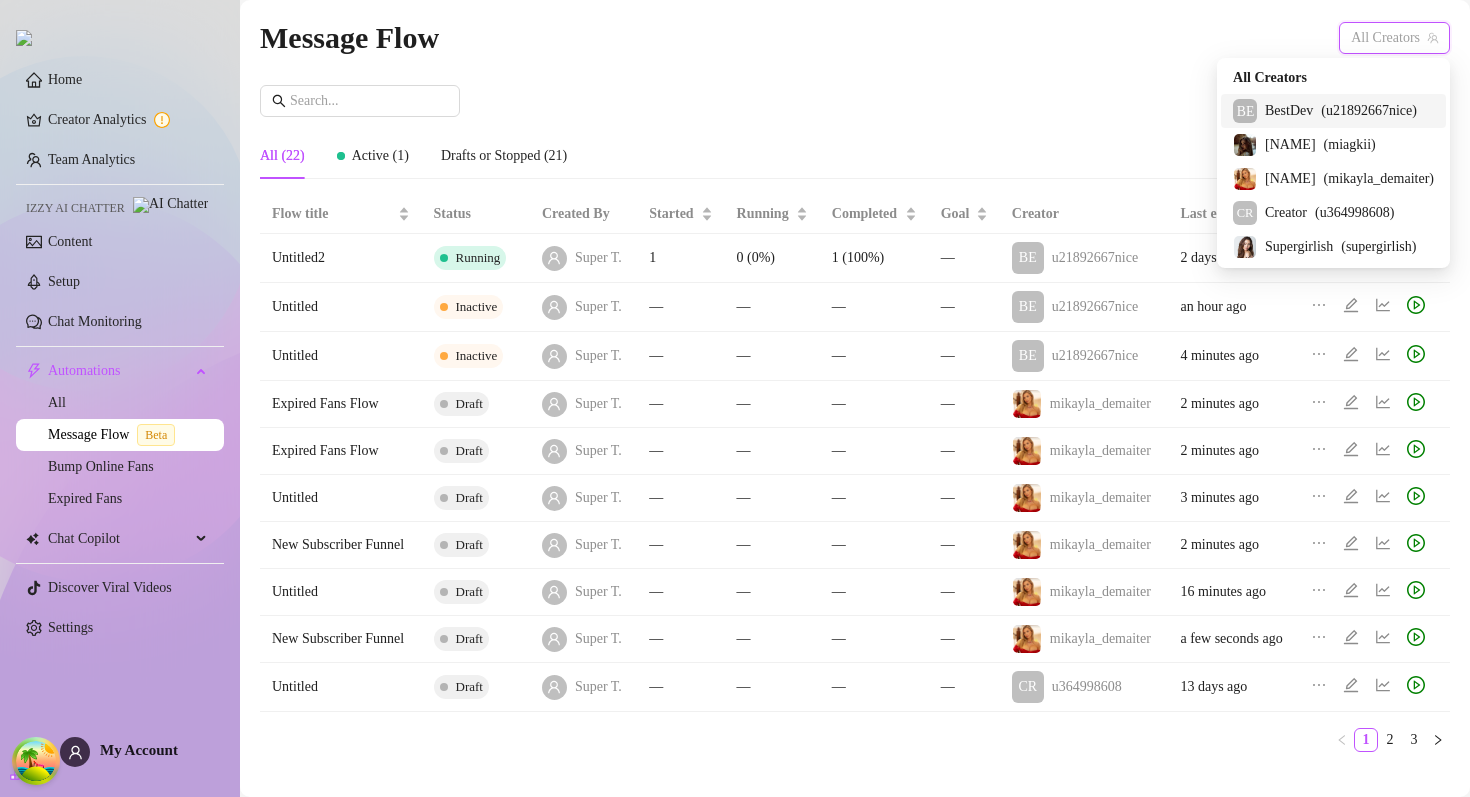 click on "BestDev" at bounding box center [1289, 111] 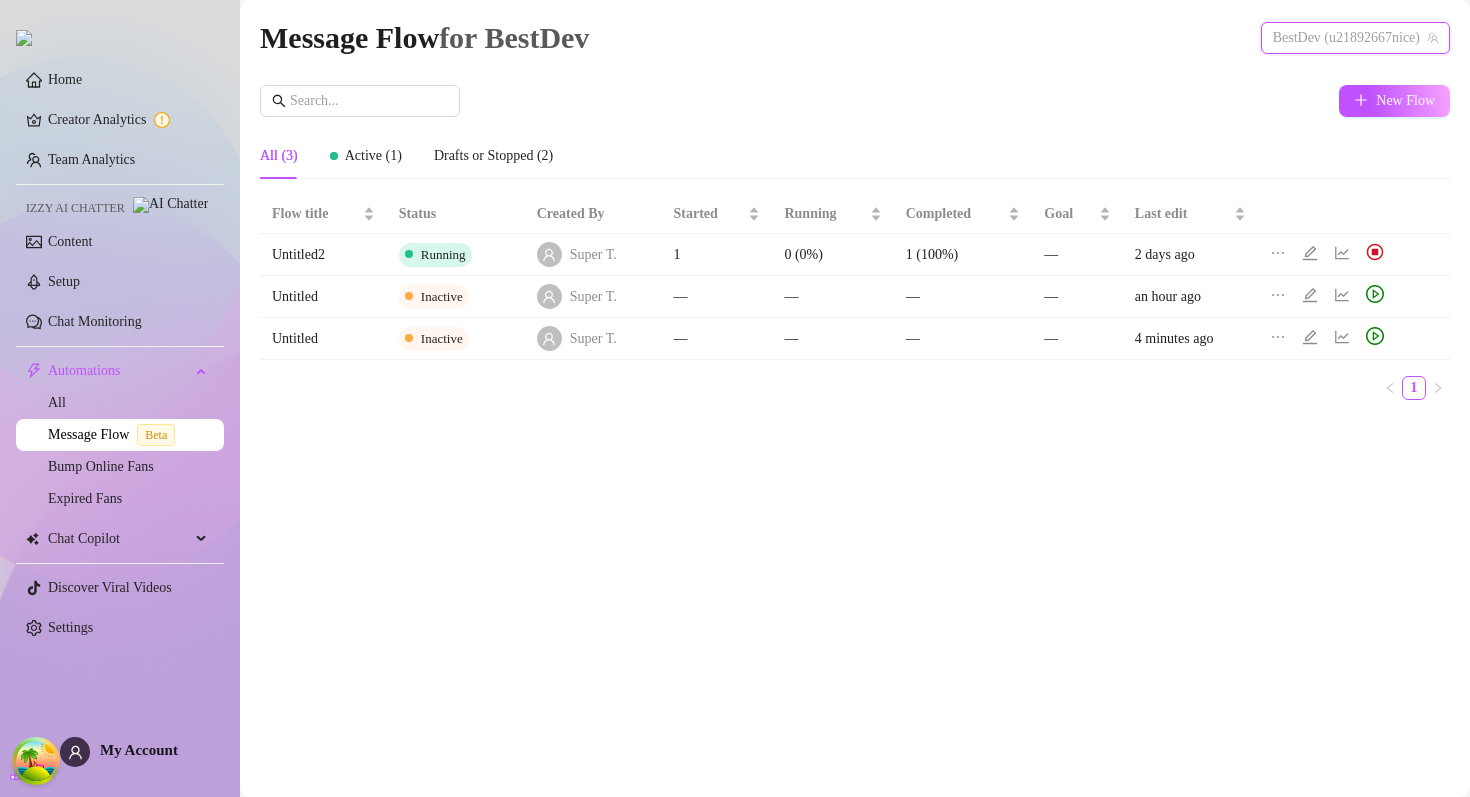 click on "BestDev (u21892667nice)" at bounding box center (1355, 38) 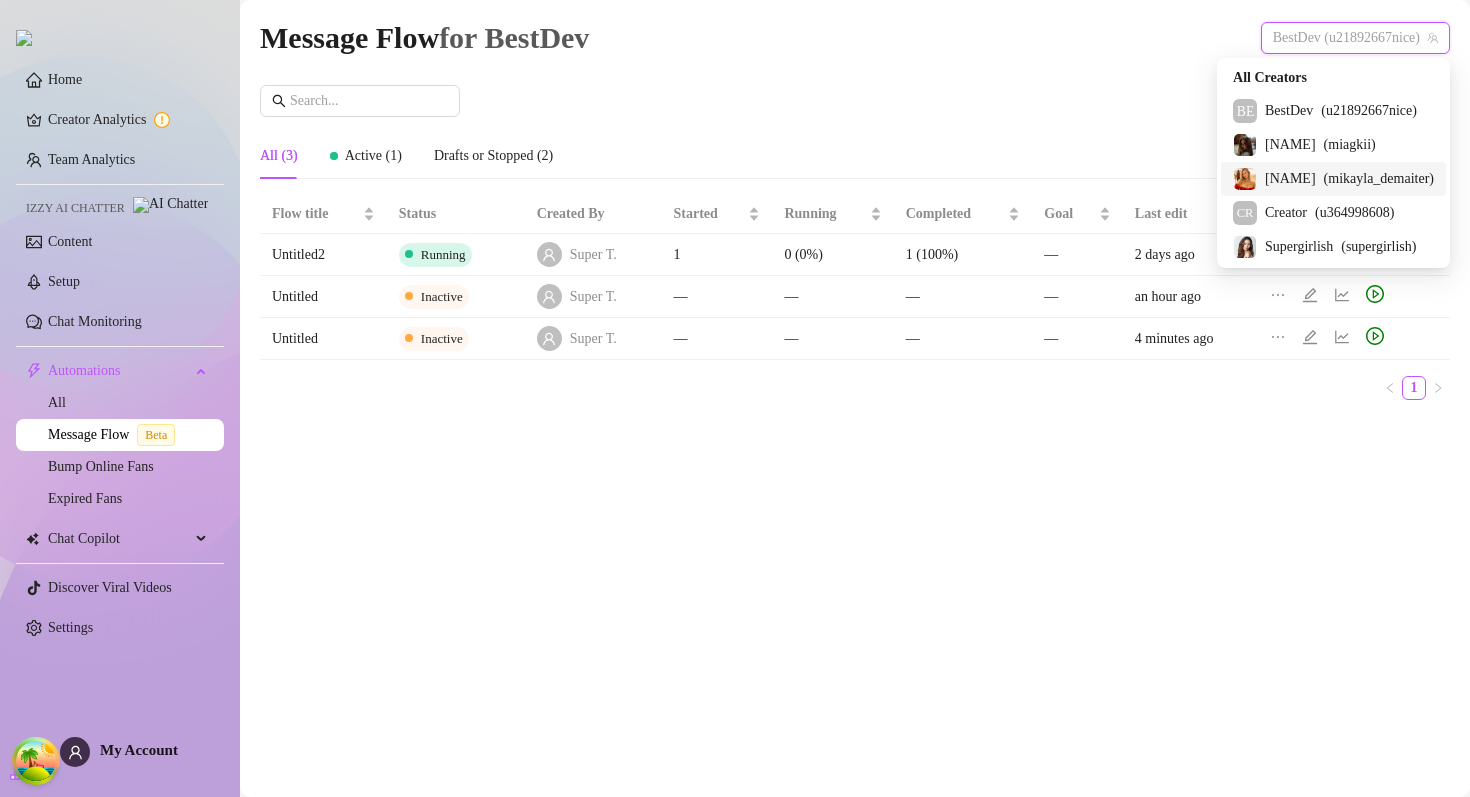 click on "[NAME]" at bounding box center [1290, 179] 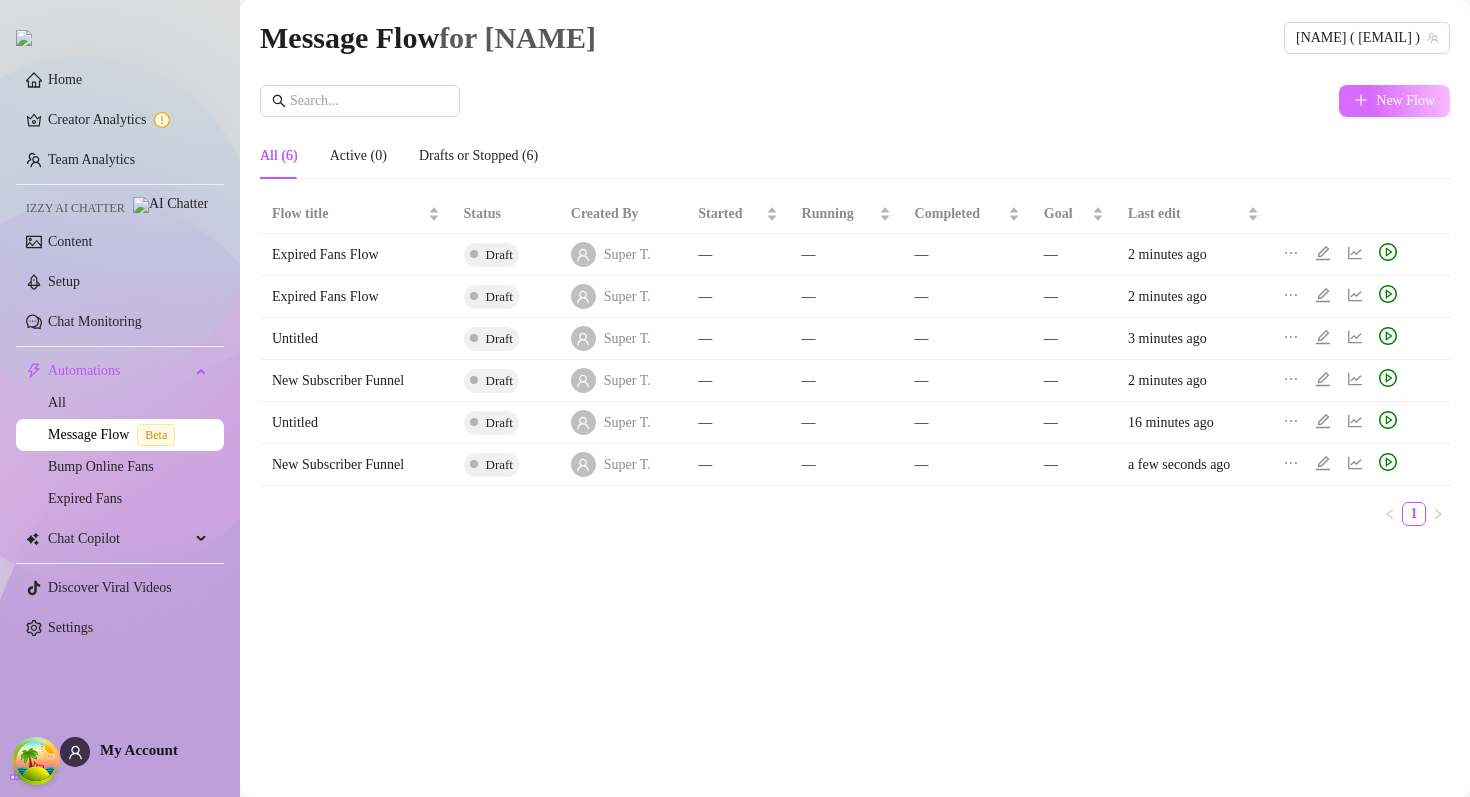 click on "New Flow" at bounding box center [1405, 101] 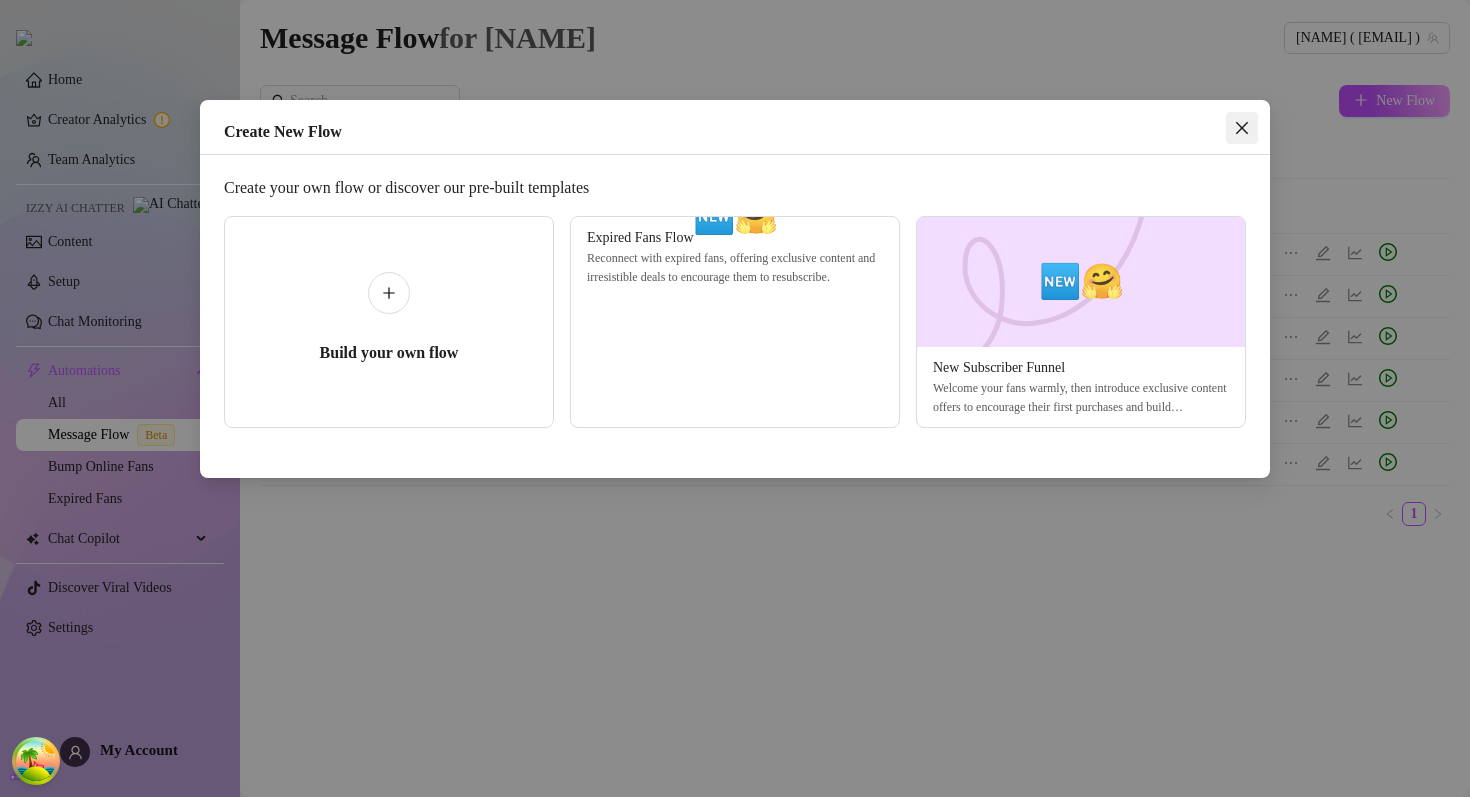 click at bounding box center [1242, 128] 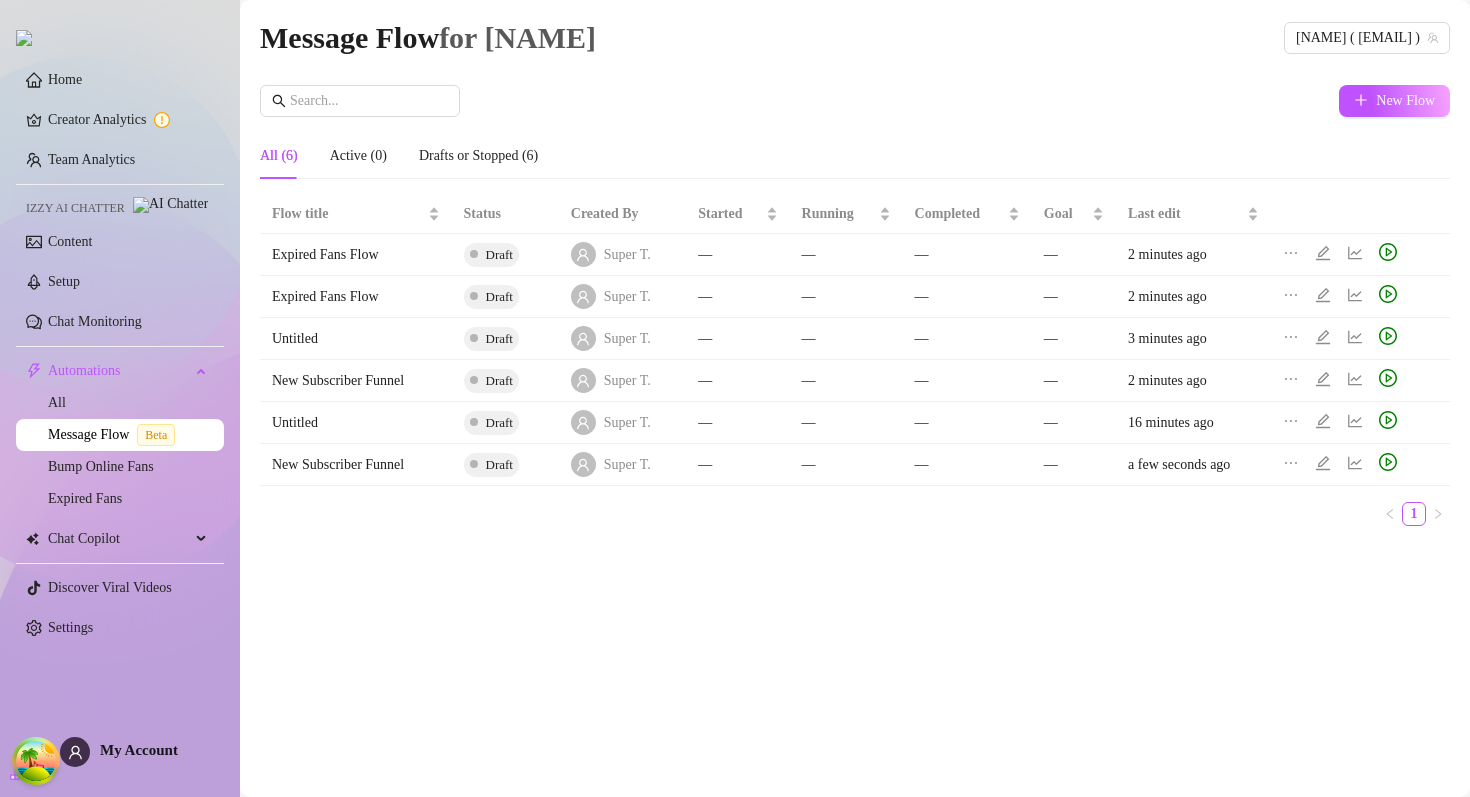 click on "New Flow All (6) Active (0) Drafts or Stopped (6) Flow title Status Created By Started Running Completed Goal Last edit Expired Fans Flow Draft Super T. — — — — 2 minutes ago Expired Fans Flow Draft Super T. — — — — 2 minutes ago Untitled Draft Super T. — — — — 3 minutes ago New Subscriber Funnel Draft Super T. — — — — 2 minutes ago Untitled Draft Super T. — — — — 16 minutes ago New Subscriber Funnel Draft Super T. — — — — a few seconds ago 1" at bounding box center (855, 313) 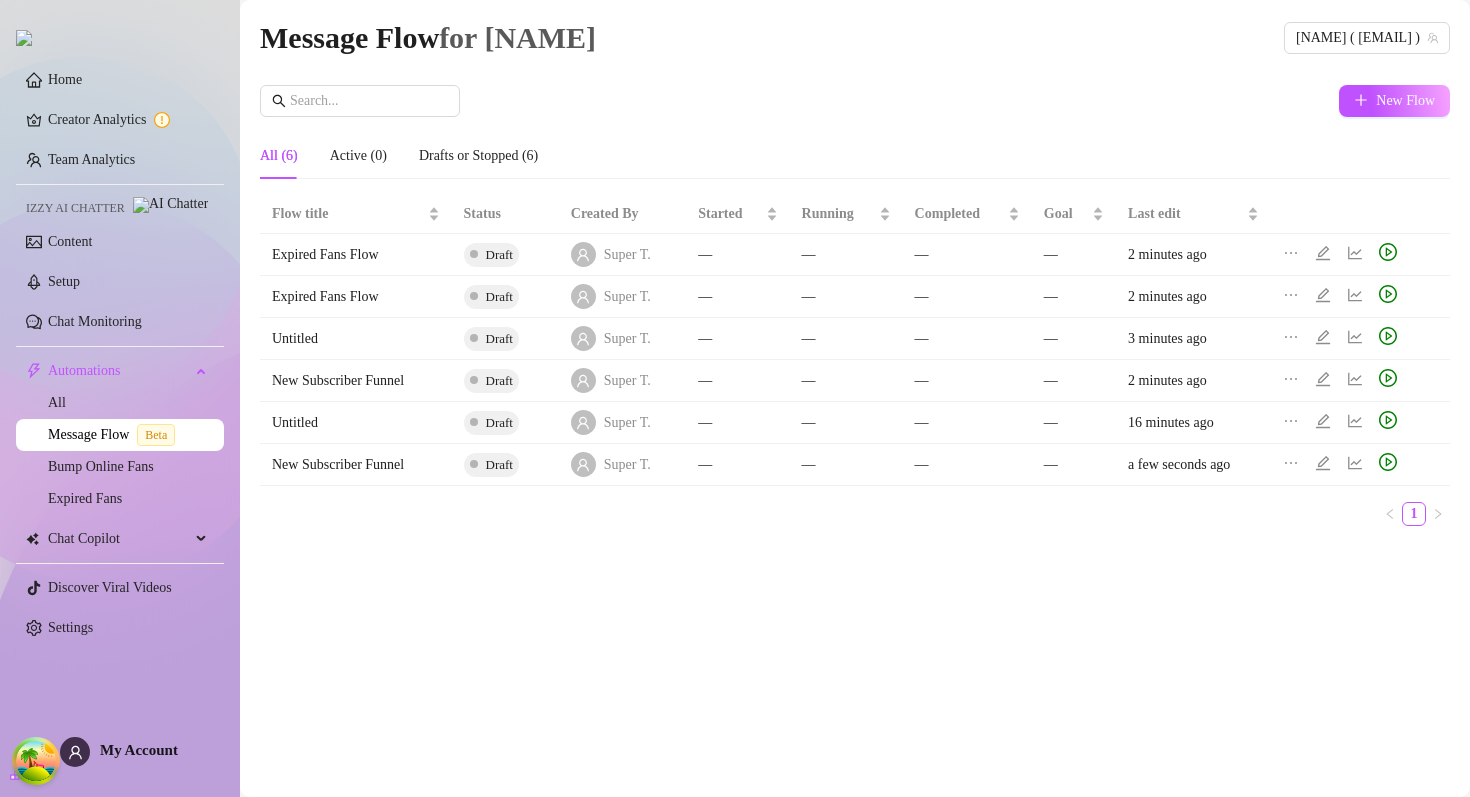 click on "New Flow All (6) Active (0) Drafts or Stopped (6) Flow title Status Created By Started Running Completed Goal Last edit Expired Fans Flow Draft Super T. — — — — 2 minutes ago Expired Fans Flow Draft Super T. — — — — 2 minutes ago Untitled Draft Super T. — — — — 3 minutes ago New Subscriber Funnel Draft Super T. — — — — 2 minutes ago Untitled Draft Super T. — — — — 16 minutes ago New Subscriber Funnel Draft Super T. — — — — a few seconds ago 1" at bounding box center [855, 313] 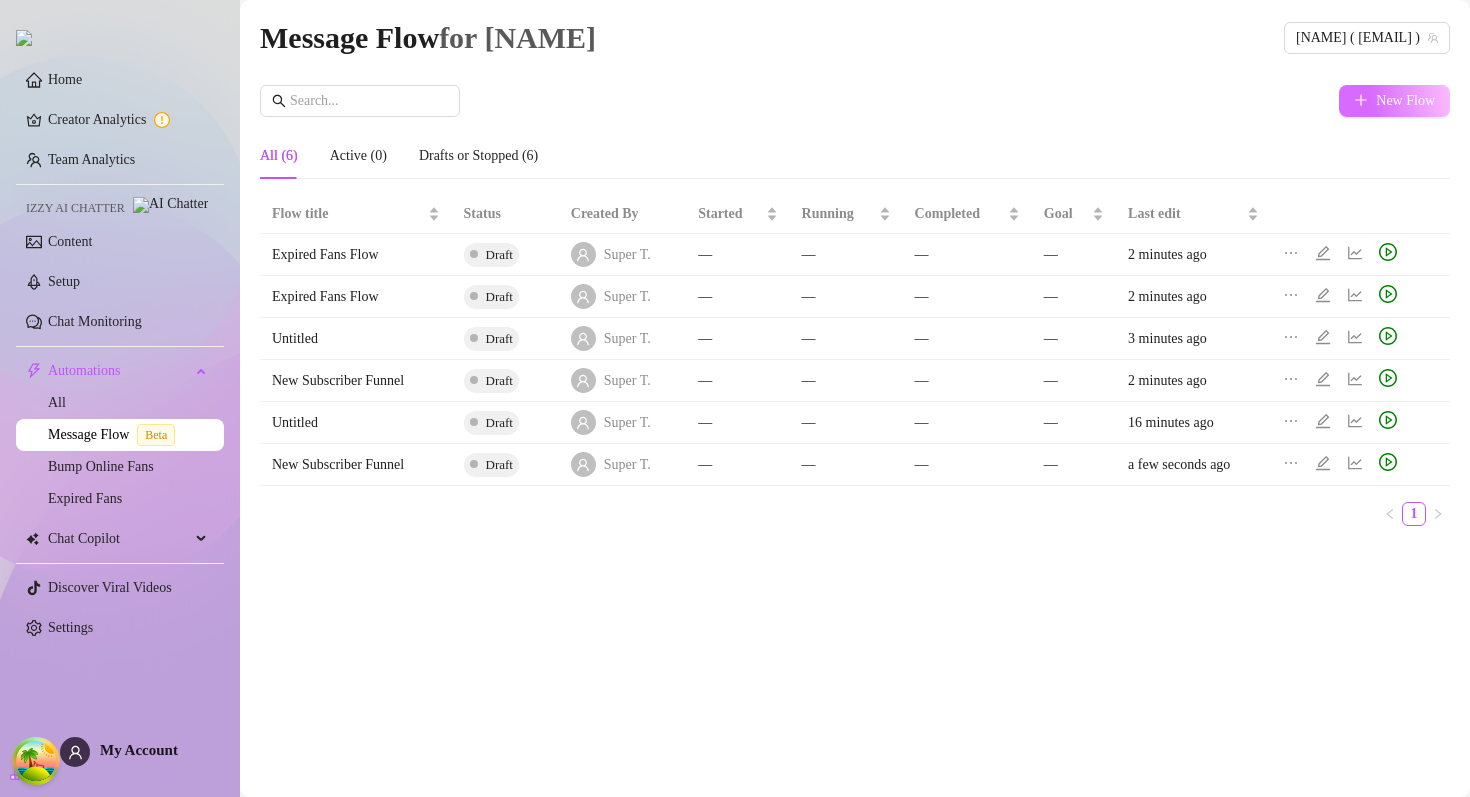 click on "New Flow" at bounding box center (1405, 101) 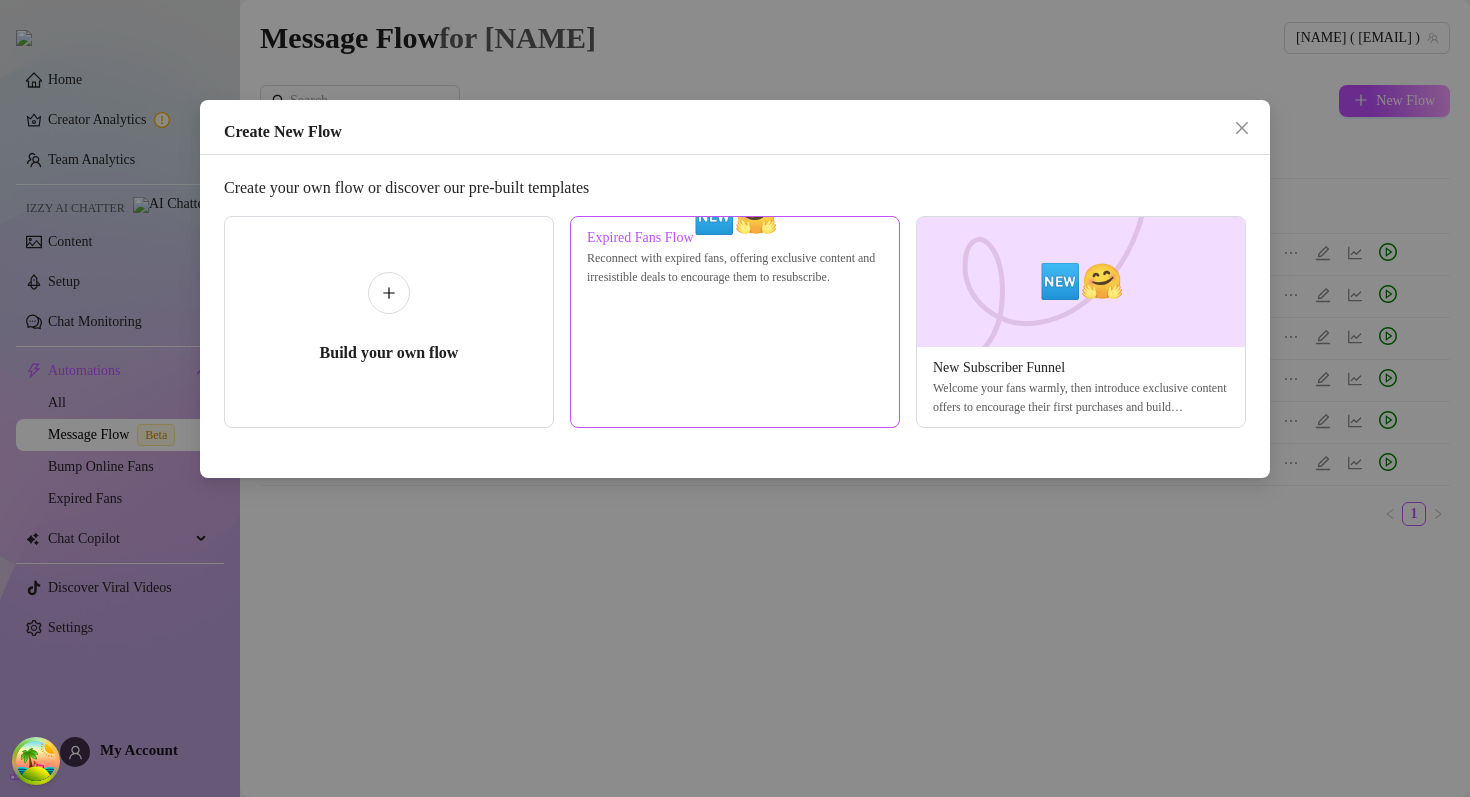 click at bounding box center (735, 217) 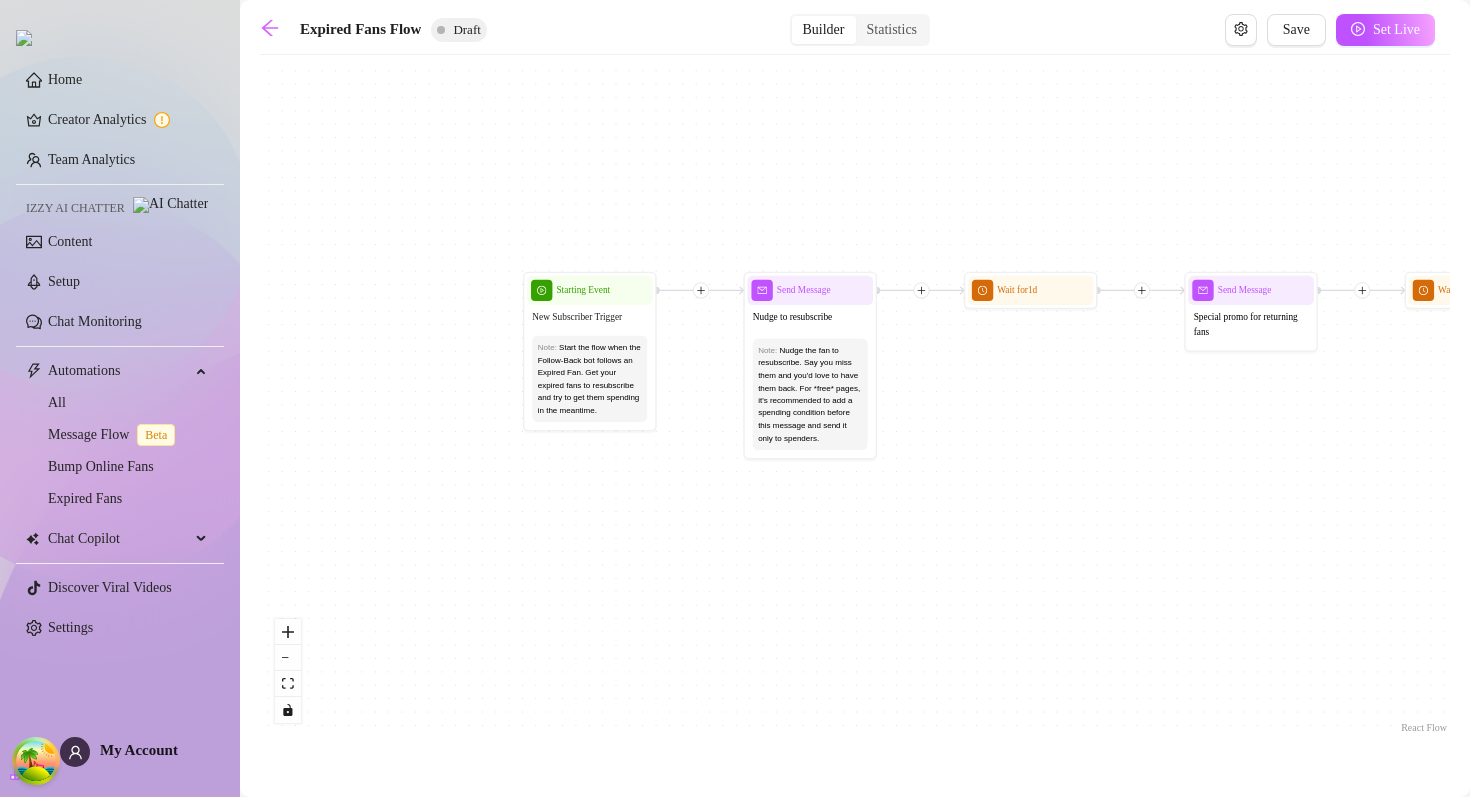 drag, startPoint x: 415, startPoint y: 345, endPoint x: 799, endPoint y: 157, distance: 427.55118 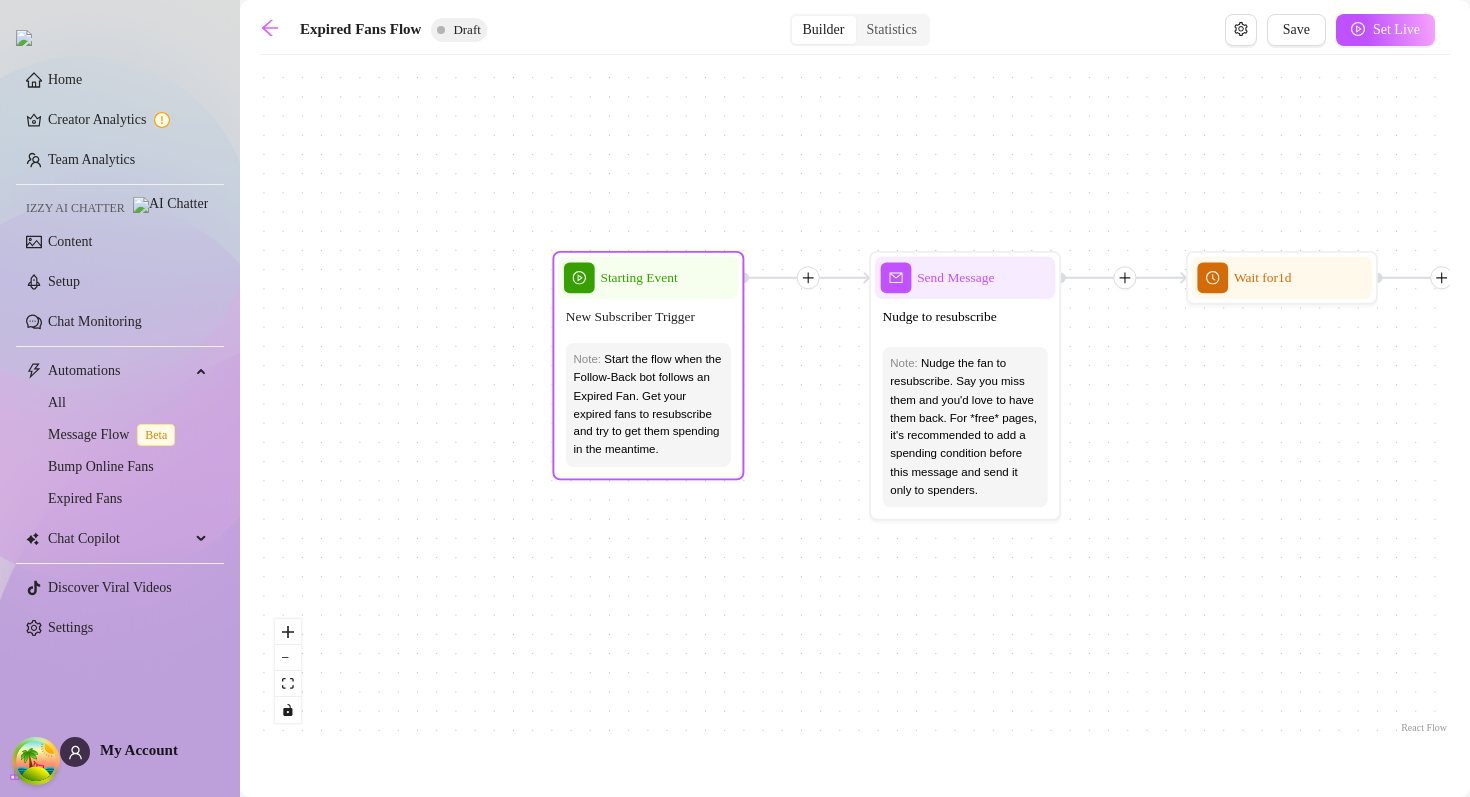 click on "New Subscriber Trigger" at bounding box center [630, 317] 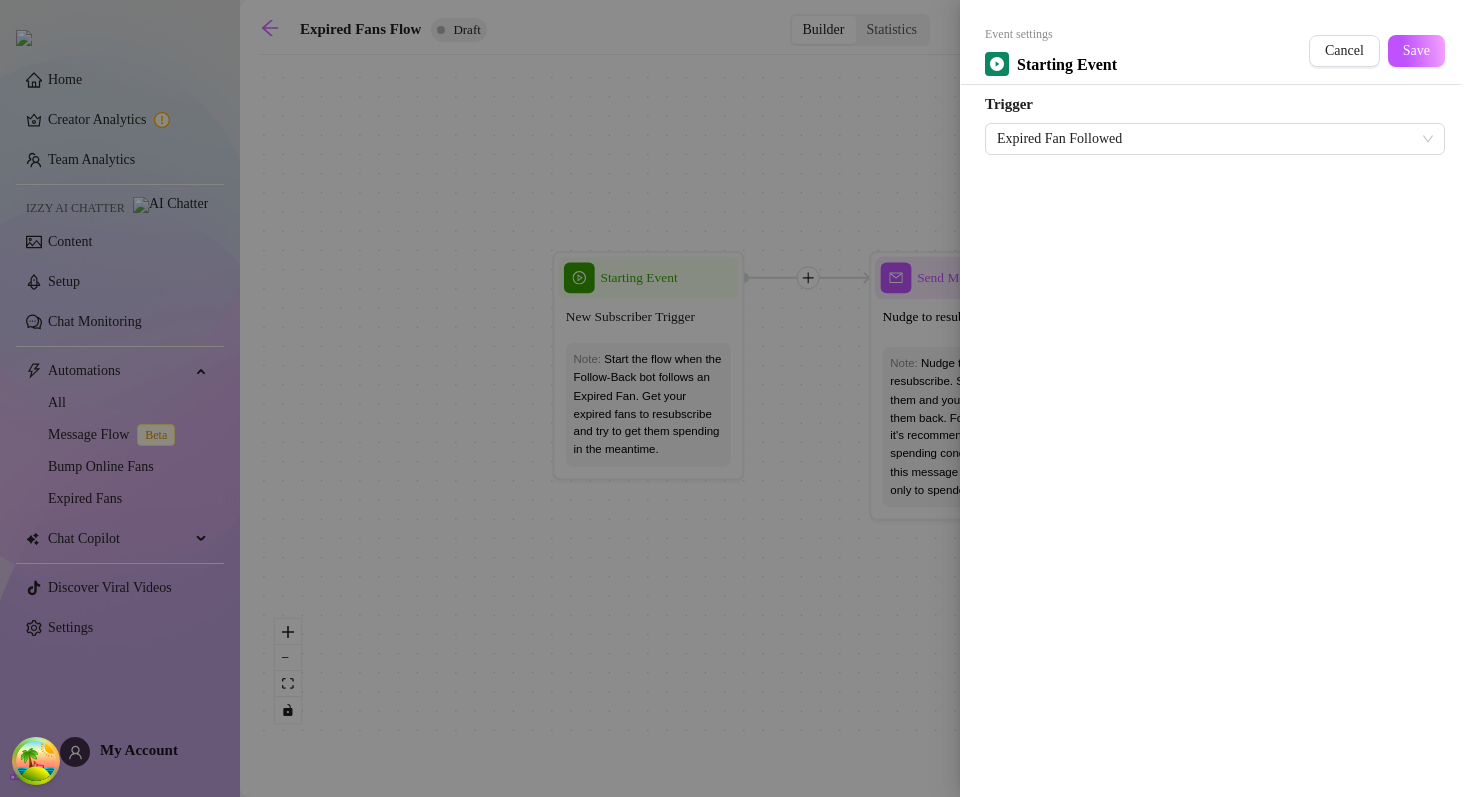 click at bounding box center [735, 398] 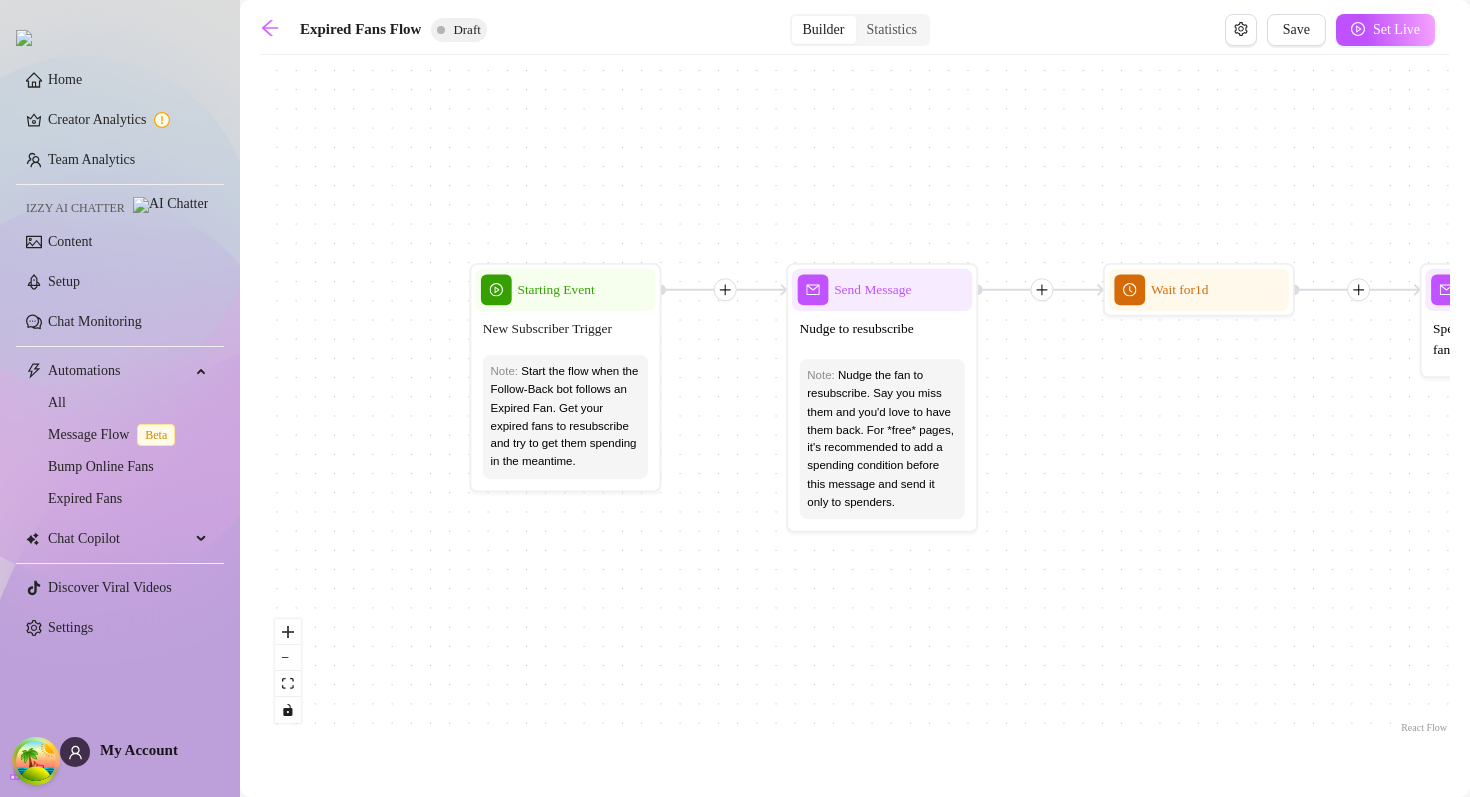 drag, startPoint x: 759, startPoint y: 206, endPoint x: 635, endPoint y: 223, distance: 125.1599 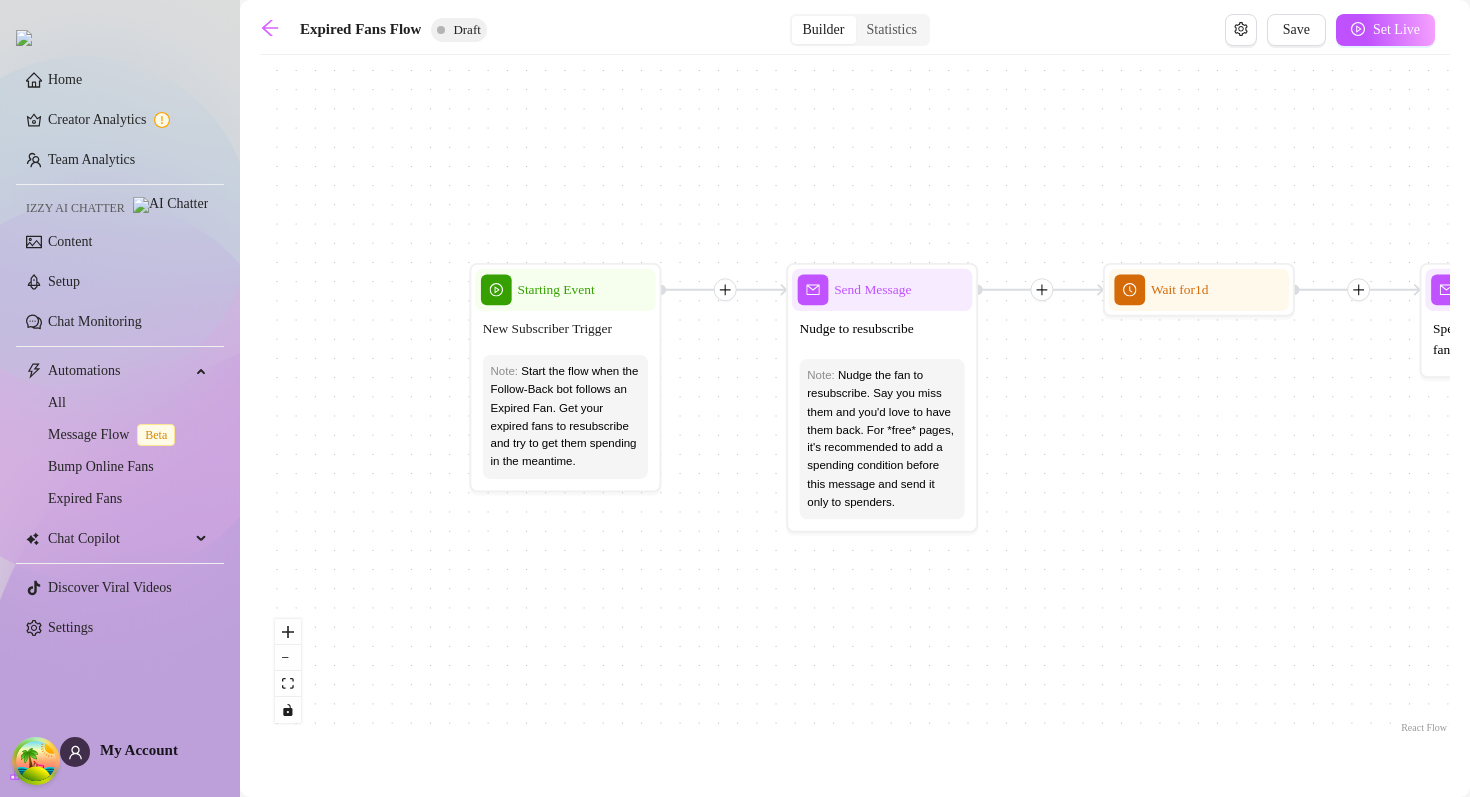 click on "If True If False Send Message Send Message Wait for  2d  Merge Send Message Follow up PPV Note: Follow up if the fan didn't buy - send the same content for a discount Condition Wait  8  hours, then check if purchased last message Send Message PPV Wait for  2d  Starting Event New Subscriber Trigger Note: Start the flow when the Follow-Back bot follows an Expired Fan. Get your expired fans to resubscribe and try to get them spending in the meantime. Send Message Nudge to resubscribe Note: Nudge the fan to resubscribe. Say you miss them and you'd love to have them back.
For *free* pages, it's recommended to add a spending condition before this message and send it only to spenders. Wait for  1d  Send Message Special promo for returning fans" at bounding box center (855, 401) 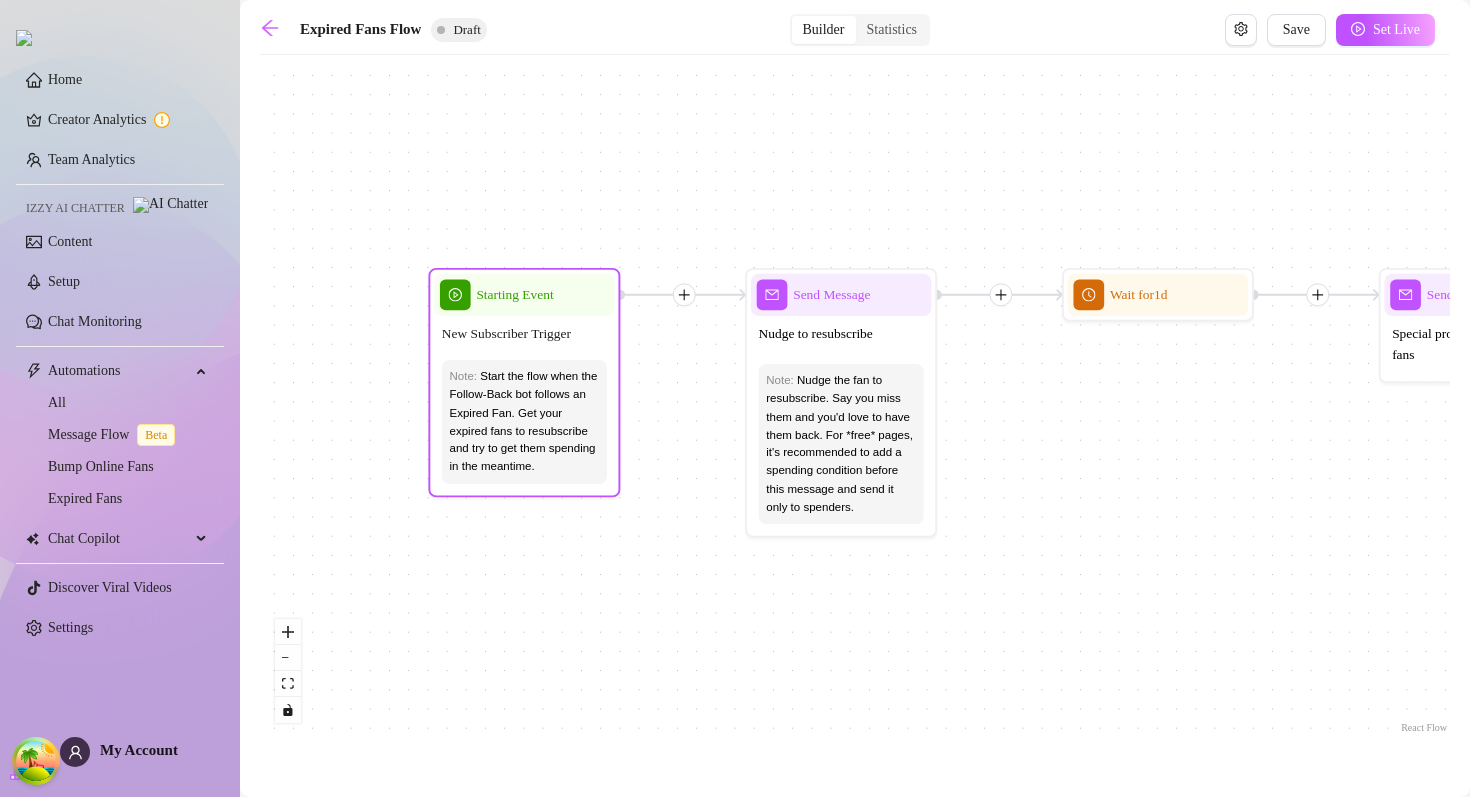 click on "New Subscriber Trigger" at bounding box center [506, 334] 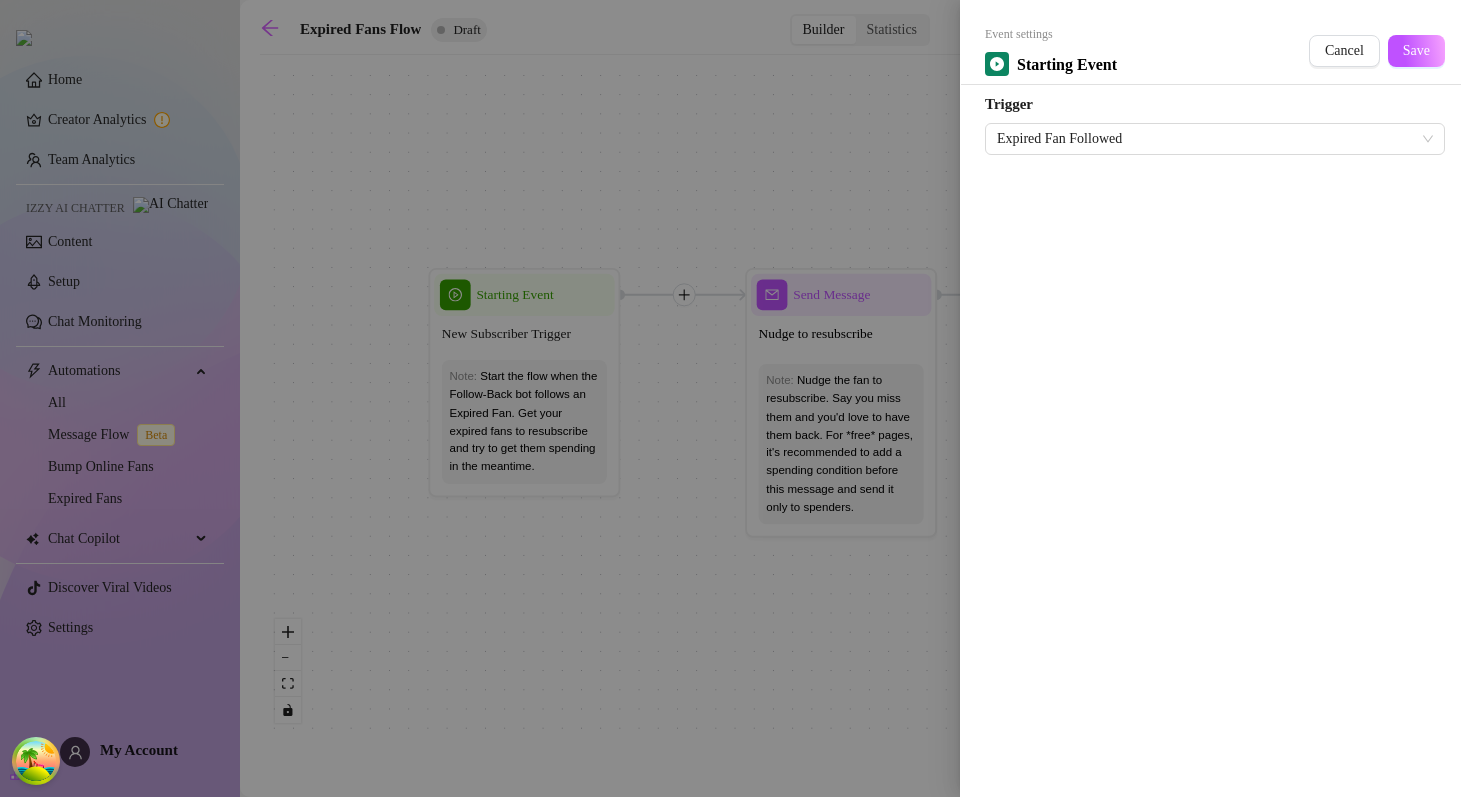 click at bounding box center (735, 398) 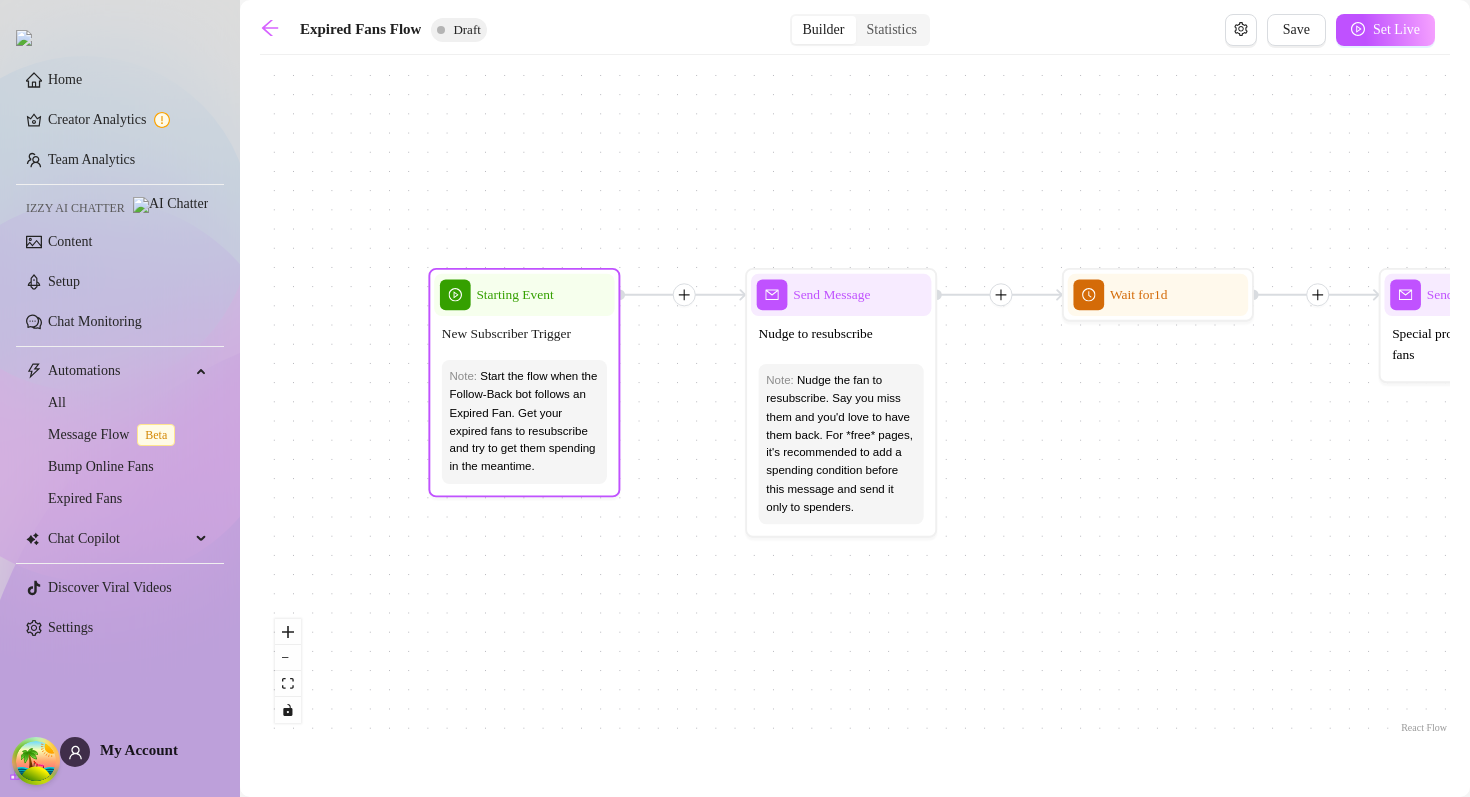 click on "New Subscriber Trigger" at bounding box center [506, 334] 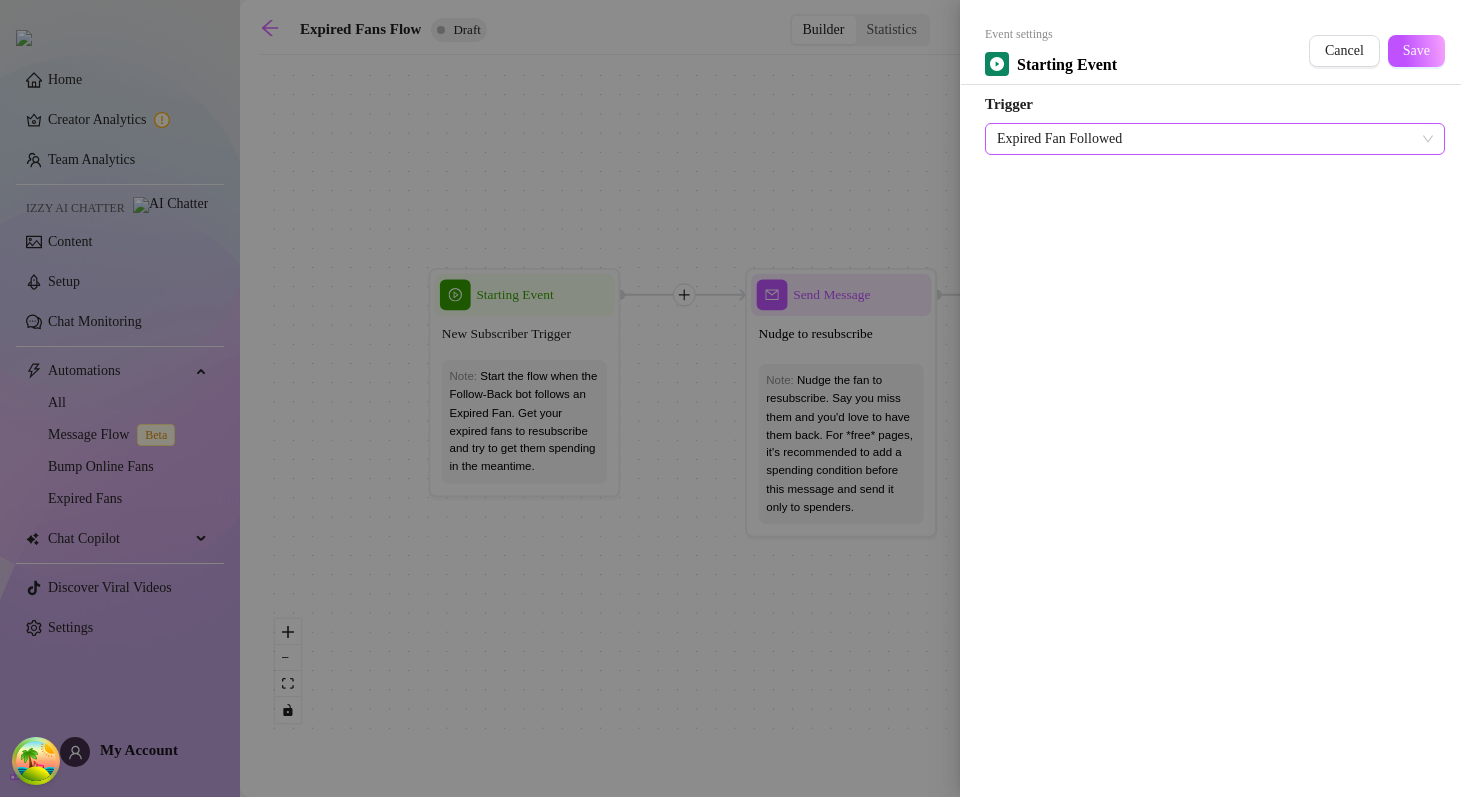 click on "Expired Fan Followed" at bounding box center [1215, 139] 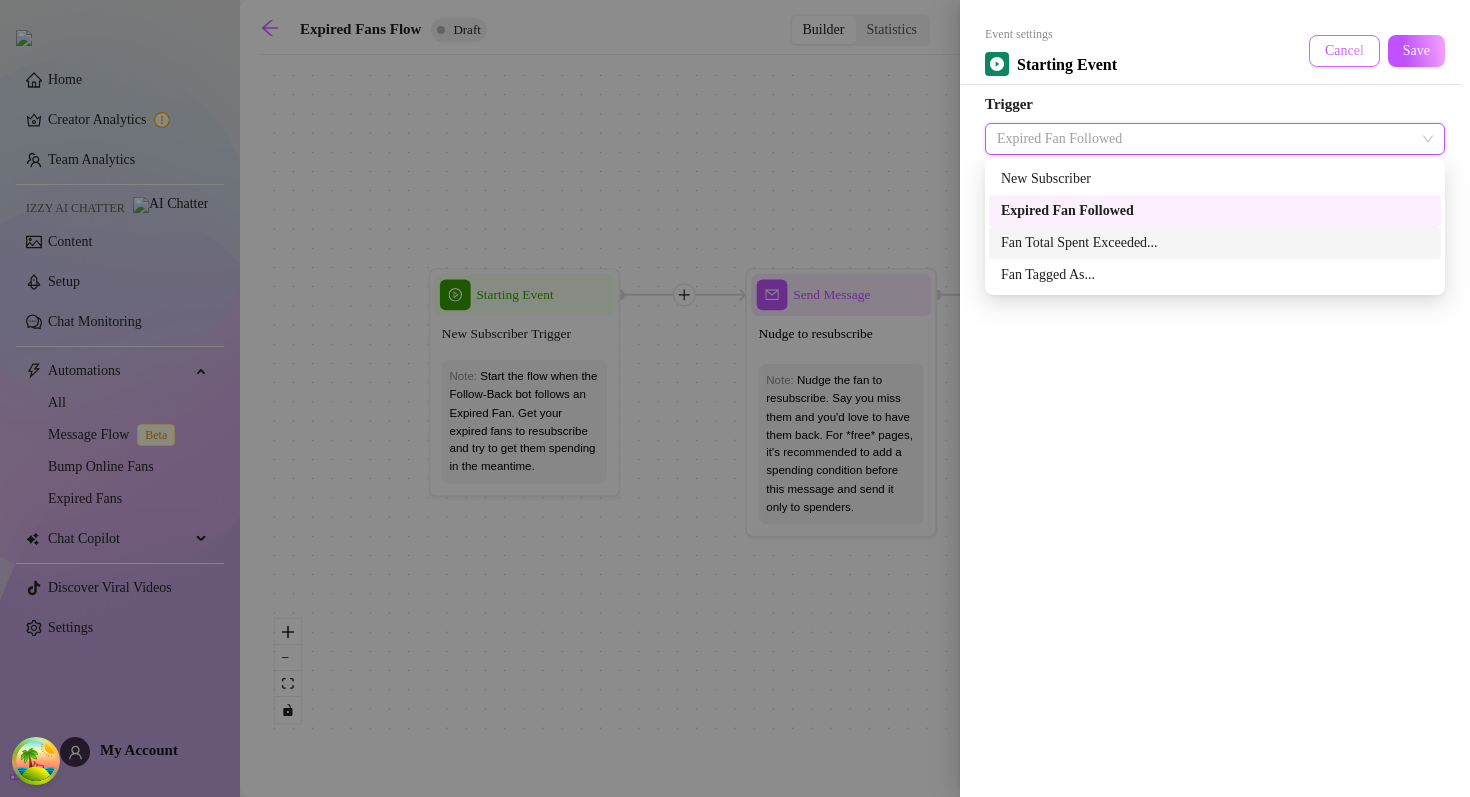 click on "Cancel" at bounding box center [1344, 51] 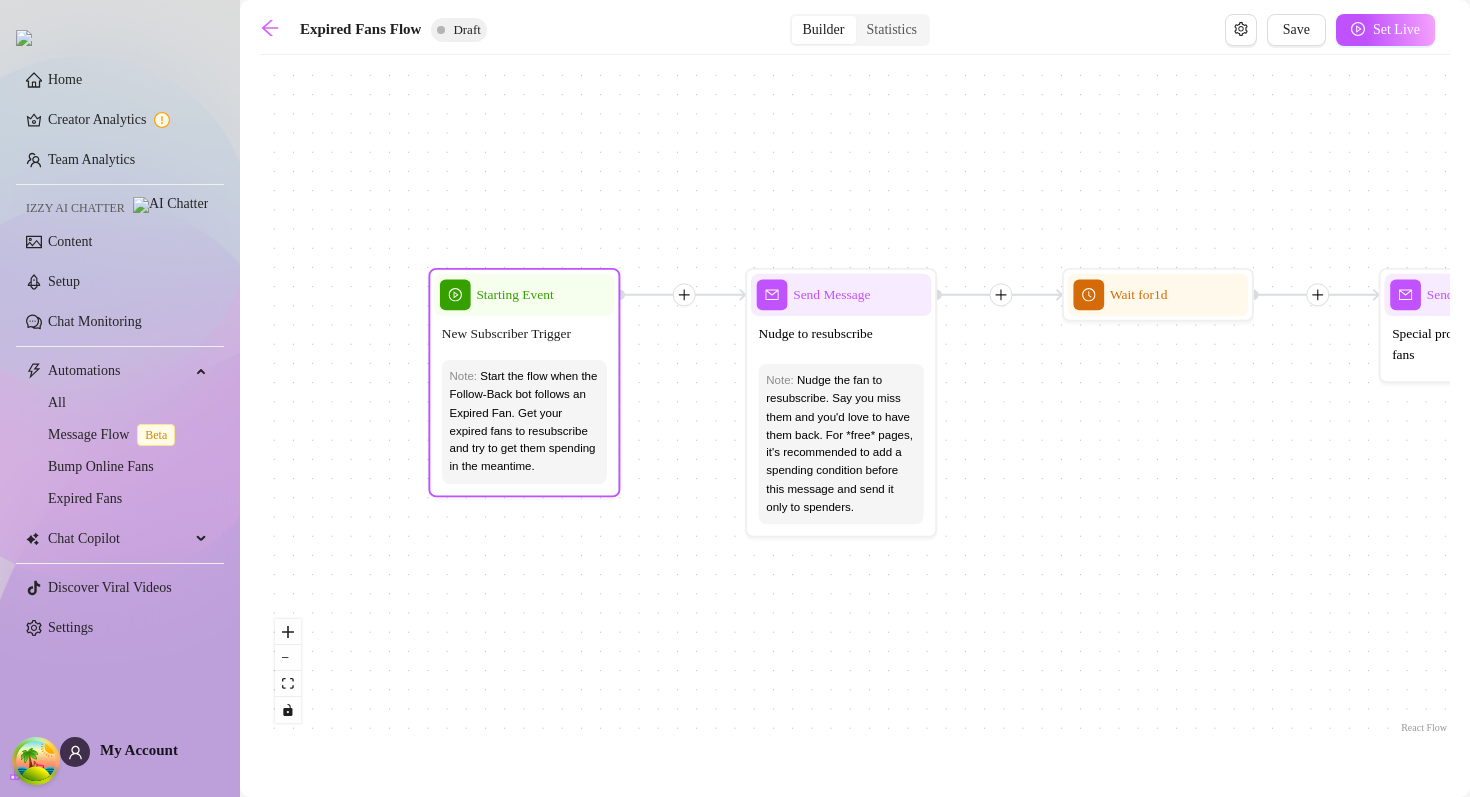 click on "New Subscriber Trigger" at bounding box center (524, 334) 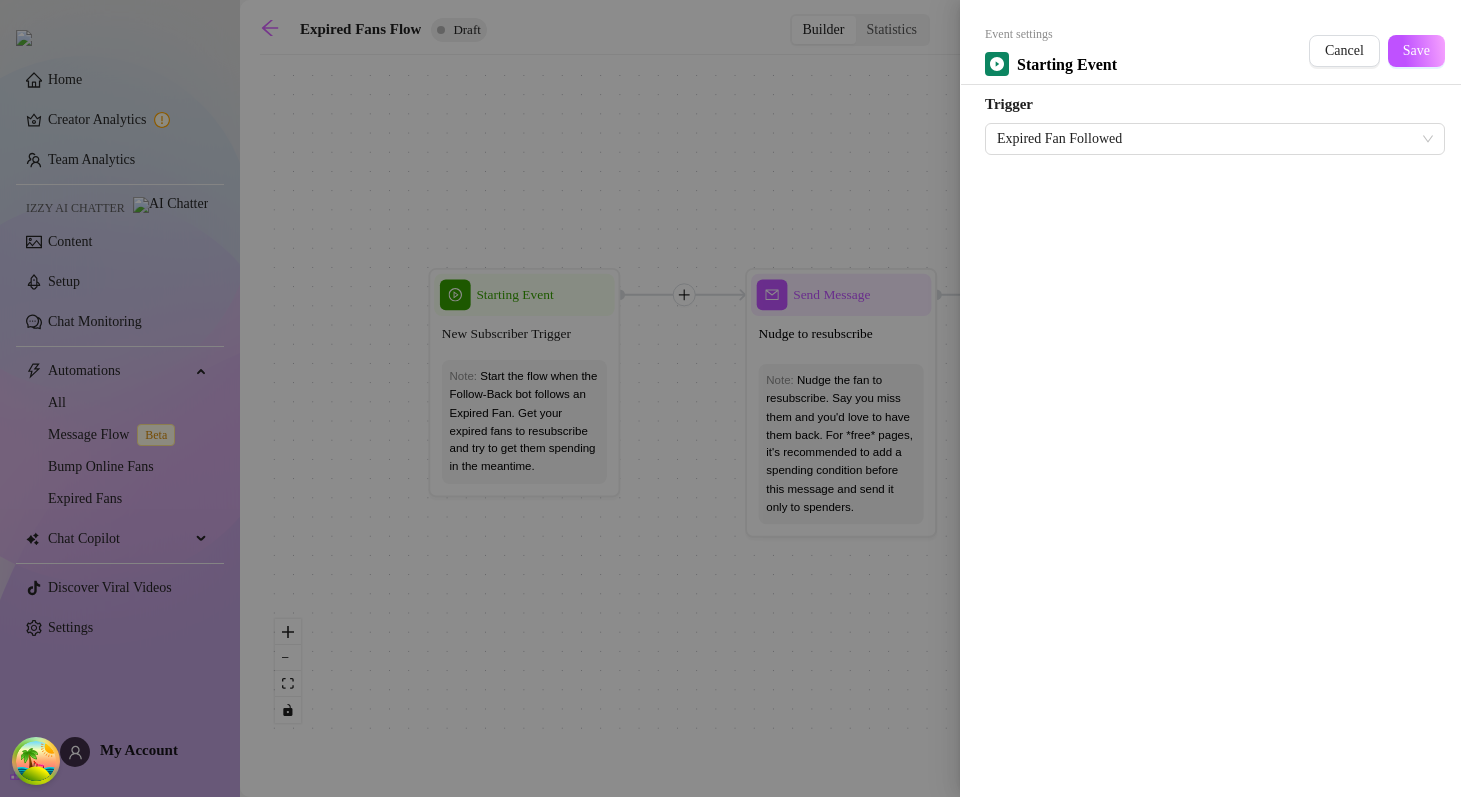 click at bounding box center (735, 398) 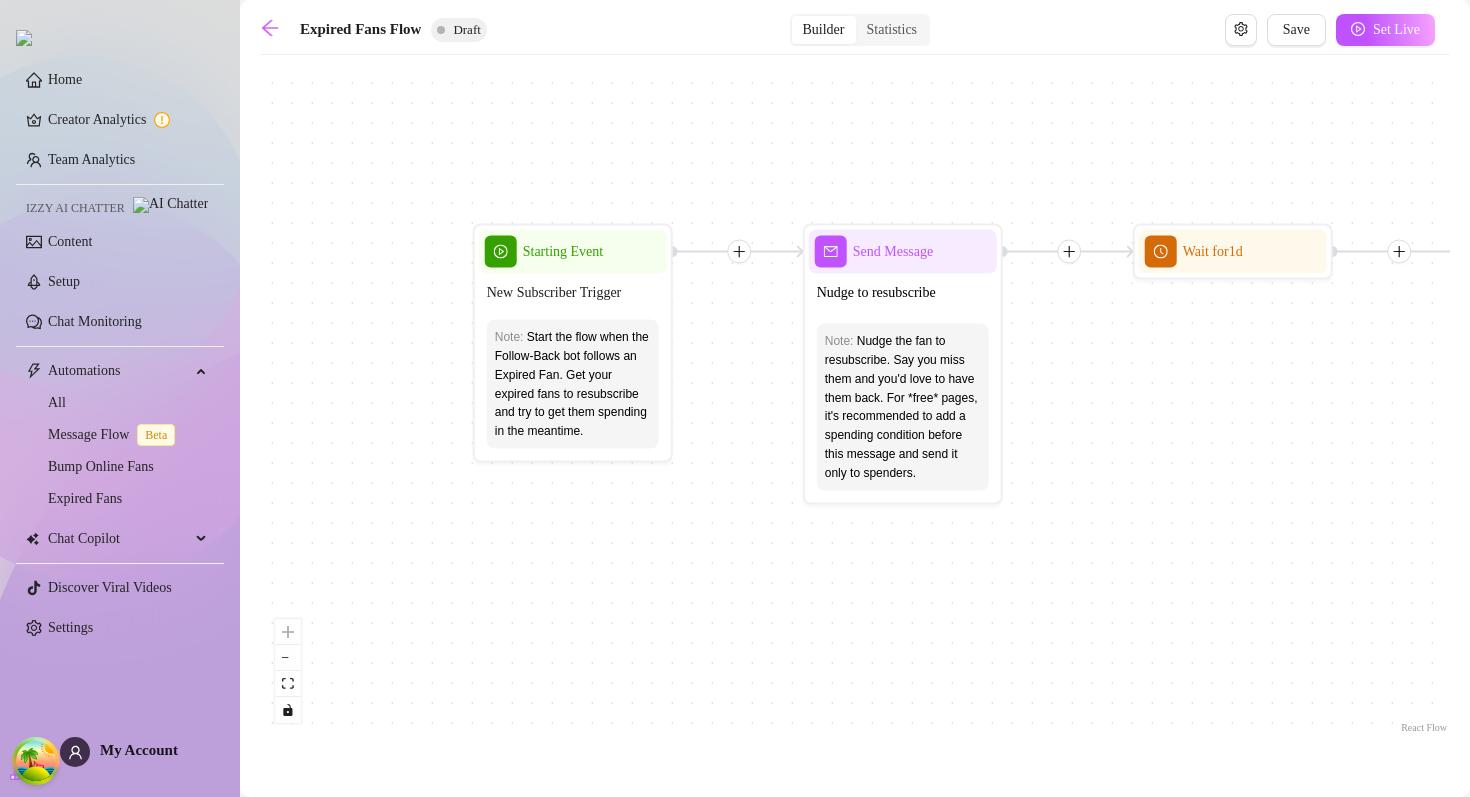 click on "If True If False Send Message Send Message Wait for  2d  Merge Send Message Follow up PPV Note: Follow up if the fan didn't buy - send the same content for a discount Condition Wait  8  hours, then check if purchased last message Send Message PPV Wait for  2d  Starting Event New Subscriber Trigger Note: Start the flow when the Follow-Back bot follows an Expired Fan. Get your expired fans to resubscribe and try to get them spending in the meantime. Send Message Nudge to resubscribe Note: Nudge the fan to resubscribe. Say you miss them and you'd love to have them back.
For *free* pages, it's recommended to add a spending condition before this message and send it only to spenders. Wait for  1d  Send Message Special promo for returning fans" at bounding box center (855, 401) 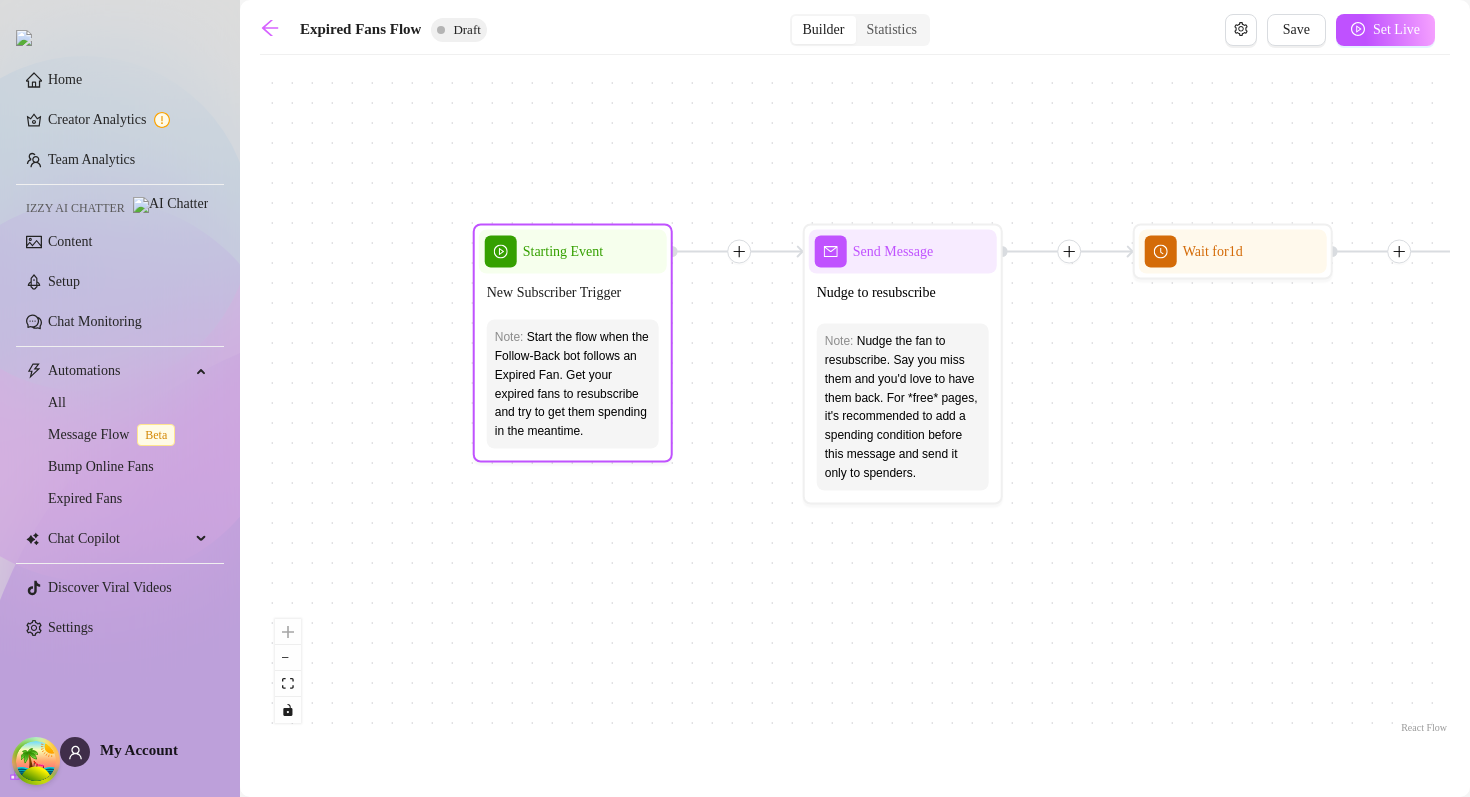 click on "New Subscriber Trigger" at bounding box center [573, 293] 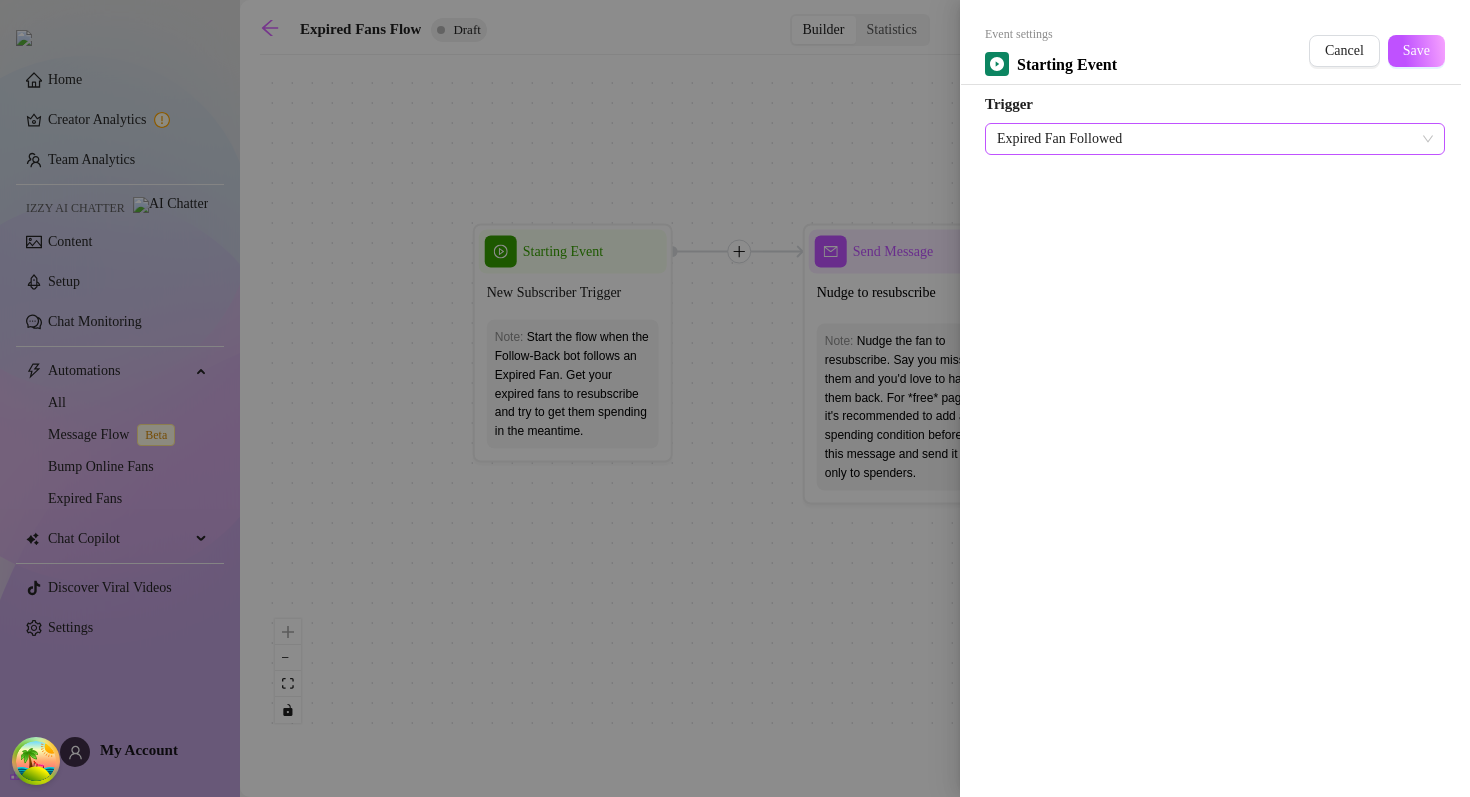 click on "Expired Fan Followed" at bounding box center (1215, 139) 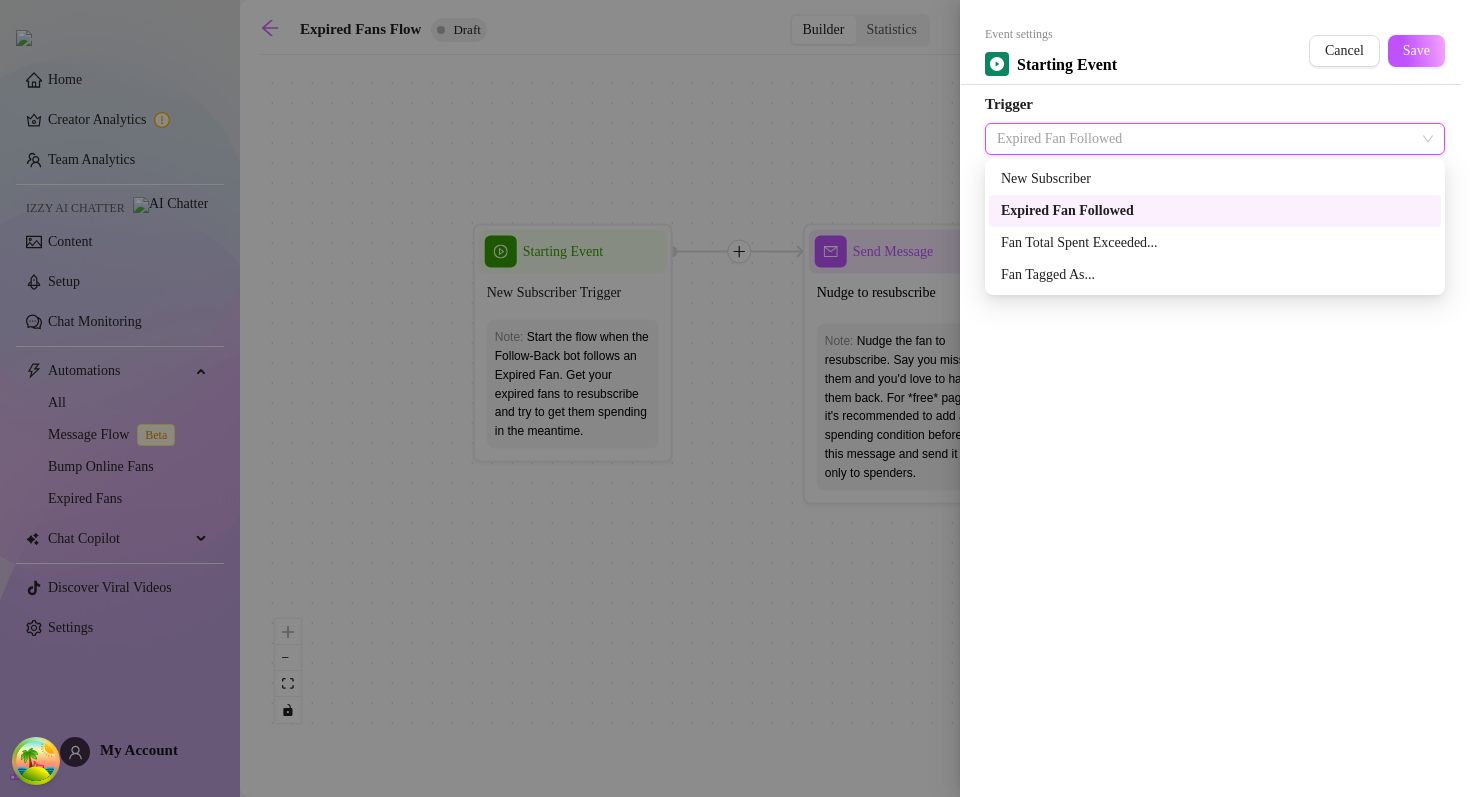 click at bounding box center (735, 398) 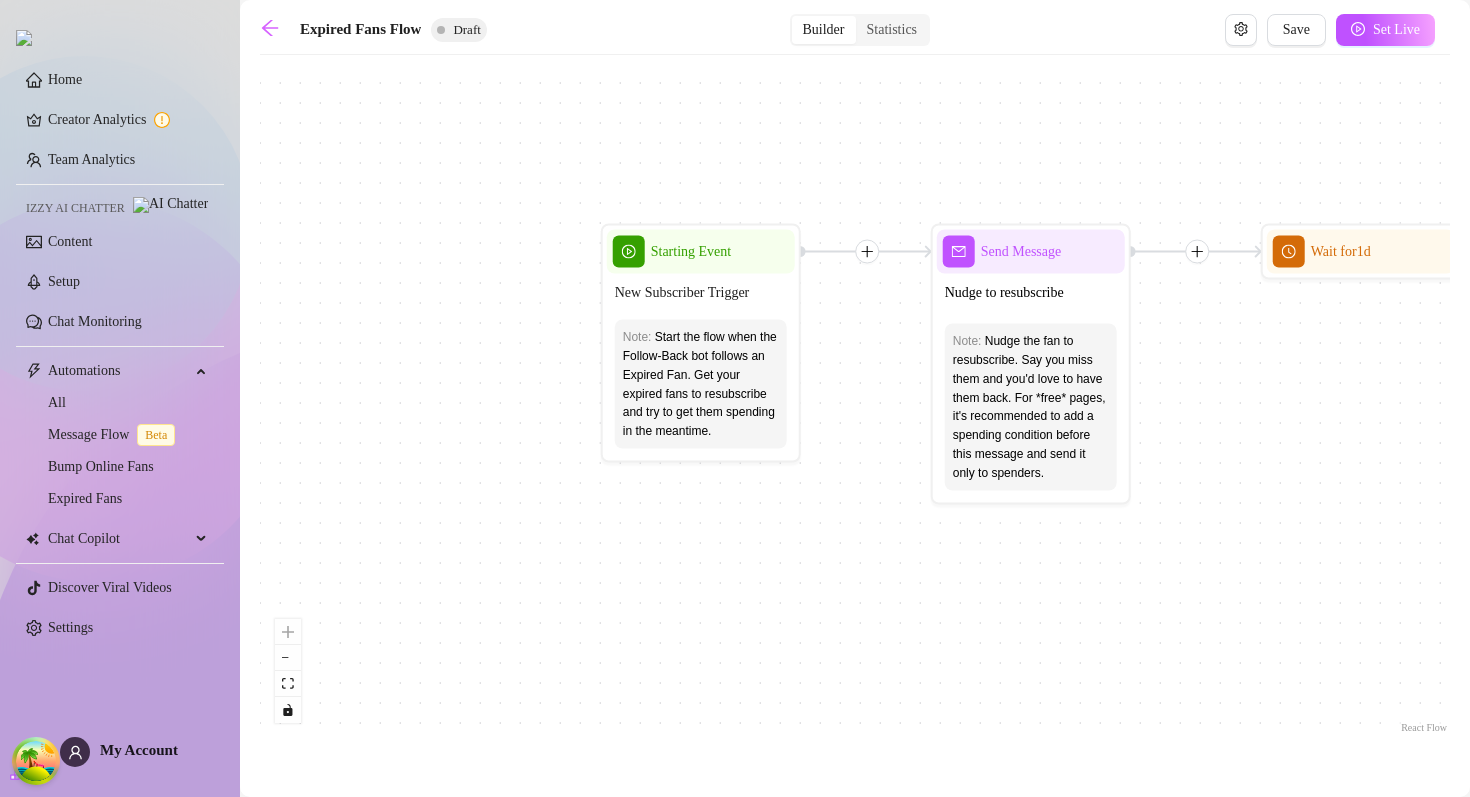 drag, startPoint x: 388, startPoint y: 372, endPoint x: 518, endPoint y: 374, distance: 130.01538 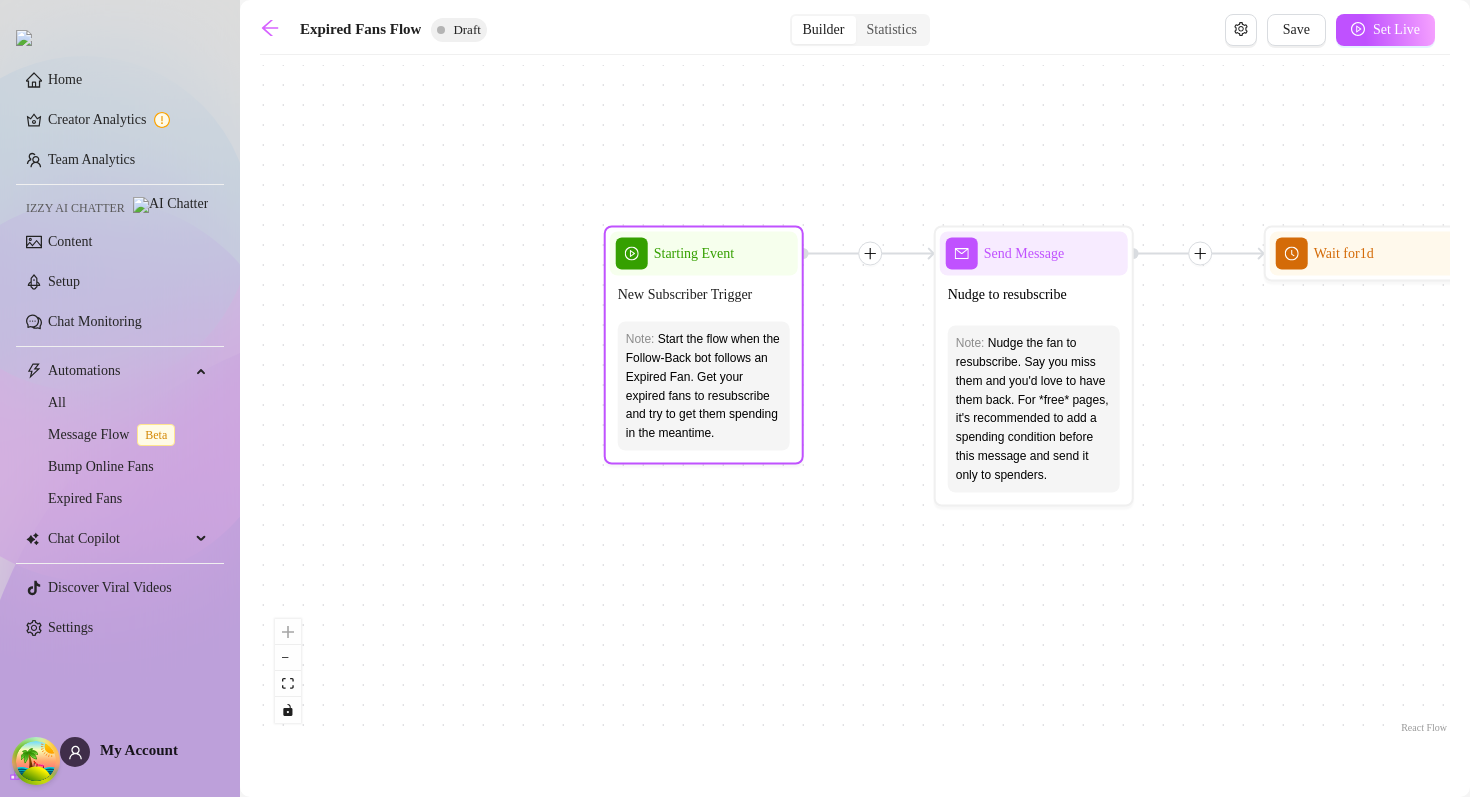 click on "Starting Event" at bounding box center (694, 254) 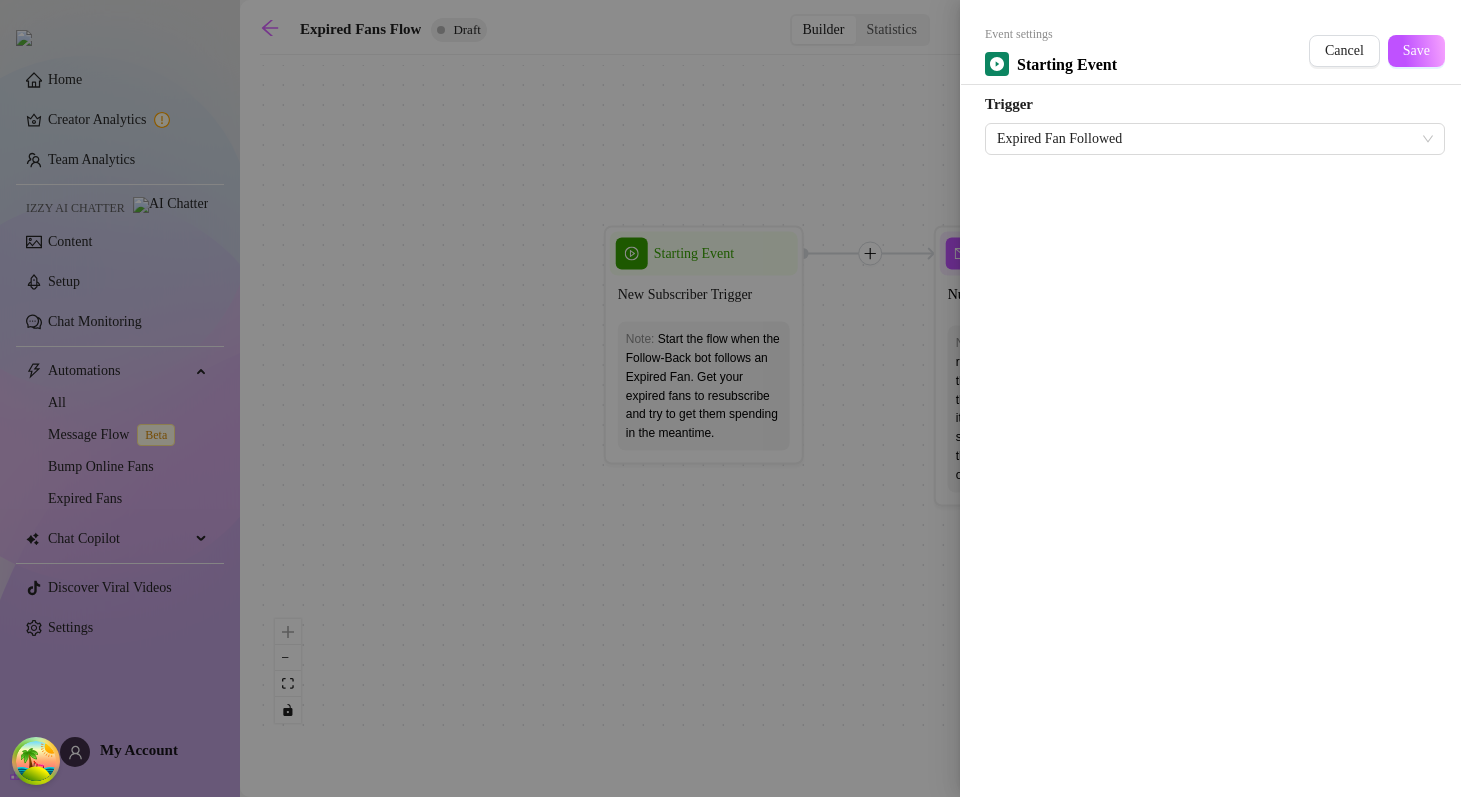 click at bounding box center (735, 398) 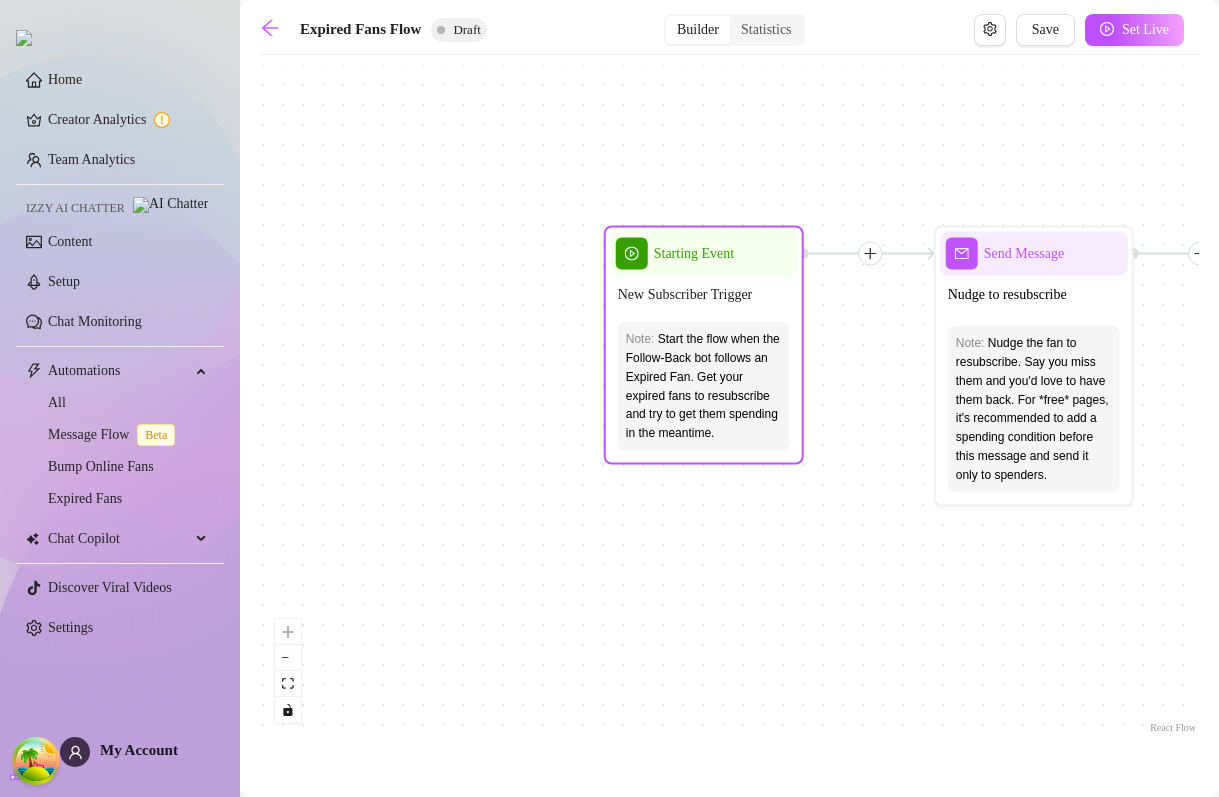 click on "Starting Event" at bounding box center (704, 254) 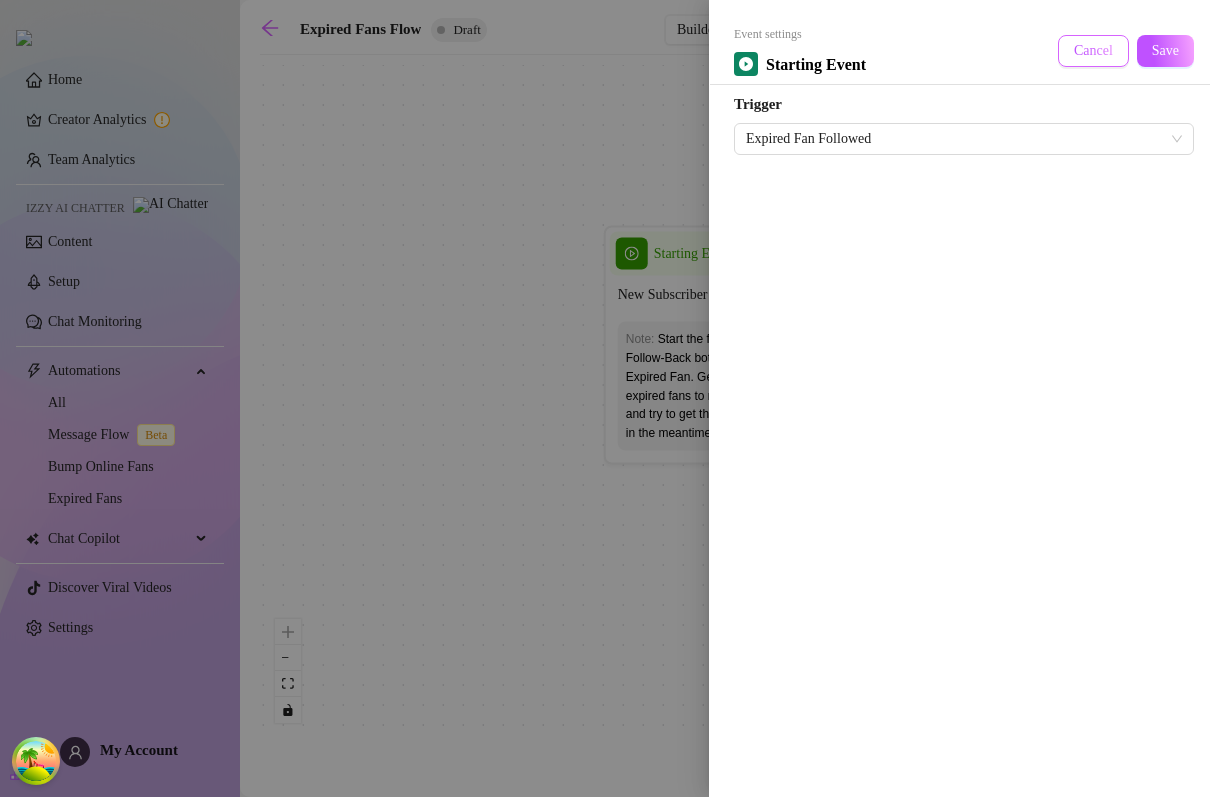 click on "Cancel" at bounding box center (1093, 51) 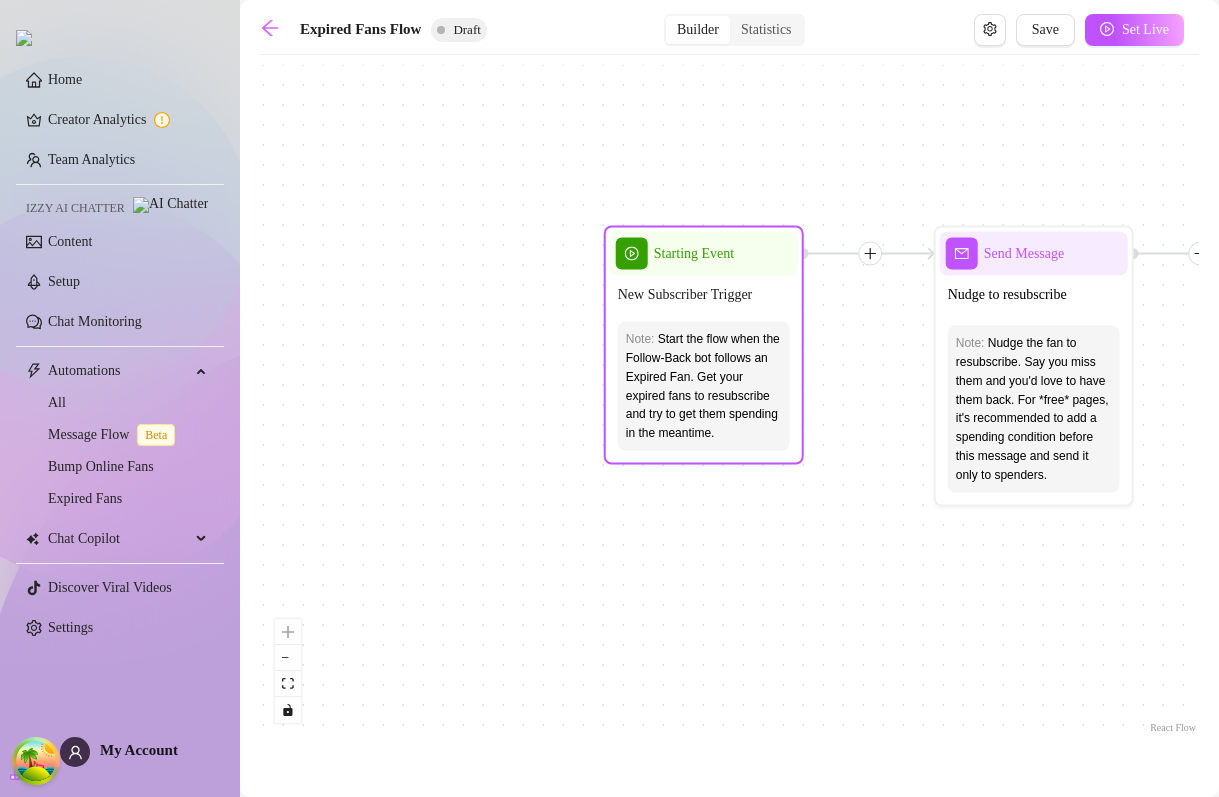 click on "New Subscriber Trigger" at bounding box center (704, 295) 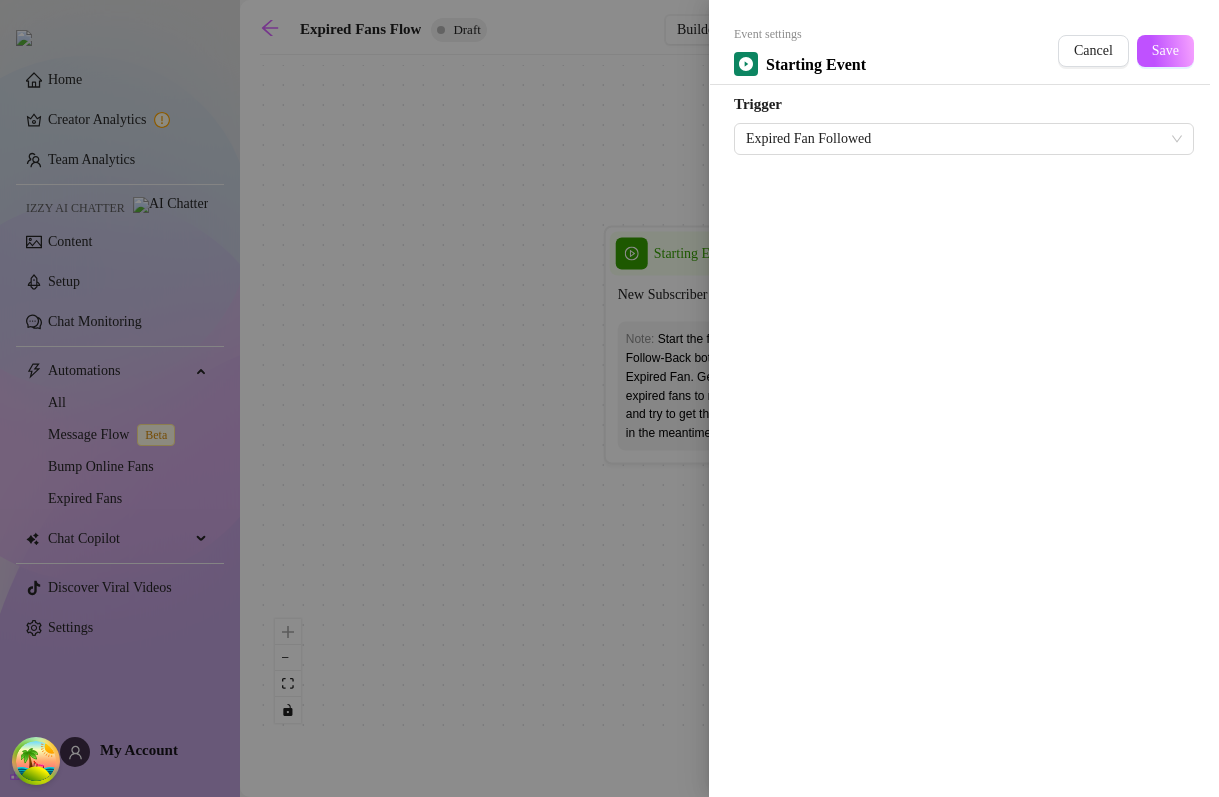 click at bounding box center (609, 398) 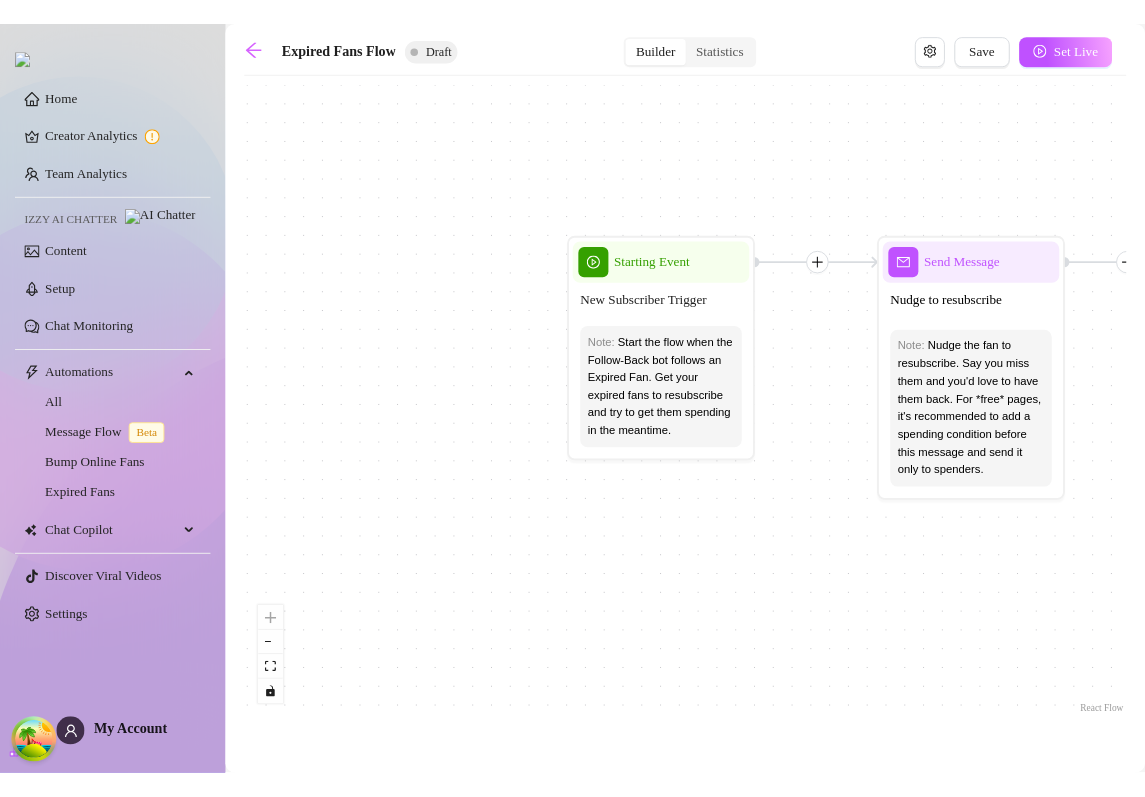 scroll, scrollTop: 0, scrollLeft: 0, axis: both 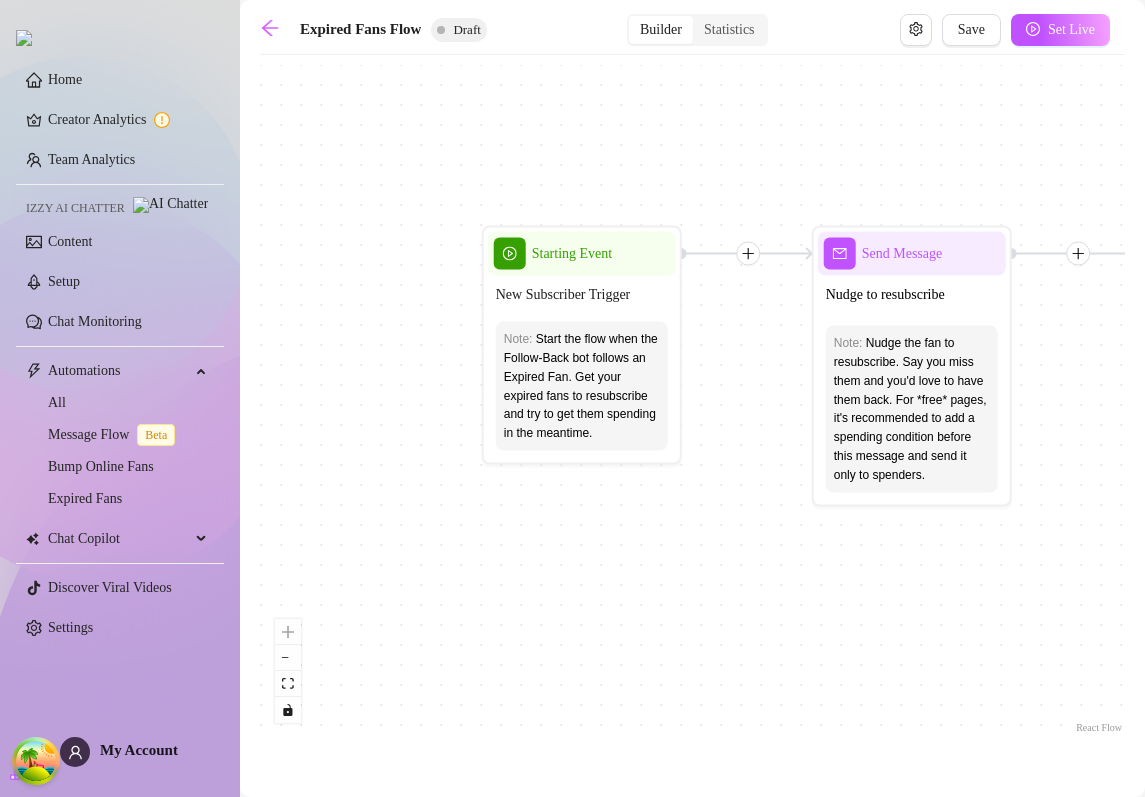 drag, startPoint x: 868, startPoint y: 414, endPoint x: 742, endPoint y: 413, distance: 126.00397 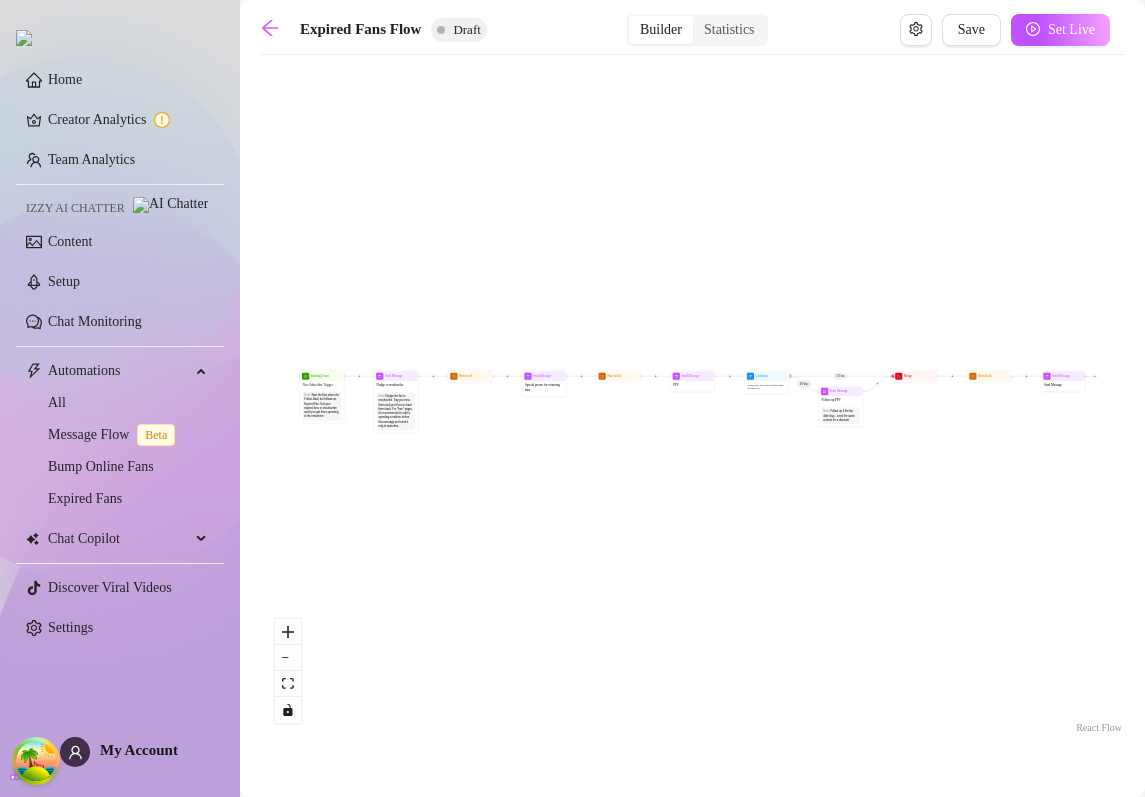 scroll, scrollTop: 0, scrollLeft: 0, axis: both 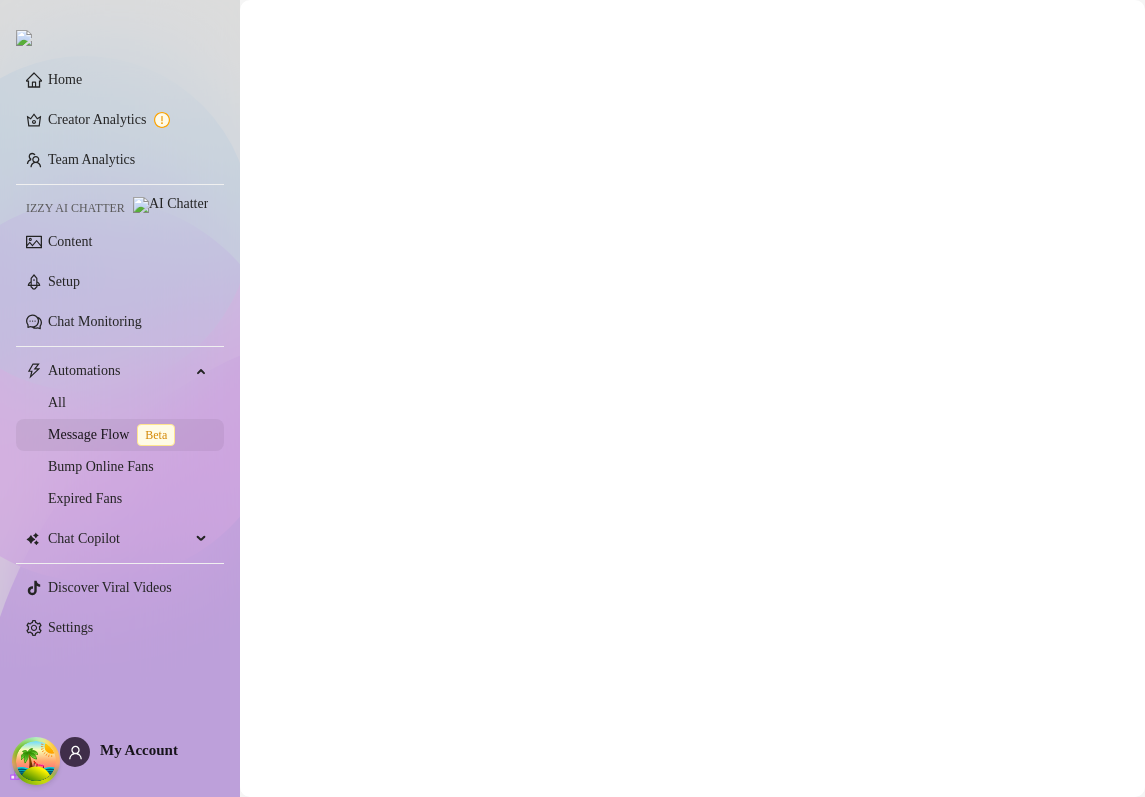 click on "Message Flow Beta" at bounding box center (115, 434) 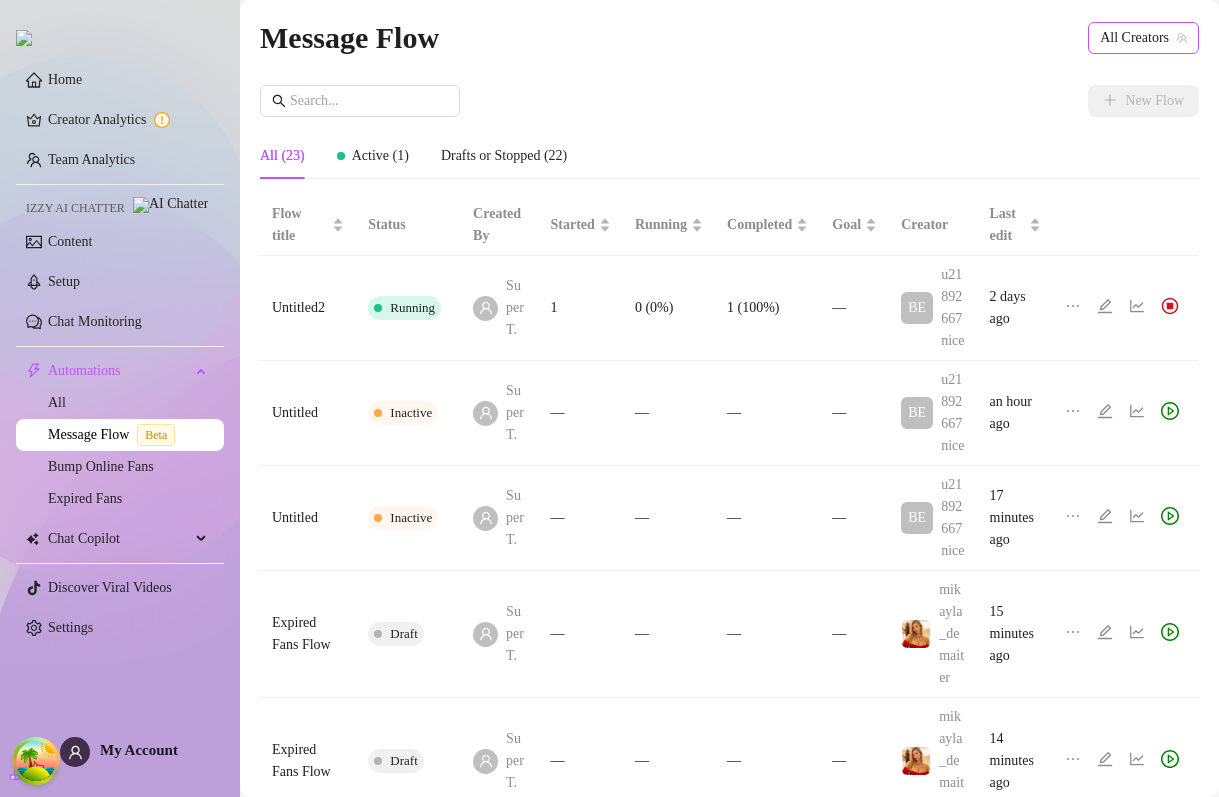click on "All Creators" at bounding box center [1143, 38] 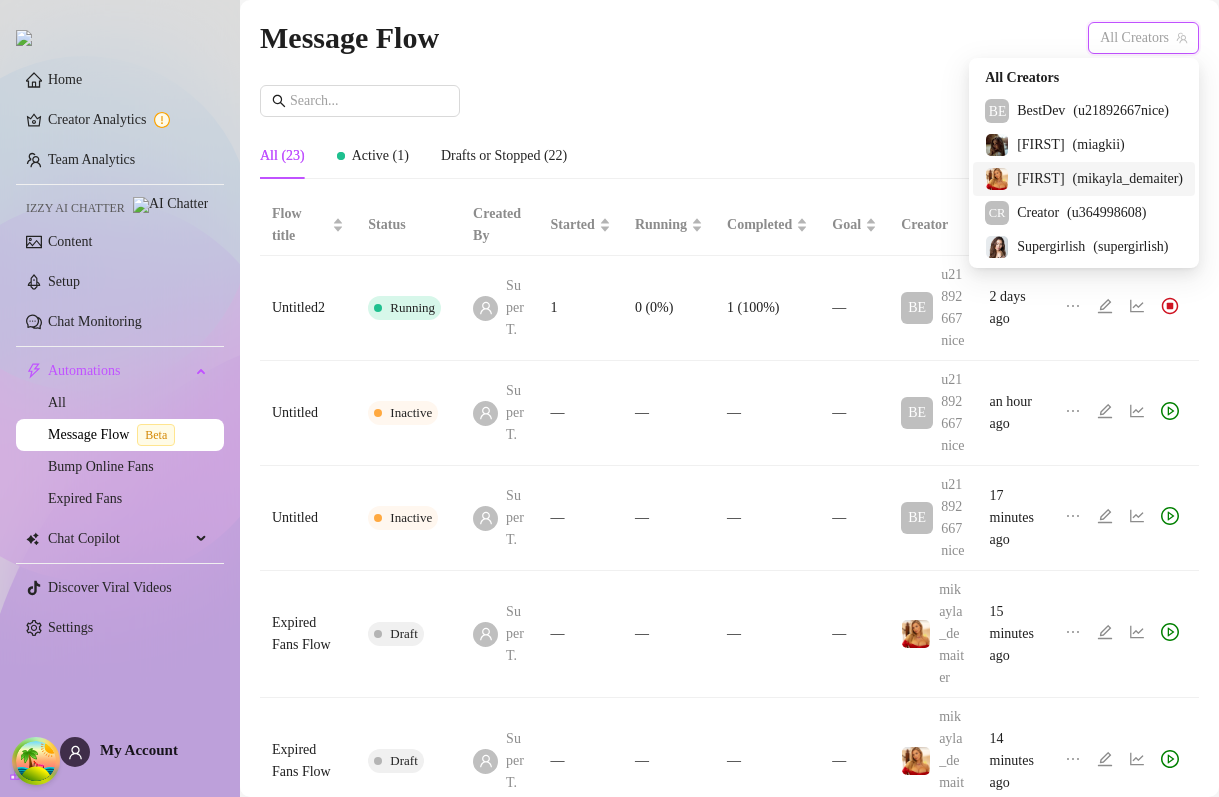 click on "( [USERNAME] )" at bounding box center [1128, 179] 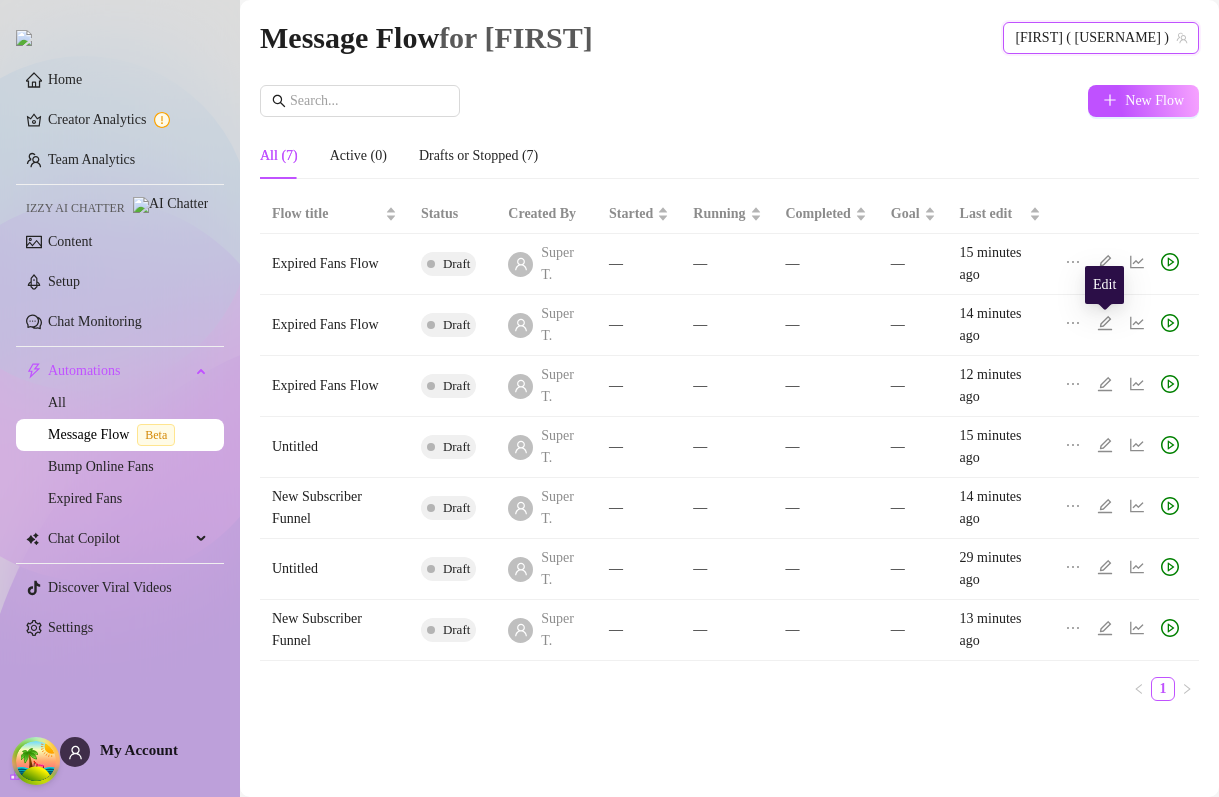 click 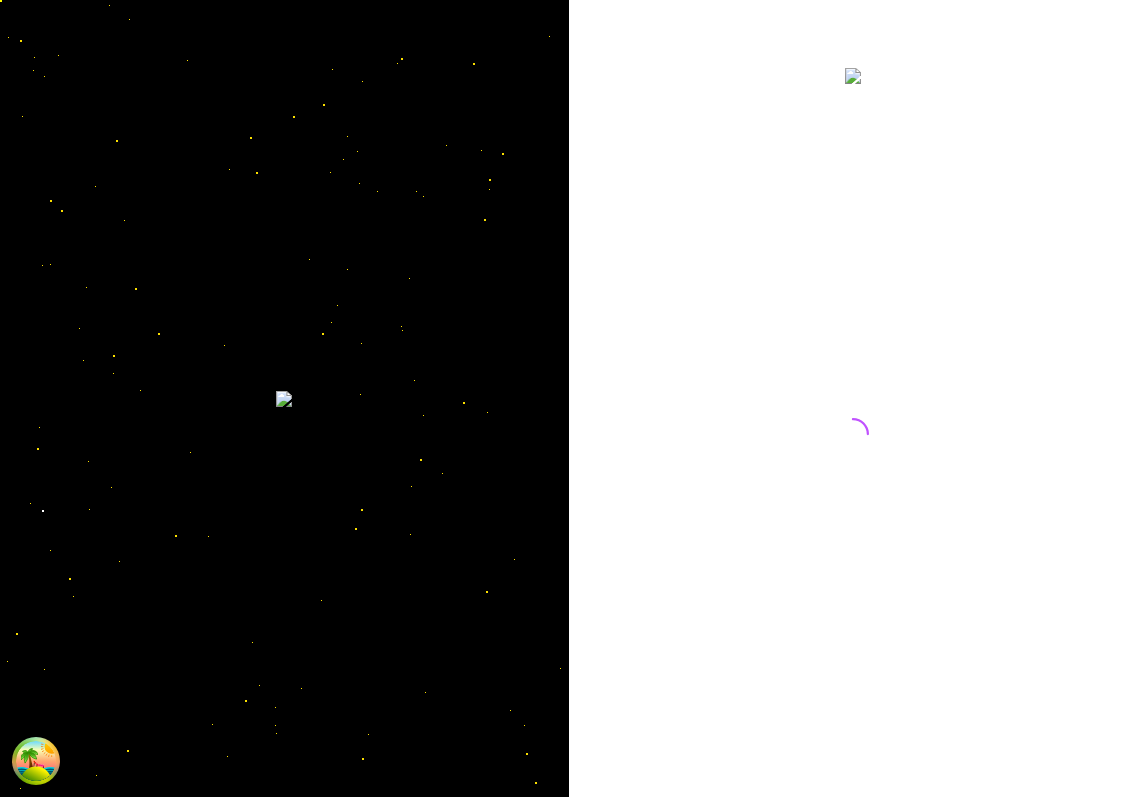 scroll, scrollTop: 0, scrollLeft: 0, axis: both 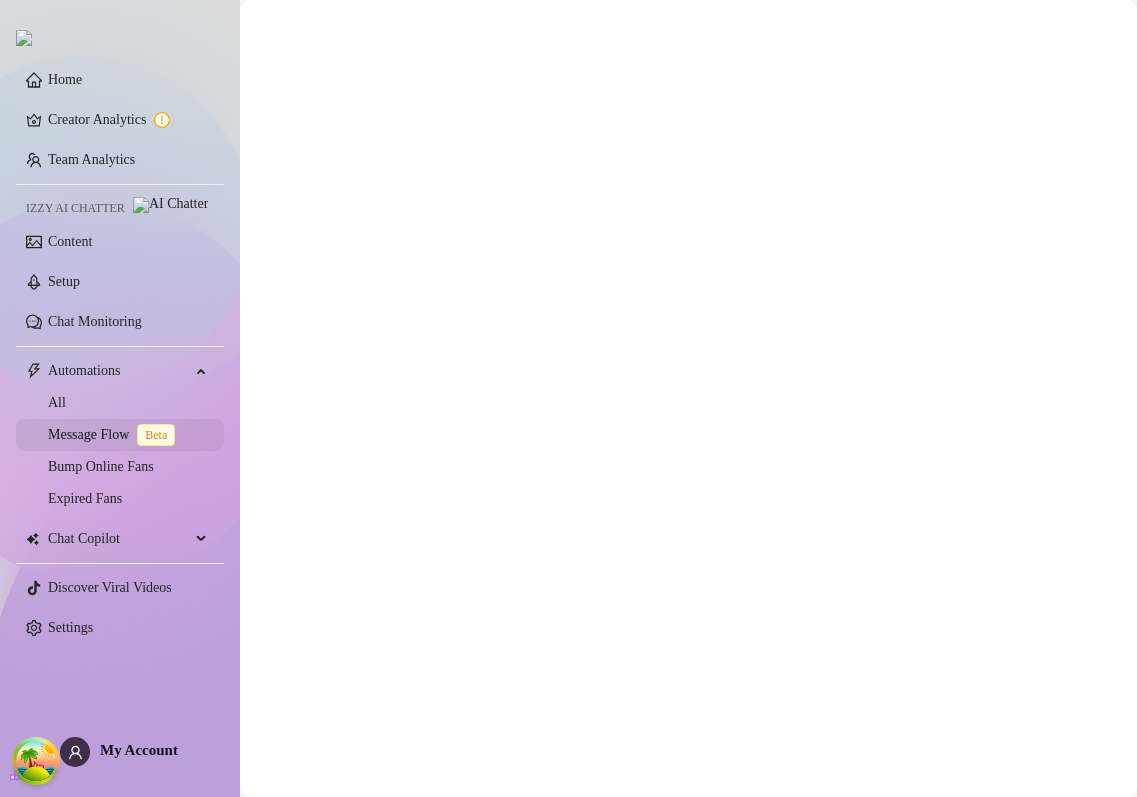 click on "Message Flow Beta" at bounding box center (115, 434) 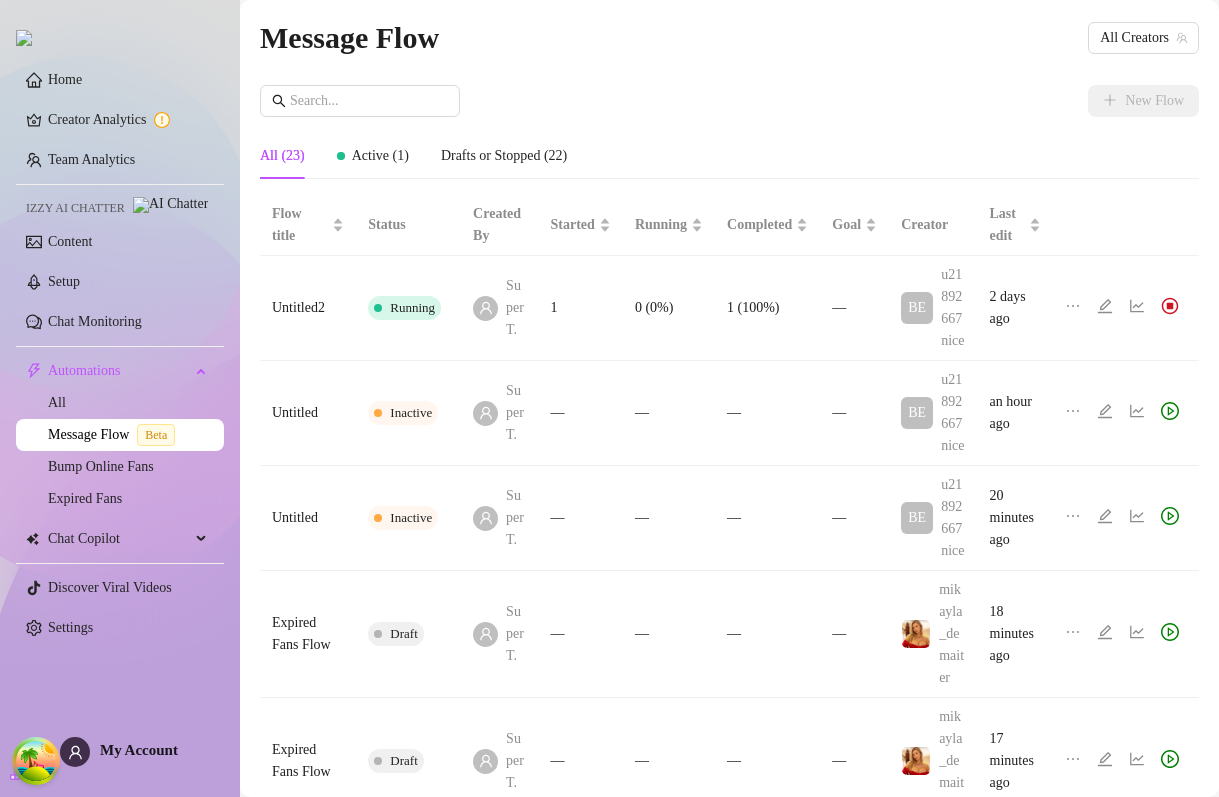 click on "New Flow" at bounding box center [729, 101] 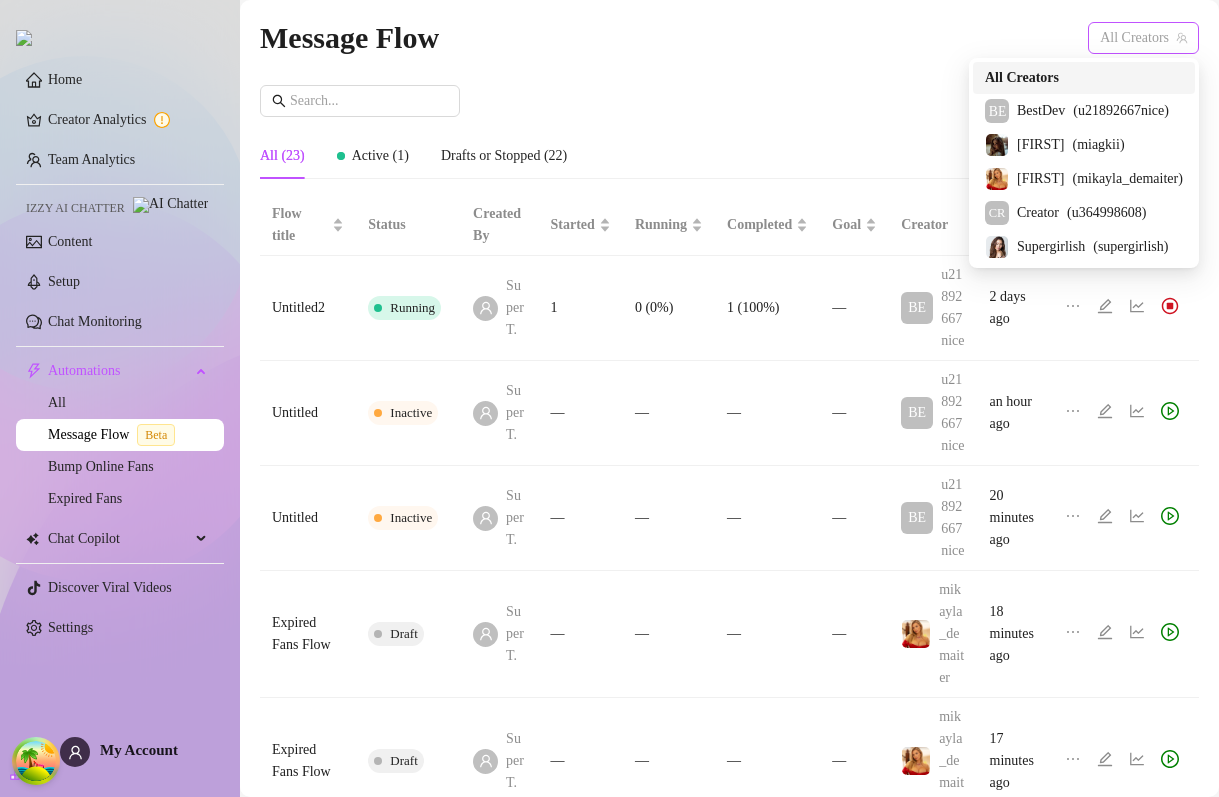 click on "All Creators" at bounding box center (1143, 38) 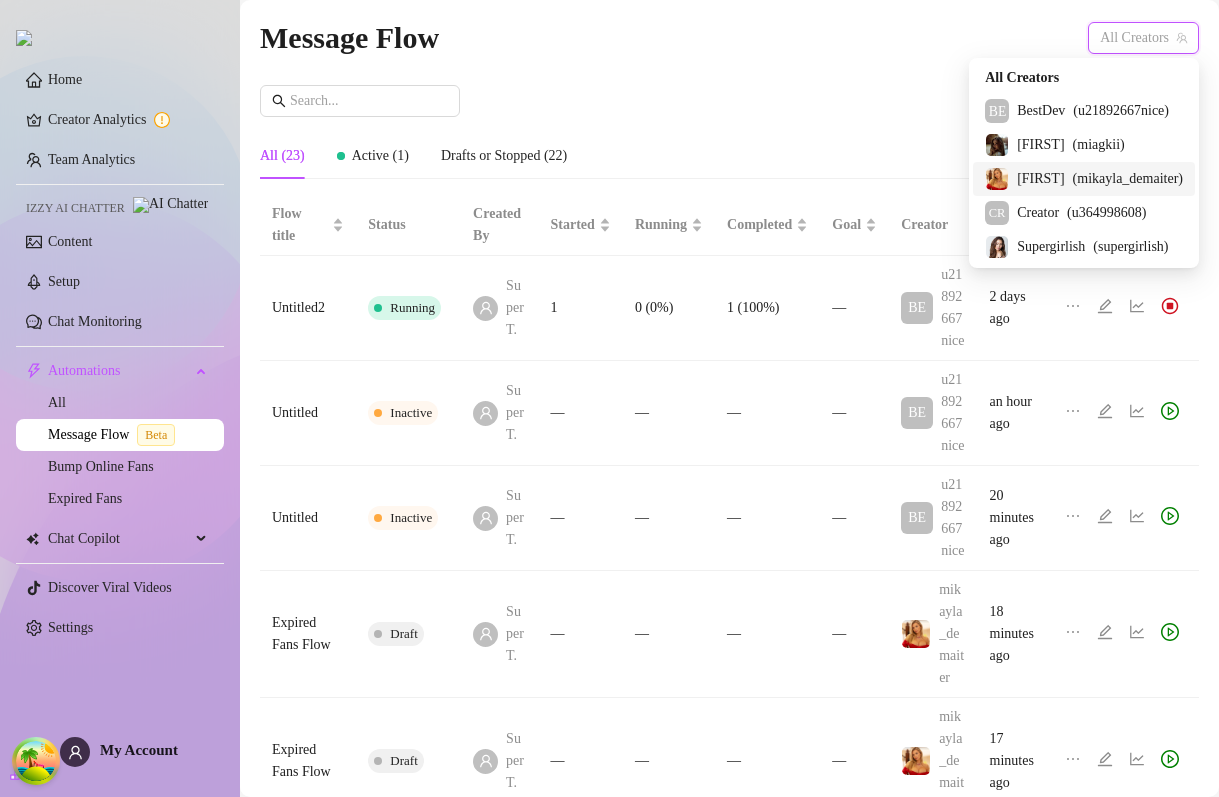 click on "[NAME]" at bounding box center [1040, 179] 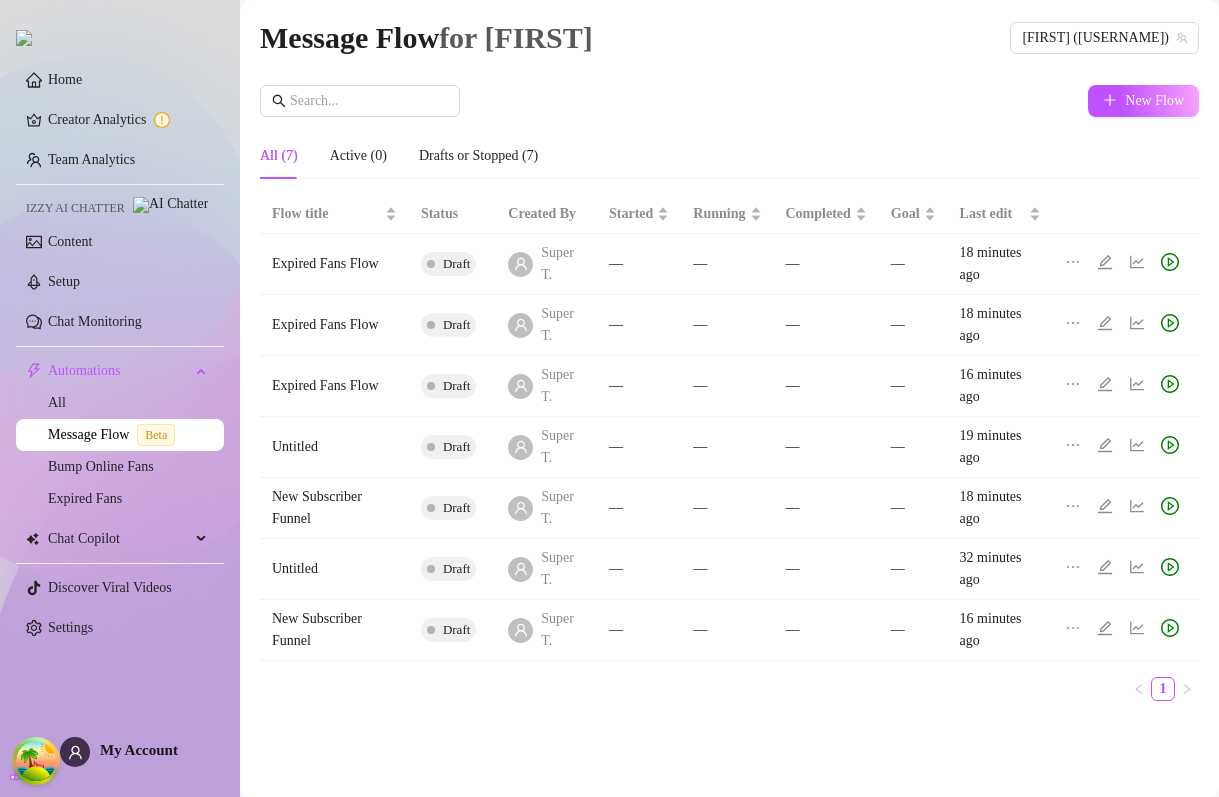 click on "New Flow All (7) Active (0) Drafts or Stopped (7) Flow title Status Created By Started Running Completed Goal Last edit Expired Fans Flow Draft Super T. — — — — 18 minutes ago Expired Fans Flow Draft Super T. — — — — 18 minutes ago Expired Fans Flow Draft Super T. — — — — 16 minutes ago Untitled Draft Super T. — — — — 19 minutes ago New Subscriber Funnel Draft Super T. — — — — 18 minutes ago Untitled Draft Super T. — — — — 32 minutes ago New Subscriber Funnel Draft Super T. — — — — 16 minutes ago 1" at bounding box center (729, 401) 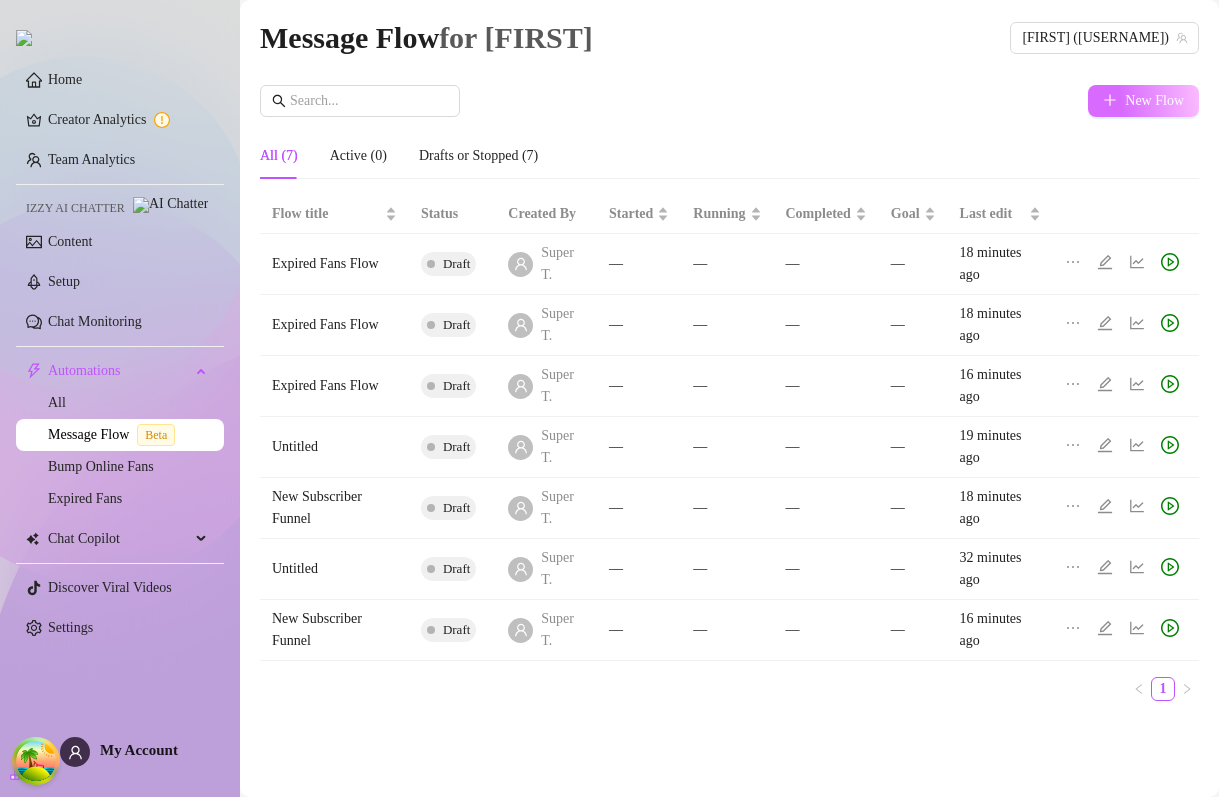 click on "New Flow" at bounding box center (1154, 101) 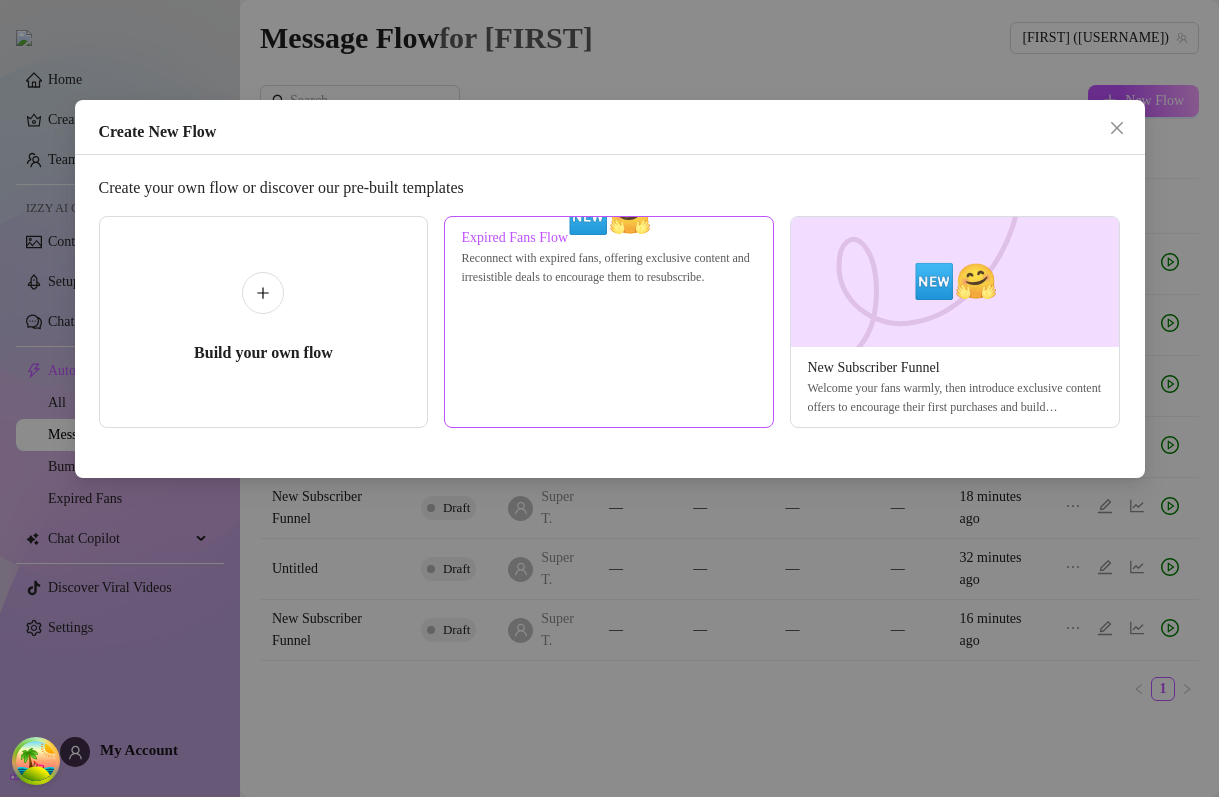 click at bounding box center (609, 217) 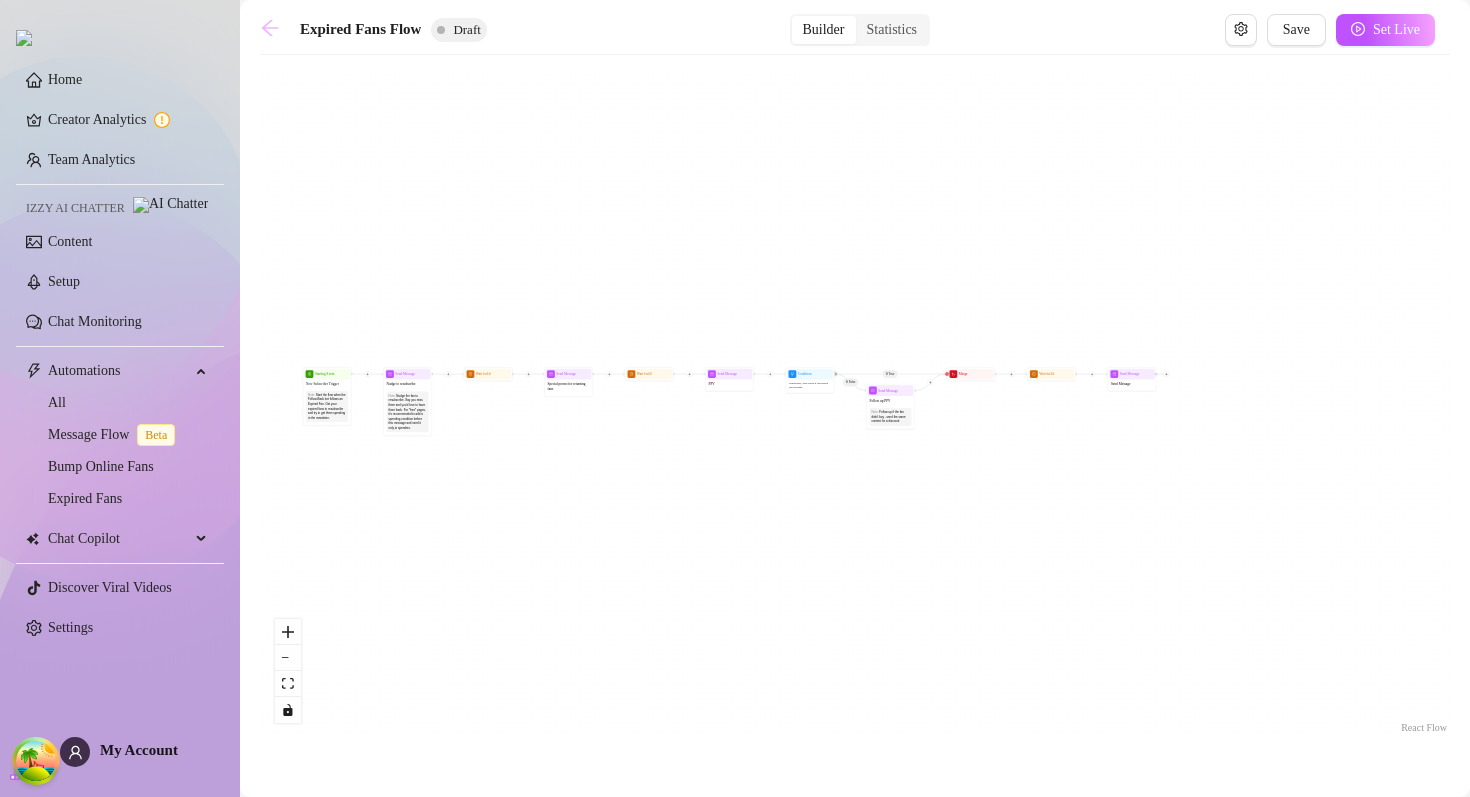 click 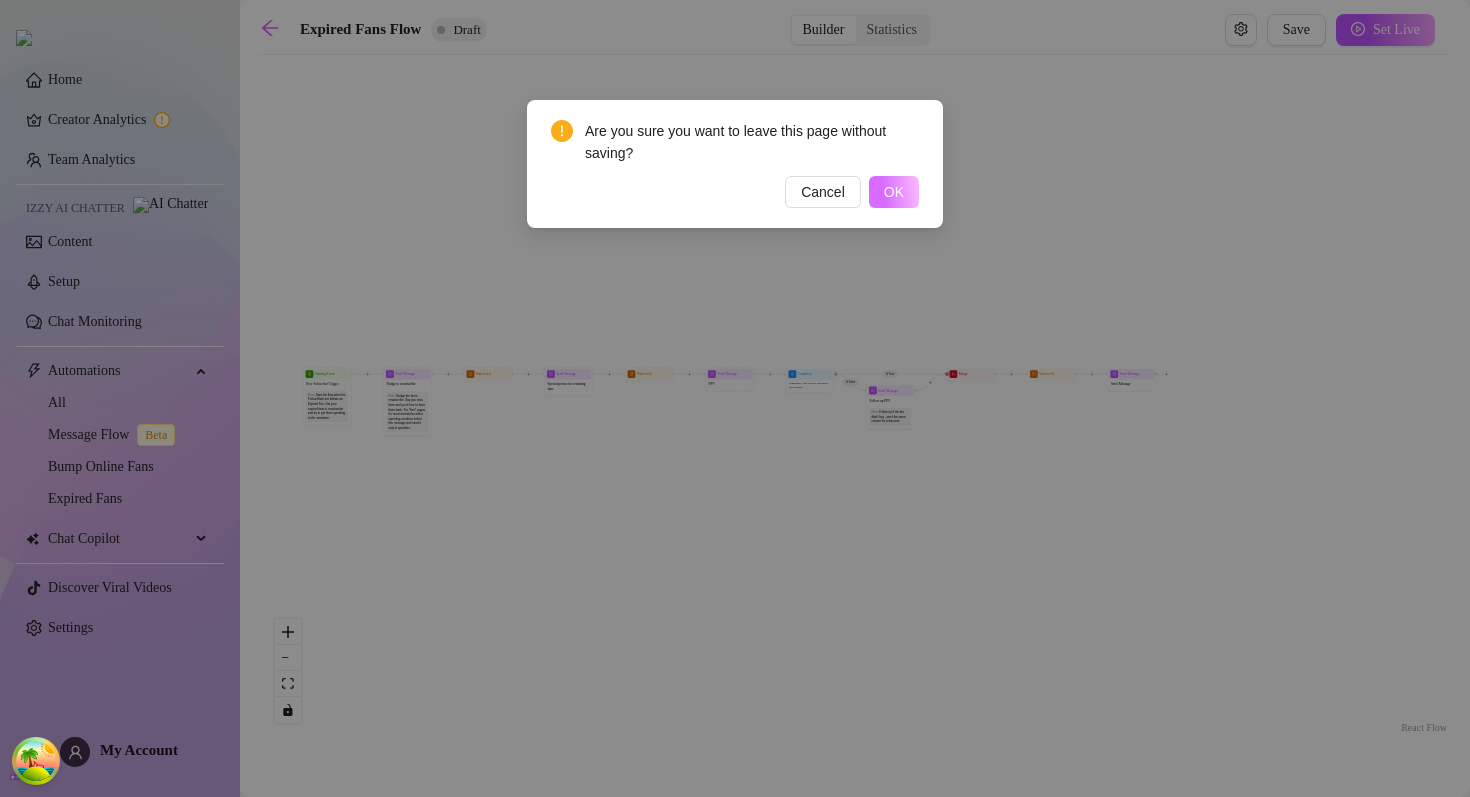 click on "OK" at bounding box center [894, 192] 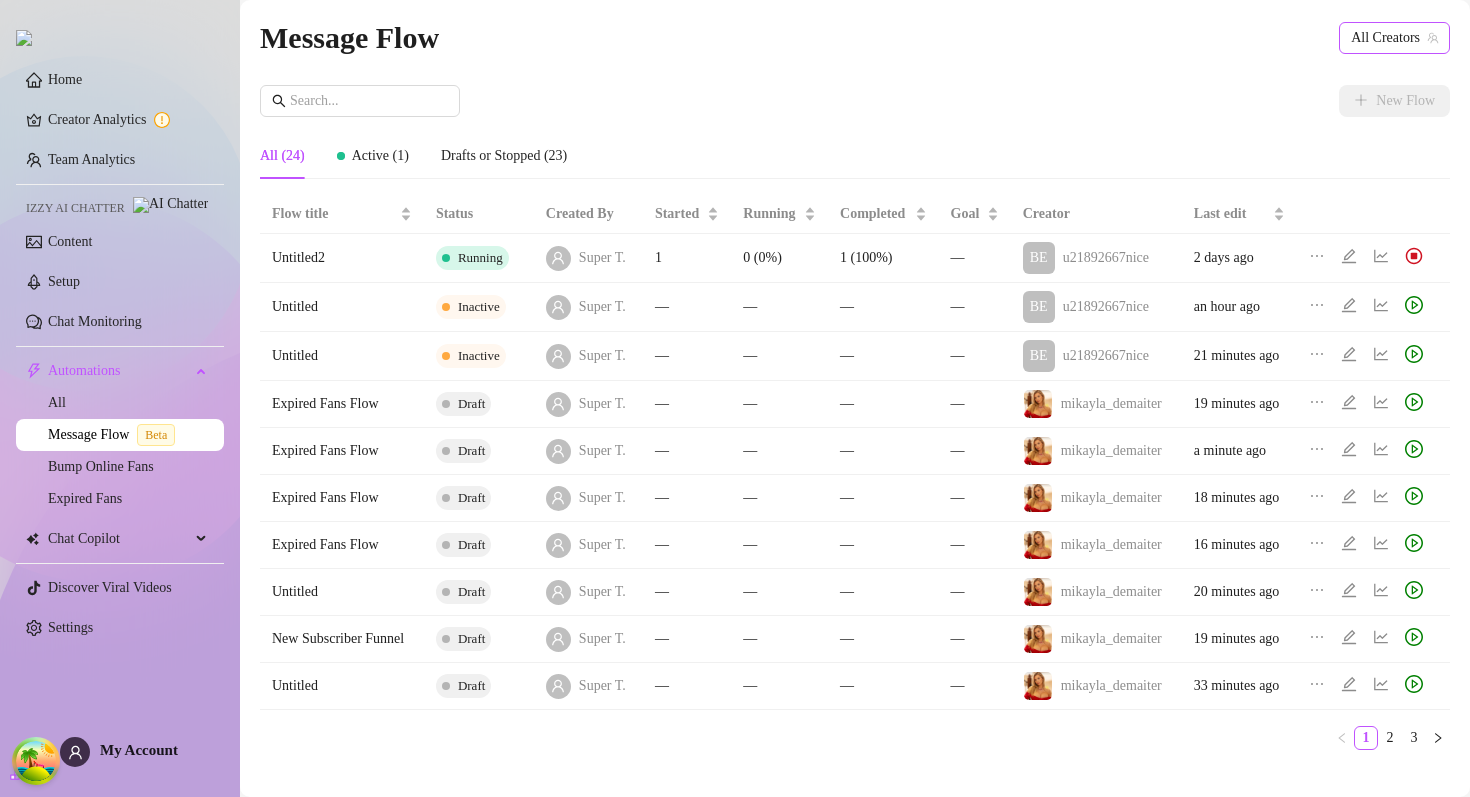 click on "All Creators" at bounding box center (1394, 38) 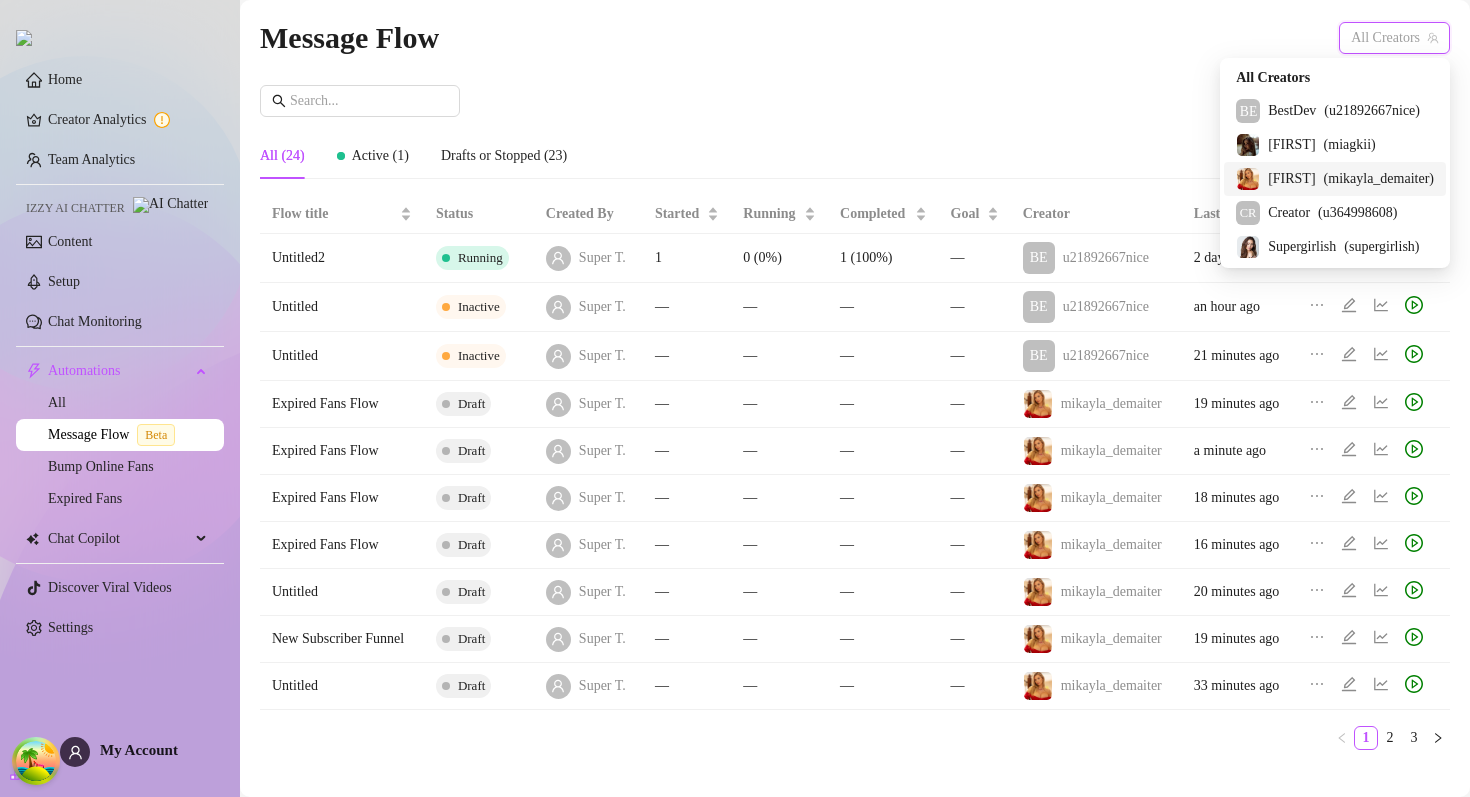 click on "[NAME]" at bounding box center [1291, 179] 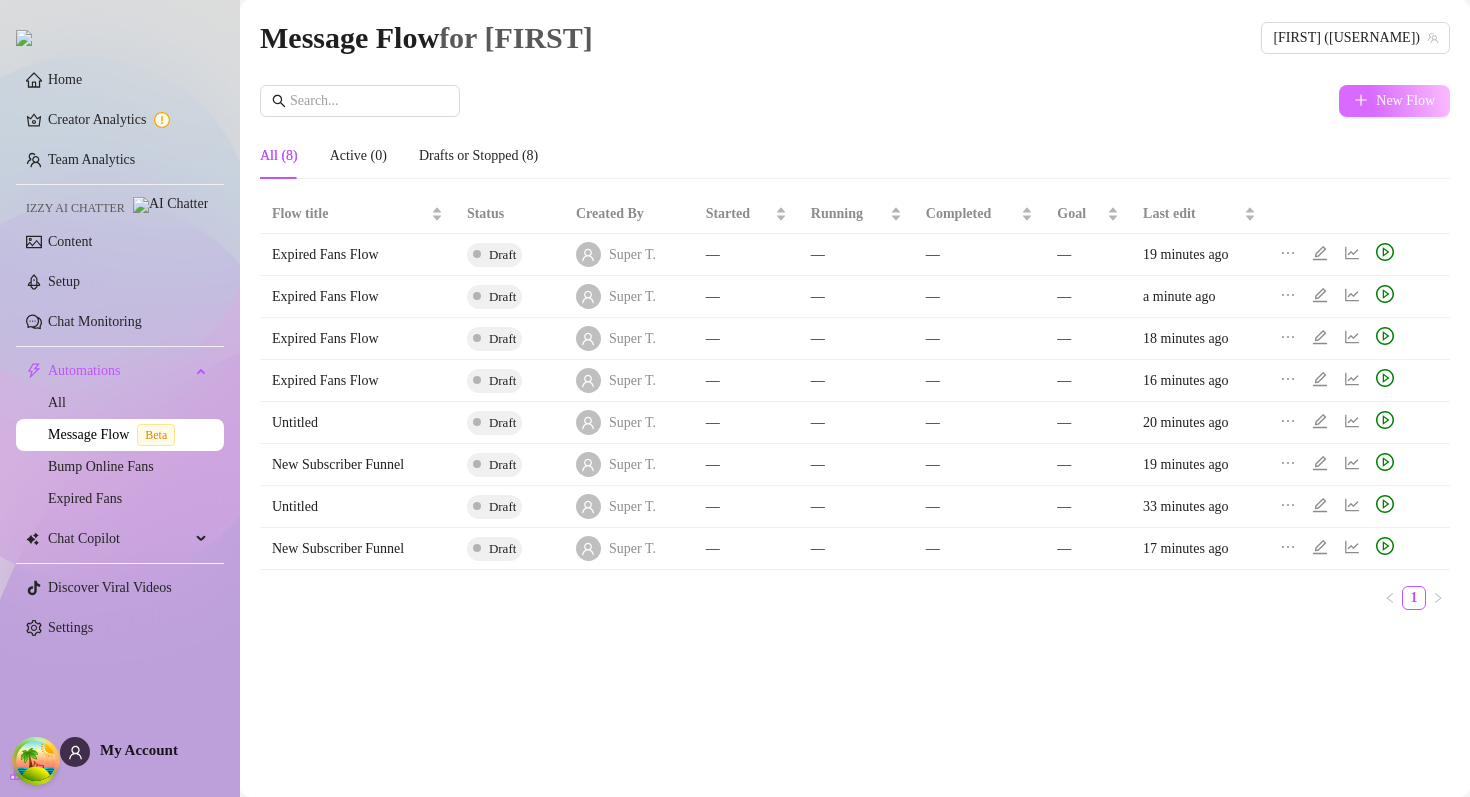 click on "New Flow" at bounding box center [1405, 101] 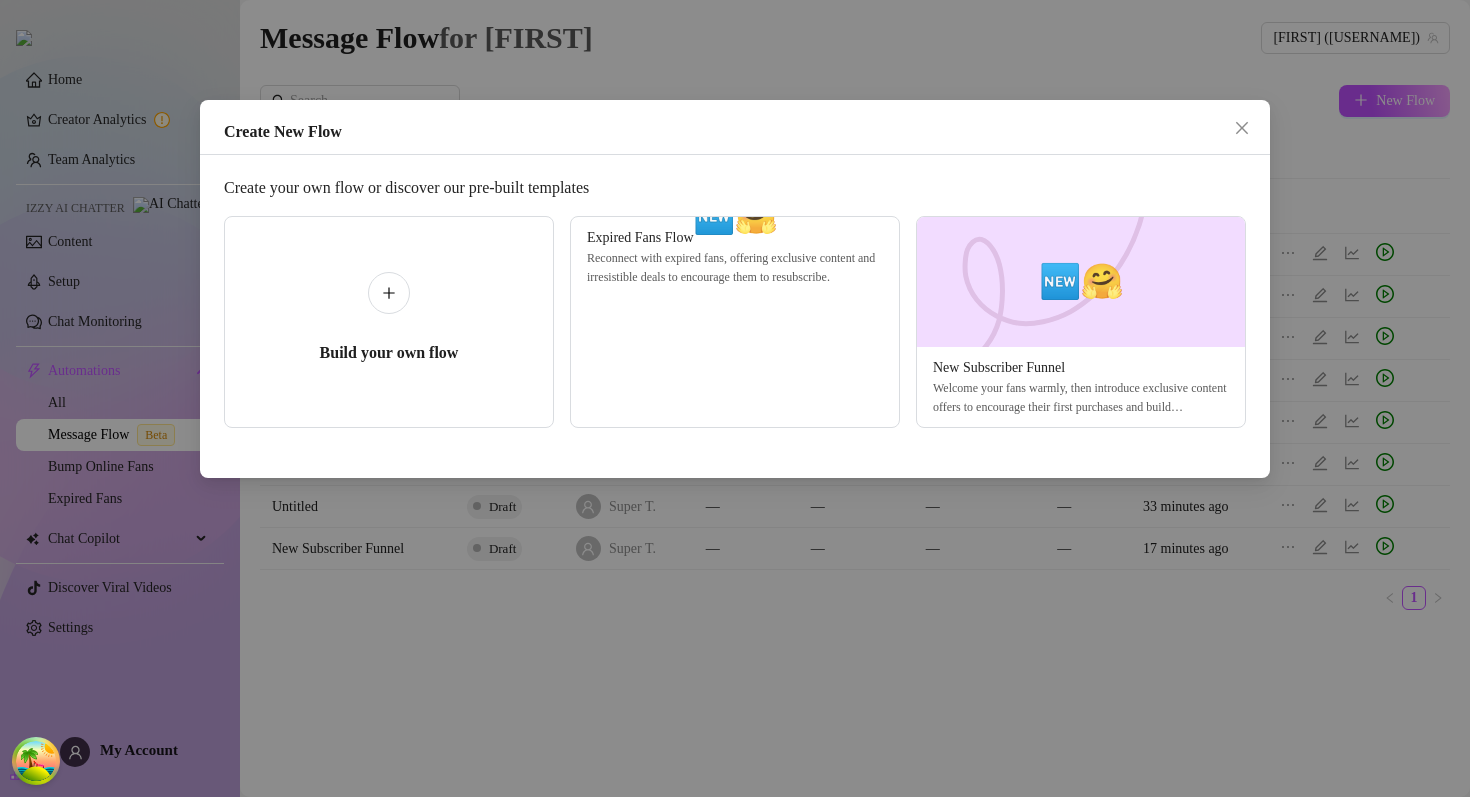 click on "Create your own flow or discover our pre-built templates" at bounding box center (406, 187) 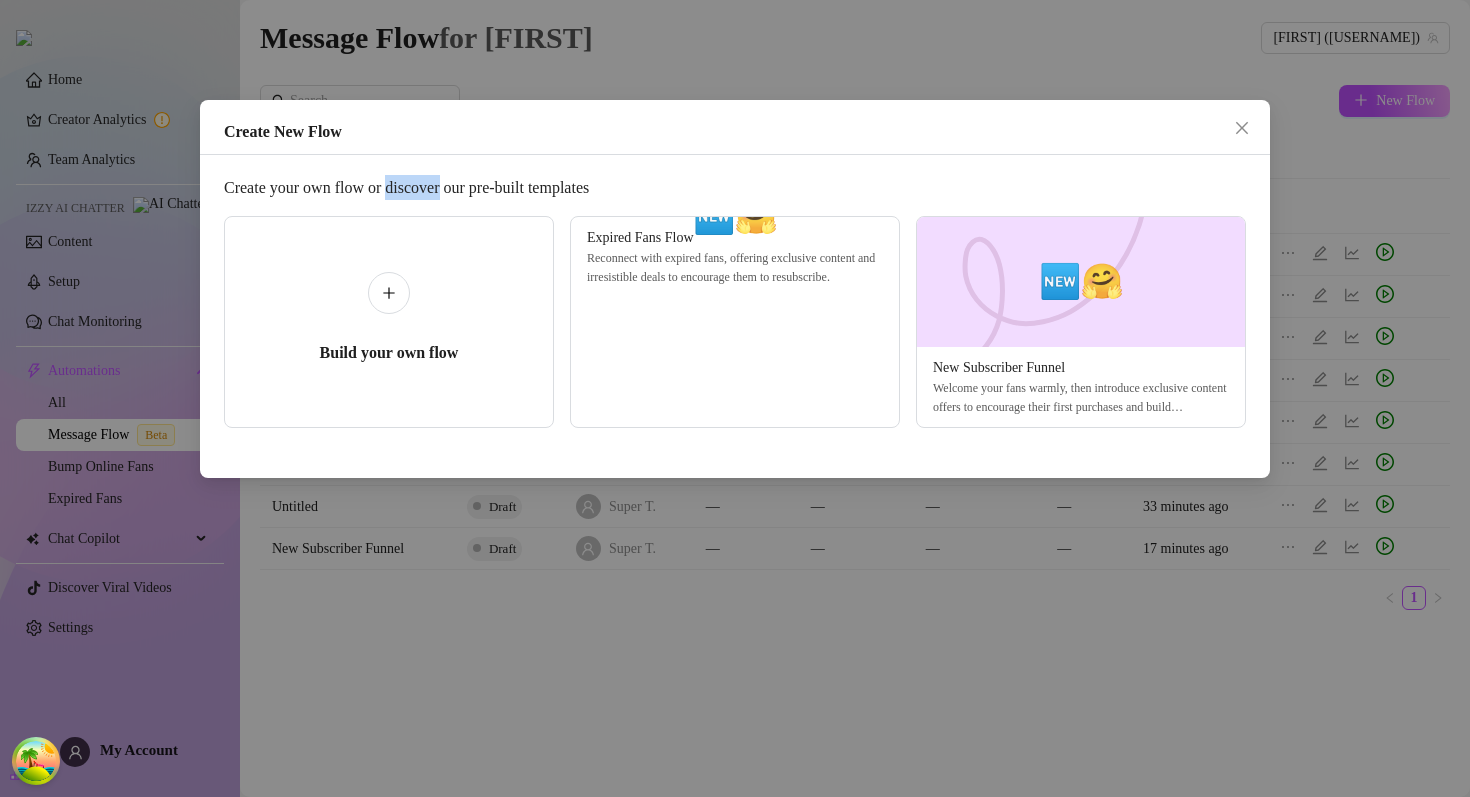 click on "Create your own flow or discover our pre-built templates" at bounding box center [406, 187] 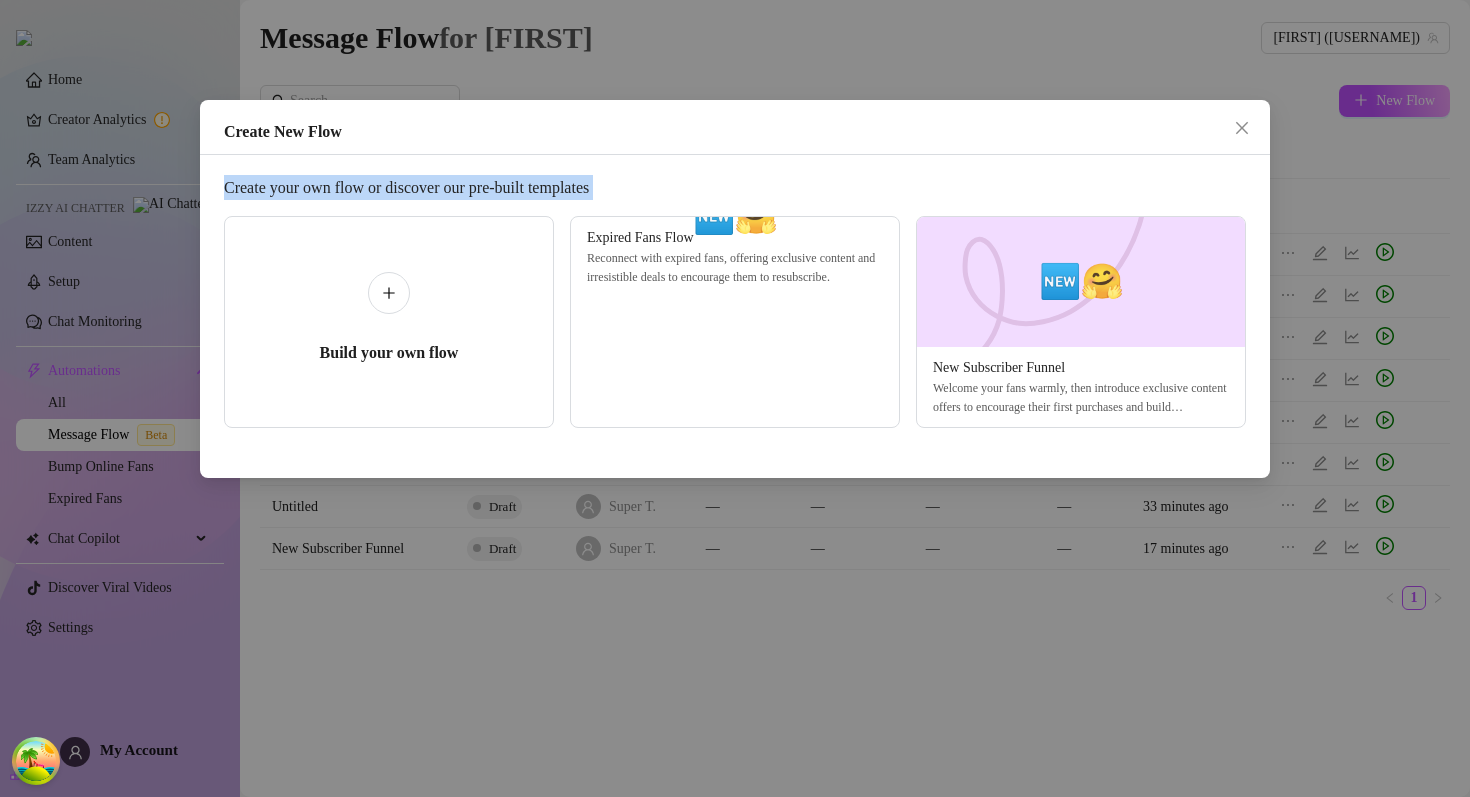 click on "Create your own flow or discover our pre-built templates" at bounding box center [406, 187] 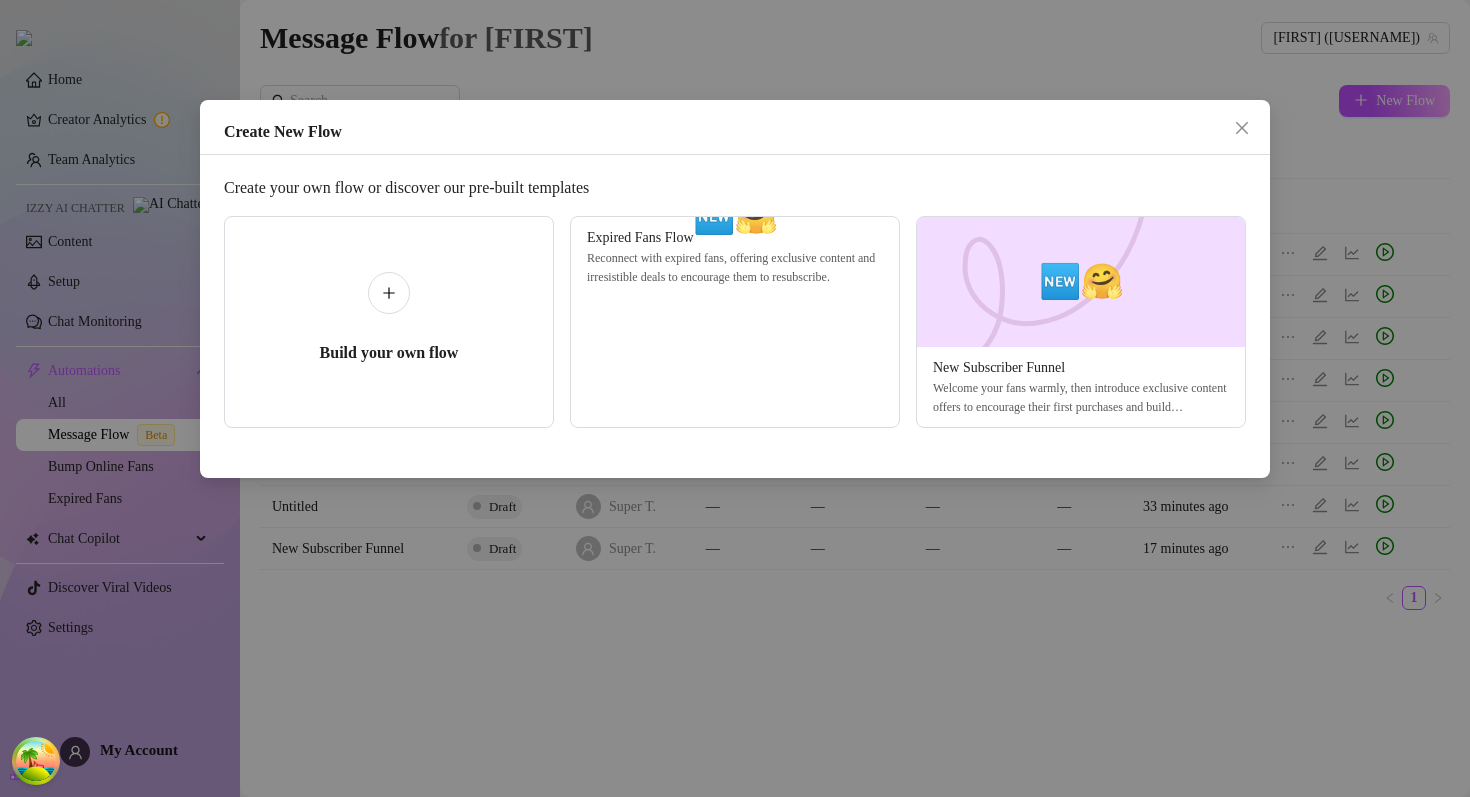 click on "Create New Flow Create your own flow or discover our pre-built templates Build your own flow 🆕🤗 Expired Fans Flow Reconnect with expired fans, offering exclusive content and irresistible deals to encourage them to resubscribe. 🆕🤗 New Subscriber Funnel Welcome your fans warmly, then introduce exclusive content offers to encourage their first purchases and build engagement." at bounding box center [735, 289] 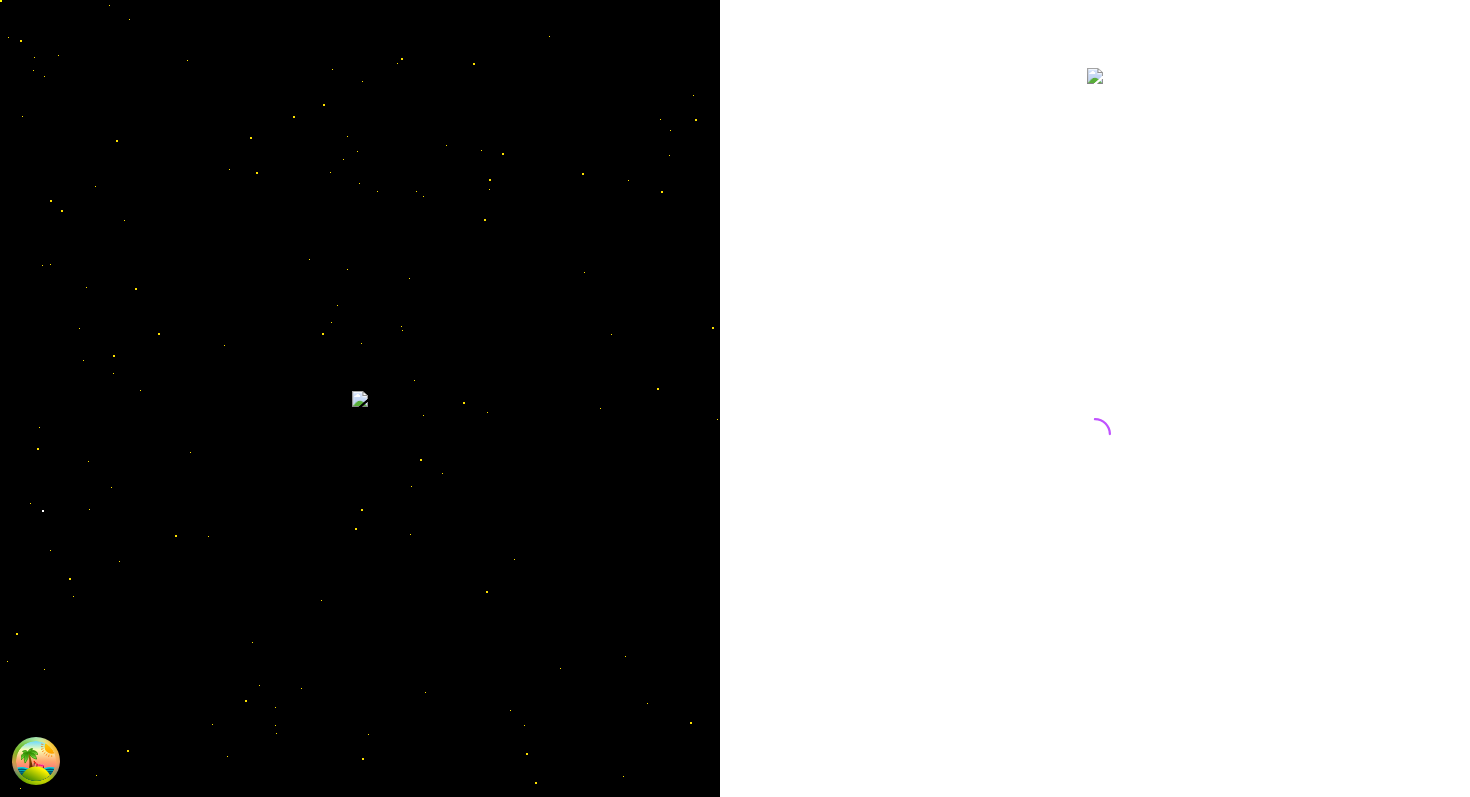 scroll, scrollTop: 0, scrollLeft: 0, axis: both 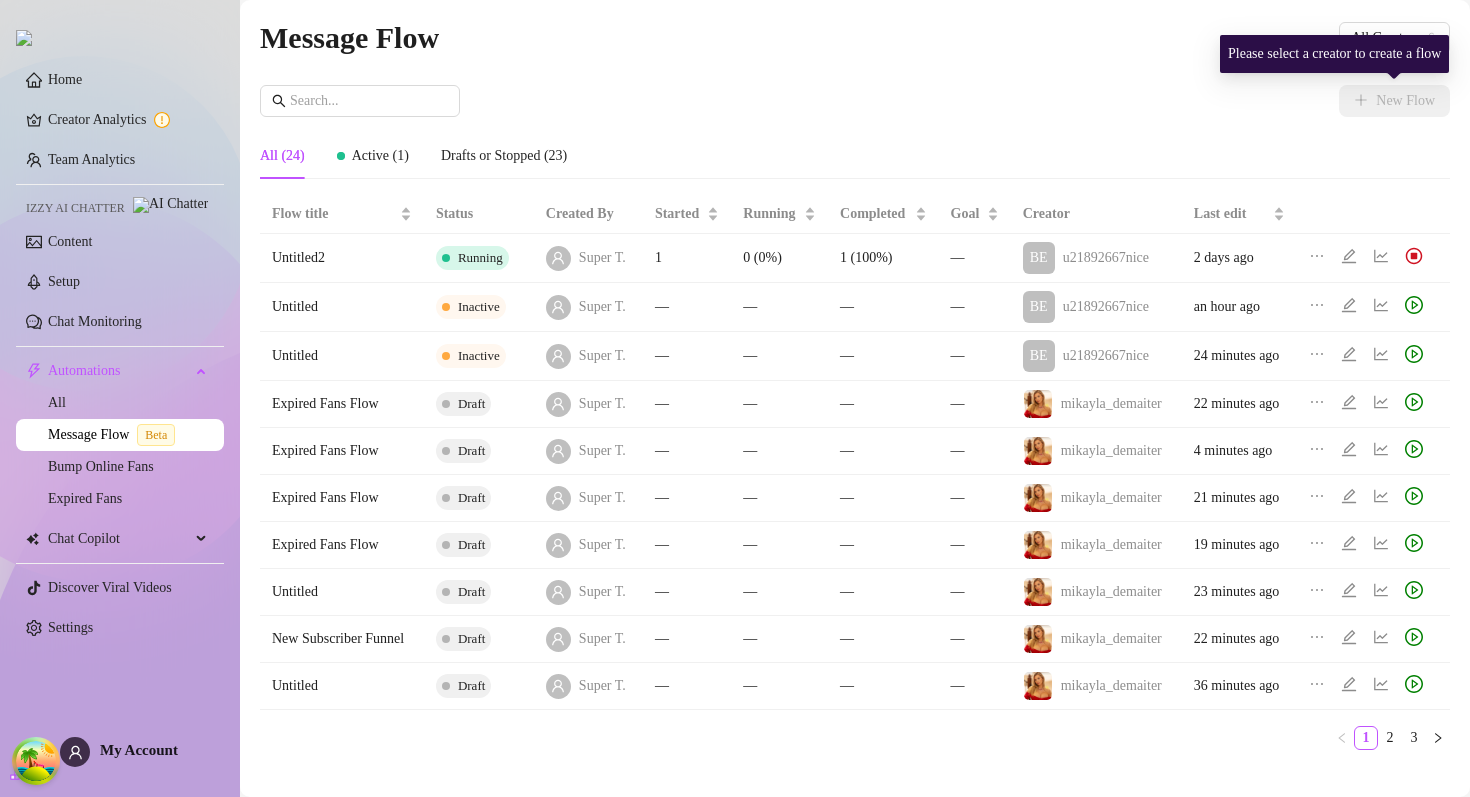 click on "Please select a creator to create a flow" at bounding box center [1334, 54] 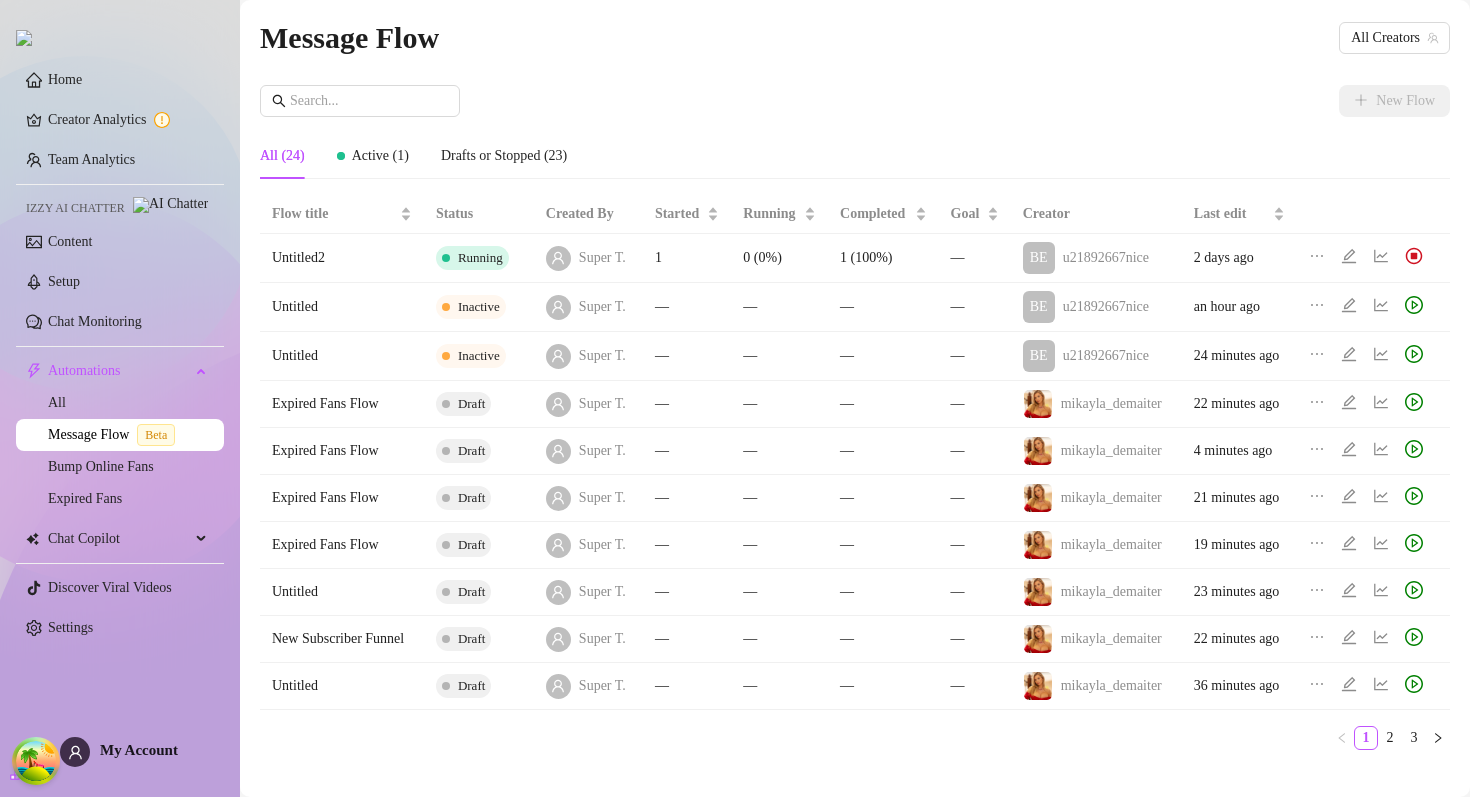 click on "Message Flow All Creators" at bounding box center [855, 37] 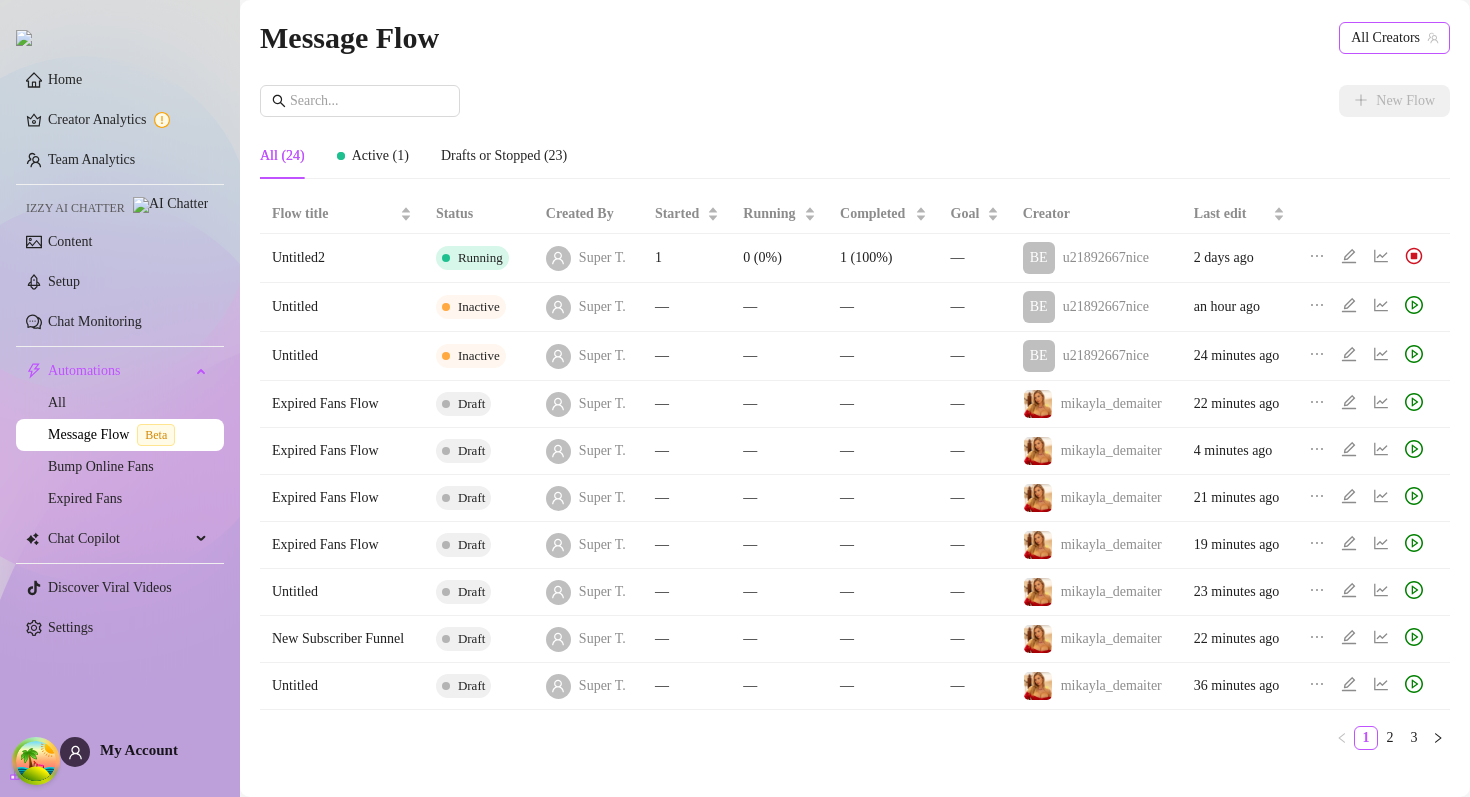 click on "All Creators" at bounding box center [1394, 38] 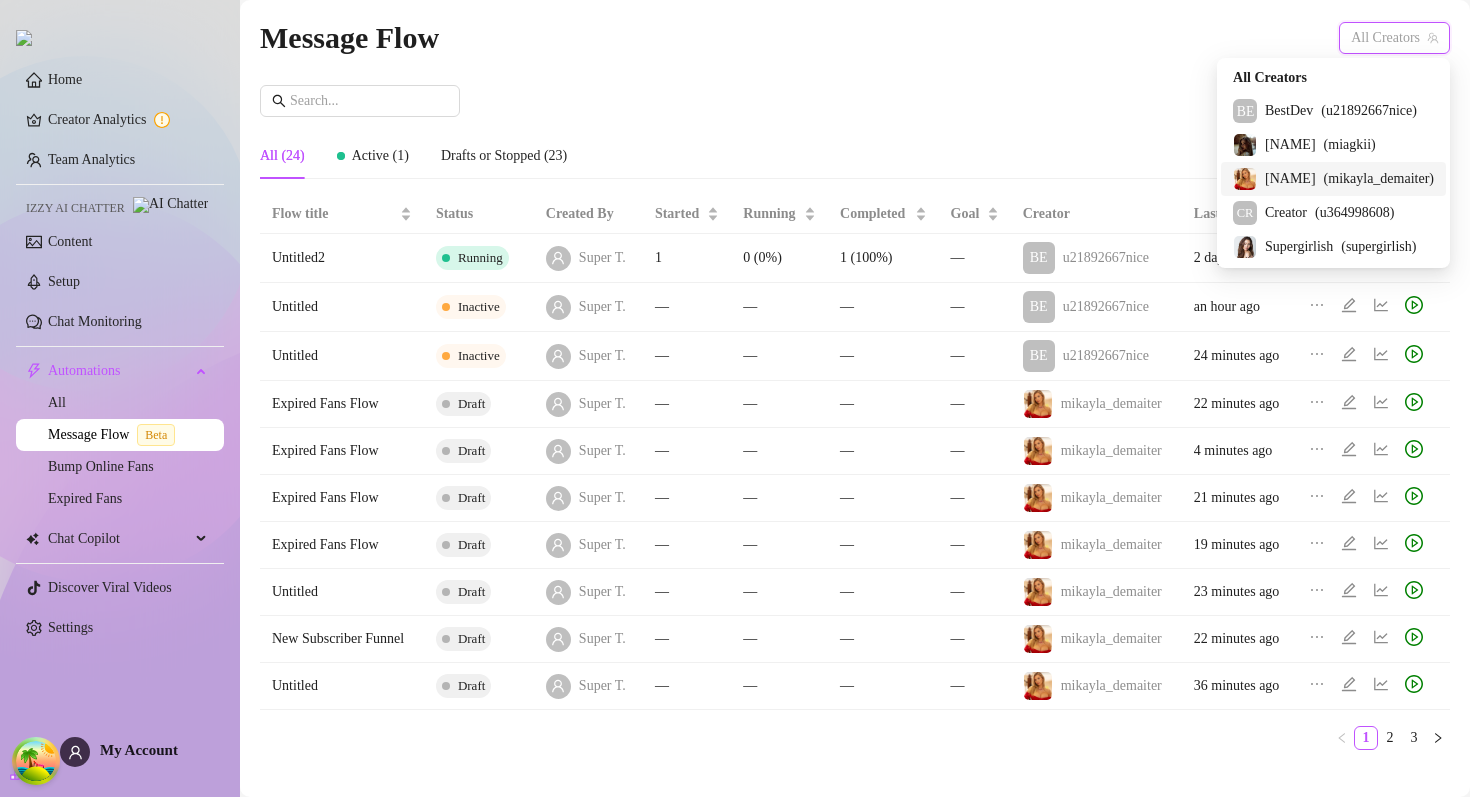 click on "[NAME]" at bounding box center [1290, 179] 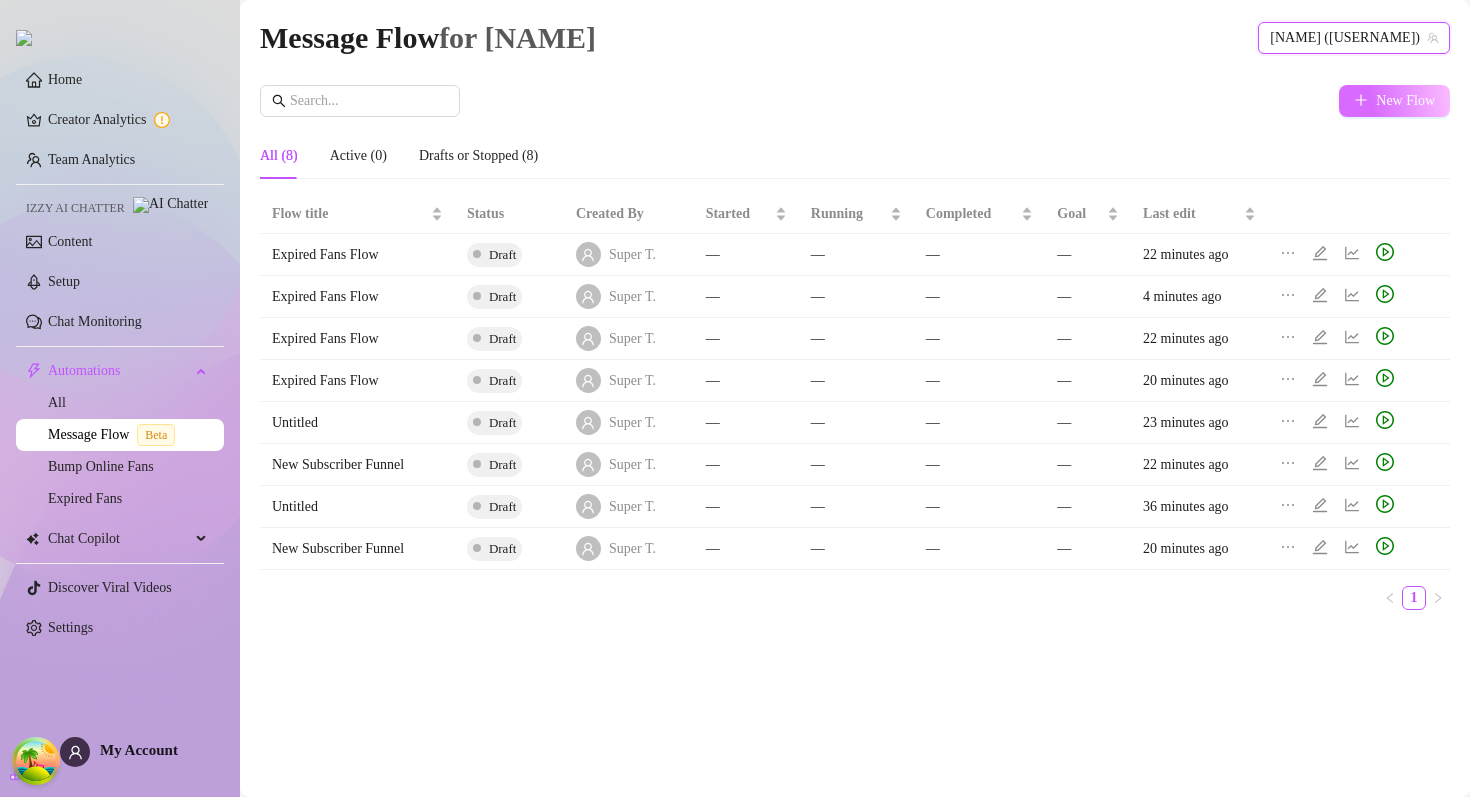 click on "New Flow" at bounding box center [1405, 101] 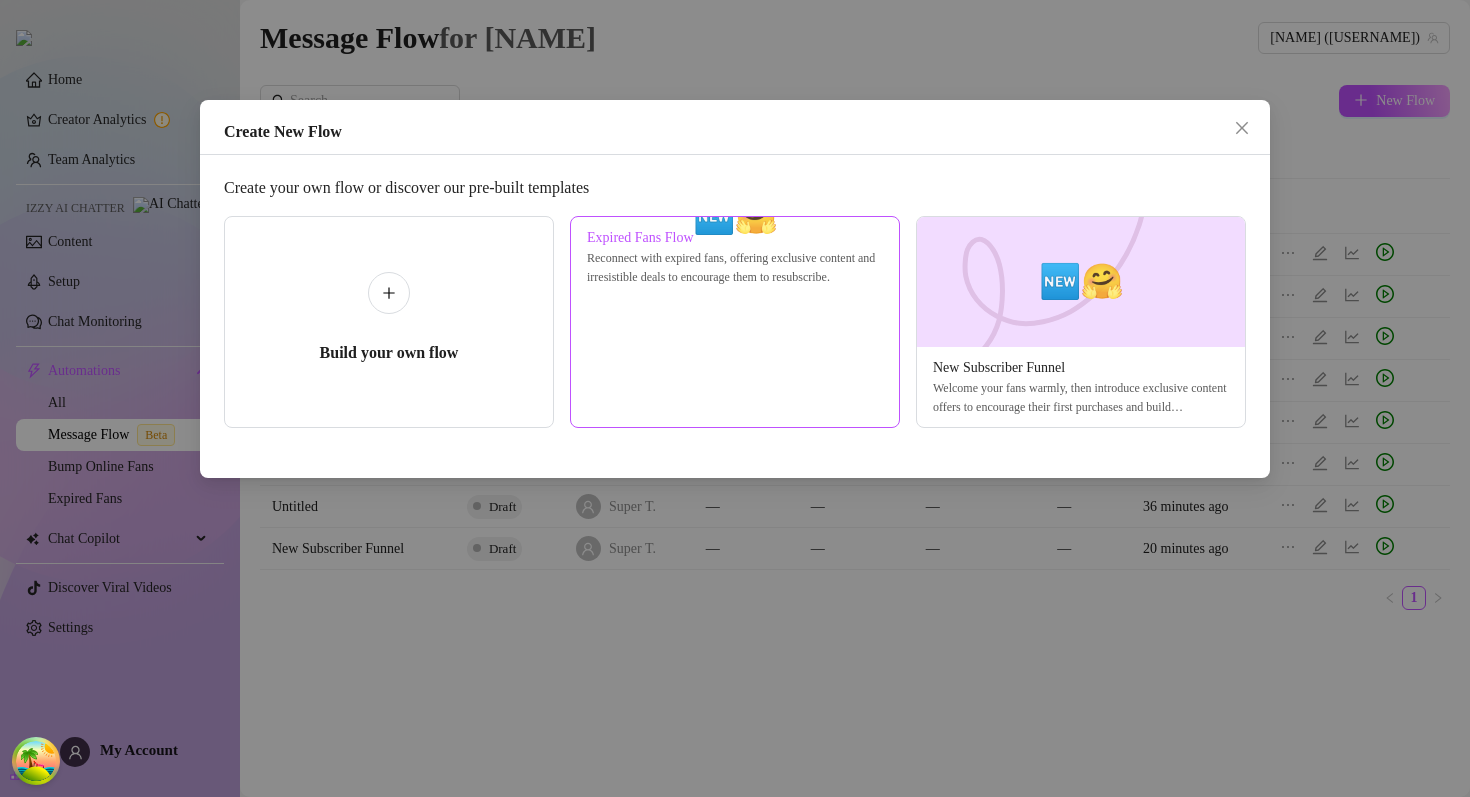 click on "Expired Fans Flow" at bounding box center [735, 238] 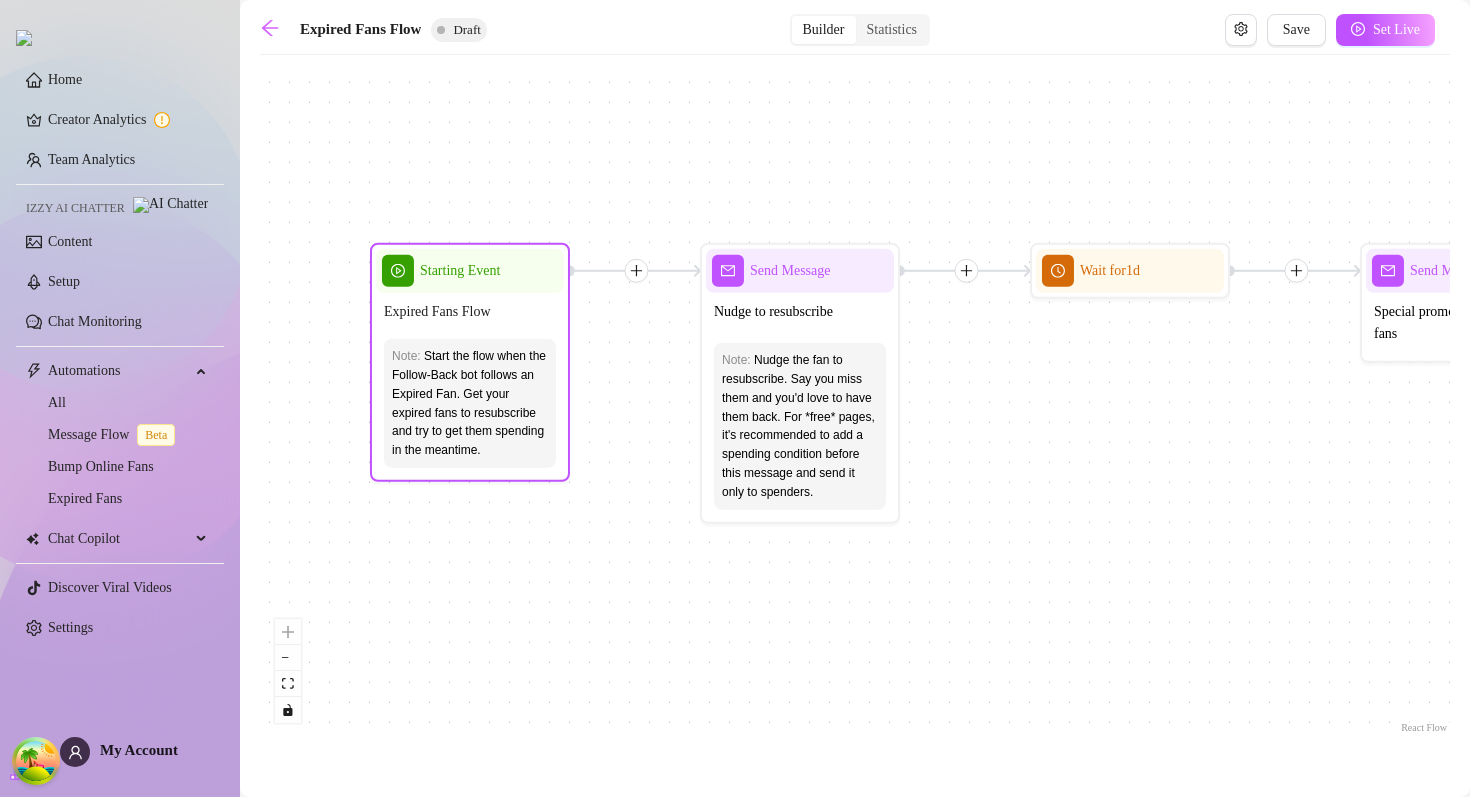 click on "Expired Fans Flow" at bounding box center (470, 312) 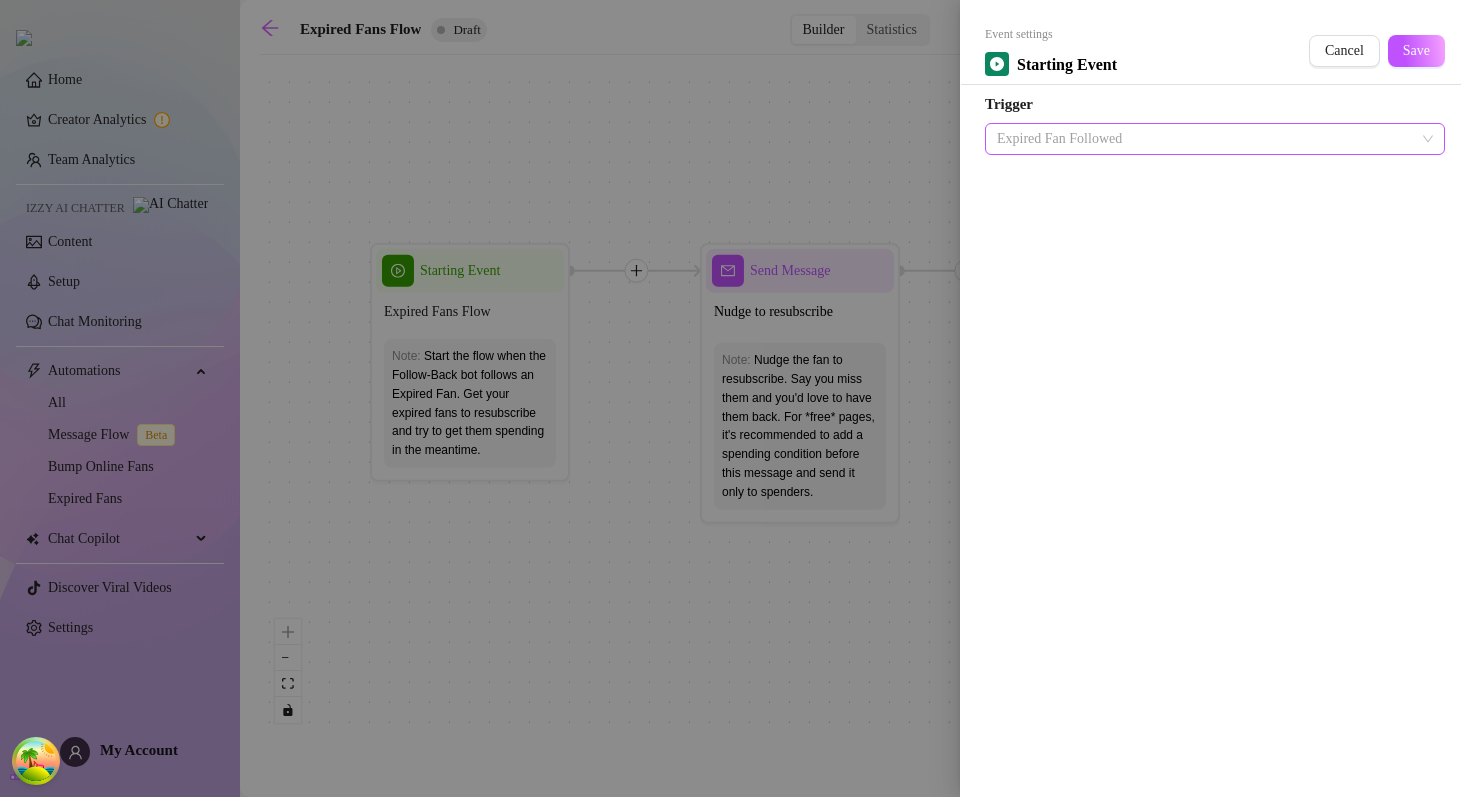 click on "Expired Fan Followed" at bounding box center (1215, 139) 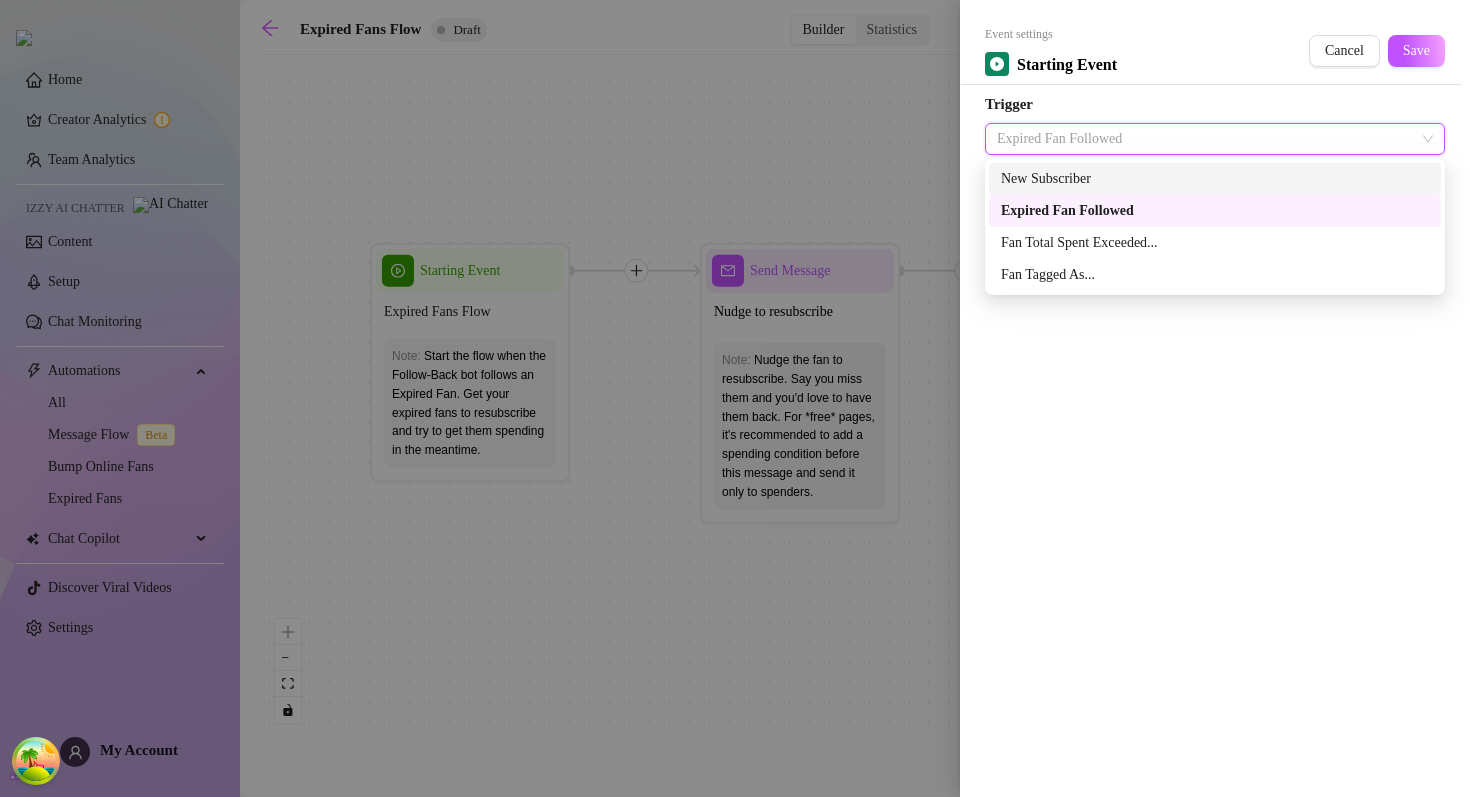 click on "New Subscriber" at bounding box center (1215, 179) 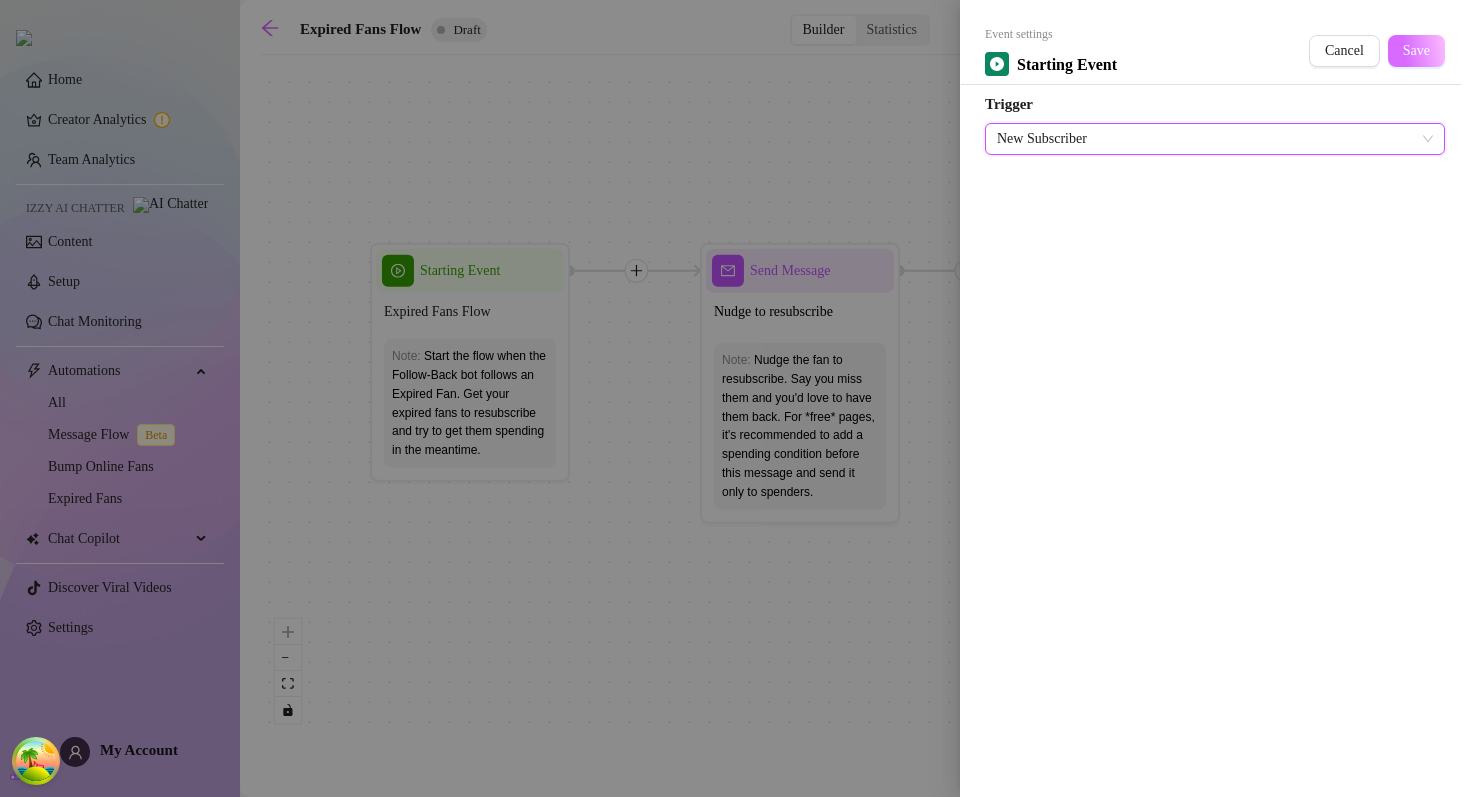 click on "Save" at bounding box center (1416, 51) 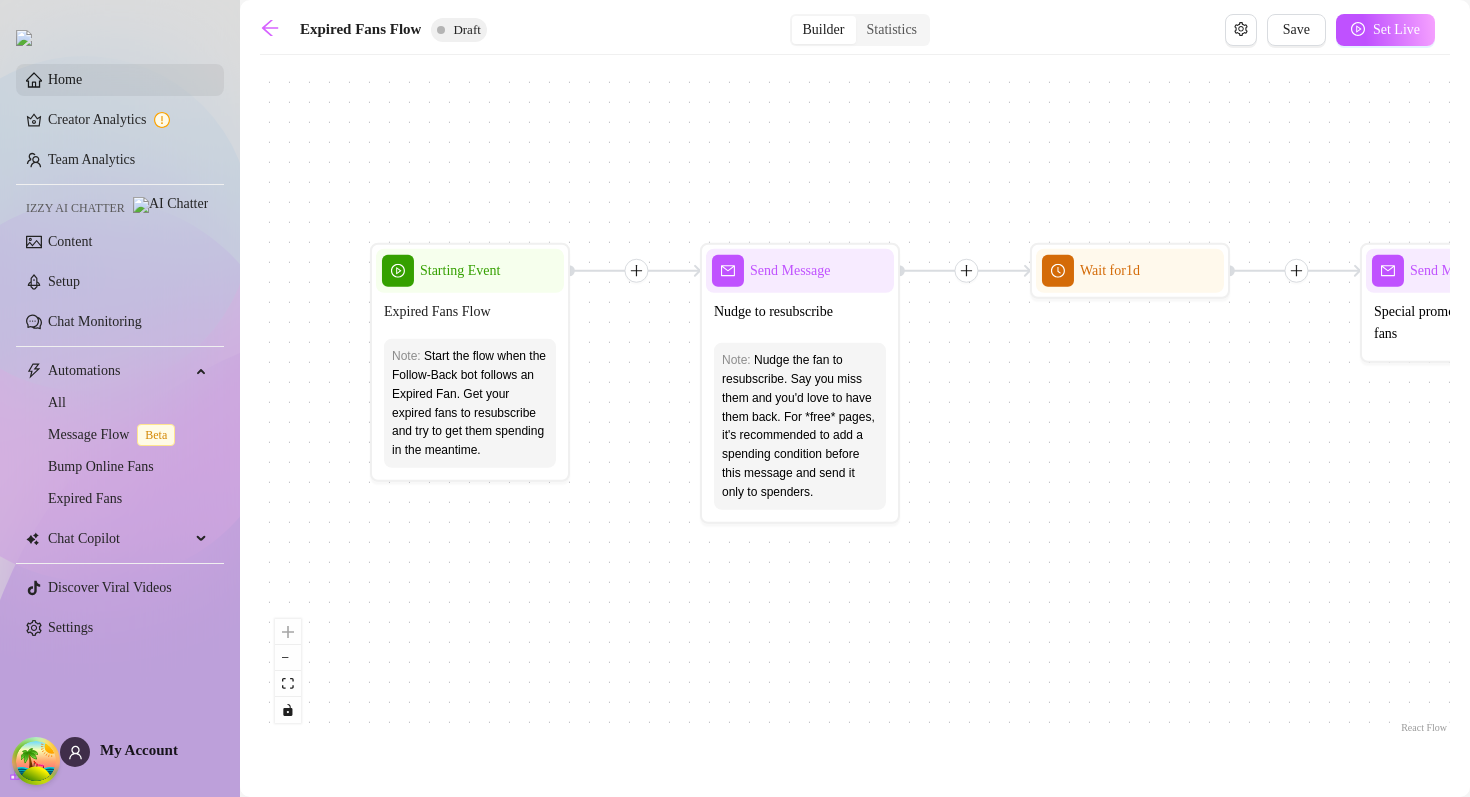 click on "Home" at bounding box center [65, 79] 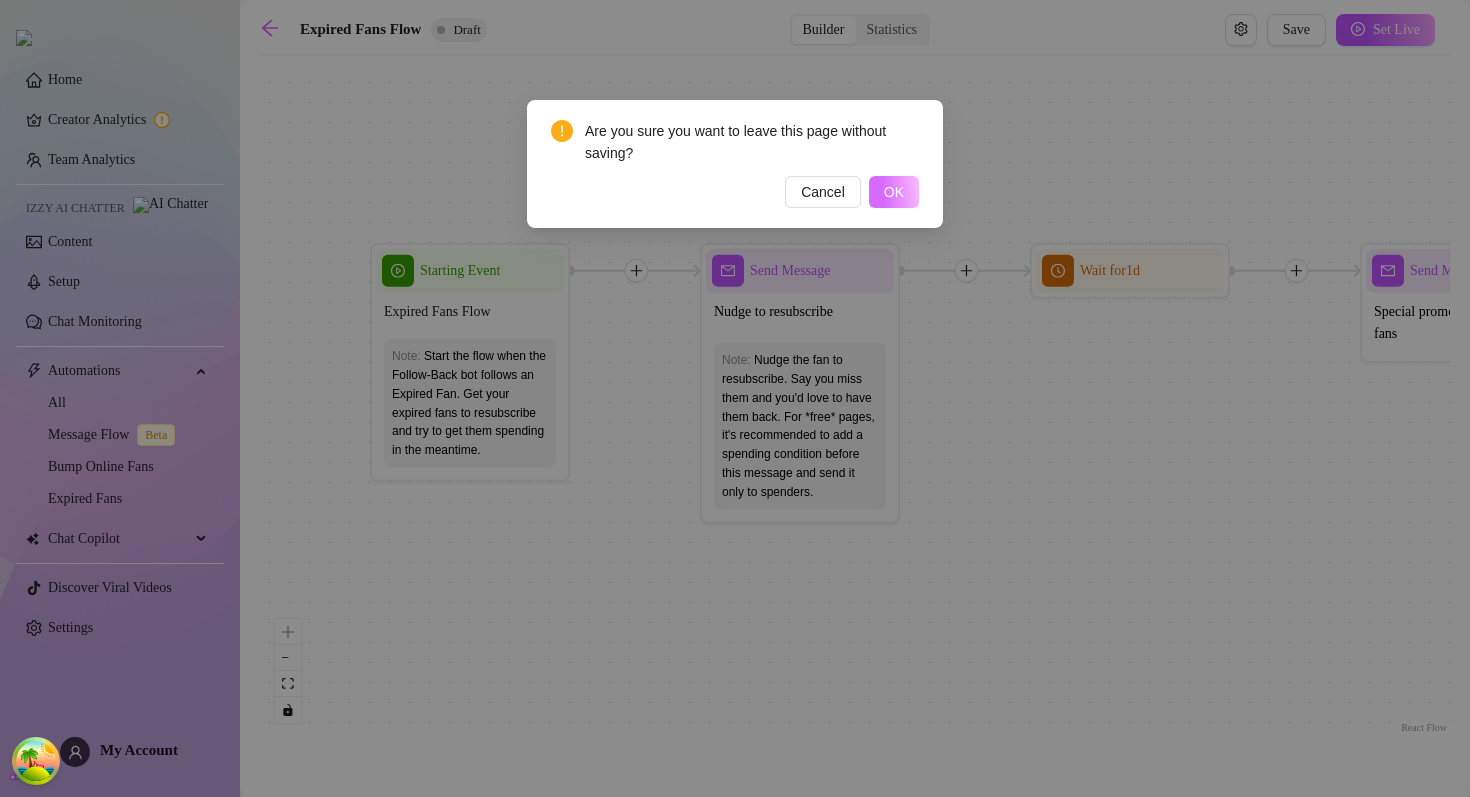 click on "OK" at bounding box center [894, 192] 